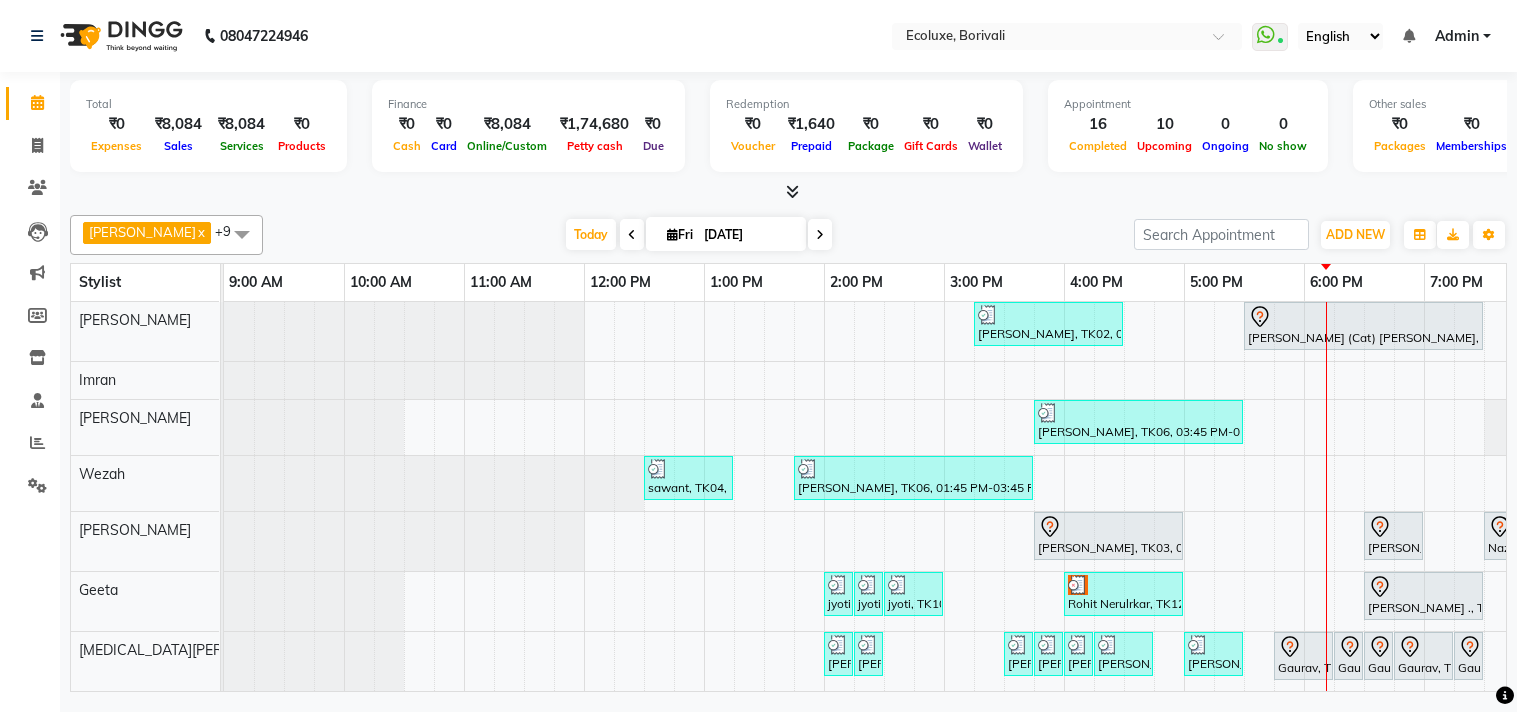 scroll, scrollTop: 0, scrollLeft: 0, axis: both 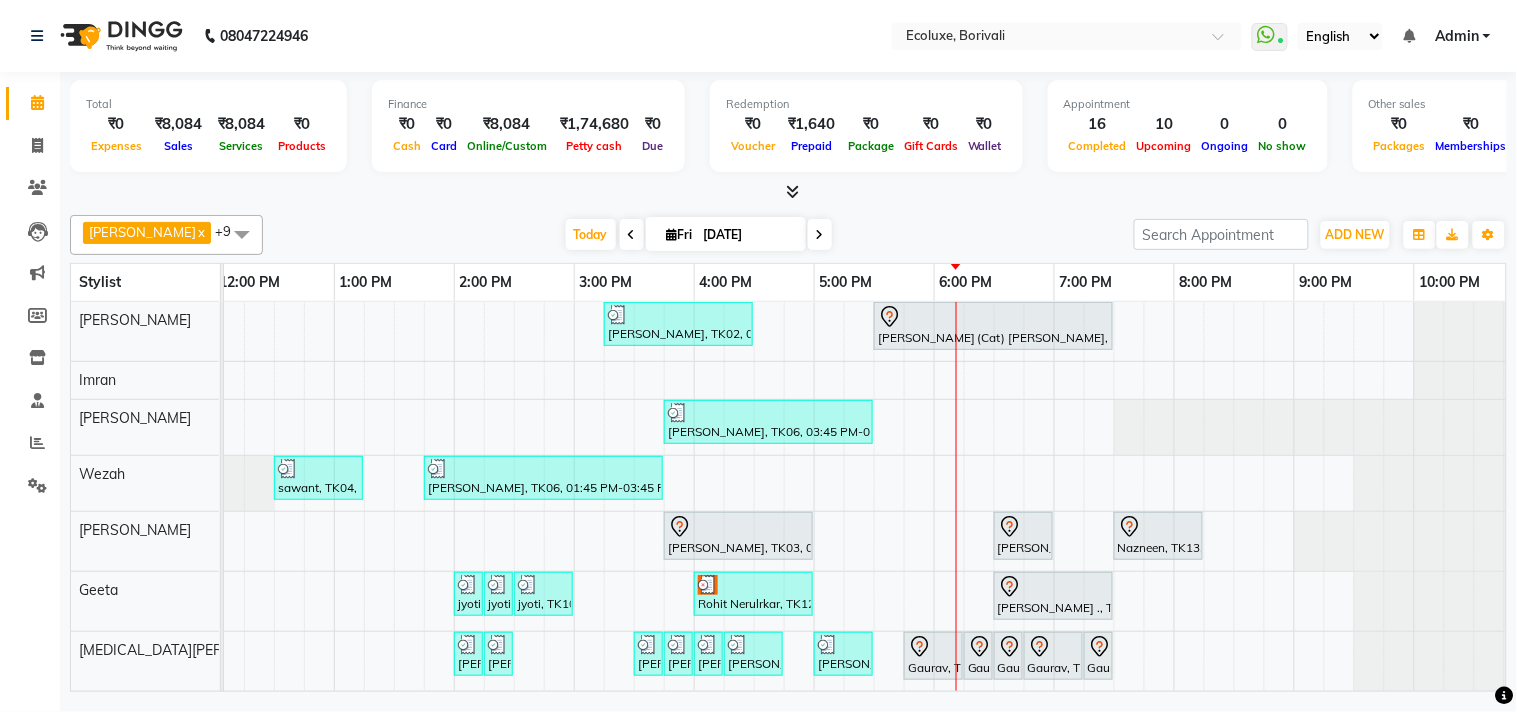 click on "Purvi Bhansali, TK02, 03:15 PM-04:30 PM, Touchup - Root Touch (Up To 2 Inch) Inoa             Khyati (Cat) Mistry, TK05, 05:30 PM-07:30 PM, Touchup - Root Touch (Up To 2 Inch) Inoa     Nisha Patel, TK06, 03:45 PM-05:30 PM, Waxing (Rica Wax) - Full Arms ,Waxing (Rica Wax) - Full Legs,Waxing (Rica Wax) - Underarms,Waxing (Rica Wax) - Brazilian     sawant, TK04, 12:30 PM-01:15 PM, Kids Haircut (Upto 4yrs)     Nisha Patel, TK06, 01:45 PM-03:45 PM, Touchup - Root Touch (Up To 2 Inch) Majirel             dipta, TK03, 03:45 PM-05:00 PM, Nails - Stick on + Gel Polish Combo             Ananya, TK01, 06:30 PM-07:00 PM, Nails - Plain Gel Polish             Nazneen, TK13, 07:30 PM-08:15 PM, Classic Pedicure     jyoti, TK10, 02:00 PM-02:15 PM, Woman Eyebrow     jyoti, TK10, 02:15 PM-02:30 PM, Woman Eyebrow     jyoti, TK10, 02:30 PM-03:00 PM, Peel Off Wax - Full Face     Rohit Nerulrkar, TK12, 04:00 PM-05:00 PM, Remy Laure - Magic Mineral Facial                 Nisha Patel, TK06, 02:00 PM-02:15 PM, Woman Upperlip" at bounding box center (694, 562) 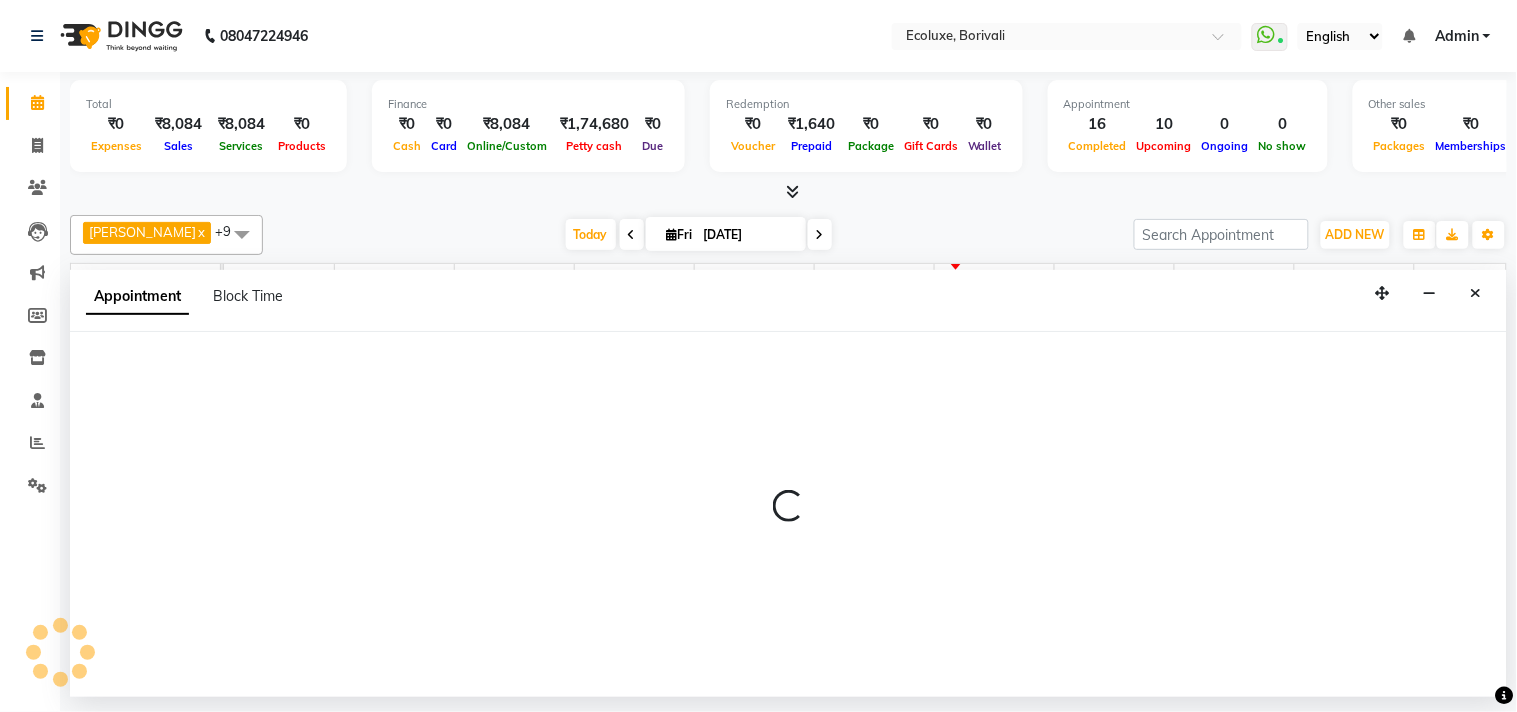select on "36344" 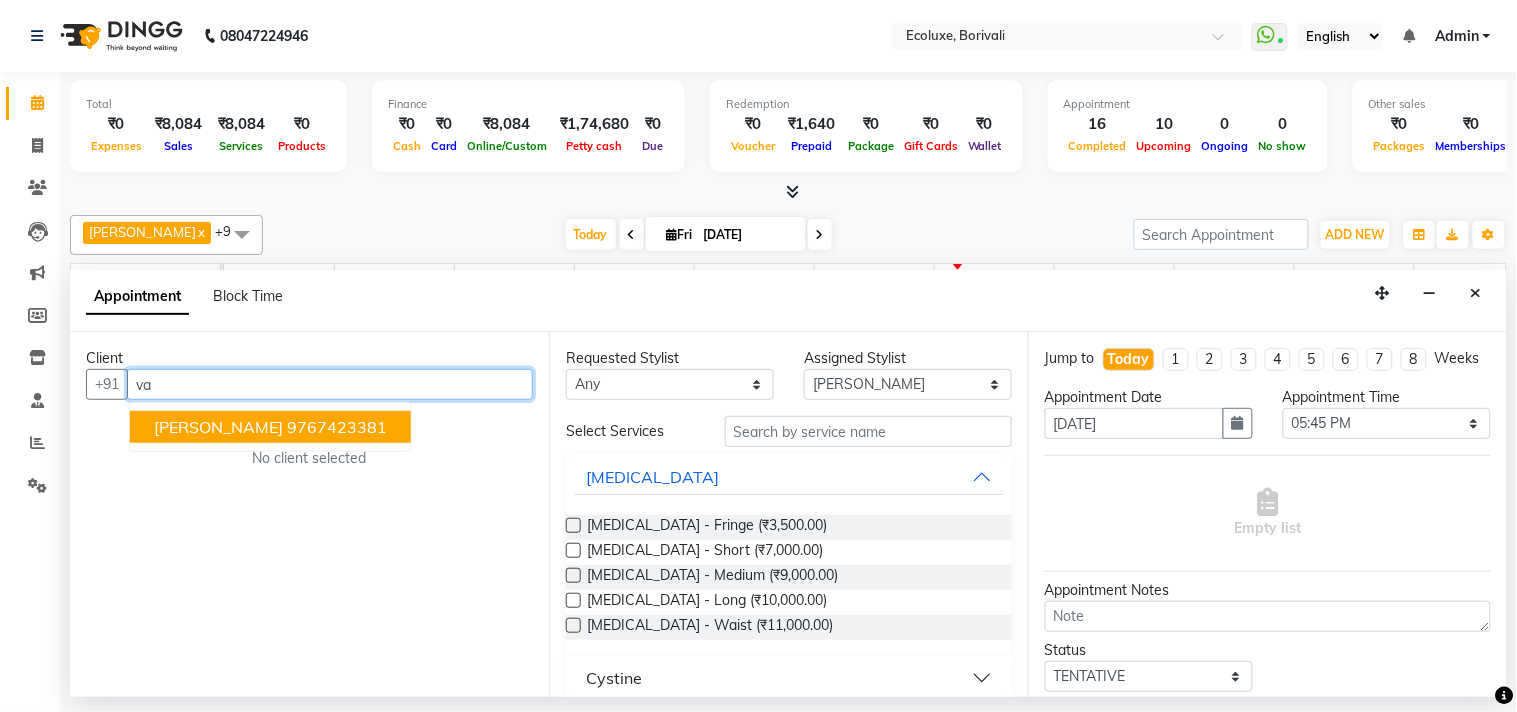 type on "v" 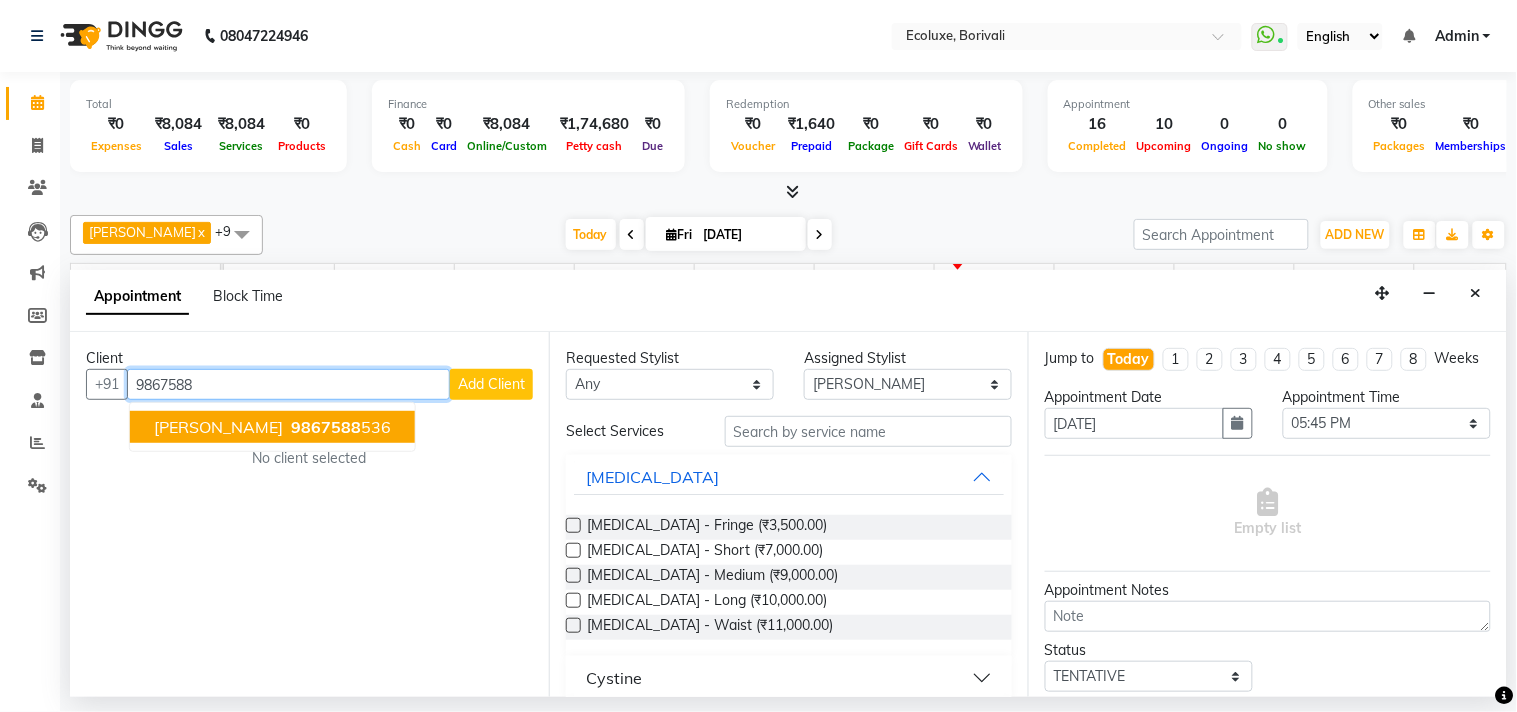 click on "9867588 536" at bounding box center (339, 427) 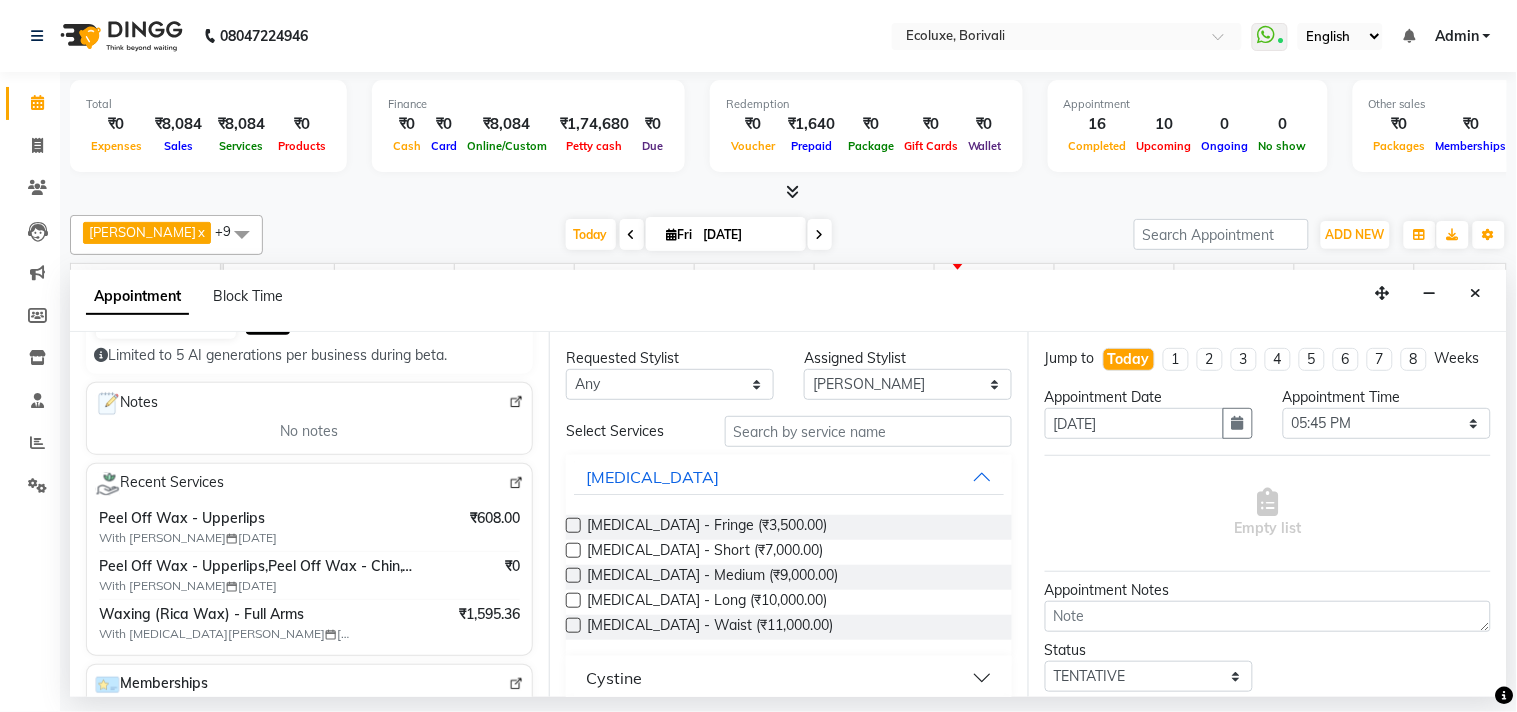 scroll, scrollTop: 222, scrollLeft: 0, axis: vertical 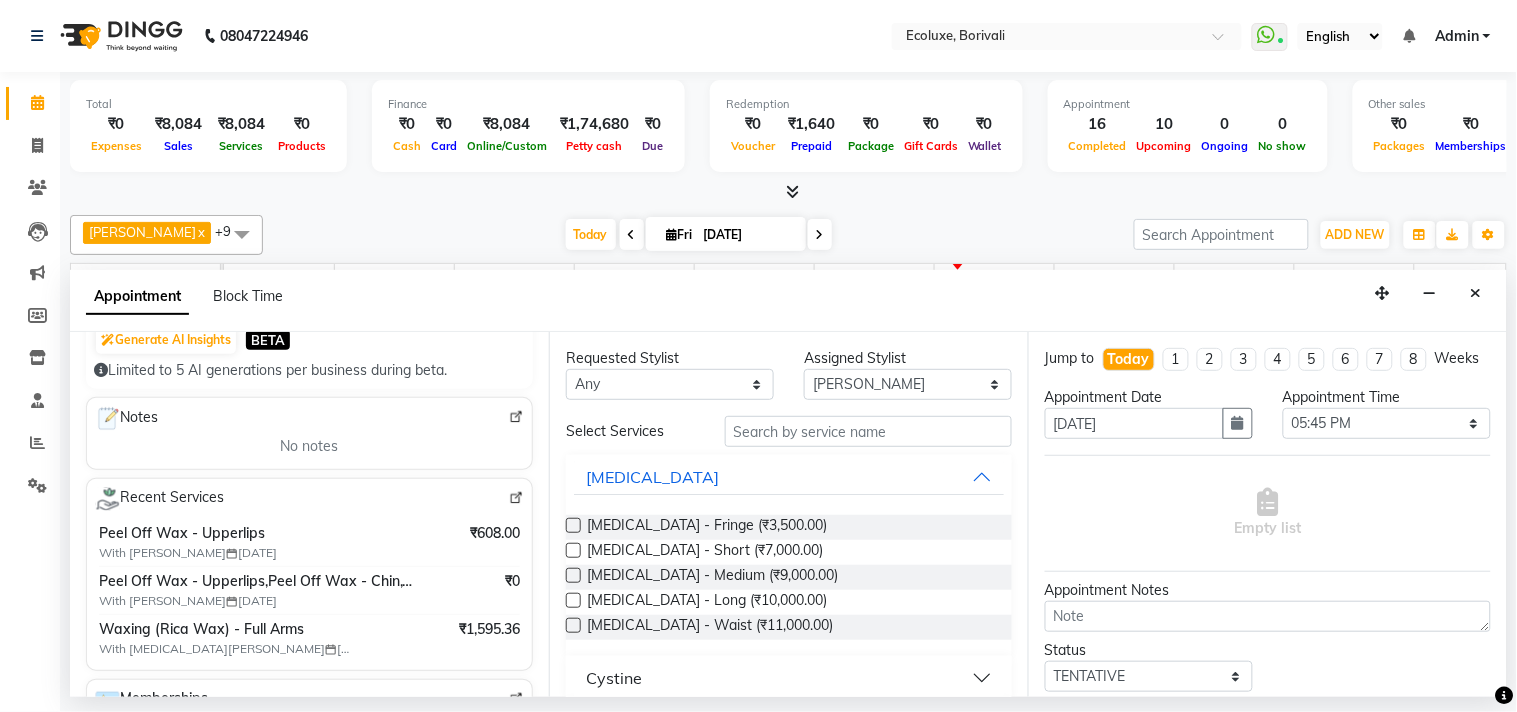 type on "9867588536" 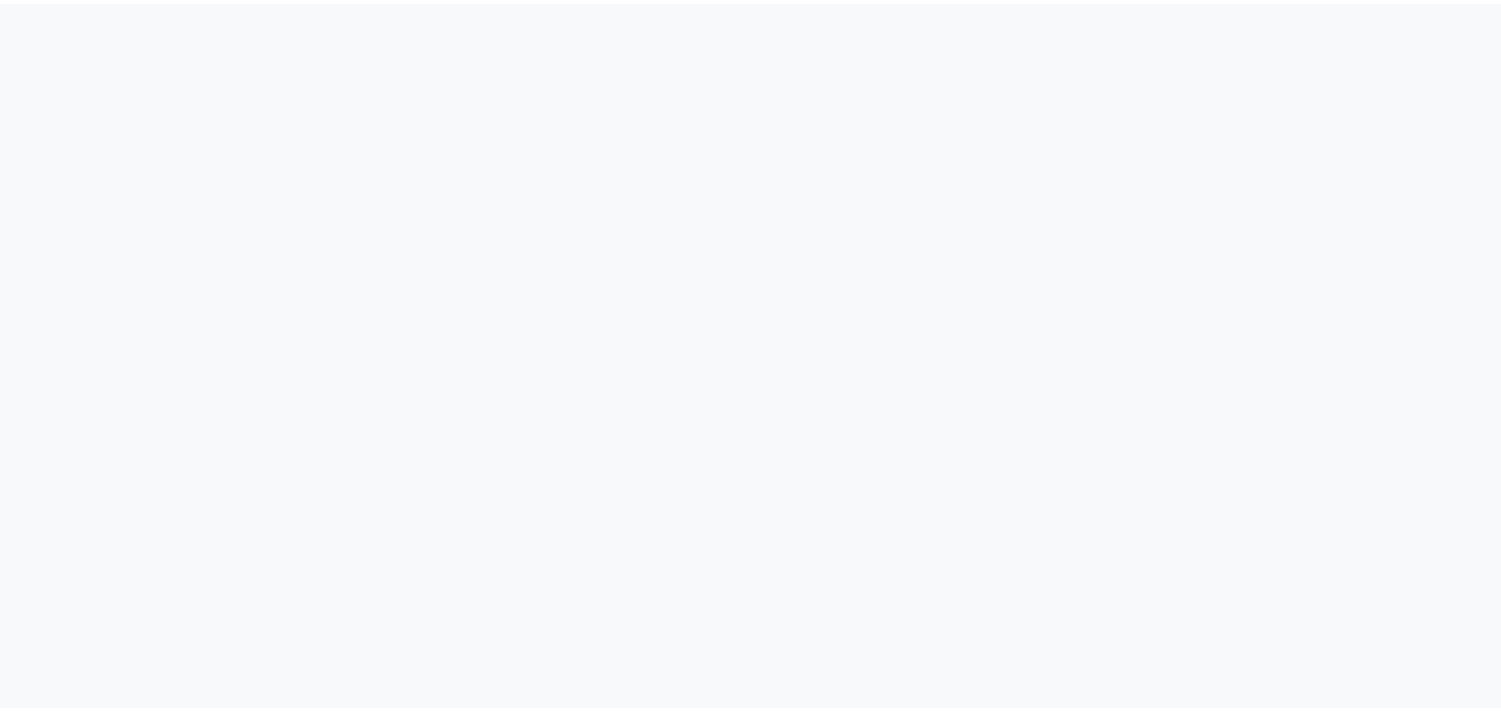 scroll, scrollTop: 0, scrollLeft: 0, axis: both 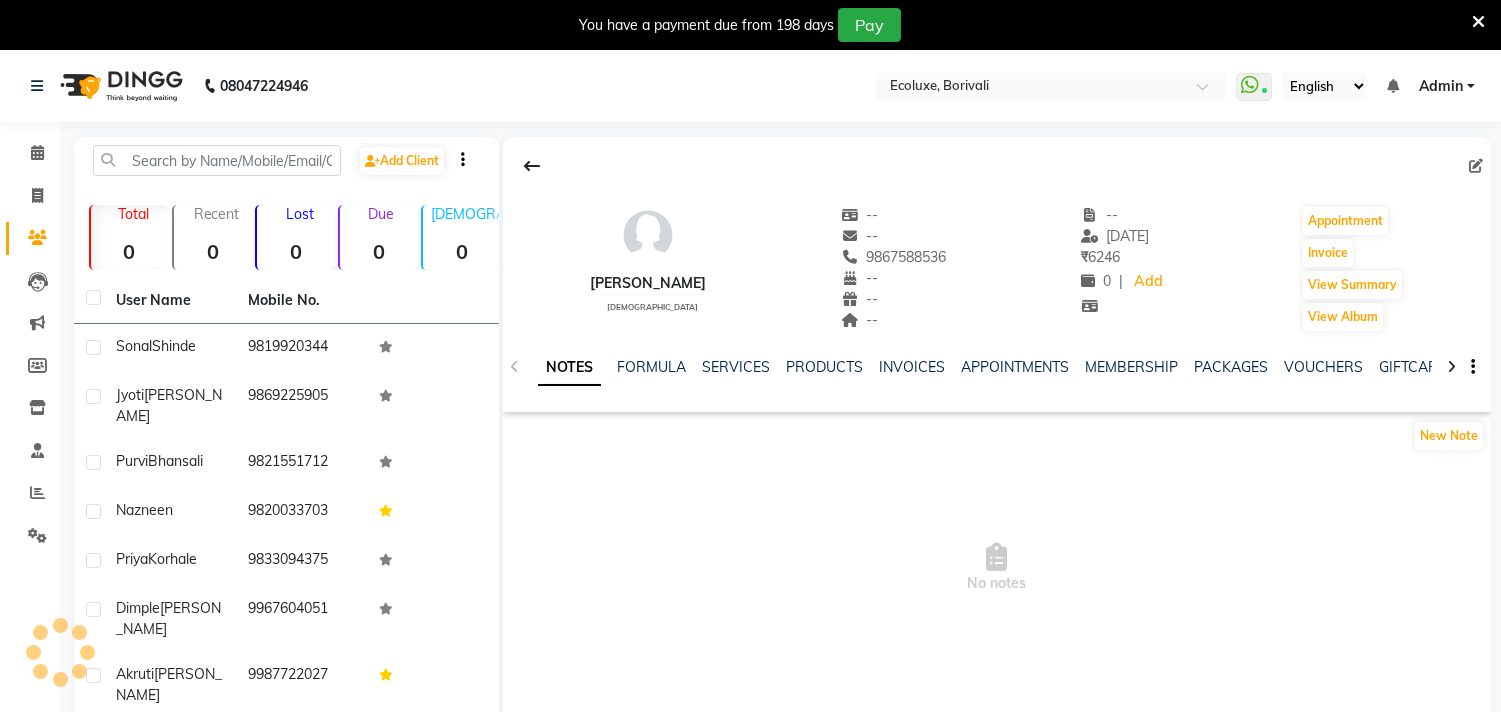 select on "en" 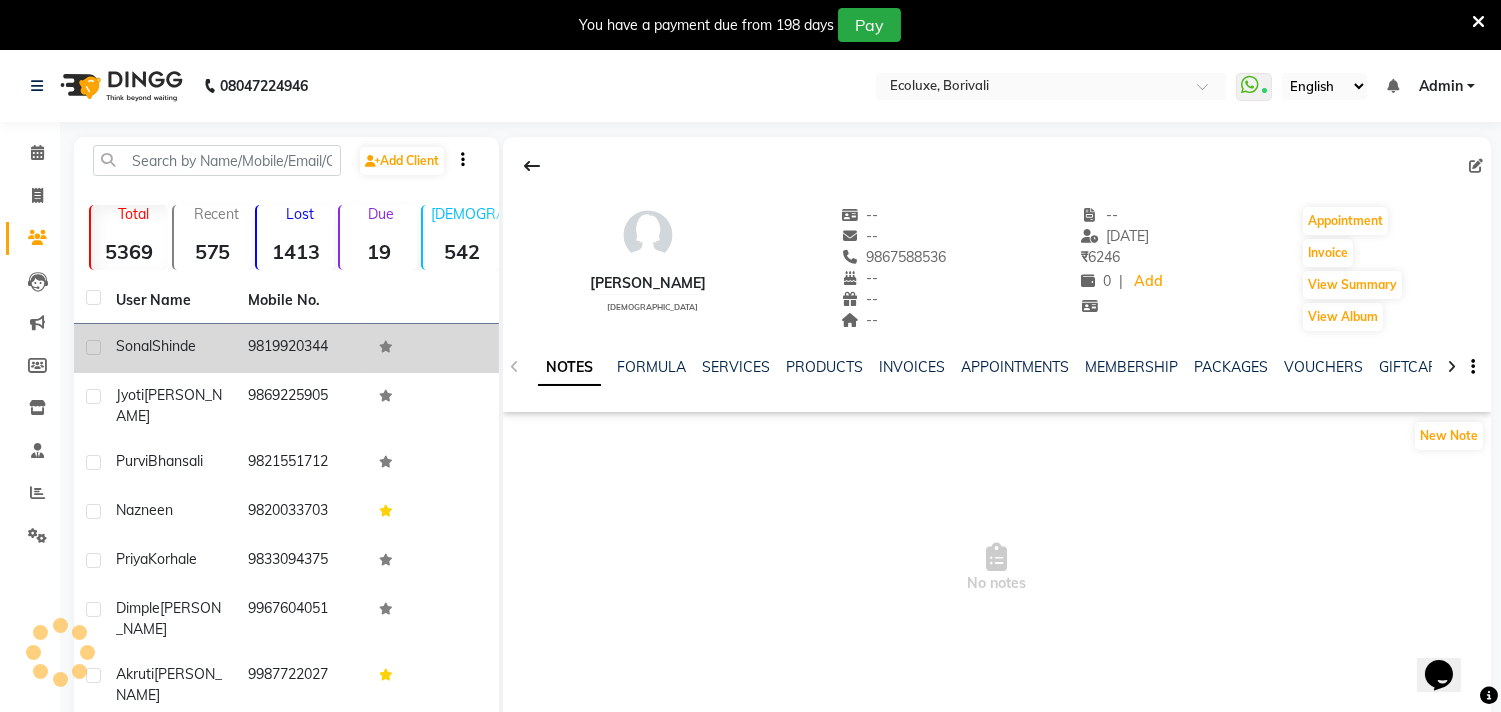 scroll, scrollTop: 0, scrollLeft: 0, axis: both 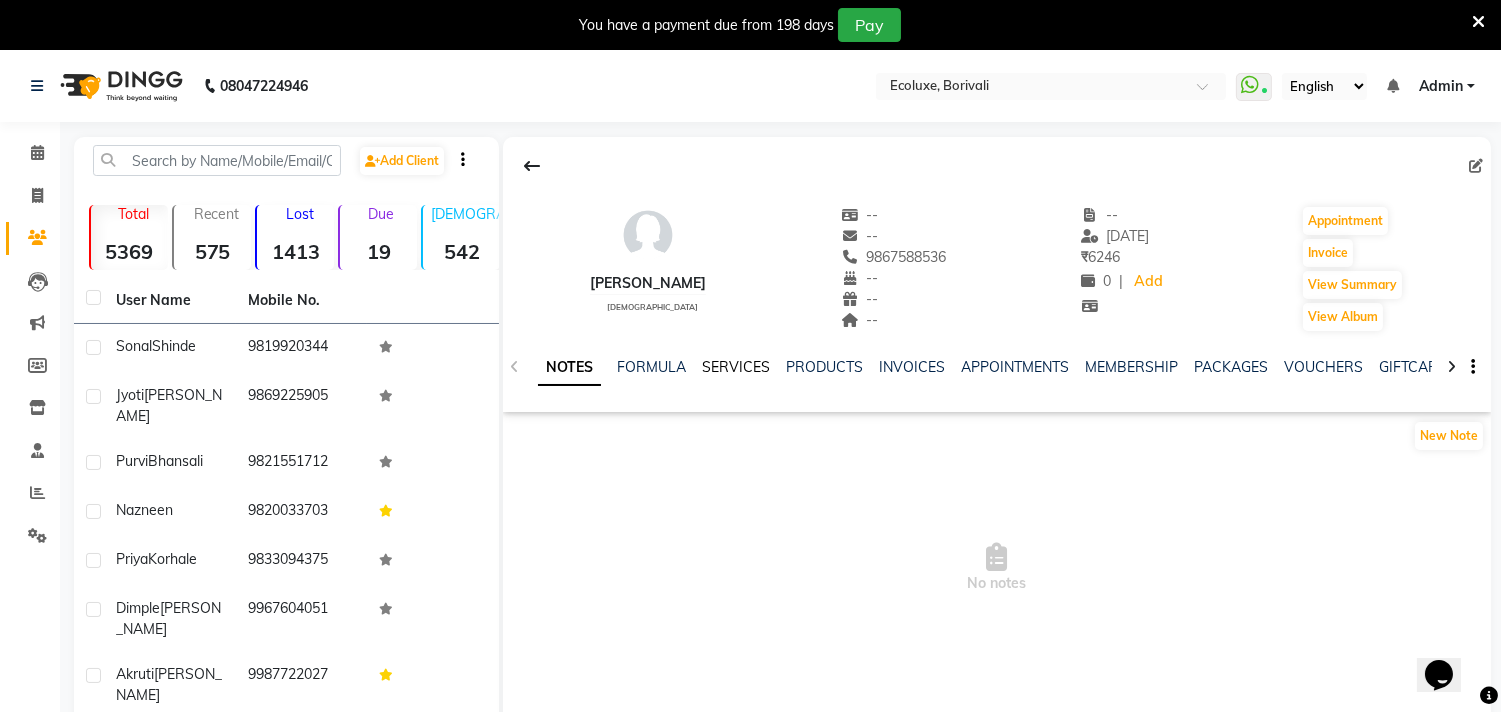 click on "SERVICES" 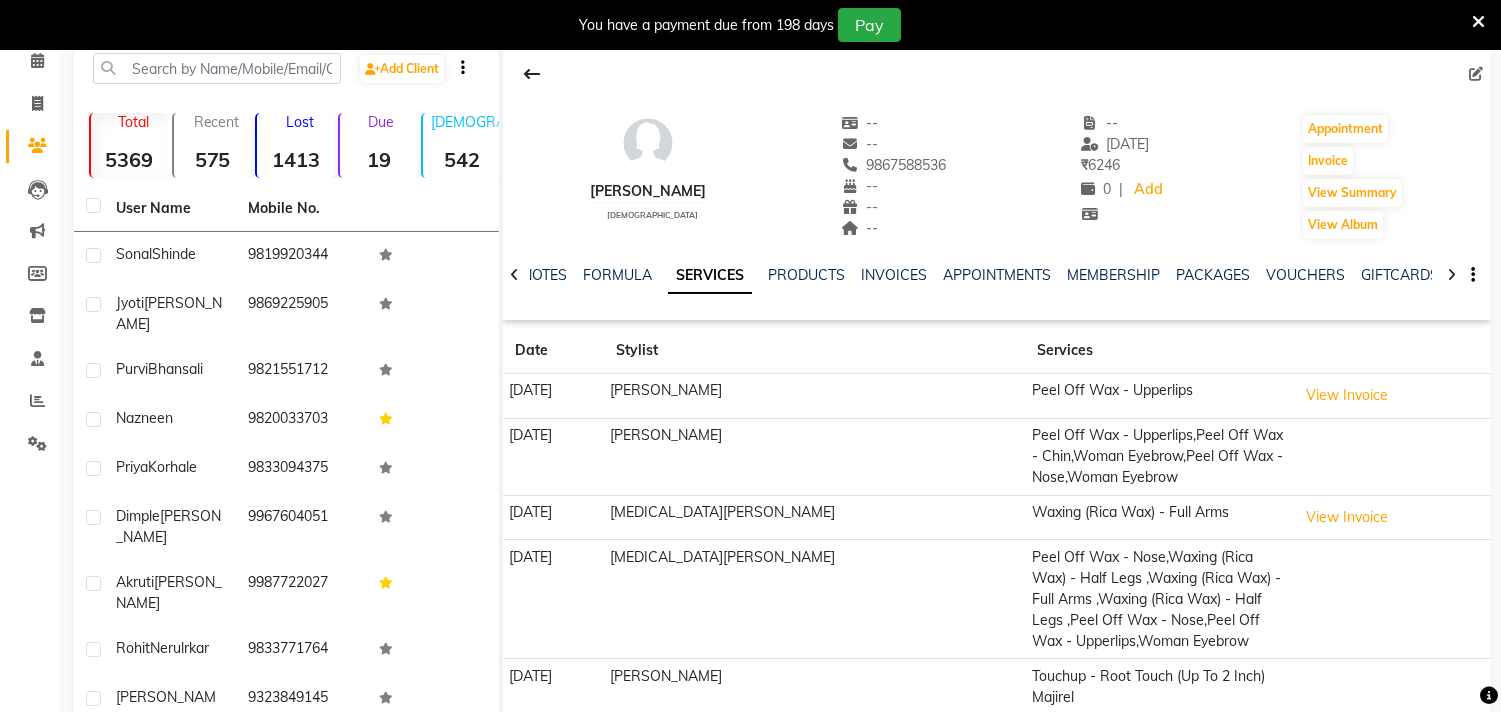 scroll, scrollTop: 0, scrollLeft: 0, axis: both 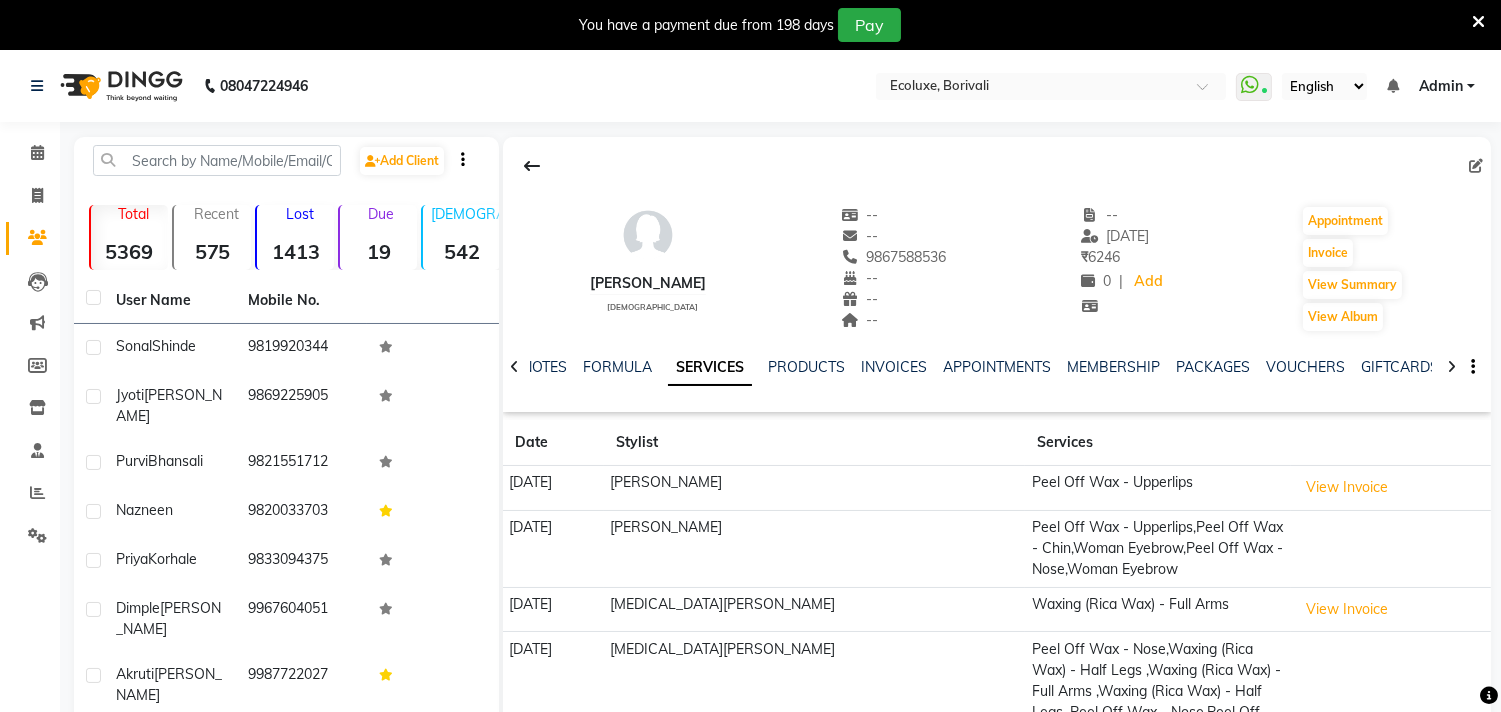 click on "MEMBERSHIP" 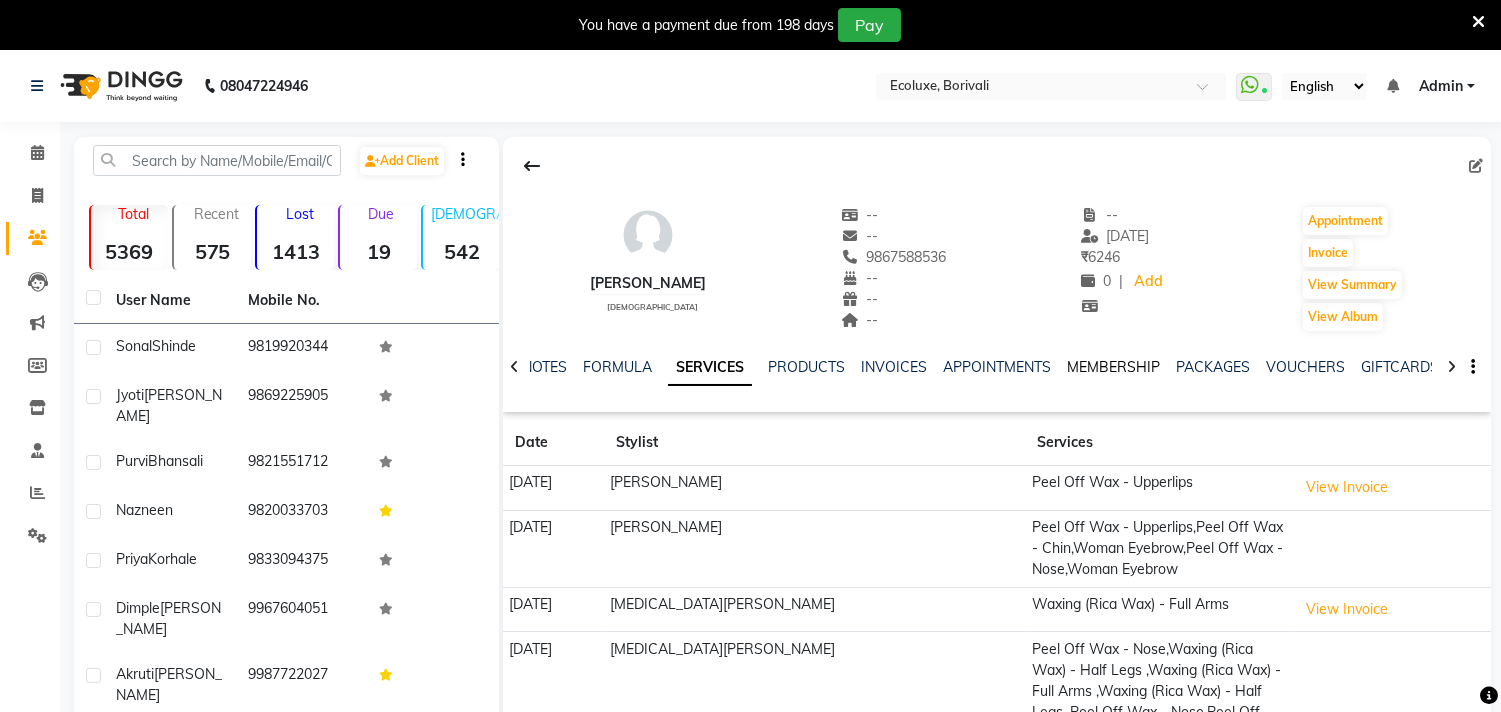 click on "MEMBERSHIP" 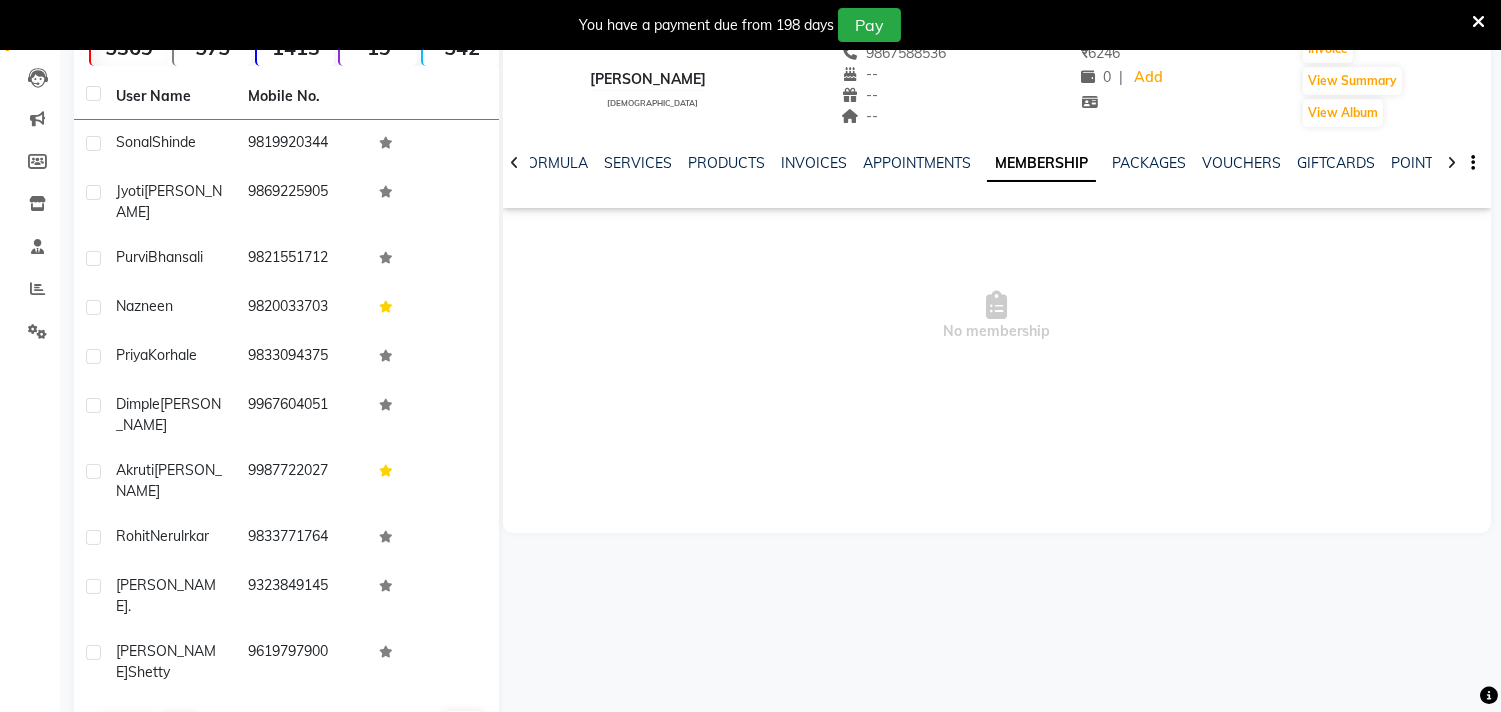 scroll, scrollTop: 0, scrollLeft: 0, axis: both 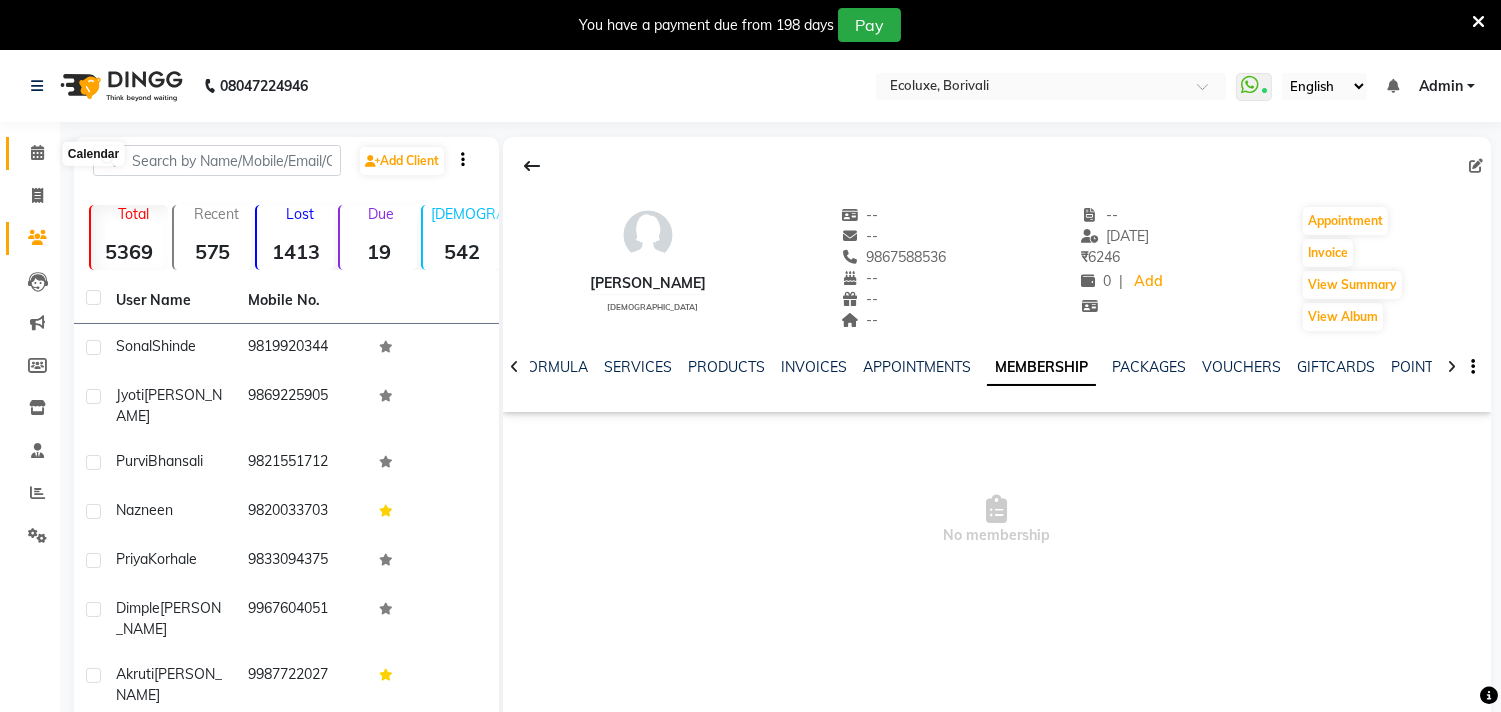 click 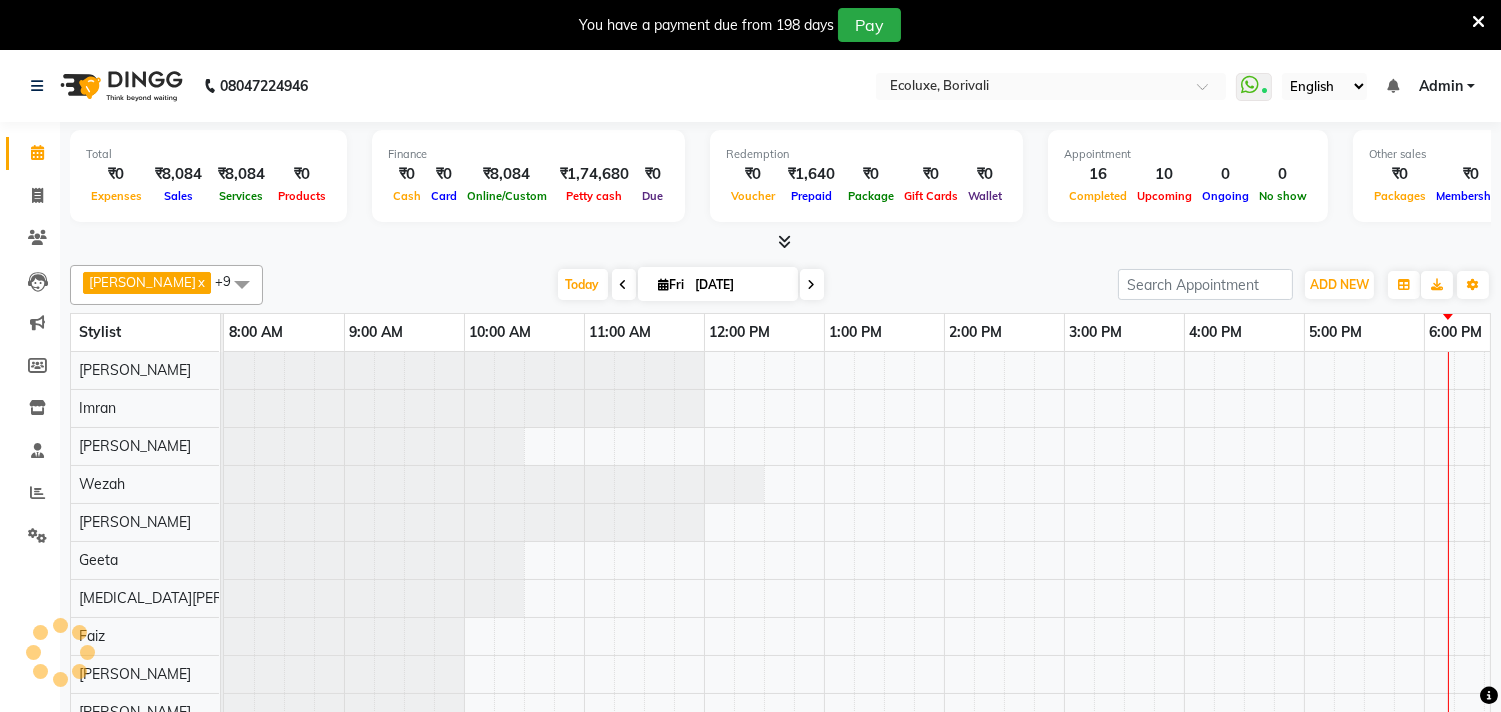 scroll, scrollTop: 0, scrollLeft: 174, axis: horizontal 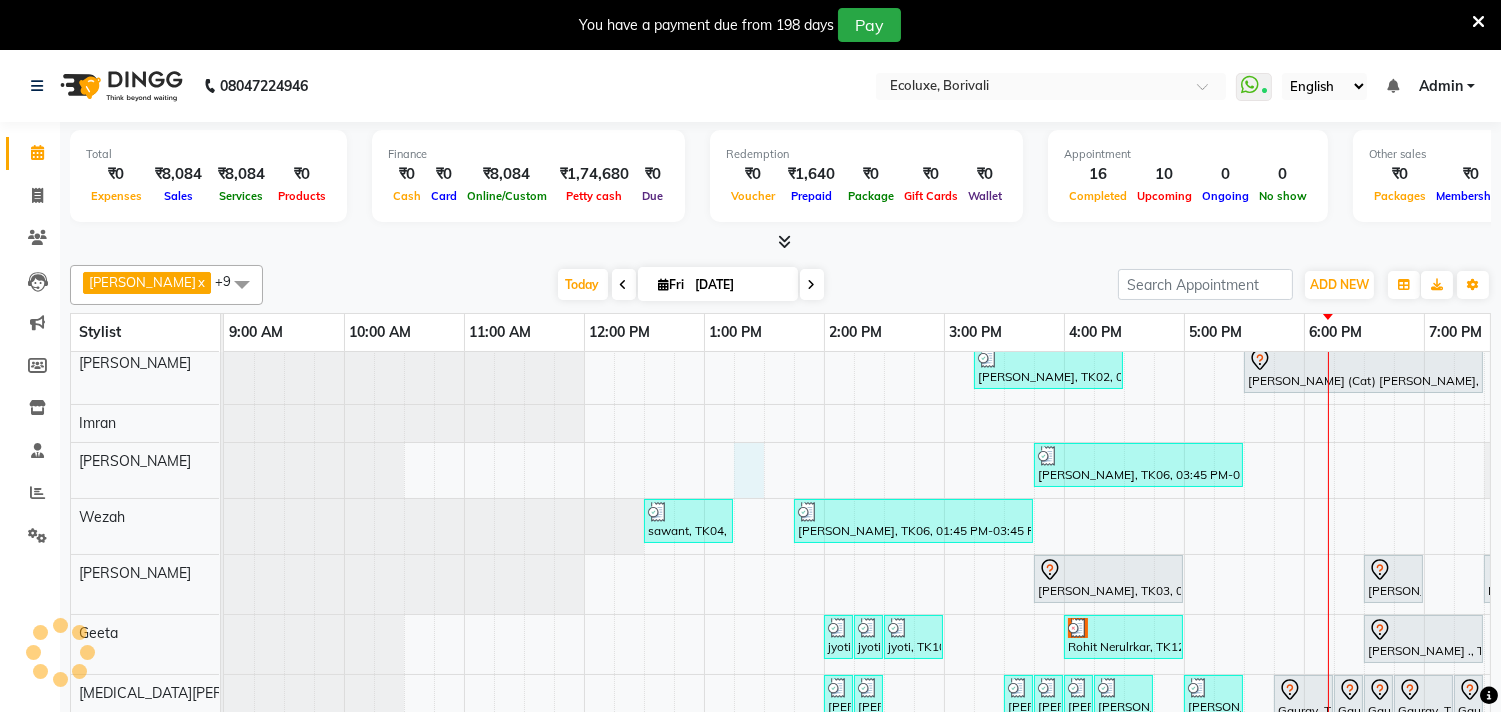 click on "Purvi Bhansali, TK02, 03:15 PM-04:30 PM, Touchup - Root Touch (Up To 2 Inch) Inoa             Khyati (Cat) Mistry, TK05, 05:30 PM-07:30 PM, Touchup - Root Touch (Up To 2 Inch) Inoa     Nisha Patel, TK06, 03:45 PM-05:30 PM, Waxing (Rica Wax) - Full Arms ,Waxing (Rica Wax) - Full Legs,Waxing (Rica Wax) - Underarms,Waxing (Rica Wax) - Brazilian     sawant, TK04, 12:30 PM-01:15 PM, Kids Haircut (Upto 4yrs)     Nisha Patel, TK06, 01:45 PM-03:45 PM, Touchup - Root Touch (Up To 2 Inch) Majirel             dipta, TK03, 03:45 PM-05:00 PM, Nails - Stick on + Gel Polish Combo             Ananya, TK01, 06:30 PM-07:00 PM, Nails - Plain Gel Polish             Nazneen, TK13, 07:30 PM-08:15 PM, Classic Pedicure     jyoti, TK10, 02:00 PM-02:15 PM, Woman Eyebrow     jyoti, TK10, 02:15 PM-02:30 PM, Woman Eyebrow     jyoti, TK10, 02:30 PM-03:00 PM, Peel Off Wax - Full Face     Rohit Nerulrkar, TK12, 04:00 PM-05:00 PM, Remy Laure - Magic Mineral Facial                 Nisha Patel, TK06, 02:00 PM-02:15 PM, Woman Upperlip" at bounding box center (1064, 605) 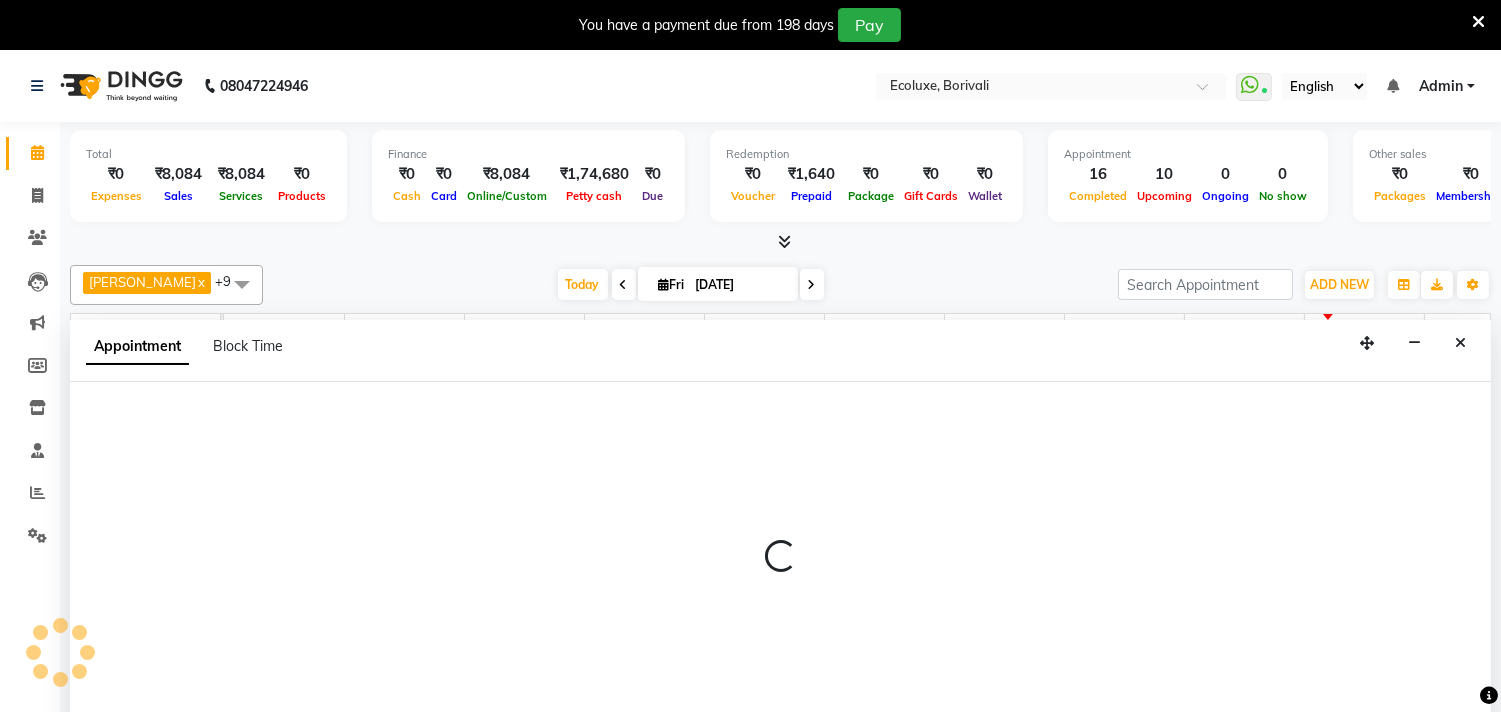 scroll, scrollTop: 50, scrollLeft: 0, axis: vertical 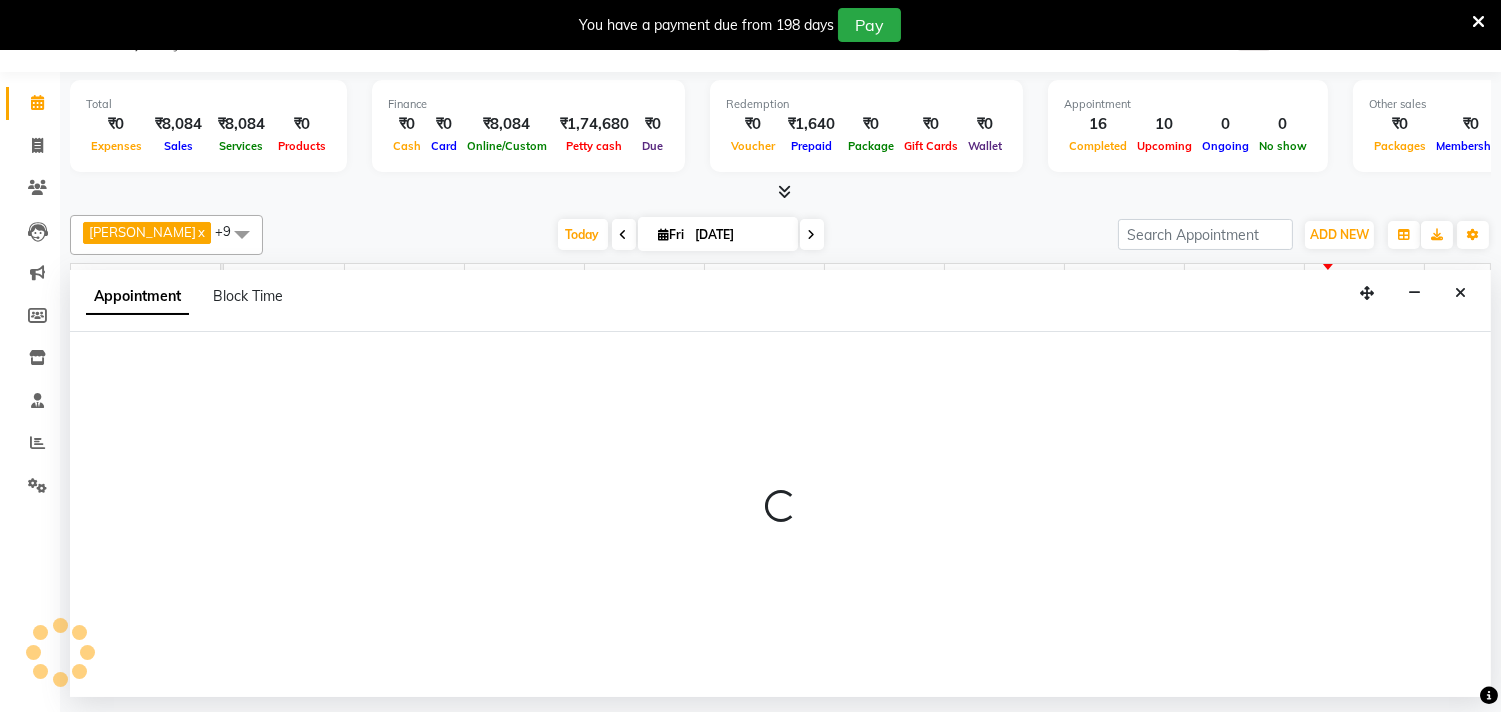 select on "36344" 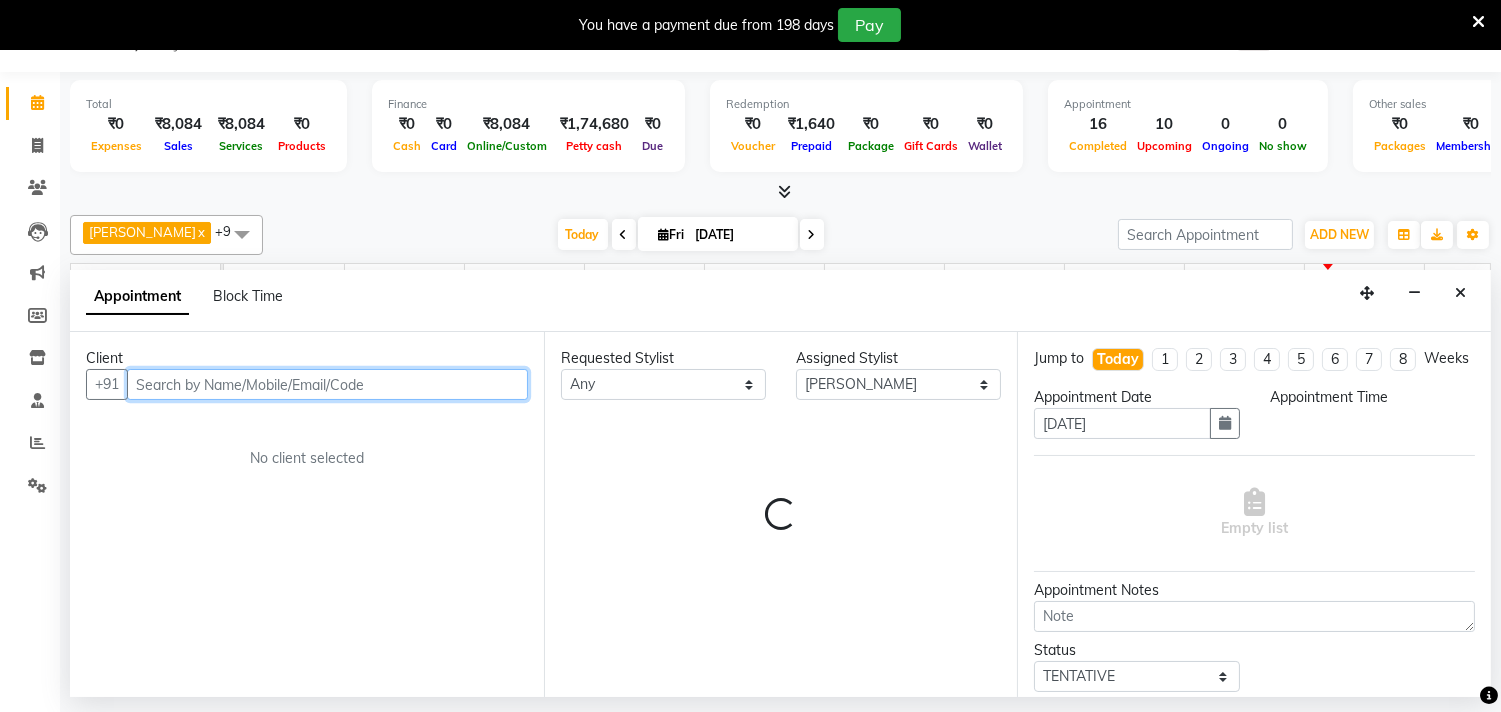 select on "795" 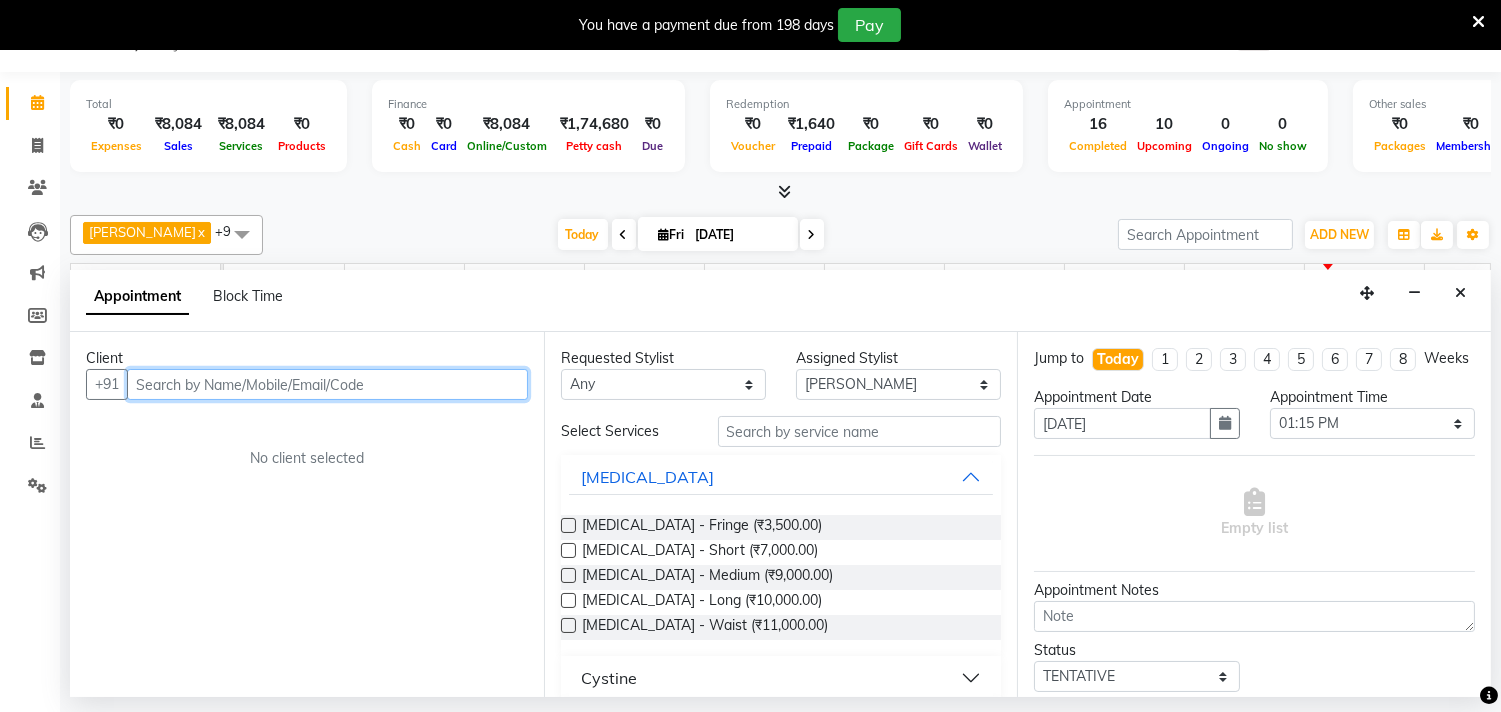 click at bounding box center [327, 384] 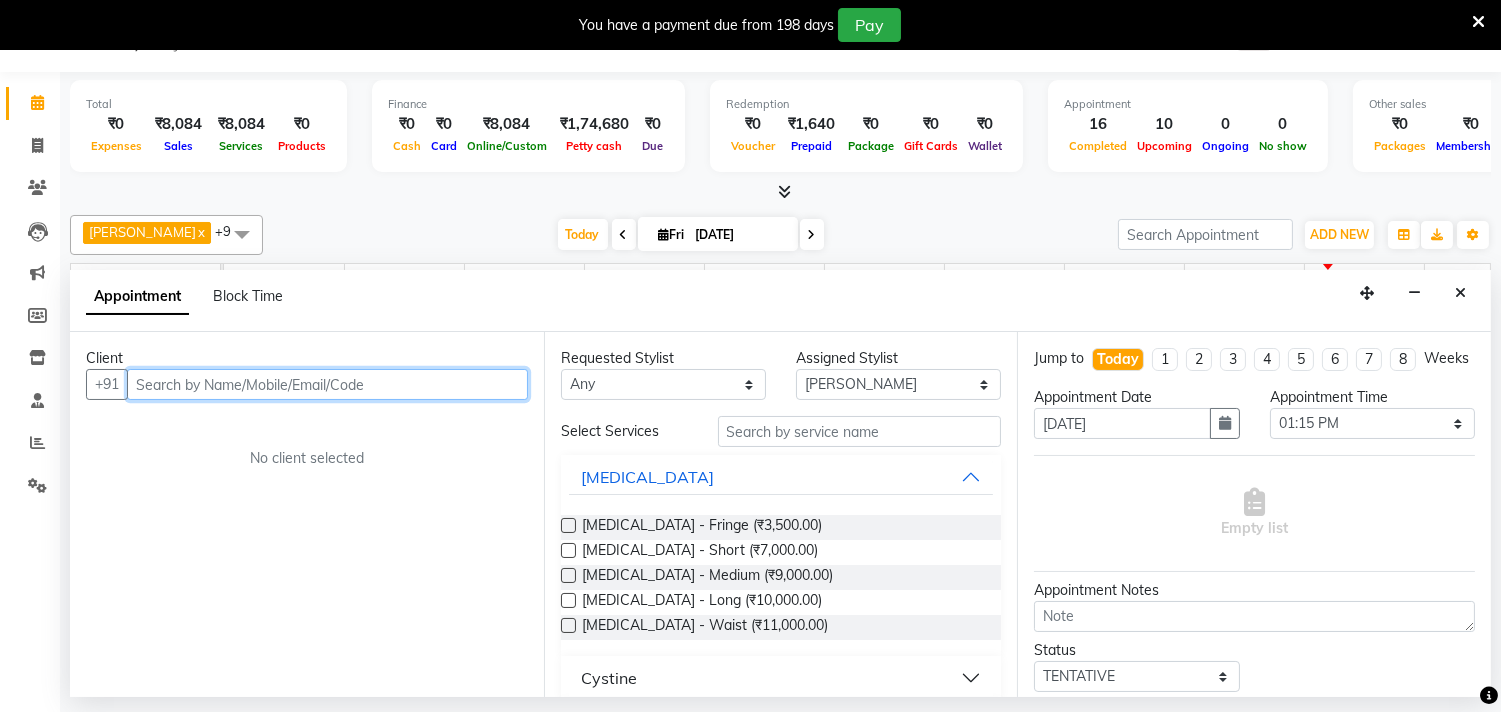 click at bounding box center [327, 384] 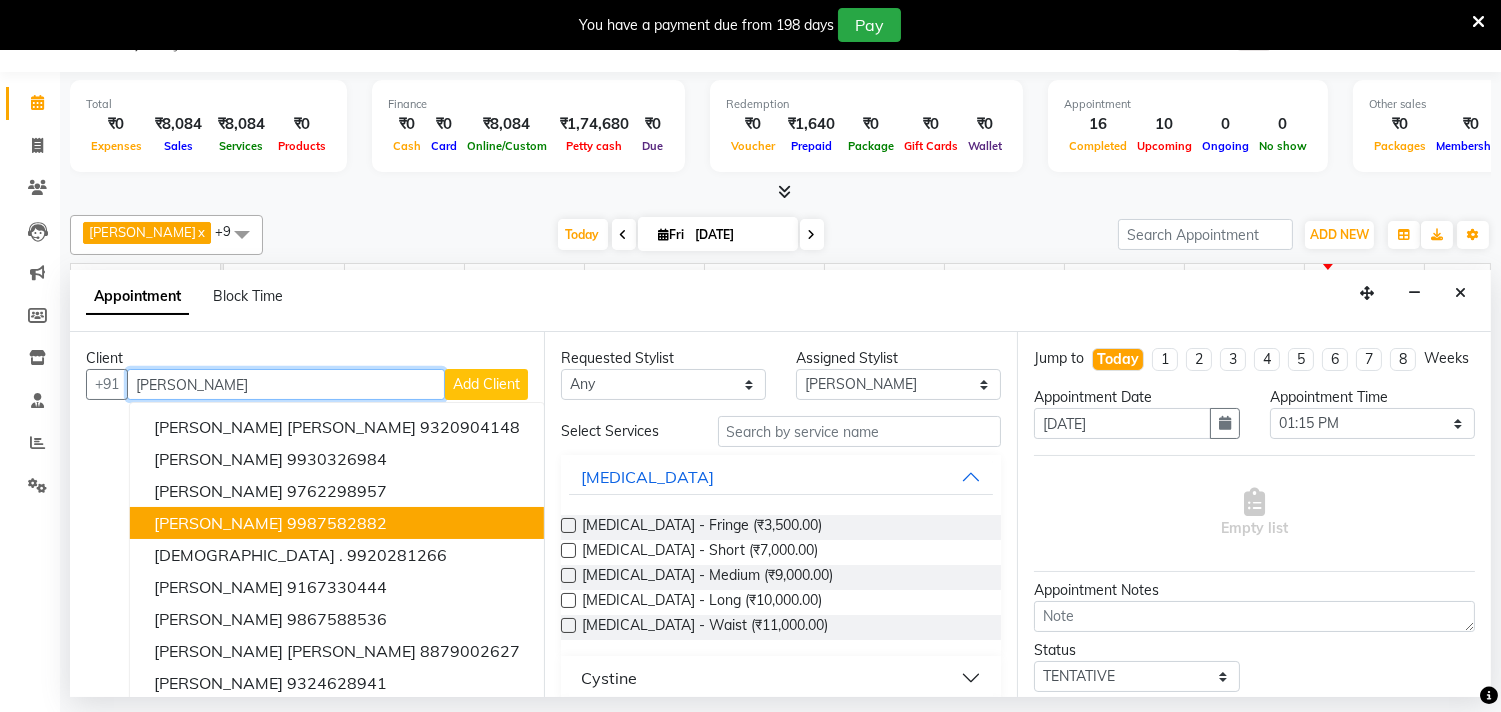 click on "Vaishali Makwana" at bounding box center [218, 523] 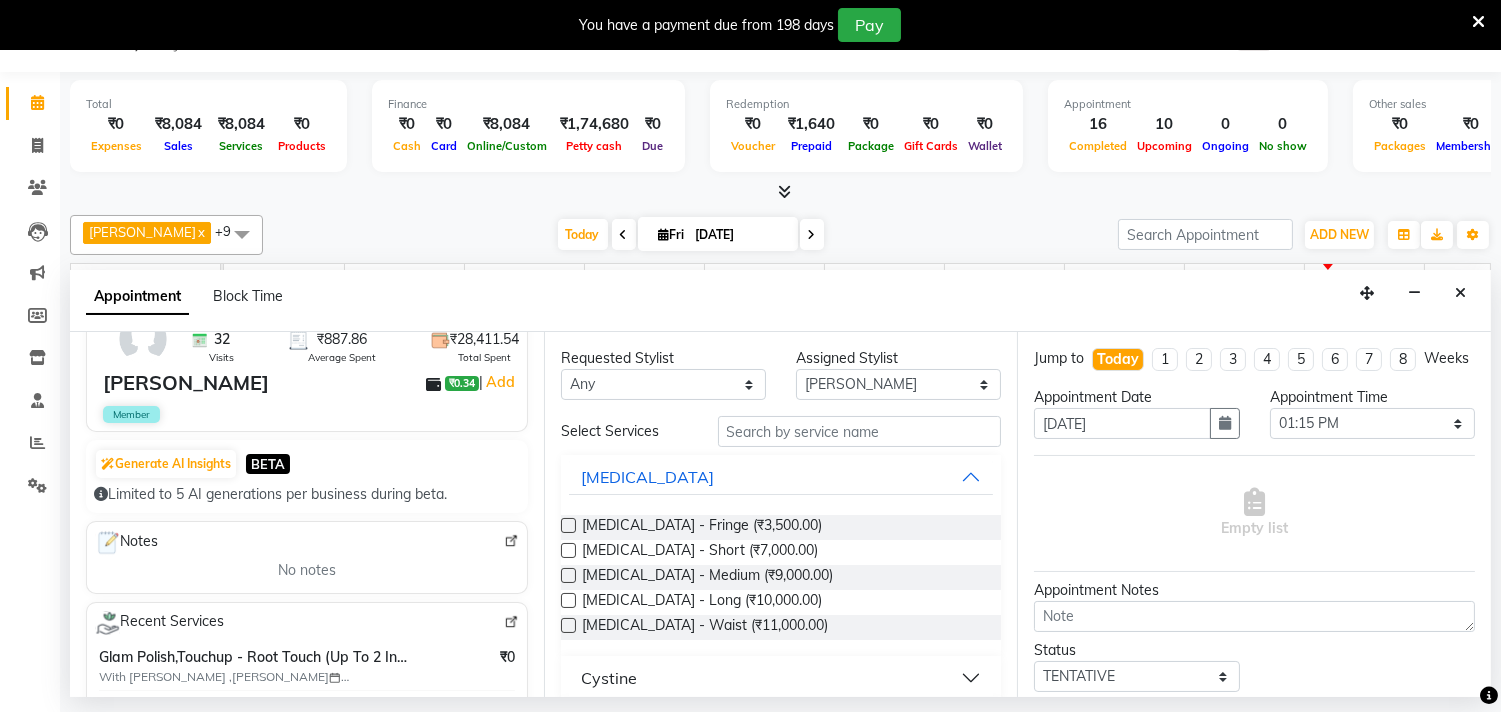 scroll, scrollTop: 222, scrollLeft: 0, axis: vertical 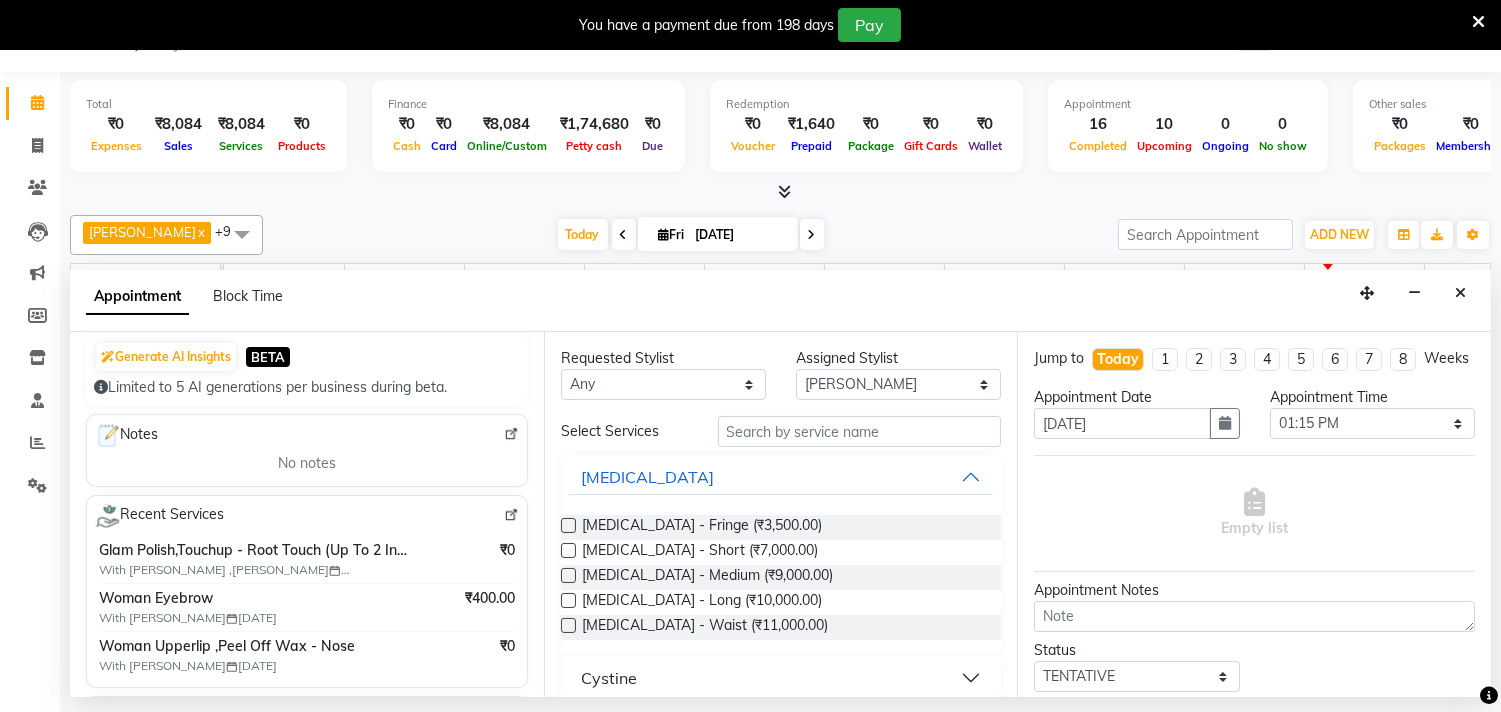 type on "9987582882" 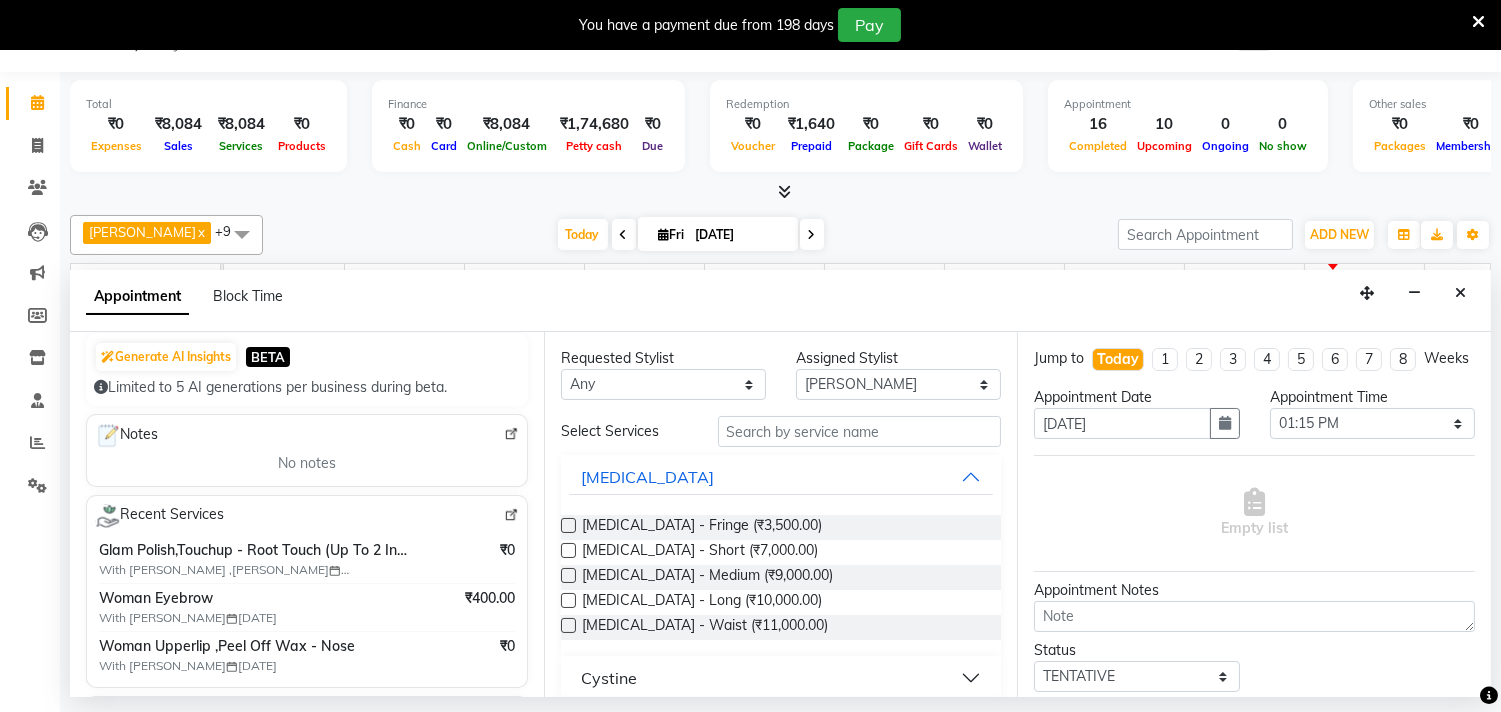 scroll, scrollTop: 333, scrollLeft: 0, axis: vertical 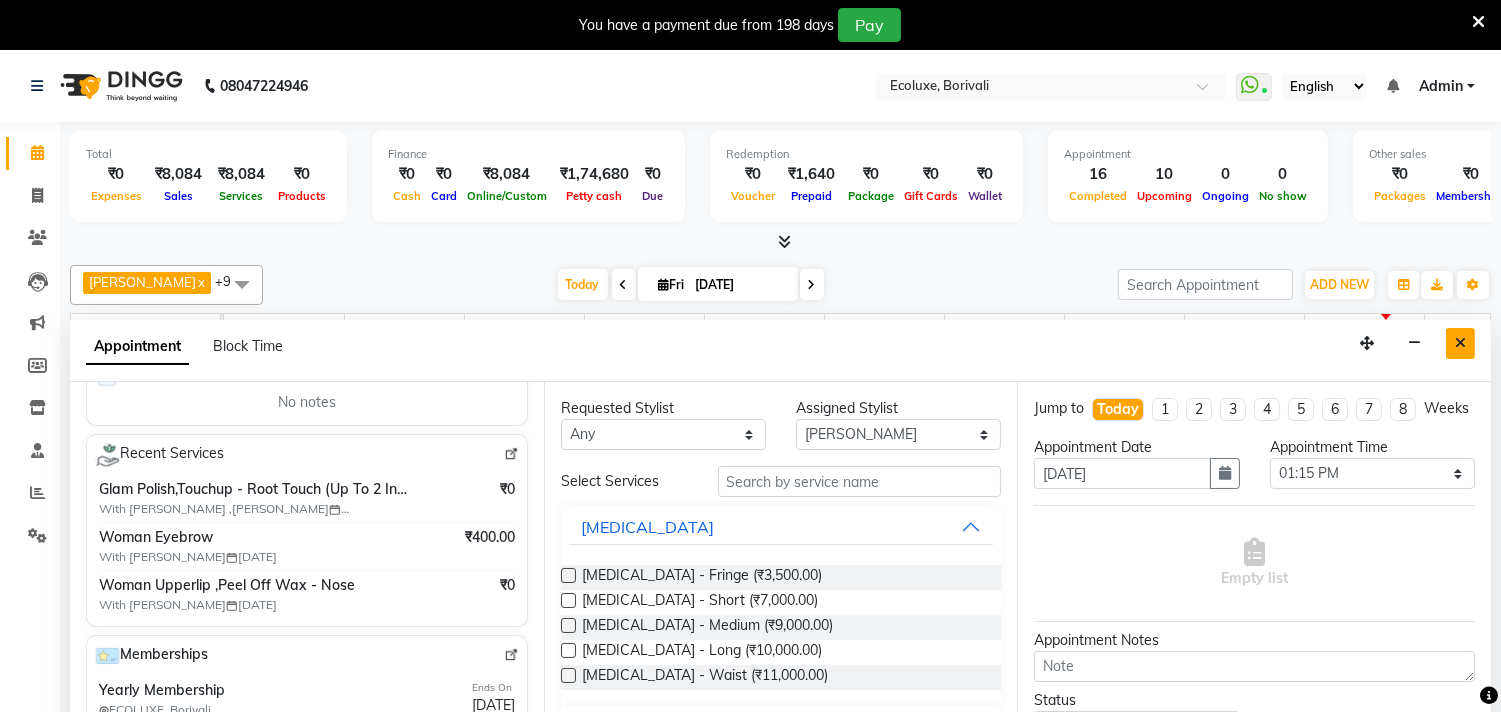 click at bounding box center [1460, 343] 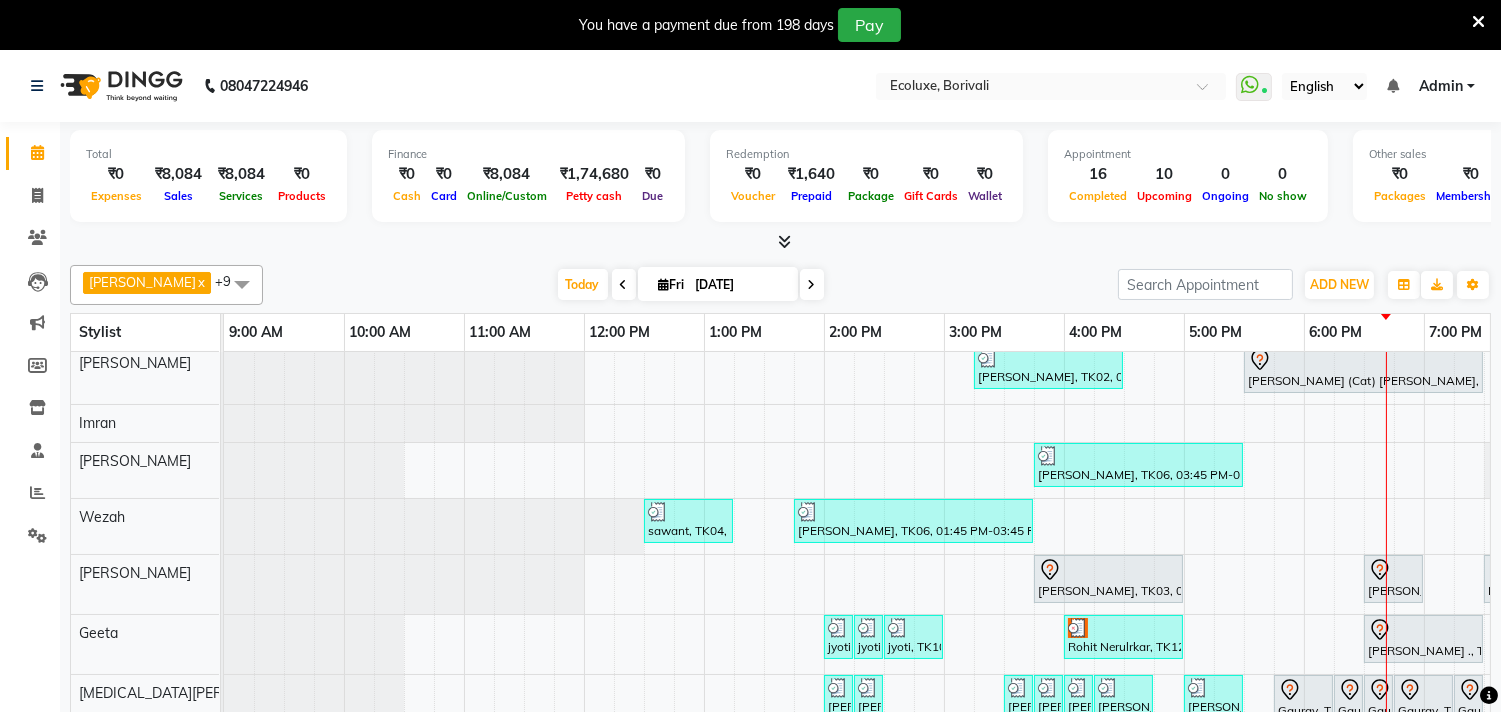 scroll, scrollTop: 93, scrollLeft: 0, axis: vertical 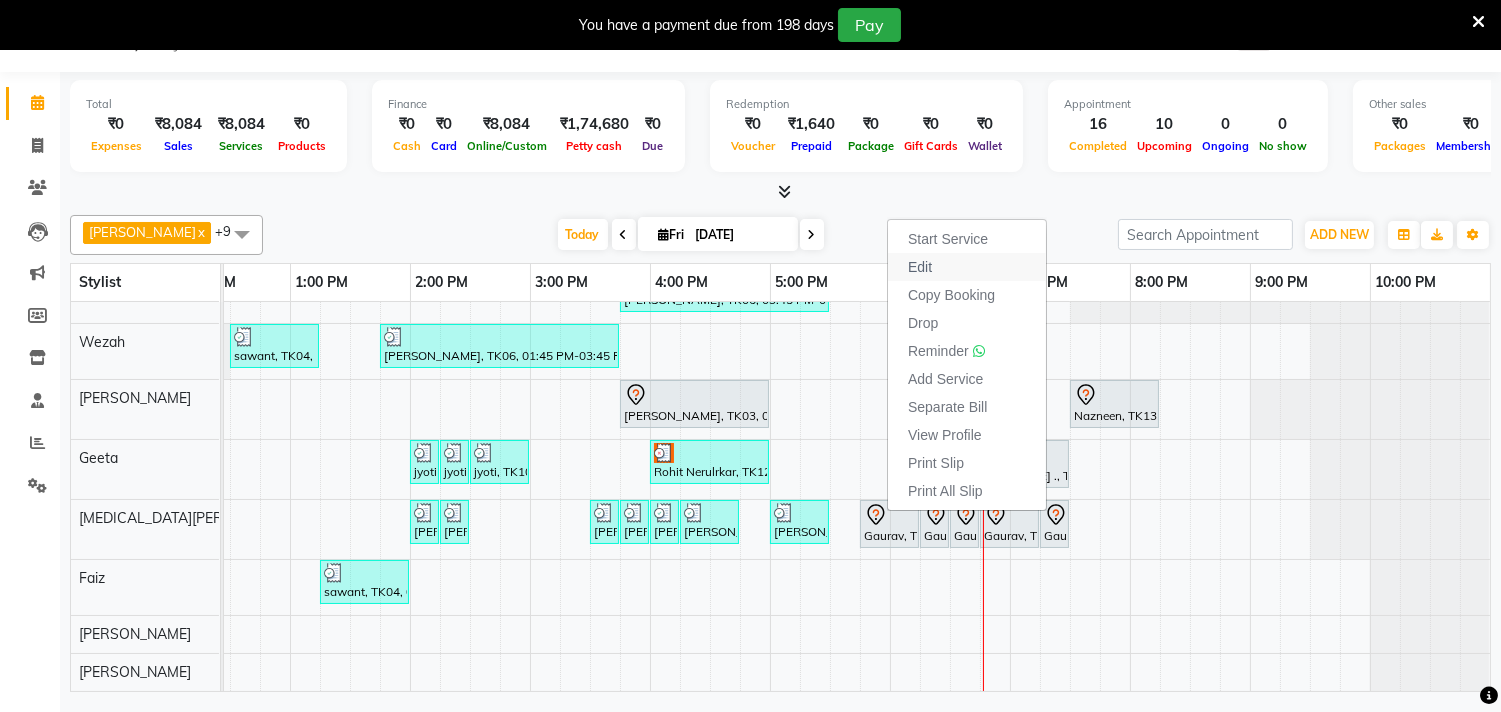 click on "Edit" at bounding box center (920, 267) 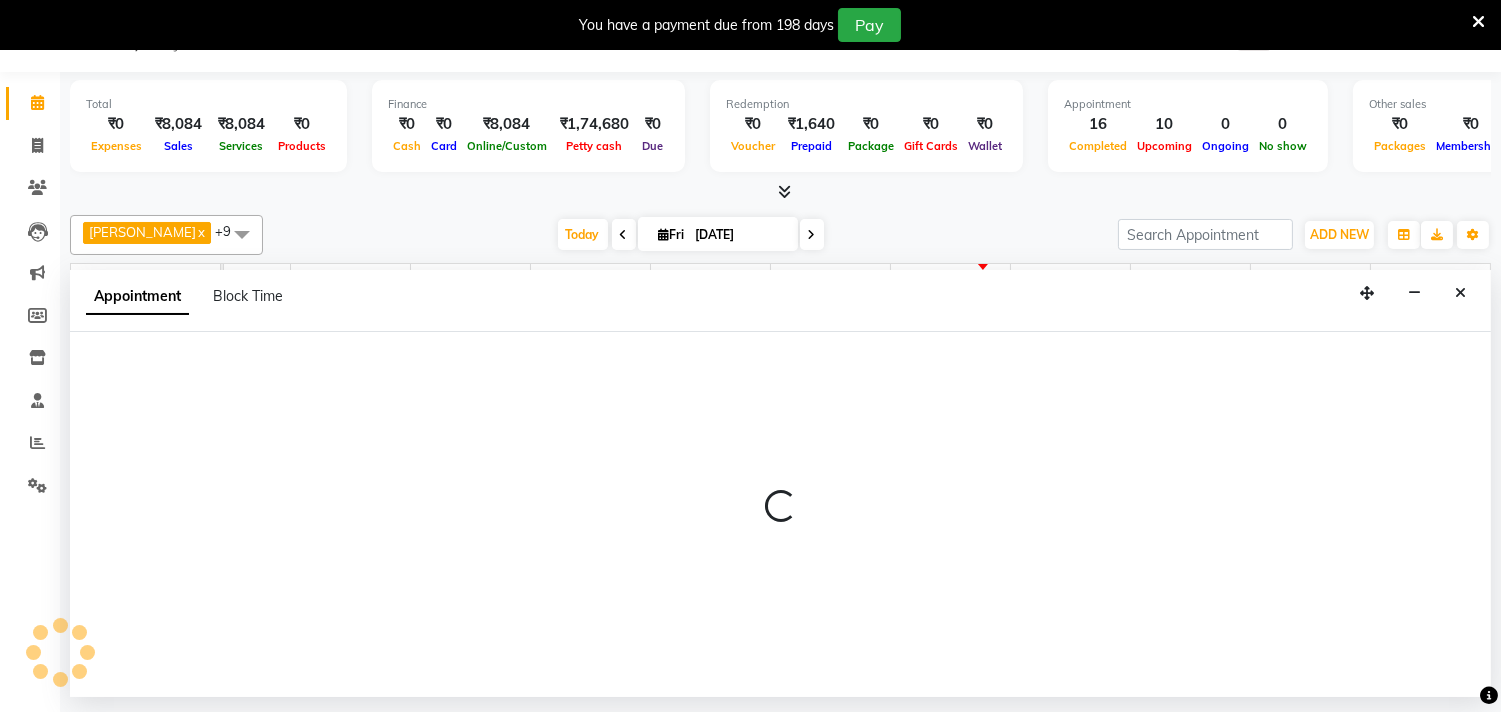 select on "tentative" 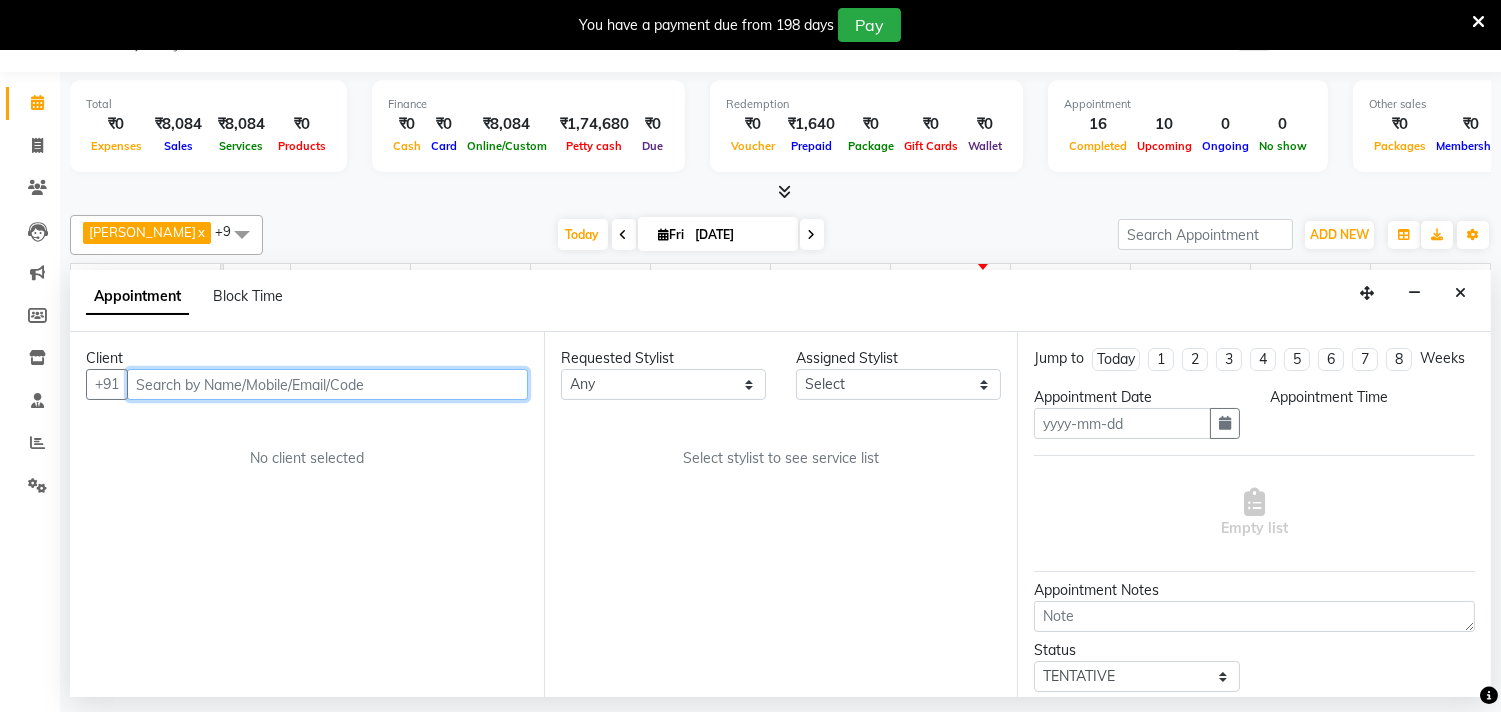 type on "[DATE]" 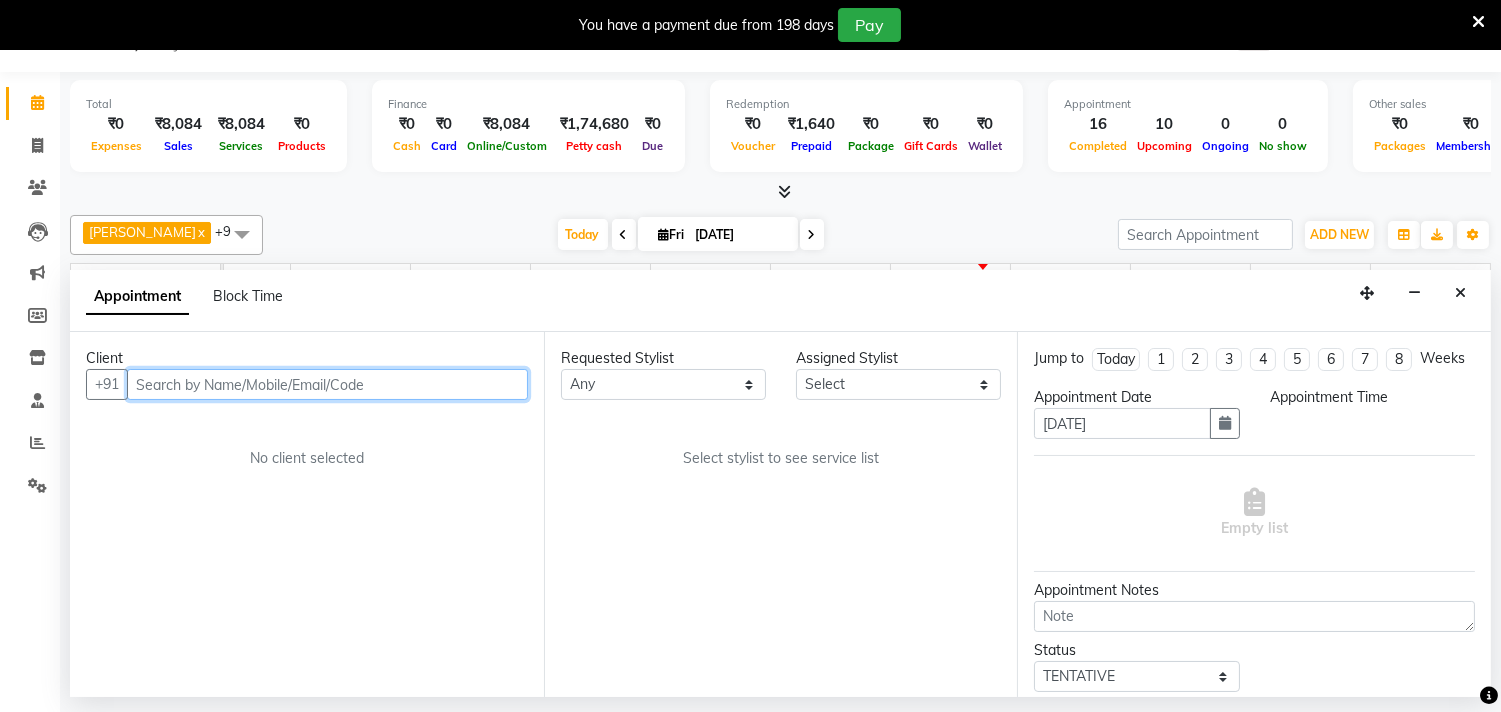 select on "1065" 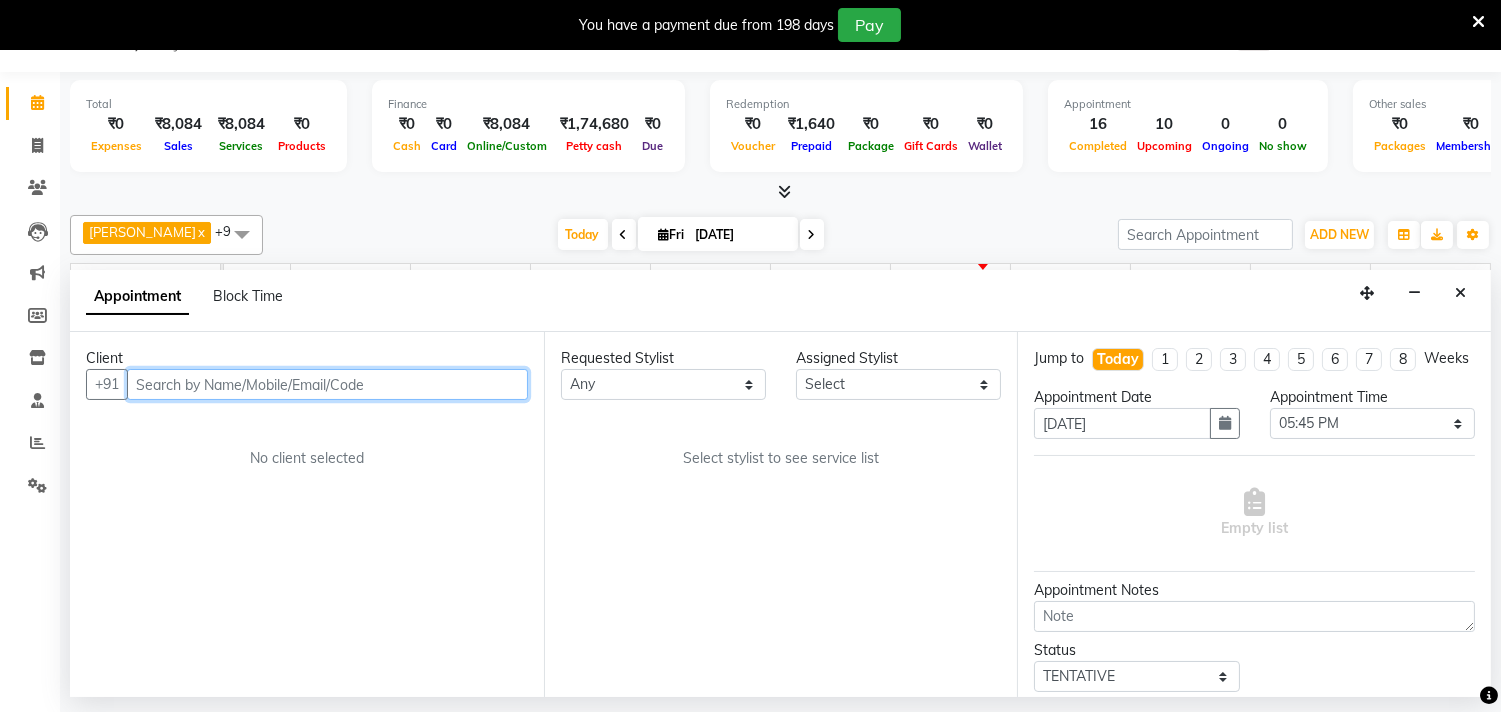 select on "61798" 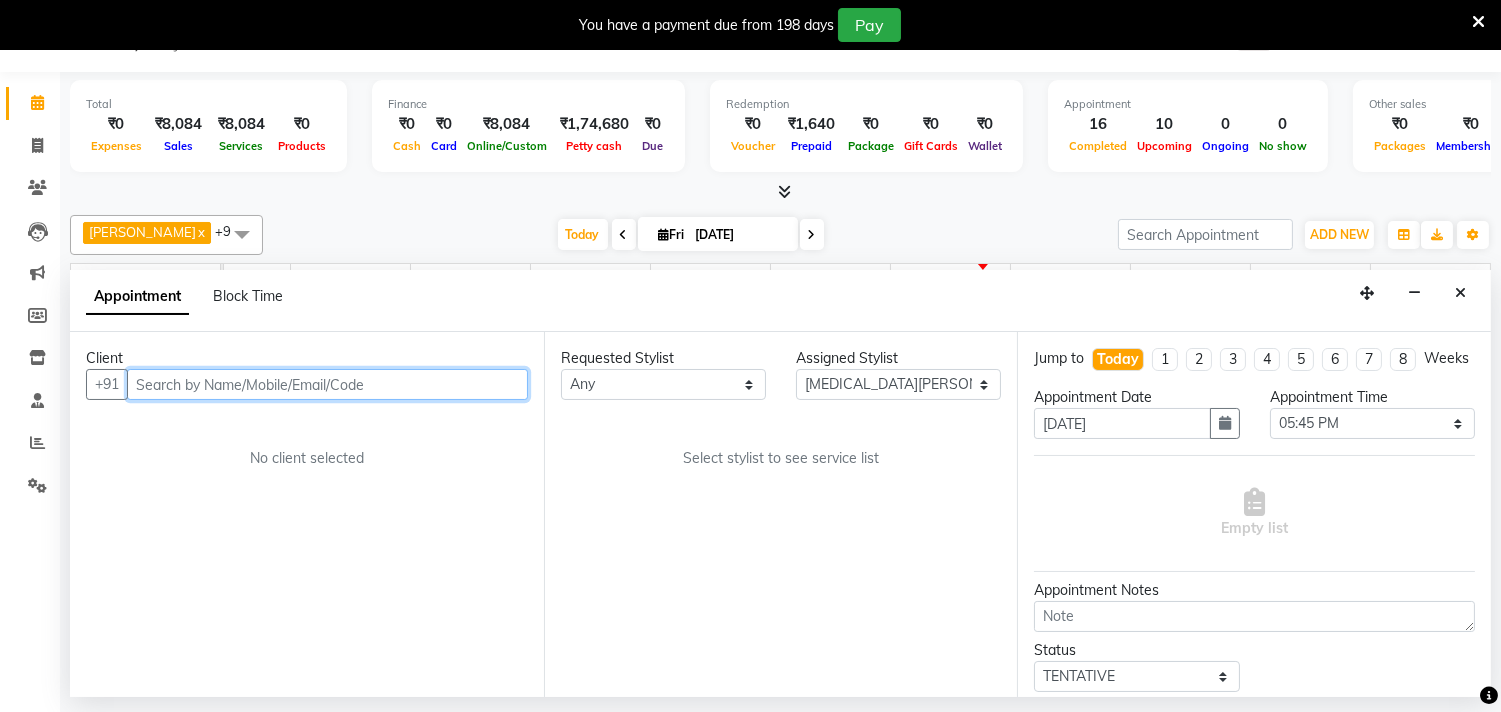 scroll, scrollTop: 0, scrollLeft: 414, axis: horizontal 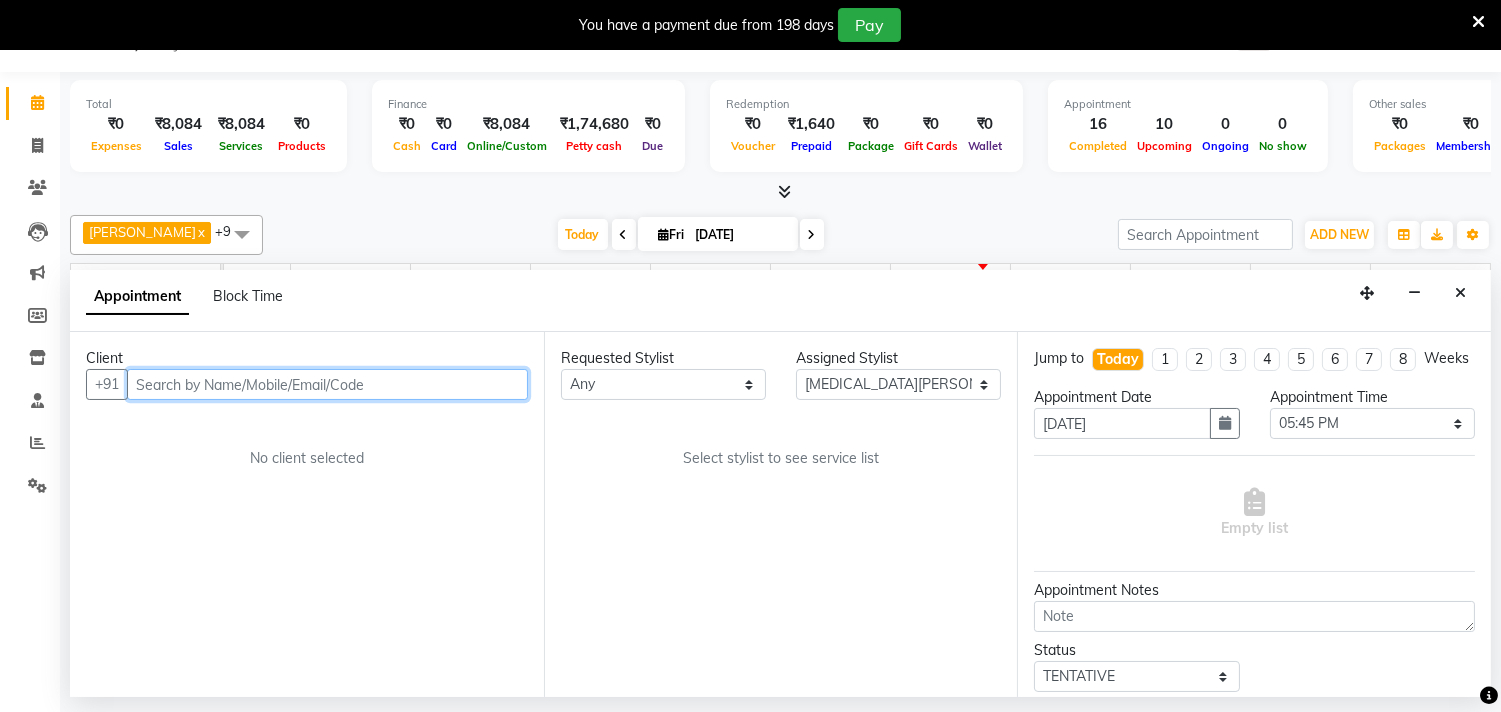 select on "2487" 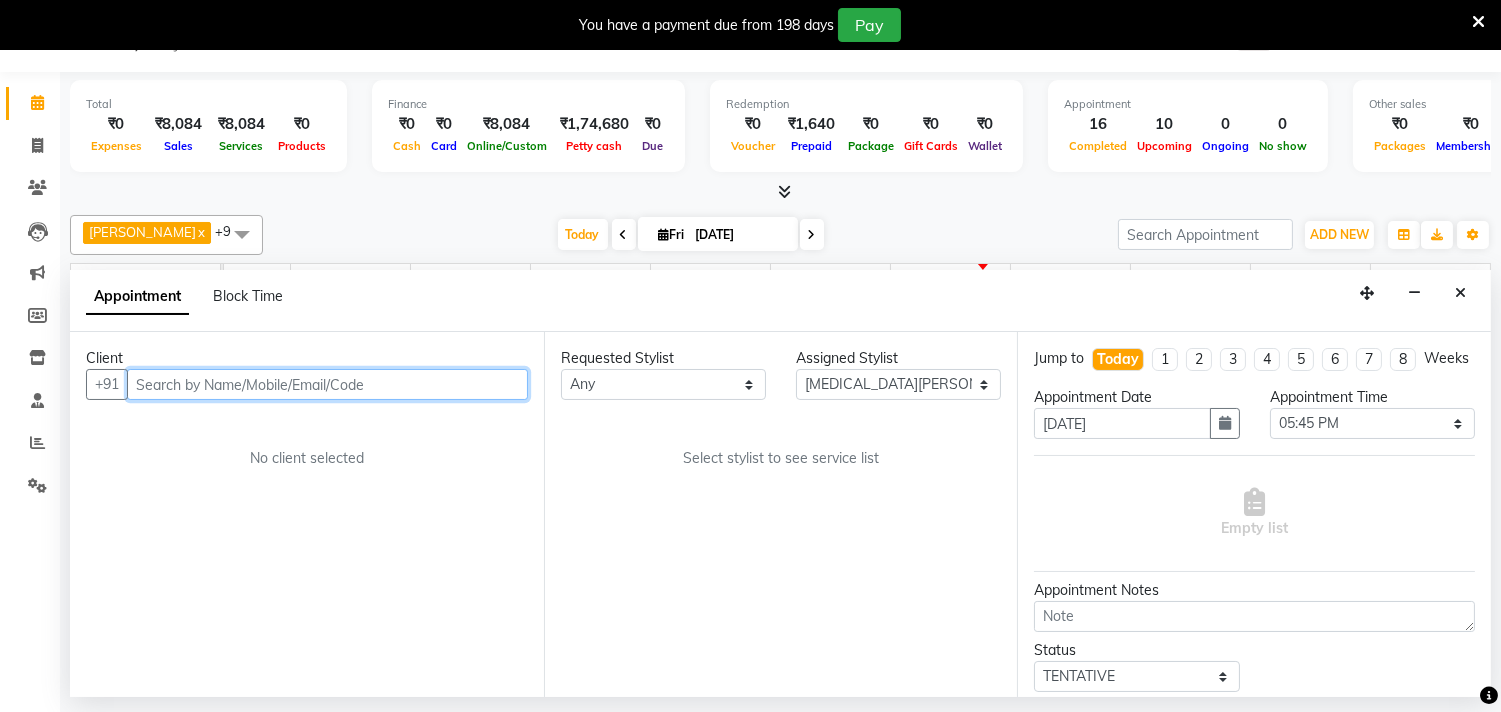 select on "2487" 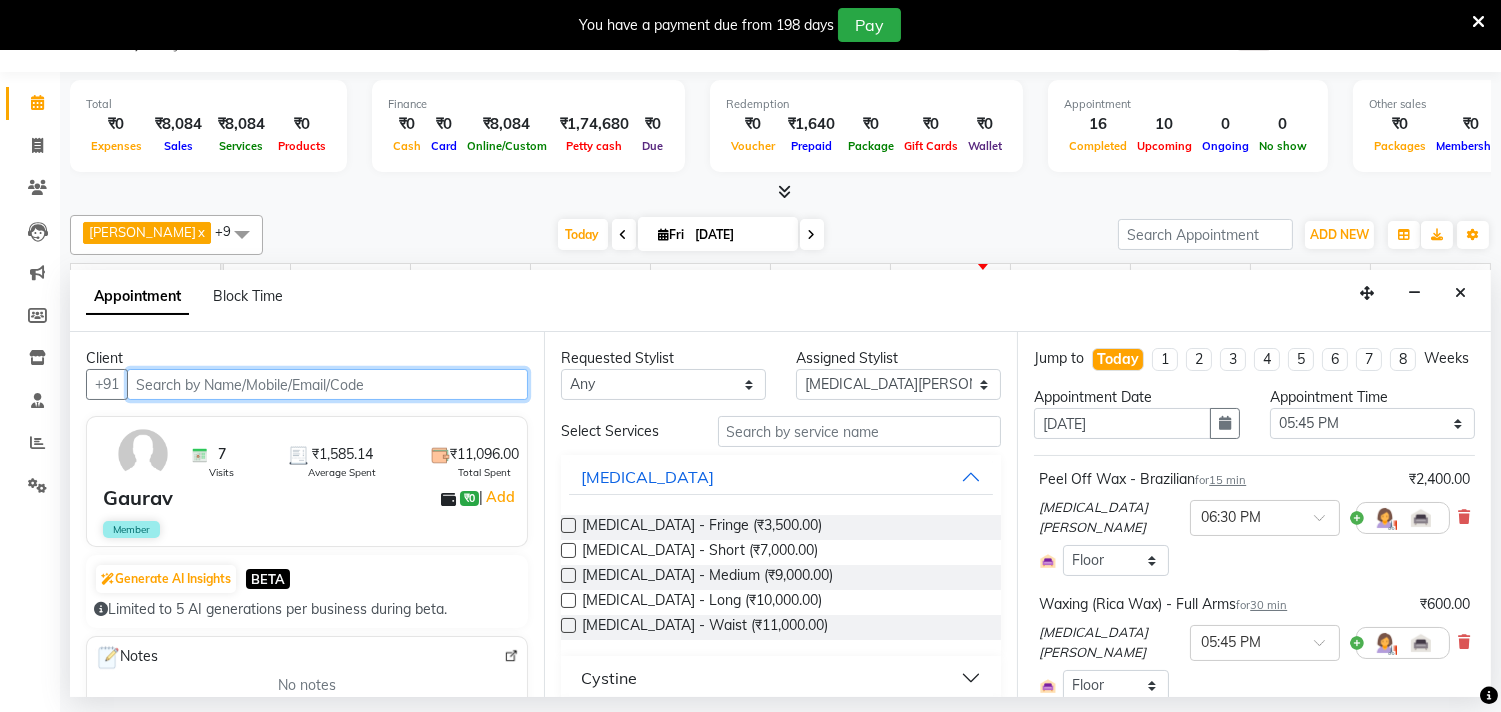 scroll, scrollTop: 0, scrollLeft: 414, axis: horizontal 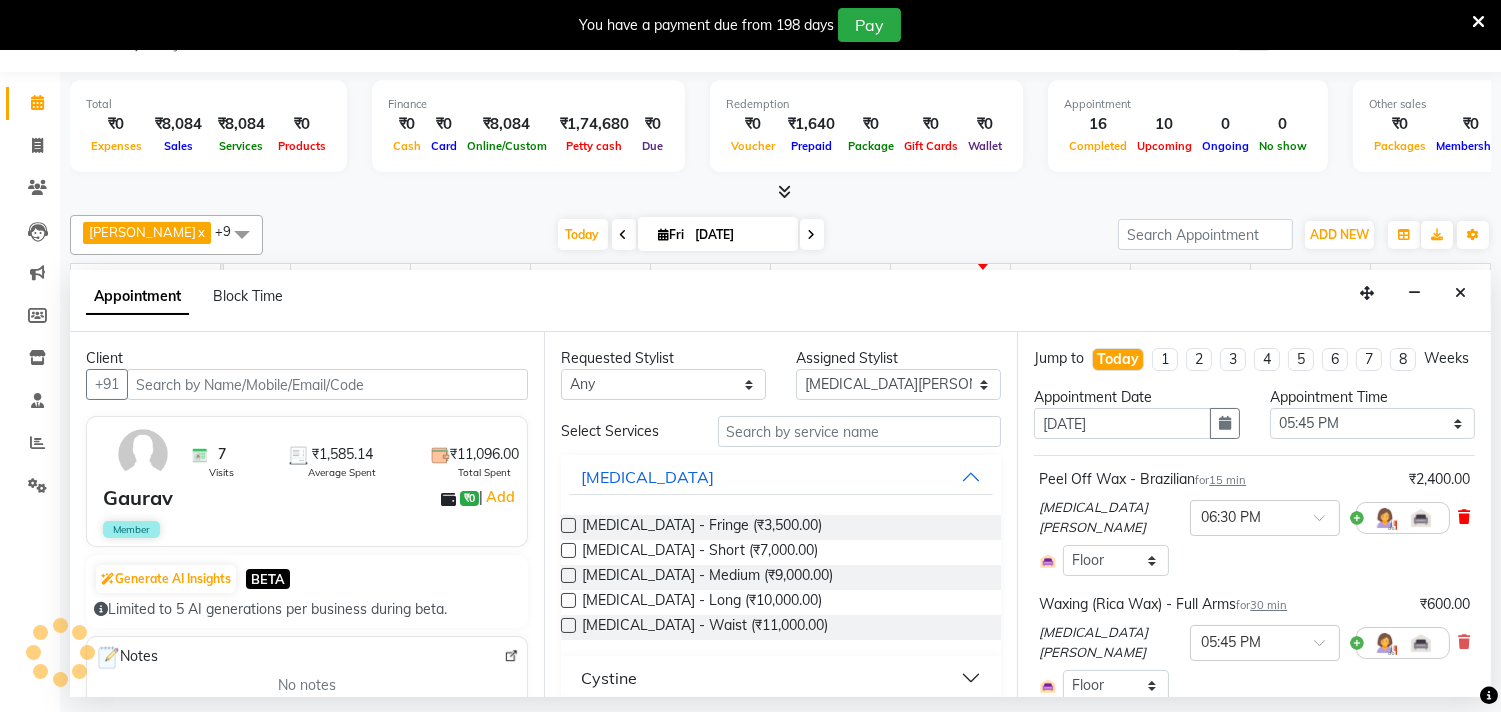click at bounding box center [1464, 517] 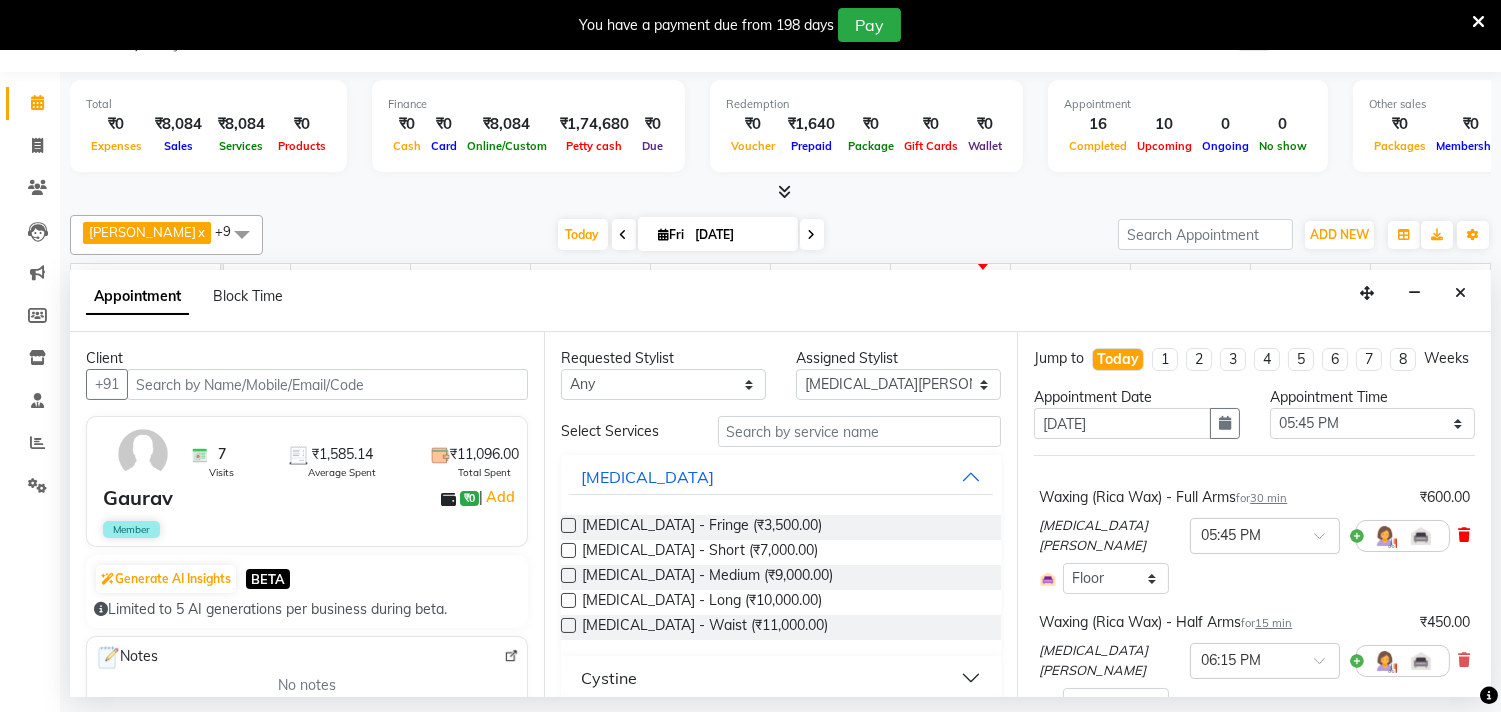 click at bounding box center (1464, 535) 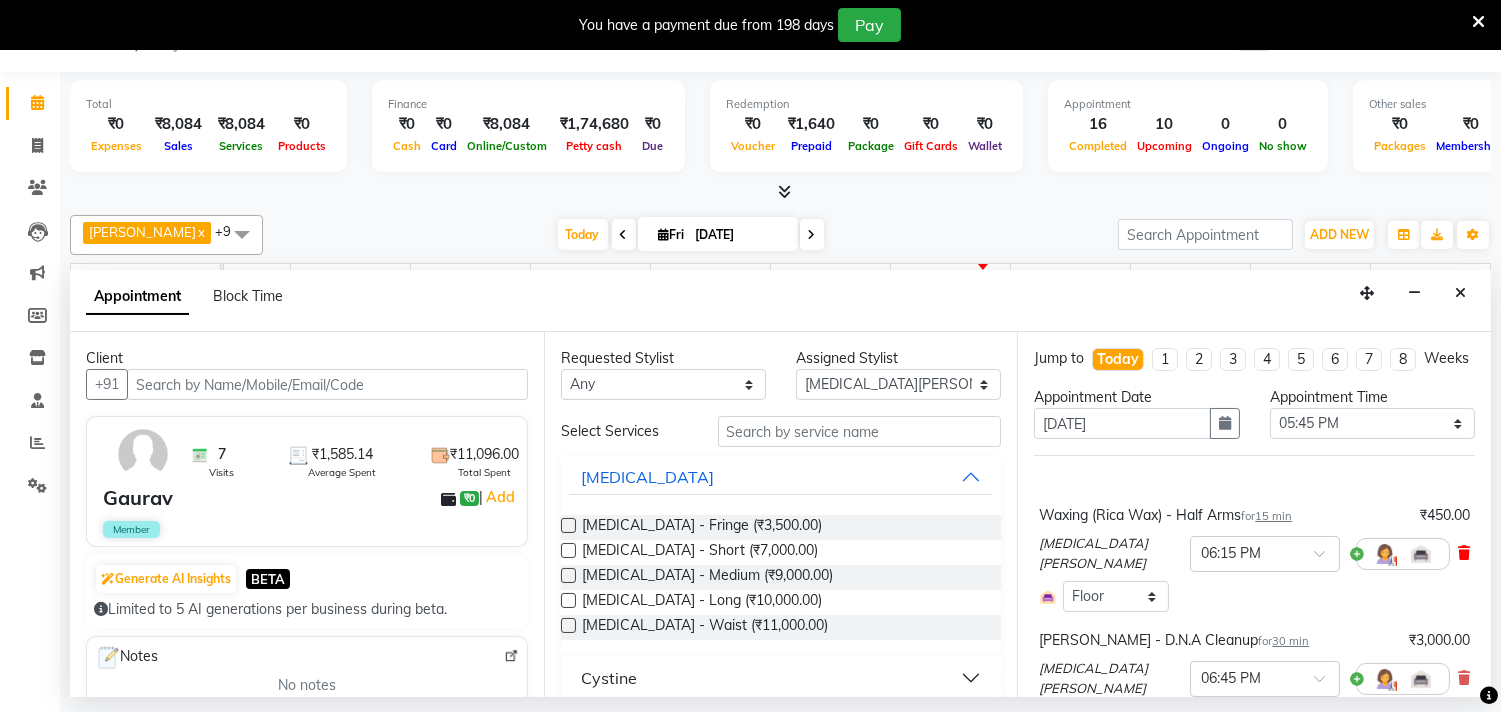click at bounding box center [1464, 553] 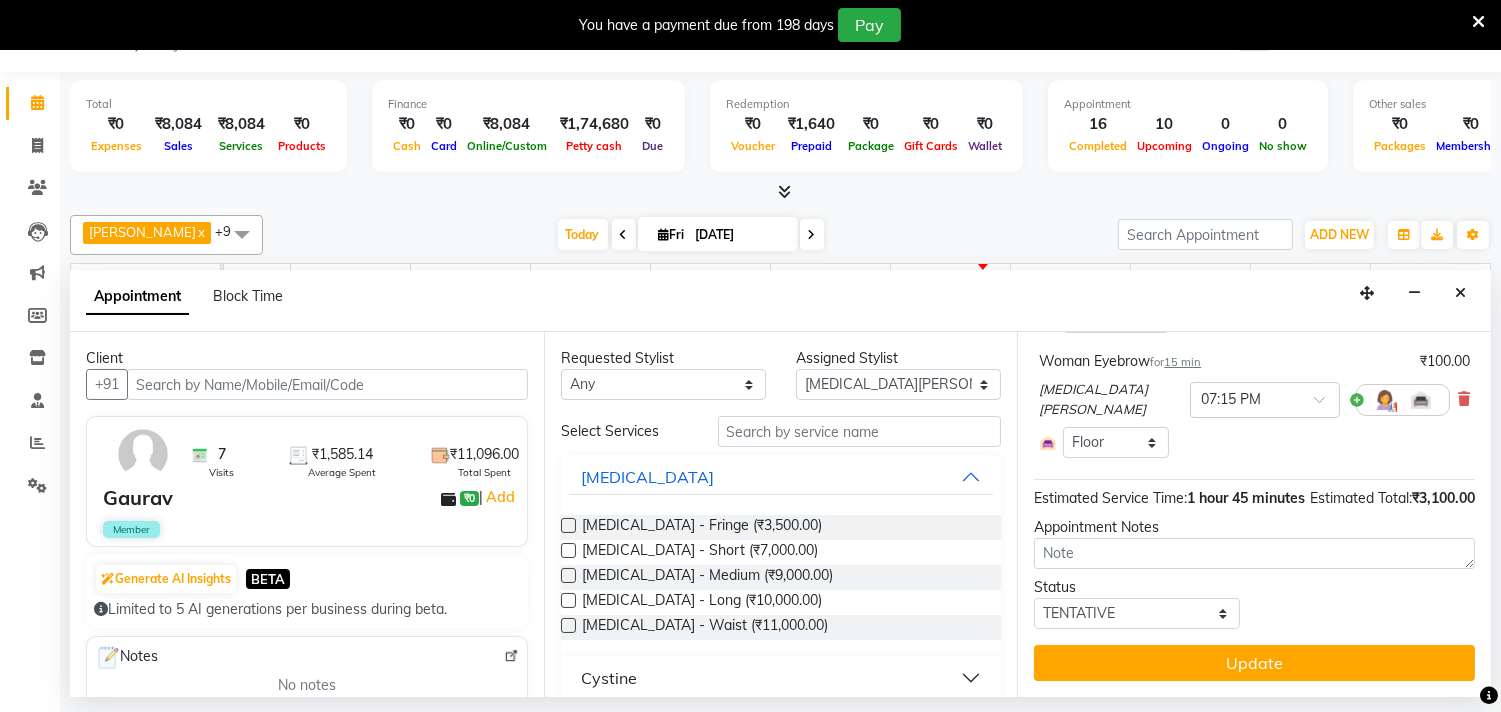 scroll, scrollTop: 220, scrollLeft: 0, axis: vertical 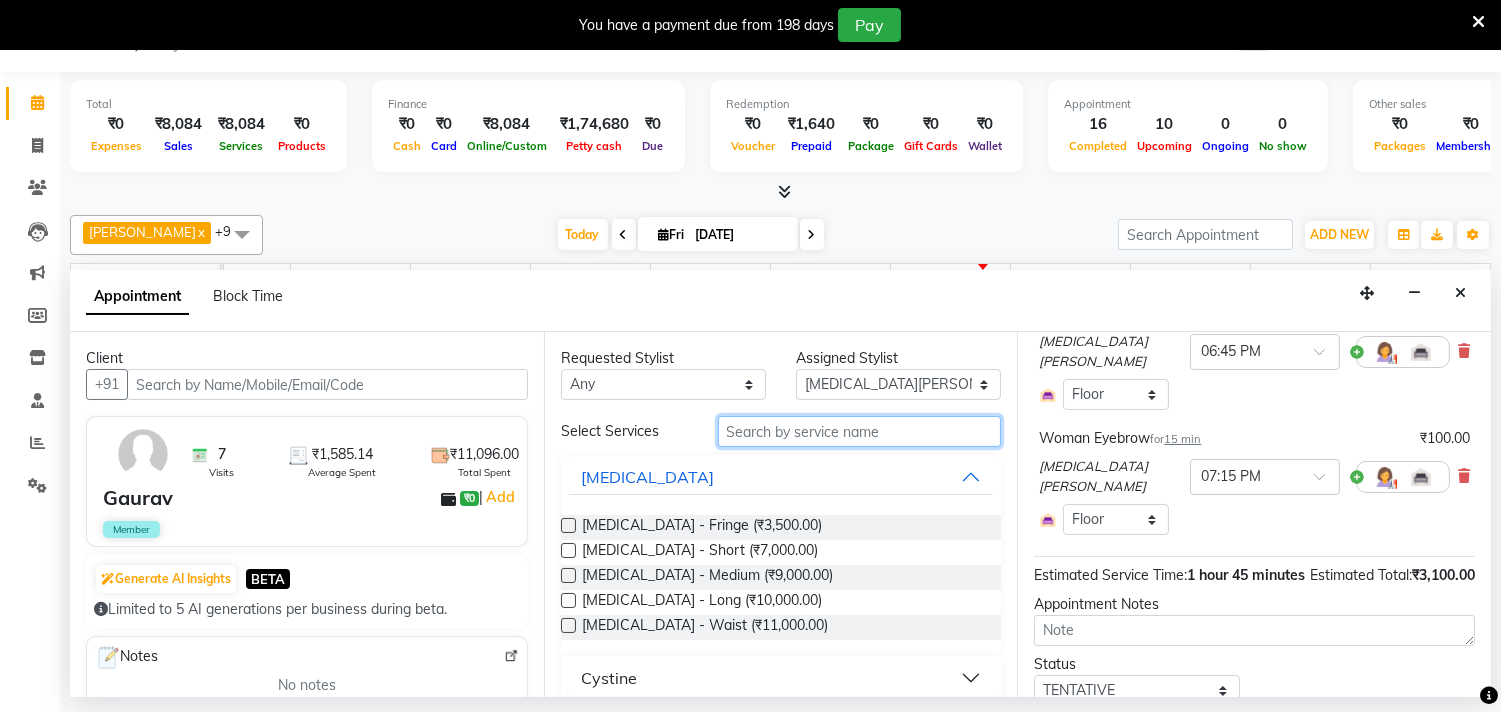 click at bounding box center [860, 431] 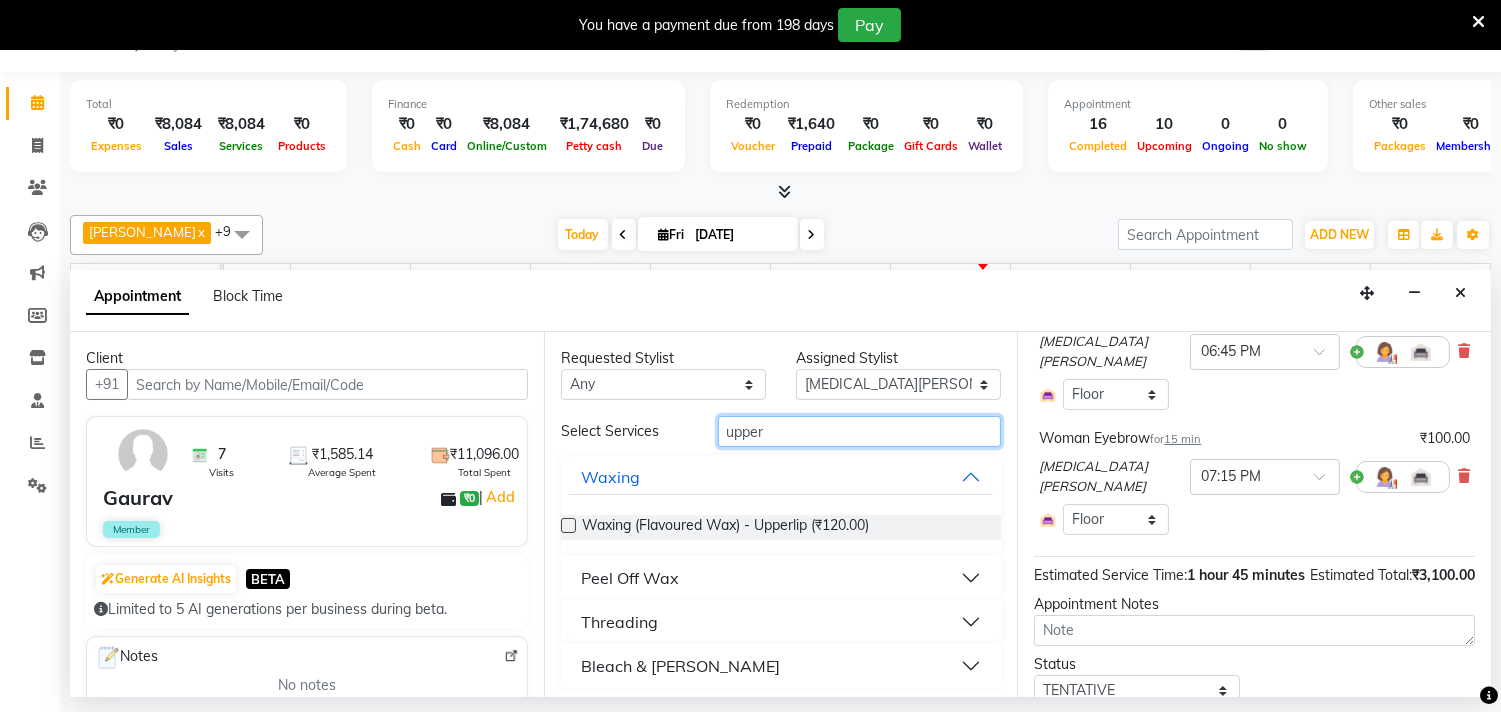 type on "upper" 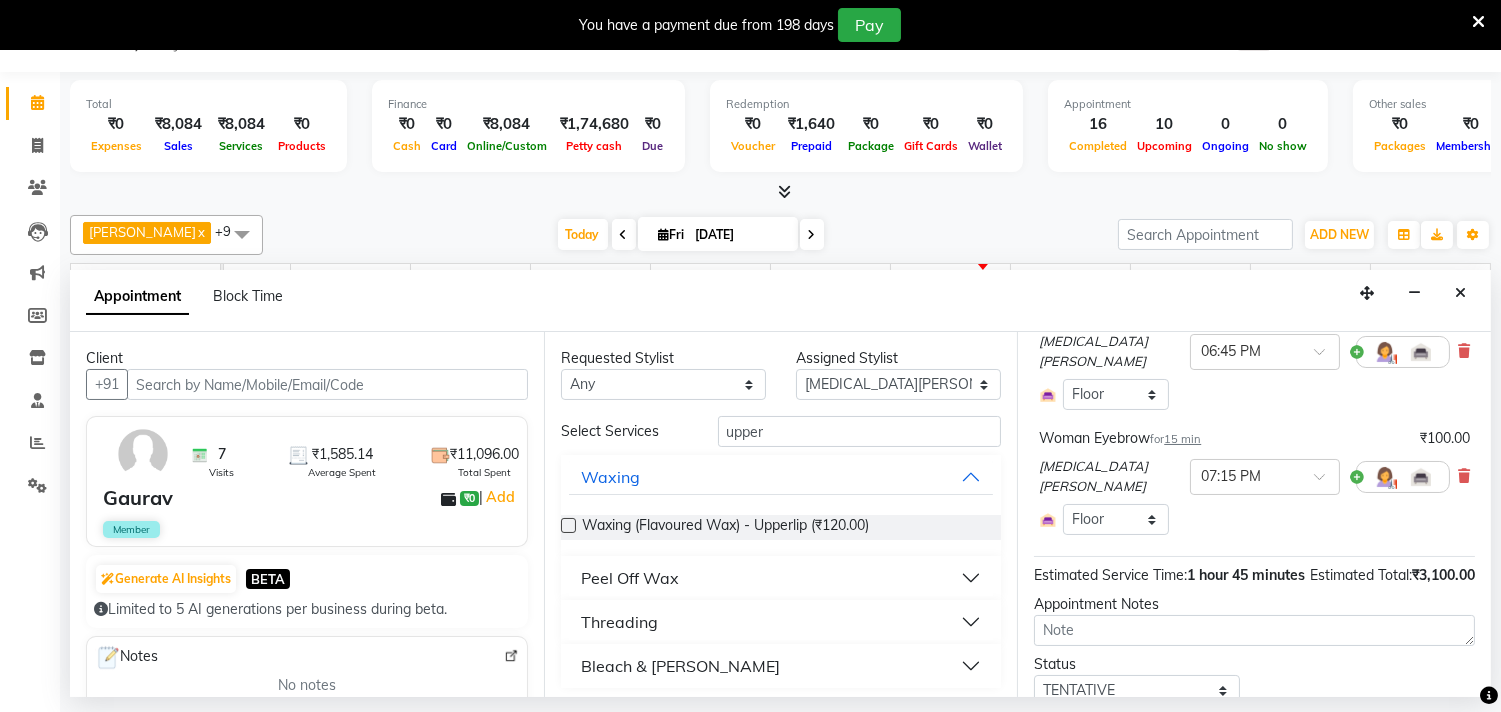 click on "Peel Off Wax" at bounding box center (630, 578) 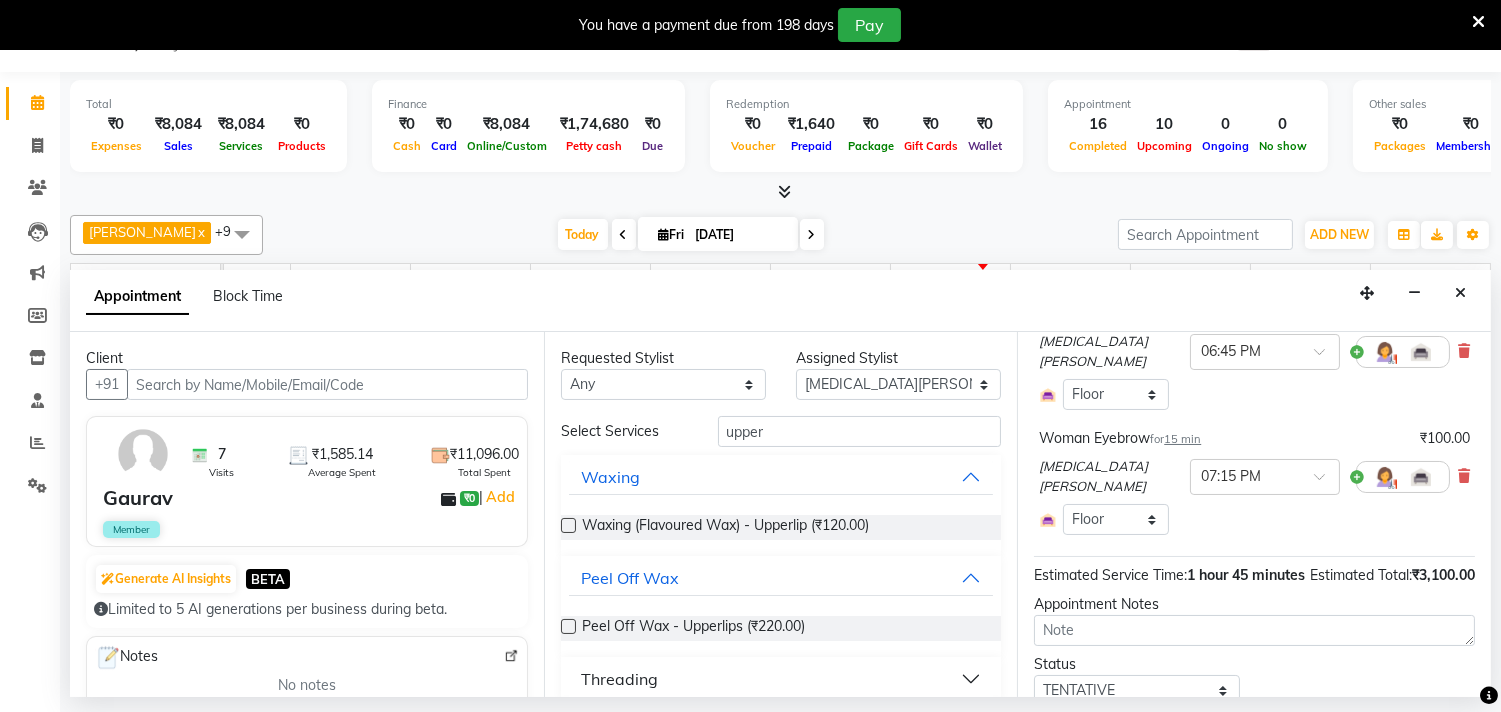 click at bounding box center [568, 626] 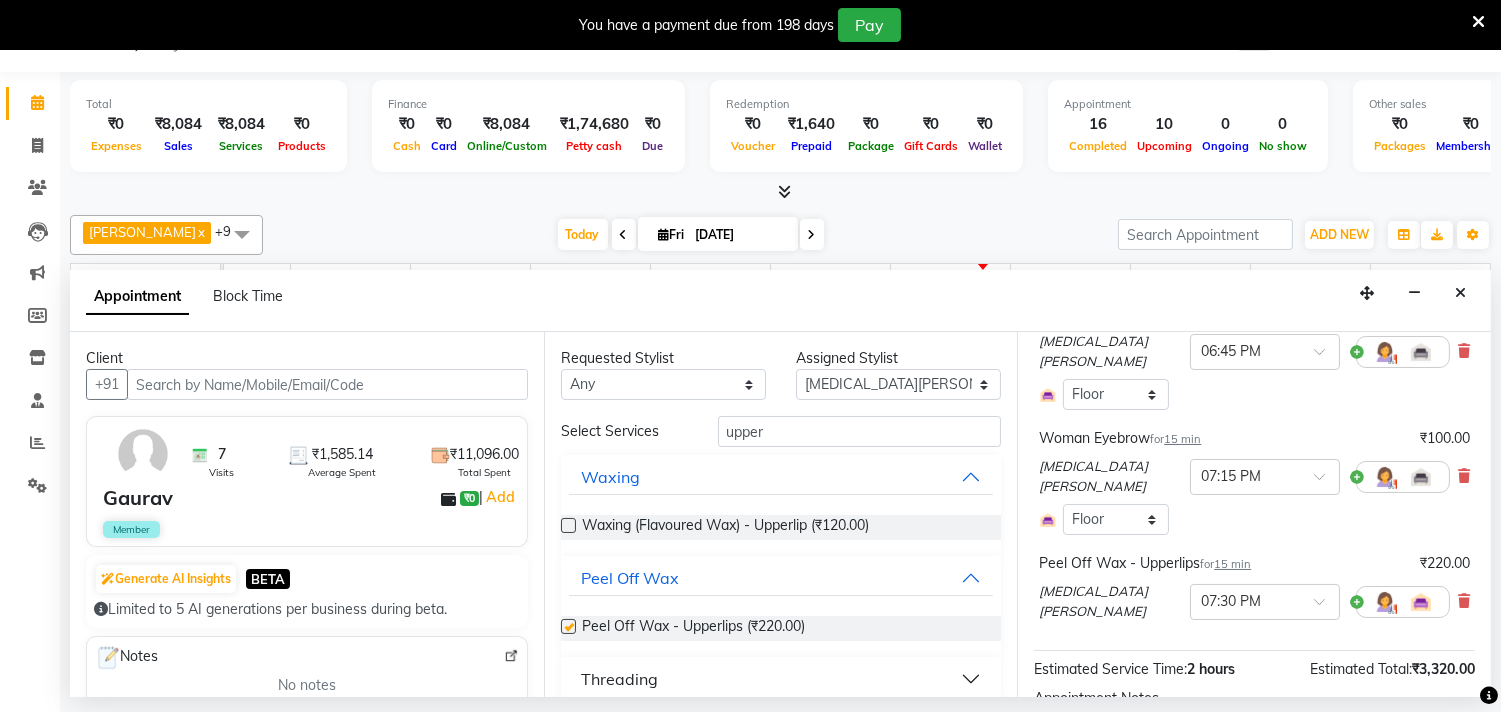 checkbox on "false" 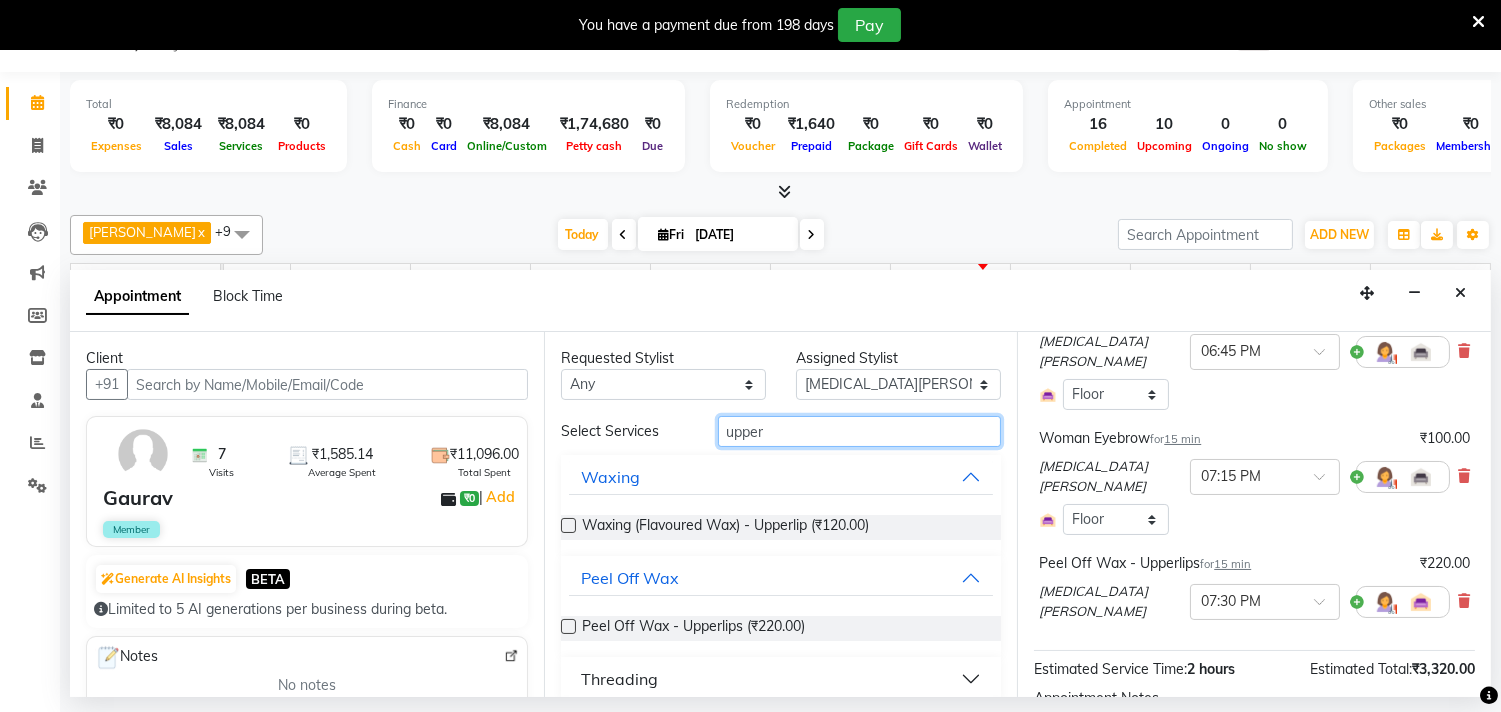 click on "upper" at bounding box center [860, 431] 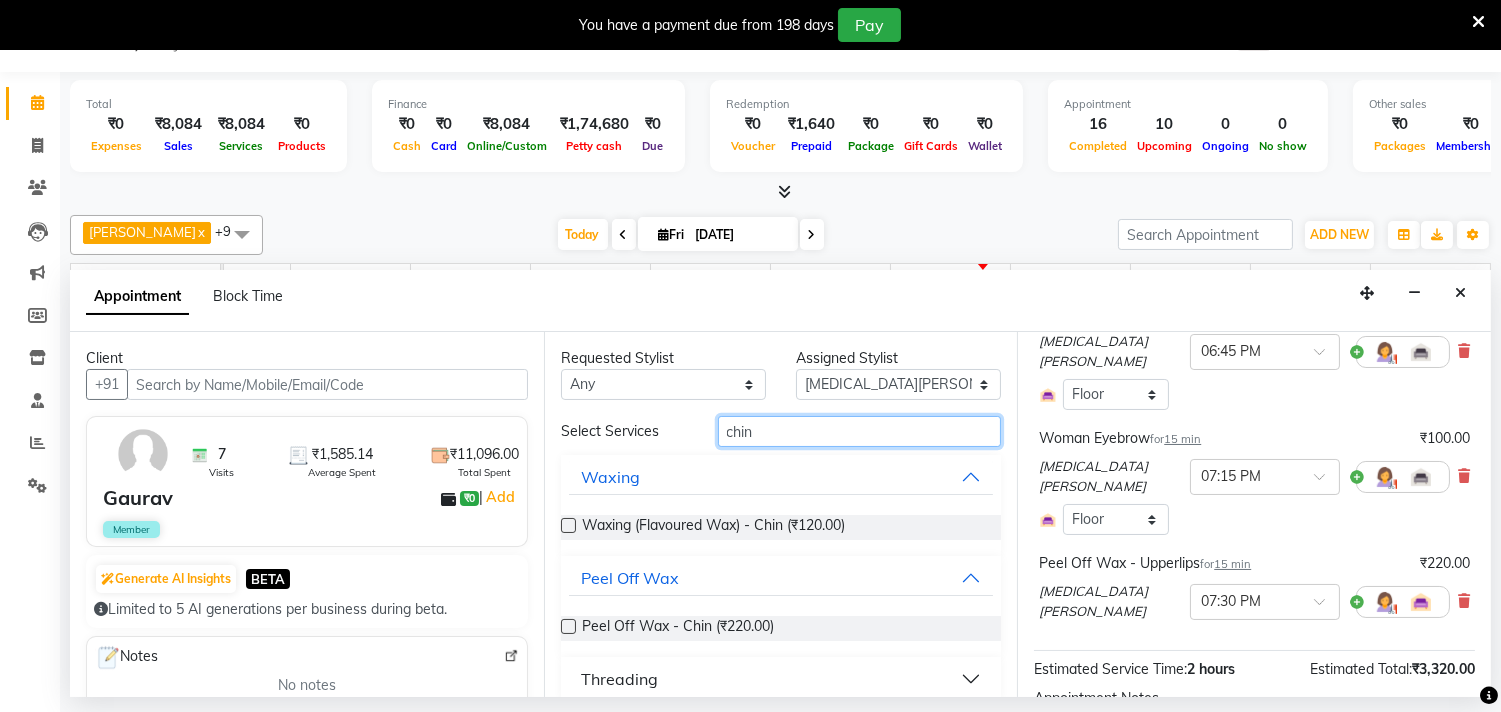 type on "chin" 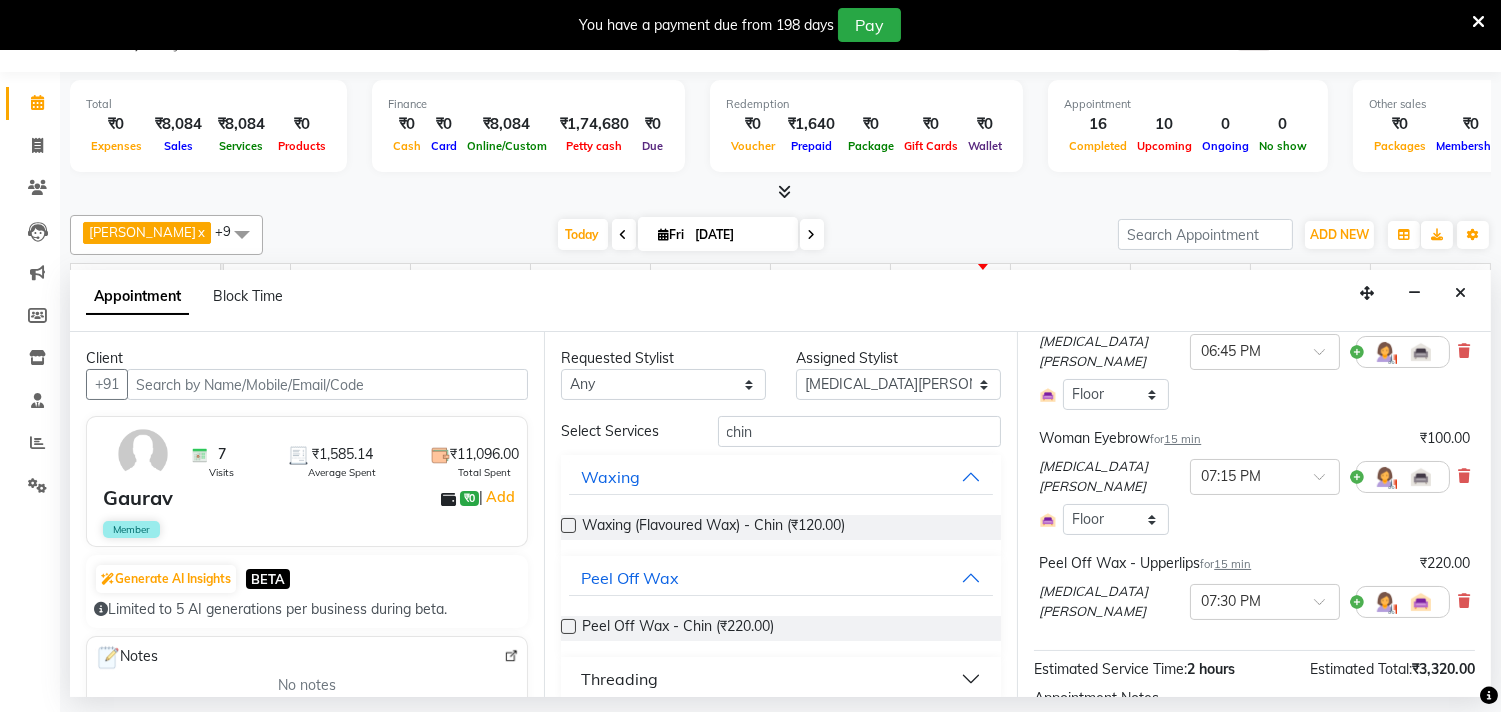 click at bounding box center [568, 626] 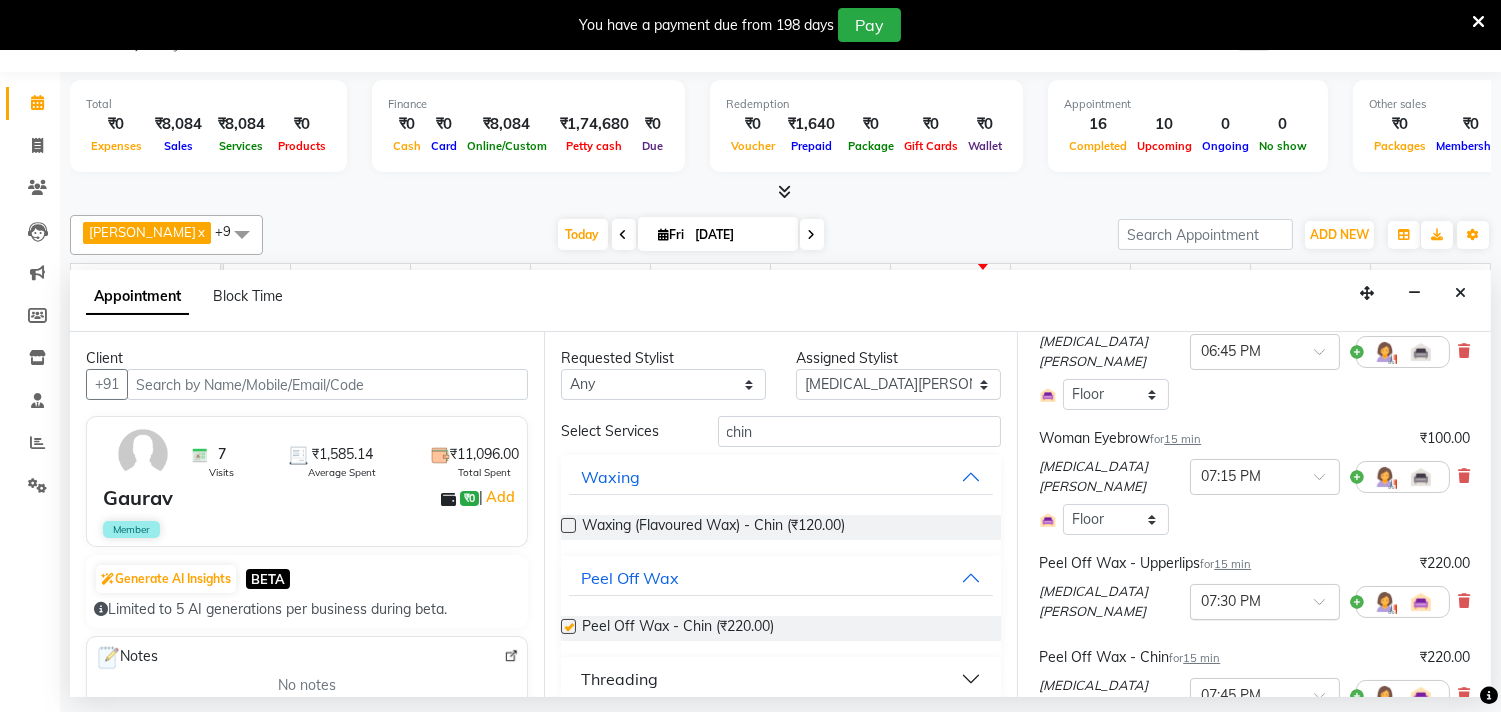 checkbox on "false" 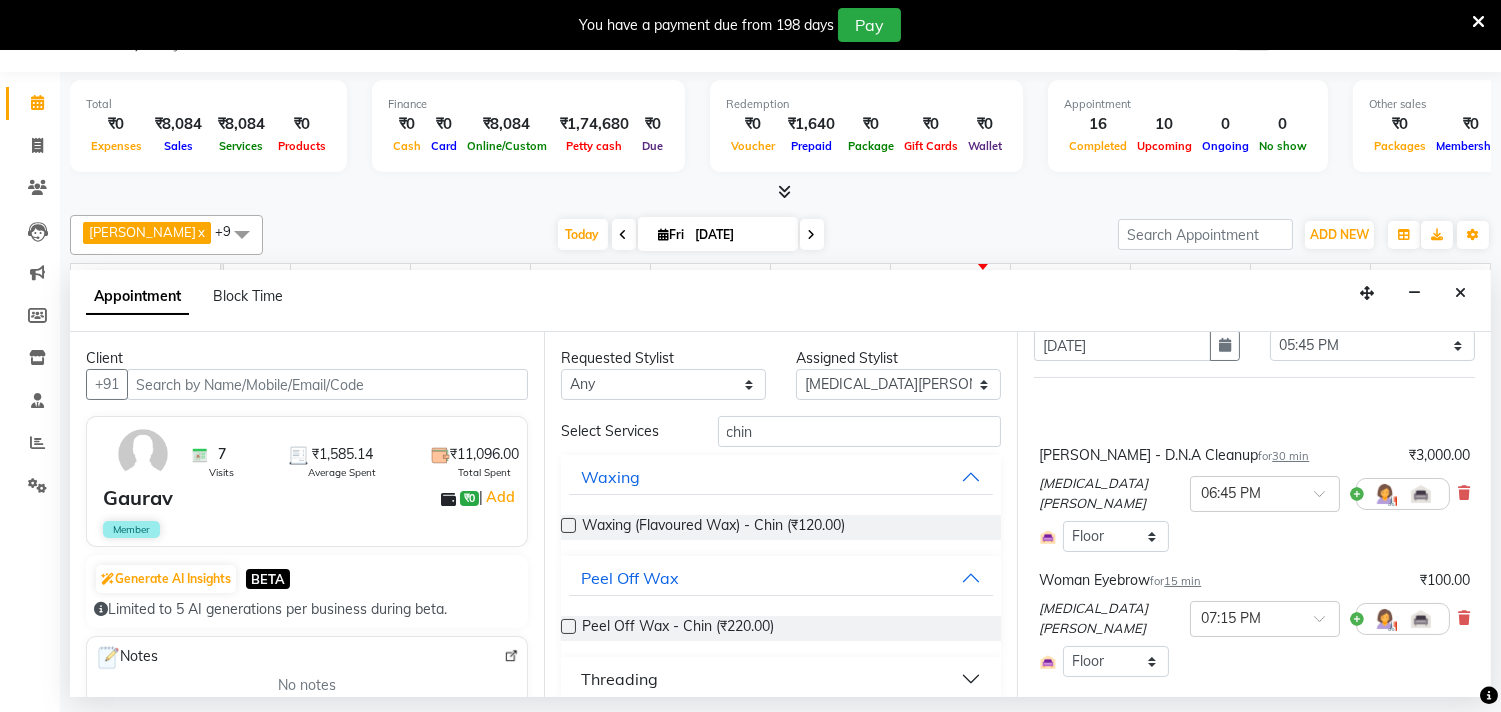 scroll, scrollTop: 111, scrollLeft: 0, axis: vertical 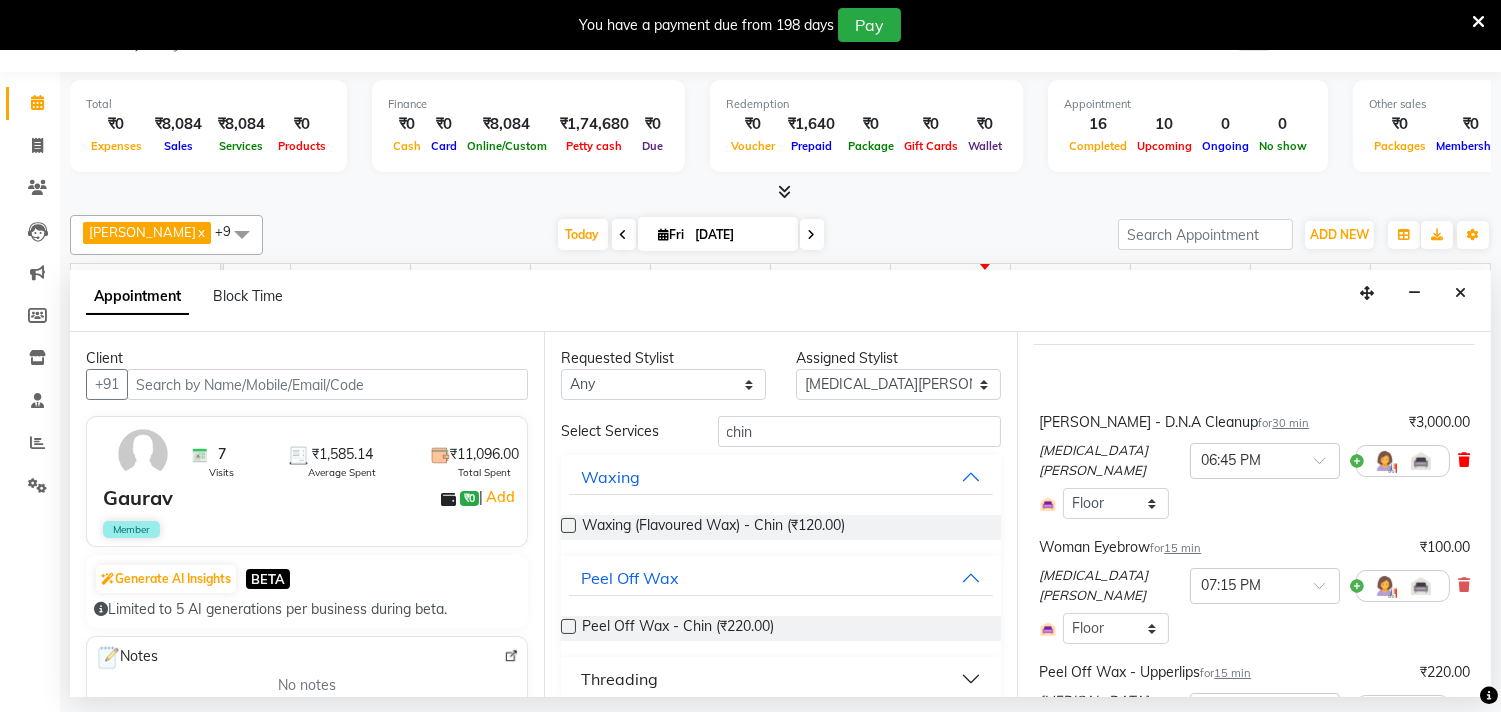 click at bounding box center [1464, 460] 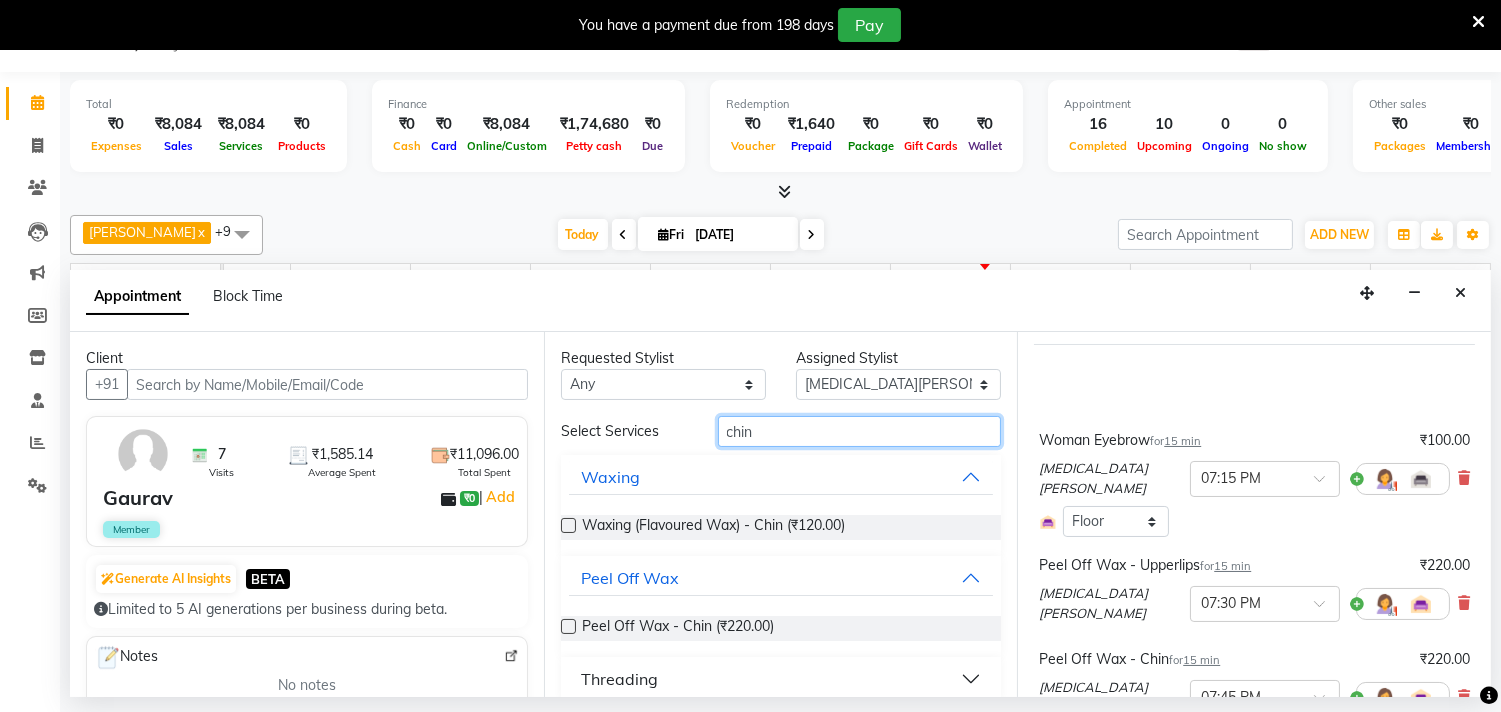 click on "chin" at bounding box center (860, 431) 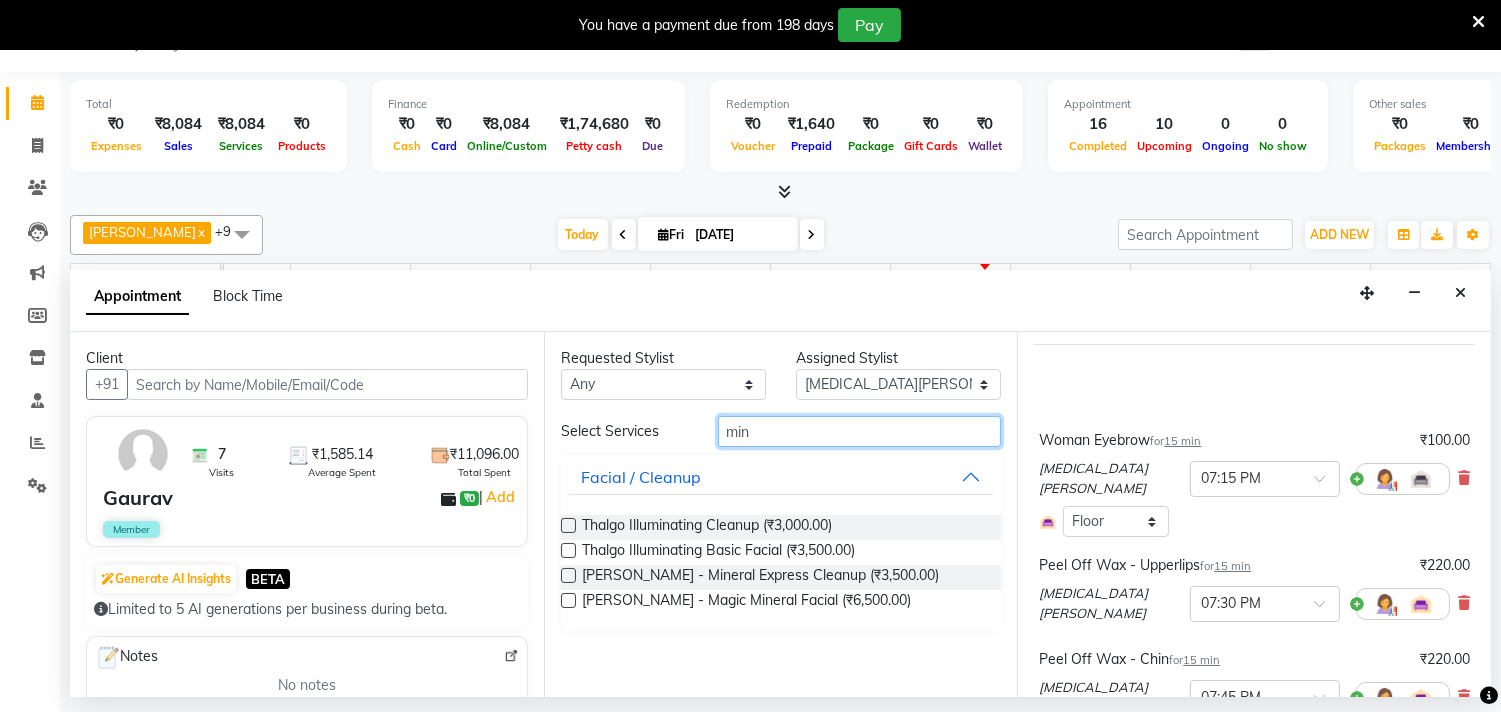 type on "min" 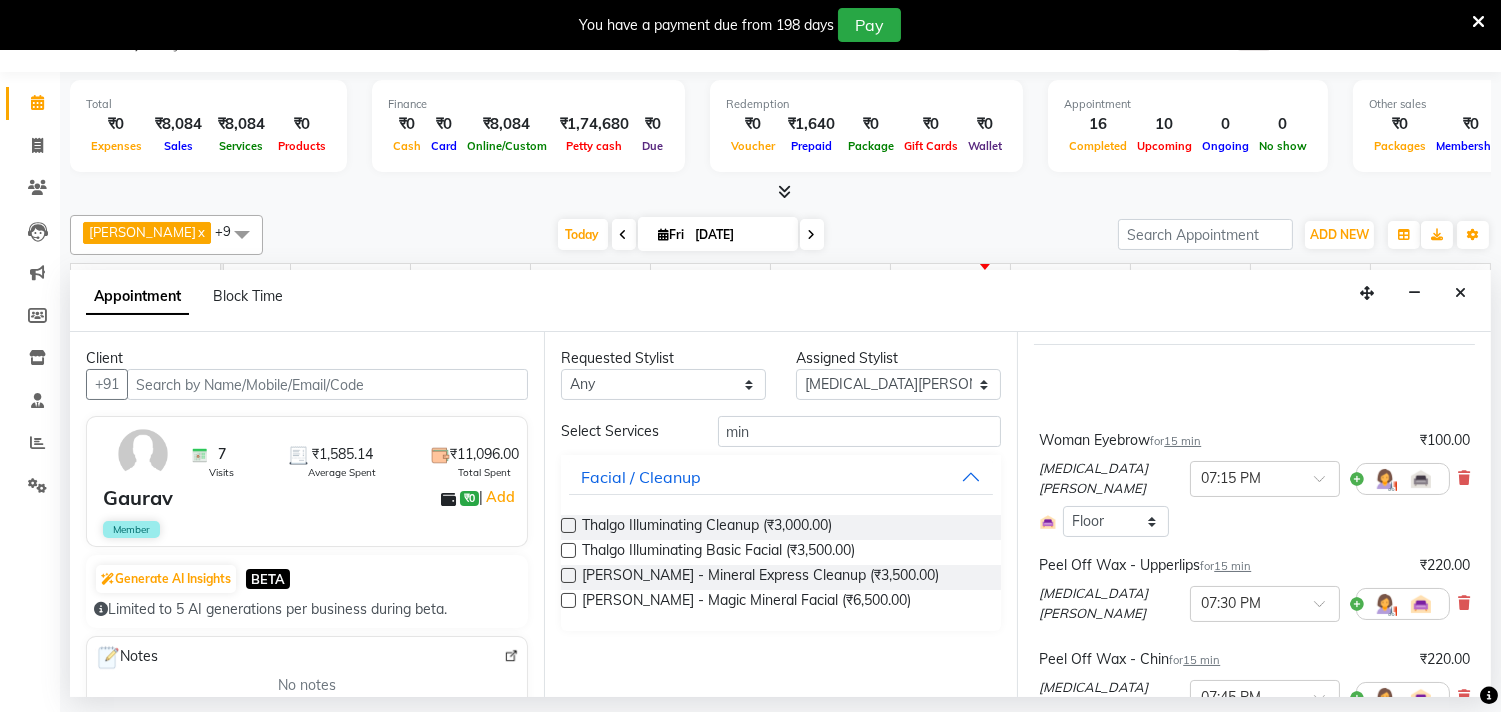 click at bounding box center (568, 575) 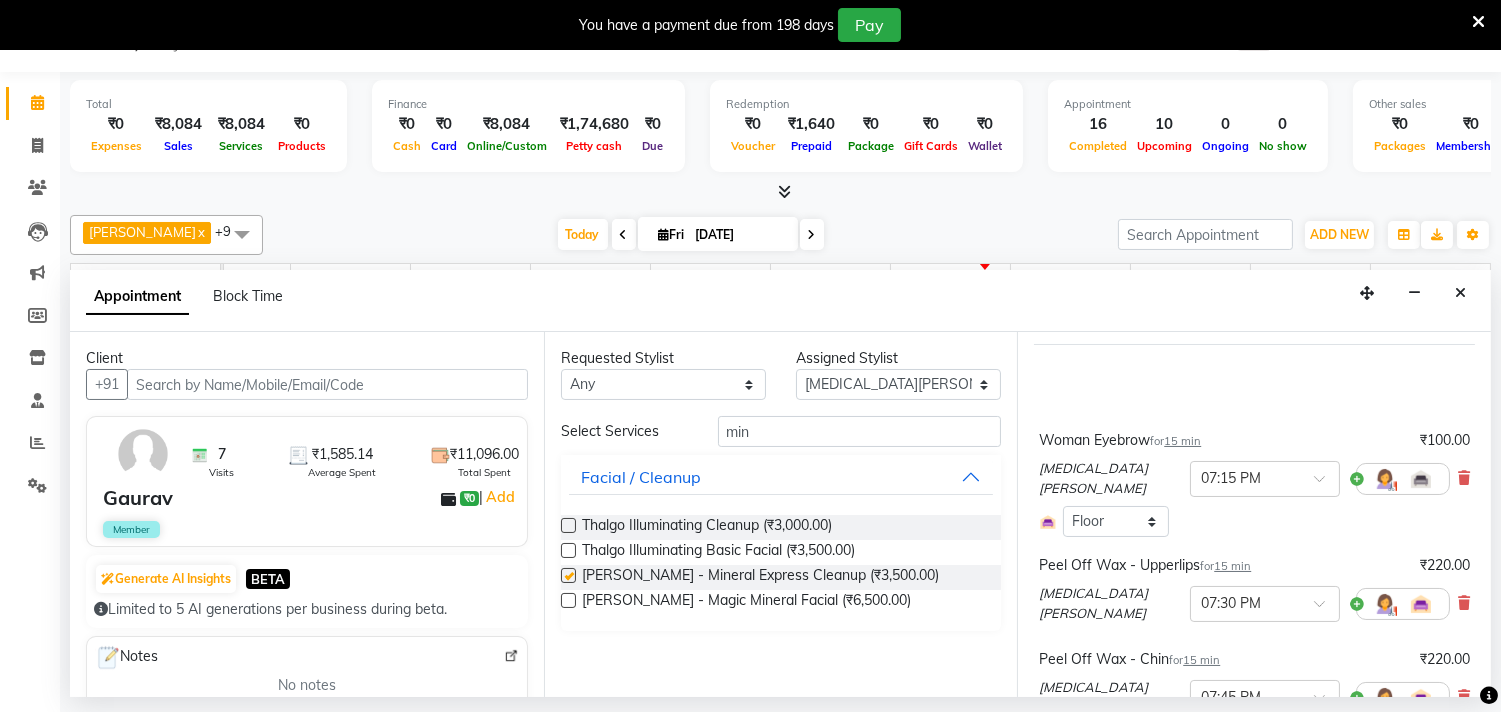 checkbox on "false" 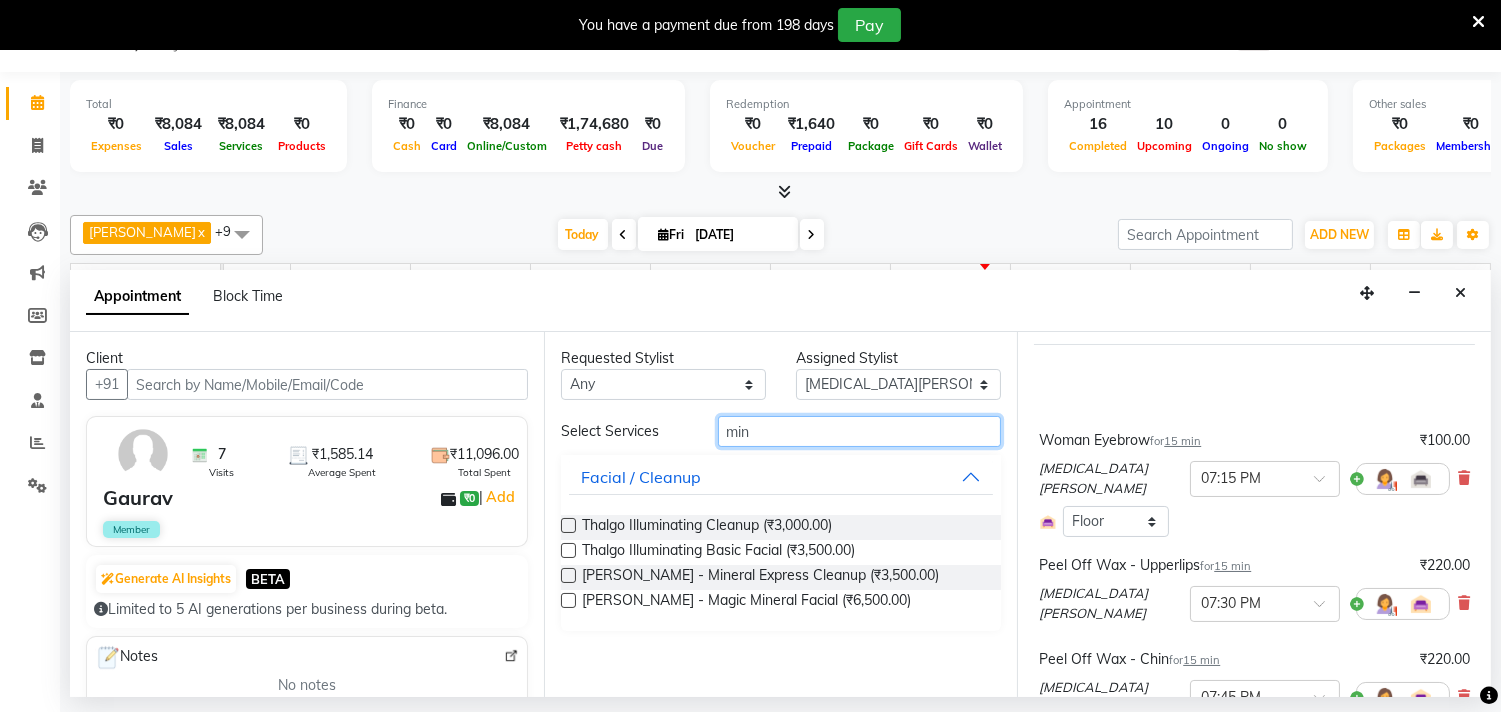 click on "min" at bounding box center [860, 431] 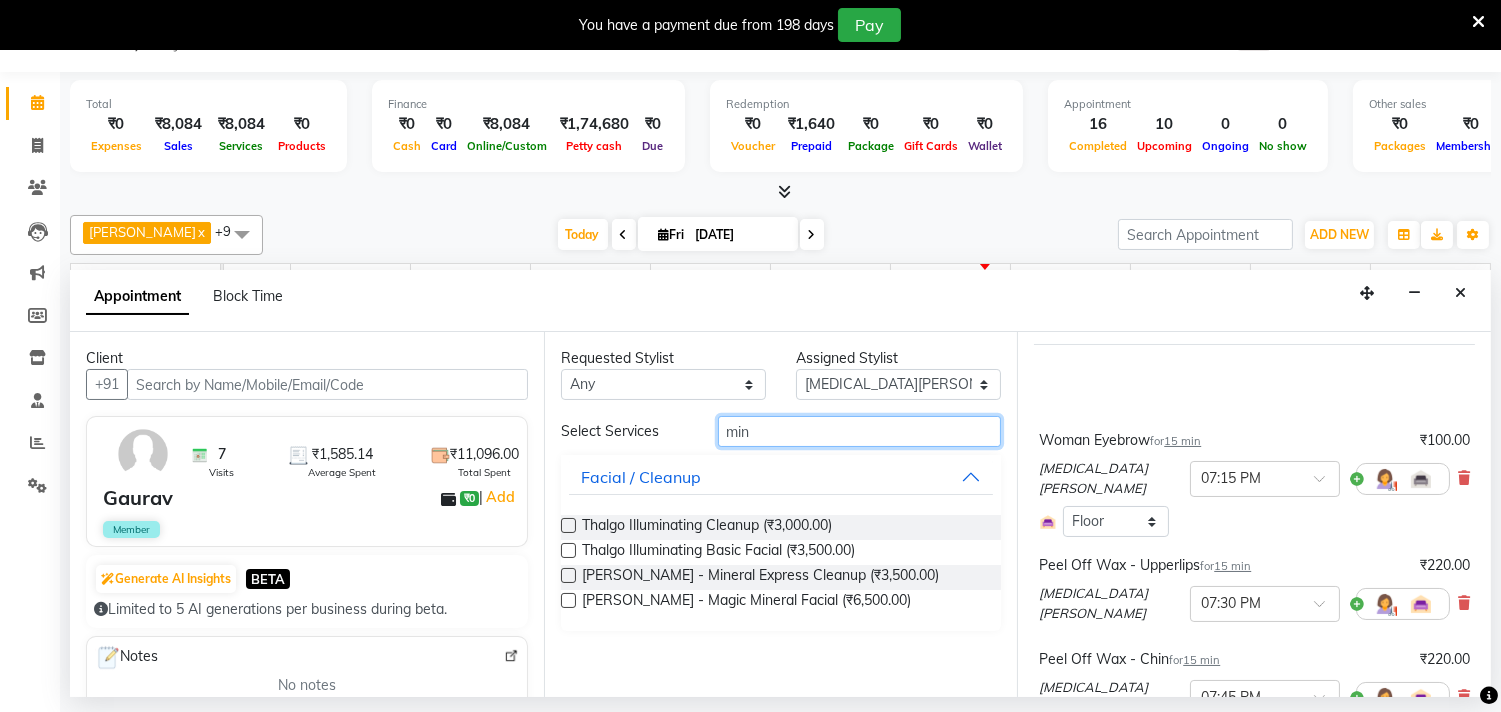click on "min" at bounding box center (860, 431) 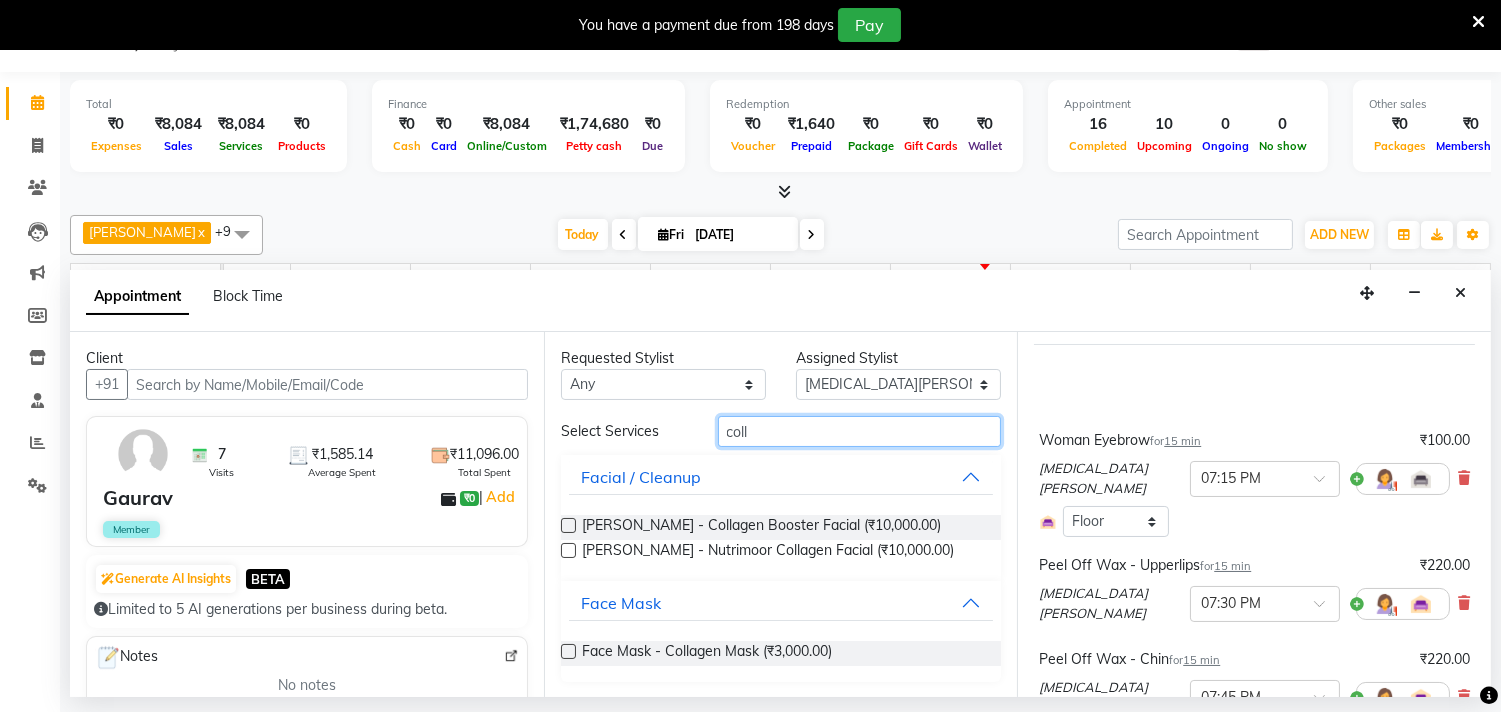 type on "coll" 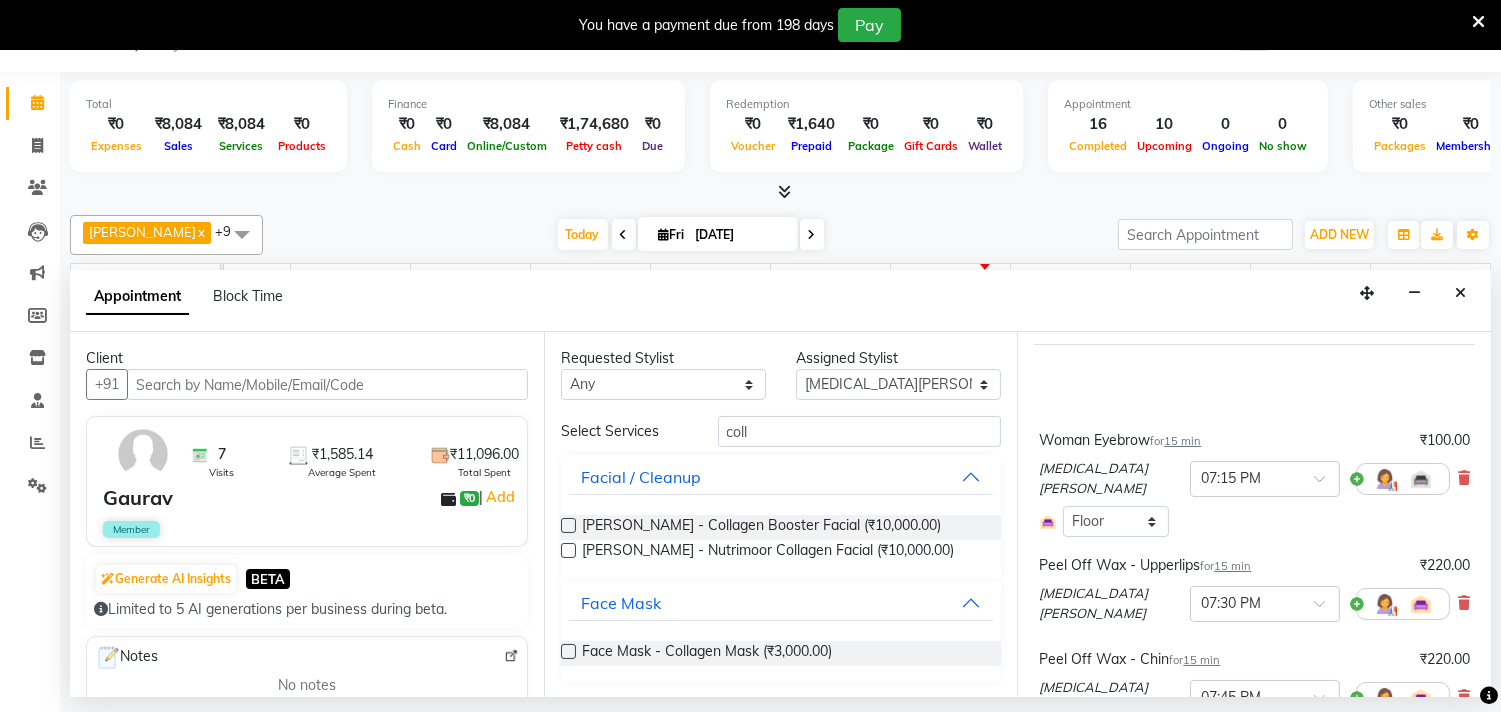 click at bounding box center (568, 651) 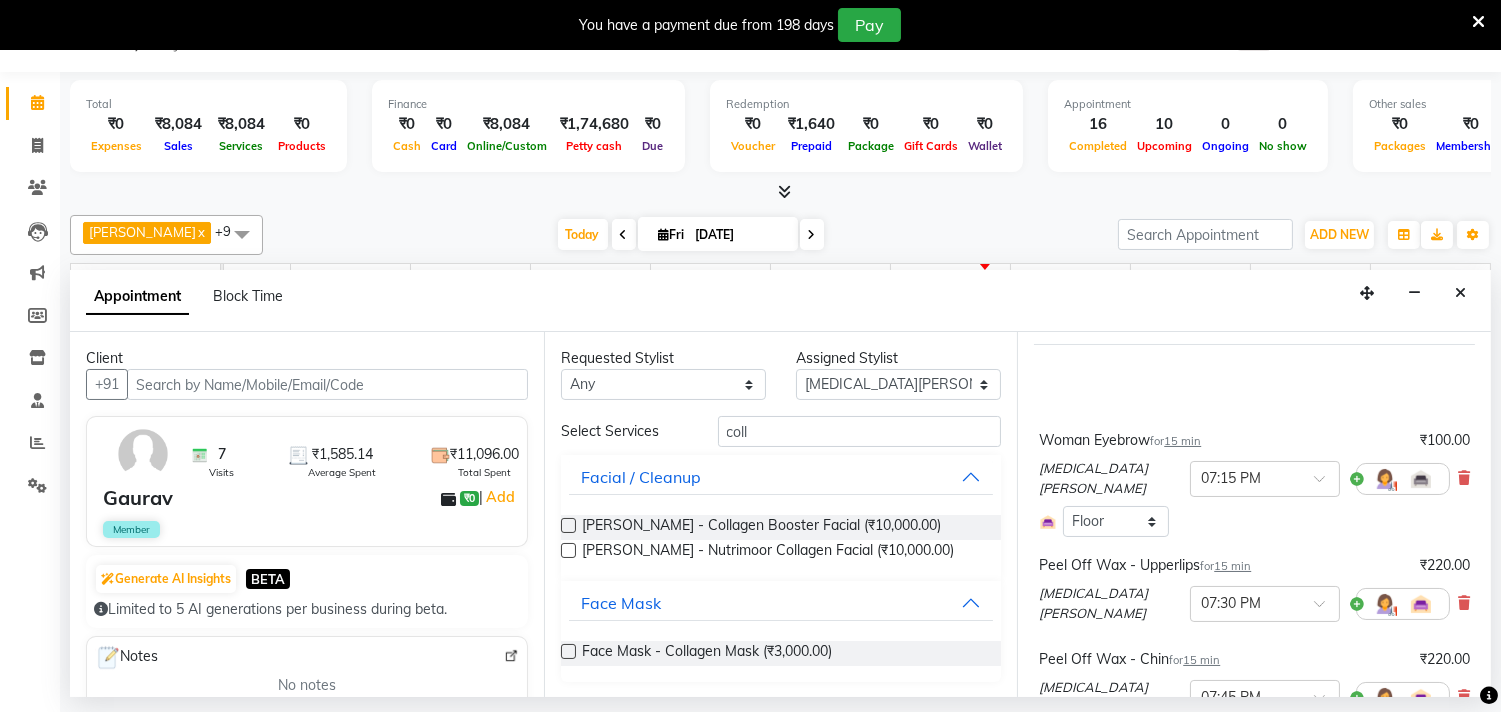 click at bounding box center (567, 653) 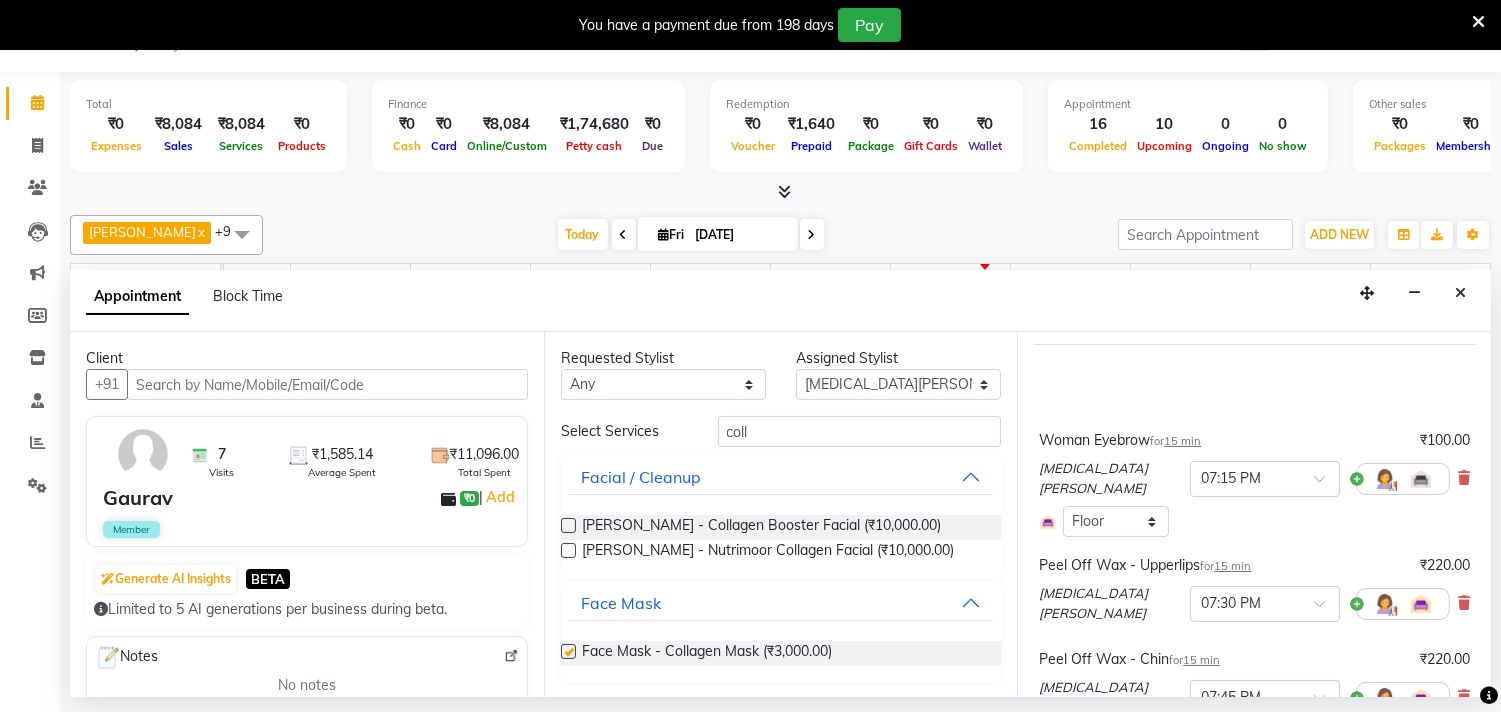 checkbox on "false" 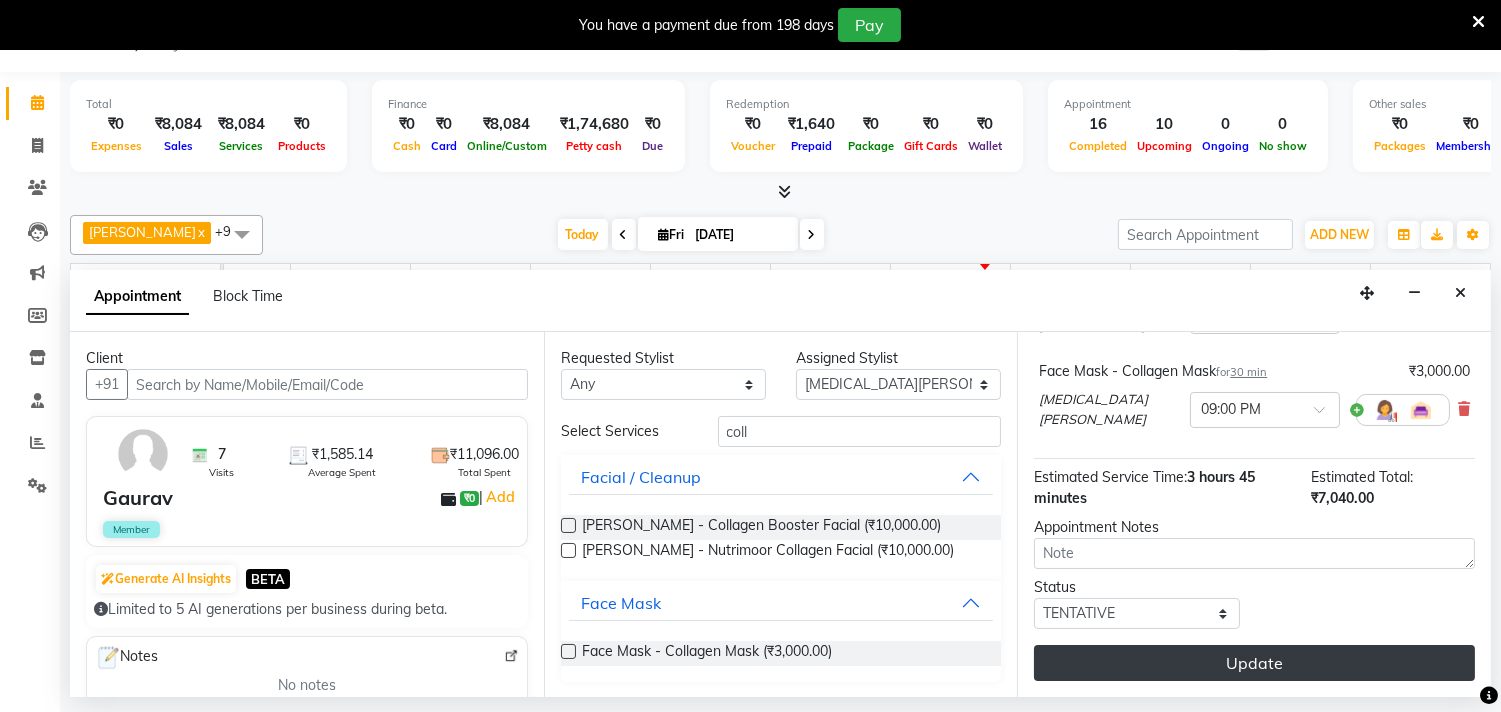 scroll, scrollTop: 590, scrollLeft: 0, axis: vertical 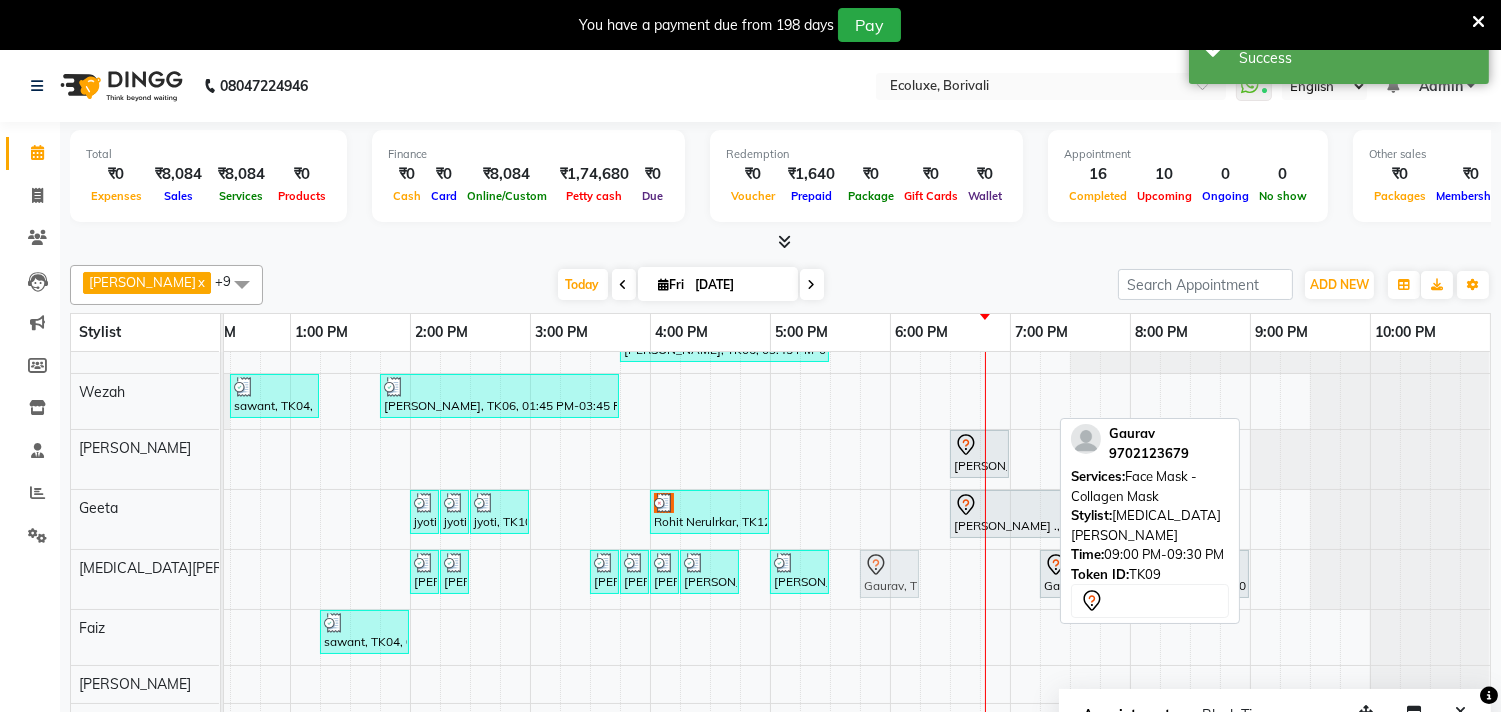 drag, startPoint x: 1275, startPoint y: 558, endPoint x: 875, endPoint y: 565, distance: 400.06125 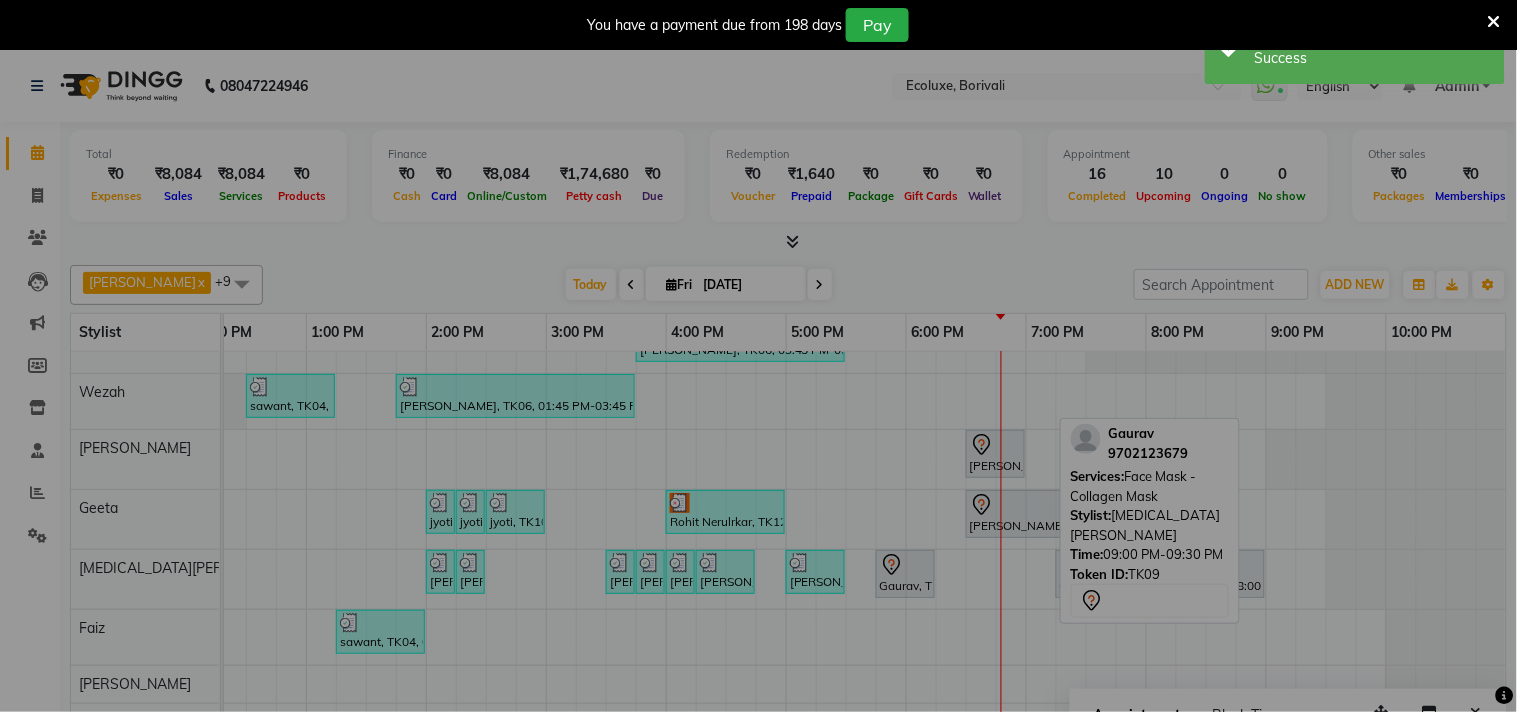scroll, scrollTop: 0, scrollLeft: 397, axis: horizontal 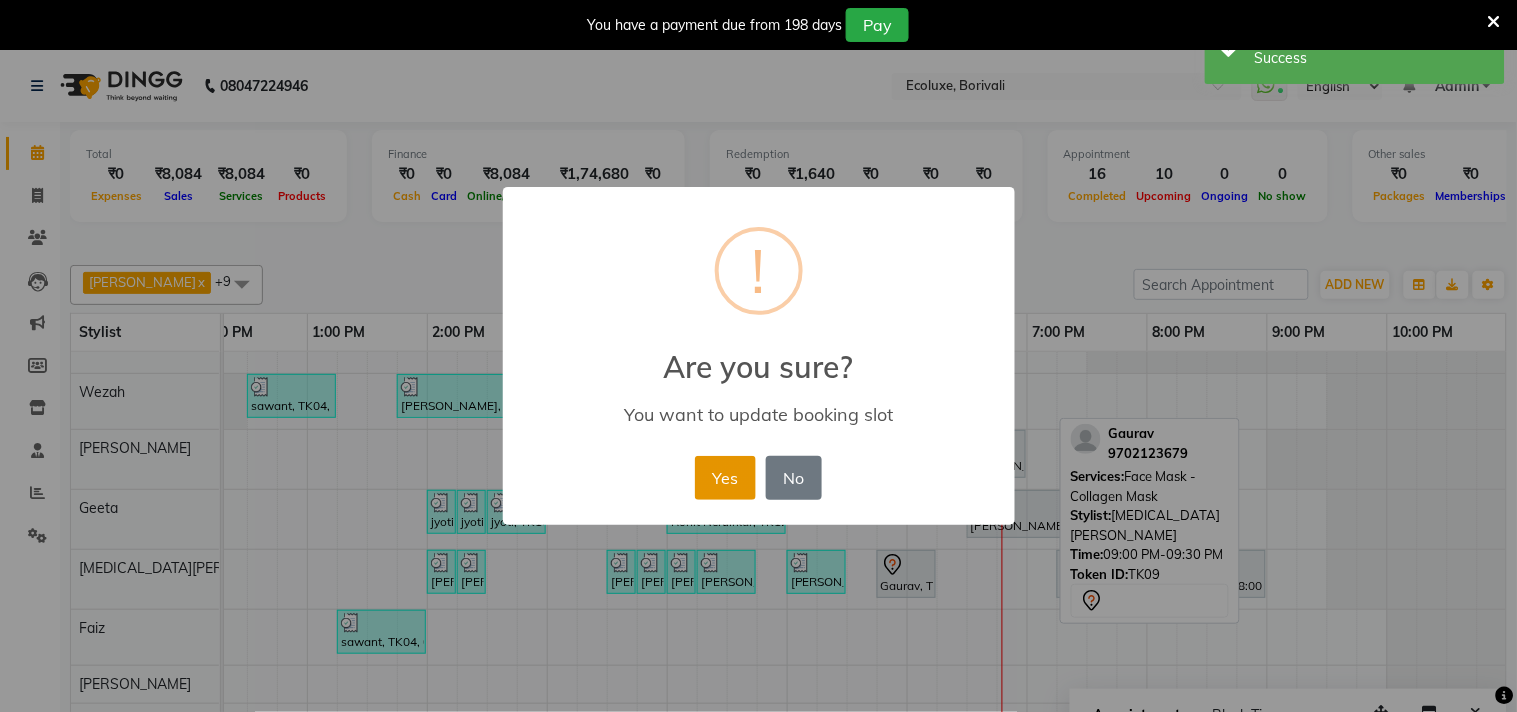 click on "Yes" at bounding box center [725, 478] 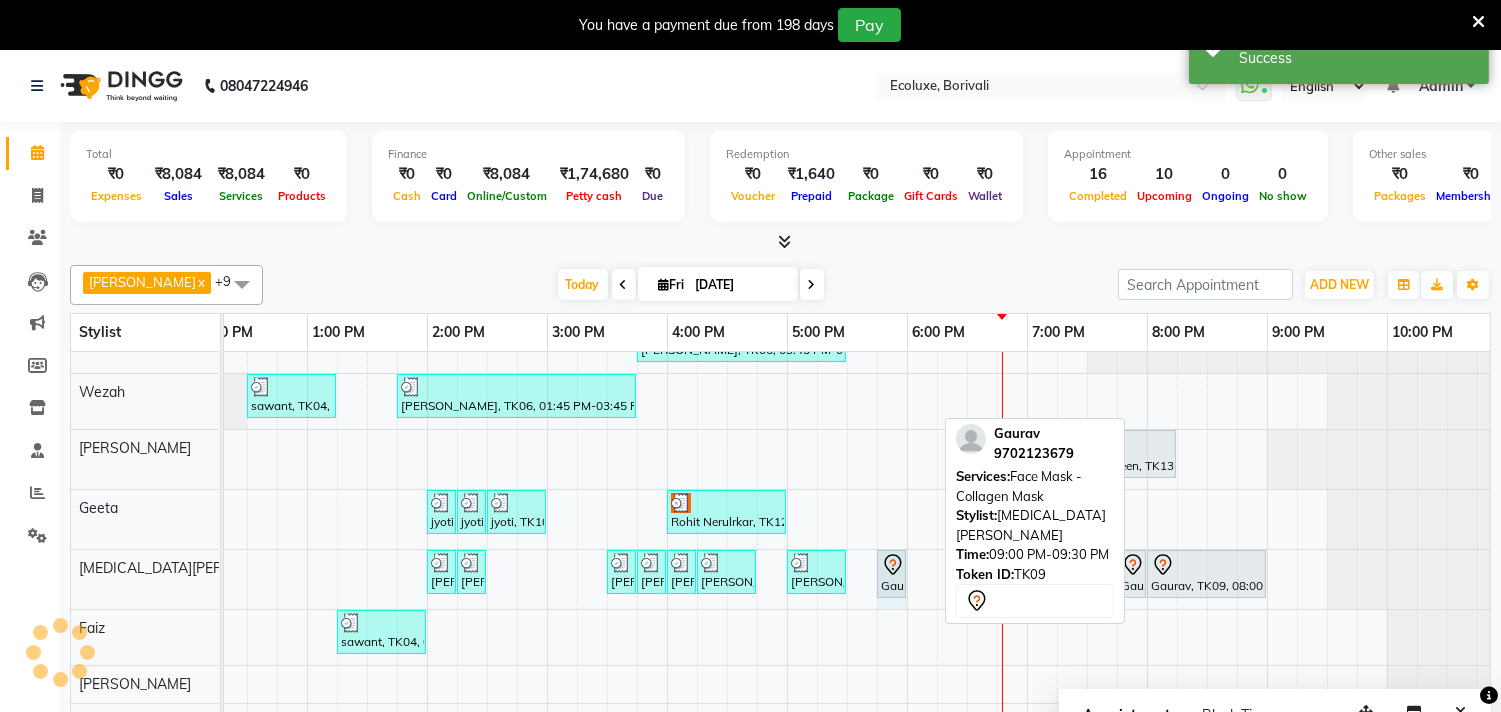 drag, startPoint x: 934, startPoint y: 561, endPoint x: 904, endPoint y: 561, distance: 30 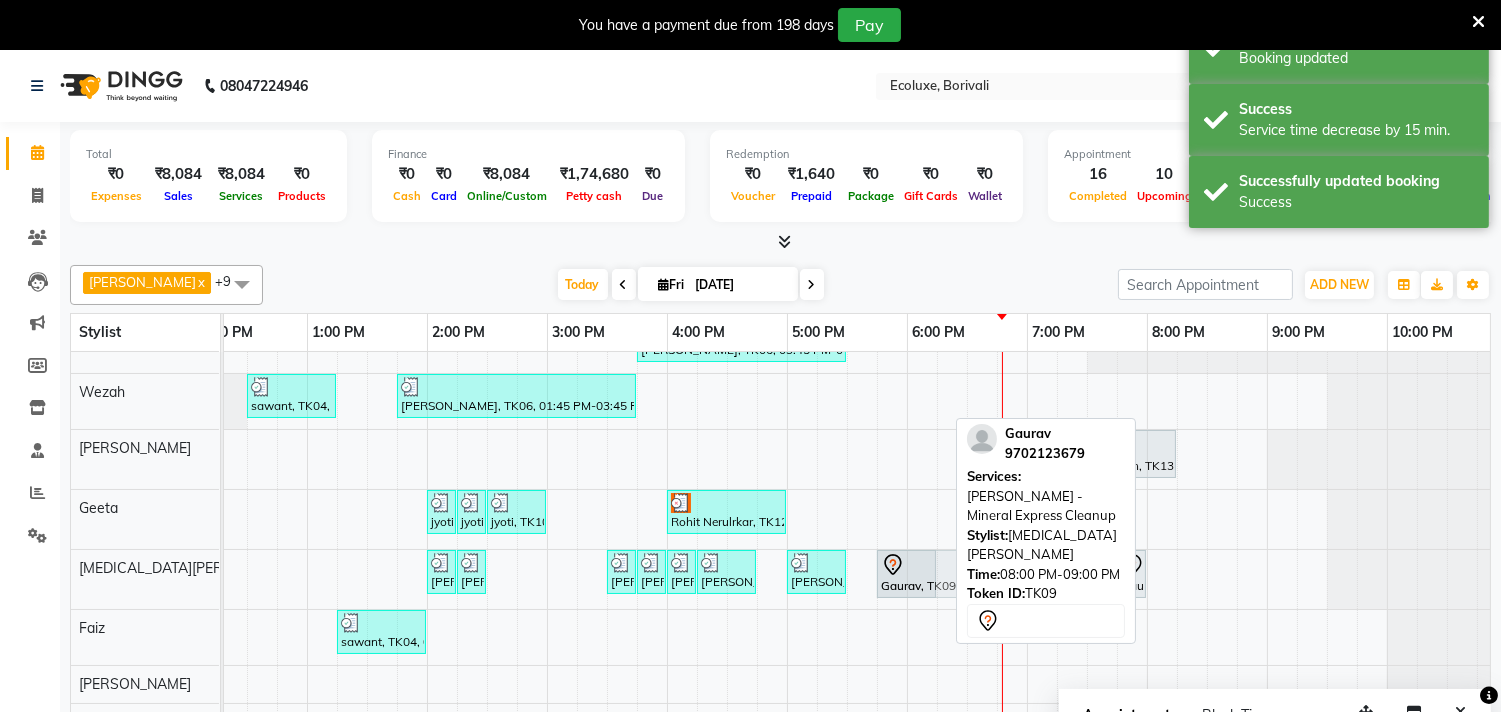 drag, startPoint x: 1201, startPoint y: 561, endPoint x: 923, endPoint y: 568, distance: 278.0881 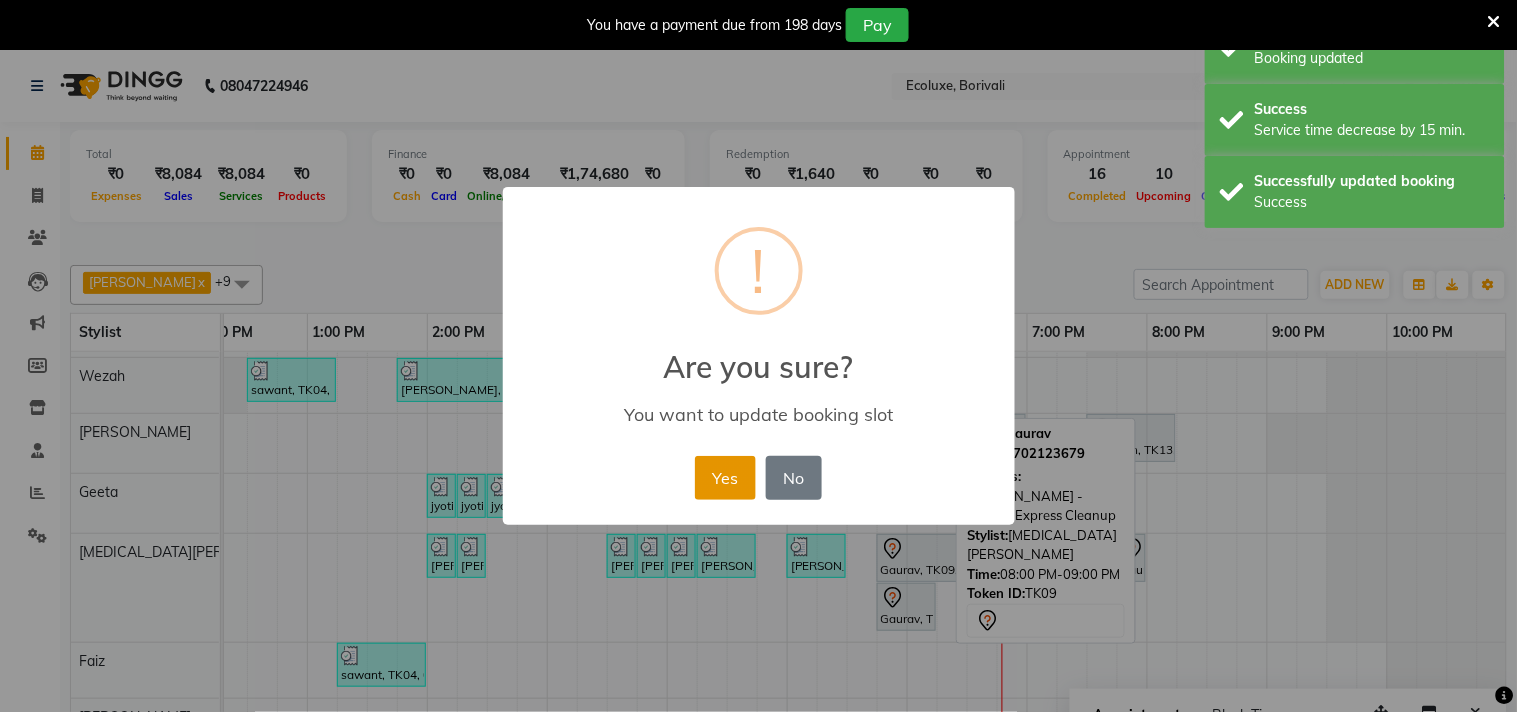 click on "Yes" at bounding box center (725, 478) 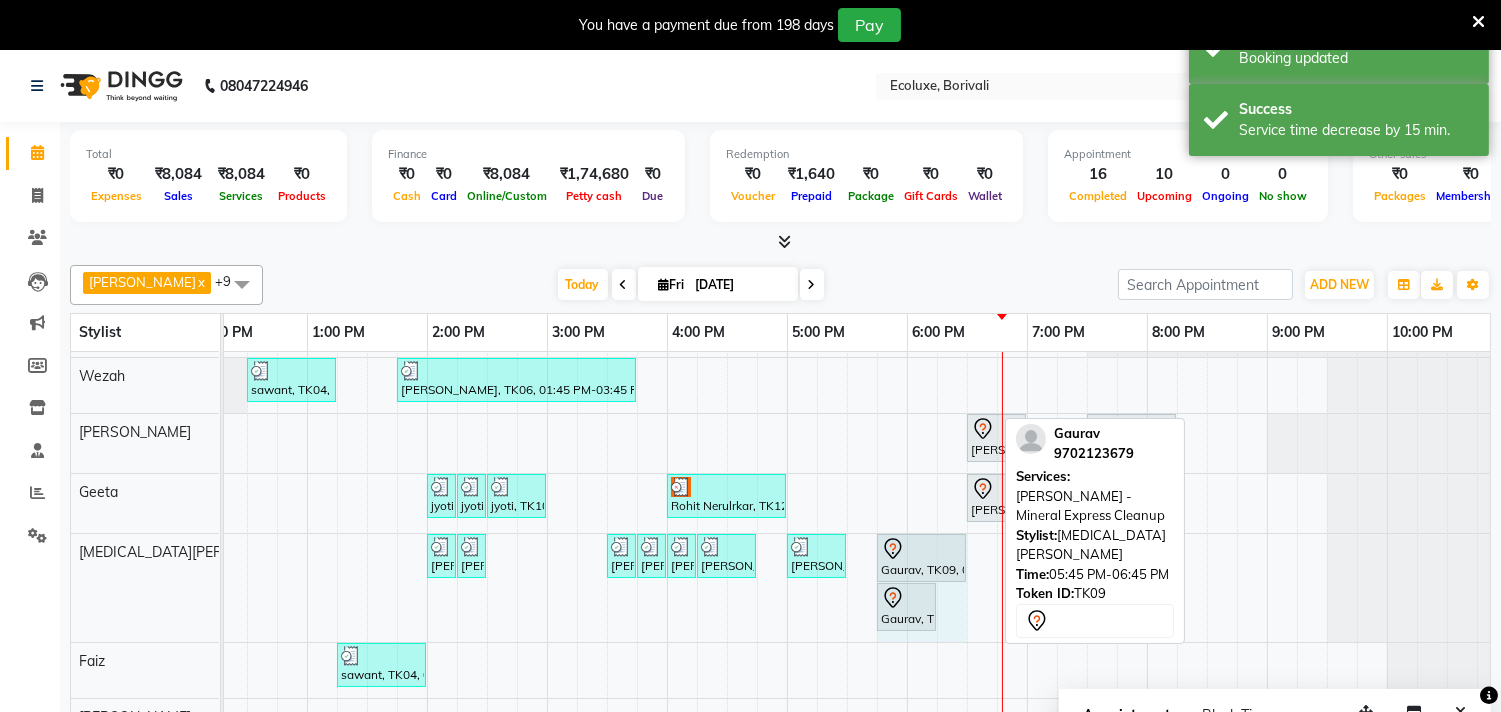 click on "Nisha Patel, TK06, 02:00 PM-02:15 PM, Woman Upperlip      Nisha Patel, TK06, 02:15 PM-02:30 PM, Woman Eyebrow     Sonal Shinde, TK14, 03:30 PM-03:45 PM, Woman Eyebrow     Sonal Shinde, TK14, 03:45 PM-04:00 PM, Woman Upperlip      Sonal Shinde, TK14, 04:00 PM-04:15 PM, Peel Off Wax - Underarms     Sonal Shinde, TK14, 04:15 PM-04:45 PM, Waxing (Rica Wax) - Full Arms      Sonal Shinde, TK15, 05:00 PM-05:30 PM, Waxing (Rica Wax) - Full Legs             Gaurav, TK09, 05:45 PM-06:45 PM, Remy Laure - Mineral Express Cleanup             Gaurav, TK09, 07:15 PM-07:30 PM, Woman Eyebrow             Gaurav, TK09, 07:30 PM-07:45 PM, Peel Off Wax - Upperlips             Gaurav, TK09, 07:45 PM-08:00 PM, Peel Off Wax - Chin             Gaurav, TK09, 05:45 PM-06:15 PM, Face Mask - Collagen Mask             Gaurav, TK09, 05:45 PM-06:45 PM, Remy Laure - Mineral Express Cleanup" at bounding box center [-173, 588] 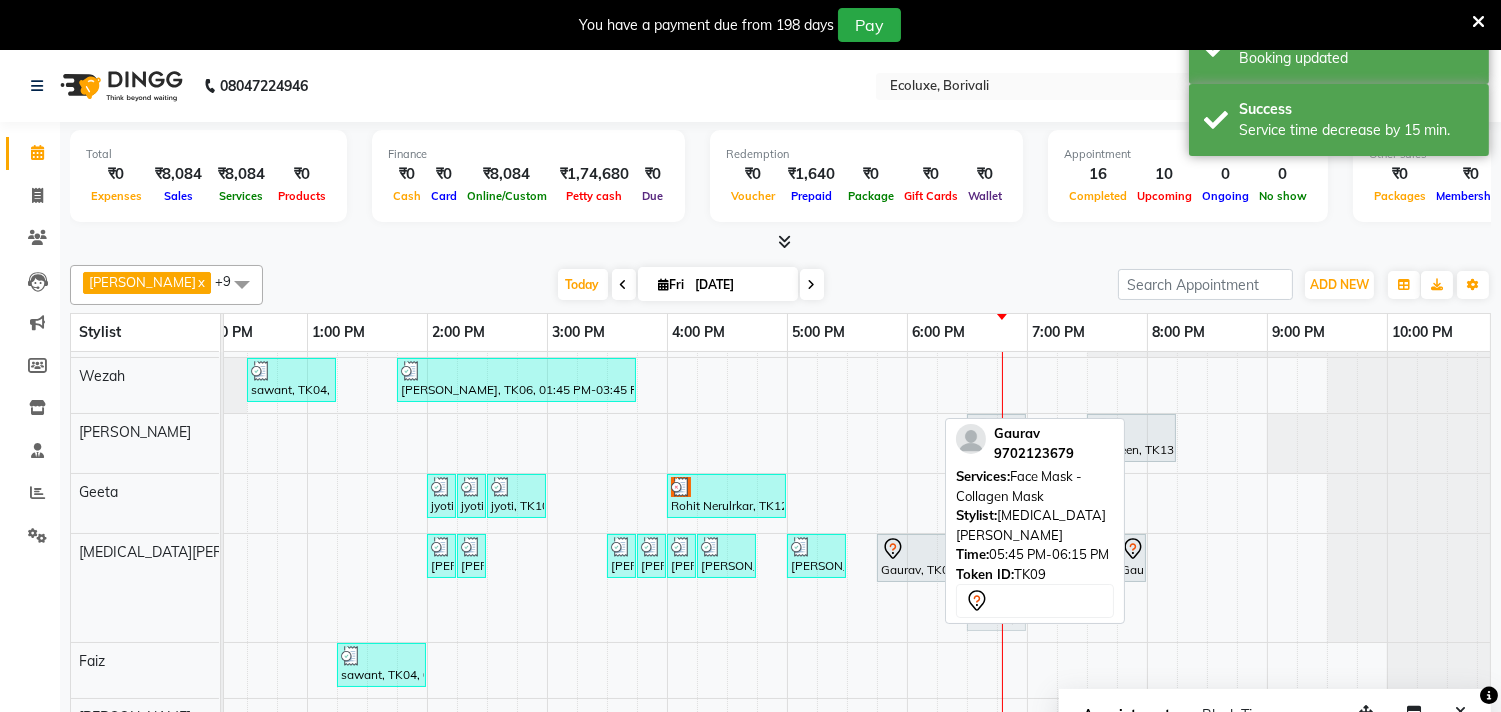 drag, startPoint x: 907, startPoint y: 607, endPoint x: 1004, endPoint y: 608, distance: 97.00516 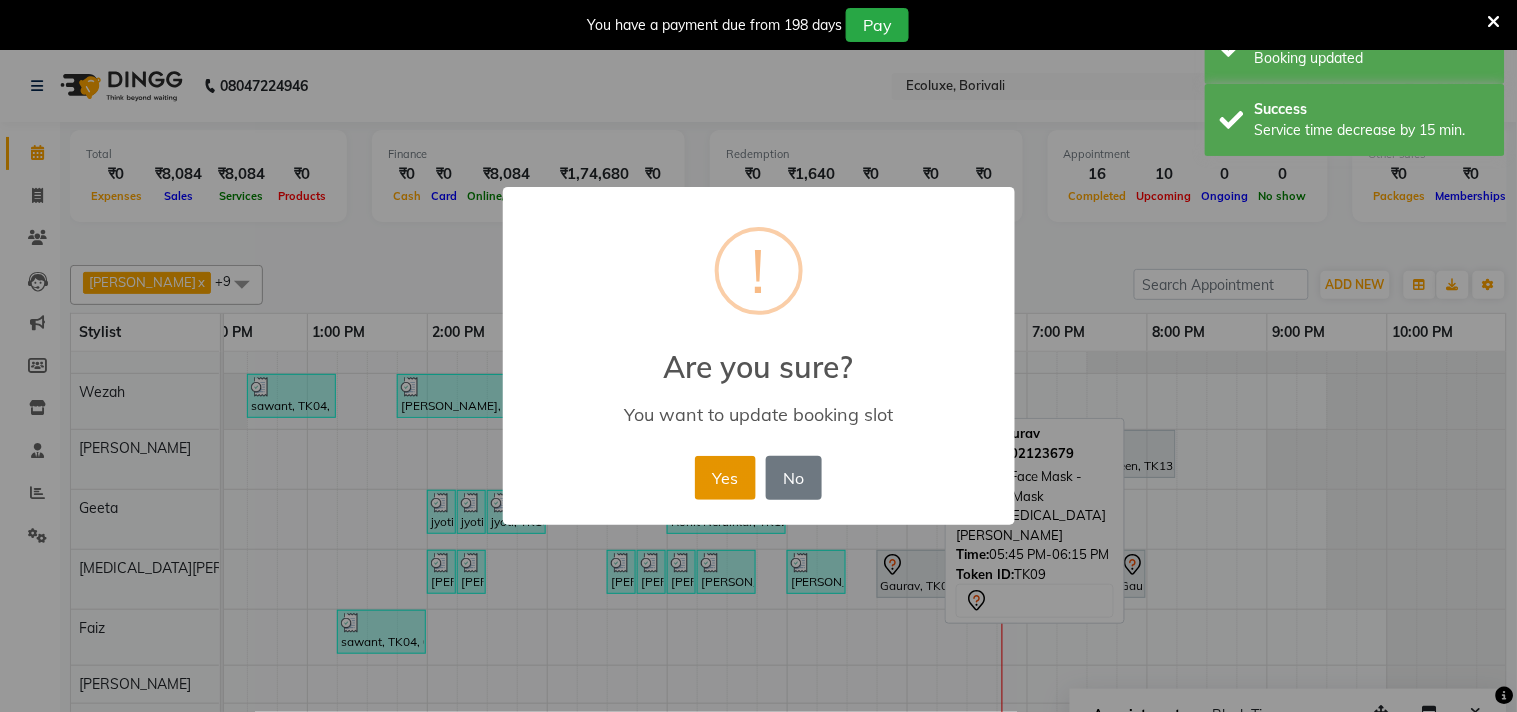 click on "Yes" at bounding box center [725, 478] 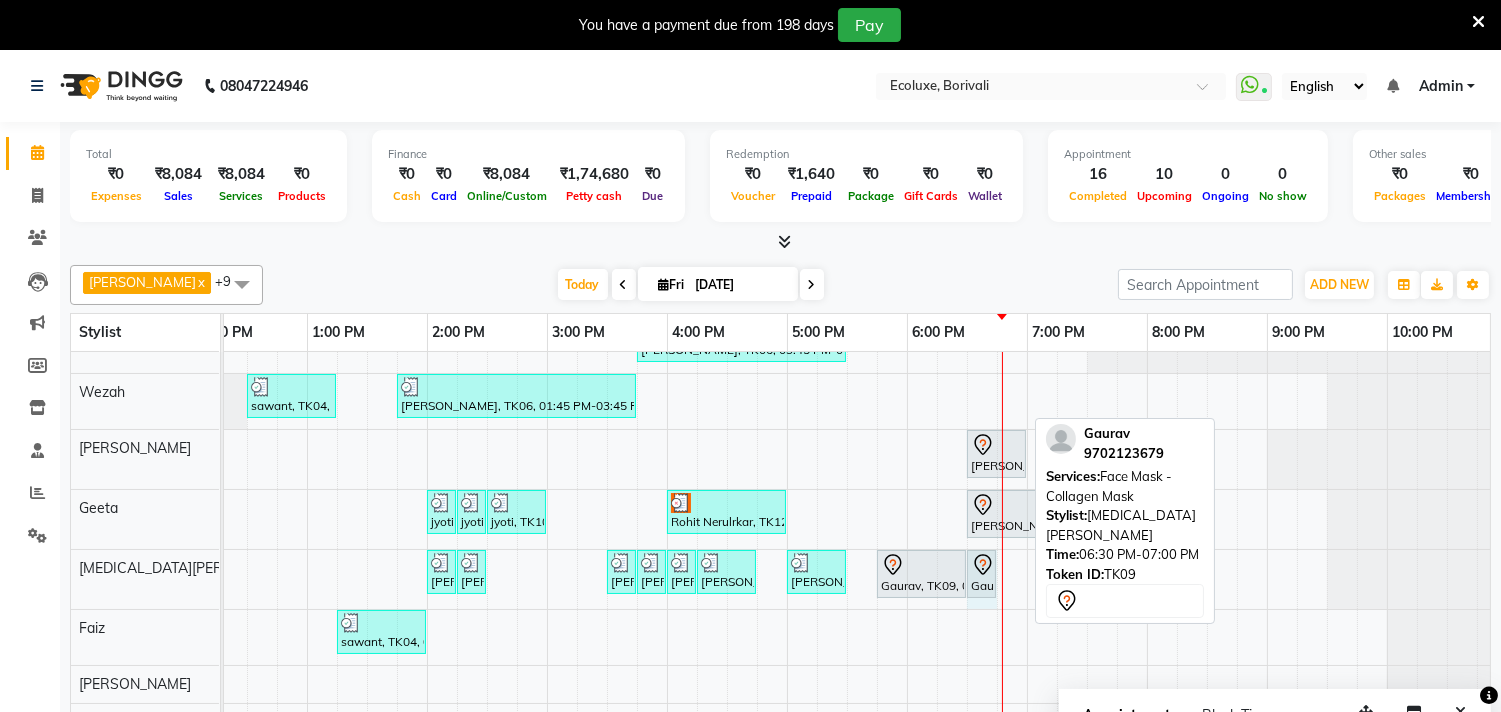 drag, startPoint x: 1022, startPoint y: 553, endPoint x: 993, endPoint y: 553, distance: 29 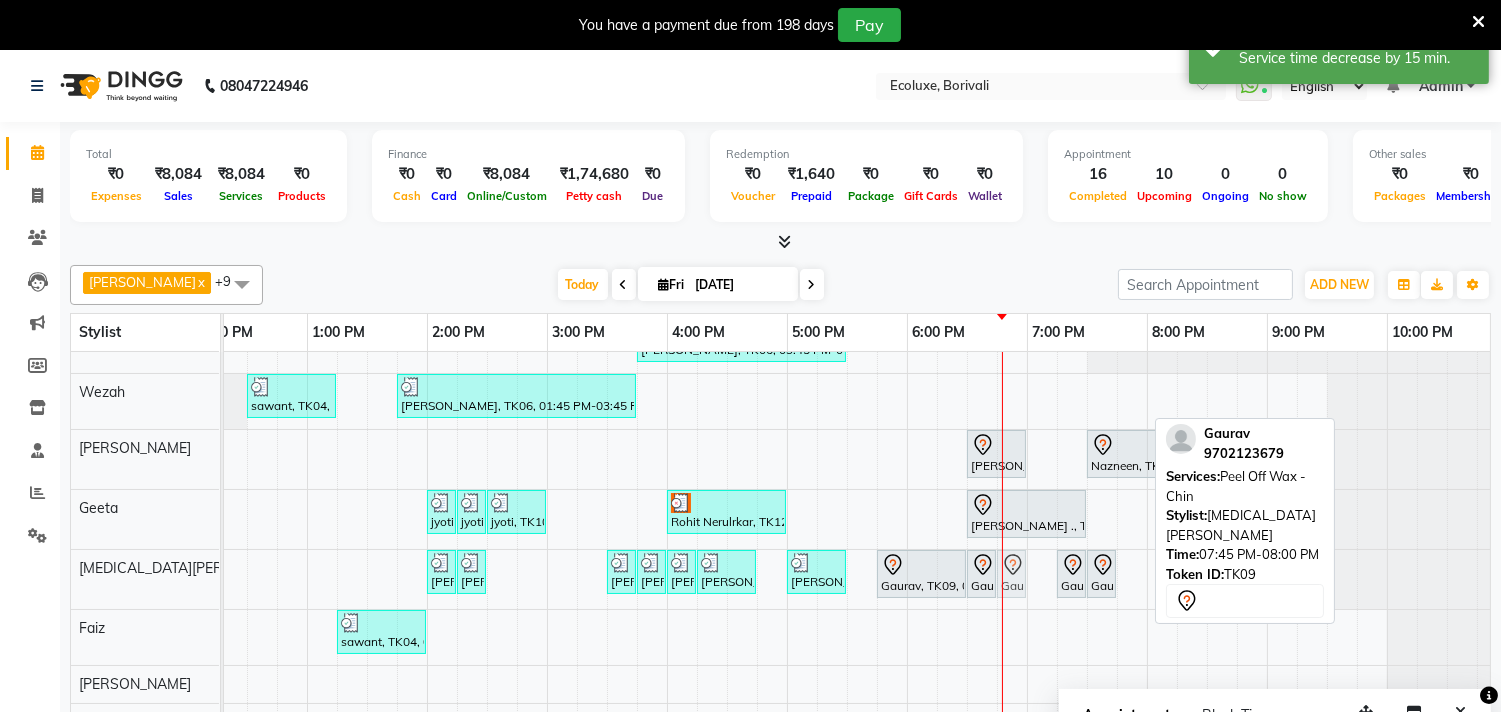 drag, startPoint x: 1127, startPoint y: 555, endPoint x: 998, endPoint y: 565, distance: 129.38702 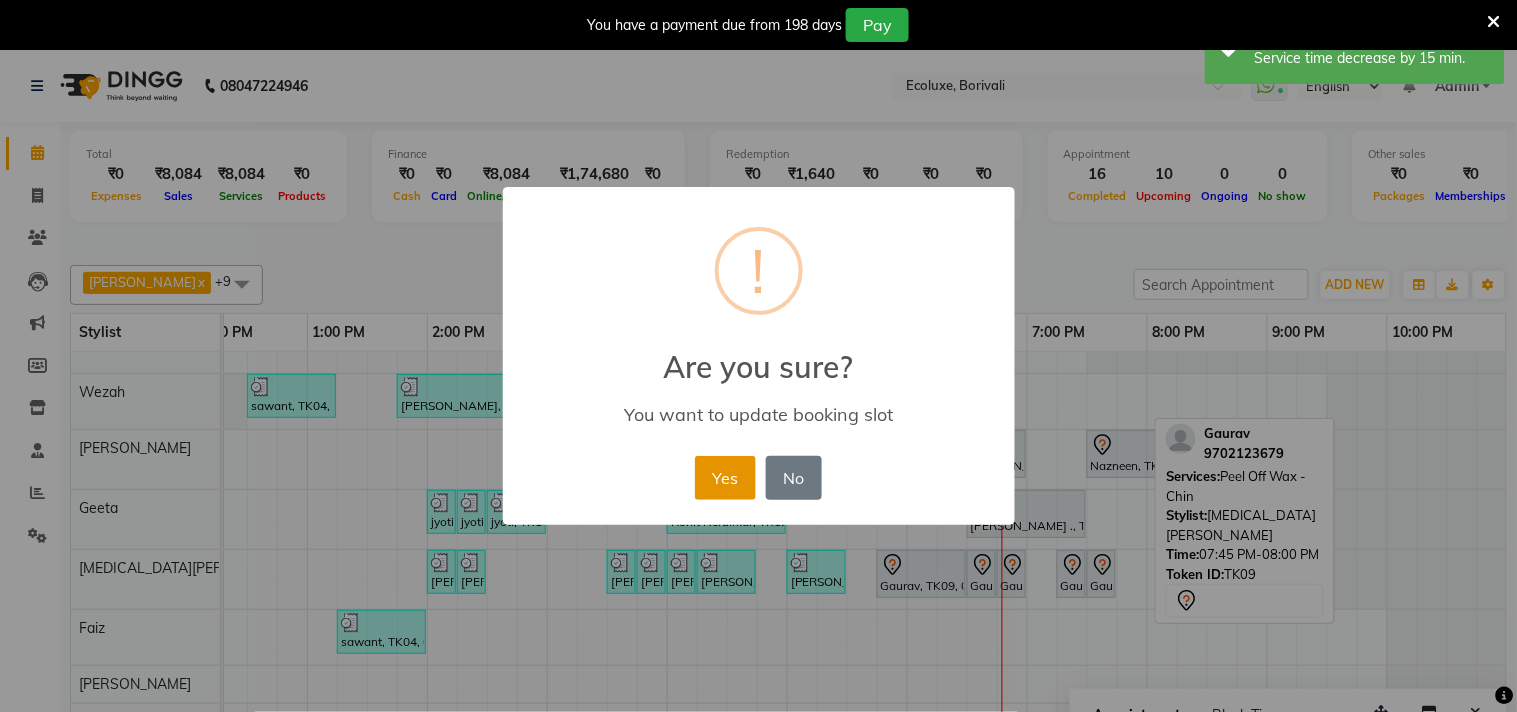 click on "Yes" at bounding box center [725, 478] 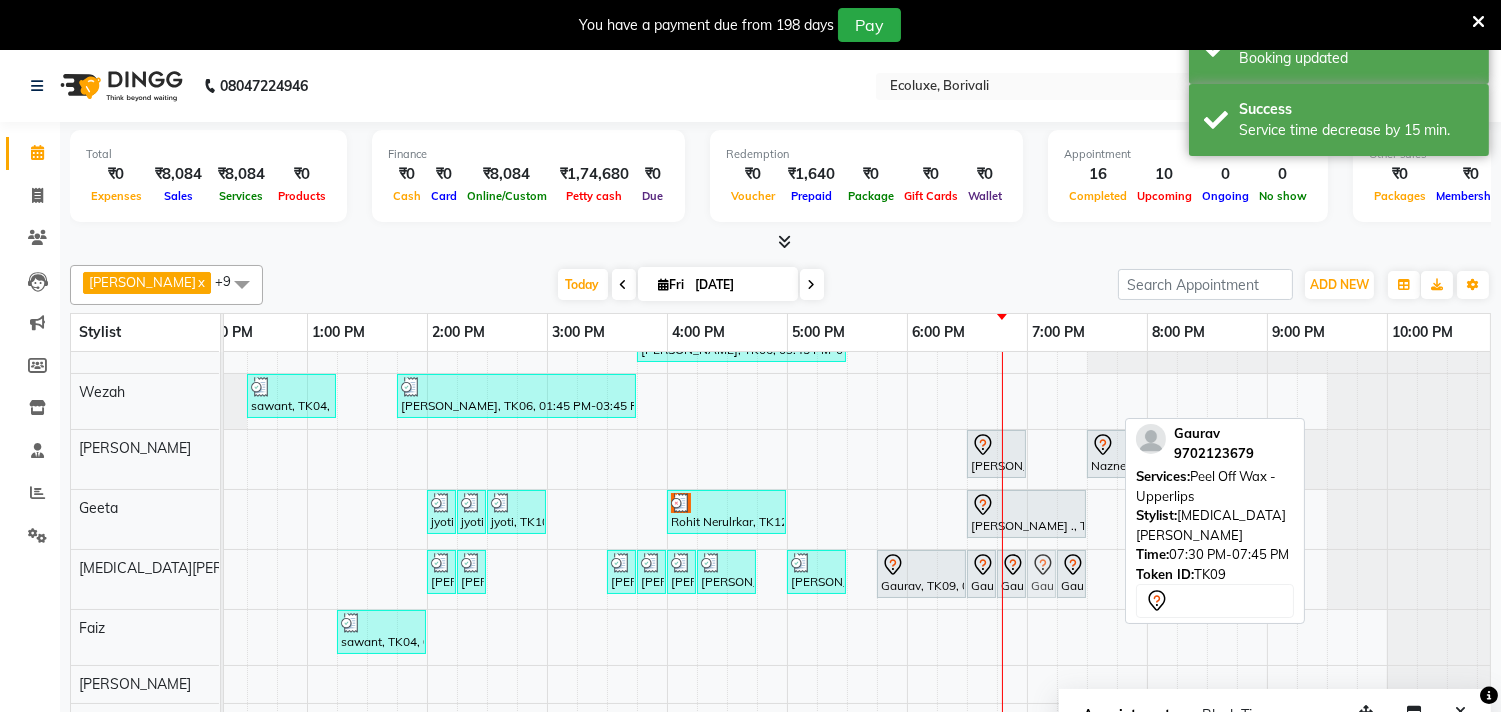 drag, startPoint x: 1103, startPoint y: 561, endPoint x: 1036, endPoint y: 560, distance: 67.00746 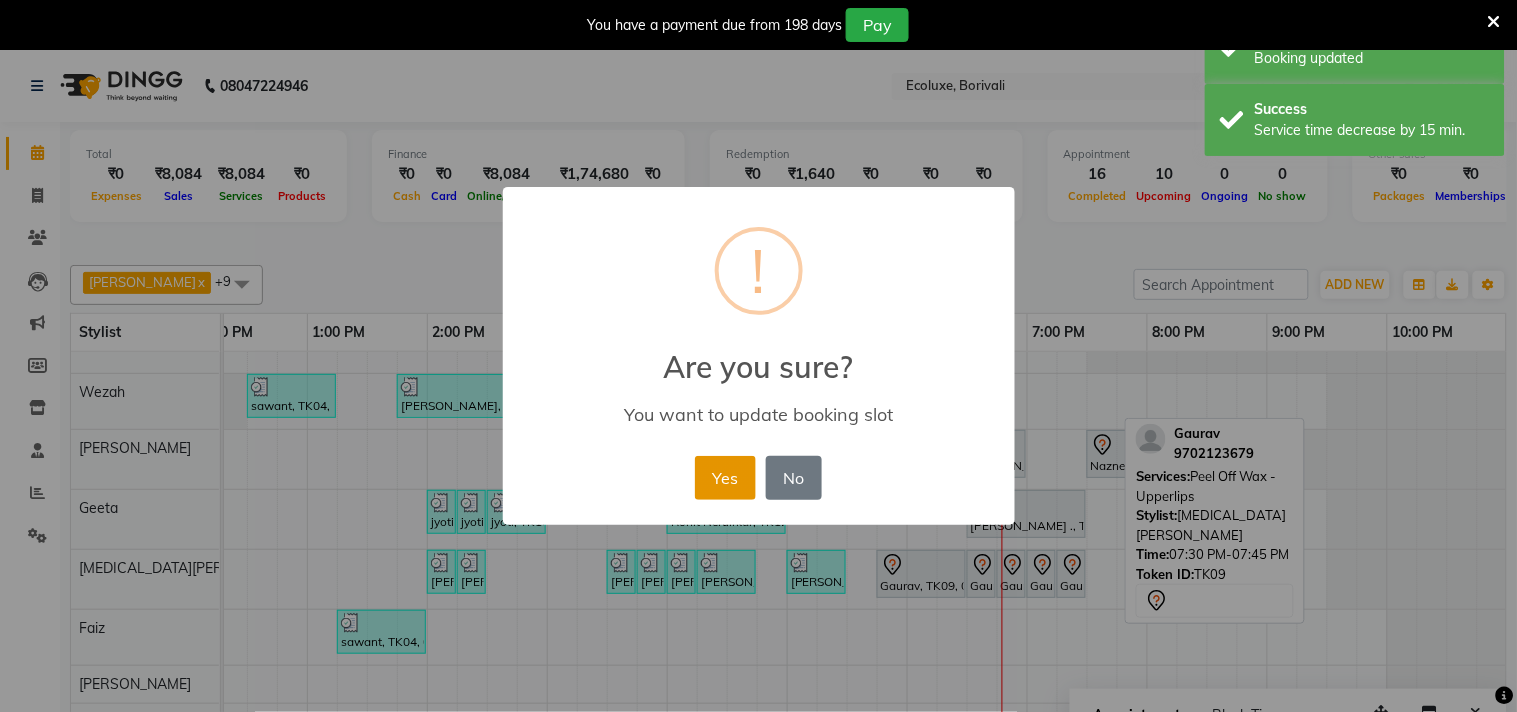 click on "Yes" at bounding box center (725, 478) 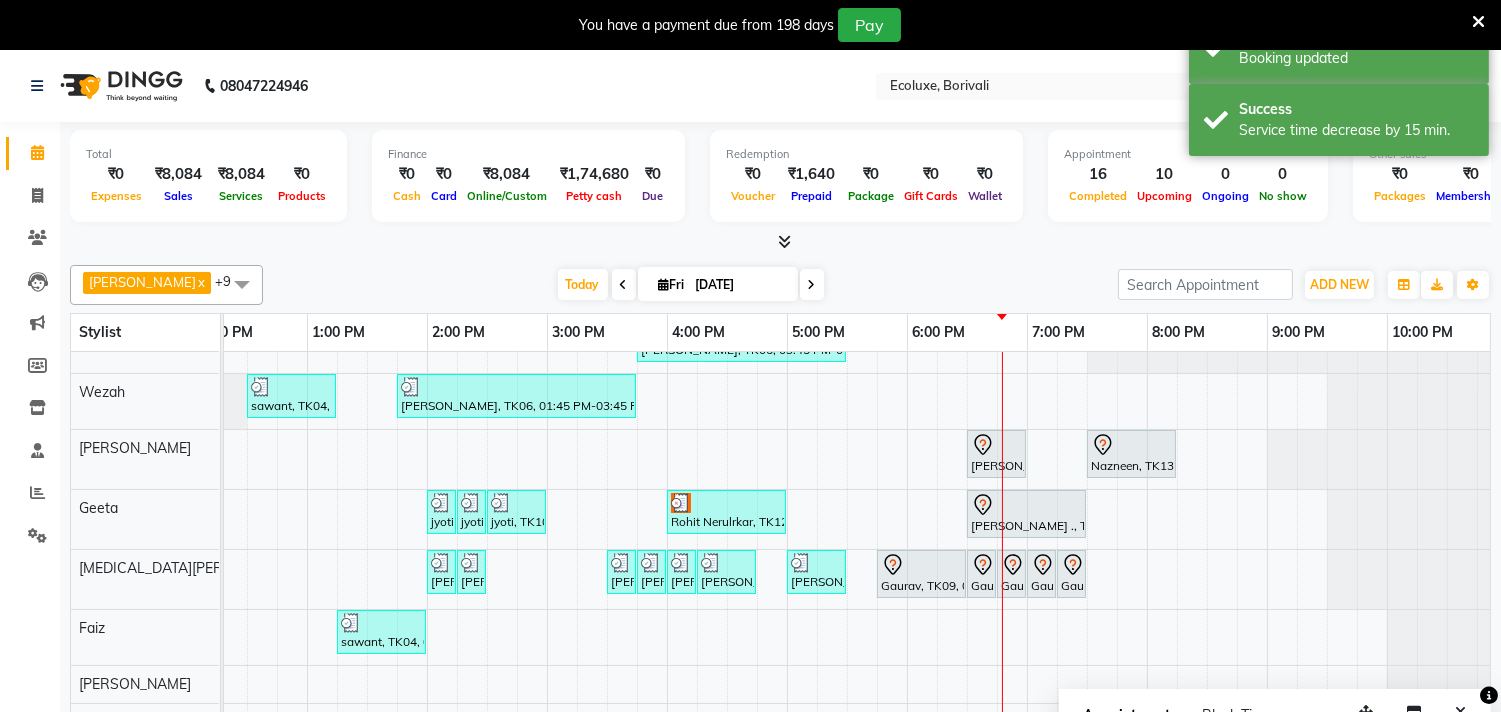 click at bounding box center (780, 242) 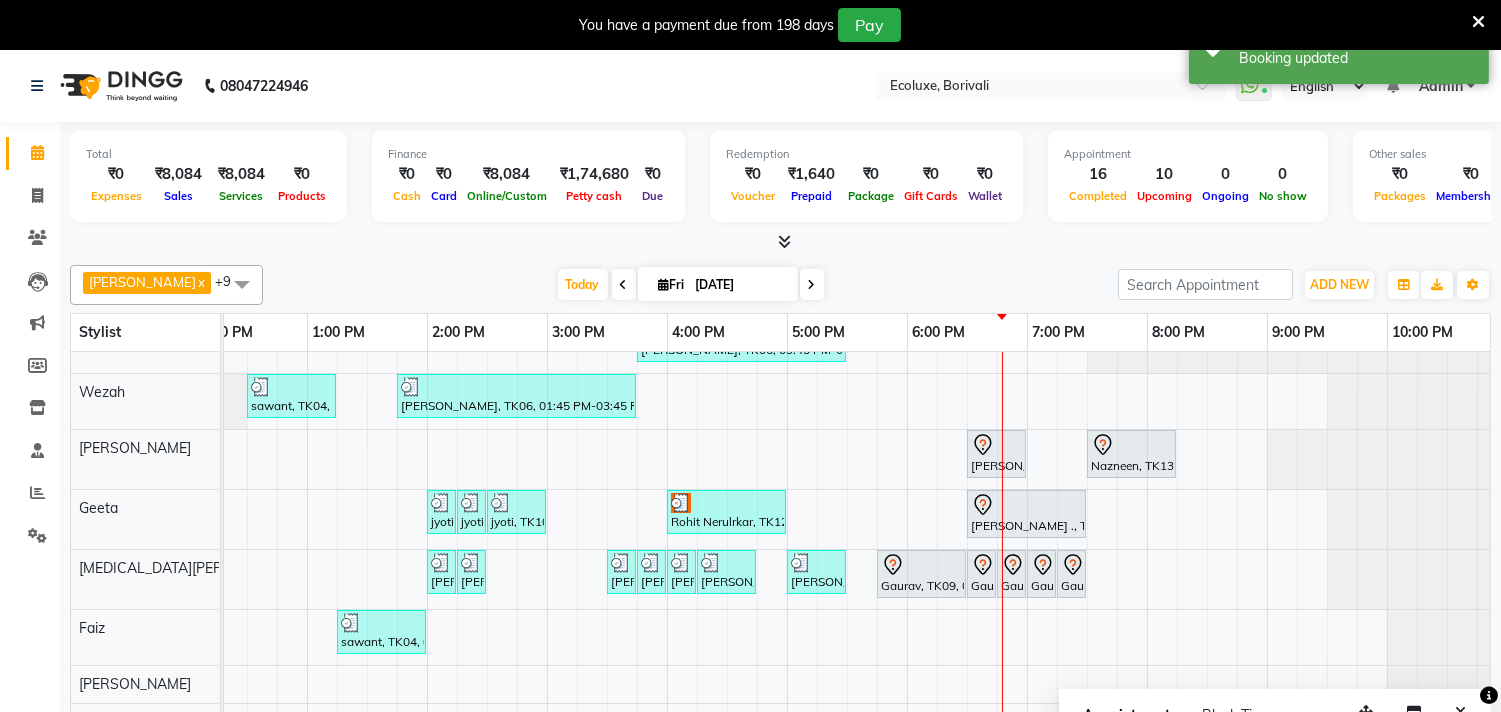 click at bounding box center [1478, 22] 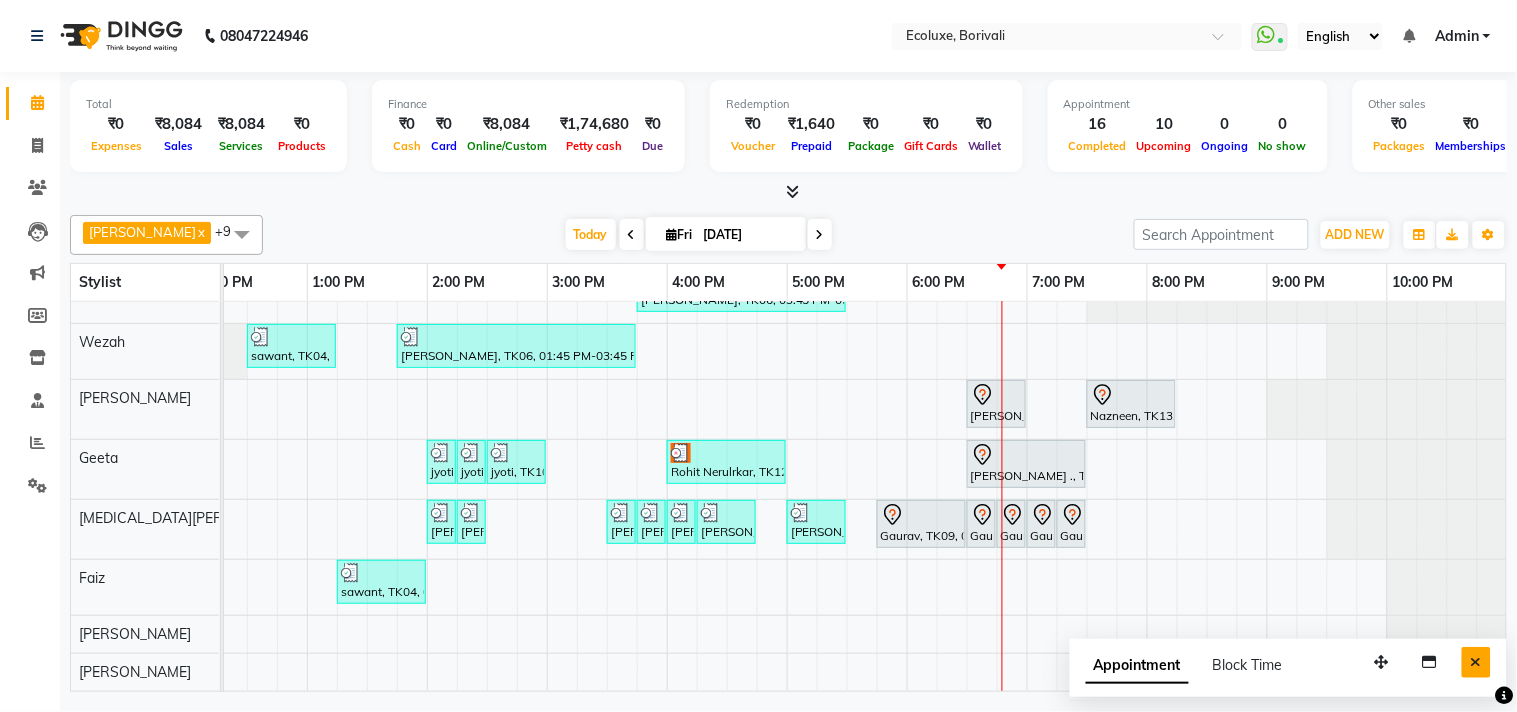 click at bounding box center [1476, 662] 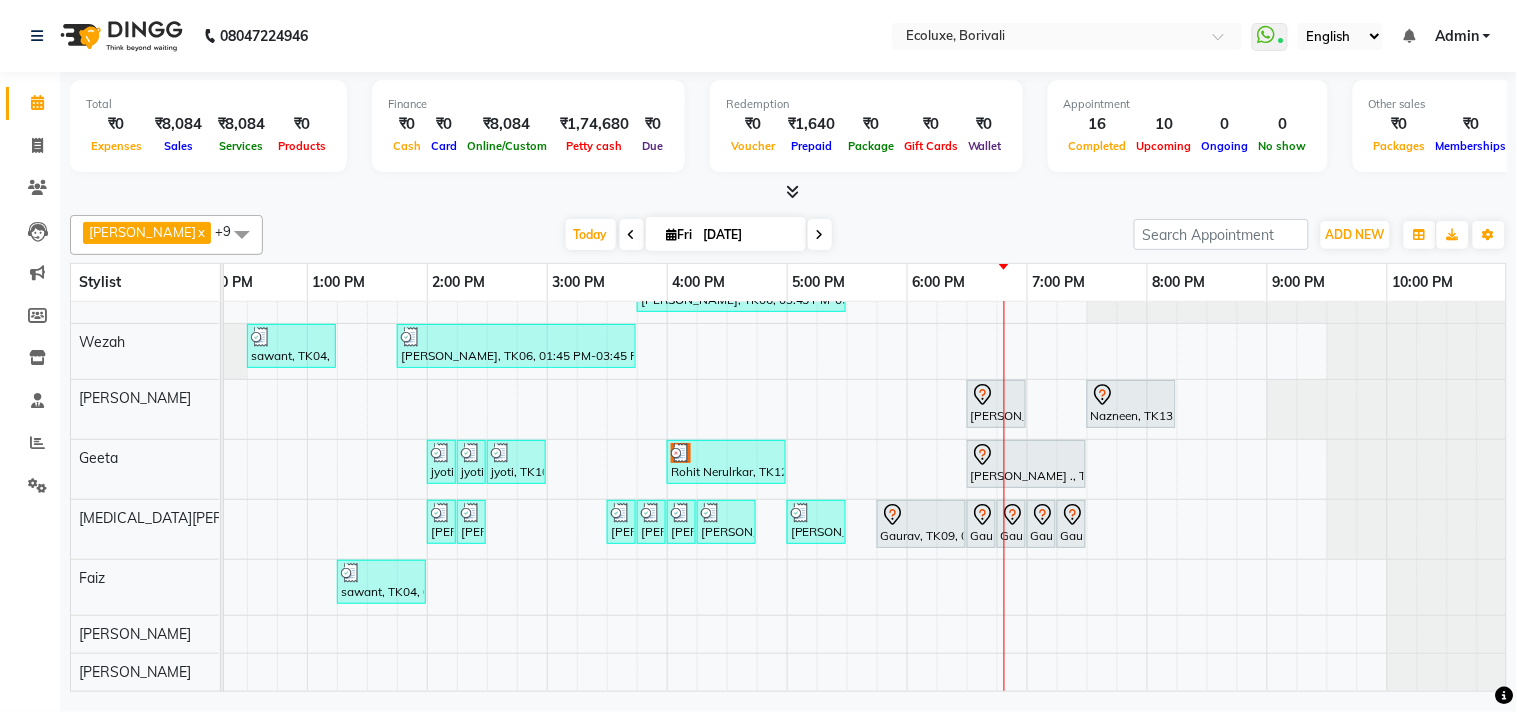 click on "Today  Fri 11-07-2025" at bounding box center [698, 235] 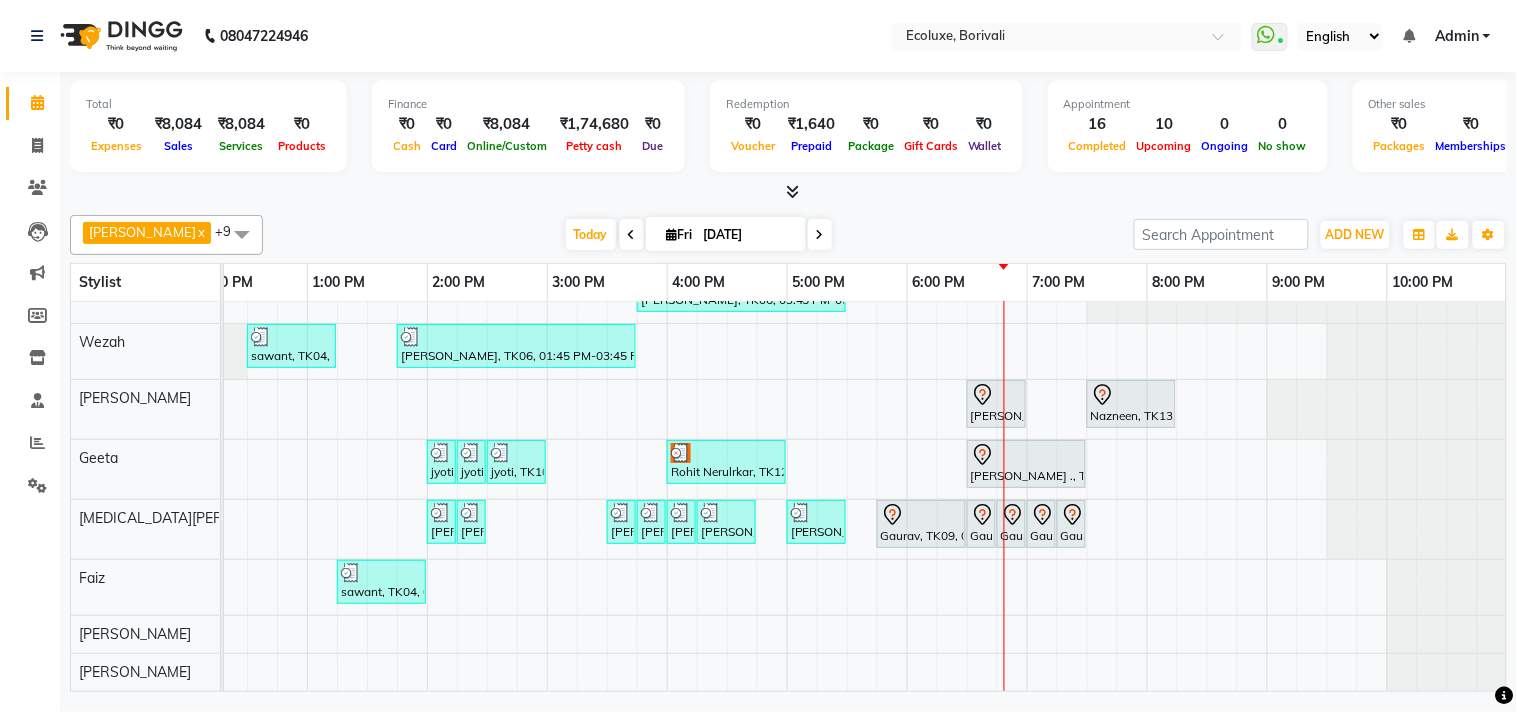 scroll, scrollTop: 64, scrollLeft: 397, axis: both 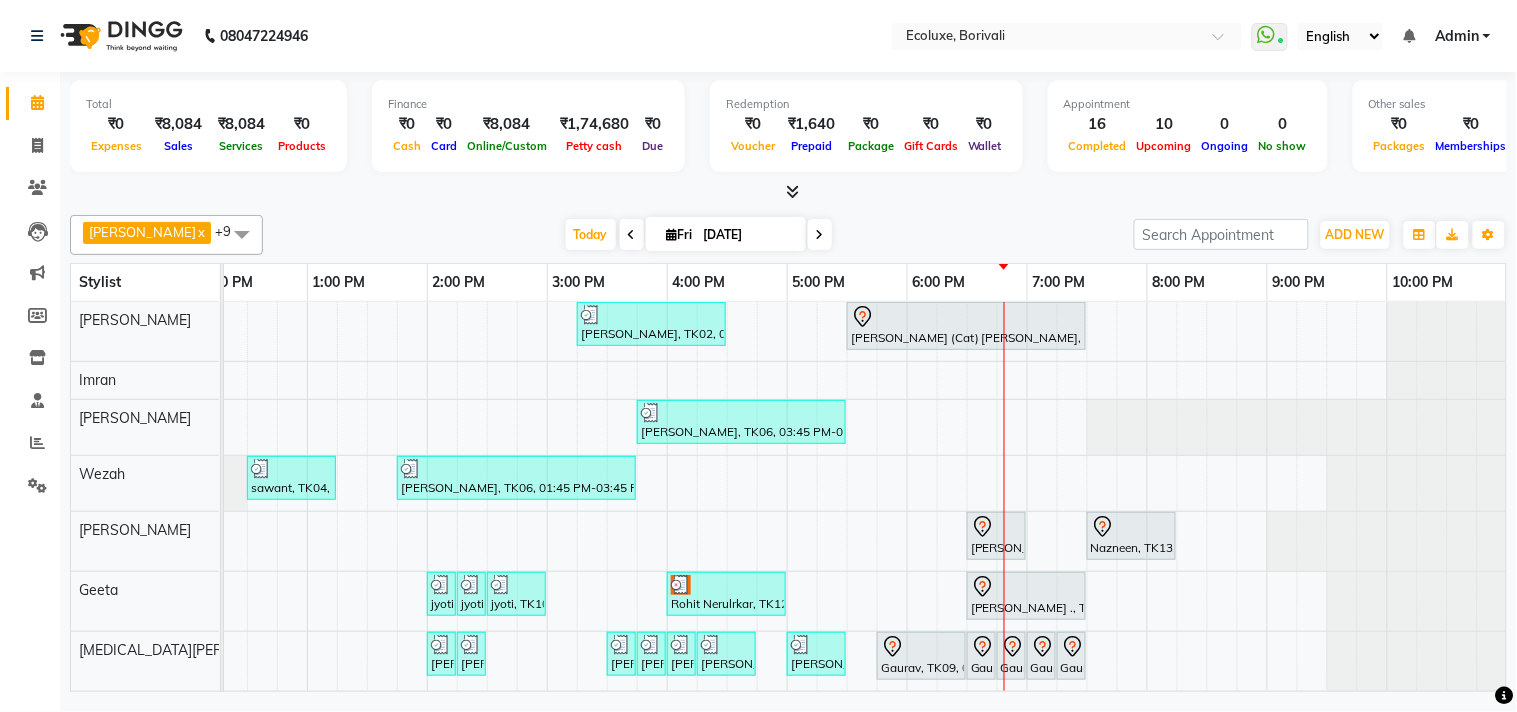 click on "Today  Fri 11-07-2025" at bounding box center (698, 235) 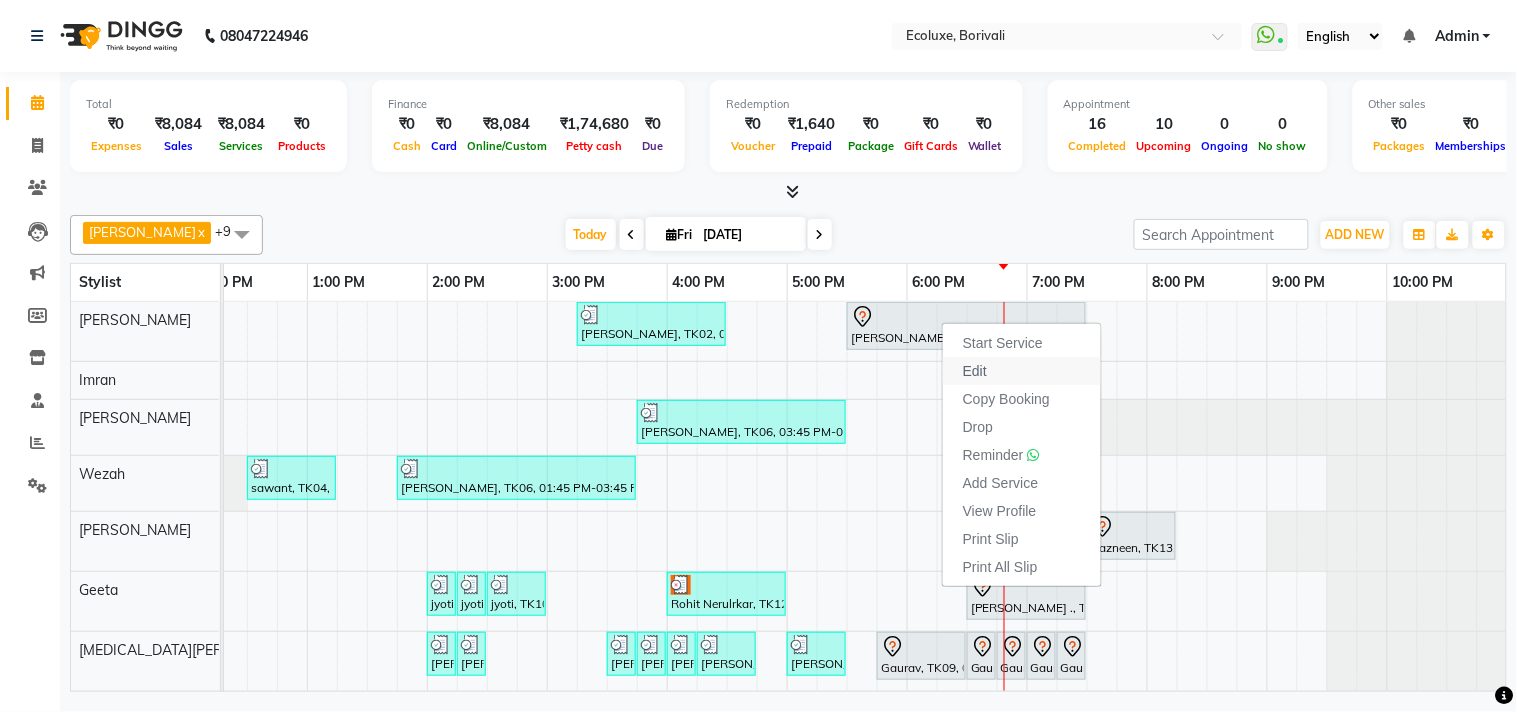 click on "Edit" at bounding box center (975, 371) 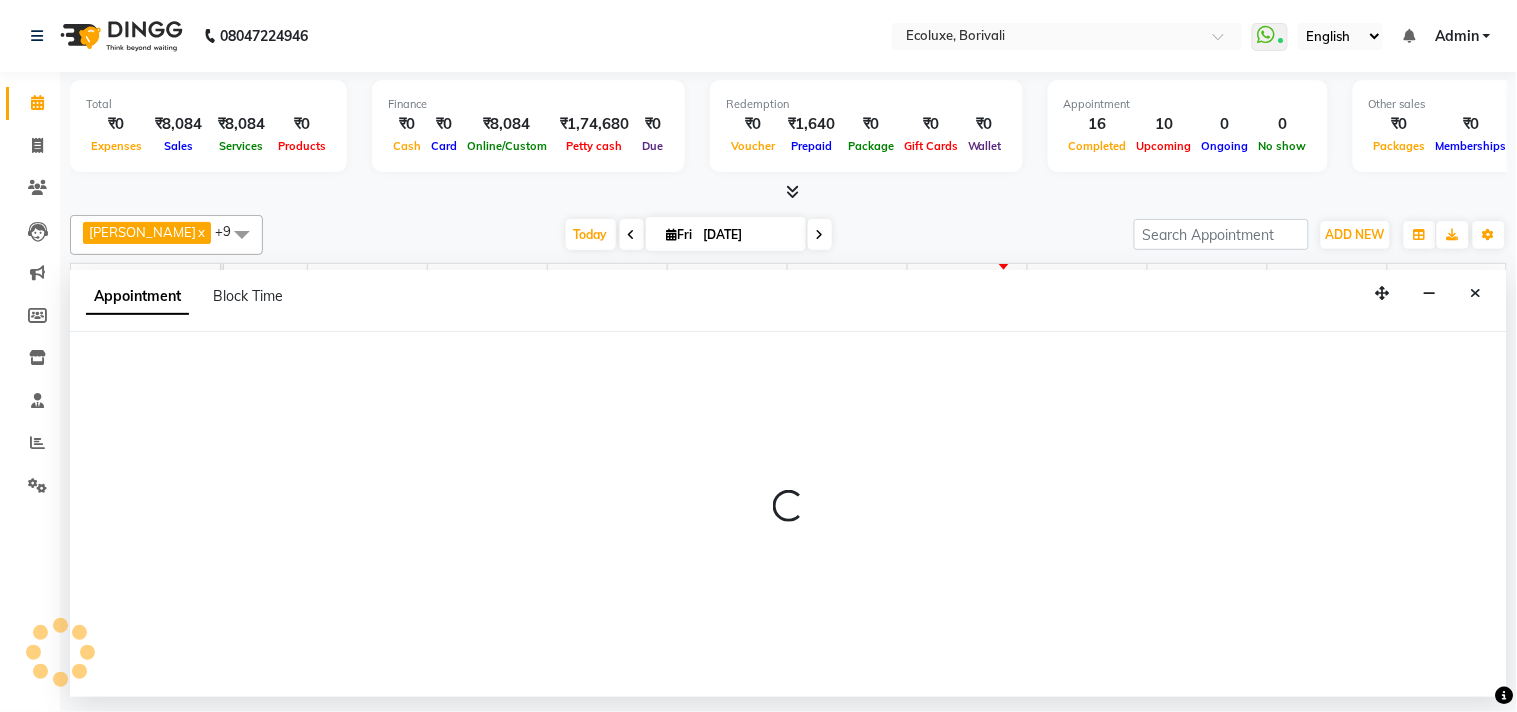 select on "tentative" 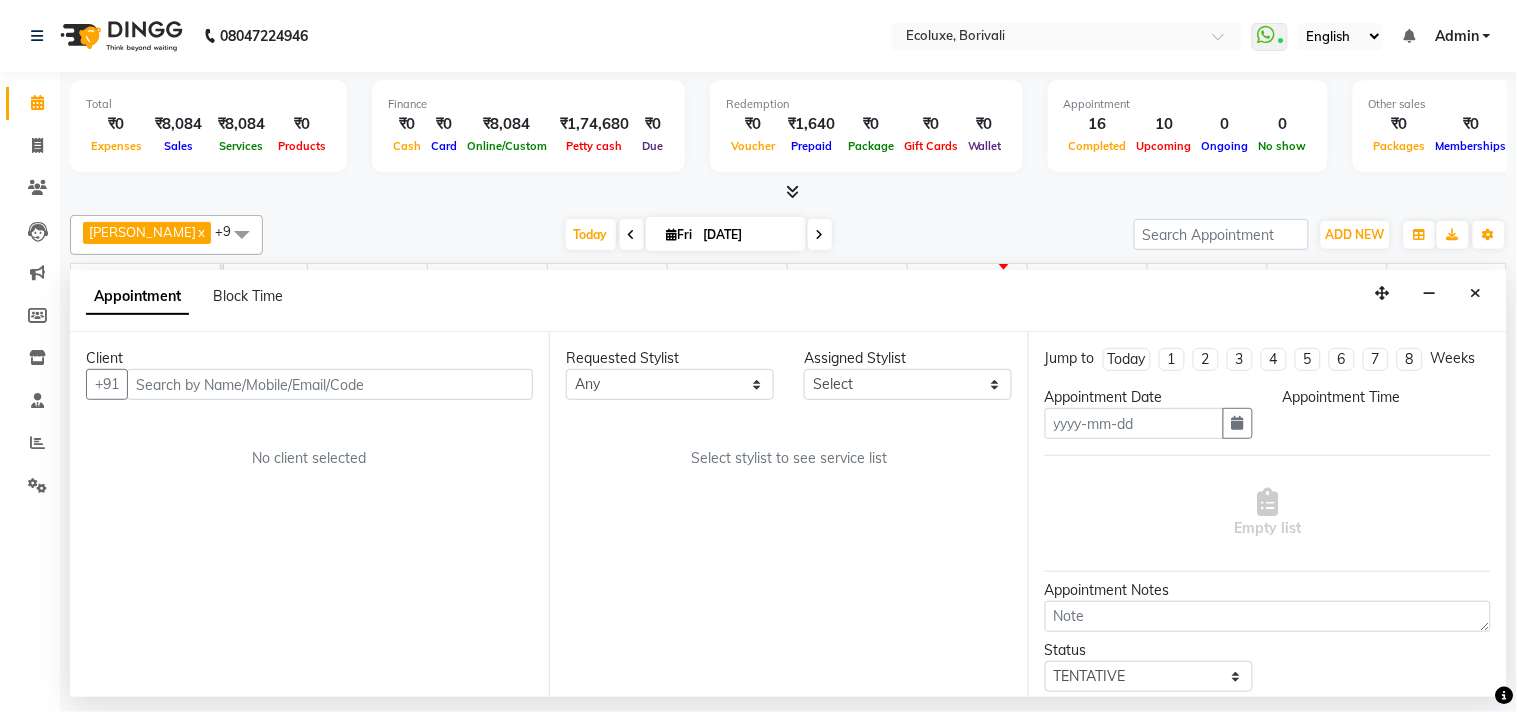 type on "[DATE]" 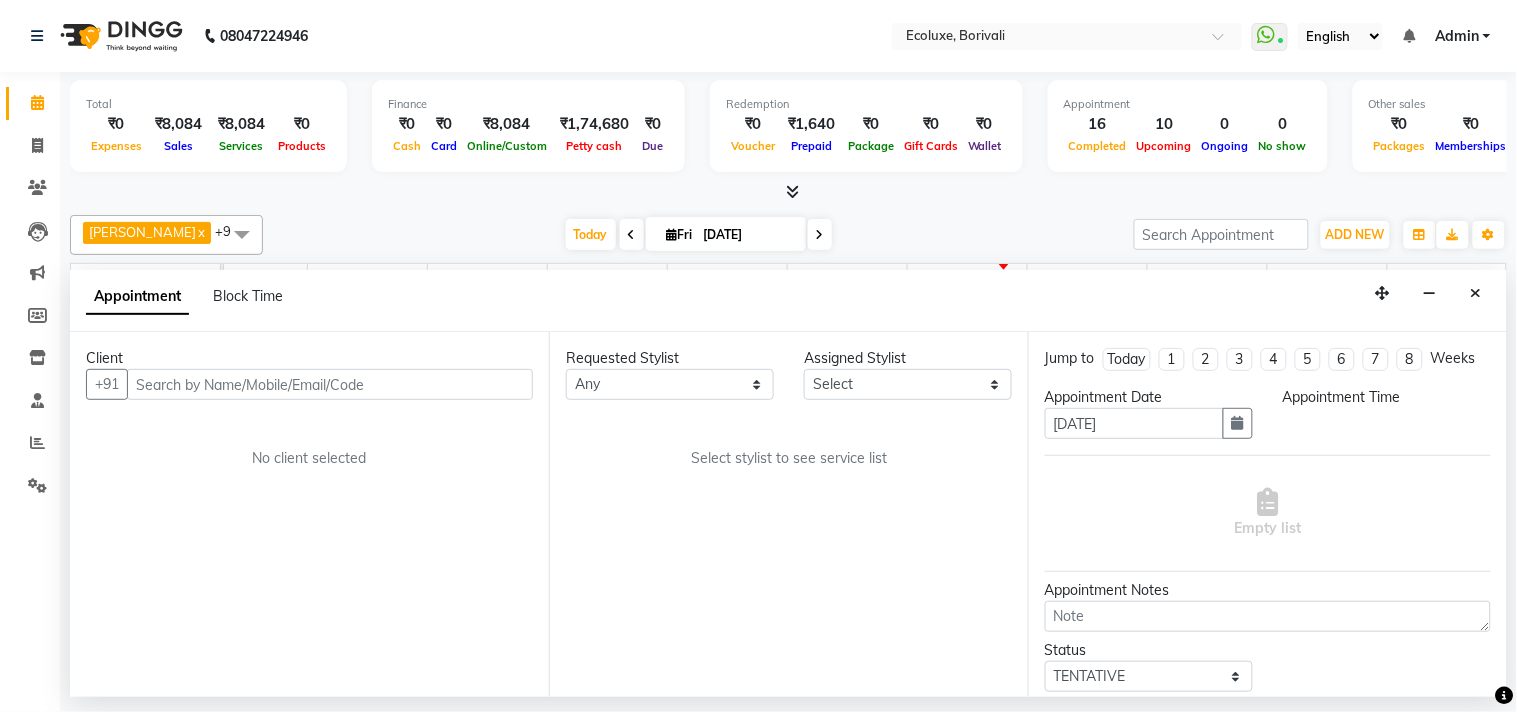 select on "35738" 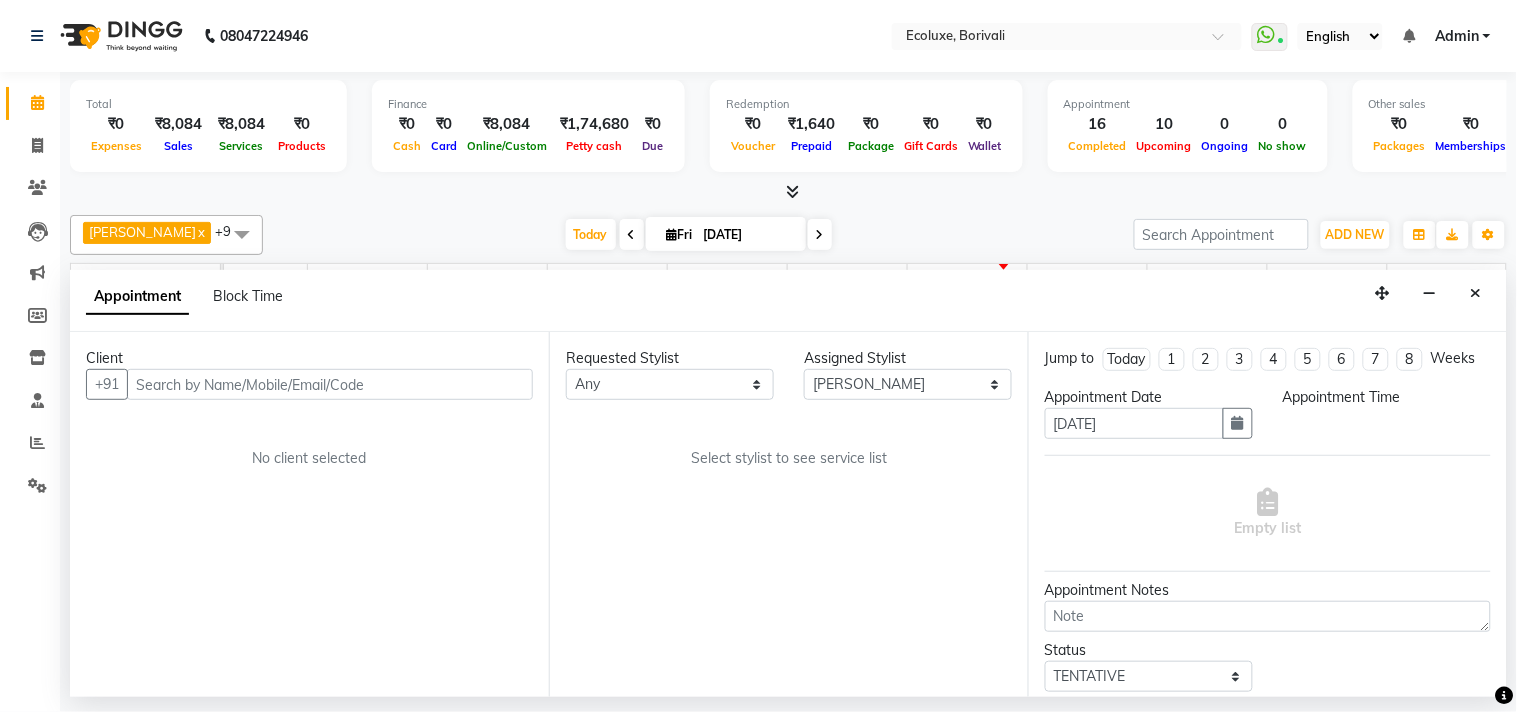 scroll, scrollTop: 0, scrollLeft: 0, axis: both 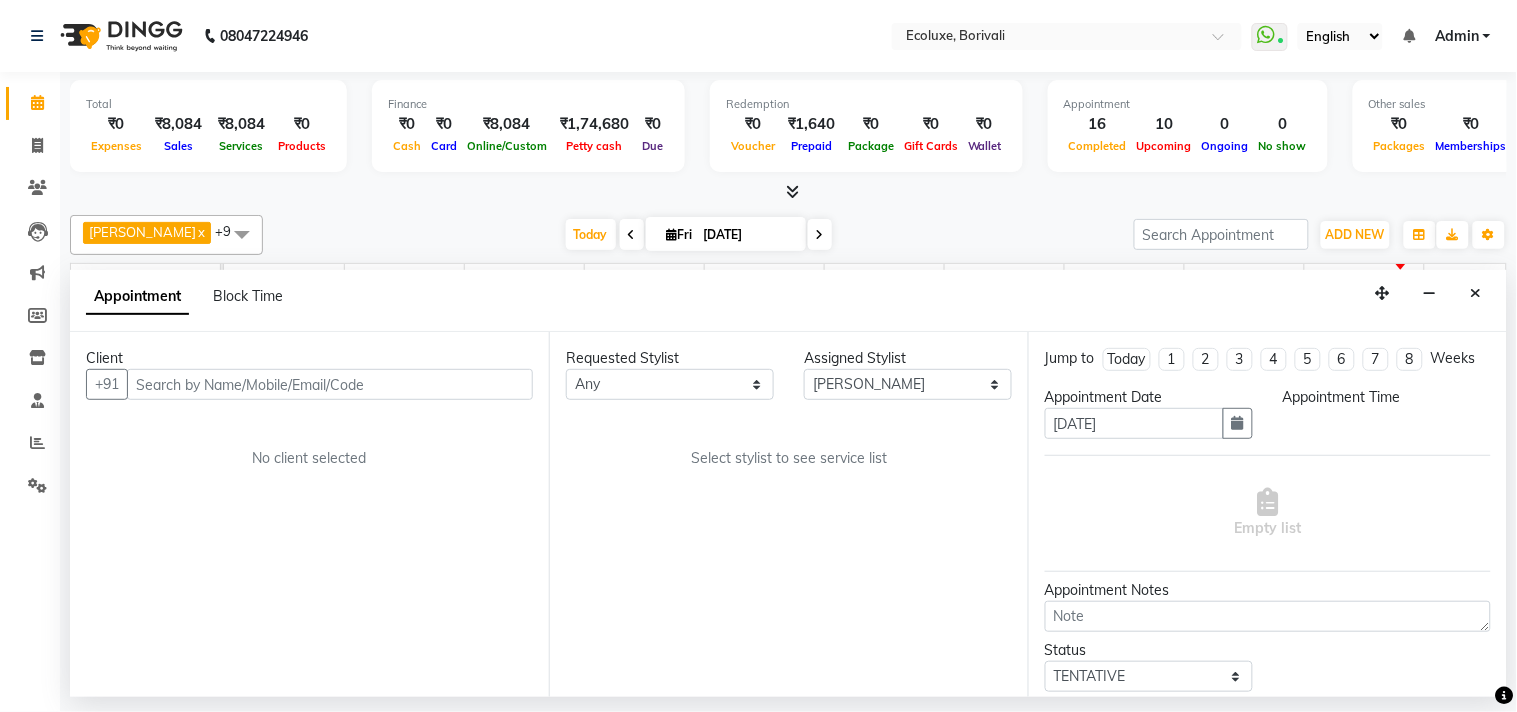 select on "1050" 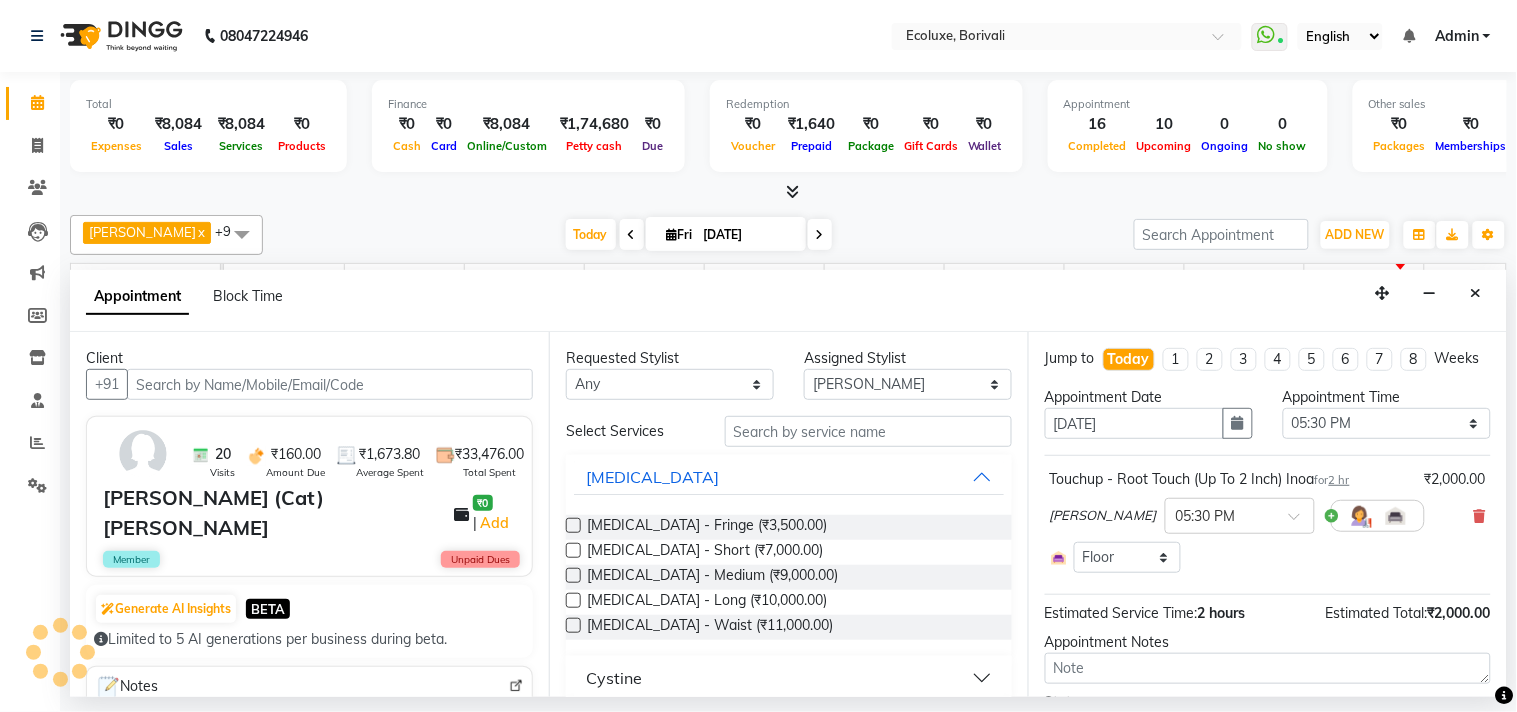 scroll, scrollTop: 0, scrollLeft: 397, axis: horizontal 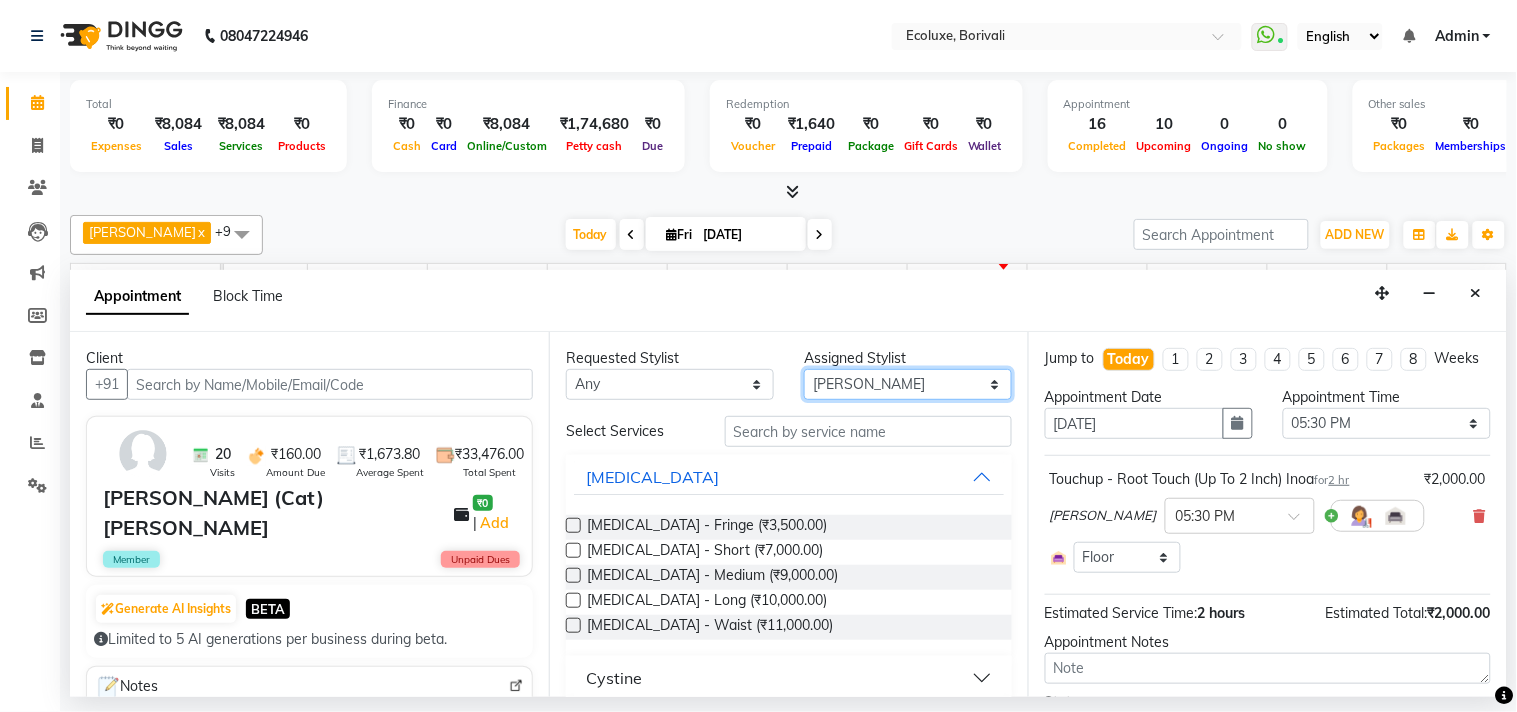 click on "Select Alisha Sasankar Faiz Geeta Harshada Pawar   Imran  Kamal Khende Mohammad Faisal  Neelu Nikita Raut Sakina Shafique Sonal Sawant  Umar Shaikh Wezah" at bounding box center (908, 384) 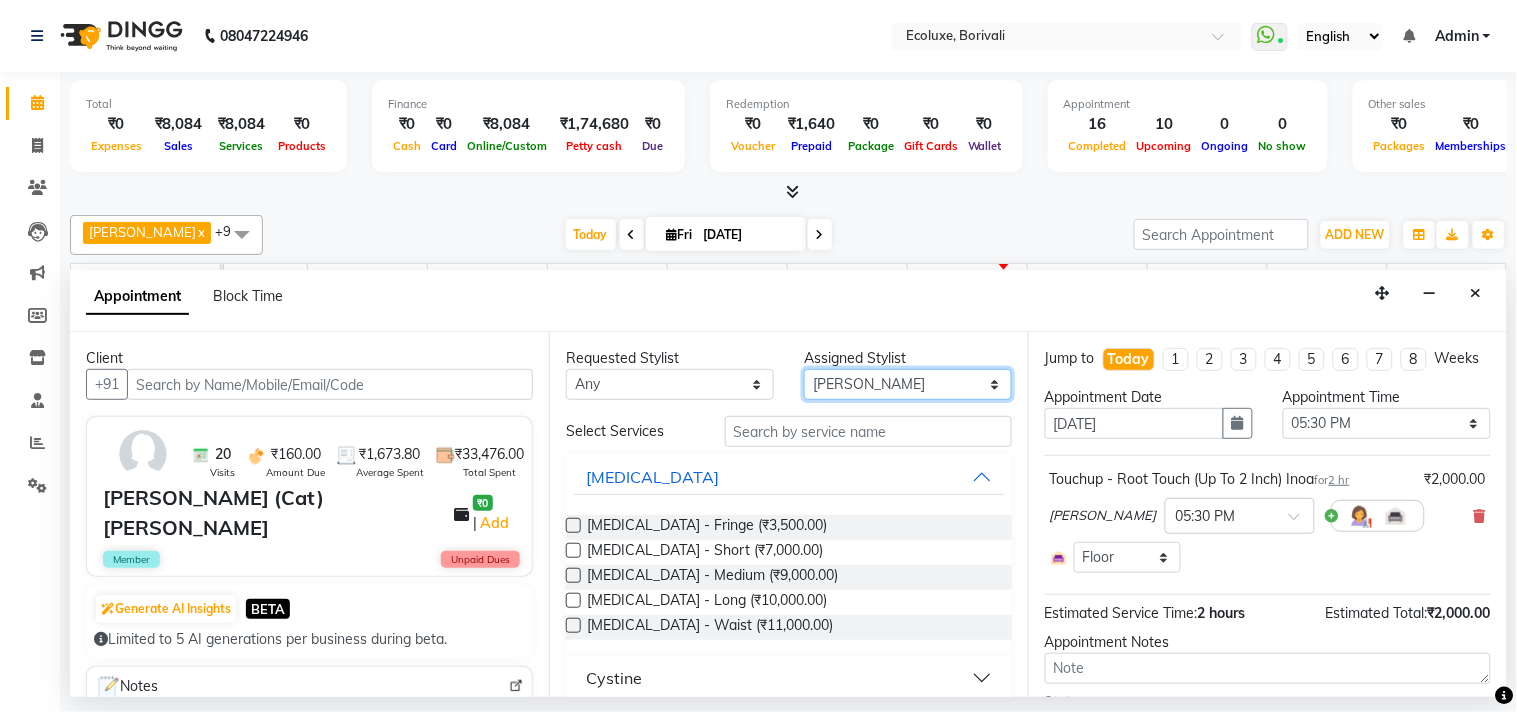 select on "50362" 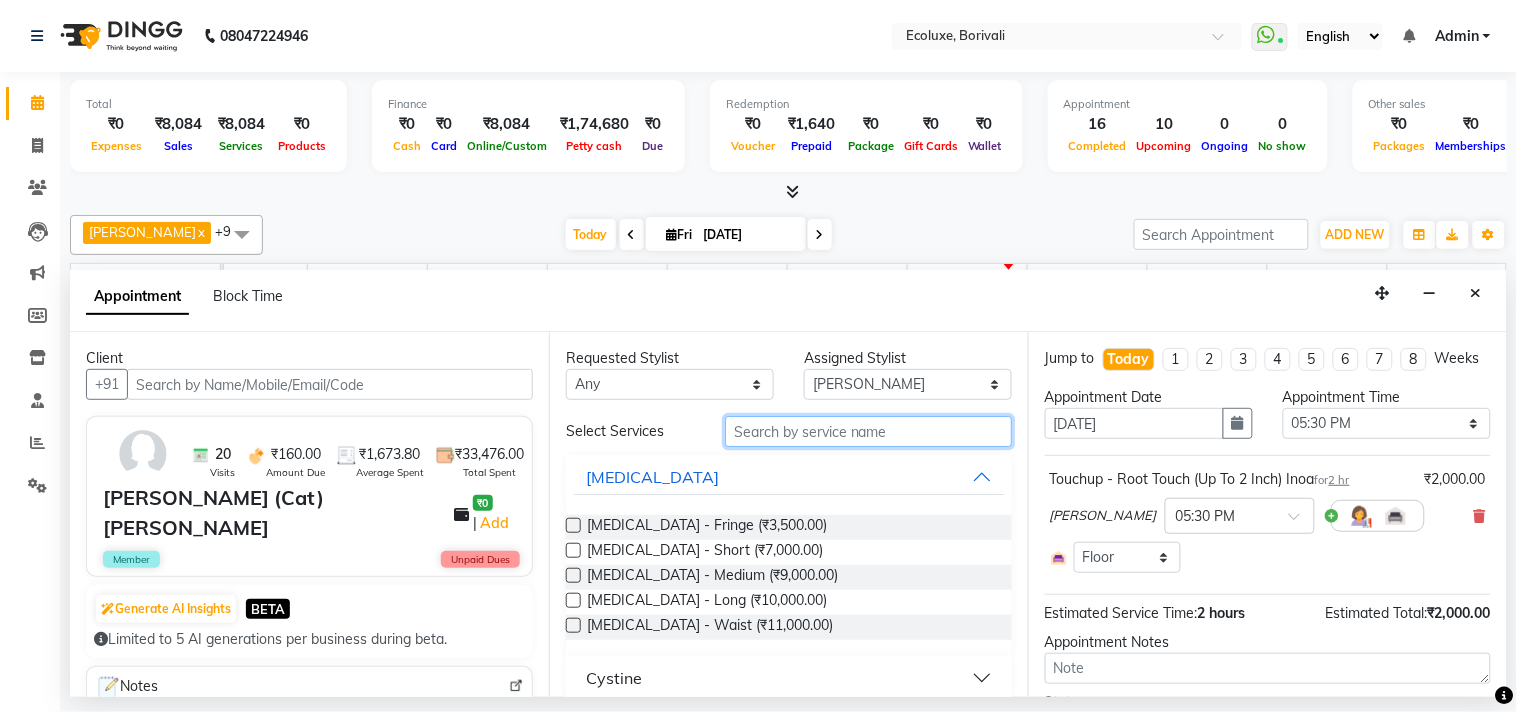 click at bounding box center [868, 431] 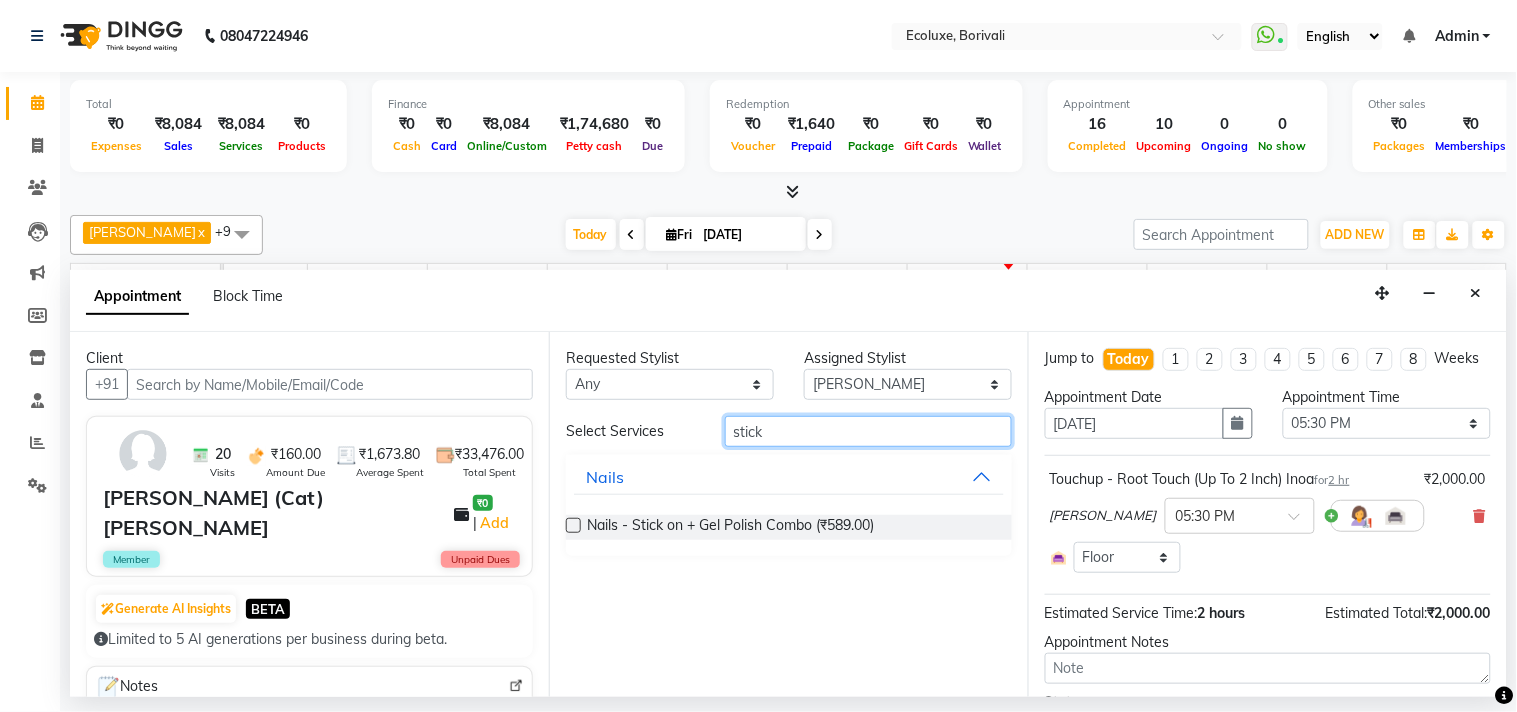 type on "stick" 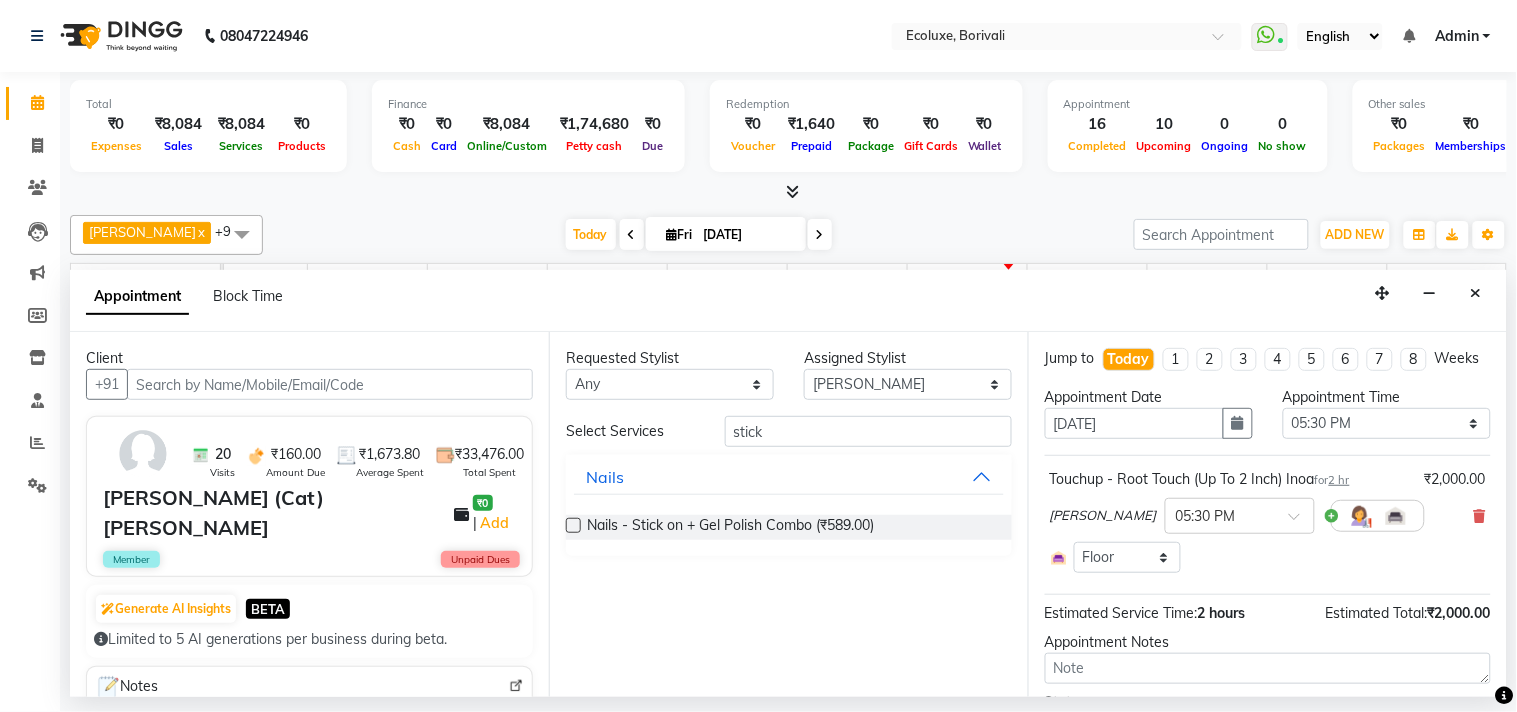 click at bounding box center [573, 525] 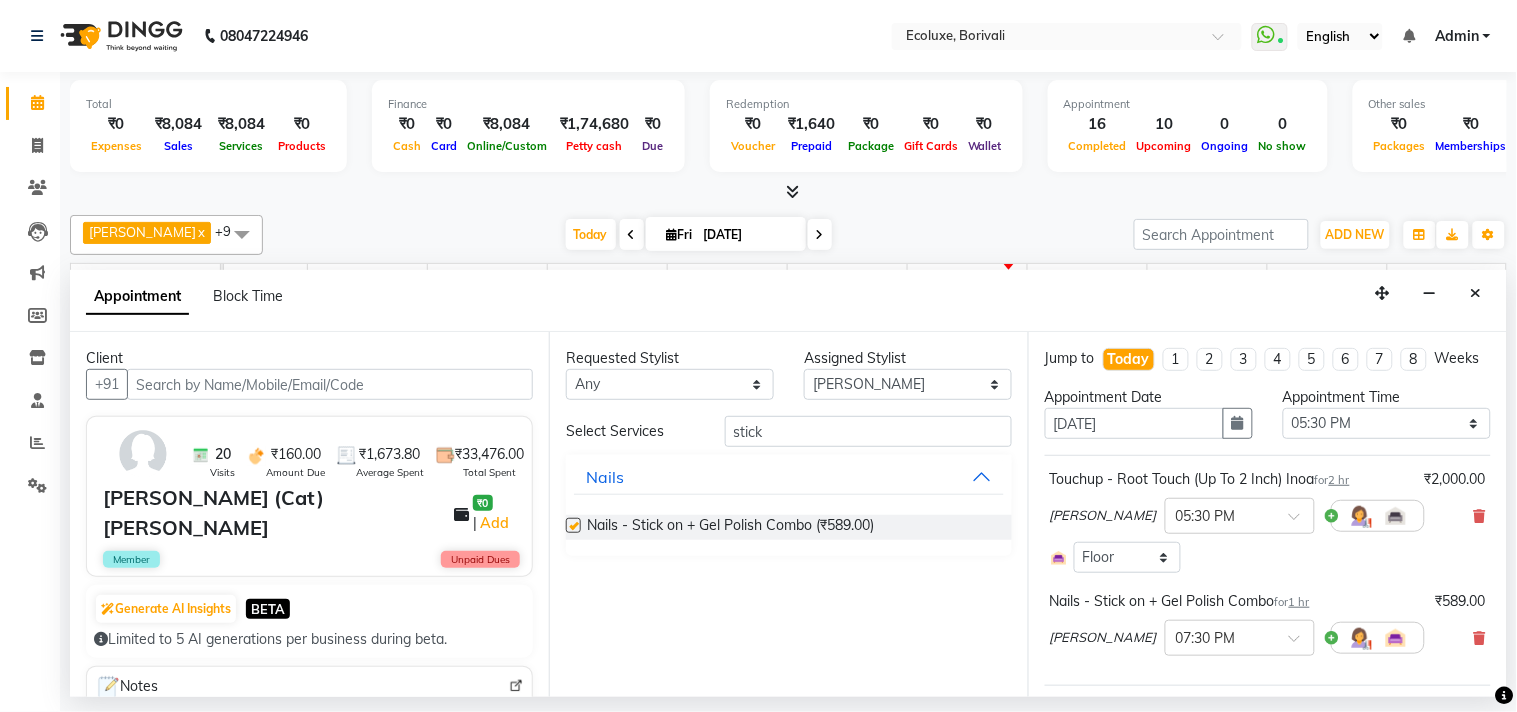 checkbox on "false" 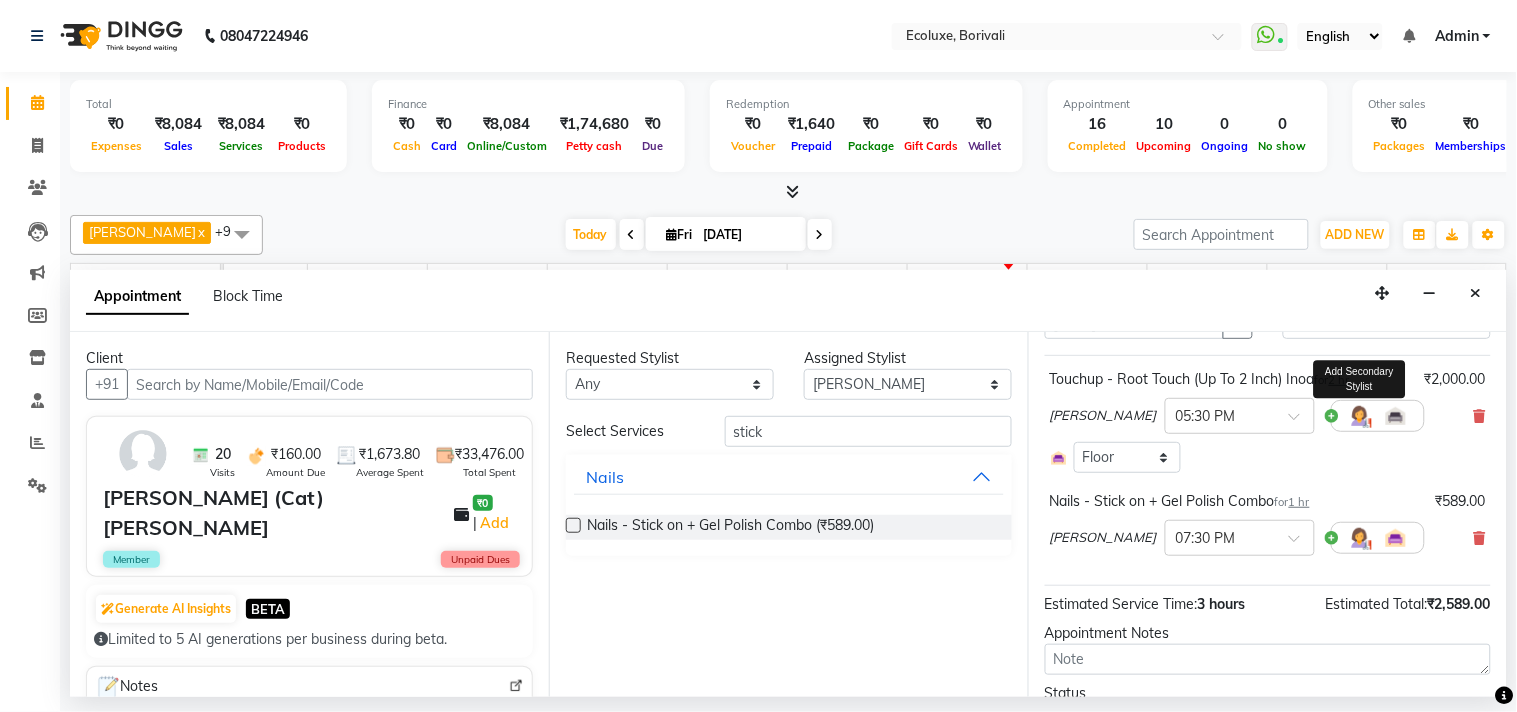 scroll, scrollTop: 224, scrollLeft: 0, axis: vertical 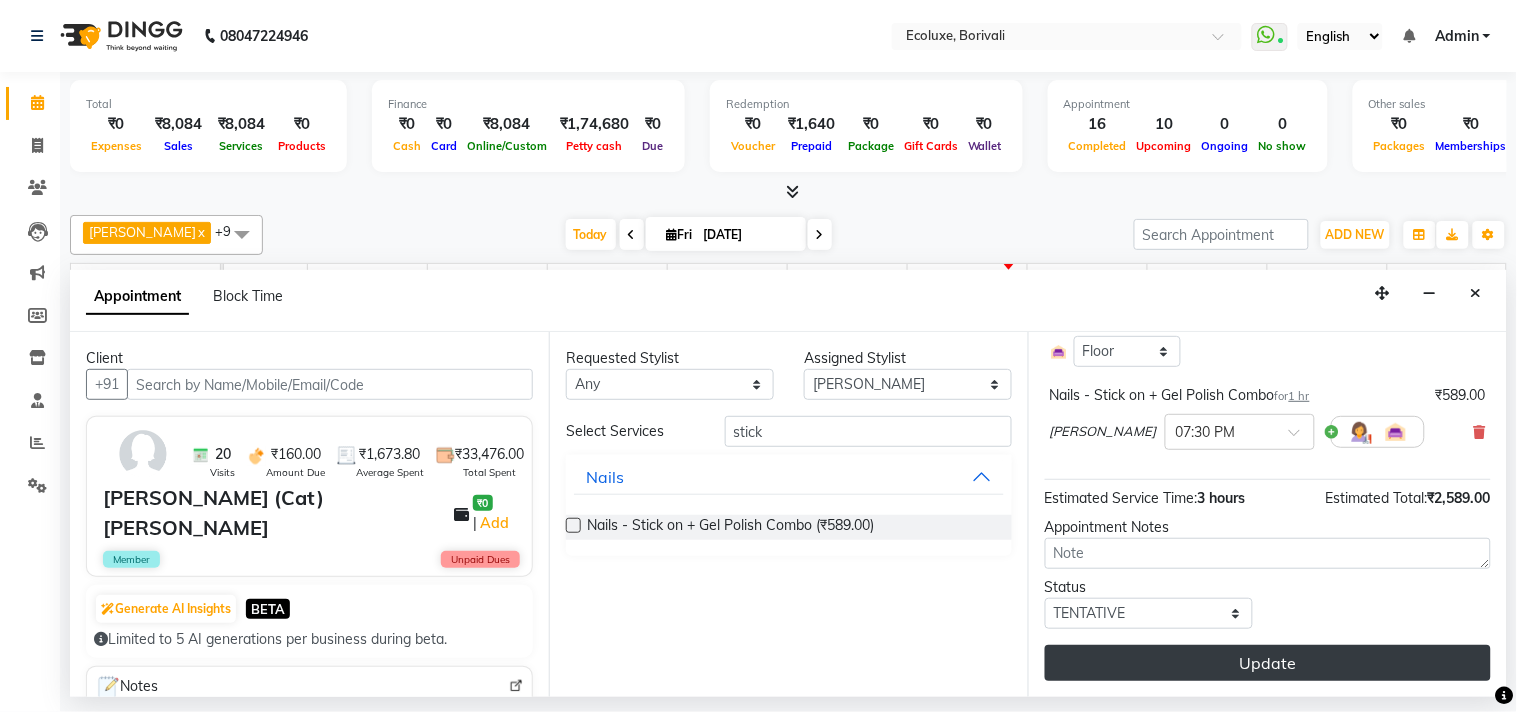 click on "Update" at bounding box center (1268, 663) 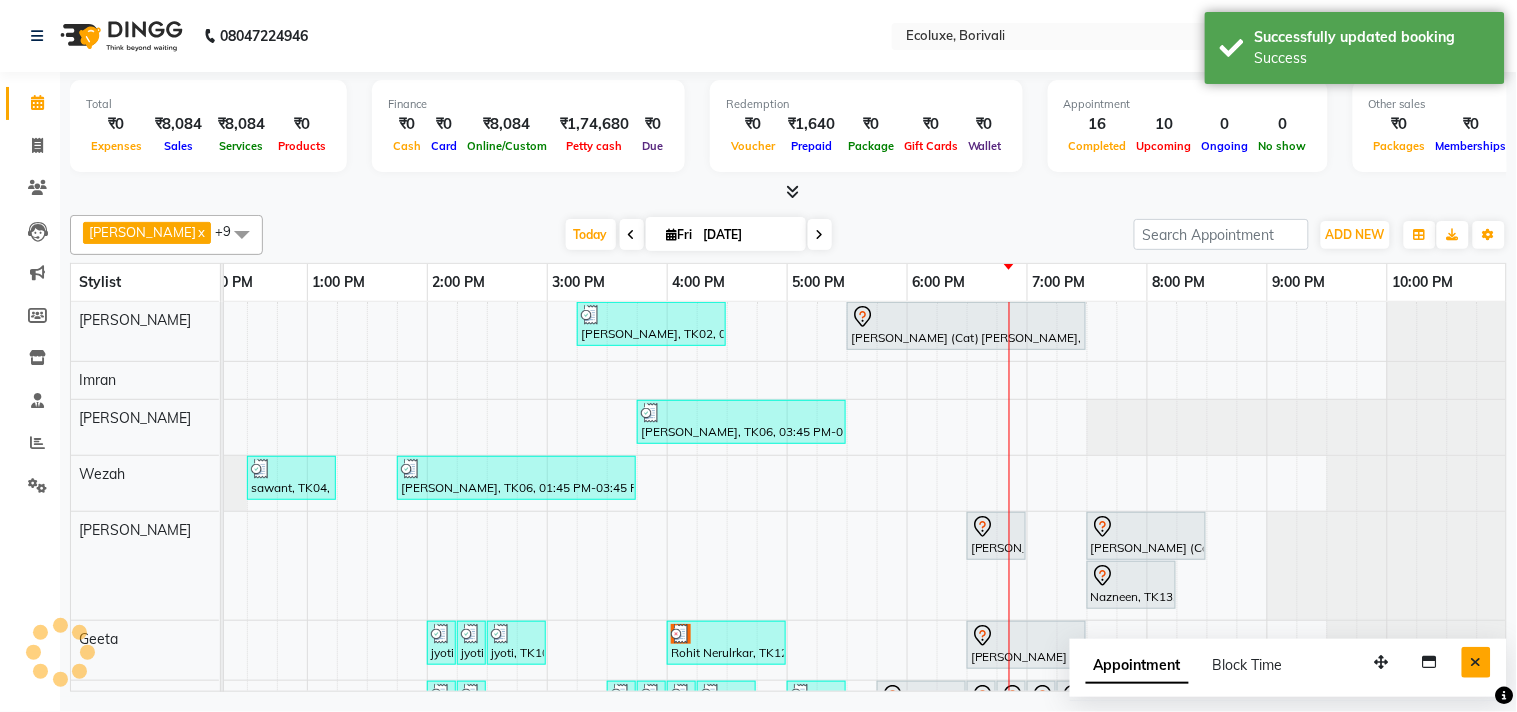 click at bounding box center (1476, 662) 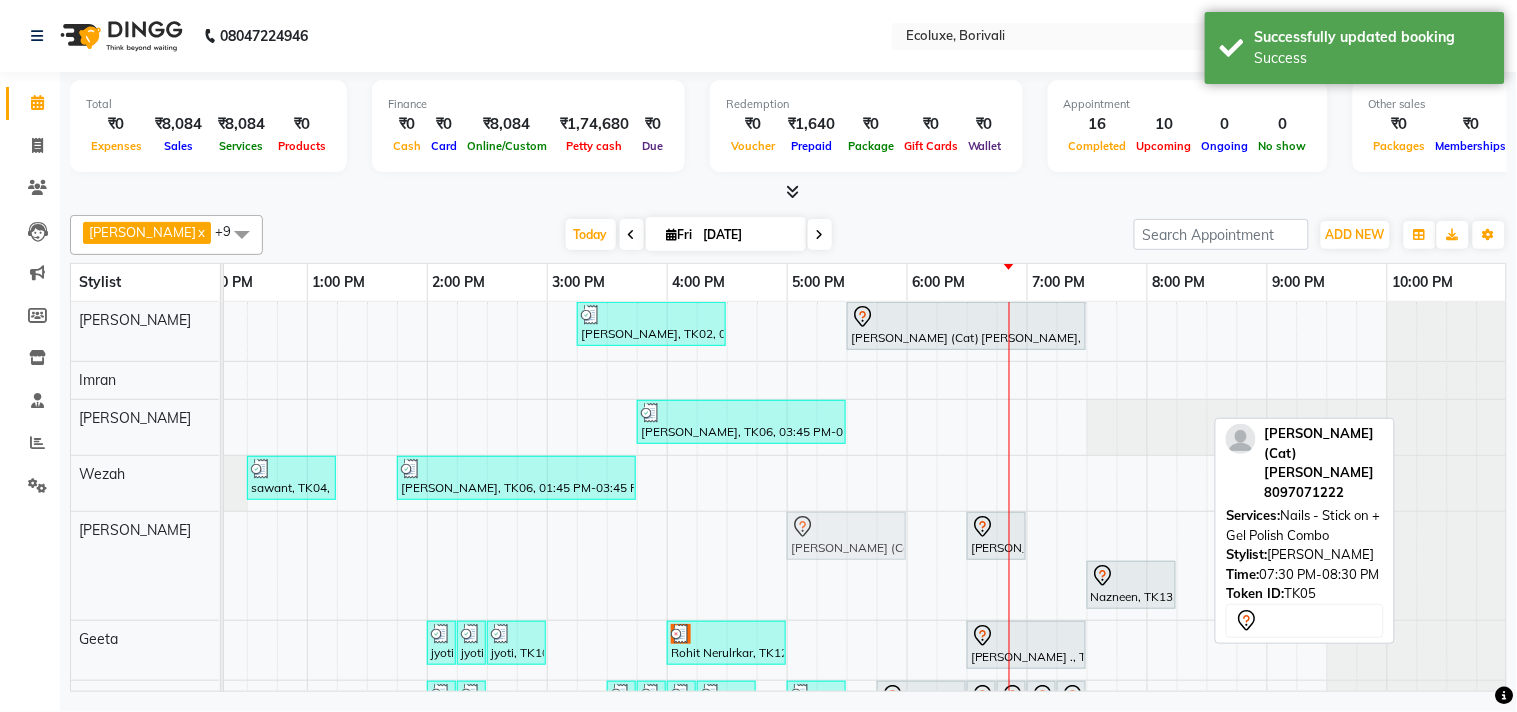 drag, startPoint x: 1153, startPoint y: 527, endPoint x: 863, endPoint y: 531, distance: 290.0276 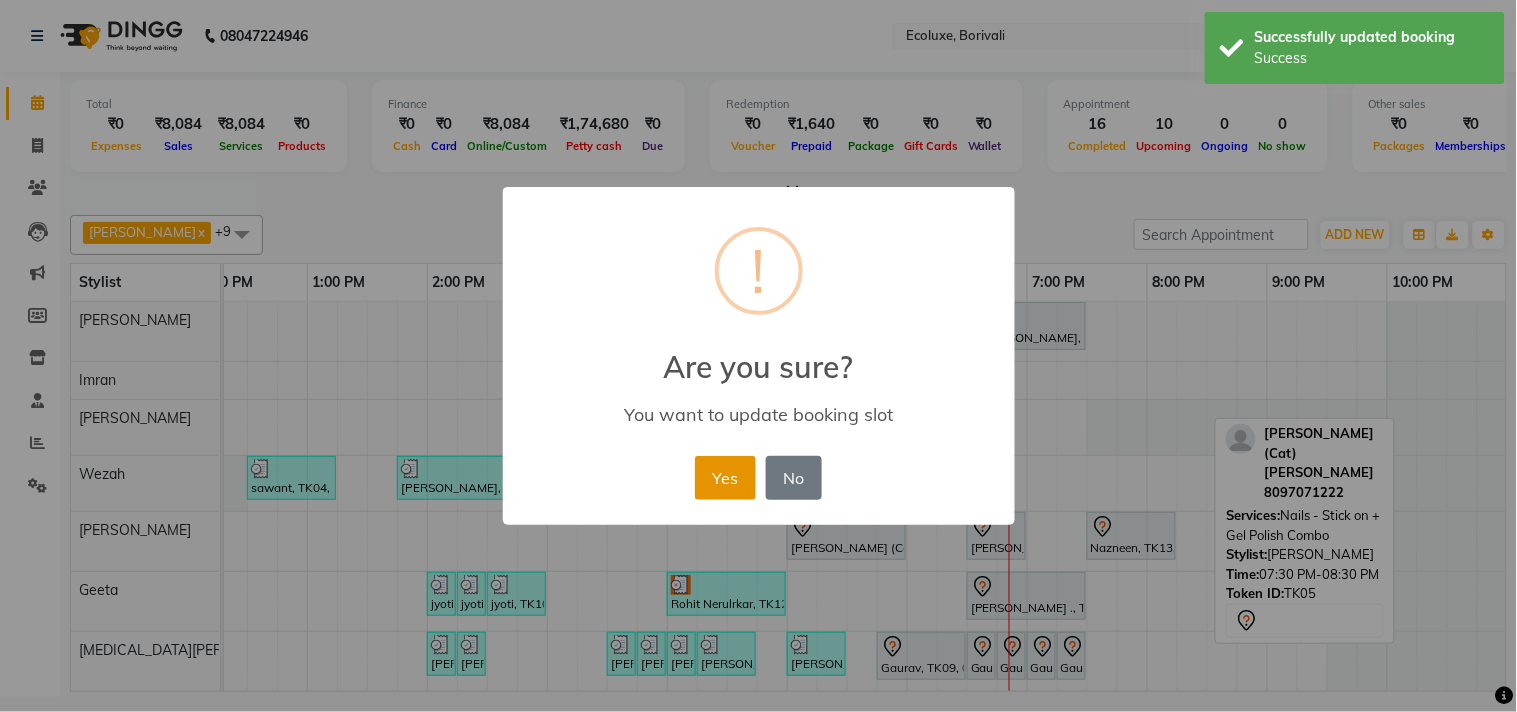 click on "Yes" at bounding box center (725, 478) 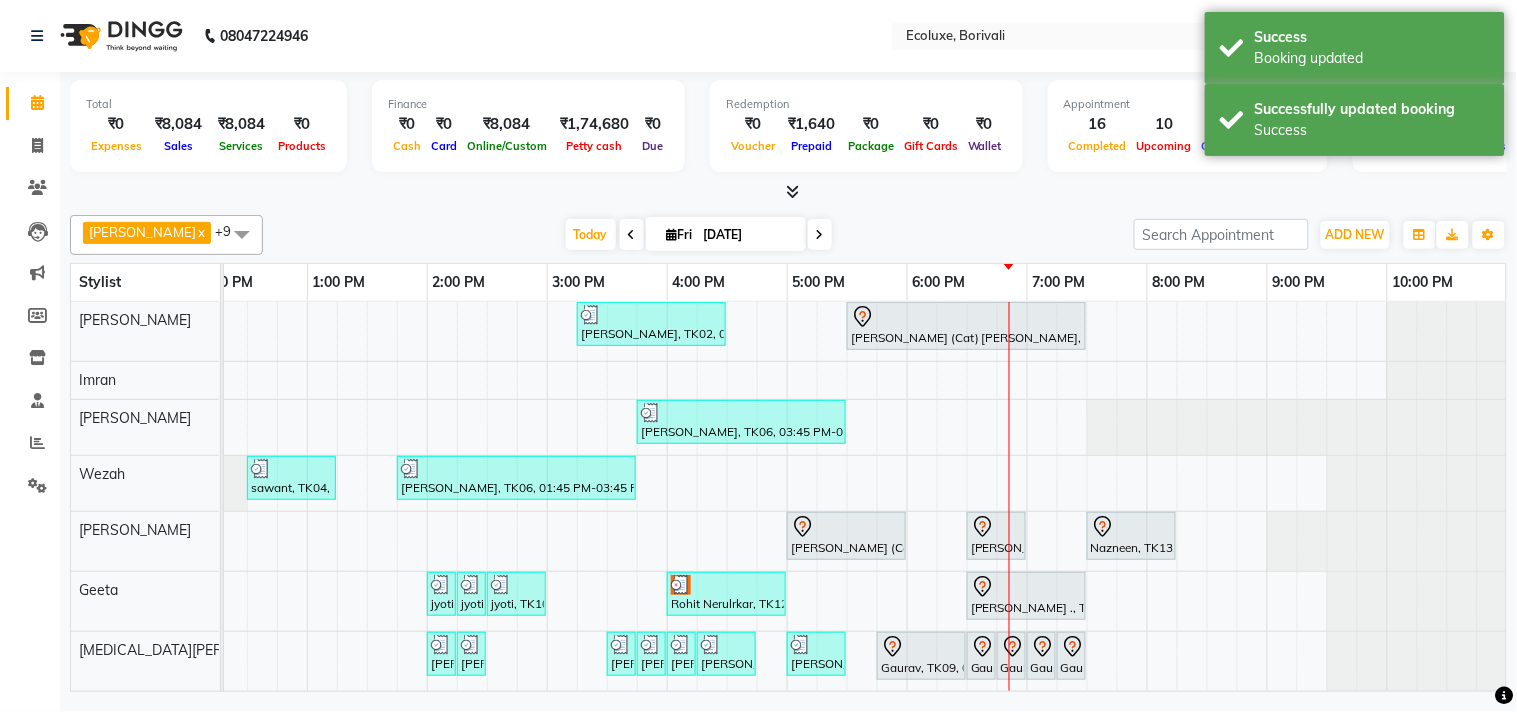scroll, scrollTop: 76, scrollLeft: 397, axis: both 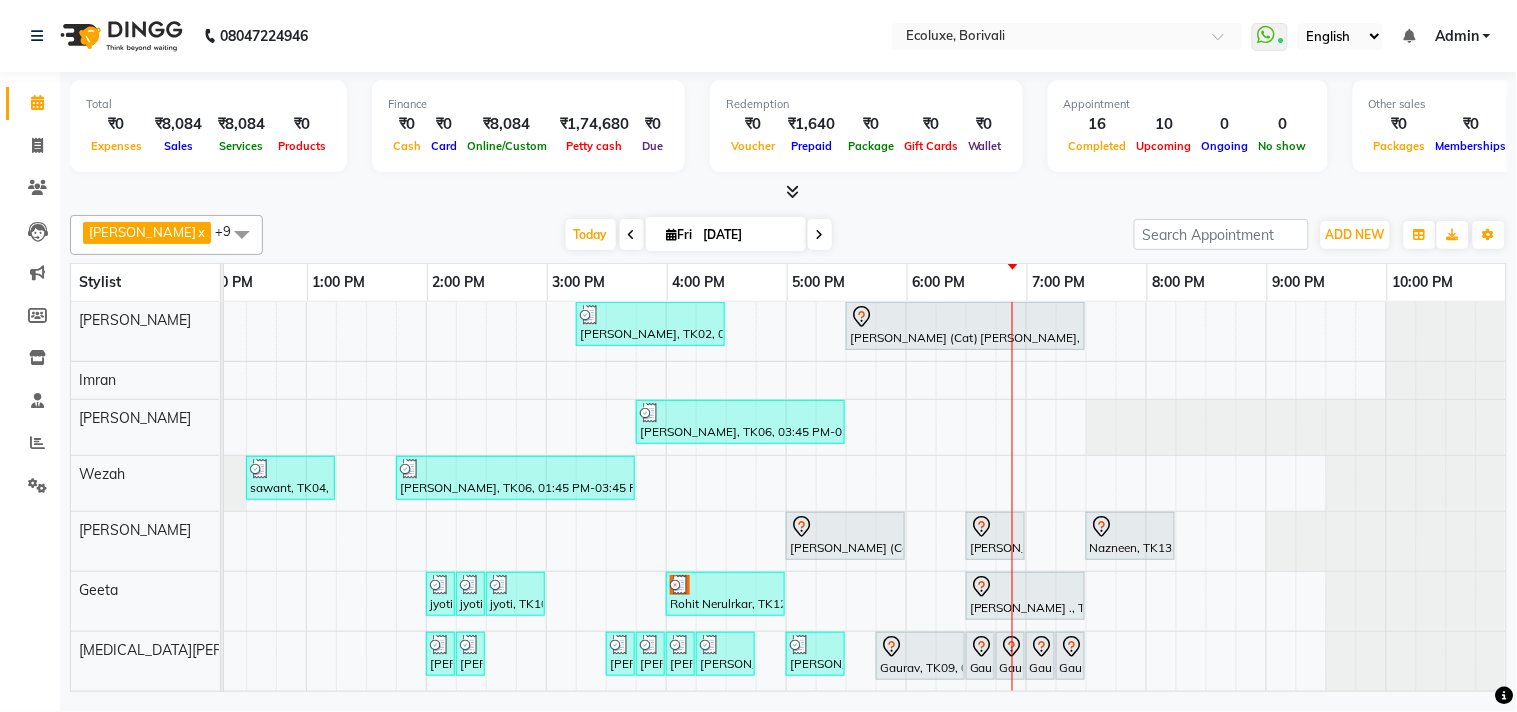 click at bounding box center (788, 192) 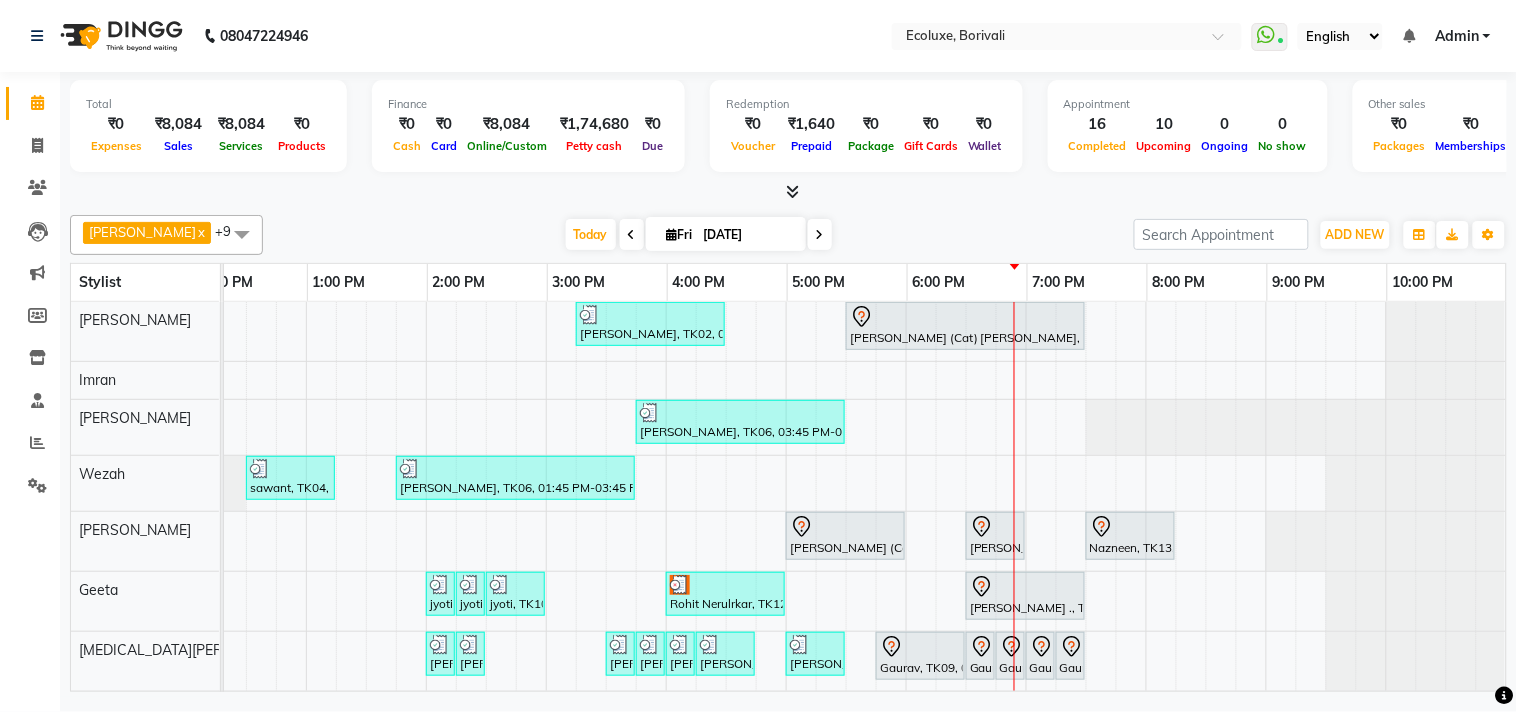 click at bounding box center [-174, 427] 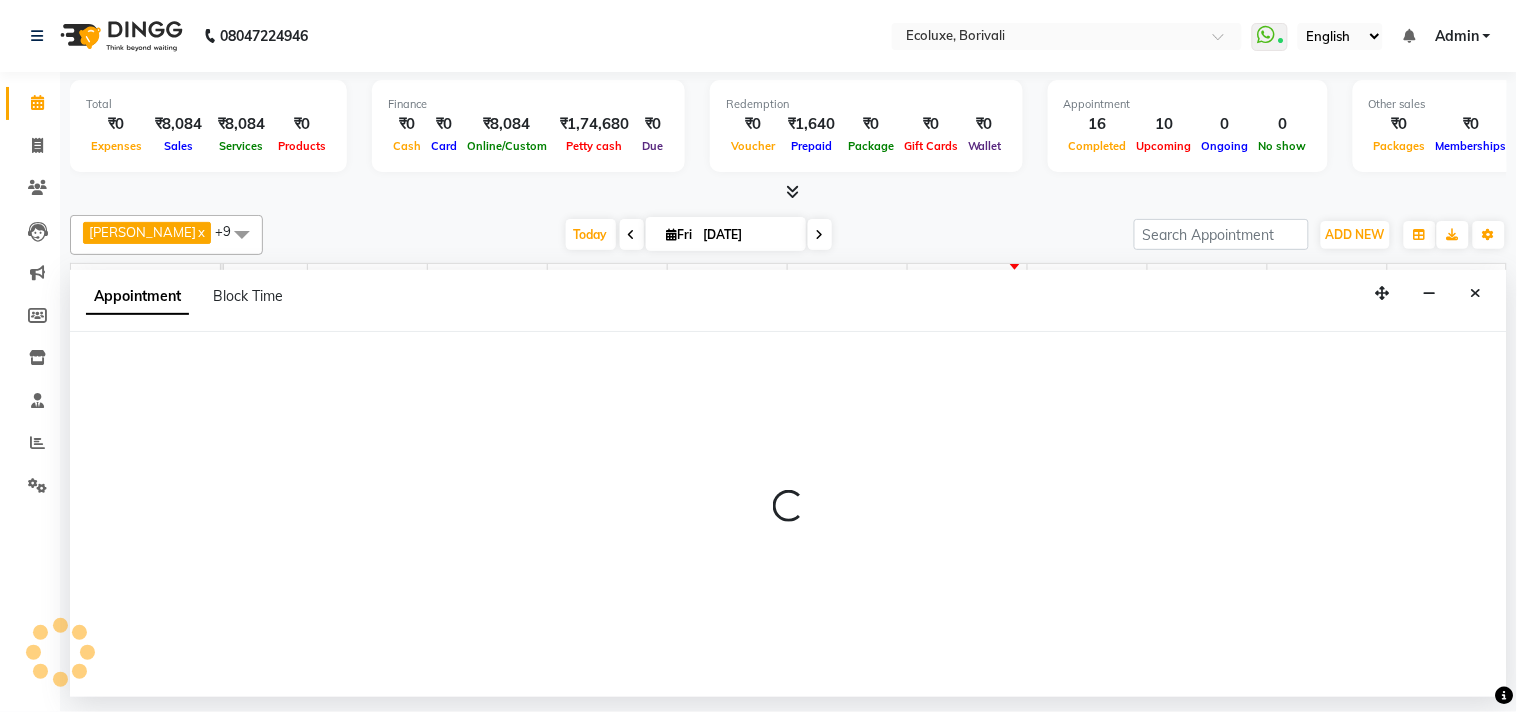 select on "36344" 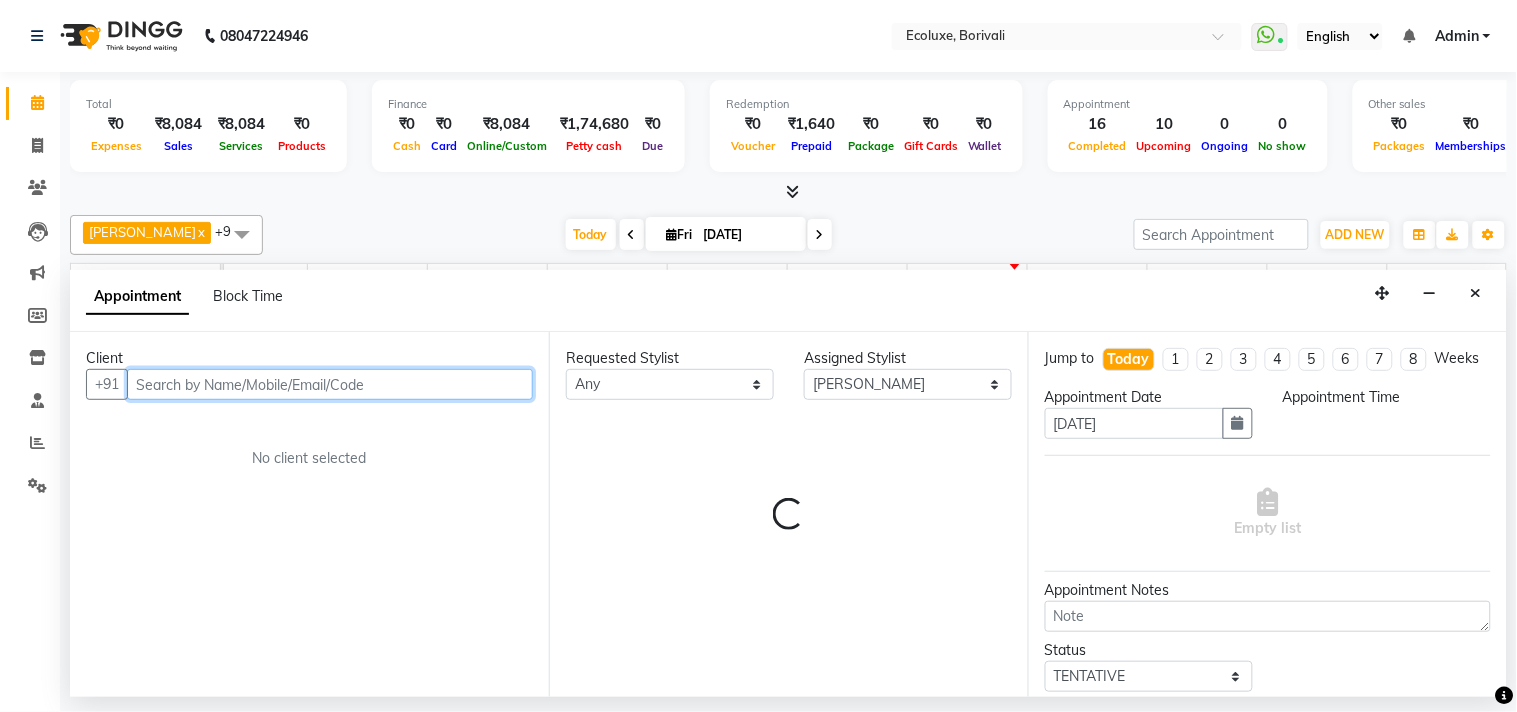 select on "1185" 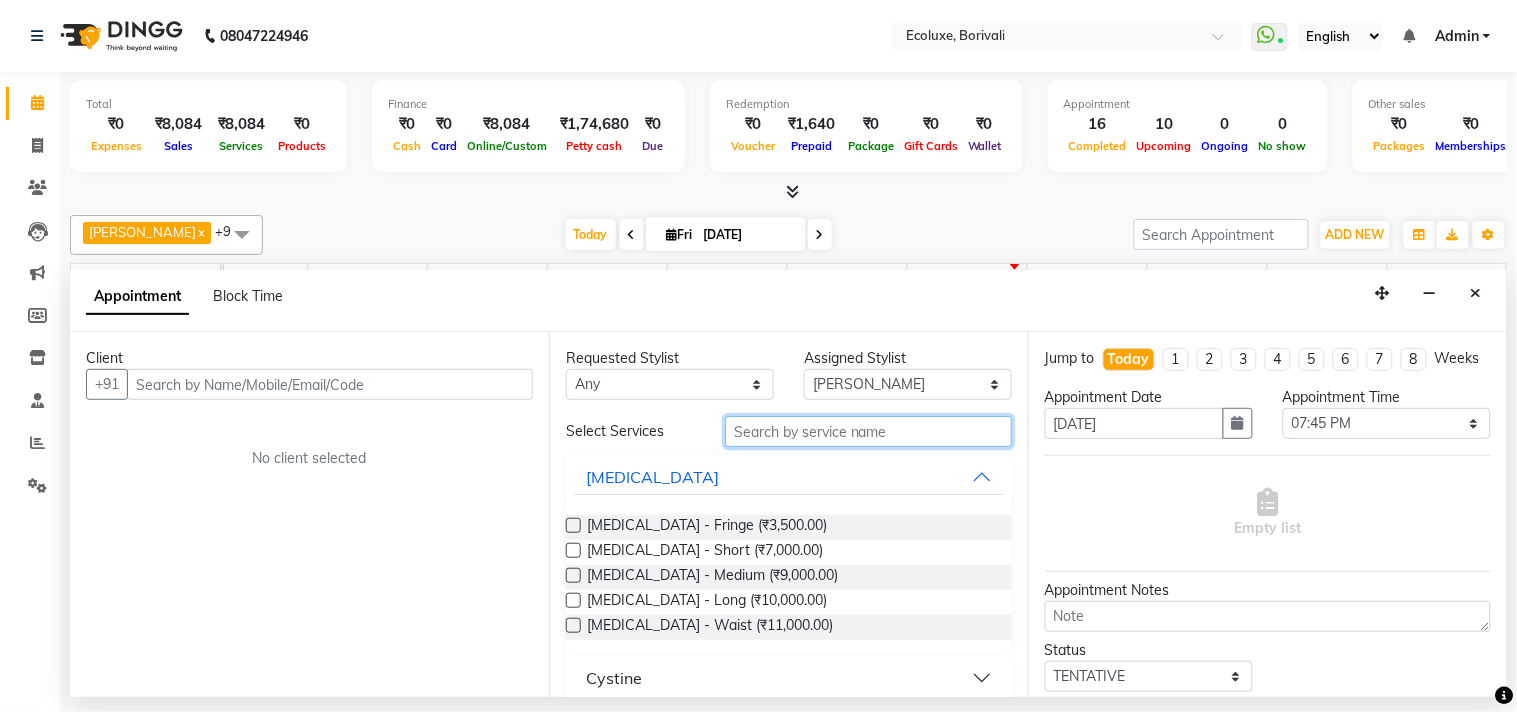 click at bounding box center [868, 431] 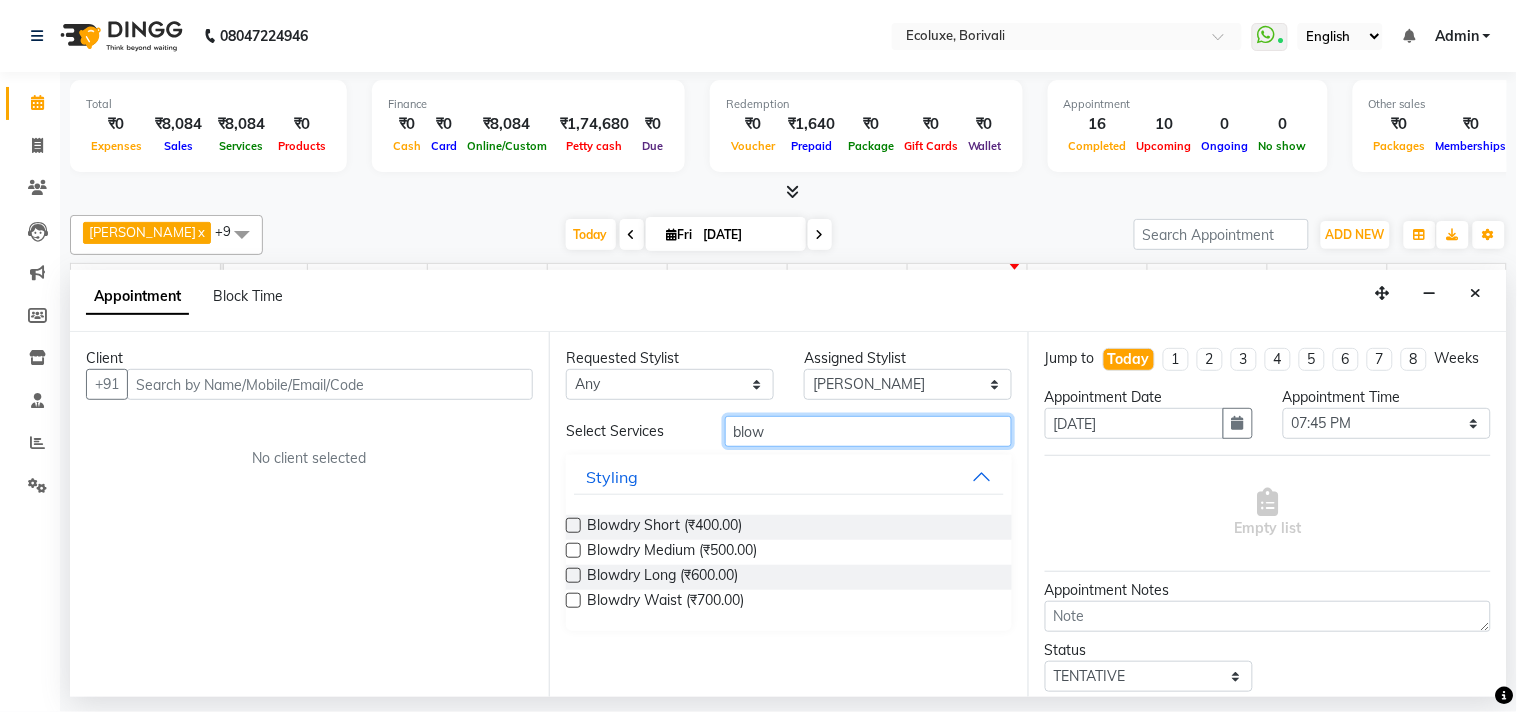 type on "blow" 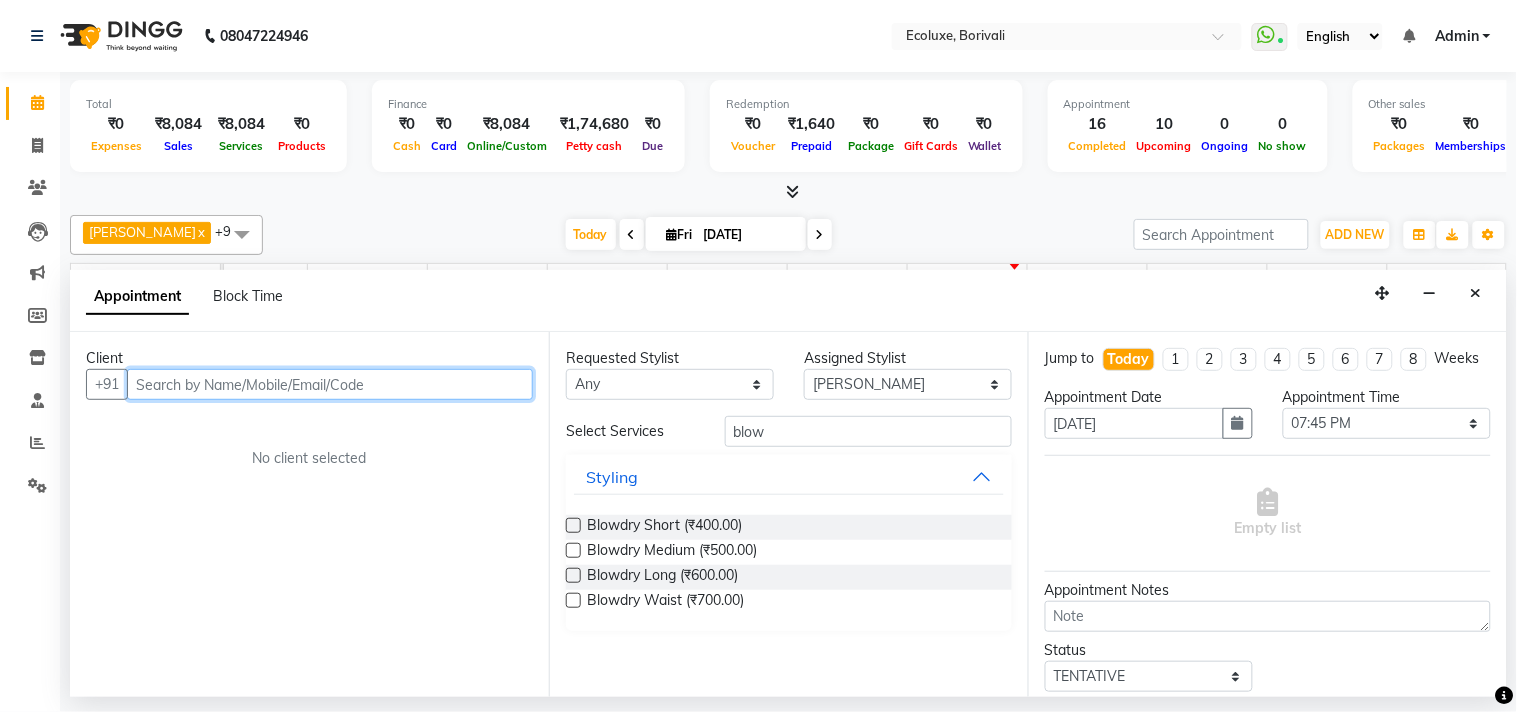 click at bounding box center [330, 384] 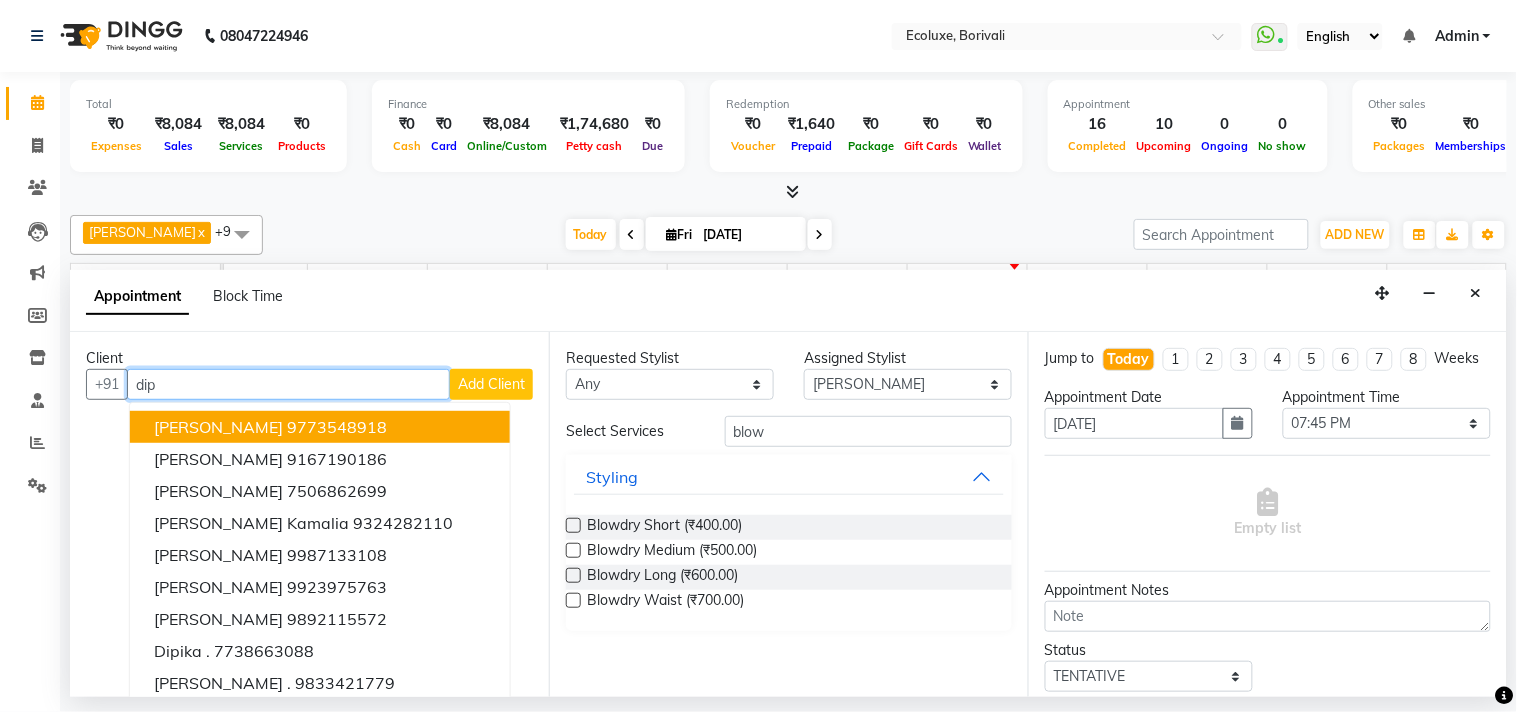 click on "dipta  9773548918" at bounding box center [320, 427] 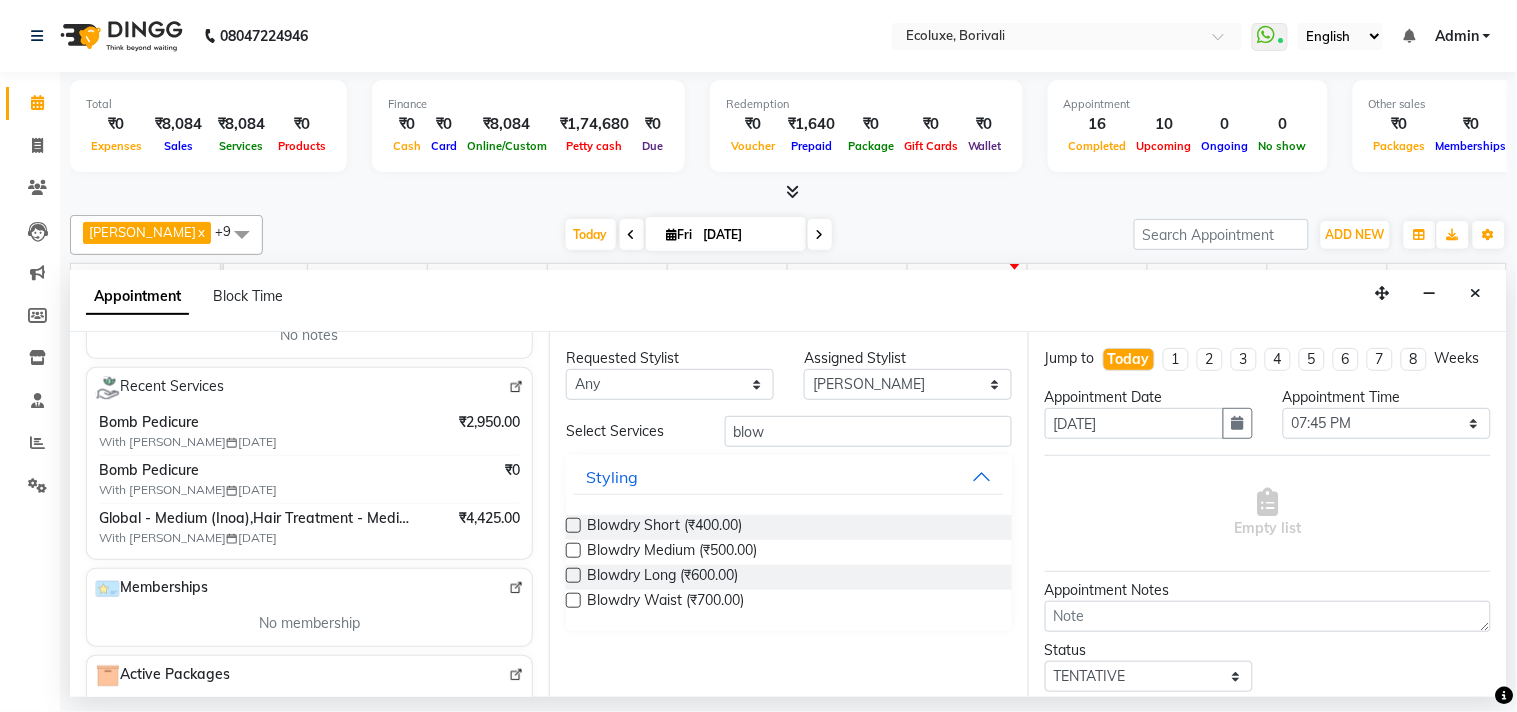 scroll, scrollTop: 444, scrollLeft: 0, axis: vertical 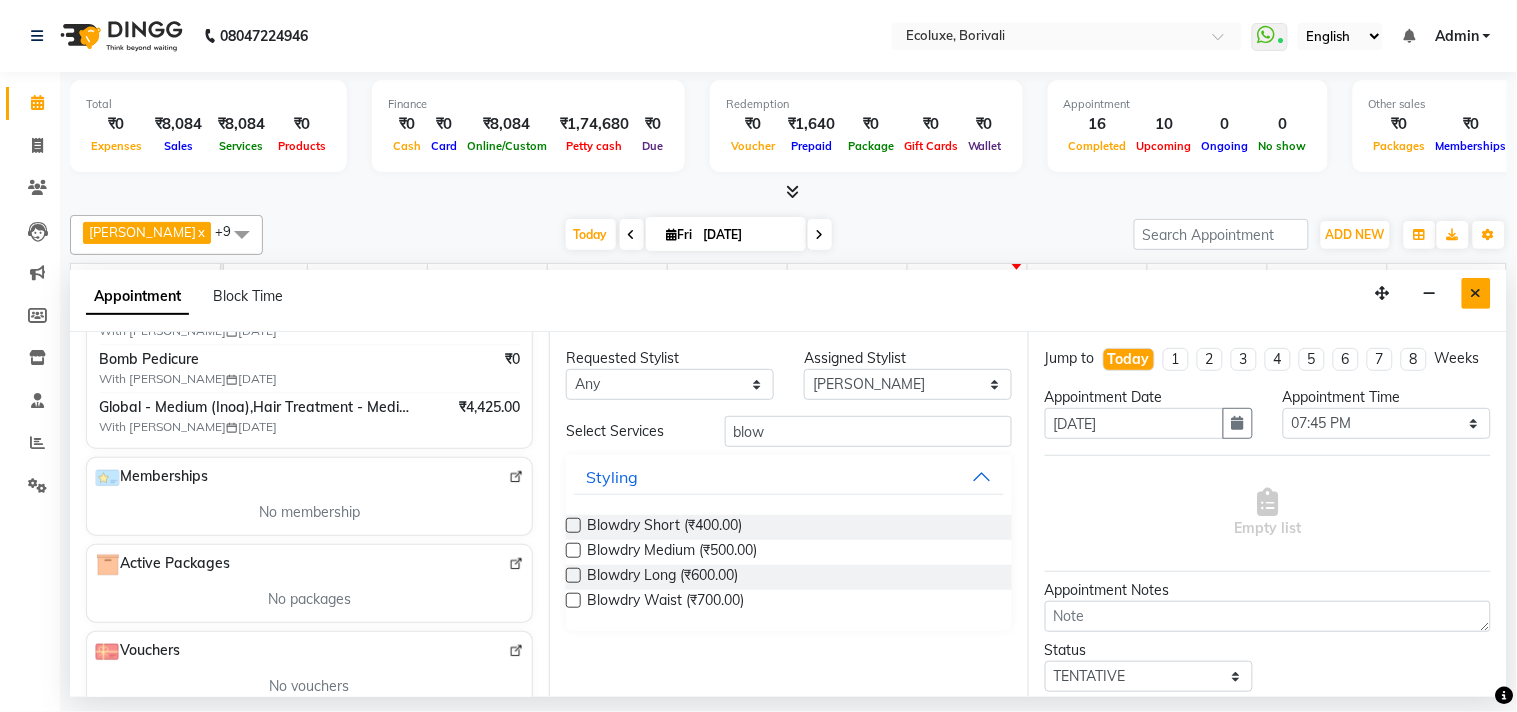 type on "9773548918" 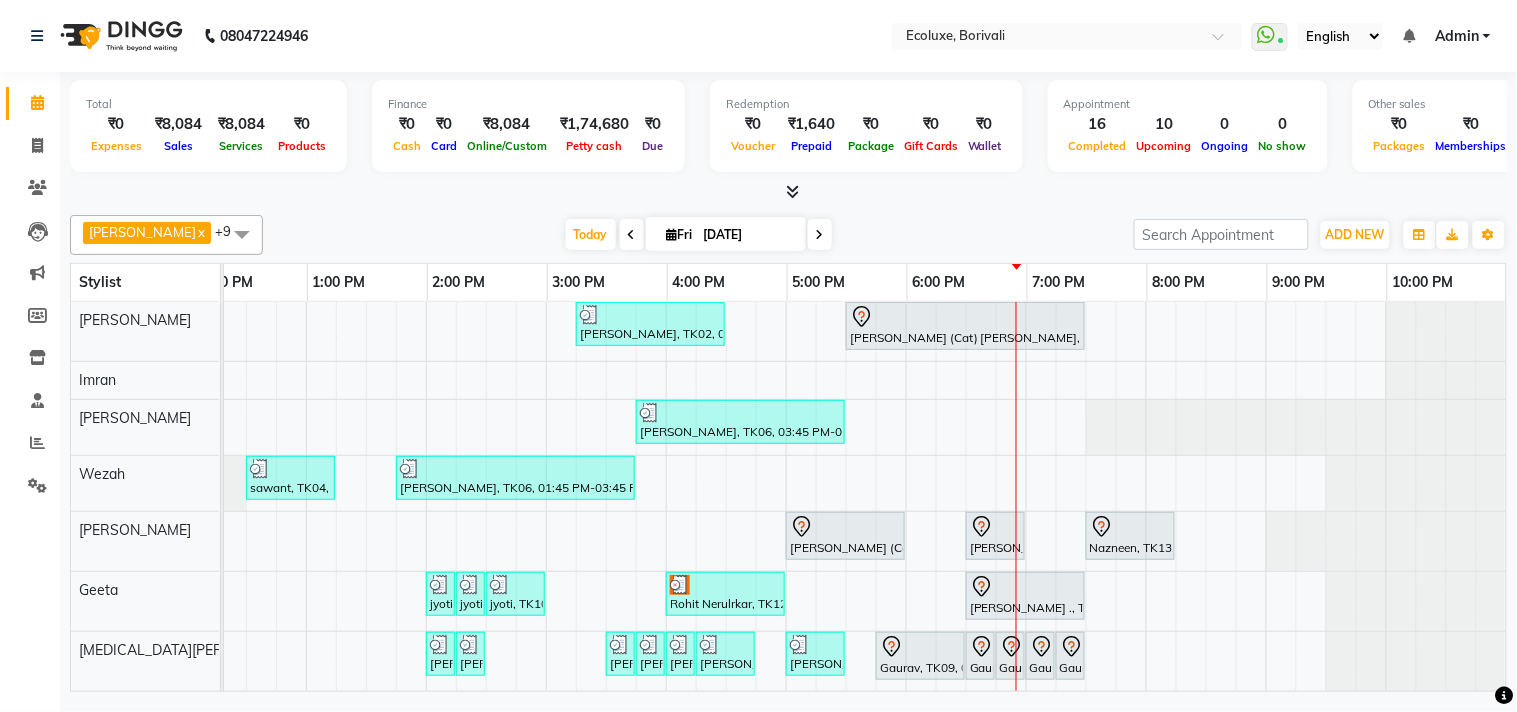 scroll, scrollTop: 111, scrollLeft: 414, axis: both 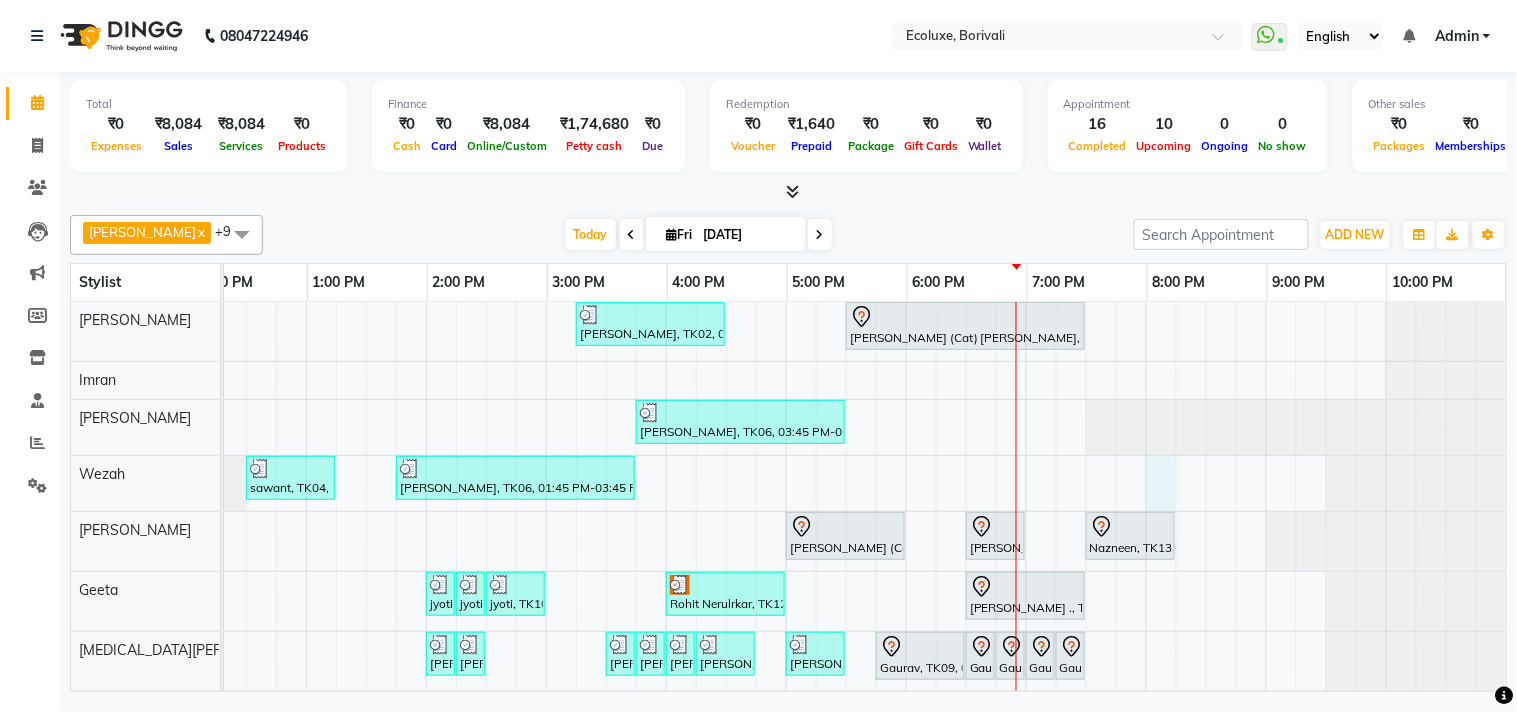 click on "Purvi Bhansali, TK02, 03:15 PM-04:30 PM, Touchup - Root Touch (Up To 2 Inch) Inoa             Khyati (Cat) Mistry, TK05, 05:30 PM-07:30 PM, Touchup - Root Touch (Up To 2 Inch) Inoa     Nisha Patel, TK06, 03:45 PM-05:30 PM, Waxing (Rica Wax) - Full Arms ,Waxing (Rica Wax) - Full Legs,Waxing (Rica Wax) - Underarms,Waxing (Rica Wax) - Brazilian     sawant, TK04, 12:30 PM-01:15 PM, Kids Haircut (Upto 4yrs)     Nisha Patel, TK06, 01:45 PM-03:45 PM, Touchup - Root Touch (Up To 2 Inch) Majirel             Khyati (Cat) Mistry, TK05, 05:00 PM-06:00 PM, Nails - Stick on + Gel Polish Combo             Ananya, TK01, 06:30 PM-07:00 PM, Nails - Plain Gel Polish             Nazneen, TK13, 07:30 PM-08:15 PM, Classic Pedicure     jyoti, TK10, 02:00 PM-02:15 PM, Woman Eyebrow     jyoti, TK10, 02:15 PM-02:30 PM, Woman Eyebrow     jyoti, TK10, 02:30 PM-03:00 PM, Peel Off Wax - Full Face     Rohit Nerulrkar, TK12, 04:00 PM-05:00 PM, Remy Laure - Magic Mineral Facial" at bounding box center [666, 562] 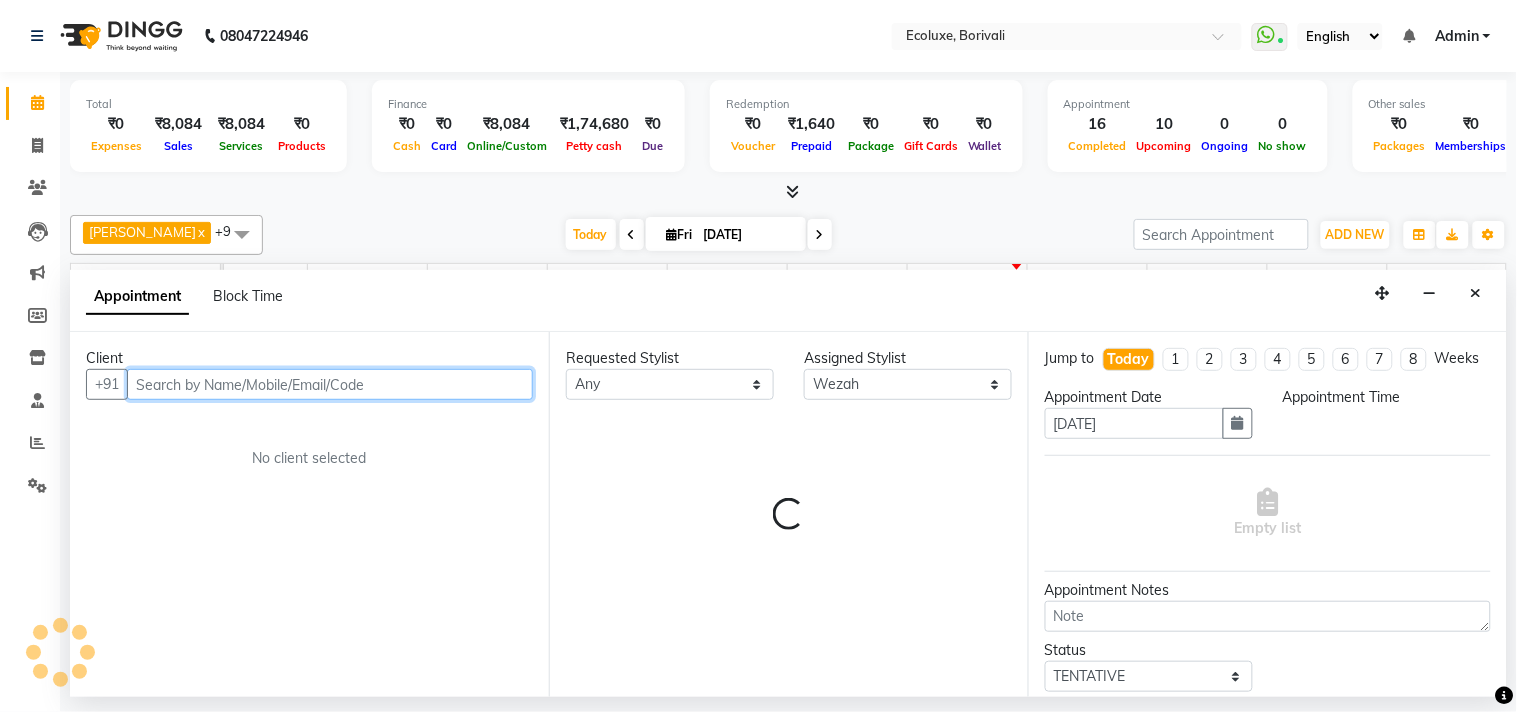 select on "1200" 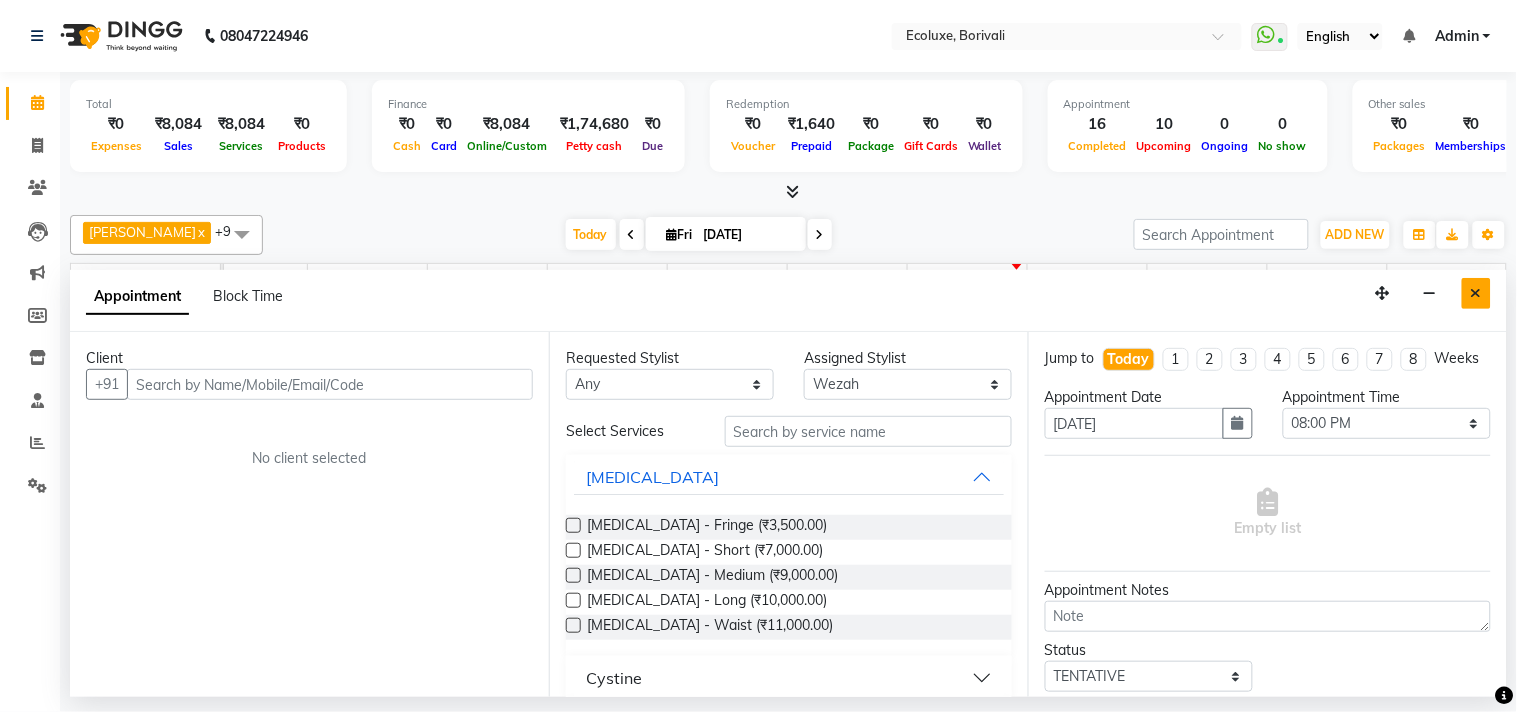 click at bounding box center (1476, 293) 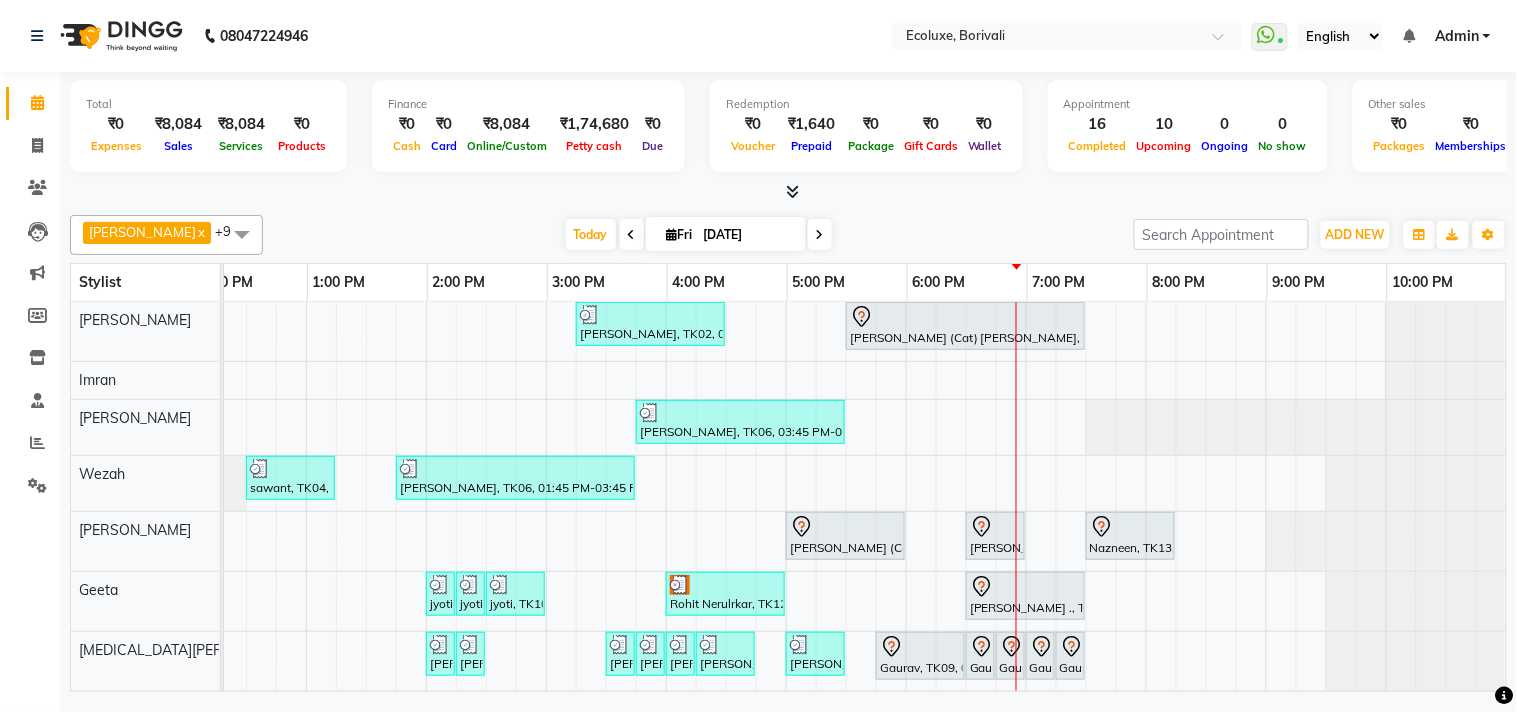 click on "Purvi Bhansali, TK02, 03:15 PM-04:30 PM, Touchup - Root Touch (Up To 2 Inch) Inoa             Khyati (Cat) Mistry, TK05, 05:30 PM-07:30 PM, Touchup - Root Touch (Up To 2 Inch) Inoa     Nisha Patel, TK06, 03:45 PM-05:30 PM, Waxing (Rica Wax) - Full Arms ,Waxing (Rica Wax) - Full Legs,Waxing (Rica Wax) - Underarms,Waxing (Rica Wax) - Brazilian     sawant, TK04, 12:30 PM-01:15 PM, Kids Haircut (Upto 4yrs)     Nisha Patel, TK06, 01:45 PM-03:45 PM, Touchup - Root Touch (Up To 2 Inch) Majirel             Khyati (Cat) Mistry, TK05, 05:00 PM-06:00 PM, Nails - Stick on + Gel Polish Combo             Ananya, TK01, 06:30 PM-07:00 PM, Nails - Plain Gel Polish             Nazneen, TK13, 07:30 PM-08:15 PM, Classic Pedicure     jyoti, TK10, 02:00 PM-02:15 PM, Woman Eyebrow     jyoti, TK10, 02:15 PM-02:30 PM, Woman Eyebrow     jyoti, TK10, 02:30 PM-03:00 PM, Peel Off Wax - Full Face     Rohit Nerulrkar, TK12, 04:00 PM-05:00 PM, Remy Laure - Magic Mineral Facial" at bounding box center [666, 562] 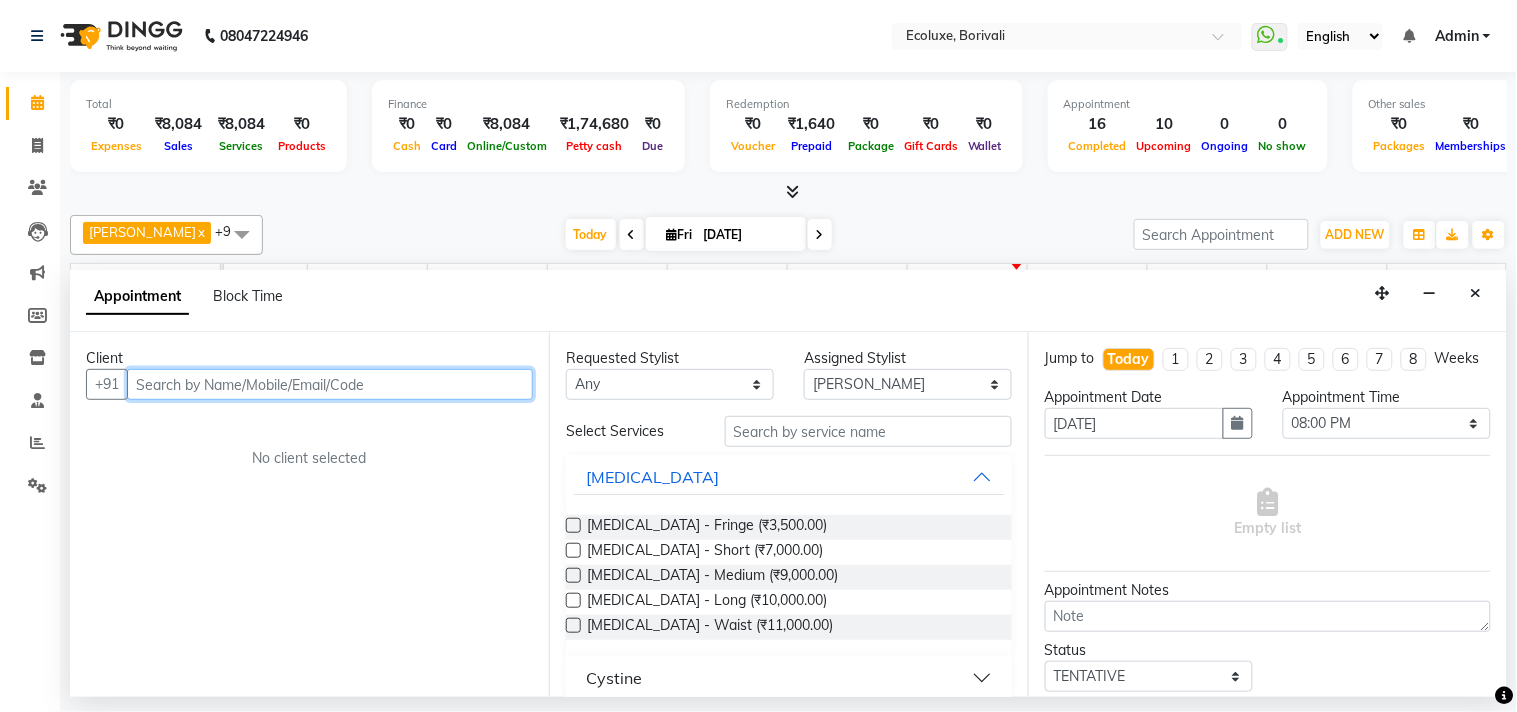 click at bounding box center [330, 384] 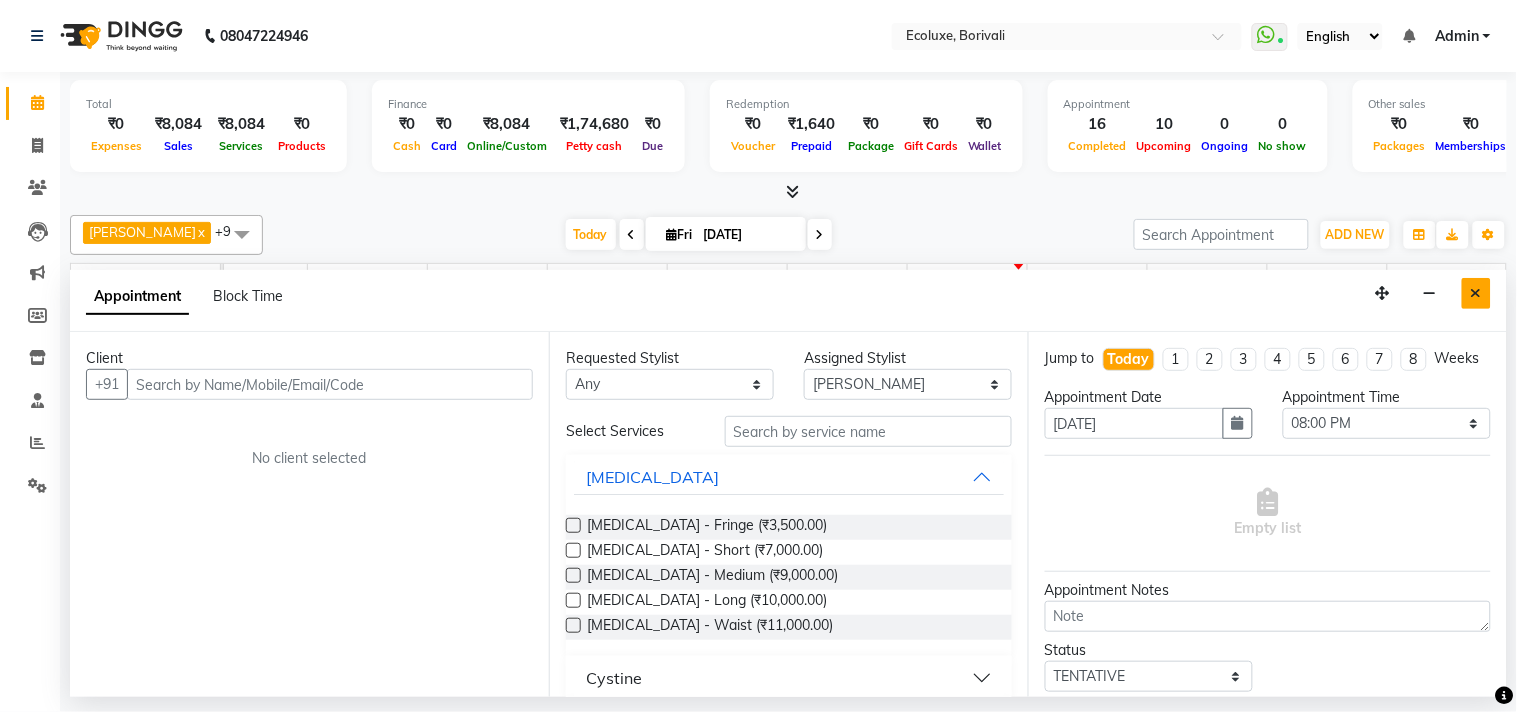 click at bounding box center (1476, 293) 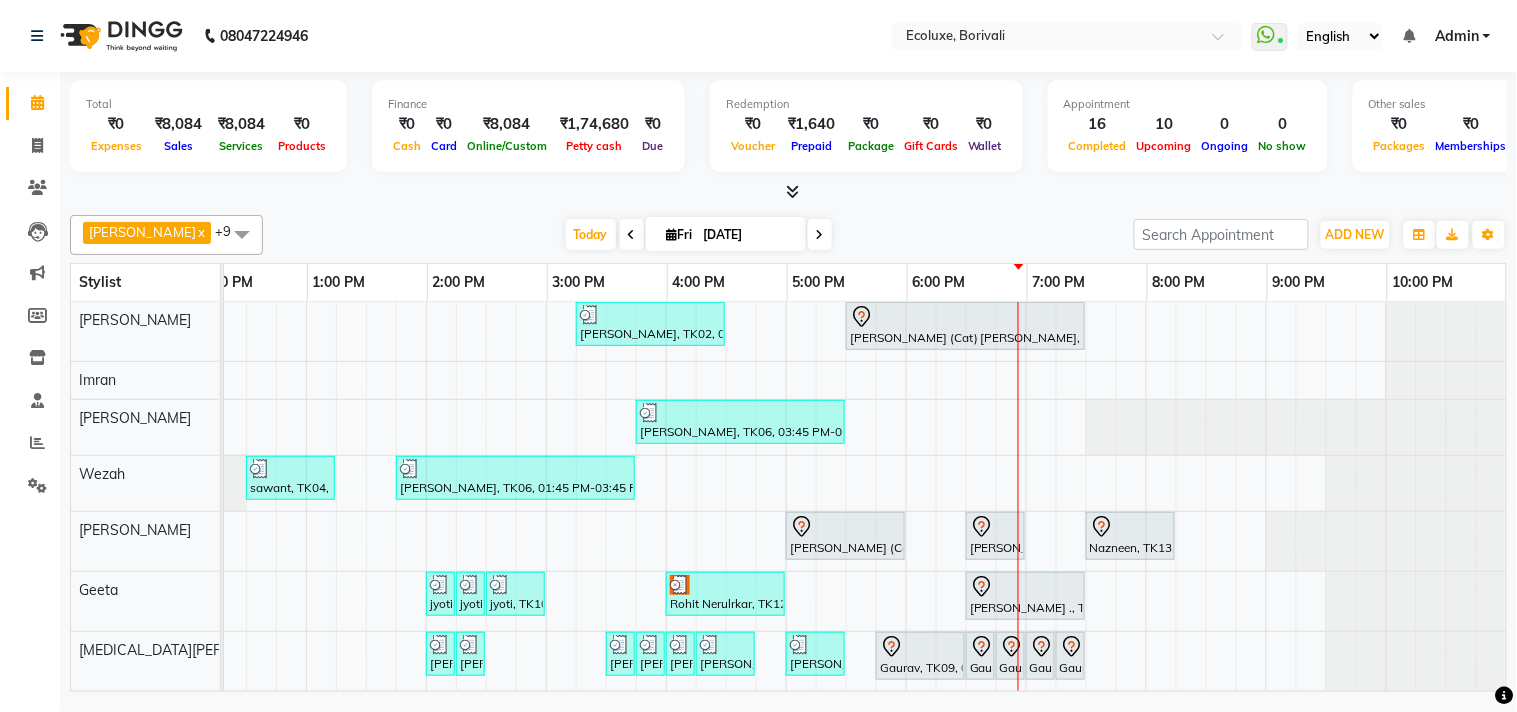 scroll, scrollTop: 80, scrollLeft: 414, axis: both 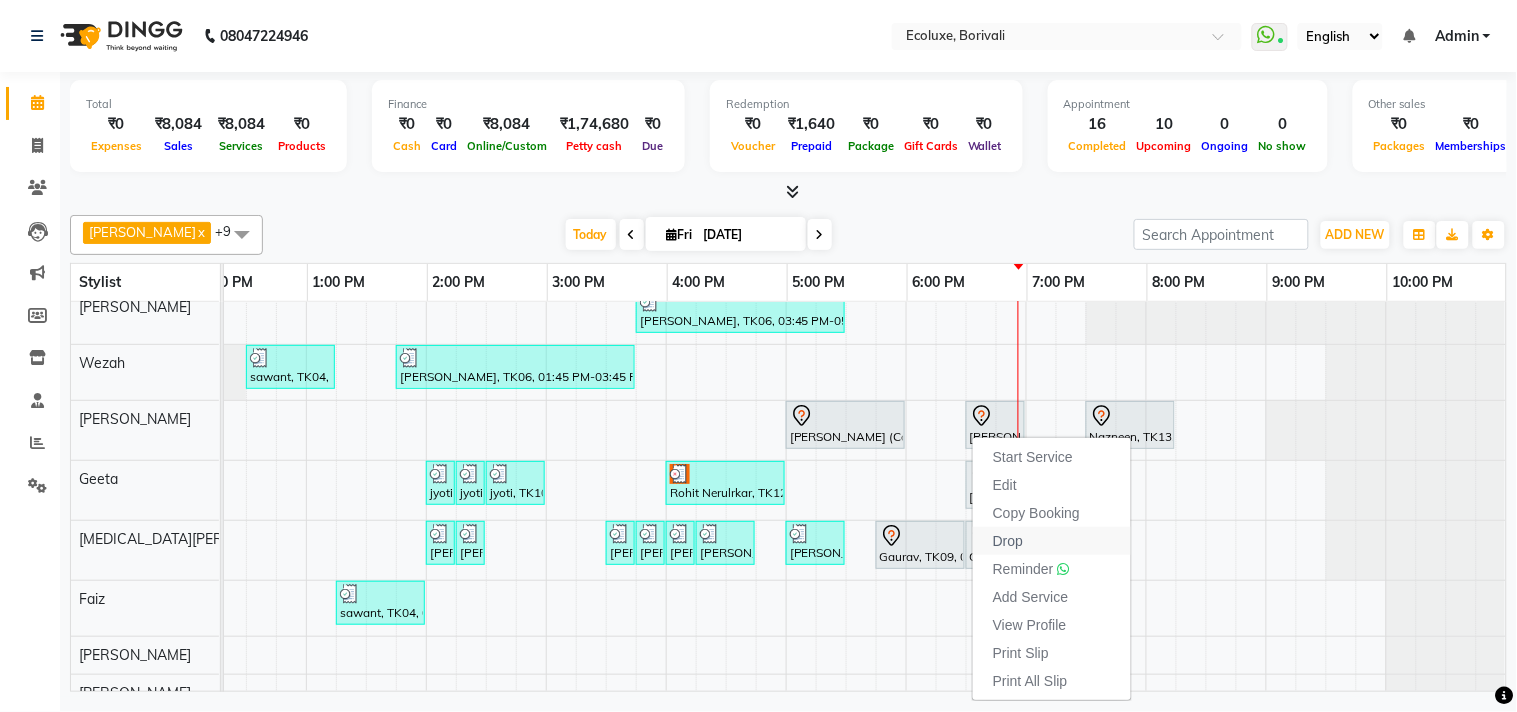 click on "Drop" at bounding box center (1008, 541) 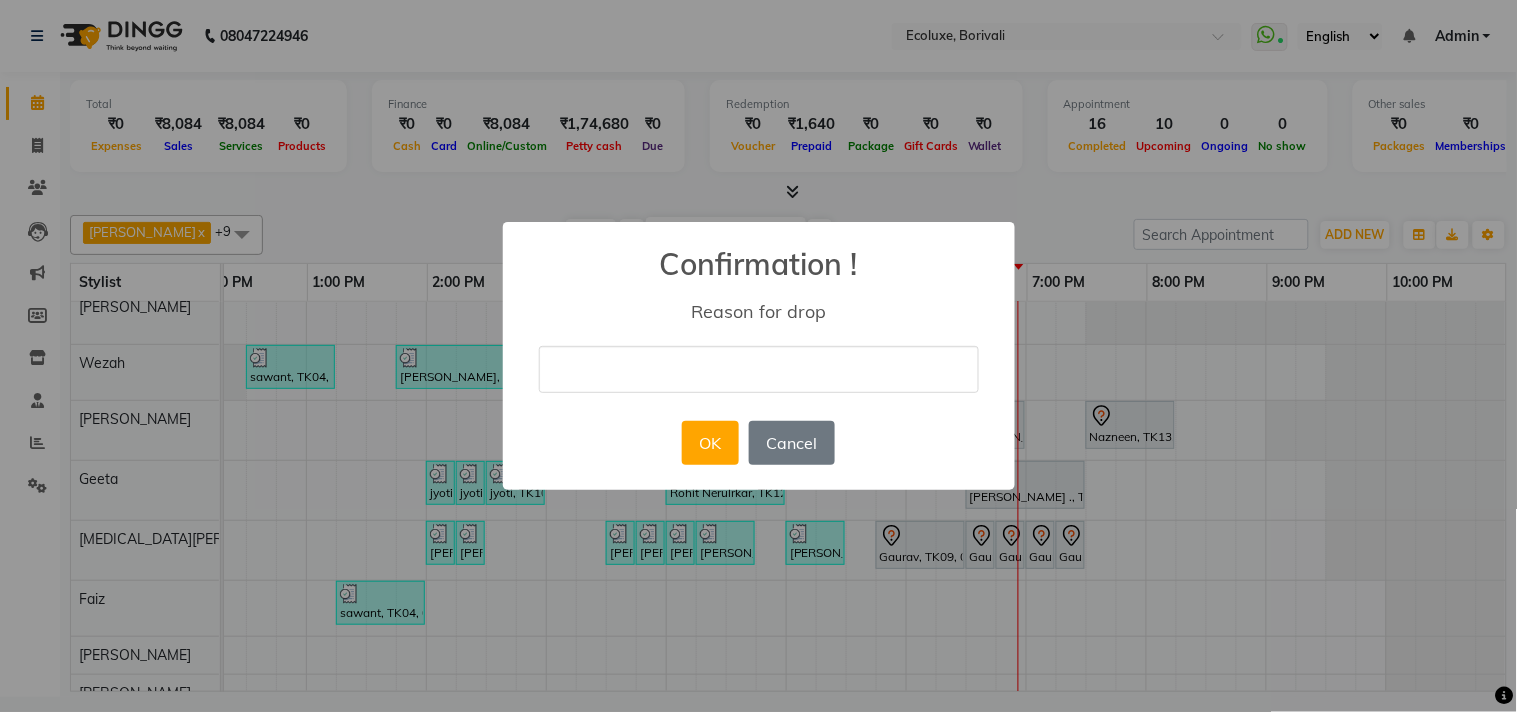 click at bounding box center [759, 369] 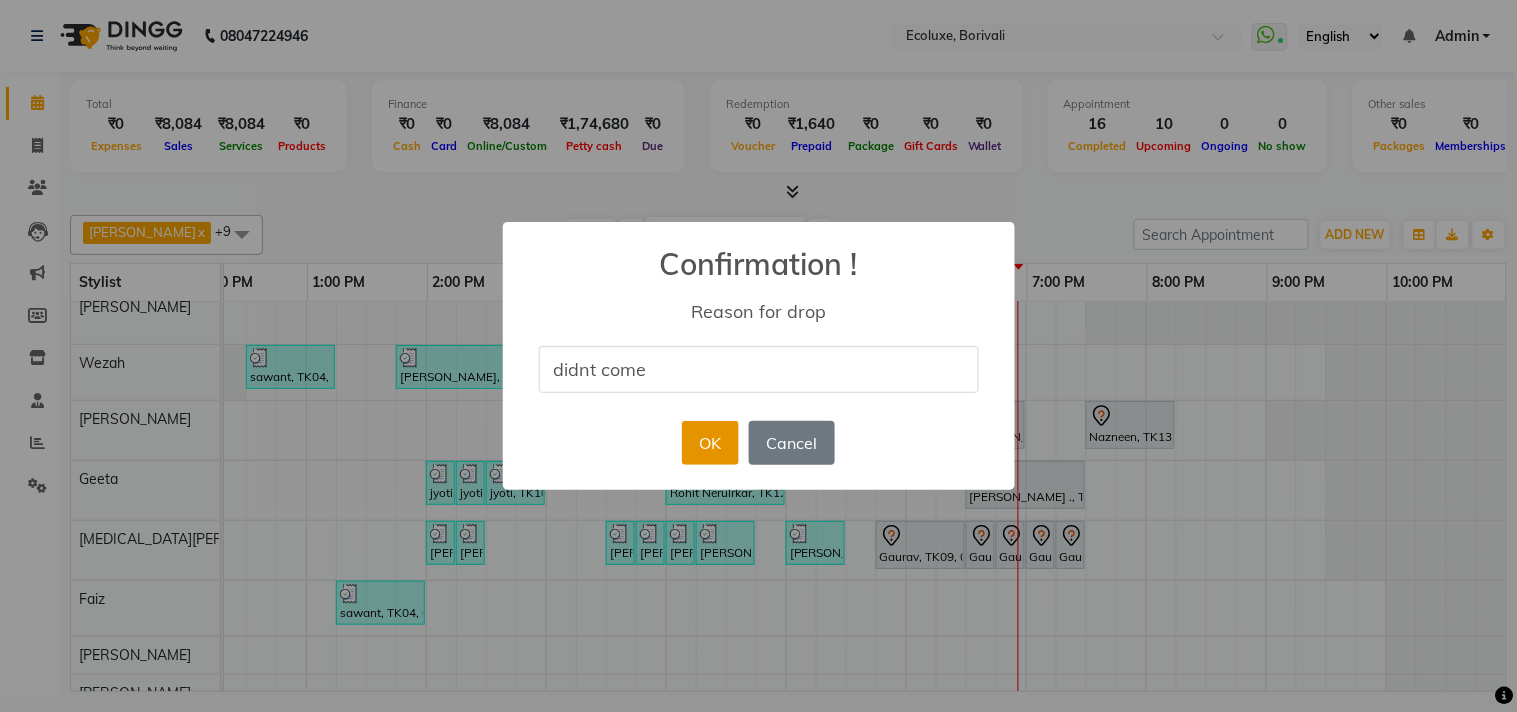 click on "OK" at bounding box center [710, 443] 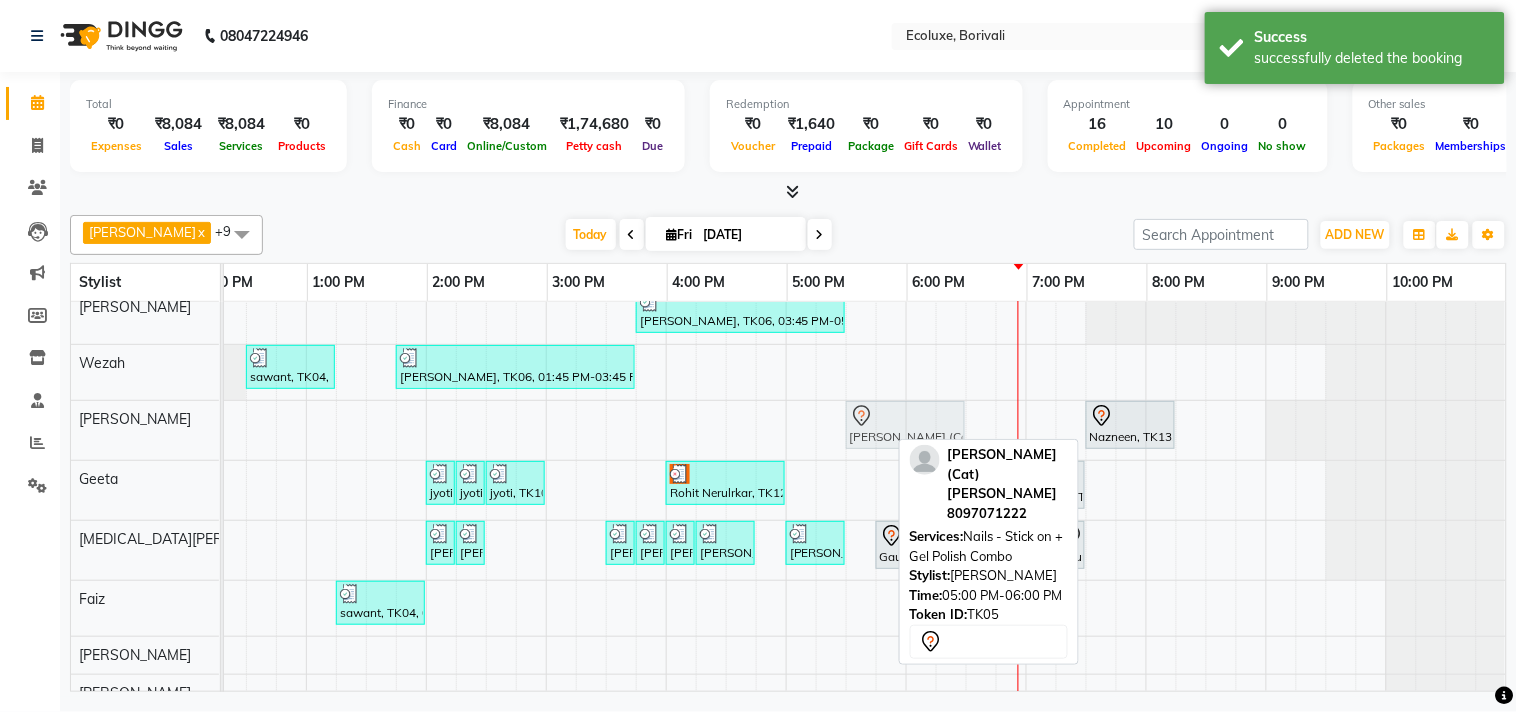 drag, startPoint x: 808, startPoint y: 425, endPoint x: 875, endPoint y: 431, distance: 67.26812 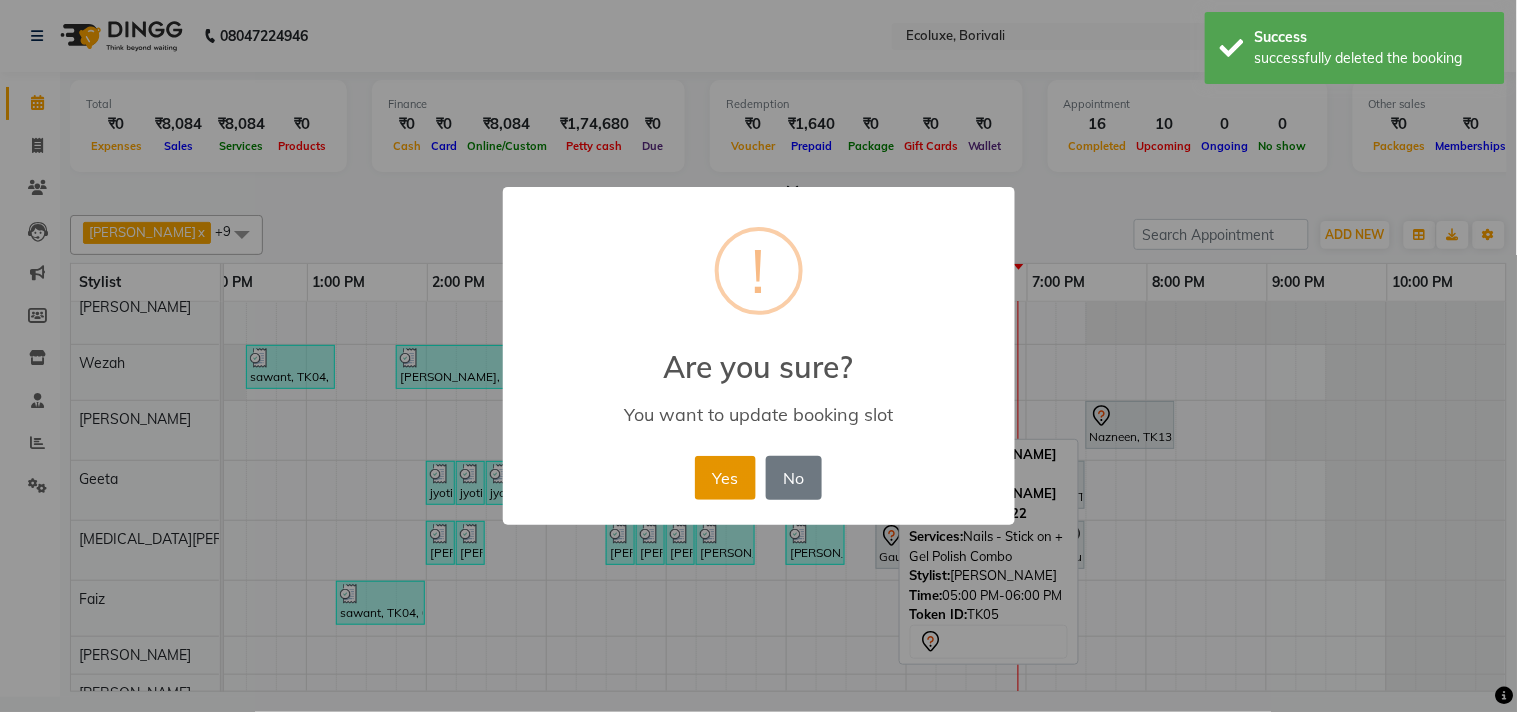 click on "Yes" at bounding box center (725, 478) 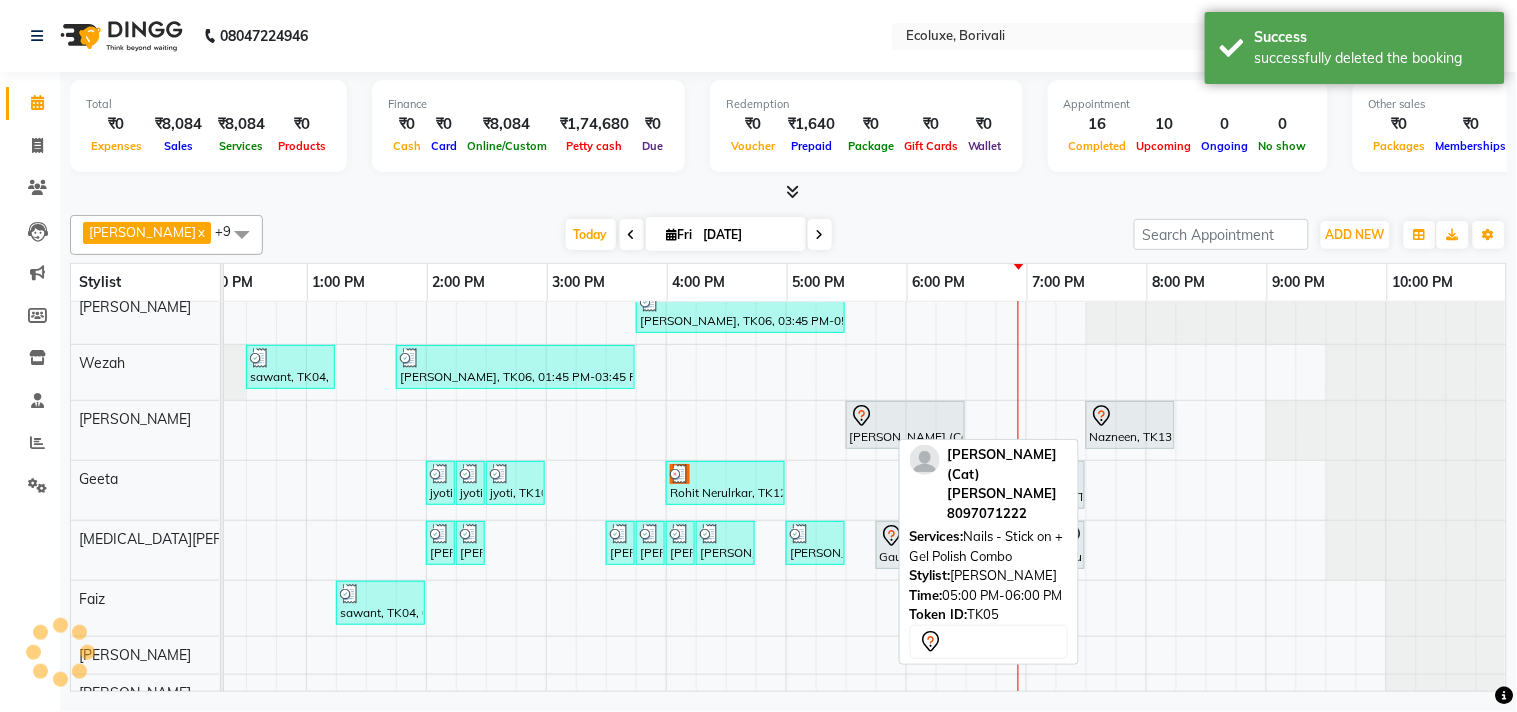 scroll, scrollTop: 37, scrollLeft: 414, axis: both 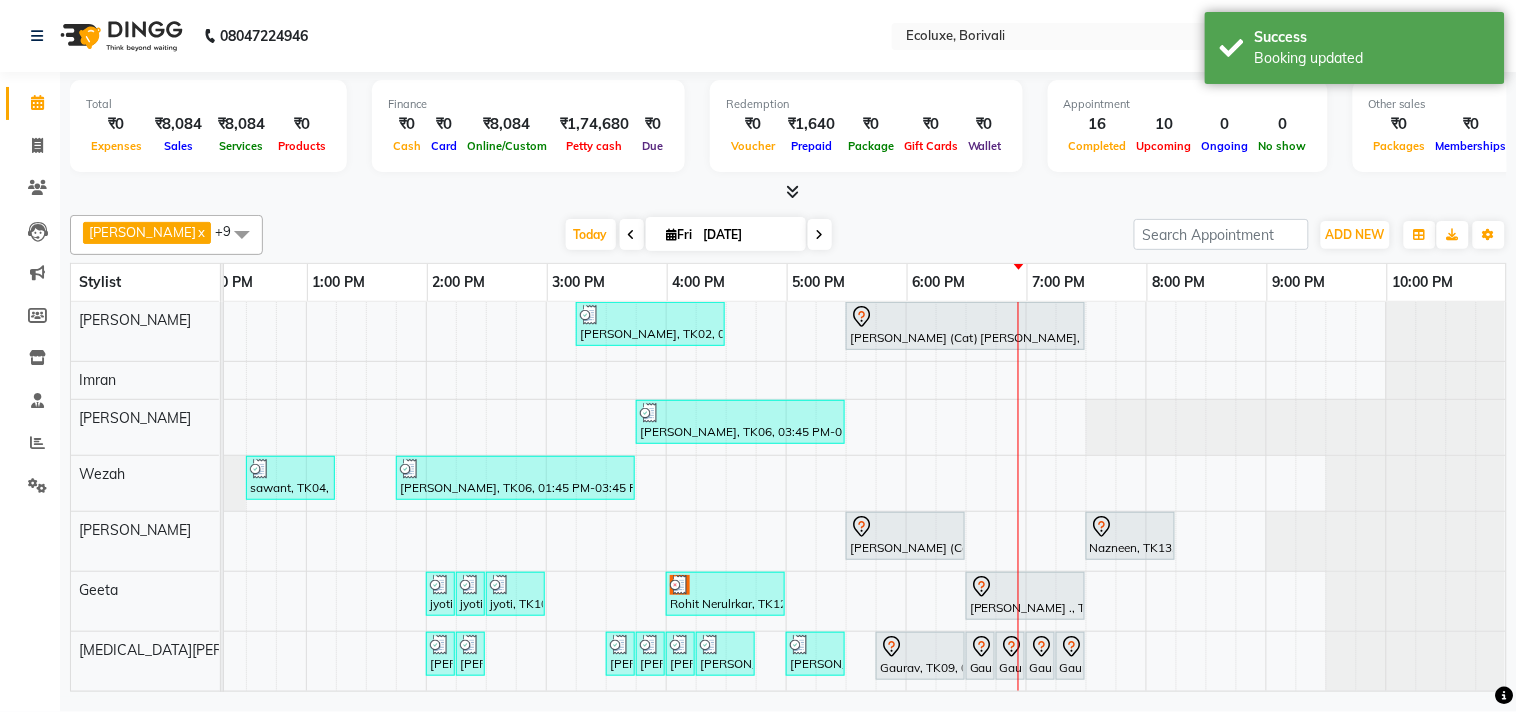 click on "Purvi Bhansali, TK02, 03:15 PM-04:30 PM, Touchup - Root Touch (Up To 2 Inch) Inoa             Khyati (Cat) Mistry, TK05, 05:30 PM-07:30 PM, Touchup - Root Touch (Up To 2 Inch) Inoa     Nisha Patel, TK06, 03:45 PM-05:30 PM, Waxing (Rica Wax) - Full Arms ,Waxing (Rica Wax) - Full Legs,Waxing (Rica Wax) - Underarms,Waxing (Rica Wax) - Brazilian     sawant, TK04, 12:30 PM-01:15 PM, Kids Haircut (Upto 4yrs)     Nisha Patel, TK06, 01:45 PM-03:45 PM, Touchup - Root Touch (Up To 2 Inch) Majirel             Khyati (Cat) Mistry, TK05, 05:30 PM-06:30 PM, Nails - Stick on + Gel Polish Combo             Nazneen, TK13, 07:30 PM-08:15 PM, Classic Pedicure     jyoti, TK10, 02:00 PM-02:15 PM, Woman Eyebrow     jyoti, TK10, 02:15 PM-02:30 PM, Woman Eyebrow     jyoti, TK10, 02:30 PM-03:00 PM, Peel Off Wax - Full Face     Rohit Nerulrkar, TK12, 04:00 PM-05:00 PM, Remy Laure - Magic Mineral Facial             Siddhart ., TK11, 06:30 PM-07:30 PM, Remy Laure - Brightening Facial" at bounding box center [666, 562] 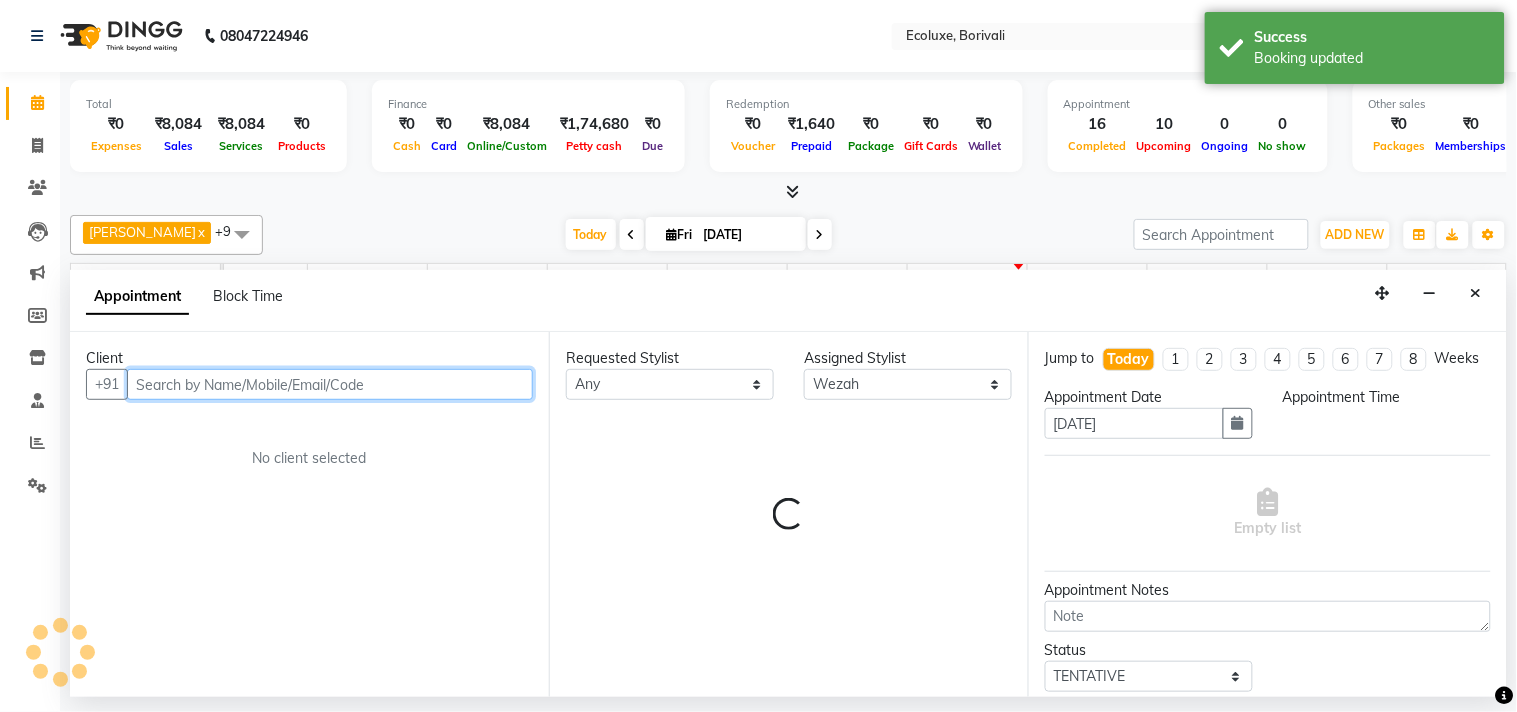 select on "1200" 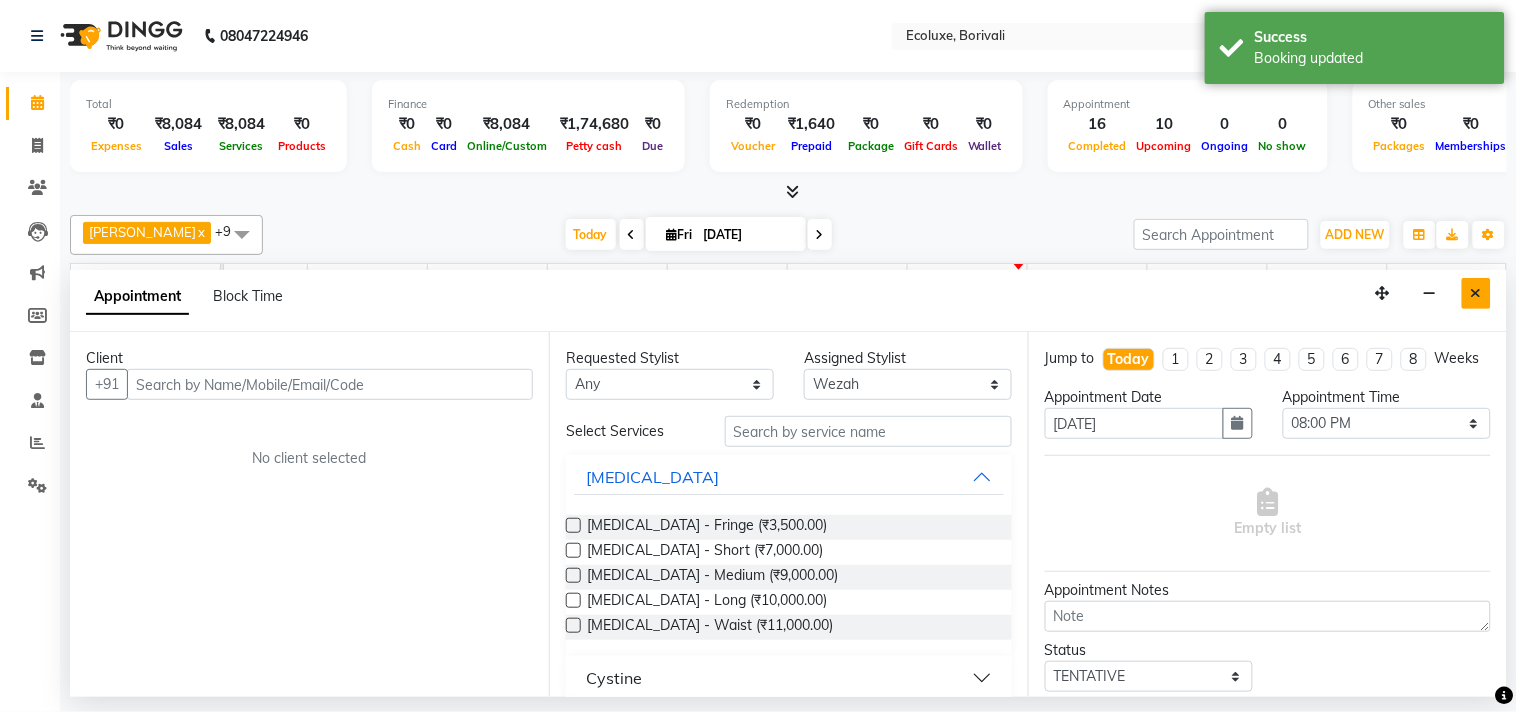 click at bounding box center (1476, 293) 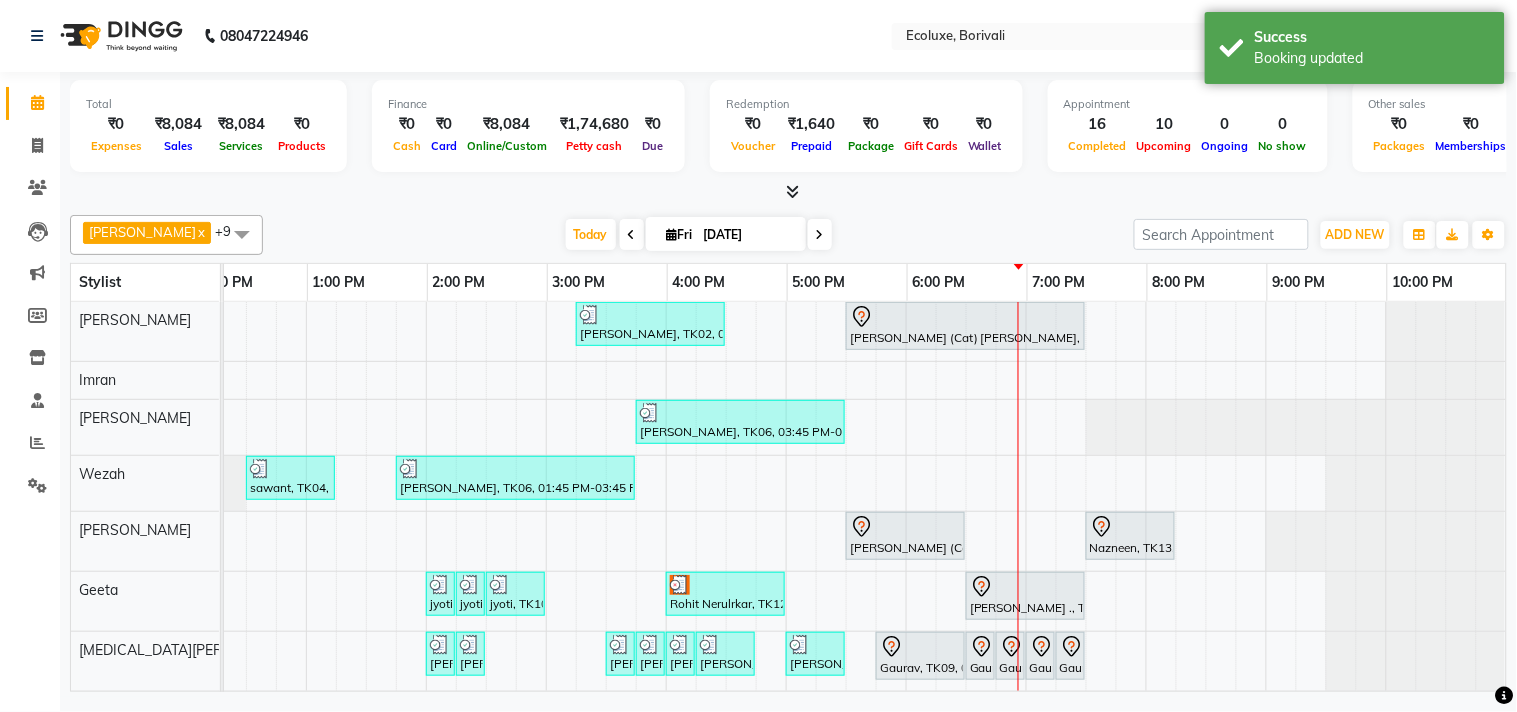 scroll, scrollTop: 74, scrollLeft: 414, axis: both 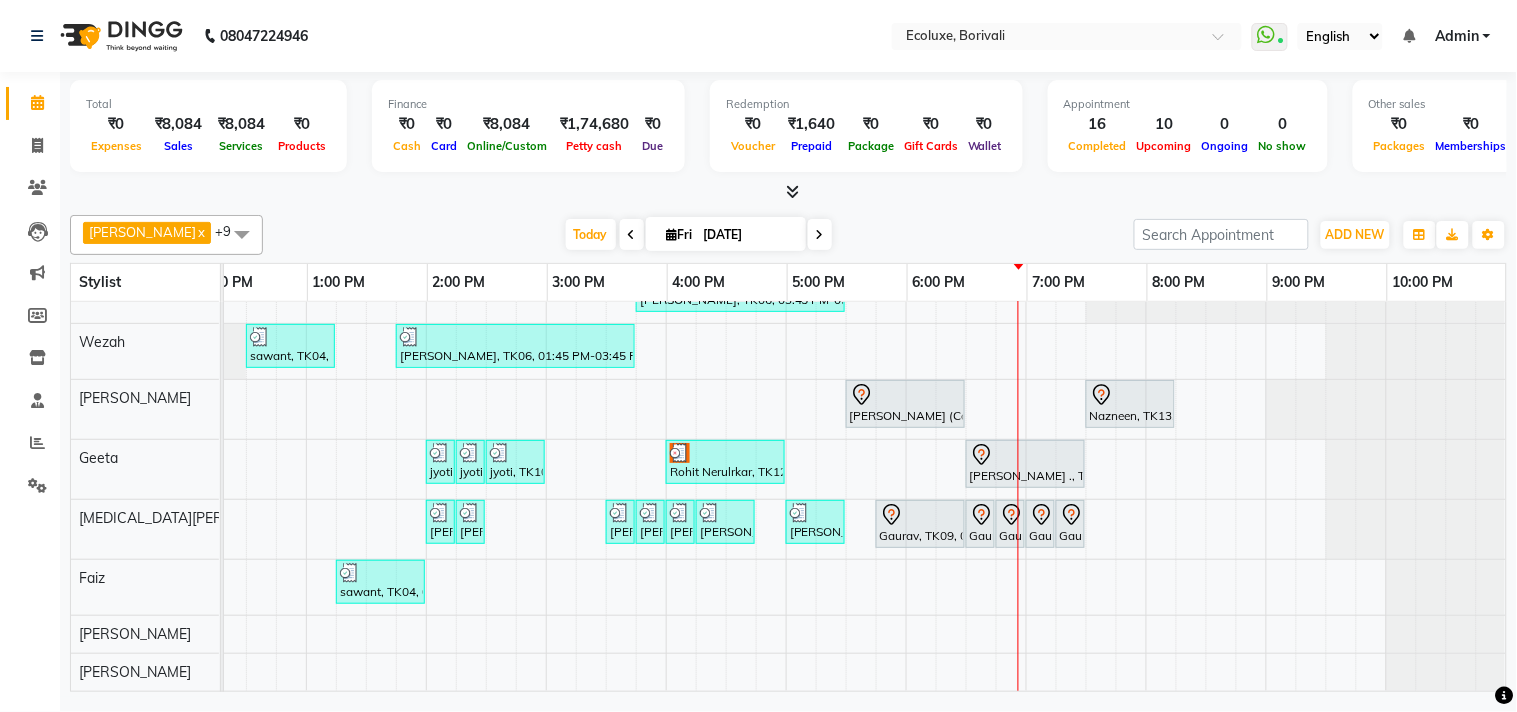 click on "Purvi Bhansali, TK02, 03:15 PM-04:30 PM, Touchup - Root Touch (Up To 2 Inch) Inoa             Khyati (Cat) Mistry, TK05, 05:30 PM-07:30 PM, Touchup - Root Touch (Up To 2 Inch) Inoa     Nisha Patel, TK06, 03:45 PM-05:30 PM, Waxing (Rica Wax) - Full Arms ,Waxing (Rica Wax) - Full Legs,Waxing (Rica Wax) - Underarms,Waxing (Rica Wax) - Brazilian     sawant, TK04, 12:30 PM-01:15 PM, Kids Haircut (Upto 4yrs)     Nisha Patel, TK06, 01:45 PM-03:45 PM, Touchup - Root Touch (Up To 2 Inch) Majirel             Khyati (Cat) Mistry, TK05, 05:30 PM-06:30 PM, Nails - Stick on + Gel Polish Combo             Nazneen, TK13, 07:30 PM-08:15 PM, Classic Pedicure     jyoti, TK10, 02:00 PM-02:15 PM, Woman Eyebrow     jyoti, TK10, 02:15 PM-02:30 PM, Woman Eyebrow     jyoti, TK10, 02:30 PM-03:00 PM, Peel Off Wax - Full Face     Rohit Nerulrkar, TK12, 04:00 PM-05:00 PM, Remy Laure - Magic Mineral Facial             Siddhart ., TK11, 06:30 PM-07:30 PM, Remy Laure - Brightening Facial" at bounding box center [666, 430] 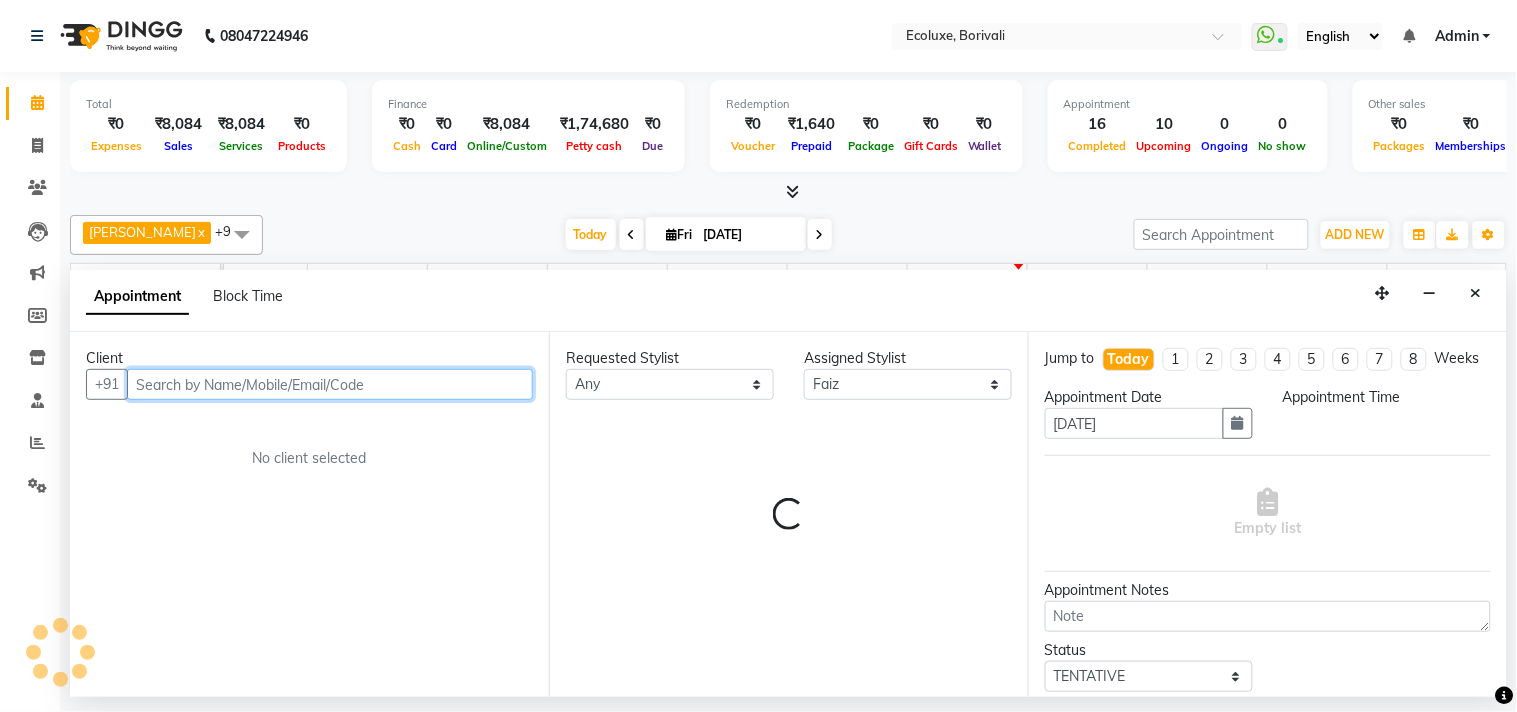 select on "1200" 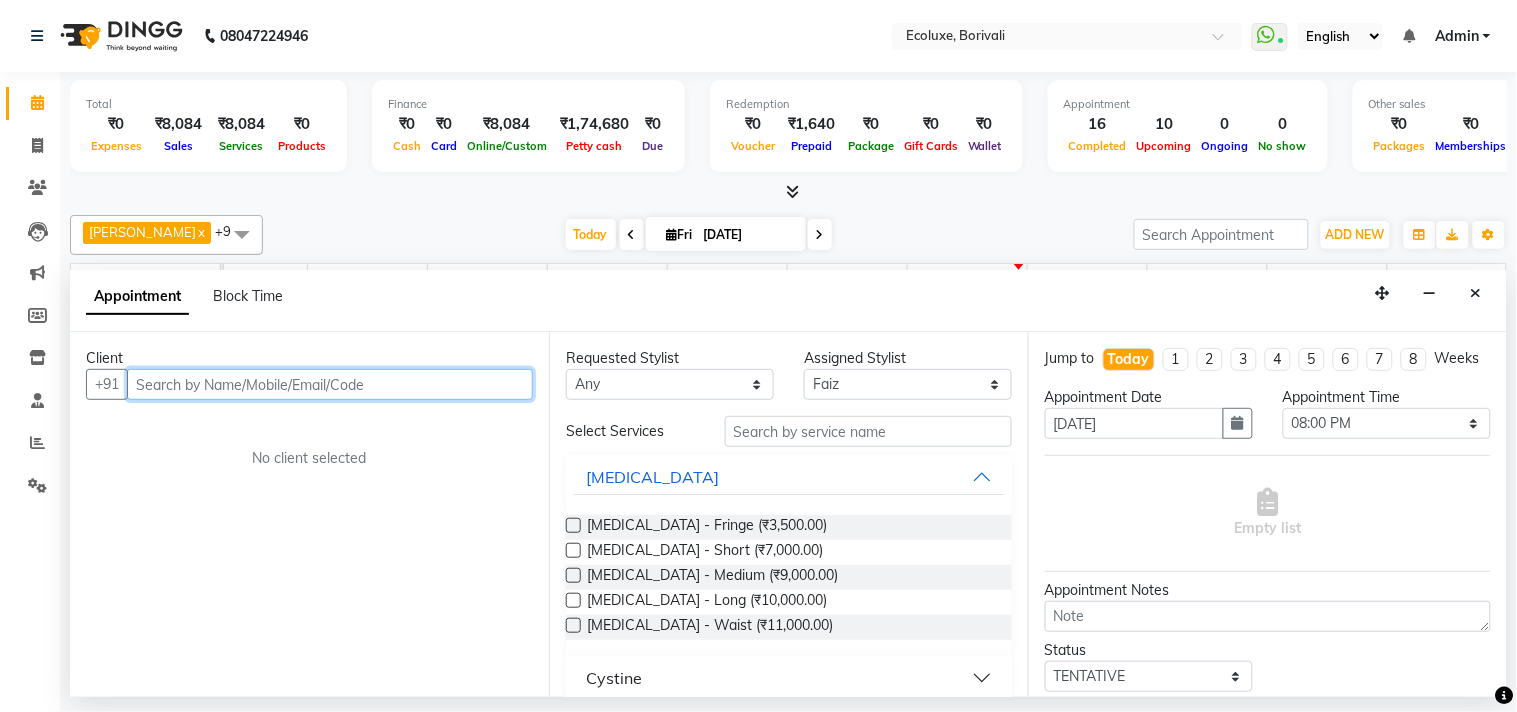 click at bounding box center (330, 384) 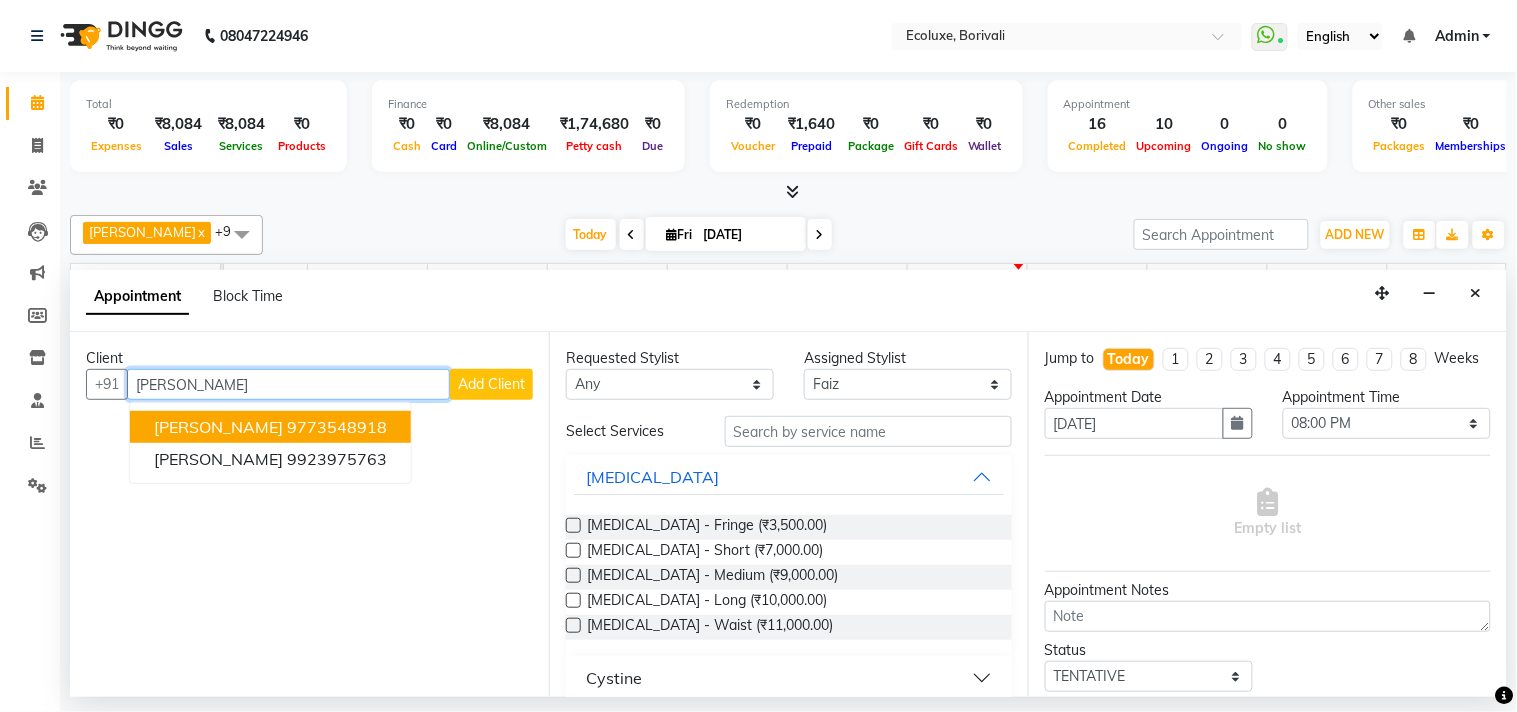 click on "dipta  9773548918" at bounding box center [270, 427] 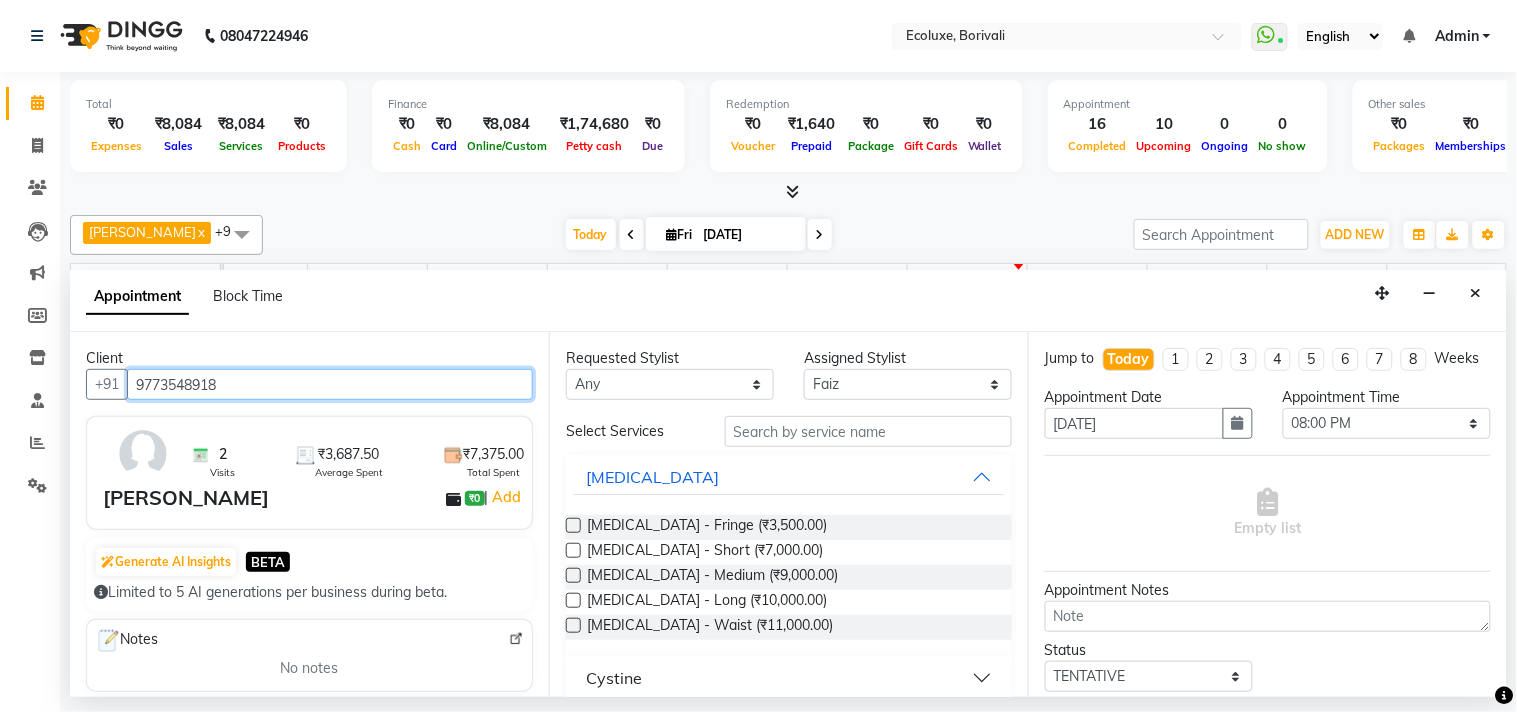 type on "9773548918" 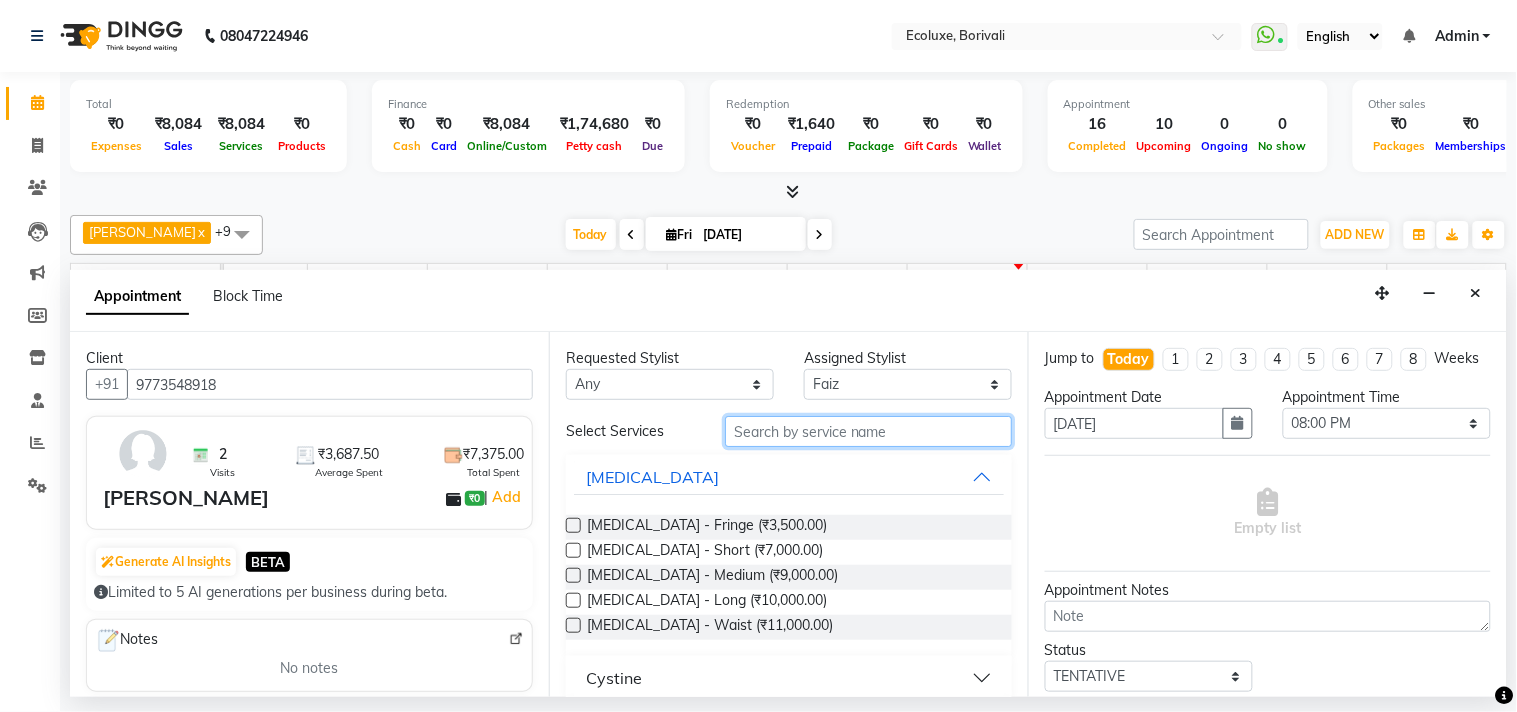 click at bounding box center (868, 431) 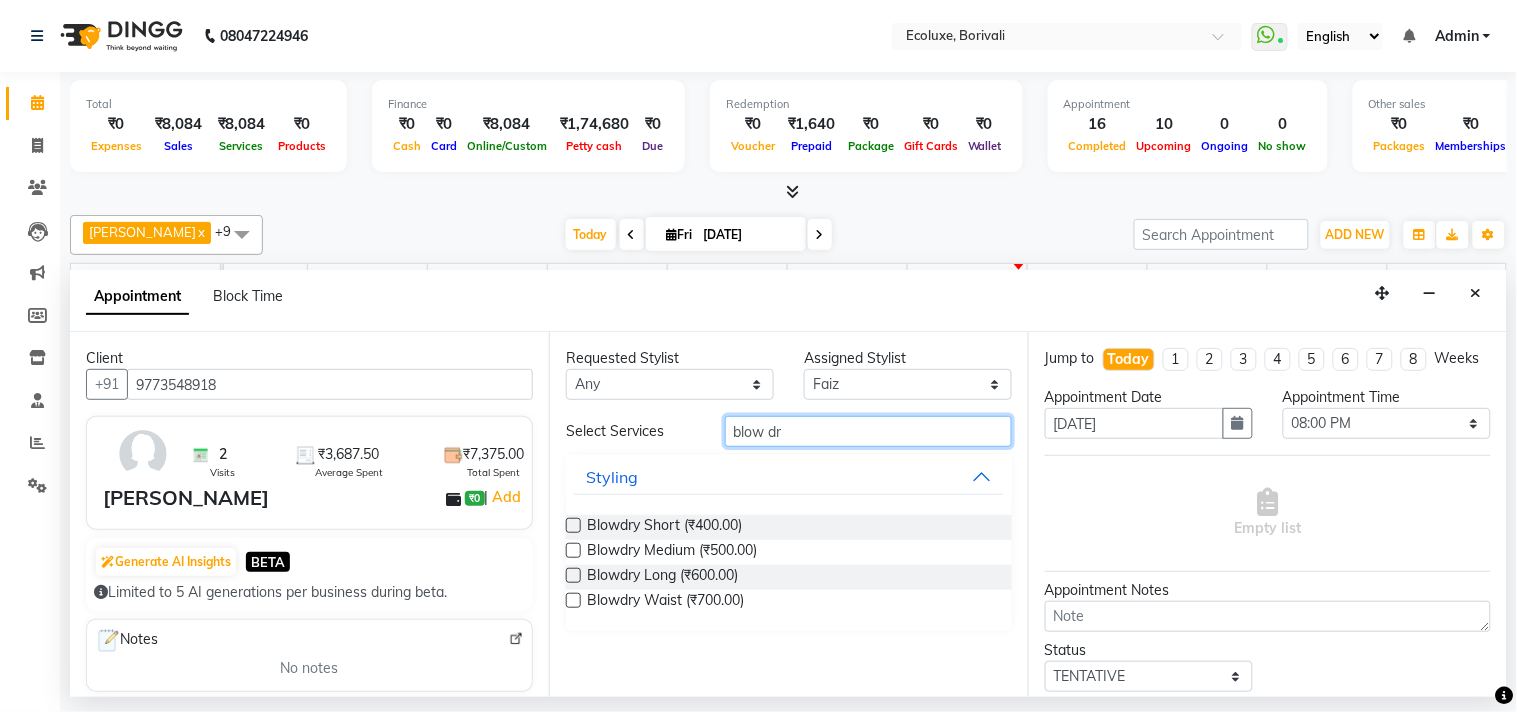 type on "blow dr" 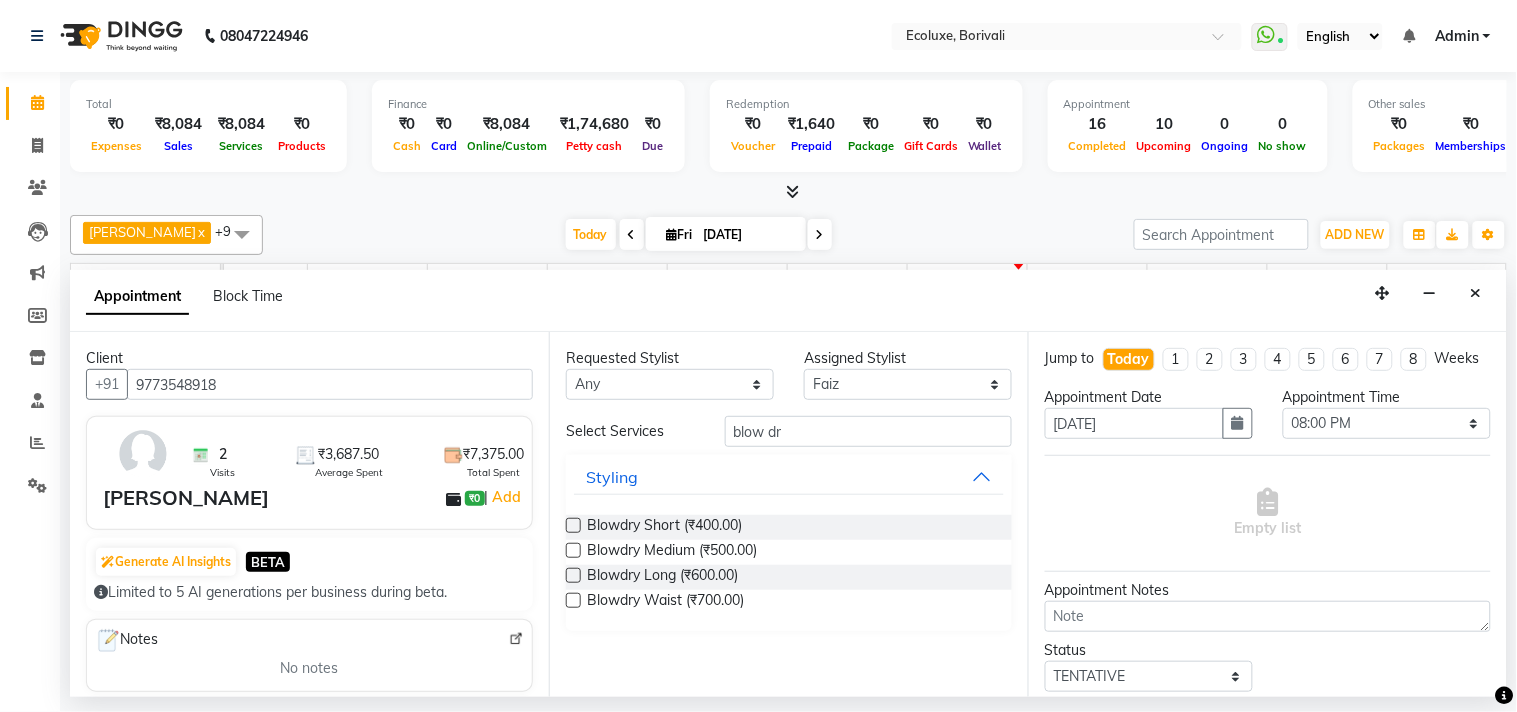click at bounding box center [573, 550] 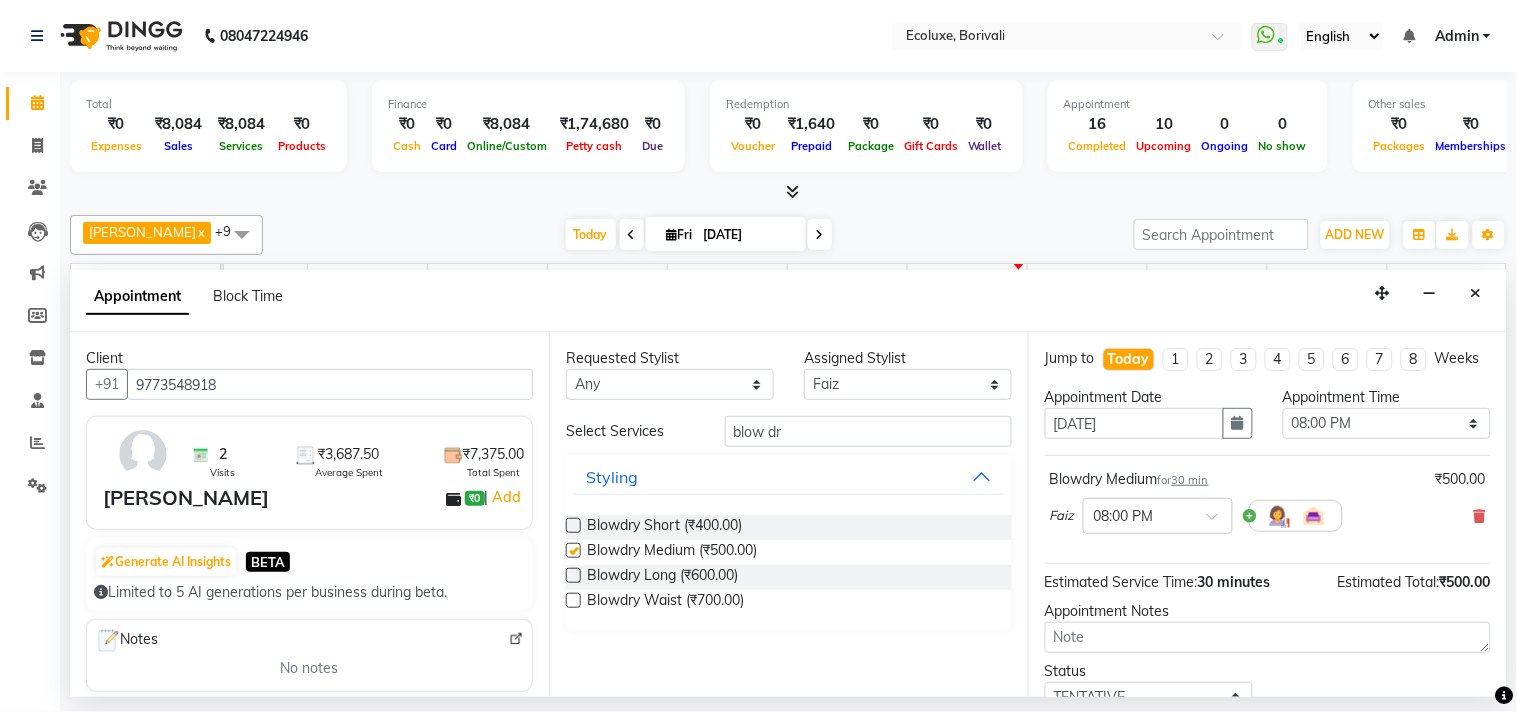 checkbox on "false" 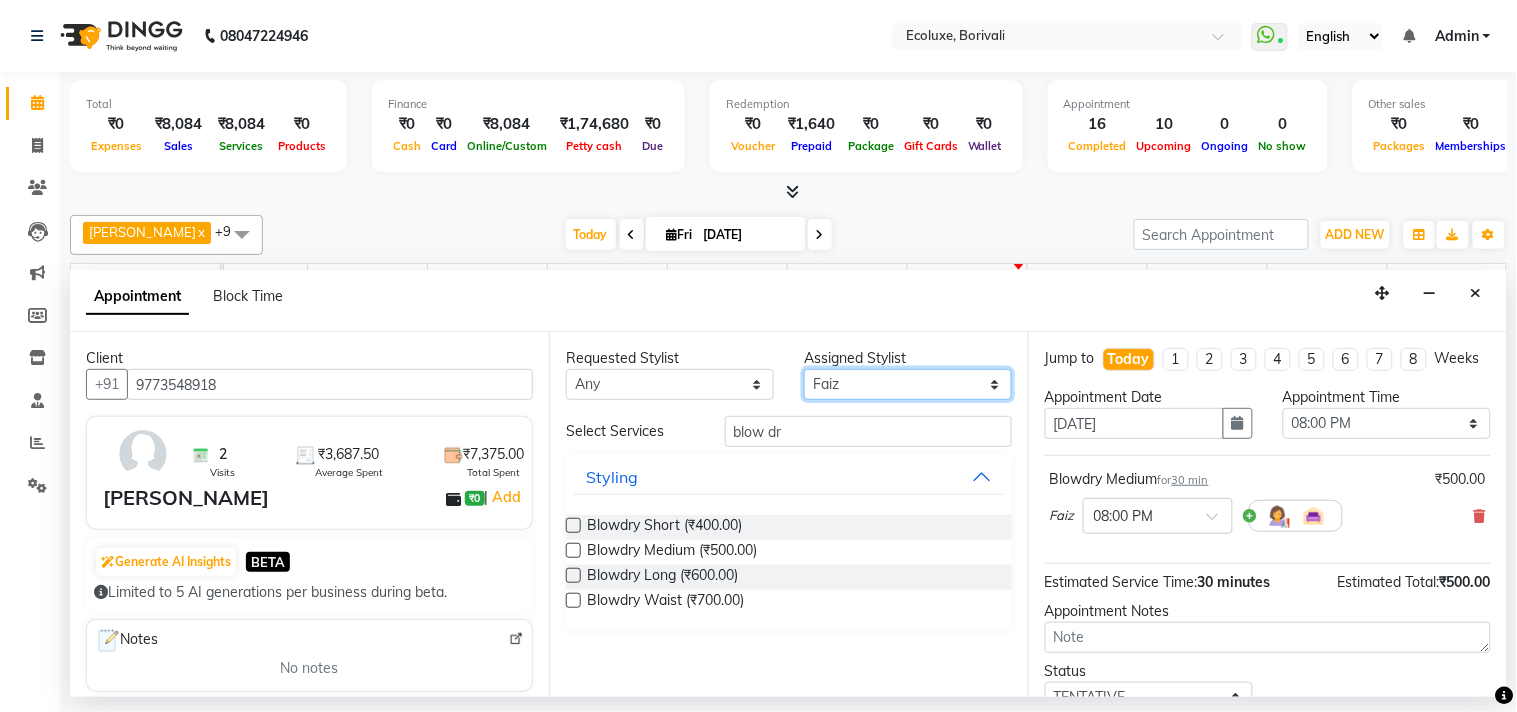 click on "Select Alisha Sasankar Faiz Geeta Harshada Pawar   Imran  Kamal Khende Mohammad Faisal  Neelu Nikita Raut Sakina Shafique Sonal Sawant  Umar Shaikh Wezah" at bounding box center [908, 384] 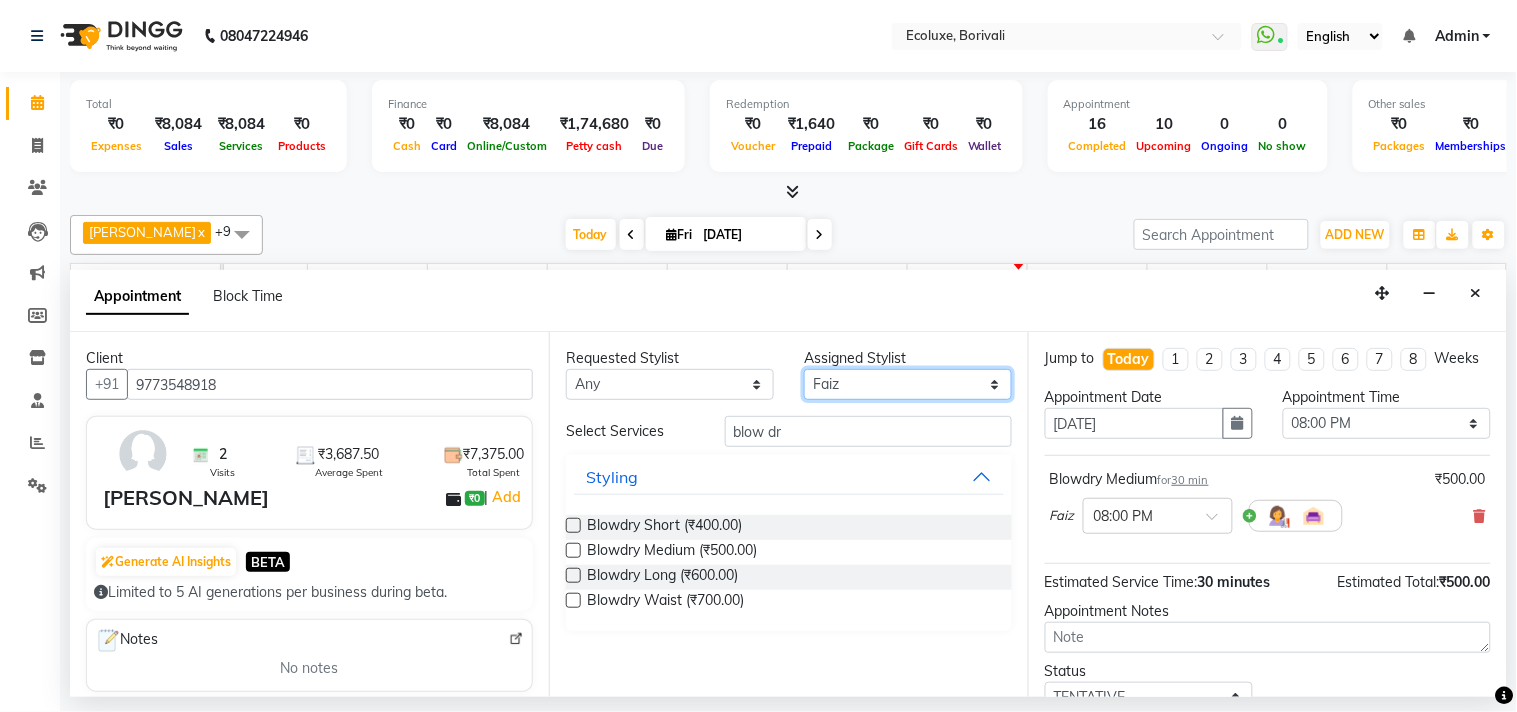 select on "50362" 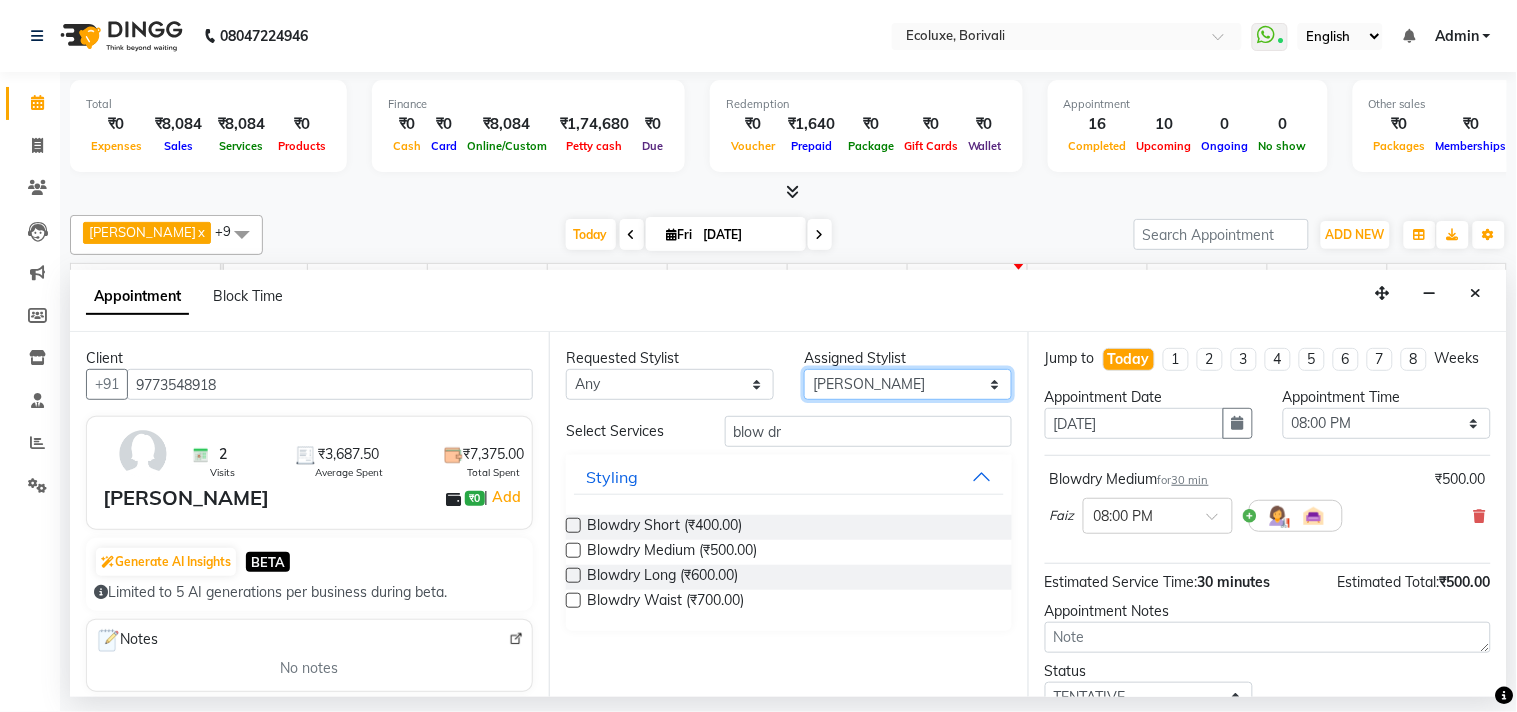click on "Select Alisha Sasankar Faiz Geeta Harshada Pawar   Imran  Kamal Khende Mohammad Faisal  Neelu Nikita Raut Sakina Shafique Sonal Sawant  Umar Shaikh Wezah" at bounding box center (908, 384) 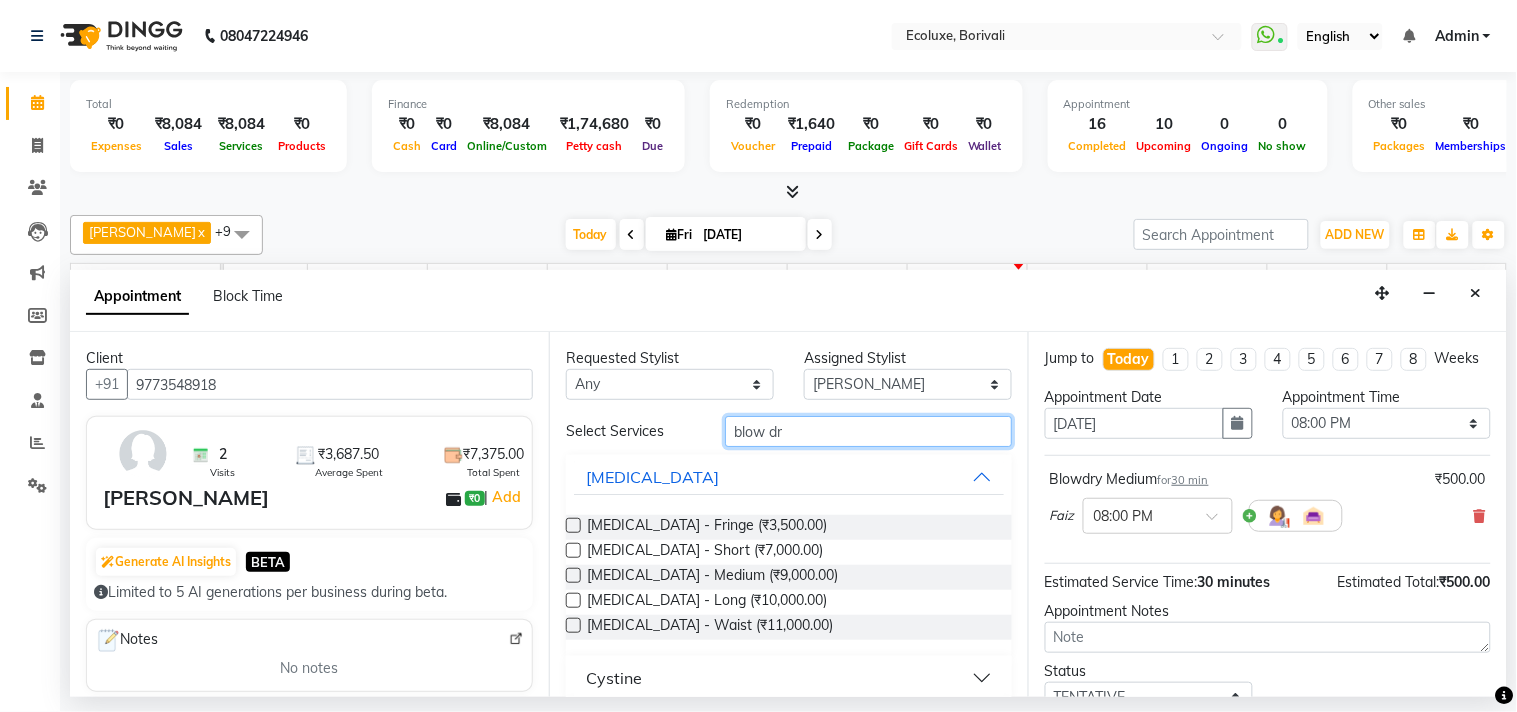 click on "blow dr" at bounding box center (868, 431) 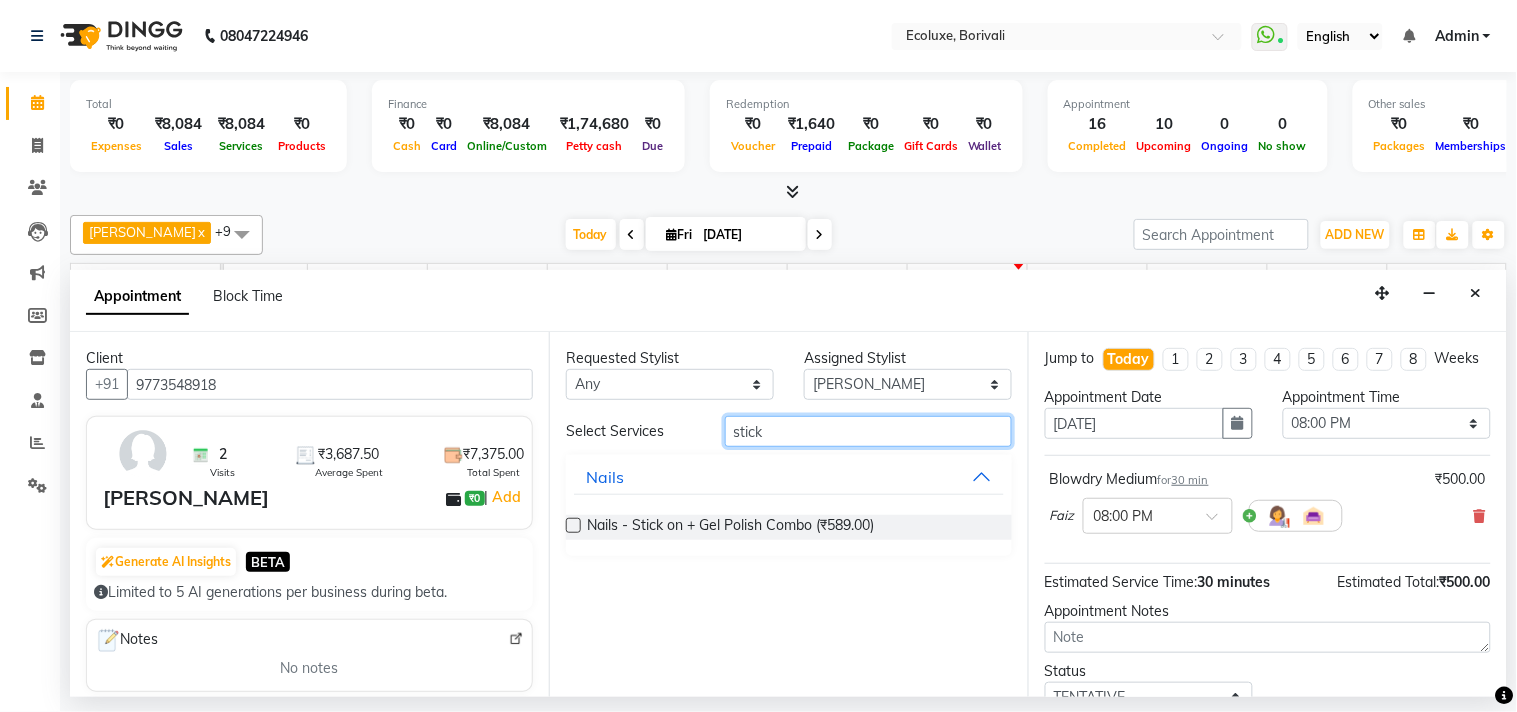 type on "stick" 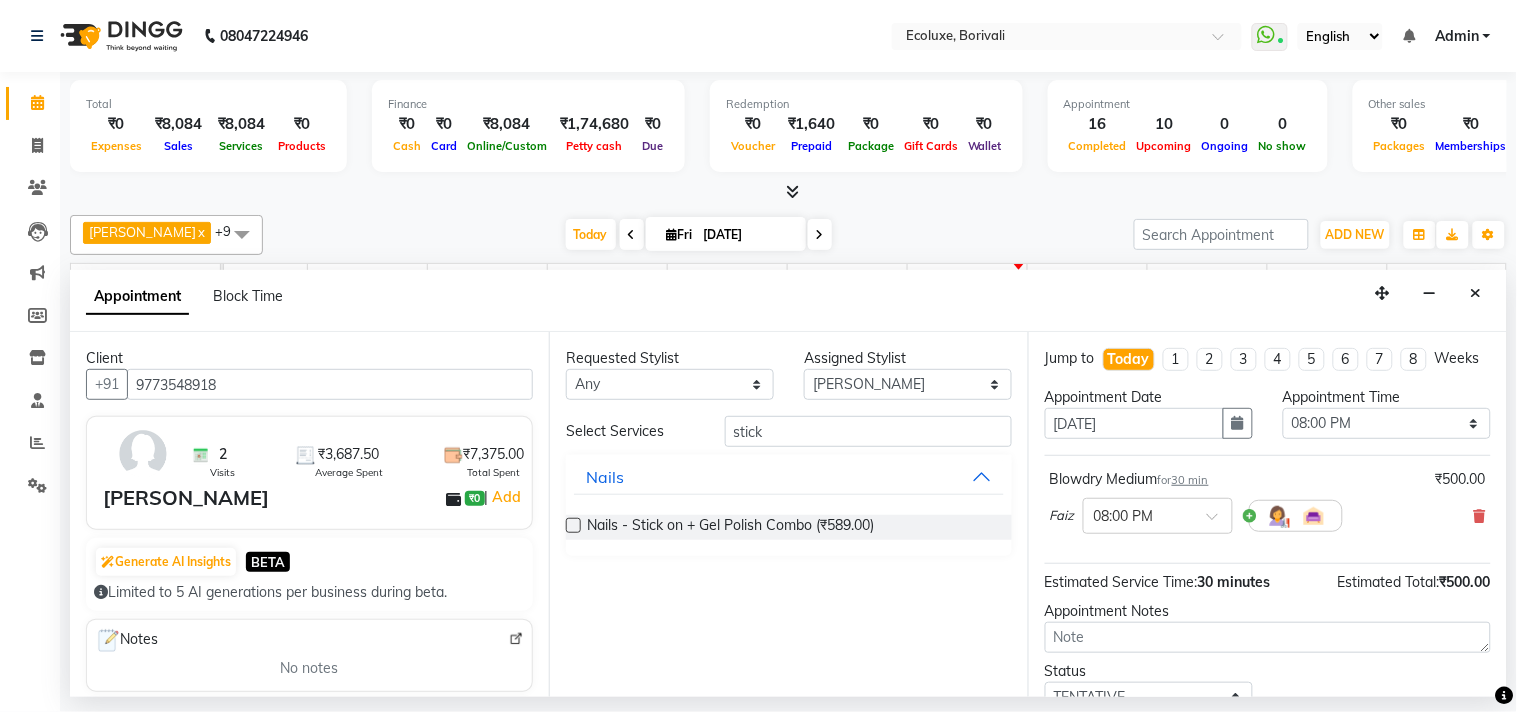 click at bounding box center (573, 525) 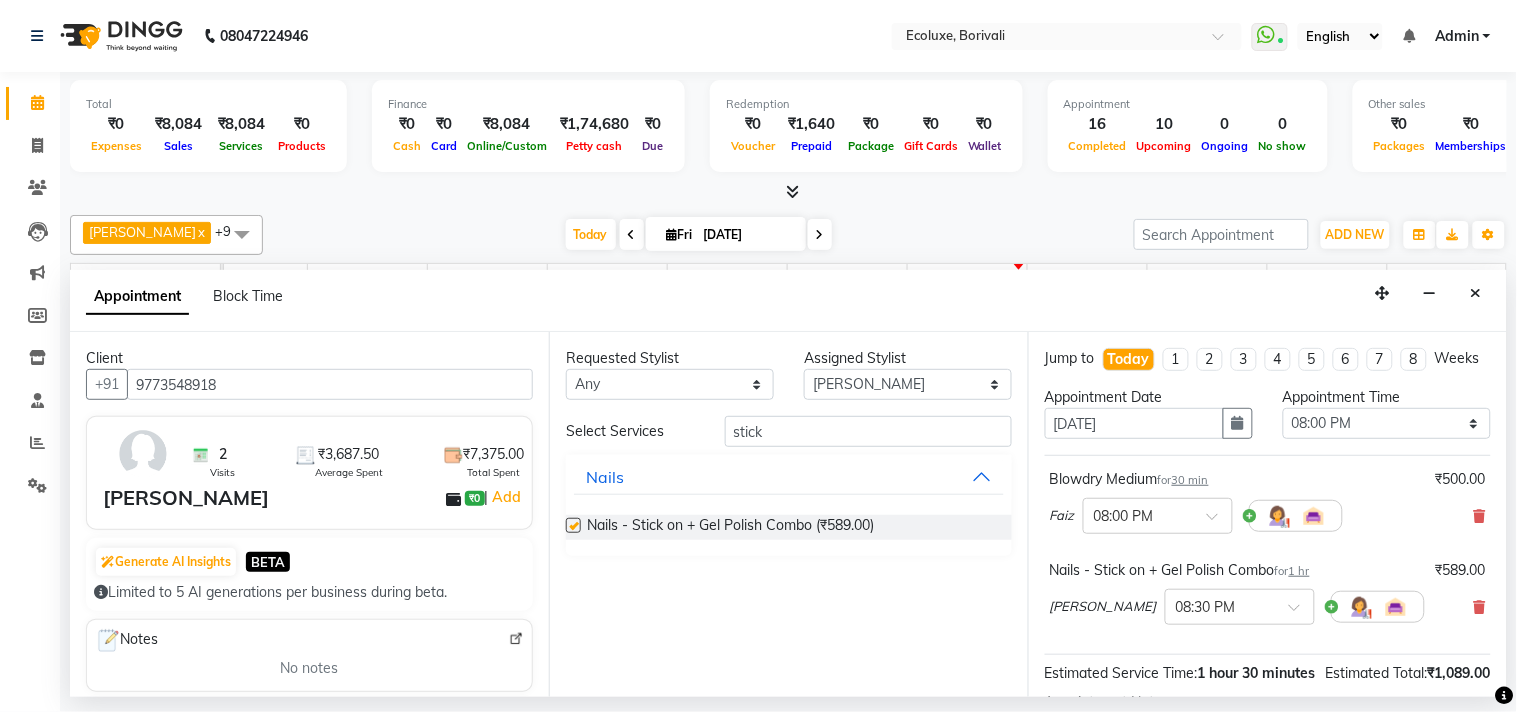 checkbox on "false" 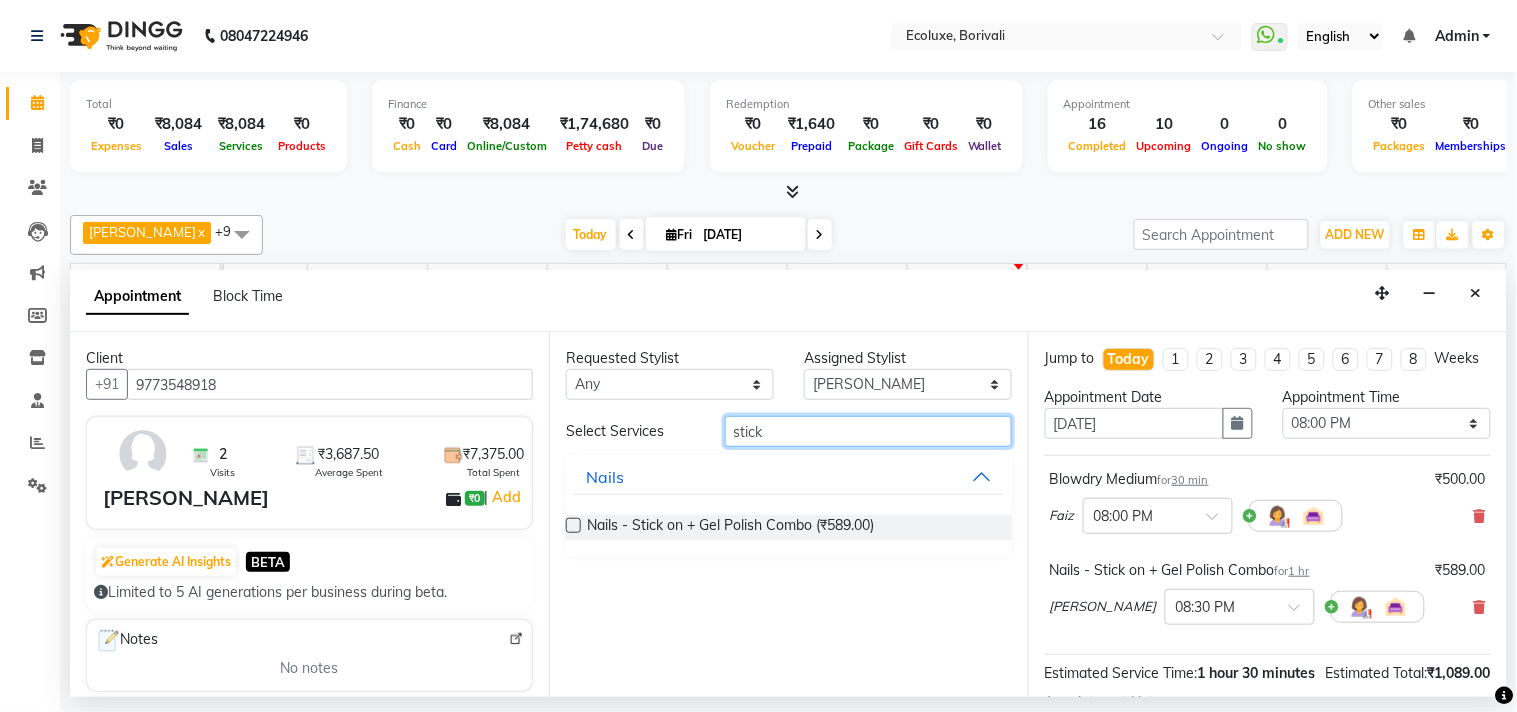 click on "stick" at bounding box center [868, 431] 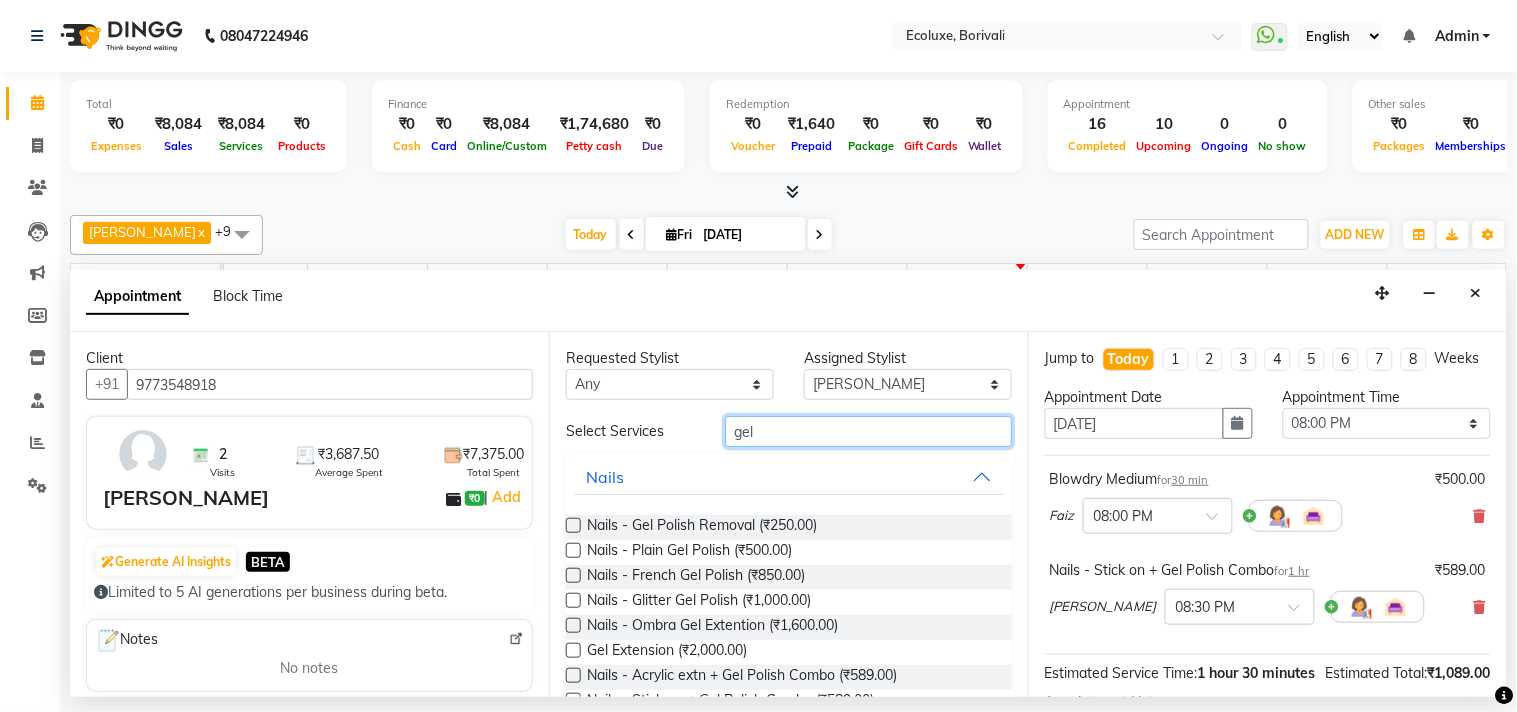 type on "gel" 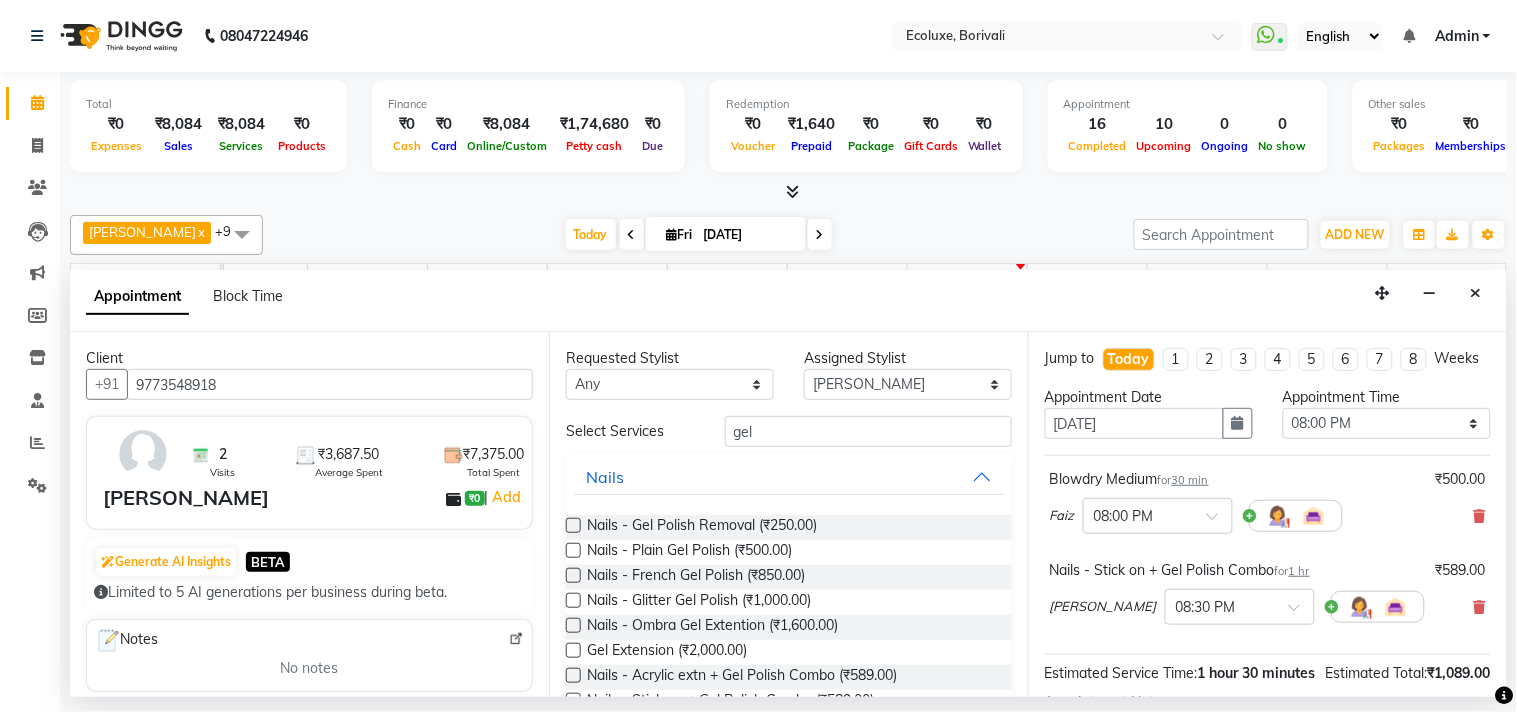 click at bounding box center (573, 550) 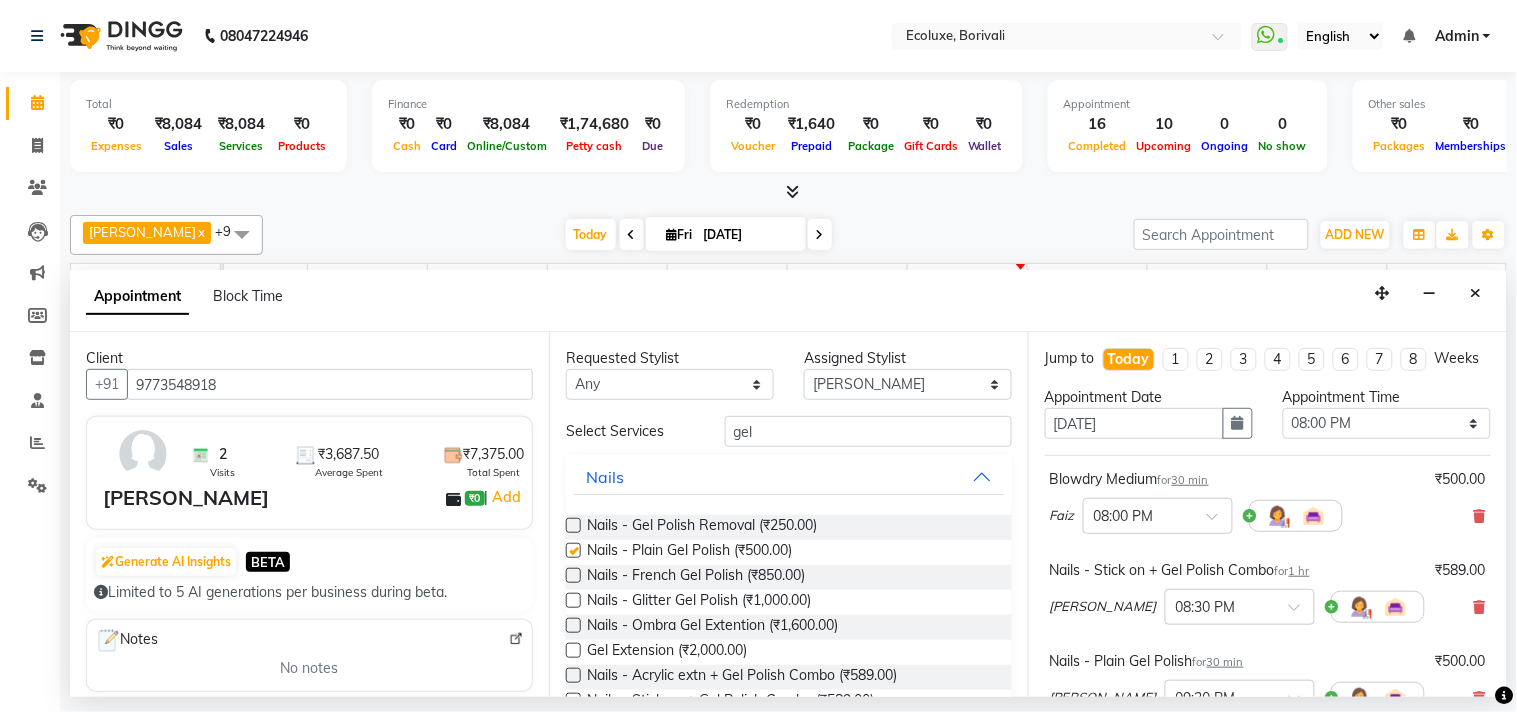 checkbox on "false" 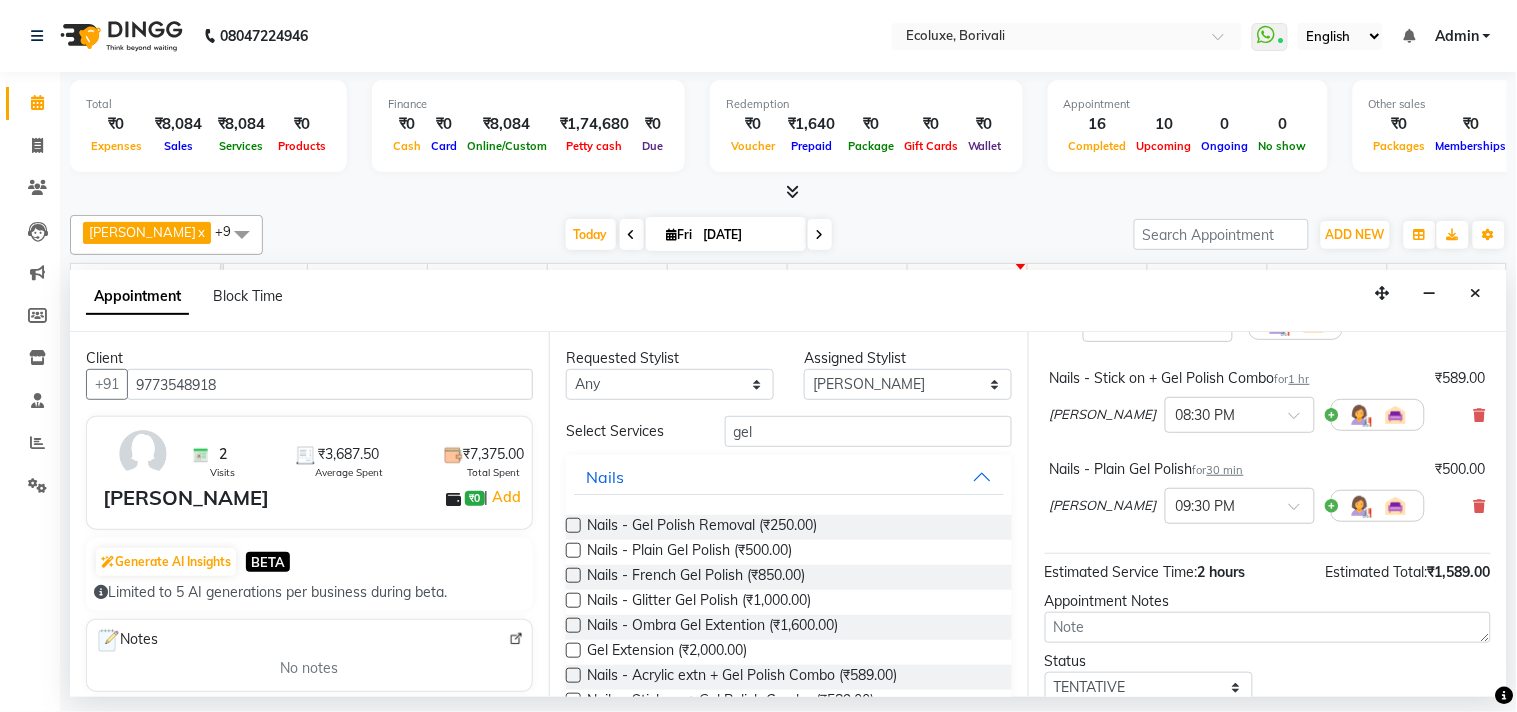 scroll, scrollTop: 342, scrollLeft: 0, axis: vertical 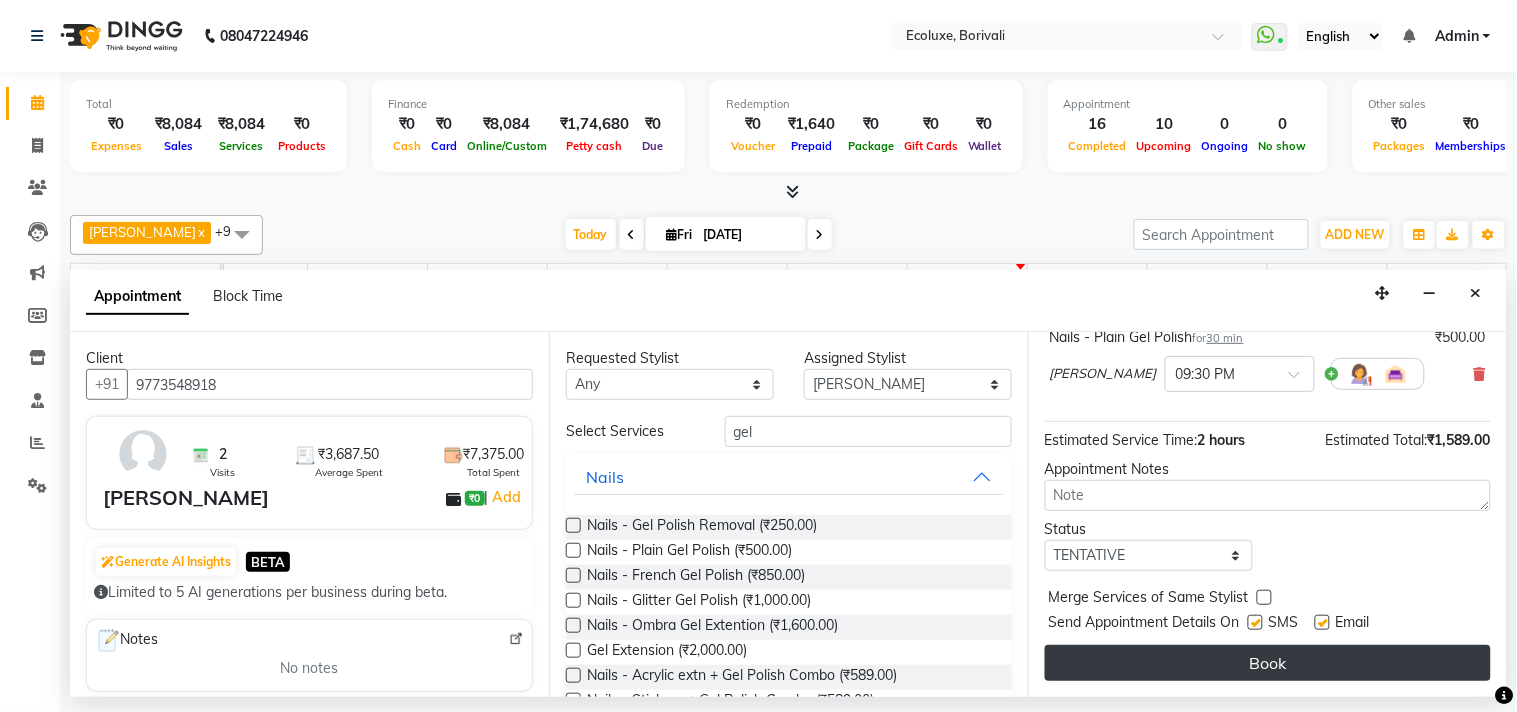 click on "Book" at bounding box center (1268, 663) 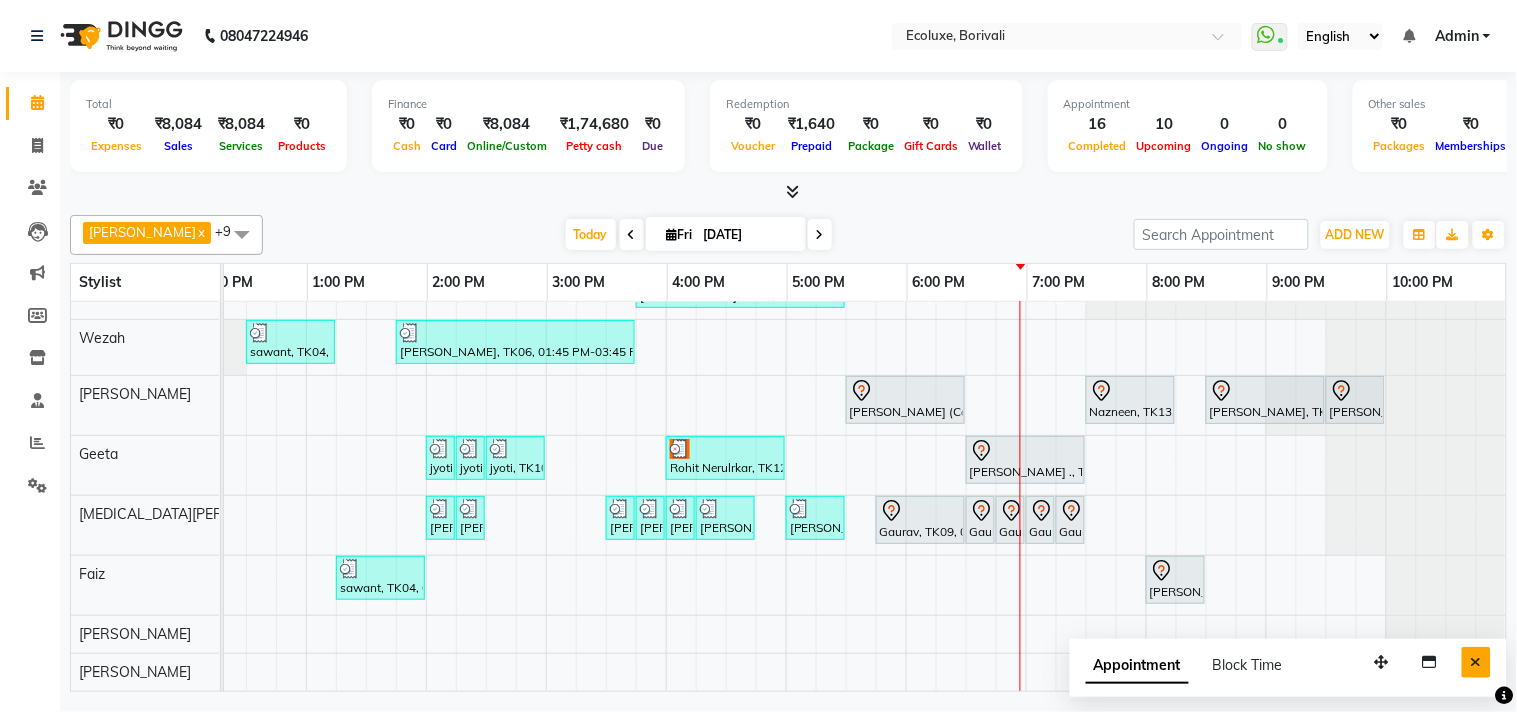 click at bounding box center [1476, 662] 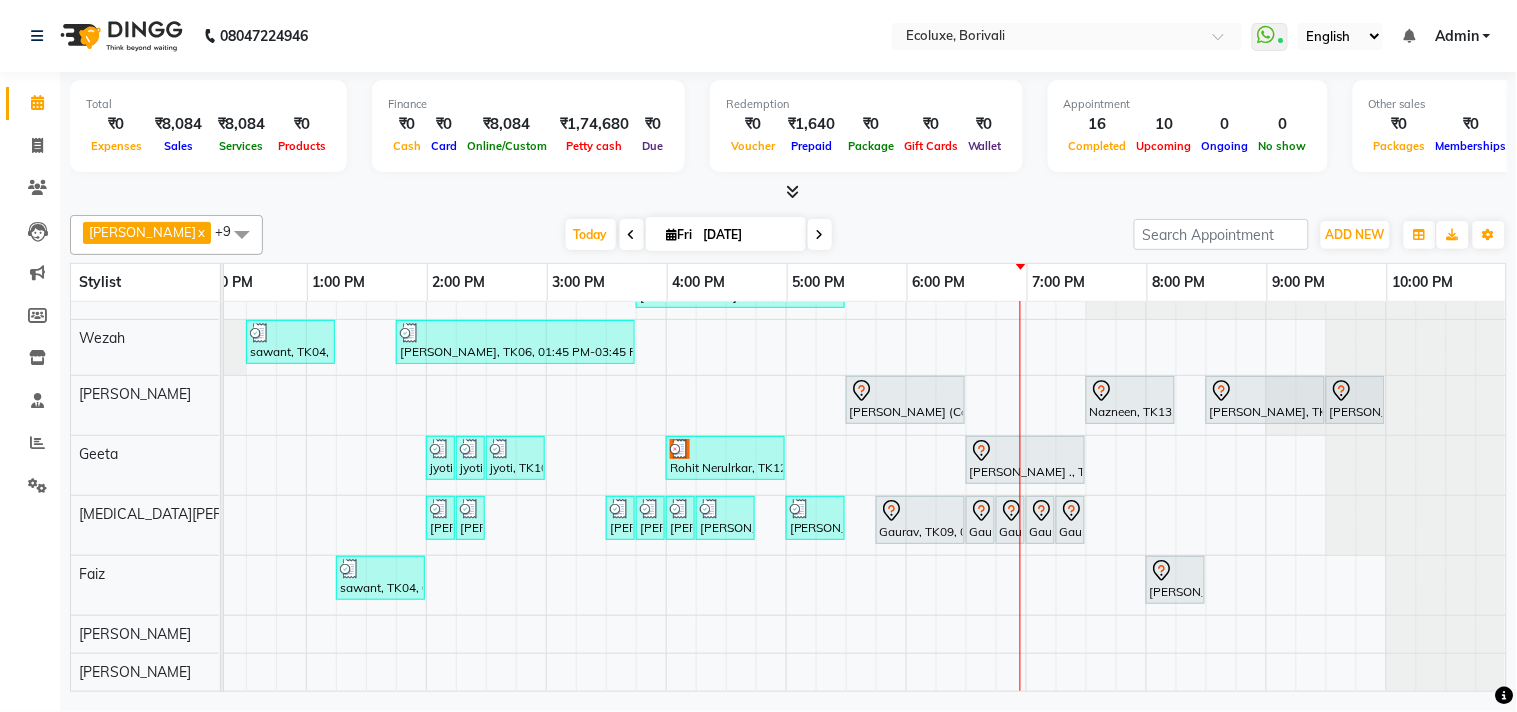 click on "Today  Fri 11-07-2025" at bounding box center [698, 235] 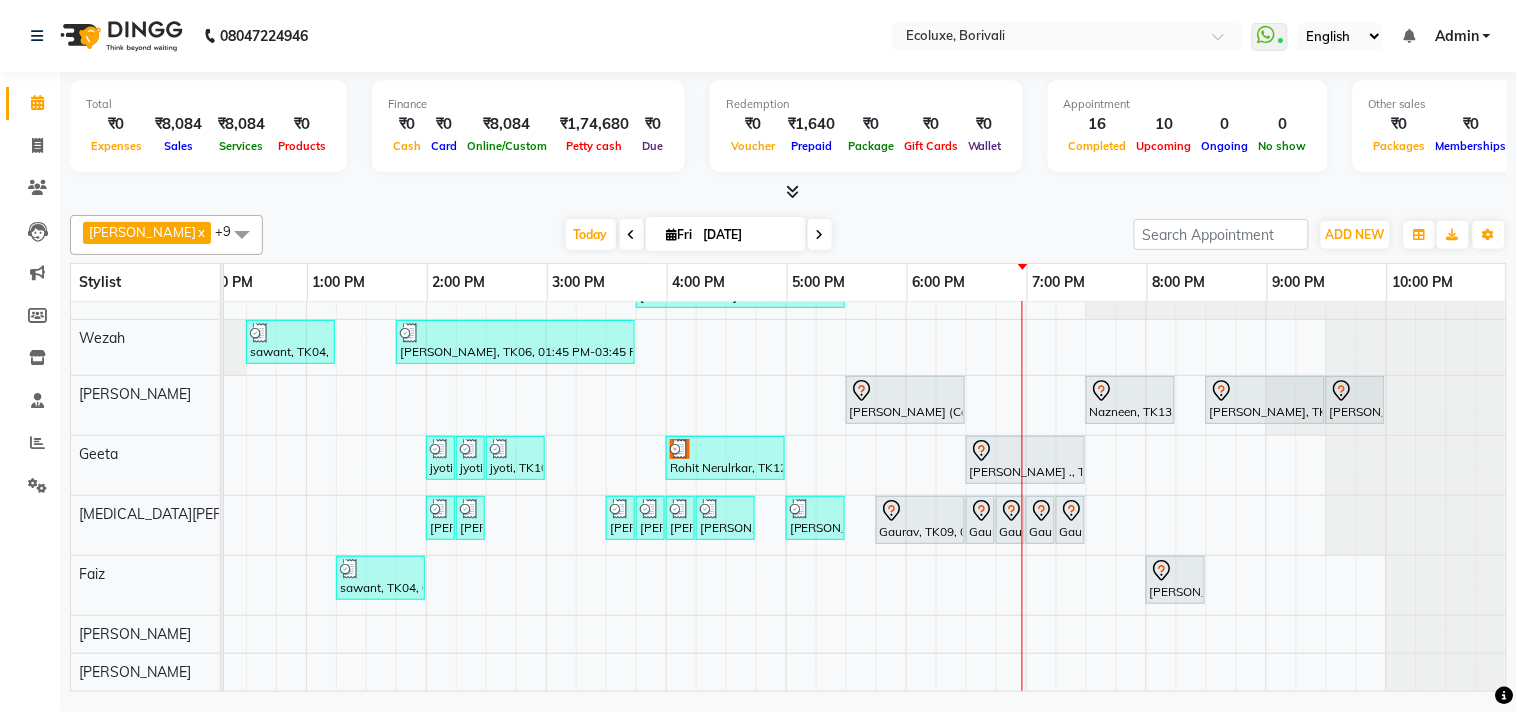 scroll, scrollTop: 84, scrollLeft: 414, axis: both 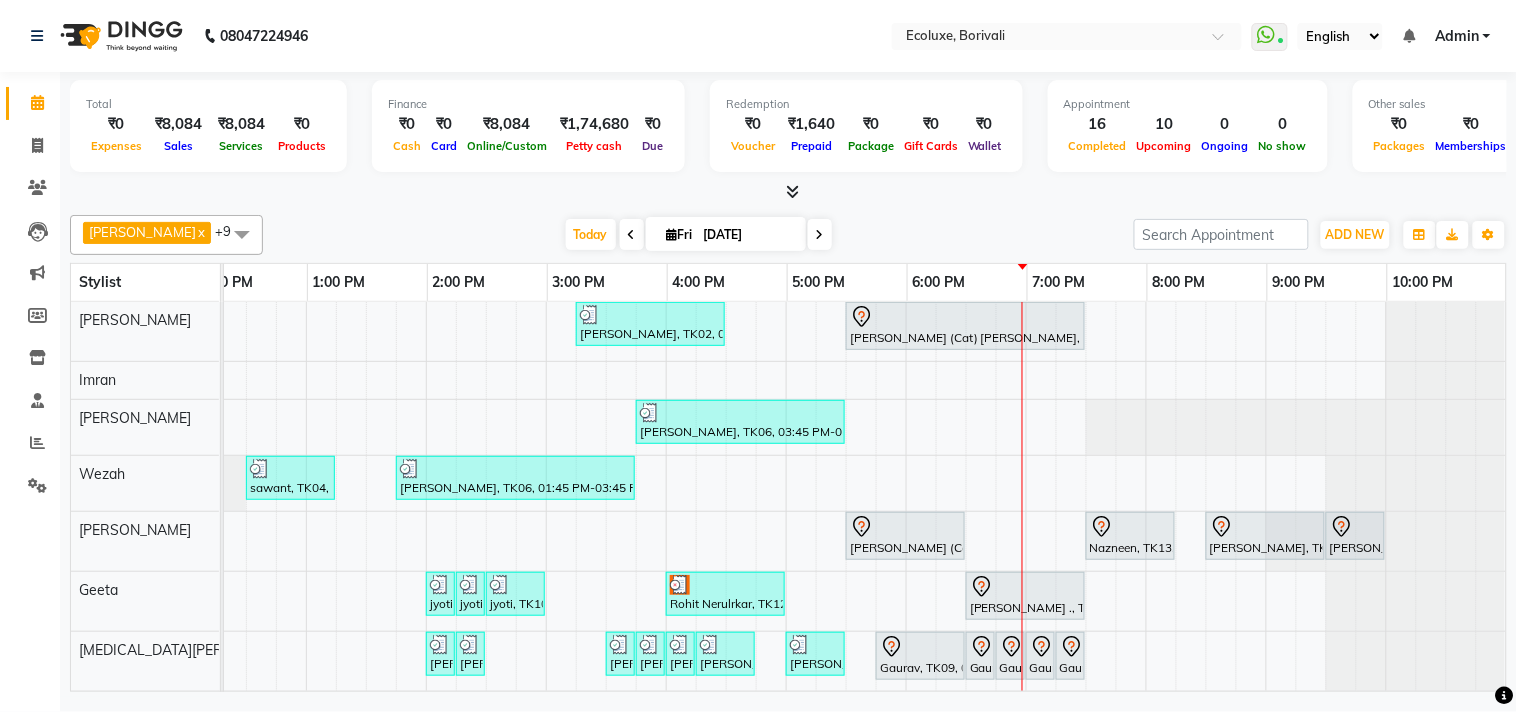 click on "Purvi Bhansali, TK02, 03:15 PM-04:30 PM, Touchup - Root Touch (Up To 2 Inch) Inoa             Khyati (Cat) Mistry, TK05, 05:30 PM-07:30 PM, Touchup - Root Touch (Up To 2 Inch) Inoa     Nisha Patel, TK06, 03:45 PM-05:30 PM, Waxing (Rica Wax) - Full Arms ,Waxing (Rica Wax) - Full Legs,Waxing (Rica Wax) - Underarms,Waxing (Rica Wax) - Brazilian     sawant, TK04, 12:30 PM-01:15 PM, Kids Haircut (Upto 4yrs)     Nisha Patel, TK06, 01:45 PM-03:45 PM, Touchup - Root Touch (Up To 2 Inch) Majirel             Khyati (Cat) Mistry, TK05, 05:30 PM-06:30 PM, Nails - Stick on + Gel Polish Combo             Nazneen, TK13, 07:30 PM-08:15 PM, Classic Pedicure             dipta, TK16, 08:30 PM-09:30 PM, Nails - Stick on + Gel Polish Combo             dipta, TK16, 09:30 PM-10:00 PM, Nails - Plain Gel Polish     jyoti, TK10, 02:00 PM-02:15 PM, Woman Eyebrow     jyoti, TK10, 02:15 PM-02:30 PM, Woman Eyebrow     jyoti, TK10, 02:30 PM-03:00 PM, Peel Off Wax - Full Face" at bounding box center (666, 564) 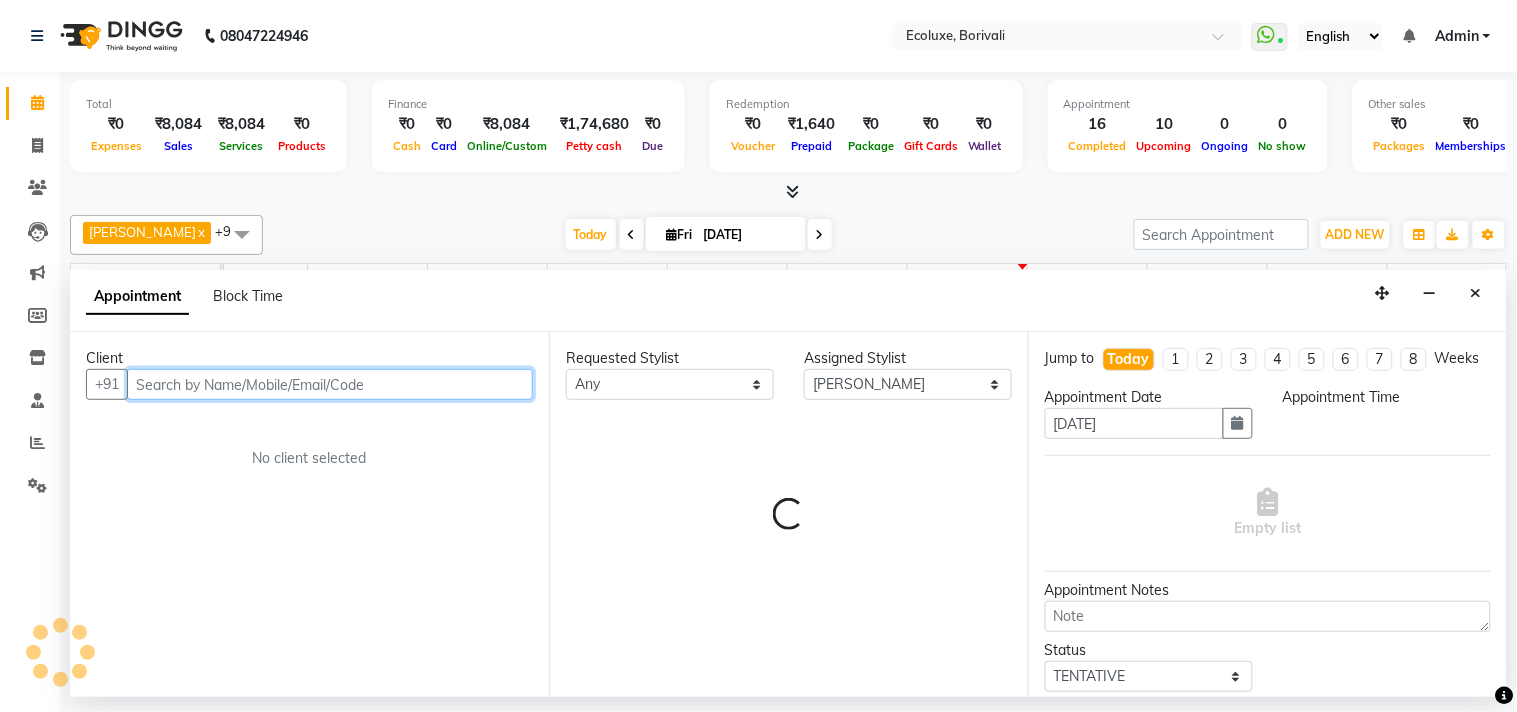 select on "1080" 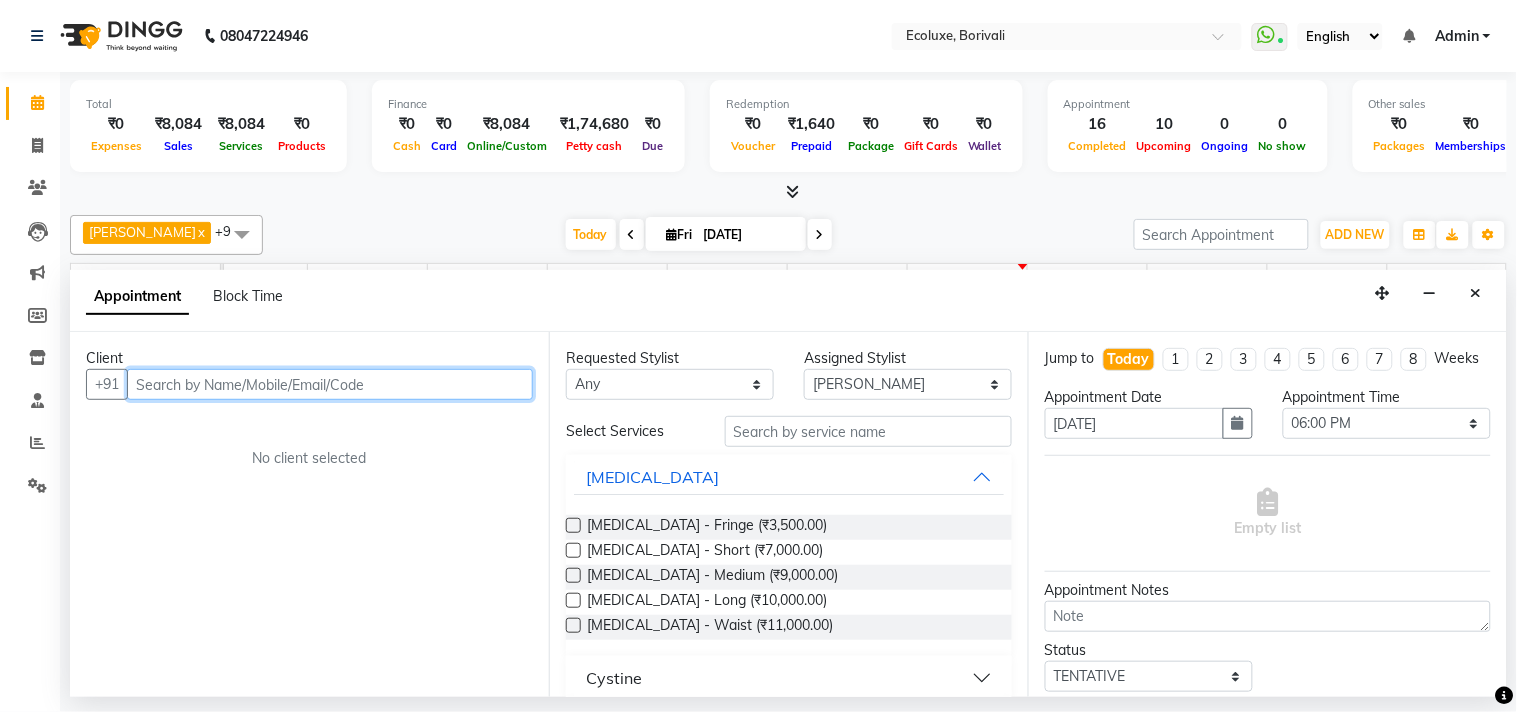 click at bounding box center [330, 384] 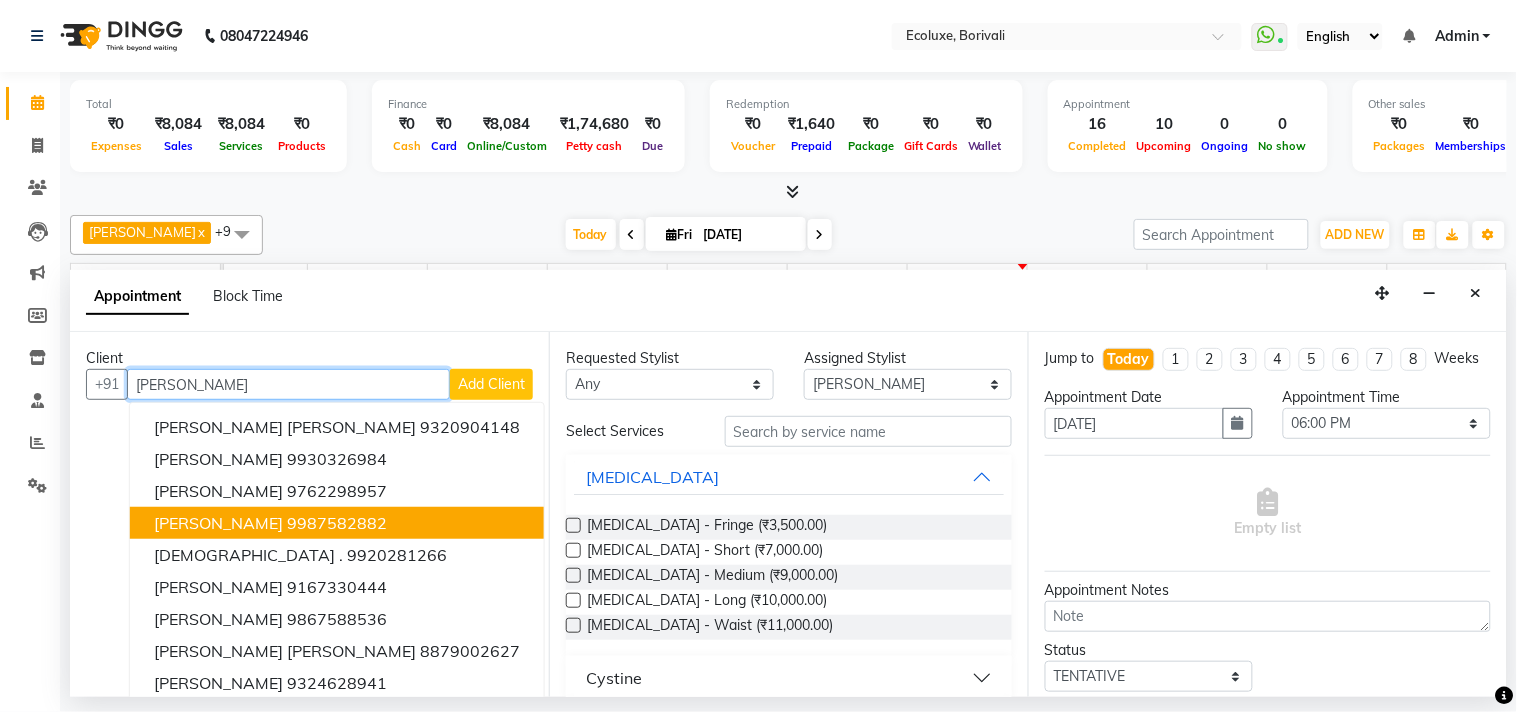 click on "9987582882" at bounding box center [337, 523] 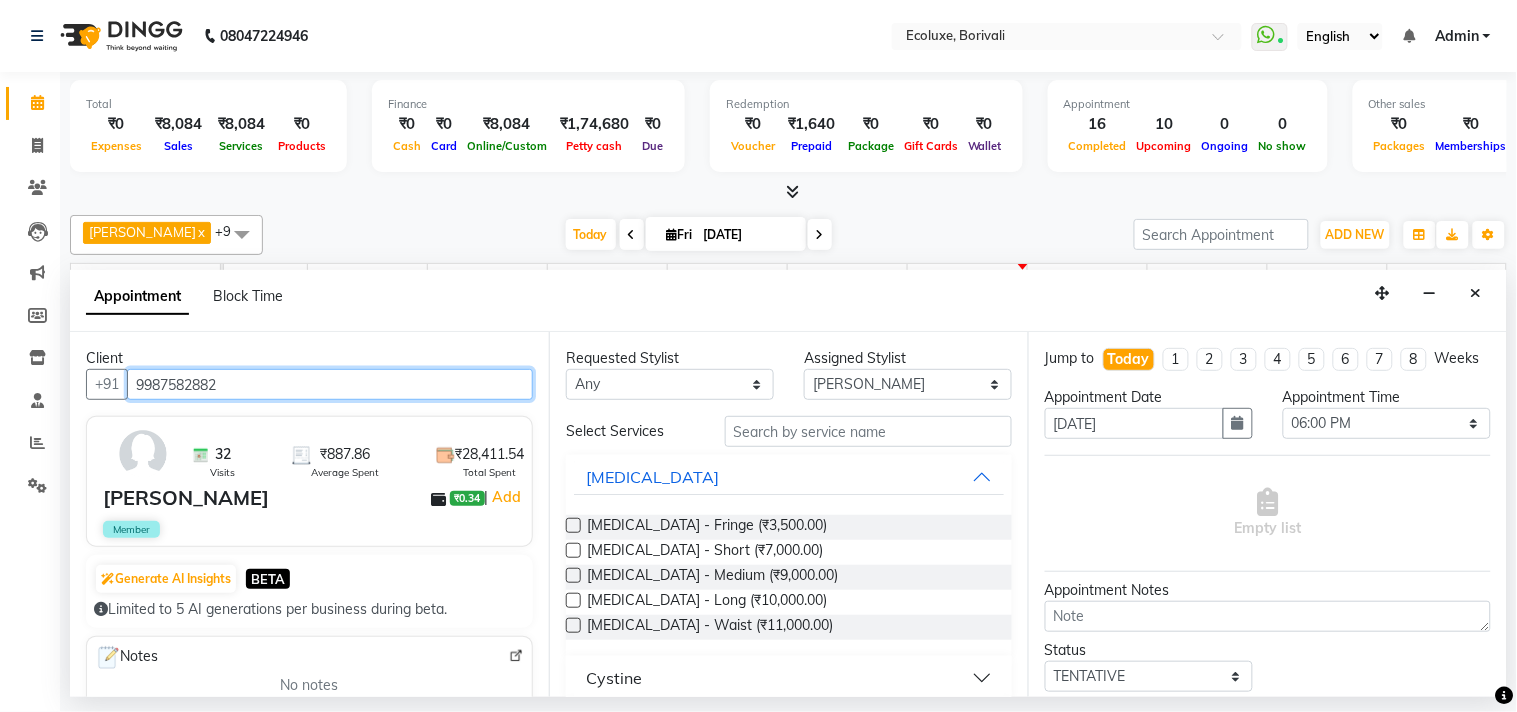 type on "9987582882" 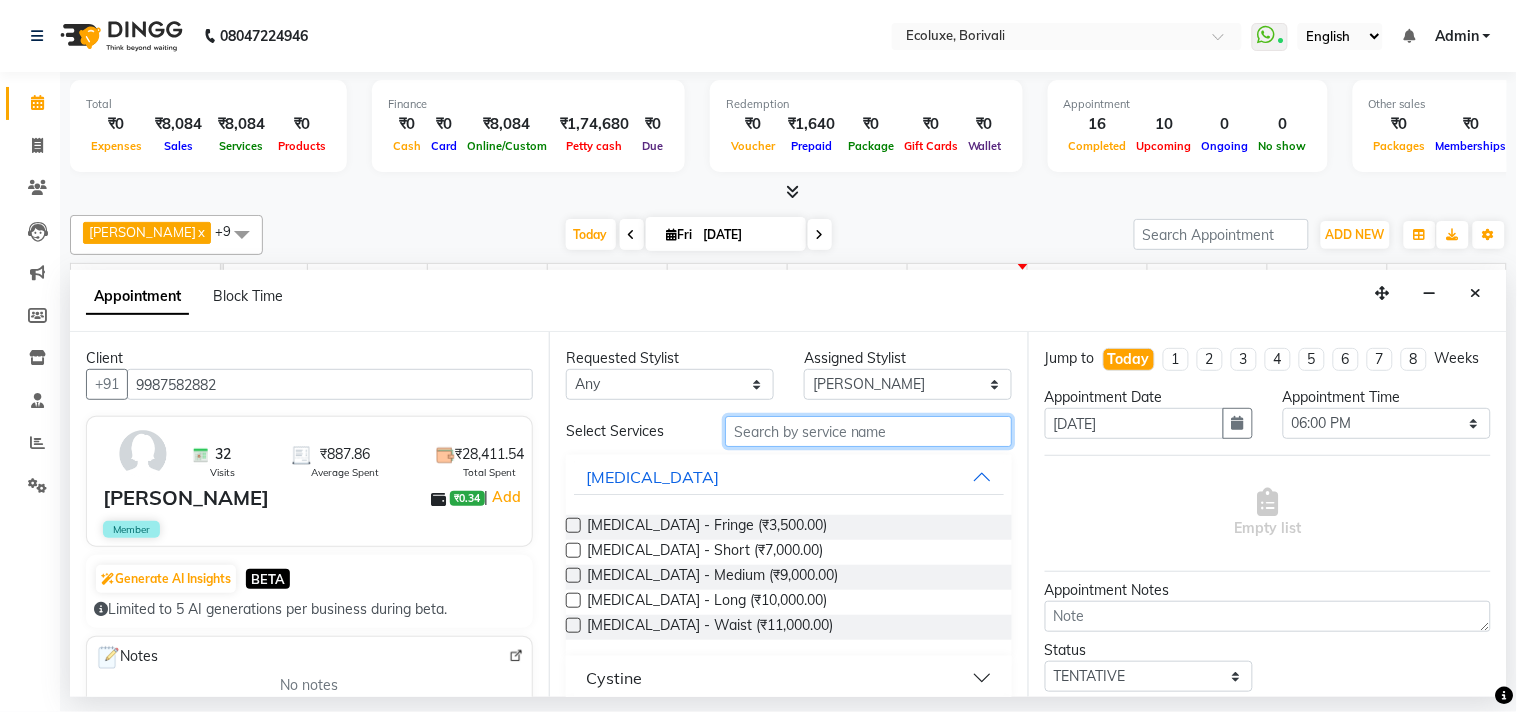 click at bounding box center [868, 431] 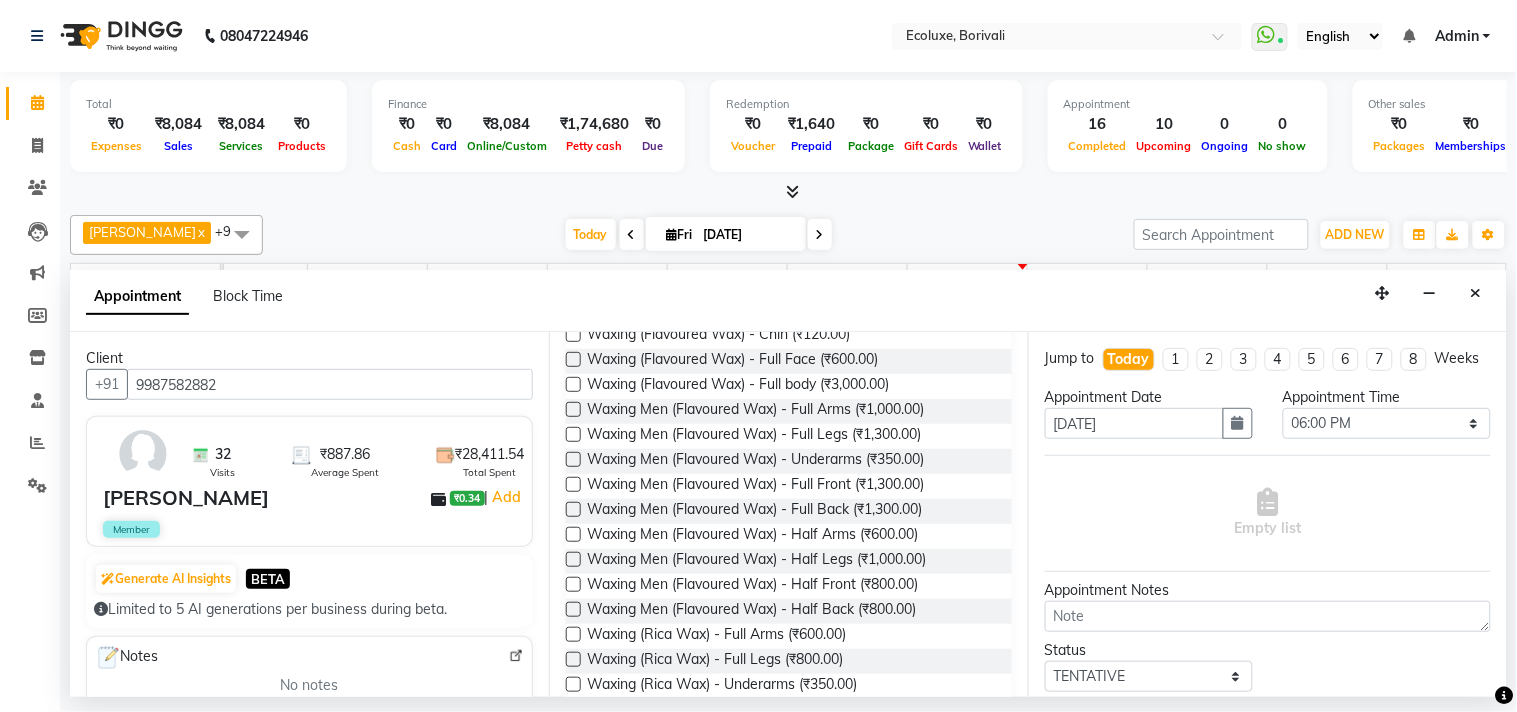 scroll, scrollTop: 888, scrollLeft: 0, axis: vertical 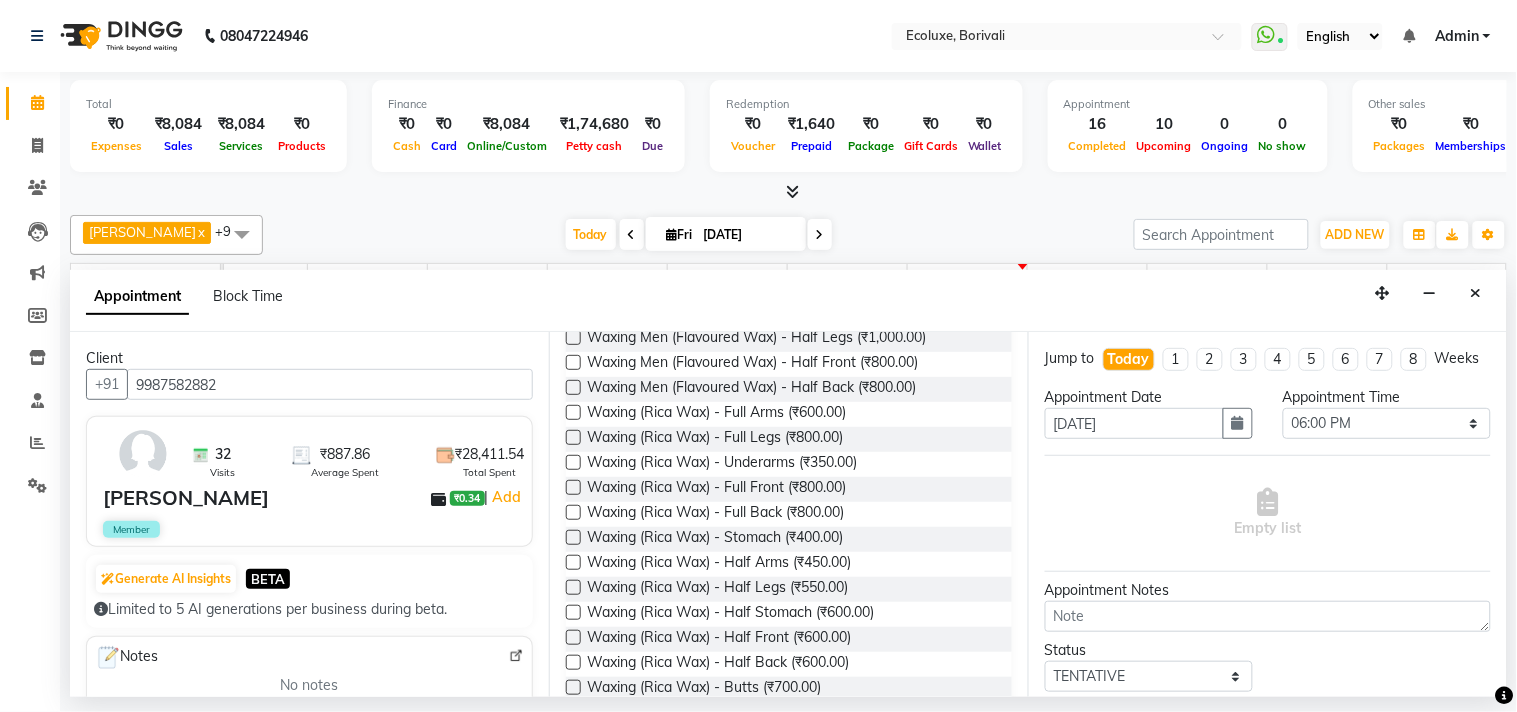 type on "waxin" 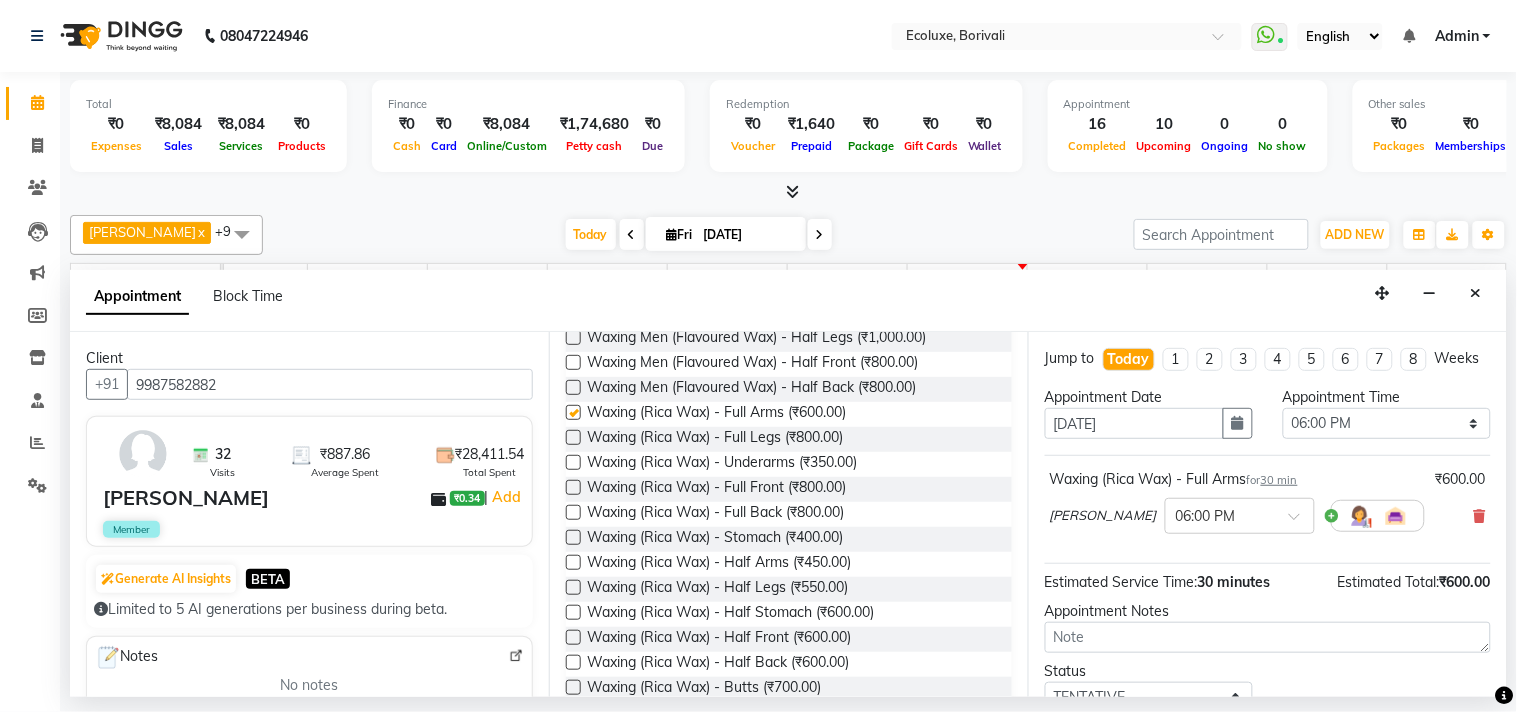 checkbox on "false" 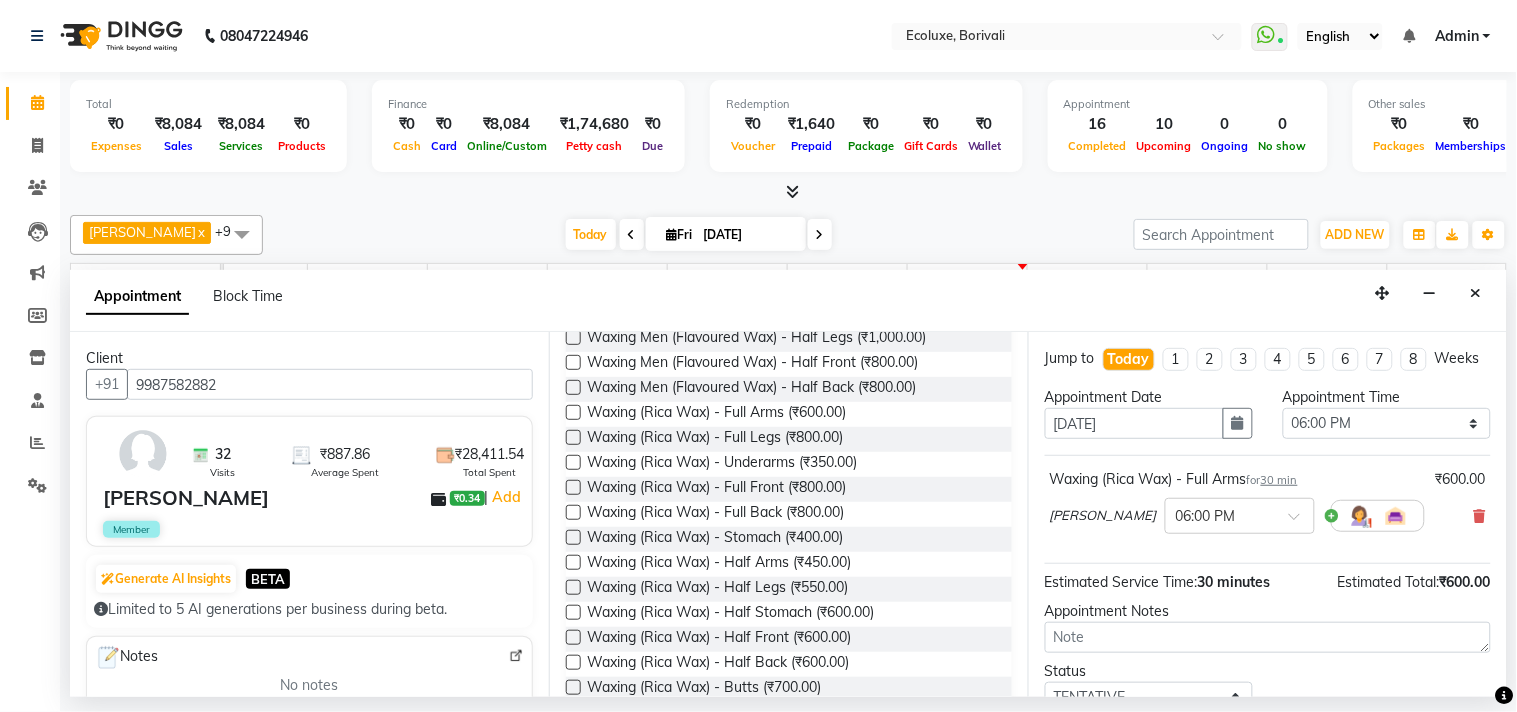 click at bounding box center (573, 587) 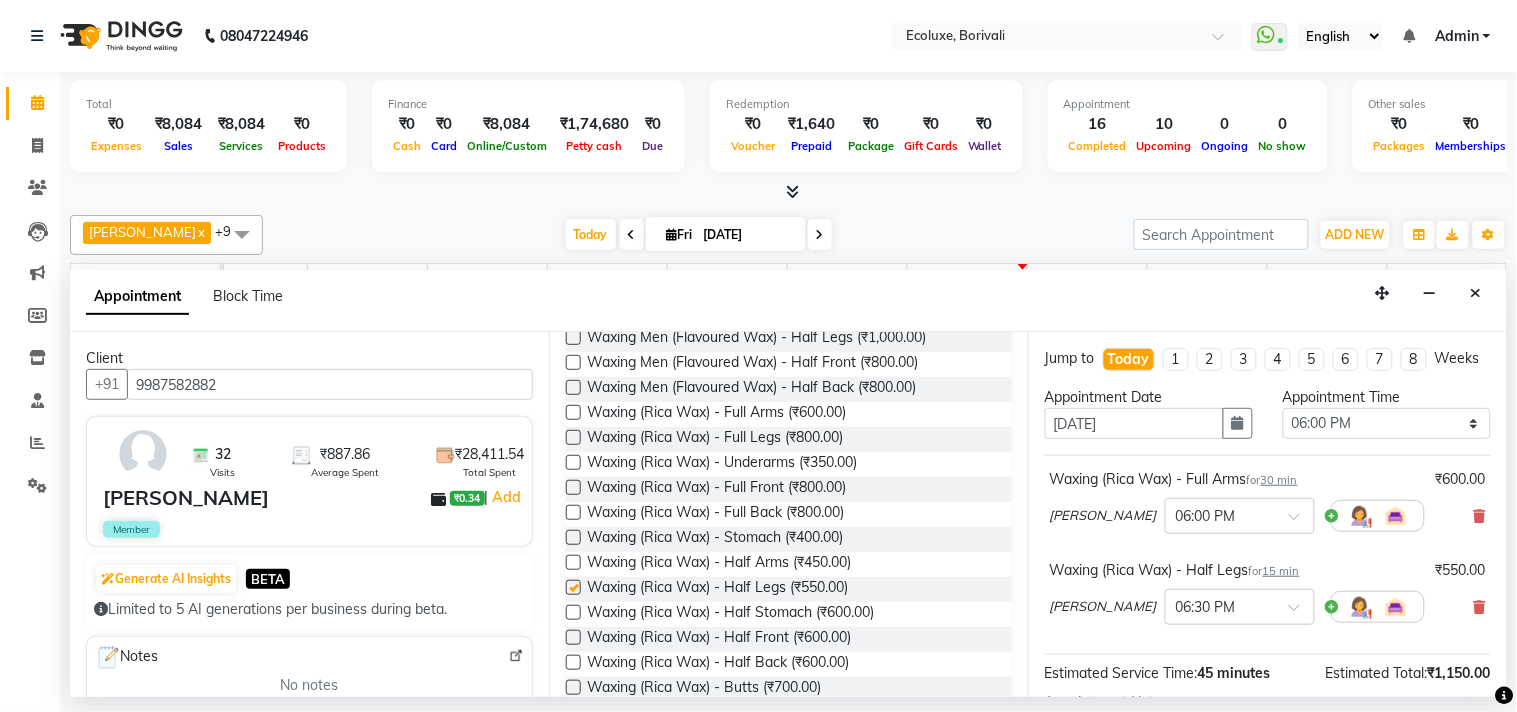 checkbox on "false" 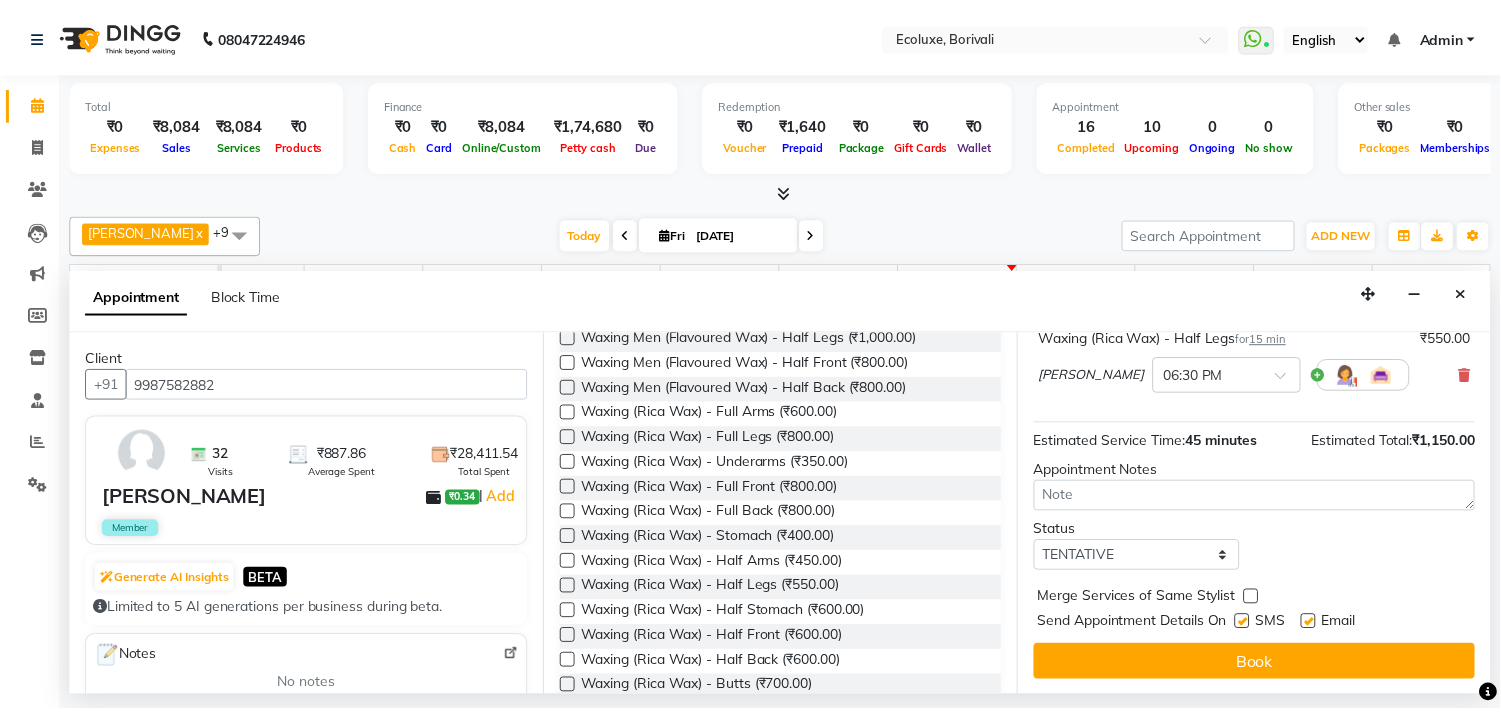 scroll, scrollTop: 252, scrollLeft: 0, axis: vertical 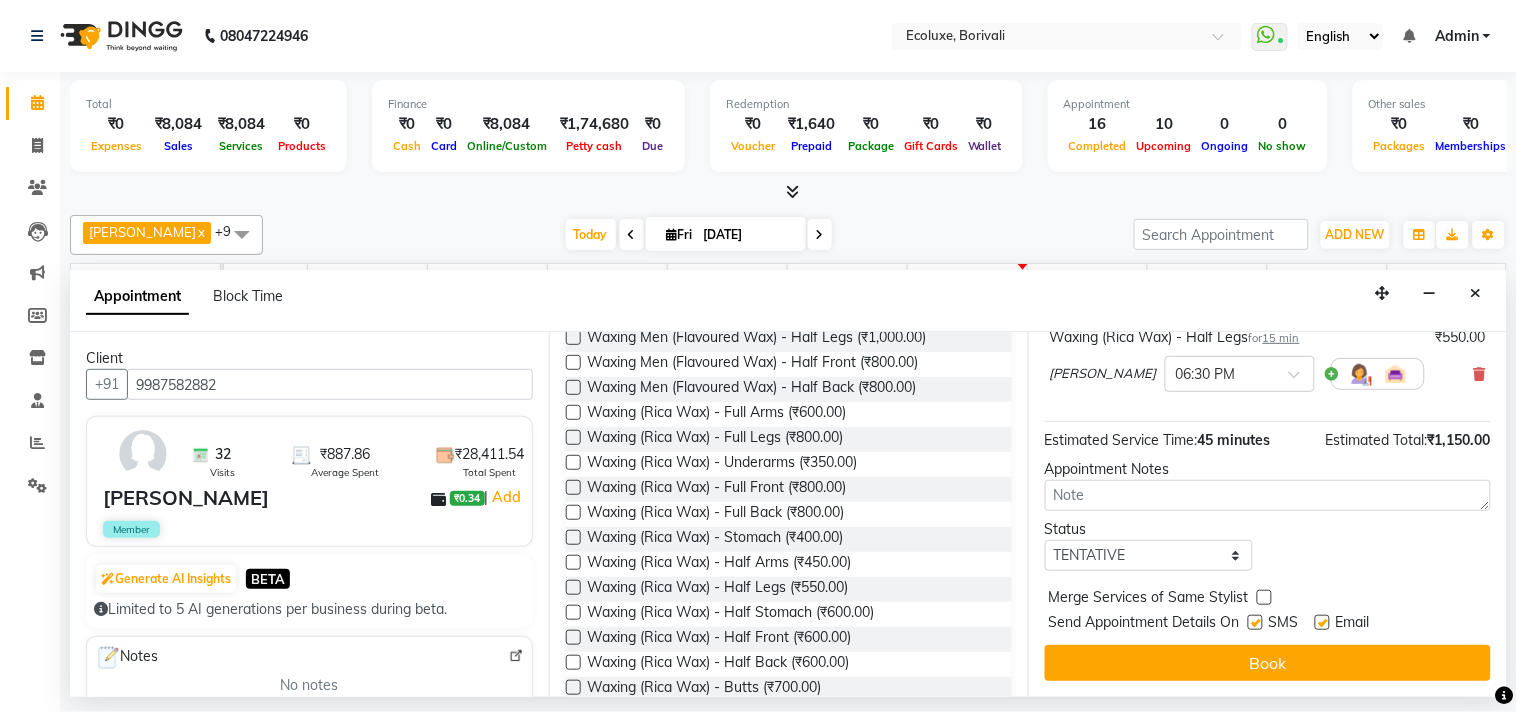 click on "Book" at bounding box center (1268, 663) 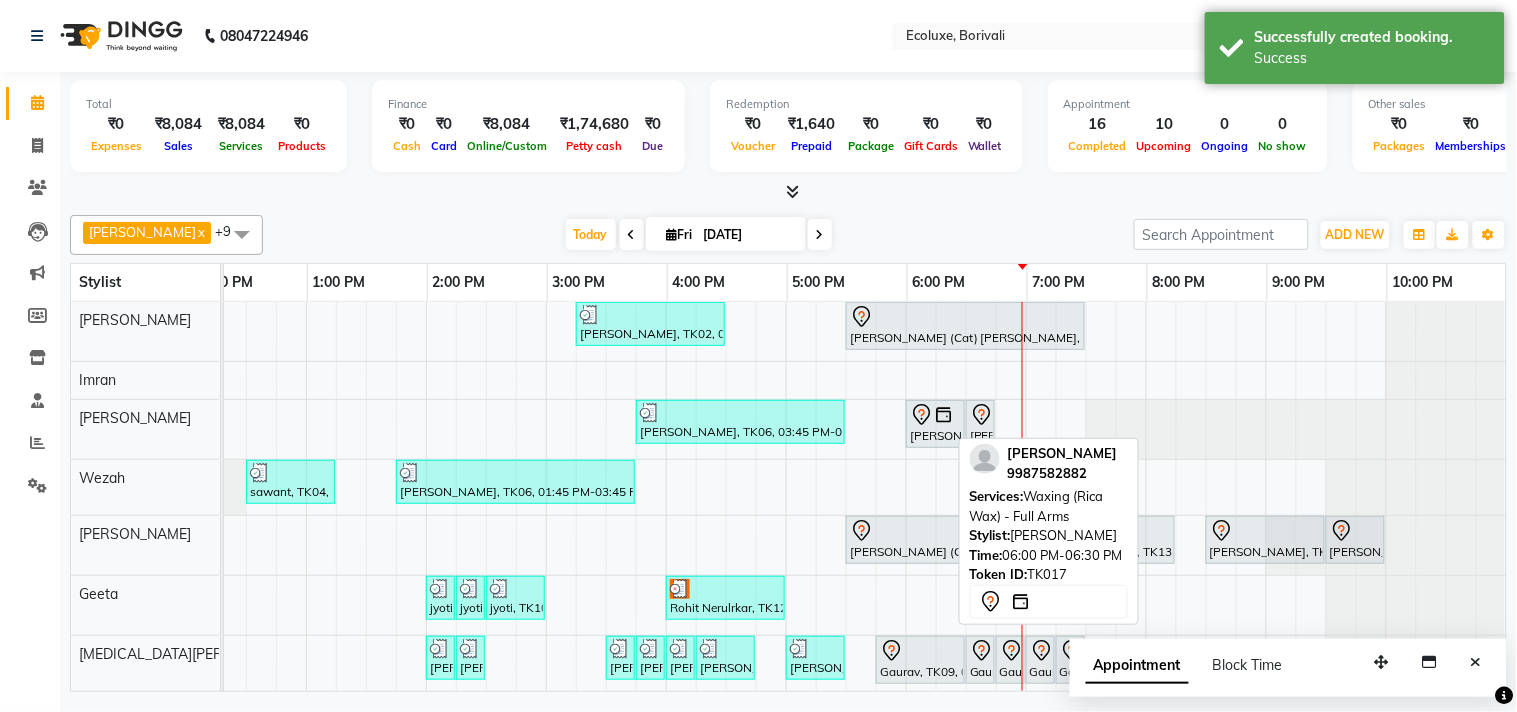 click on "[PERSON_NAME], TK17, 06:00 PM-06:30 PM, Waxing (Rica Wax) - Full Arms" at bounding box center (935, 424) 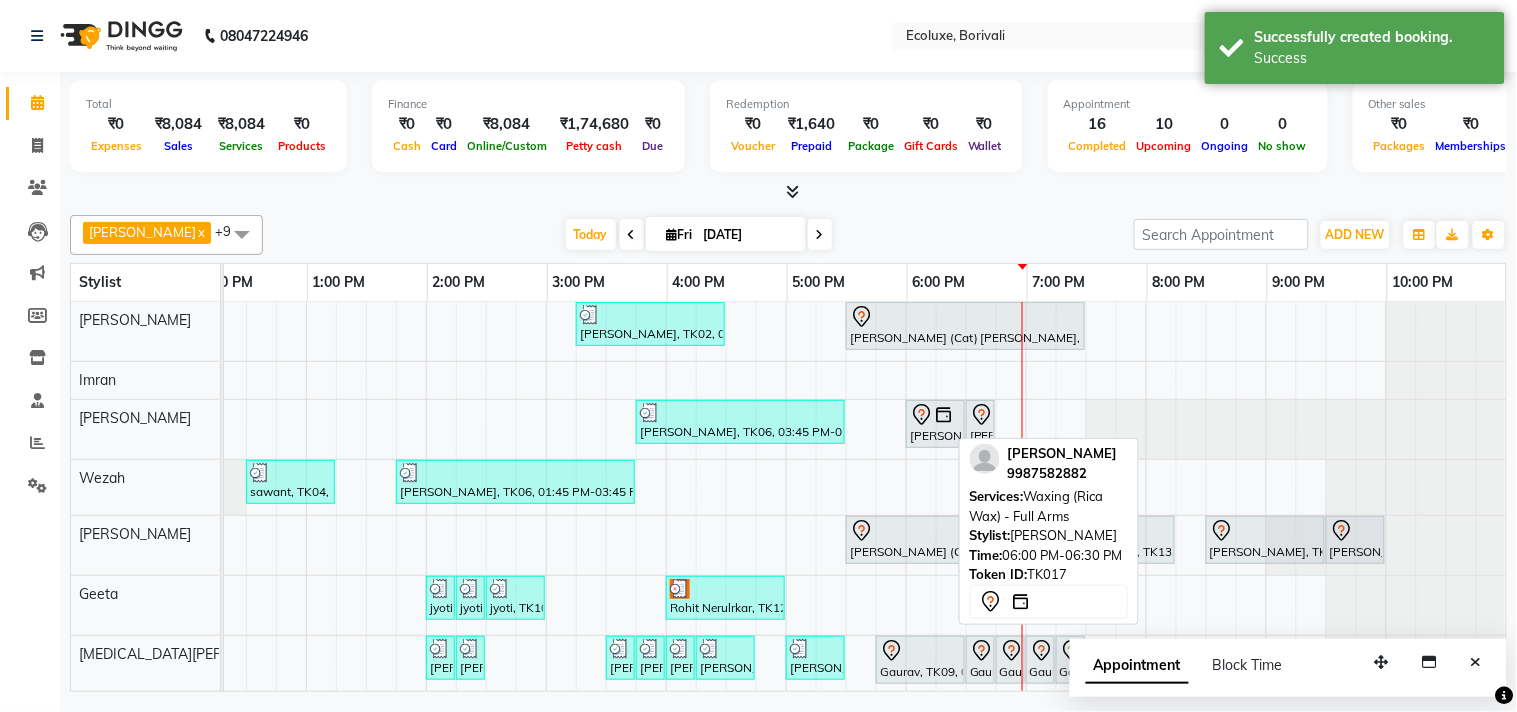 click on "[PERSON_NAME], TK17, 06:00 PM-06:30 PM, Waxing (Rica Wax) - Full Arms" at bounding box center [935, 424] 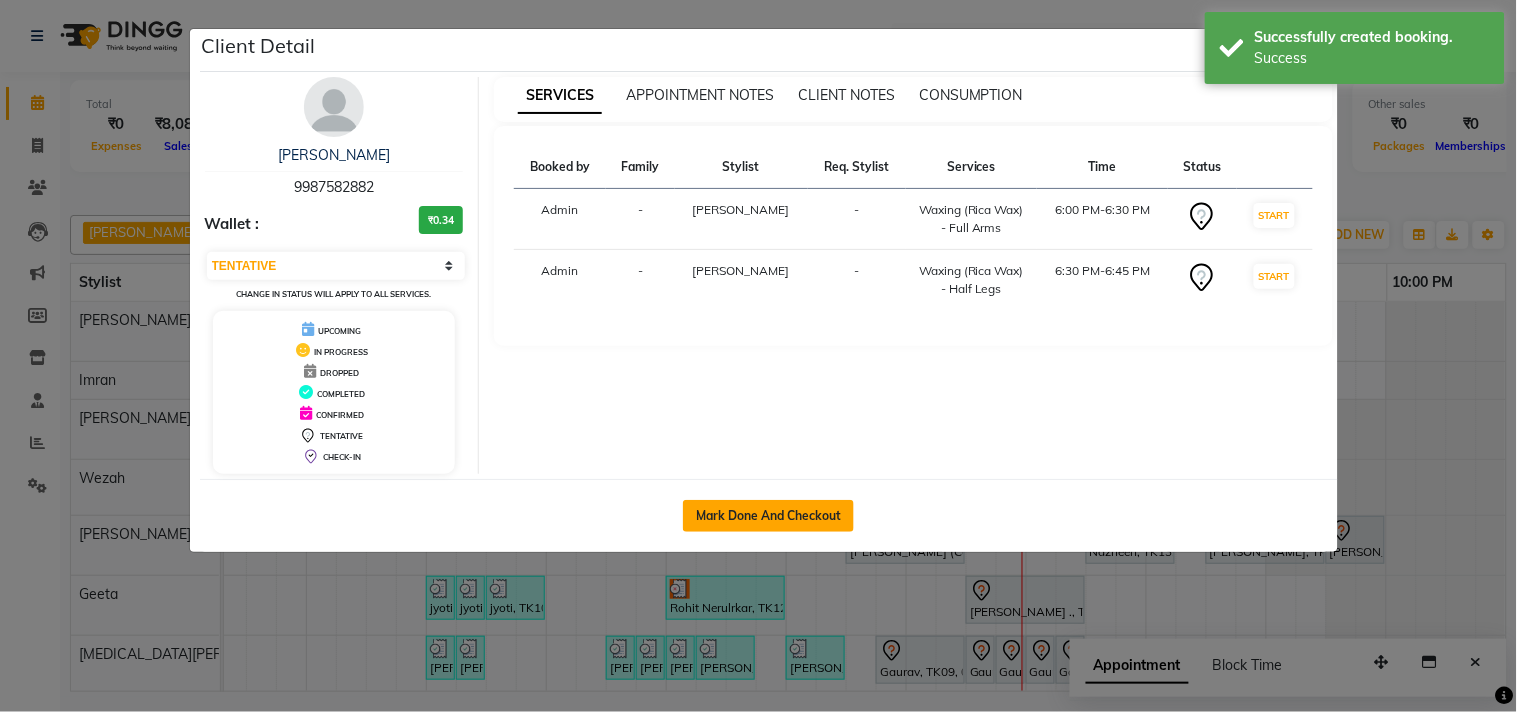 click on "Mark Done And Checkout" 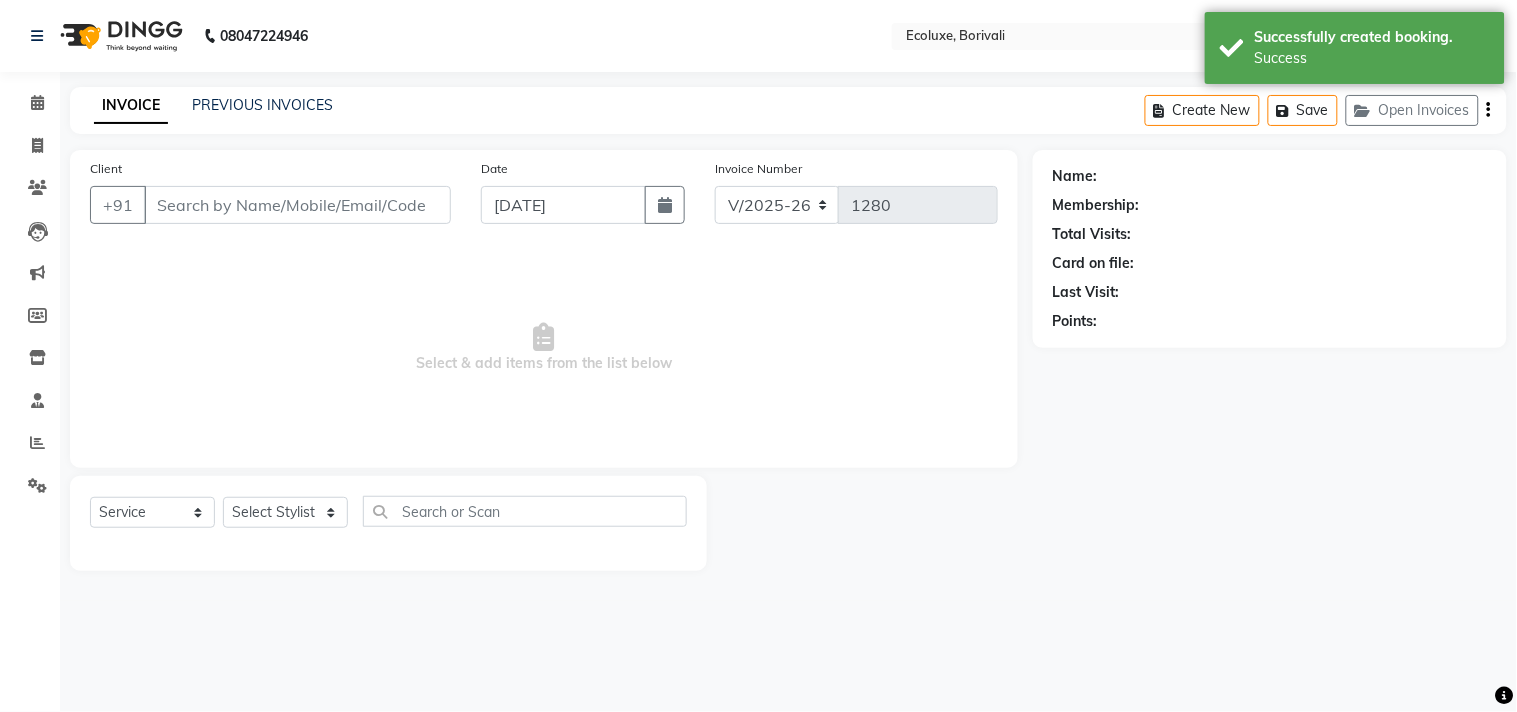 type on "9987582882" 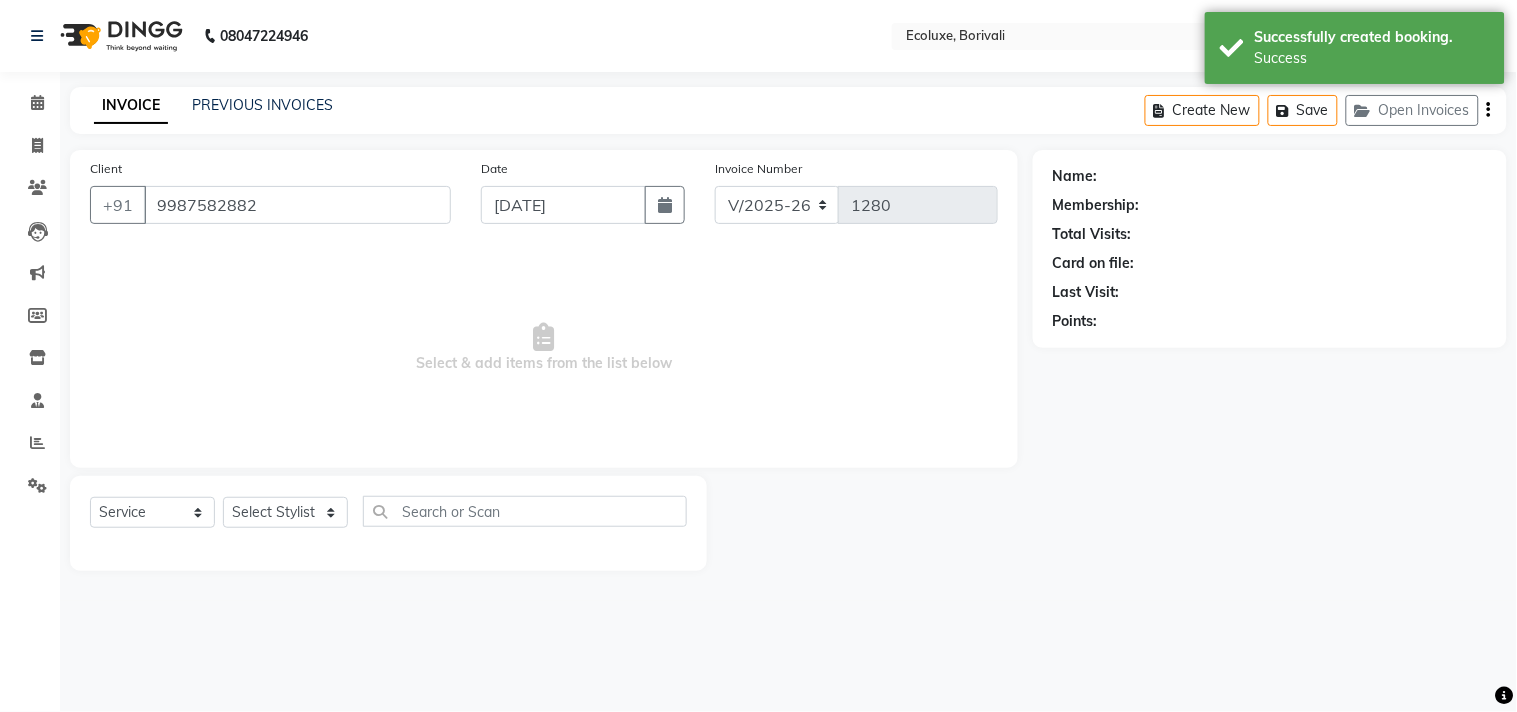 select on "36344" 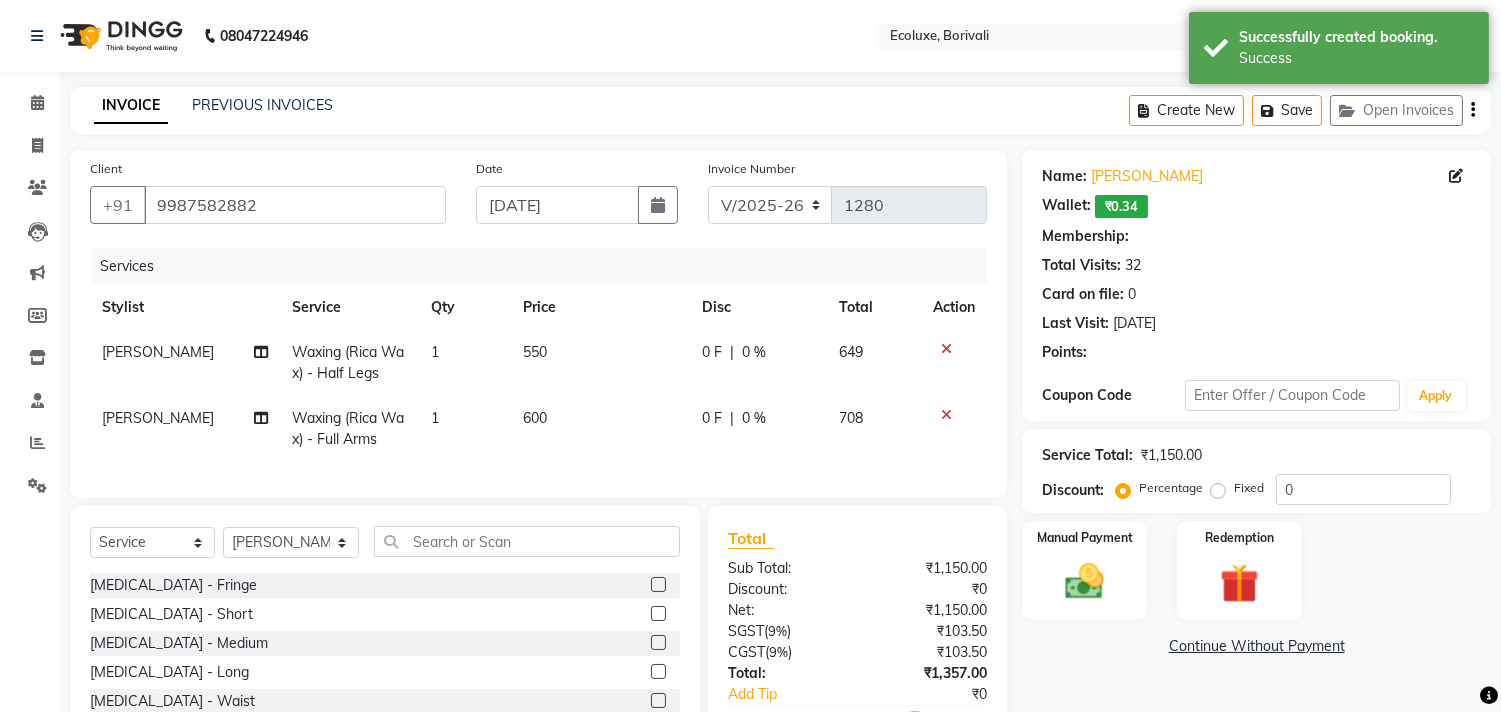 select on "1: Object" 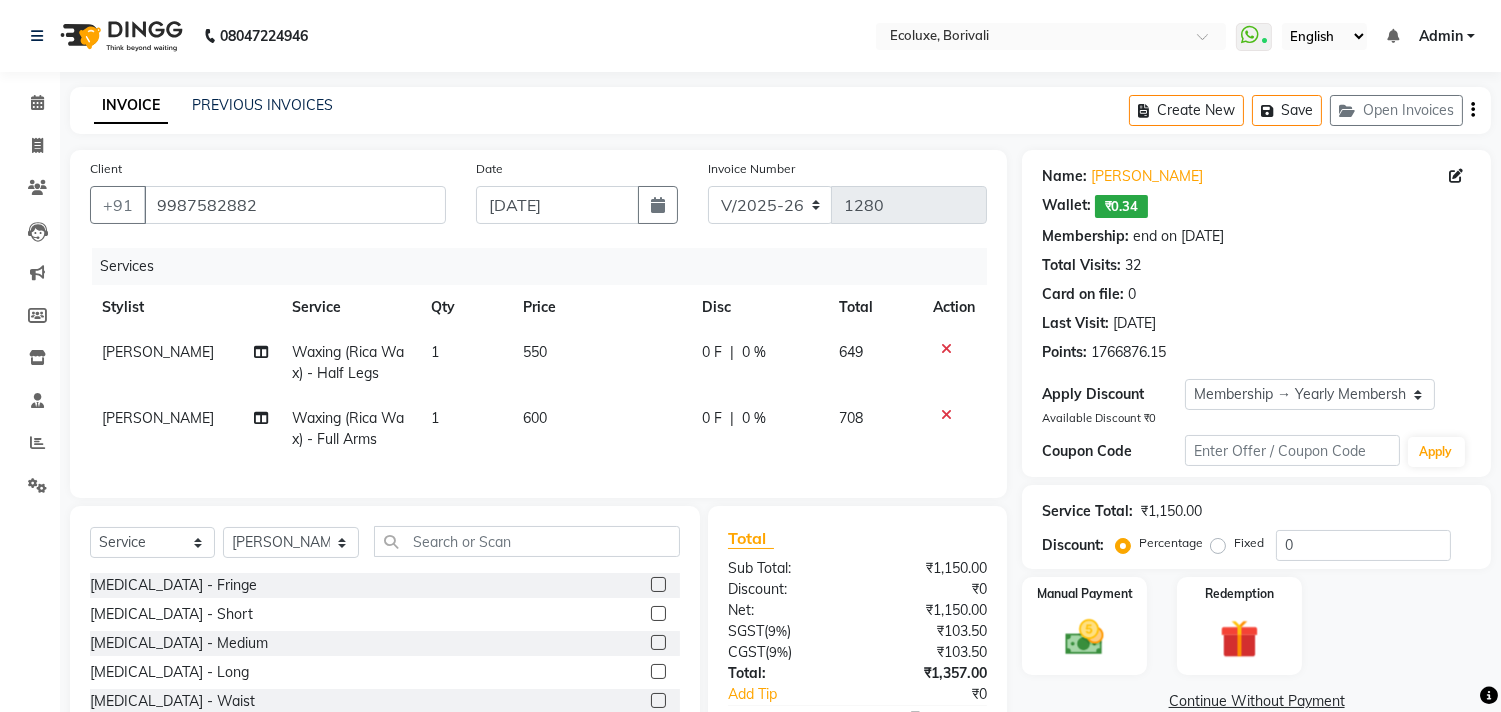 type on "20" 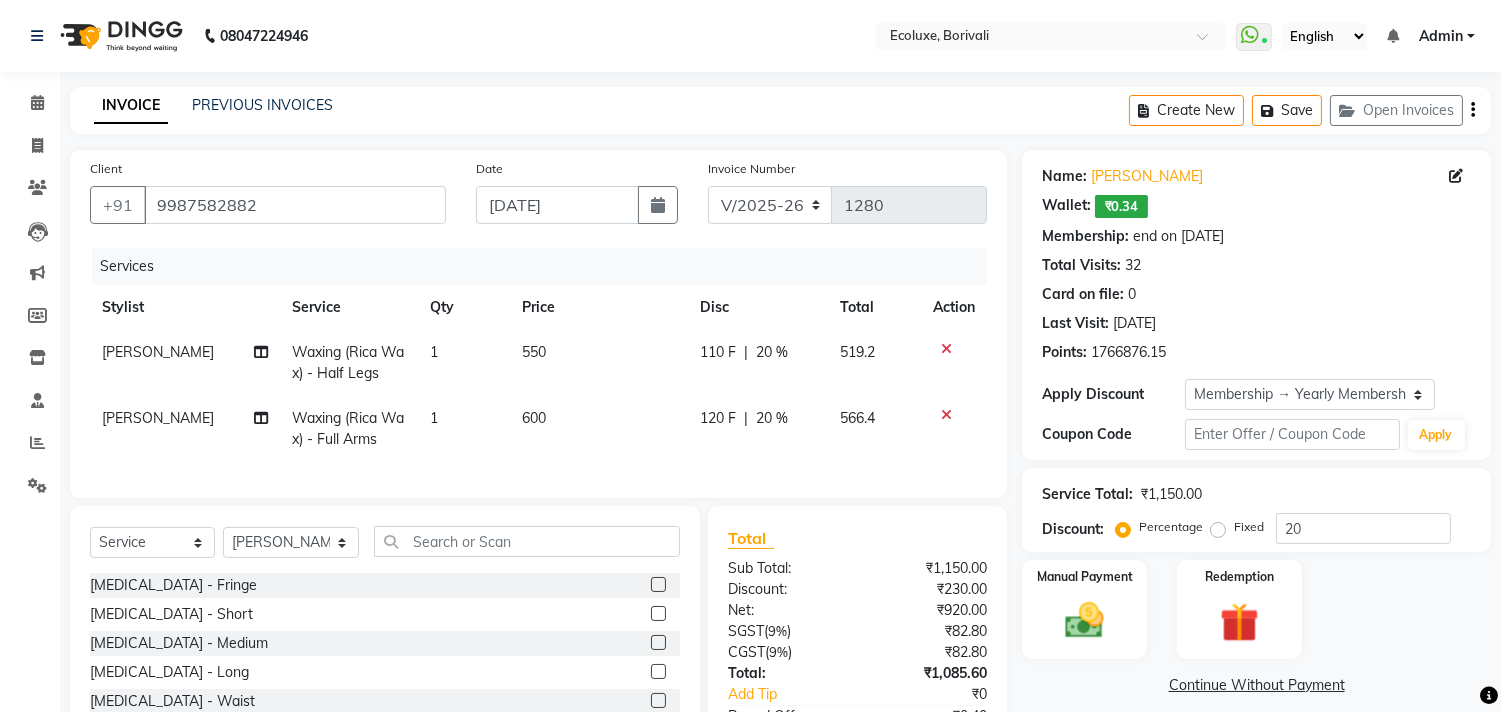 click 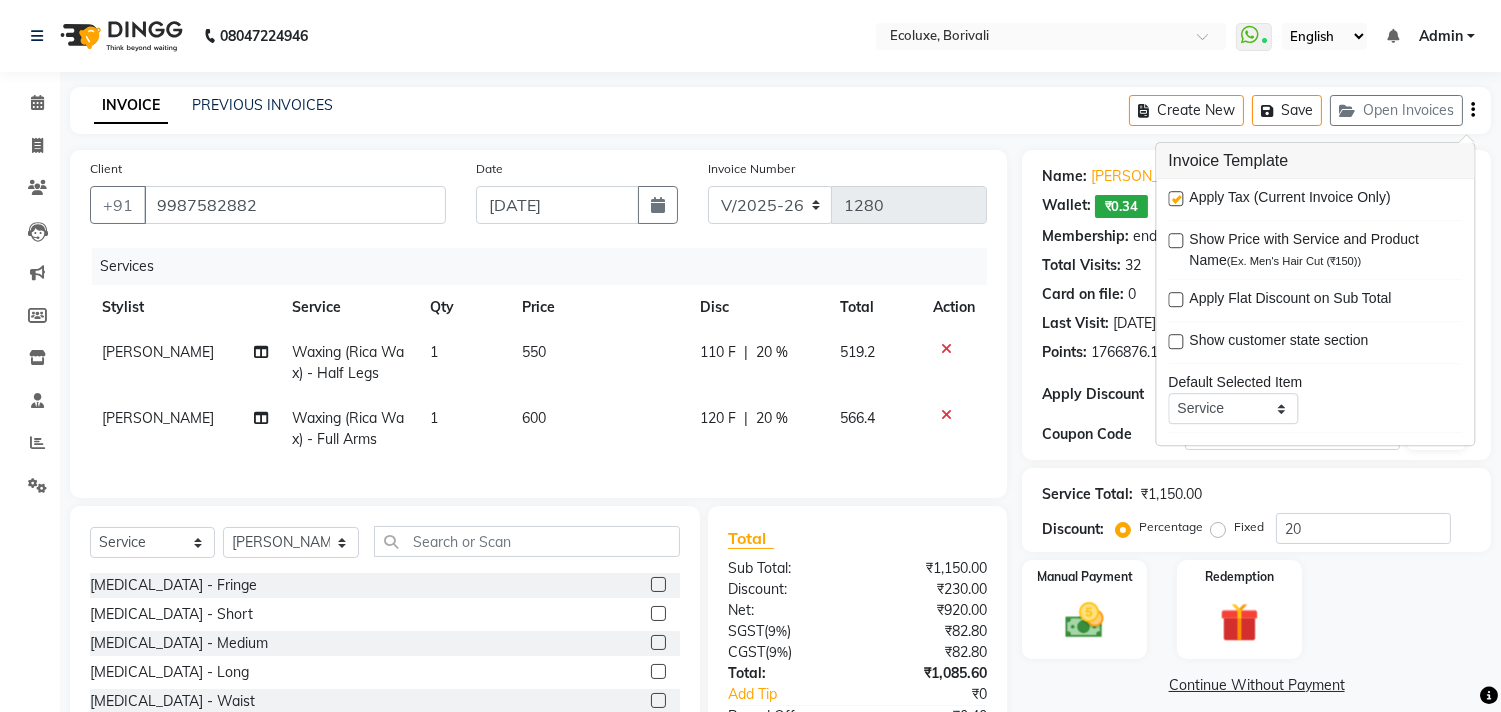 click at bounding box center (1175, 198) 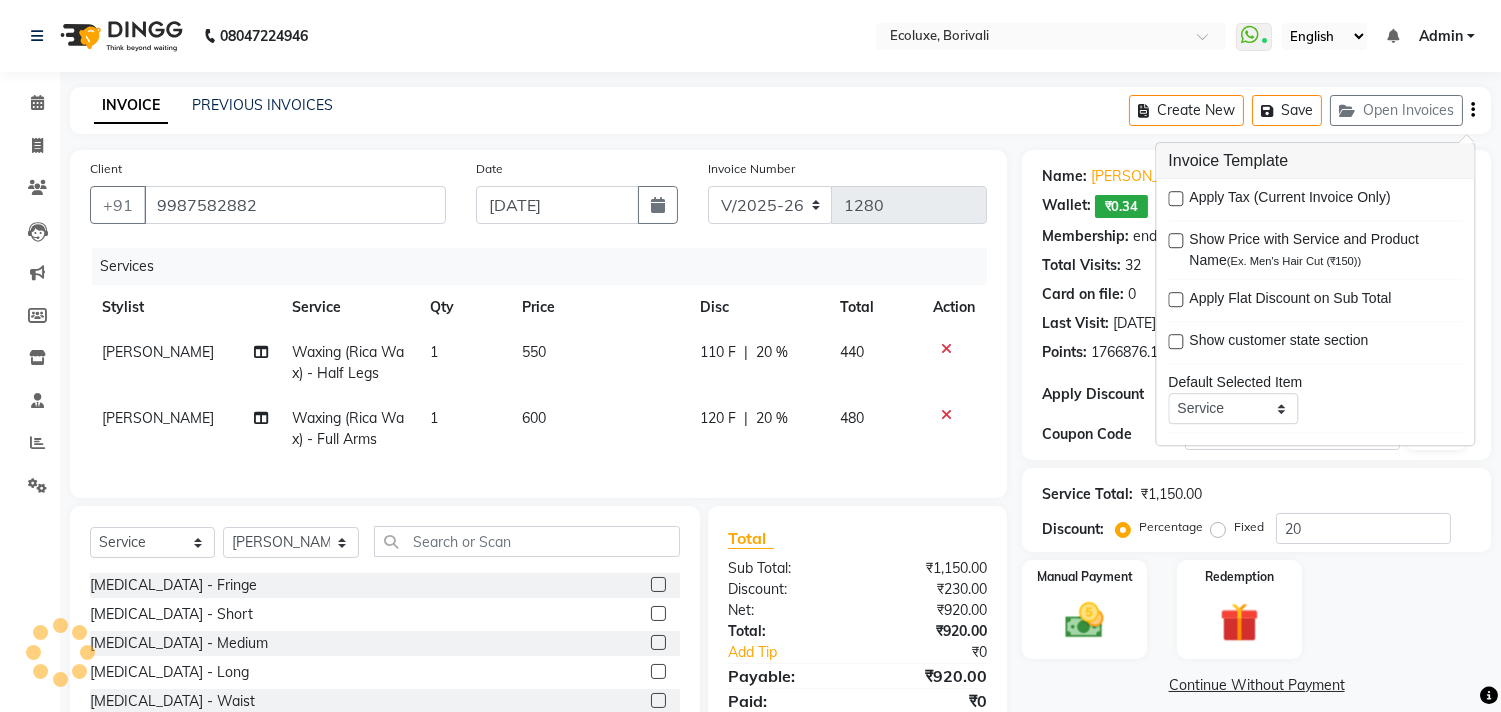 click on "Name: Vaishali Makwana  Wallet:   ₹0.34  Membership: end on 01-02-2026 Total Visits:  32 Card on file:  0 Last Visit:   01-07-2025 Points:   1766876.15  Apply Discount Select Membership → Yearly Membership Coupon Code Apply" 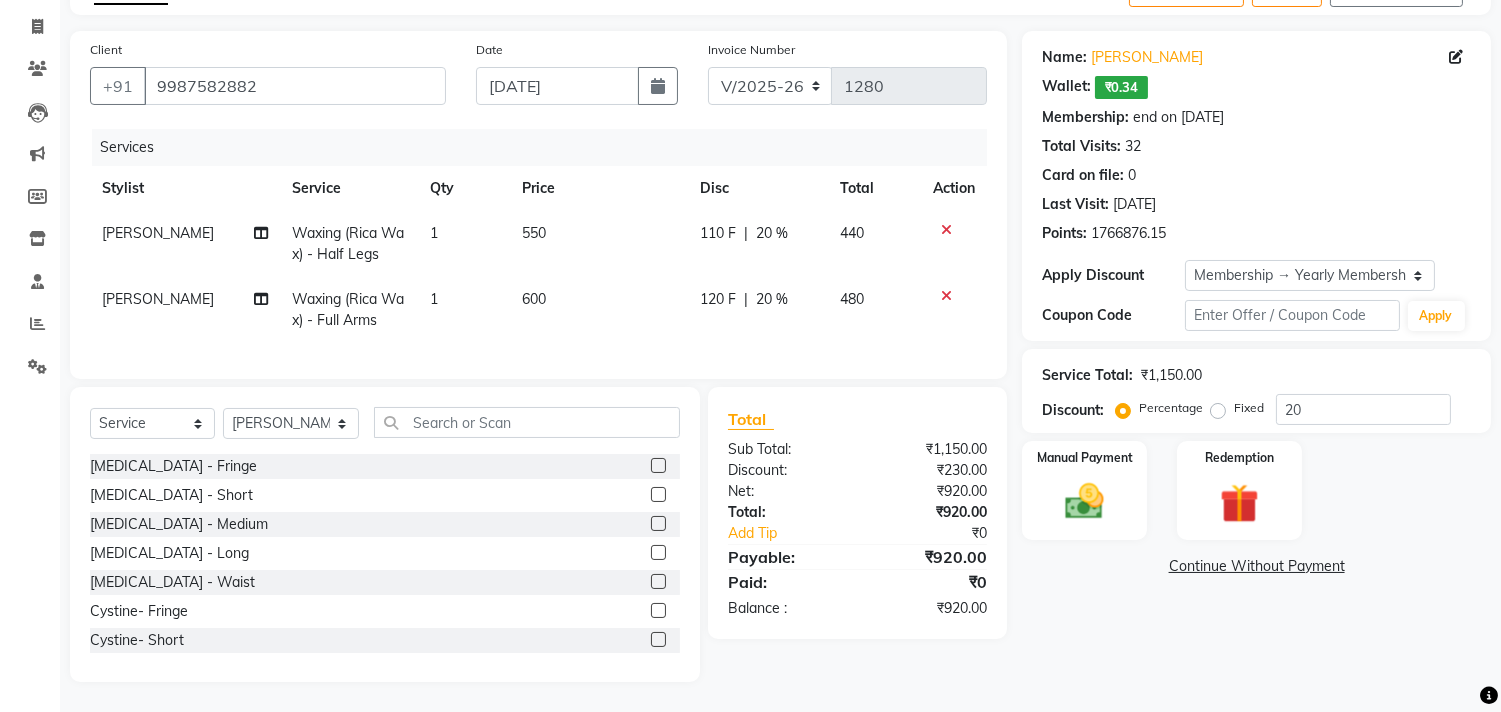 scroll, scrollTop: 135, scrollLeft: 0, axis: vertical 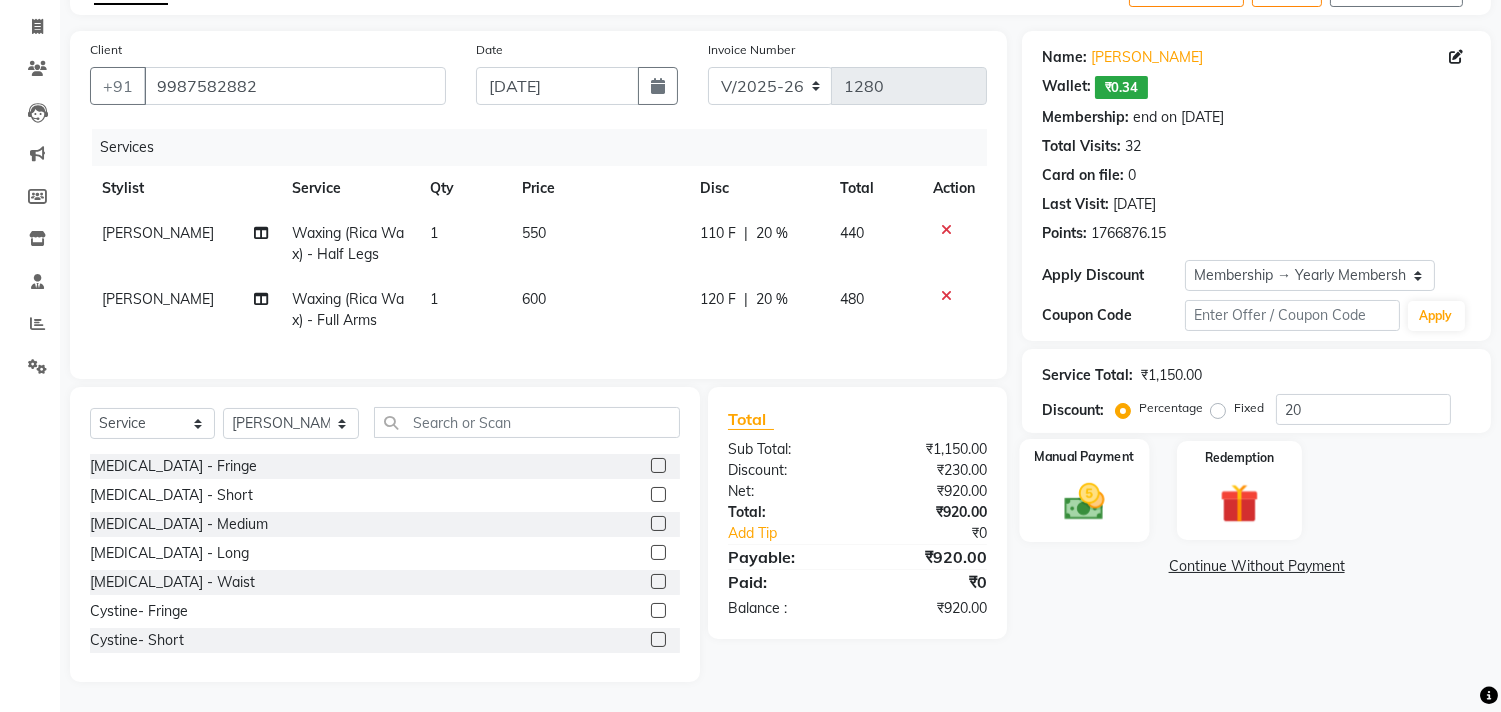 click 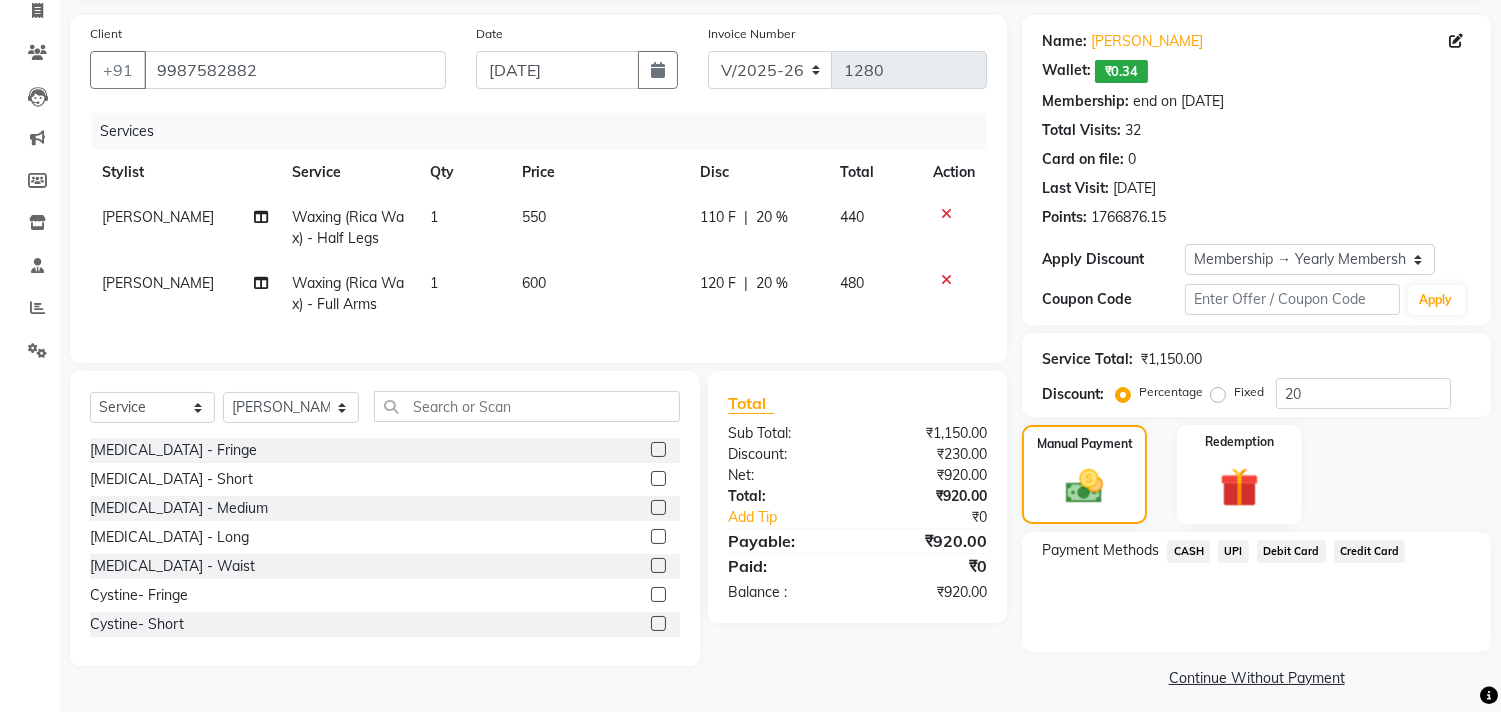 click on "Debit Card" 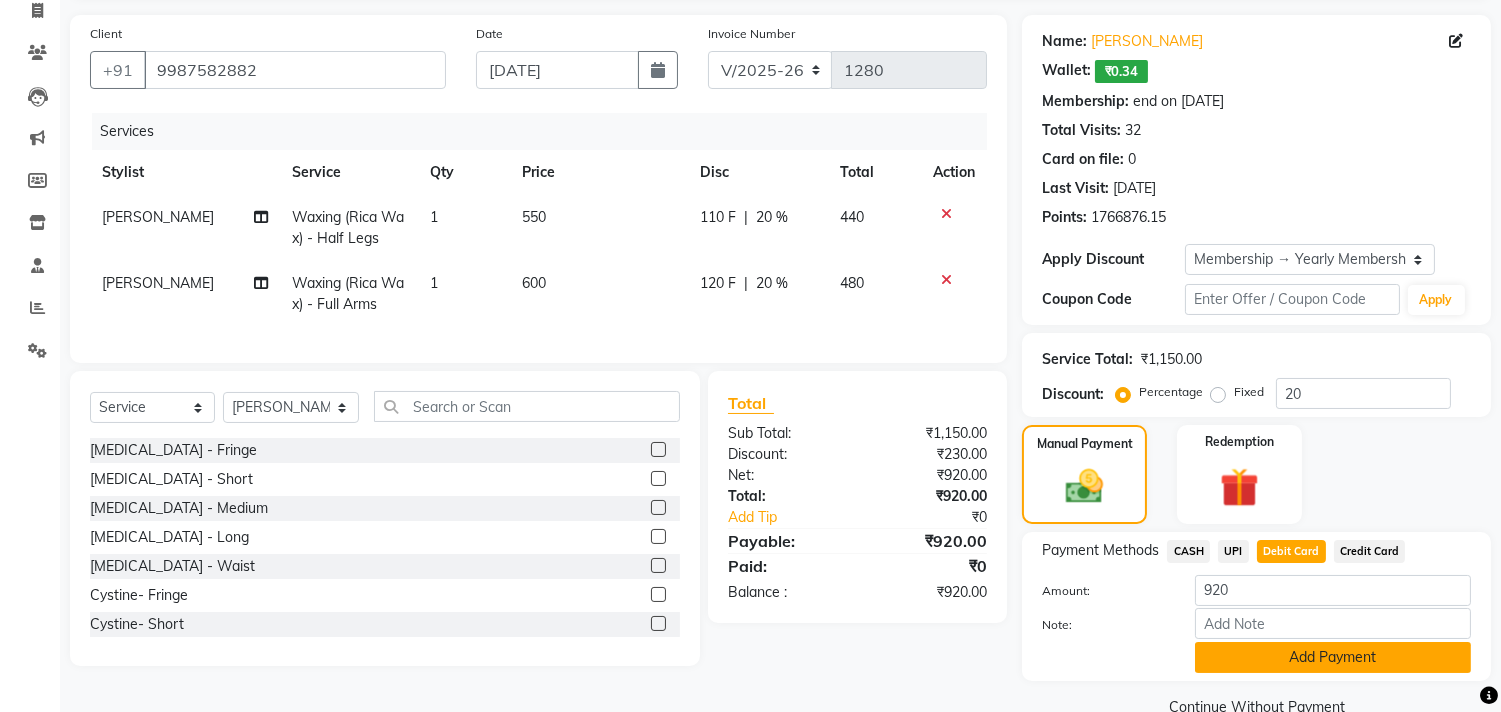 click on "Add Payment" 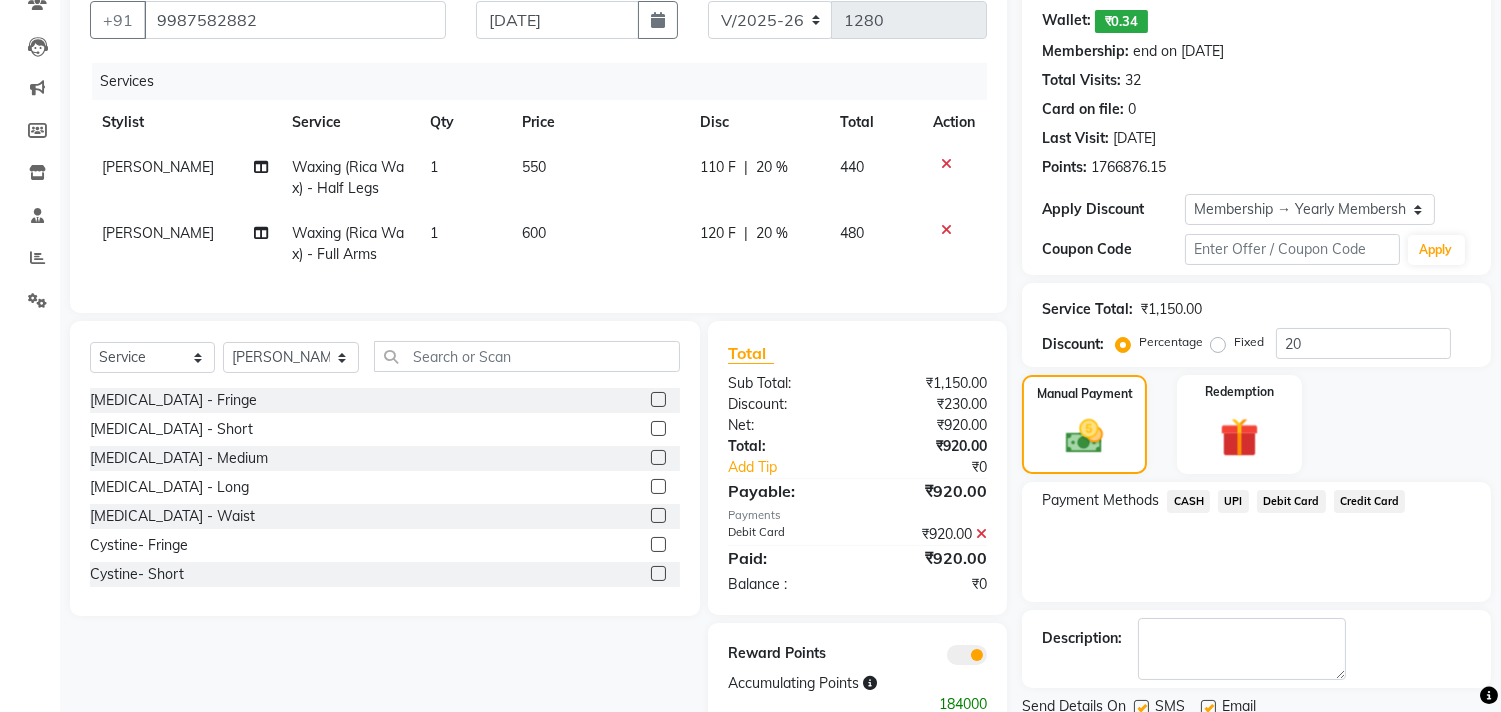 scroll, scrollTop: 257, scrollLeft: 0, axis: vertical 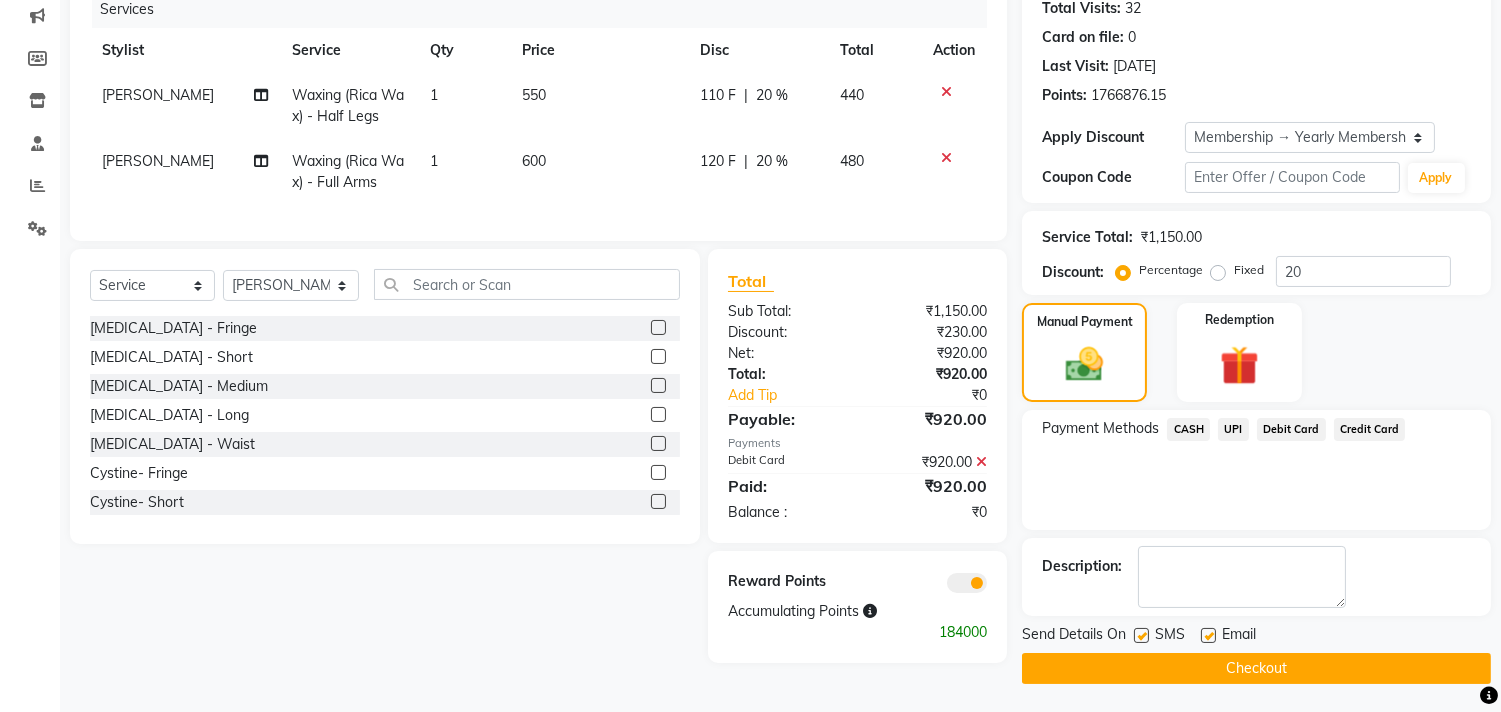 click on "Checkout" 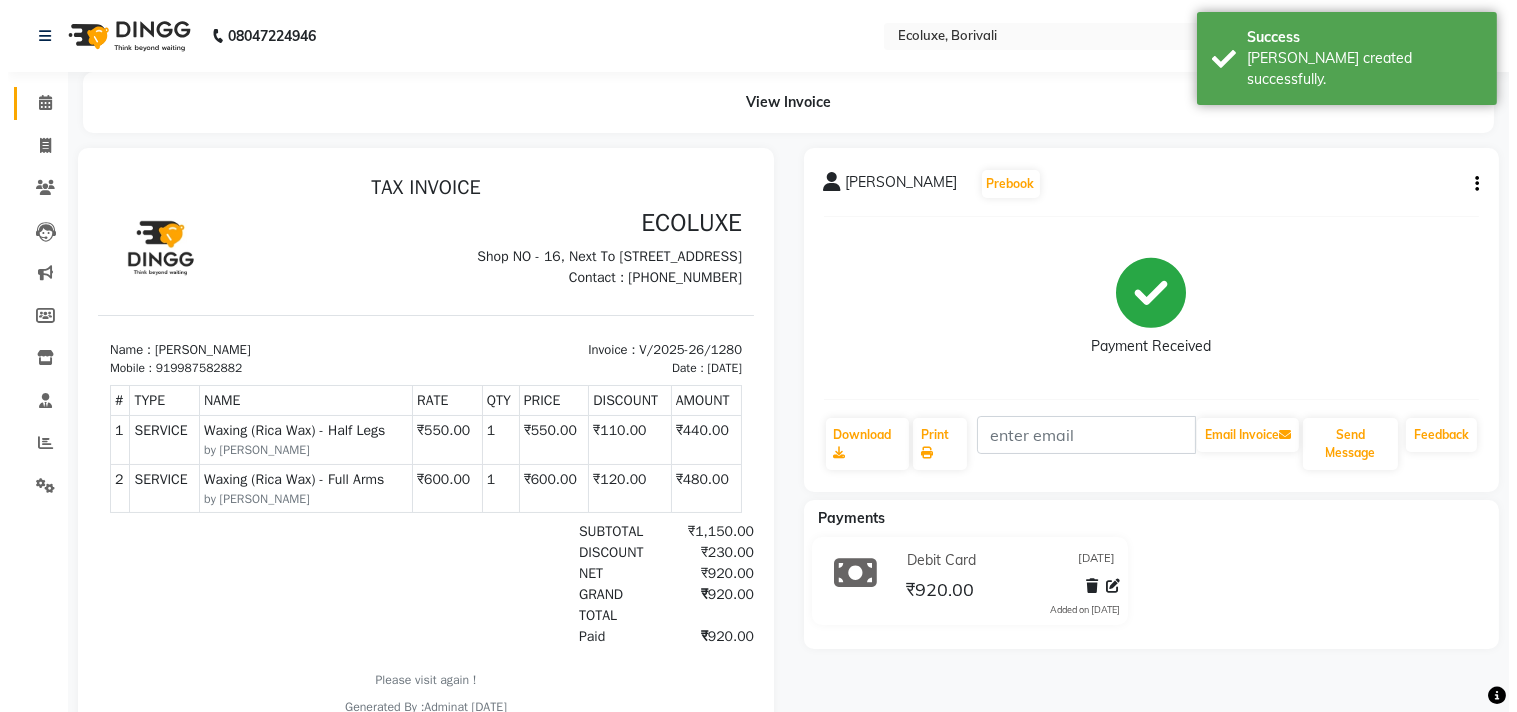 scroll, scrollTop: 0, scrollLeft: 0, axis: both 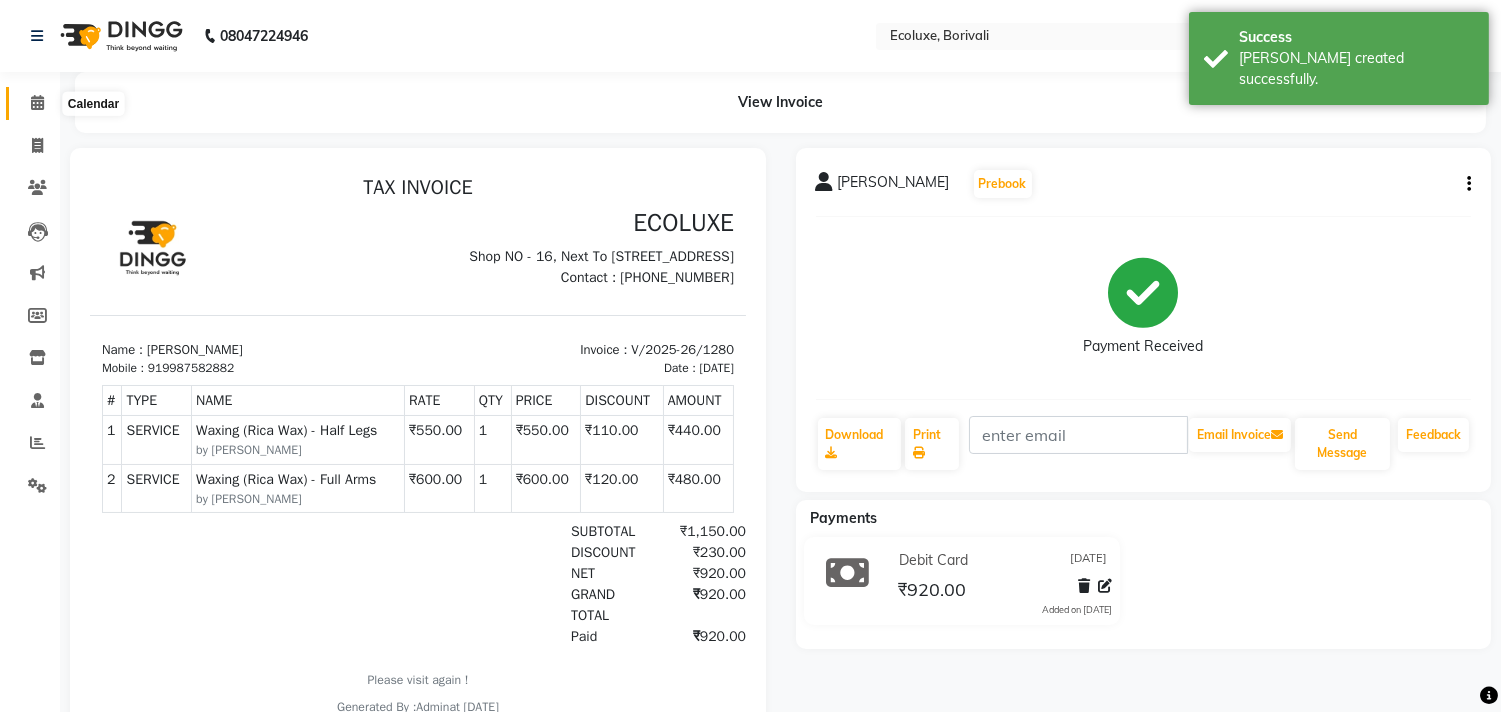 click 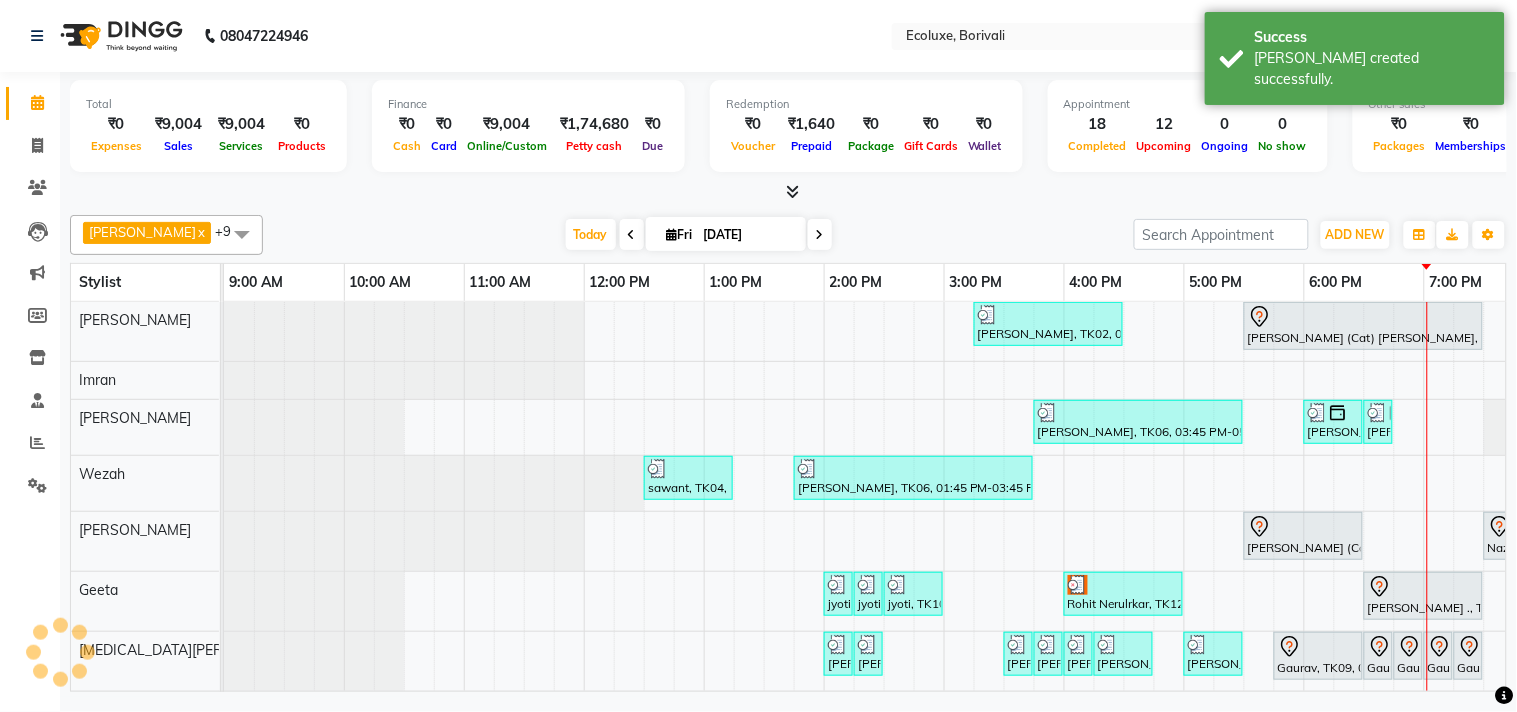scroll, scrollTop: 7, scrollLeft: 0, axis: vertical 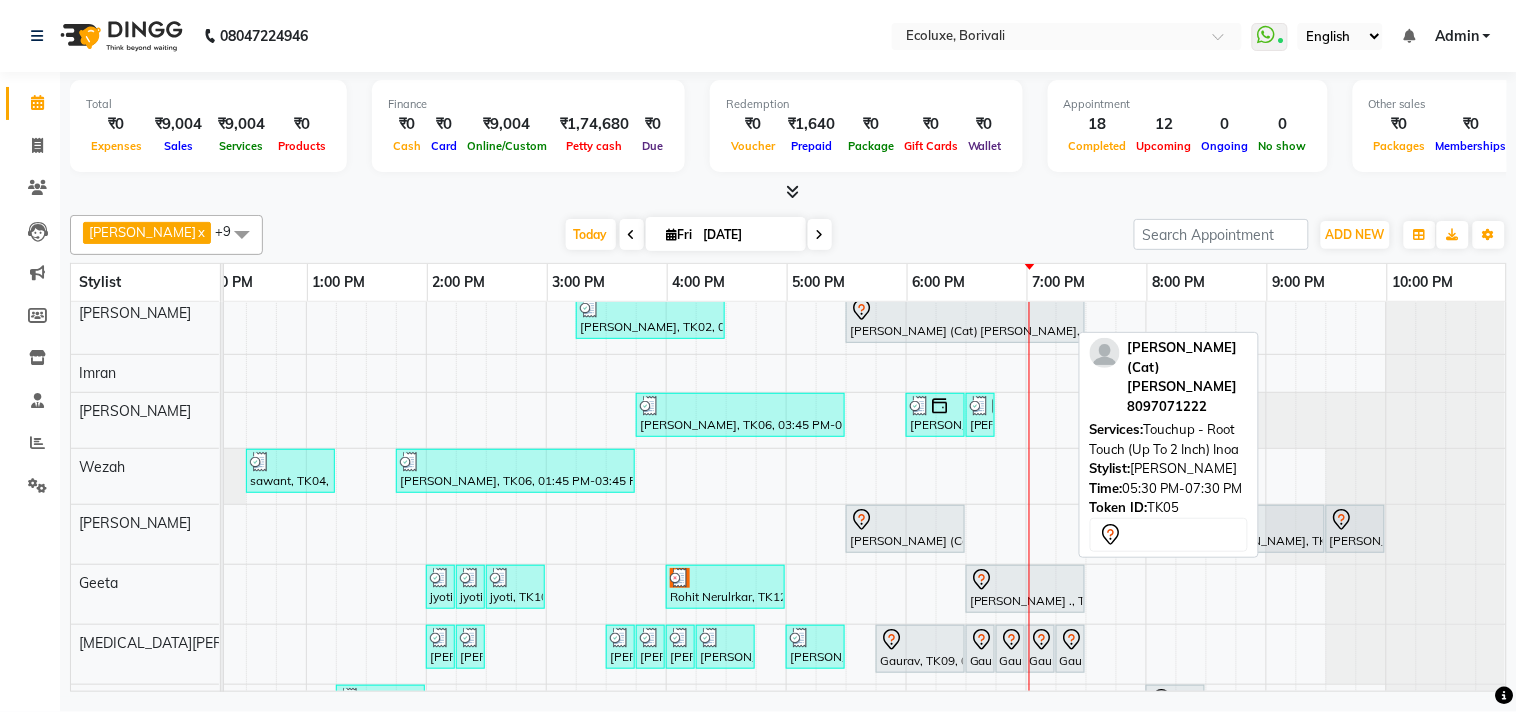 click at bounding box center (965, 310) 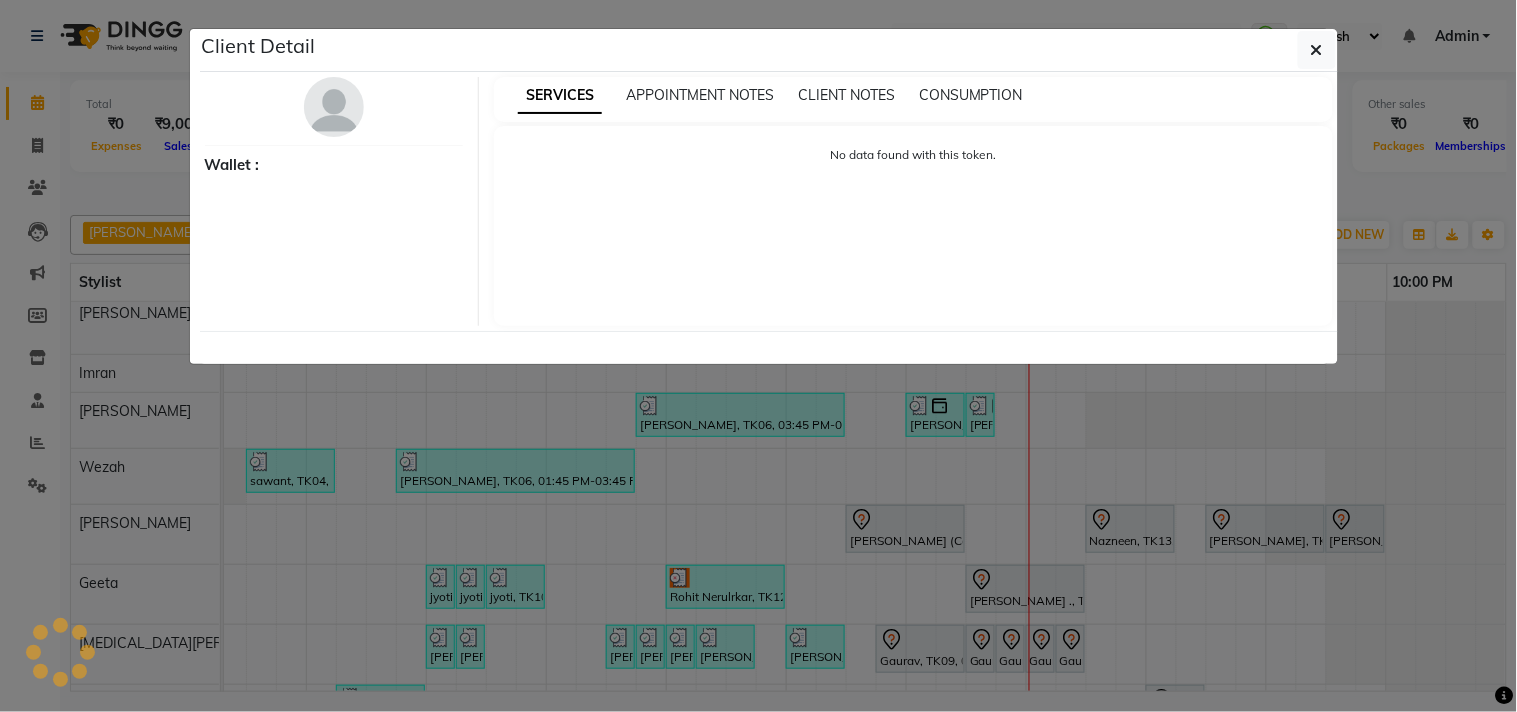 select on "7" 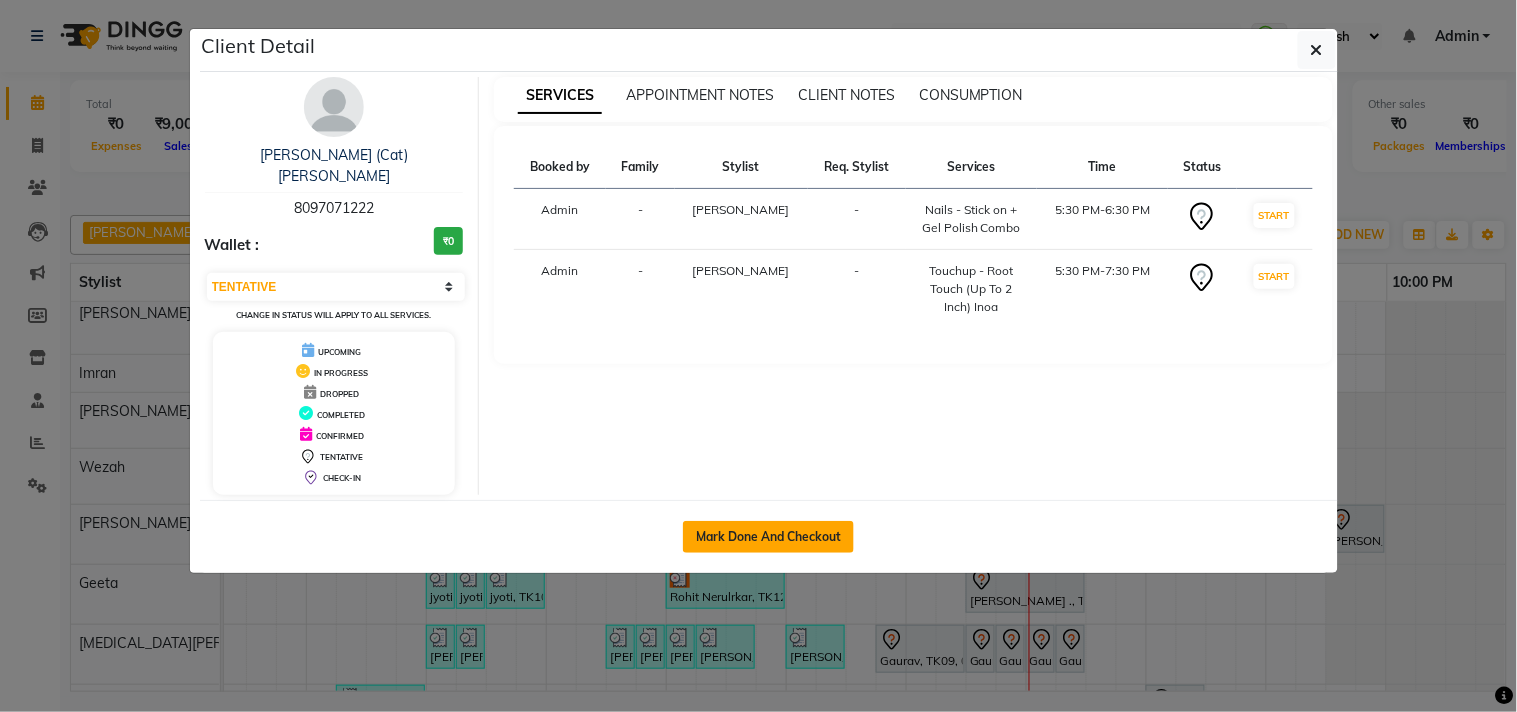 click on "Mark Done And Checkout" 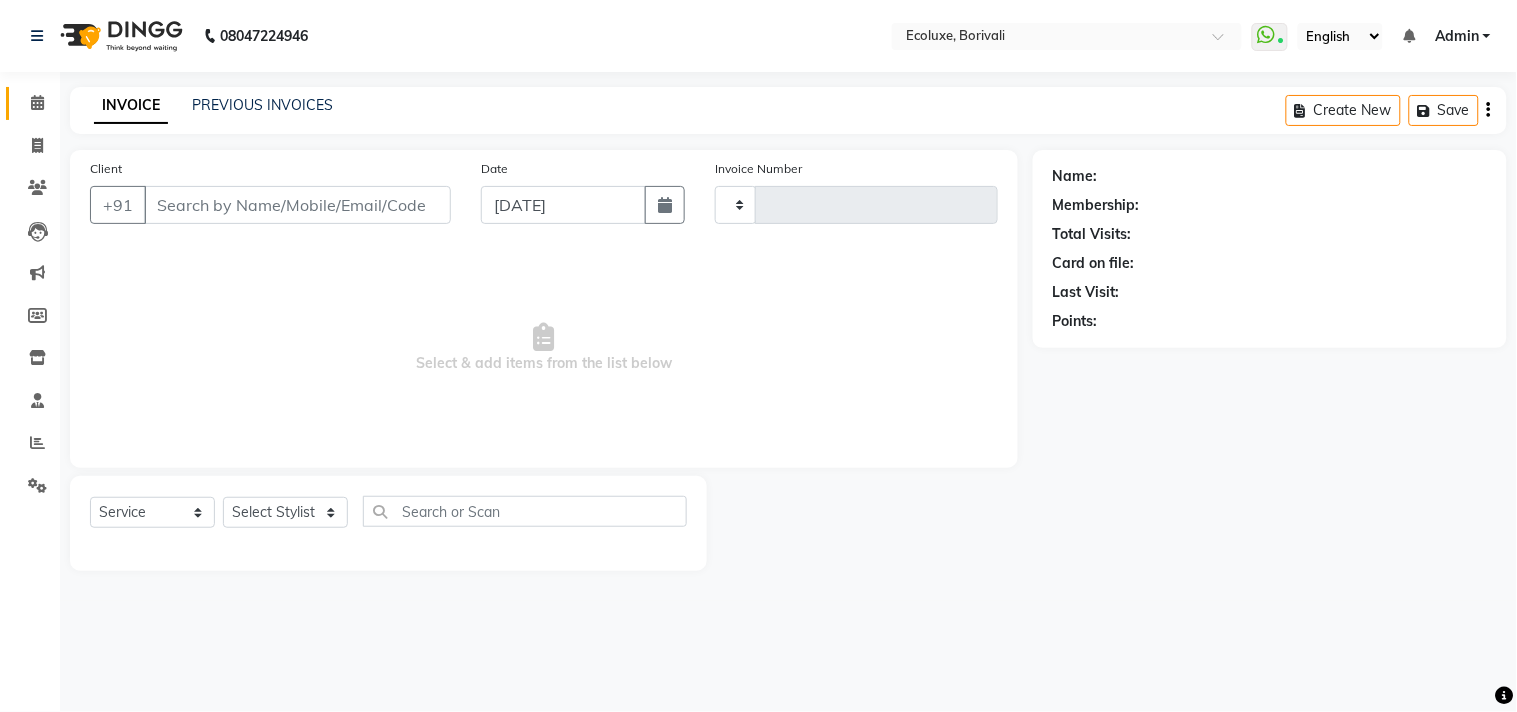 type on "1281" 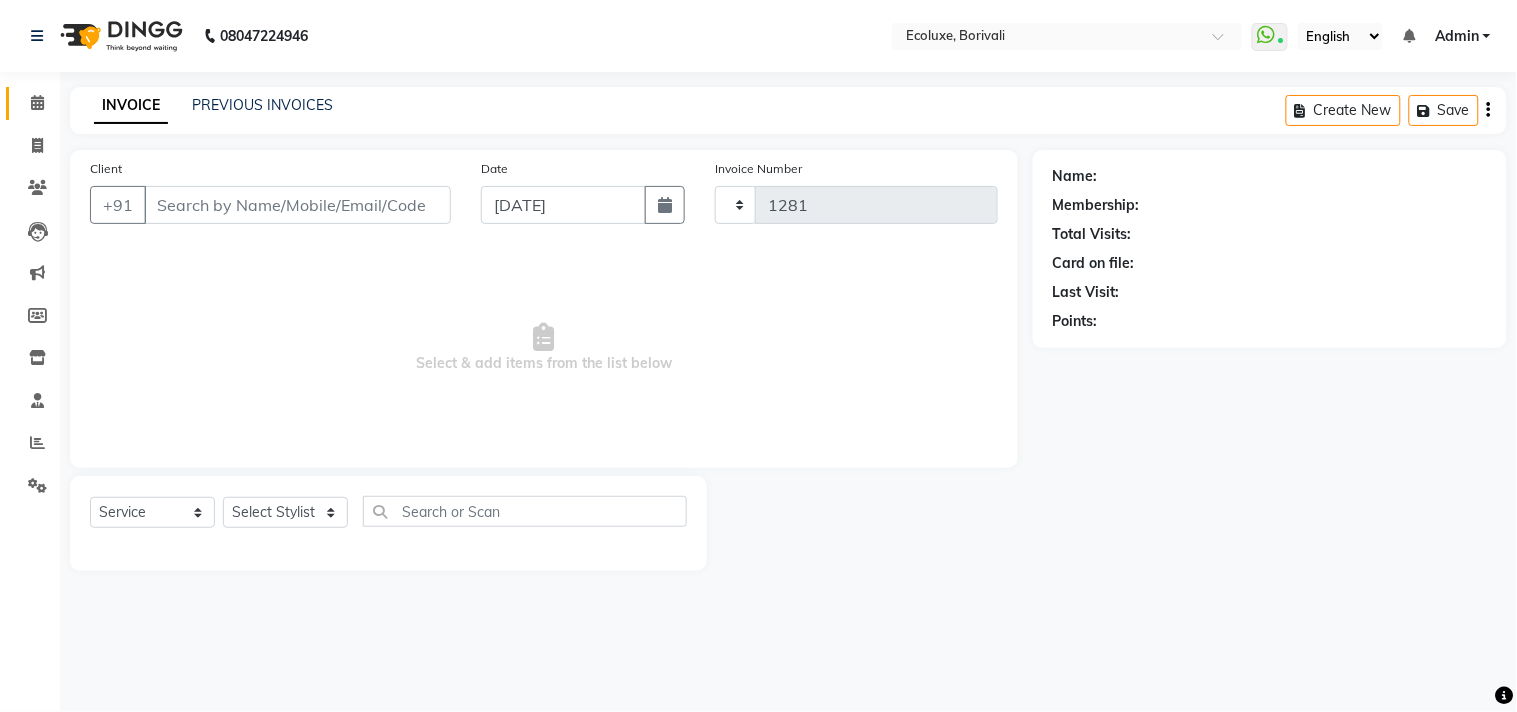 select on "5386" 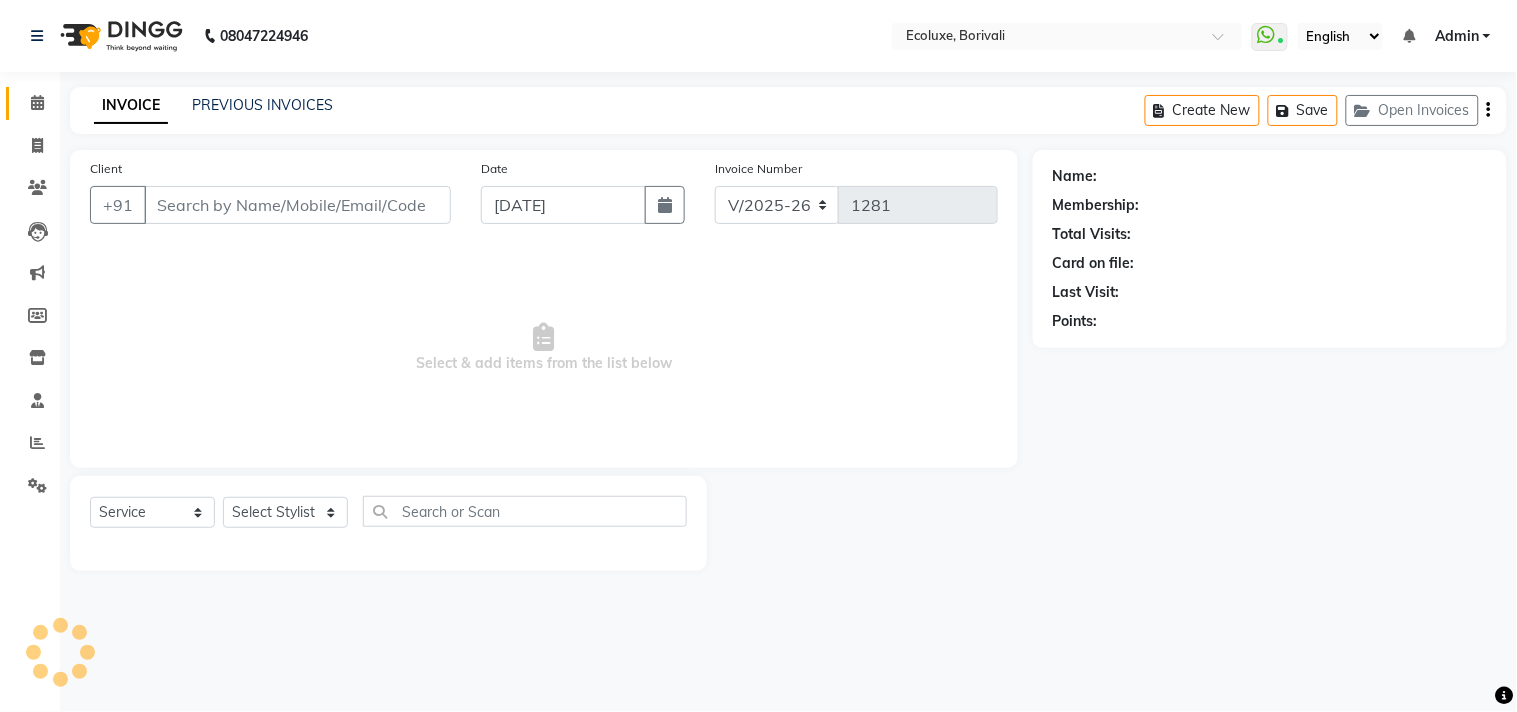 type on "8097071222" 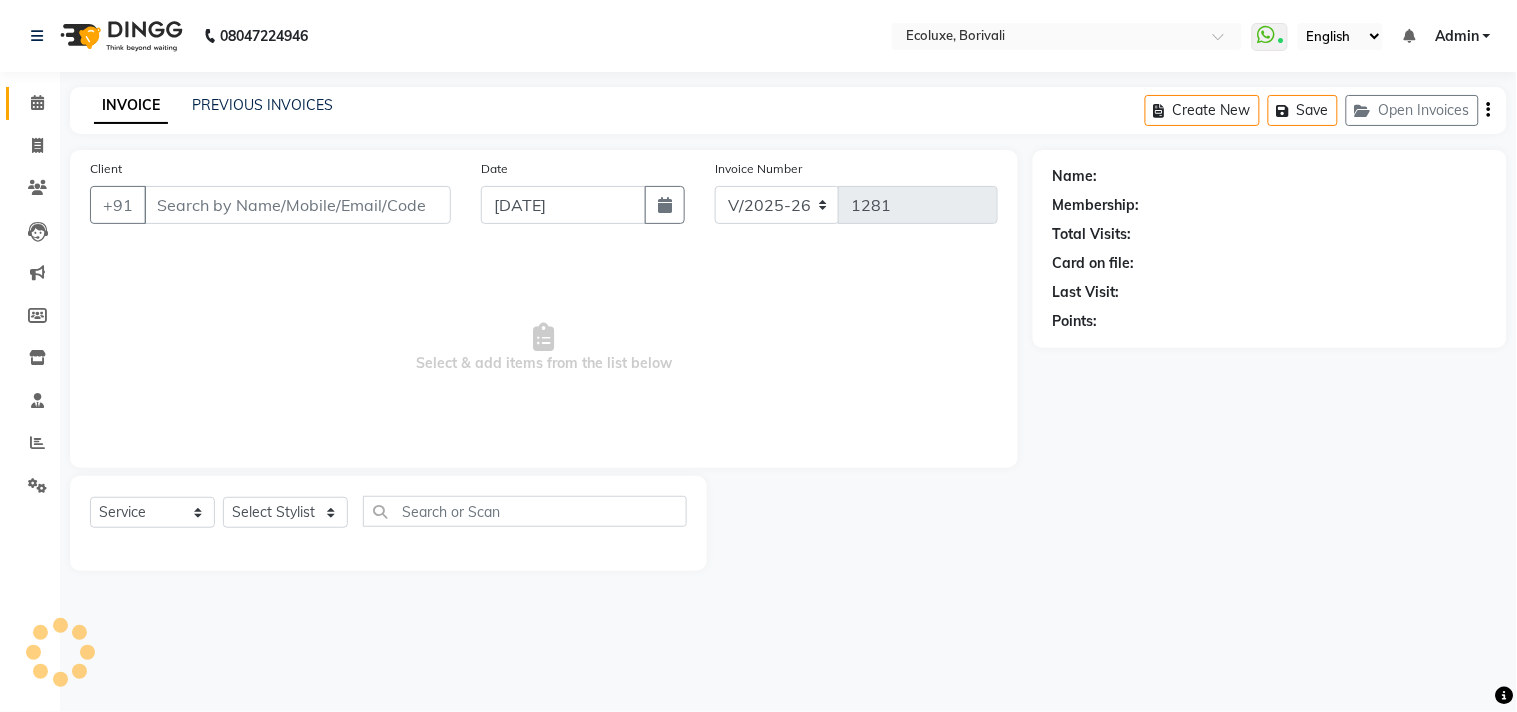 select on "50362" 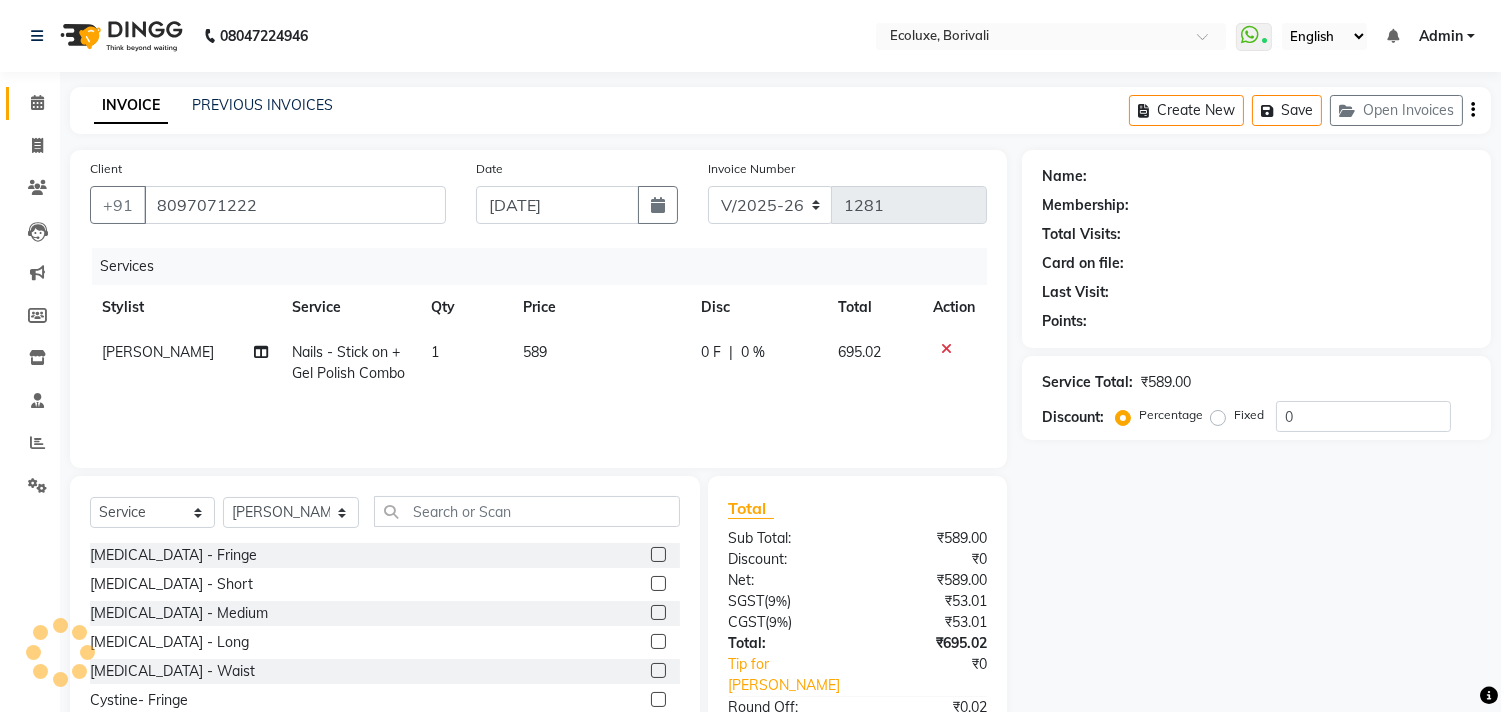 select on "1: Object" 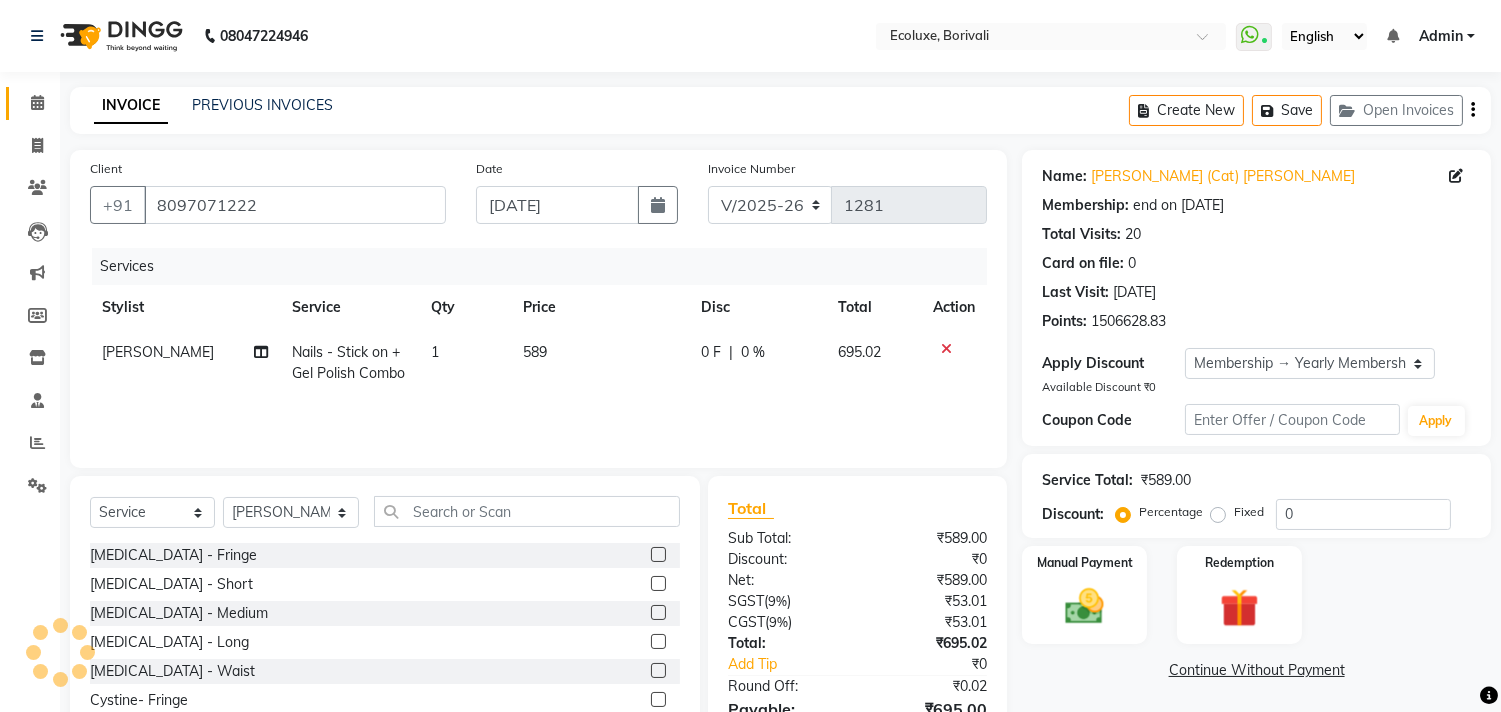 type on "20" 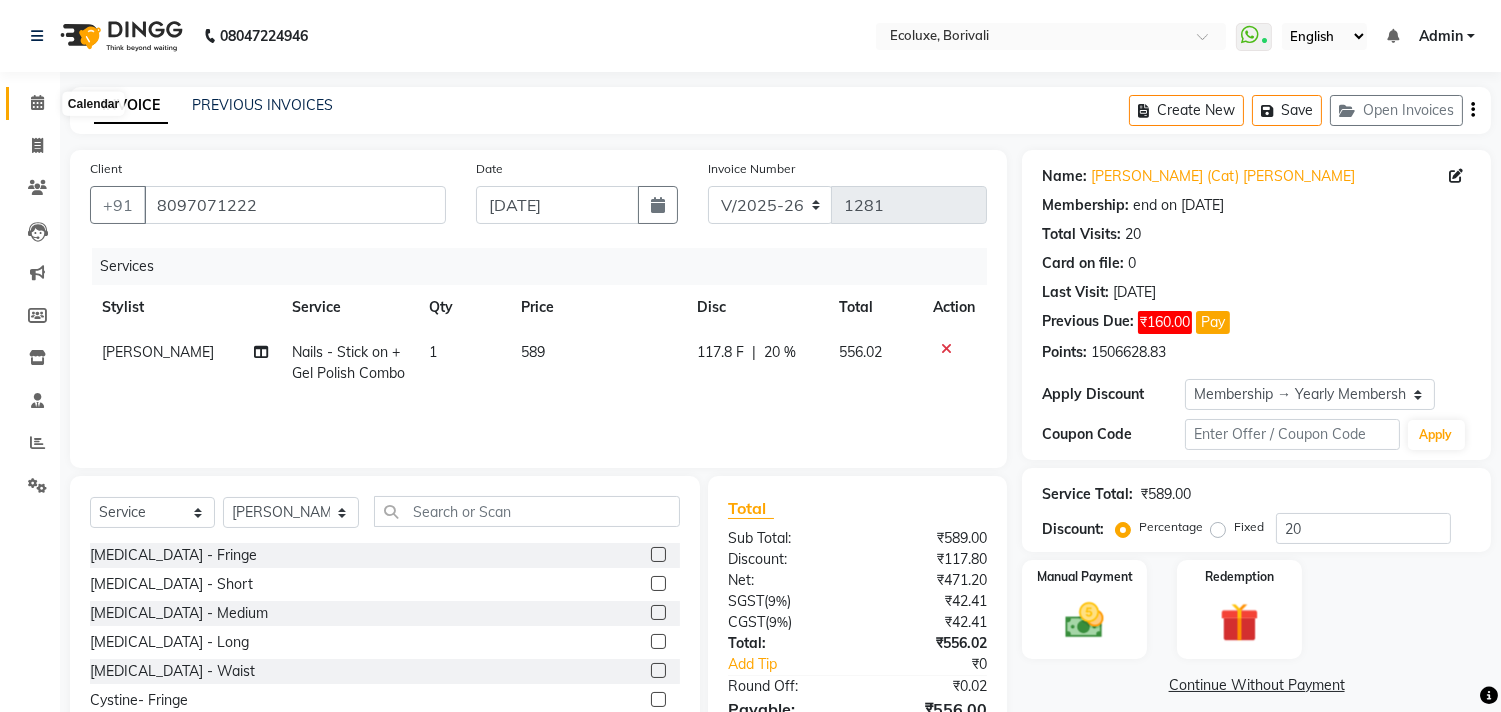 click 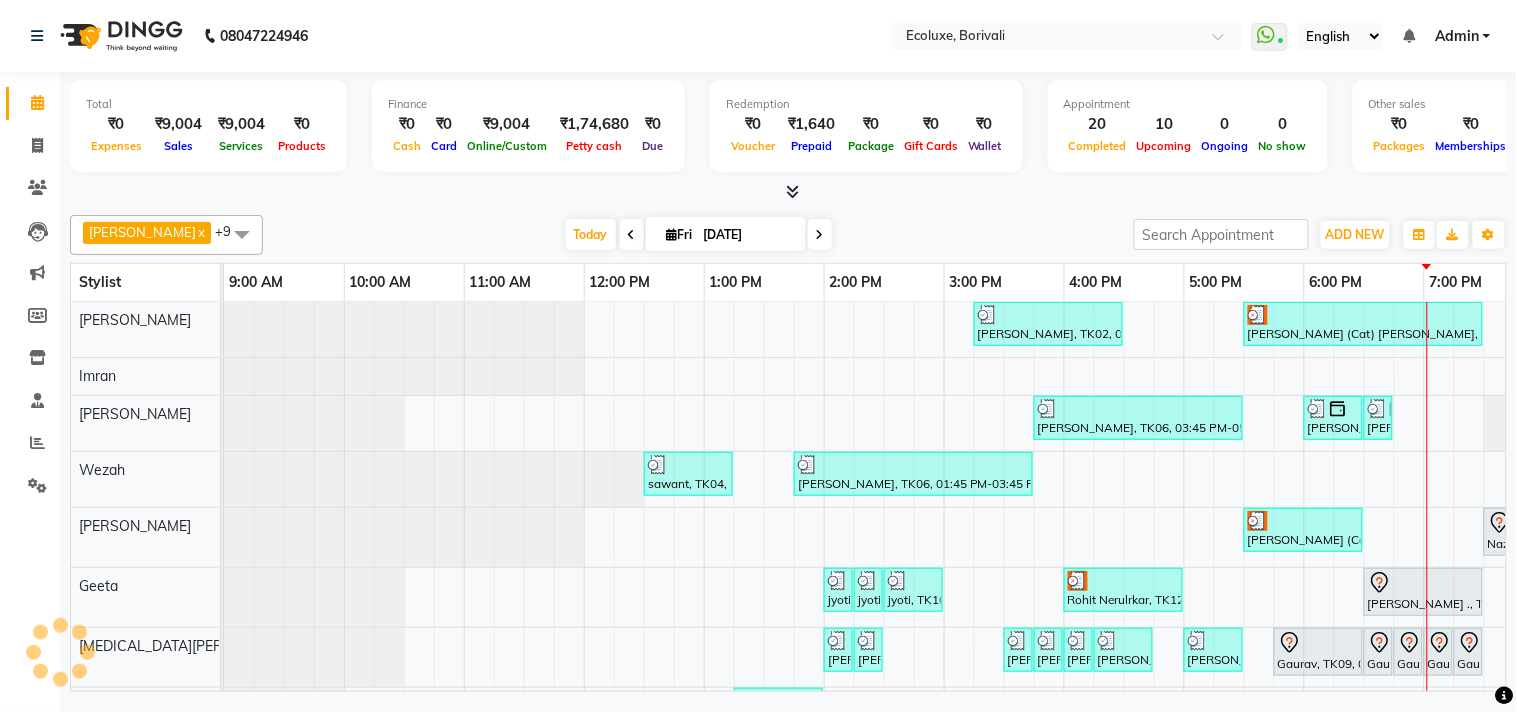 scroll, scrollTop: 7, scrollLeft: 0, axis: vertical 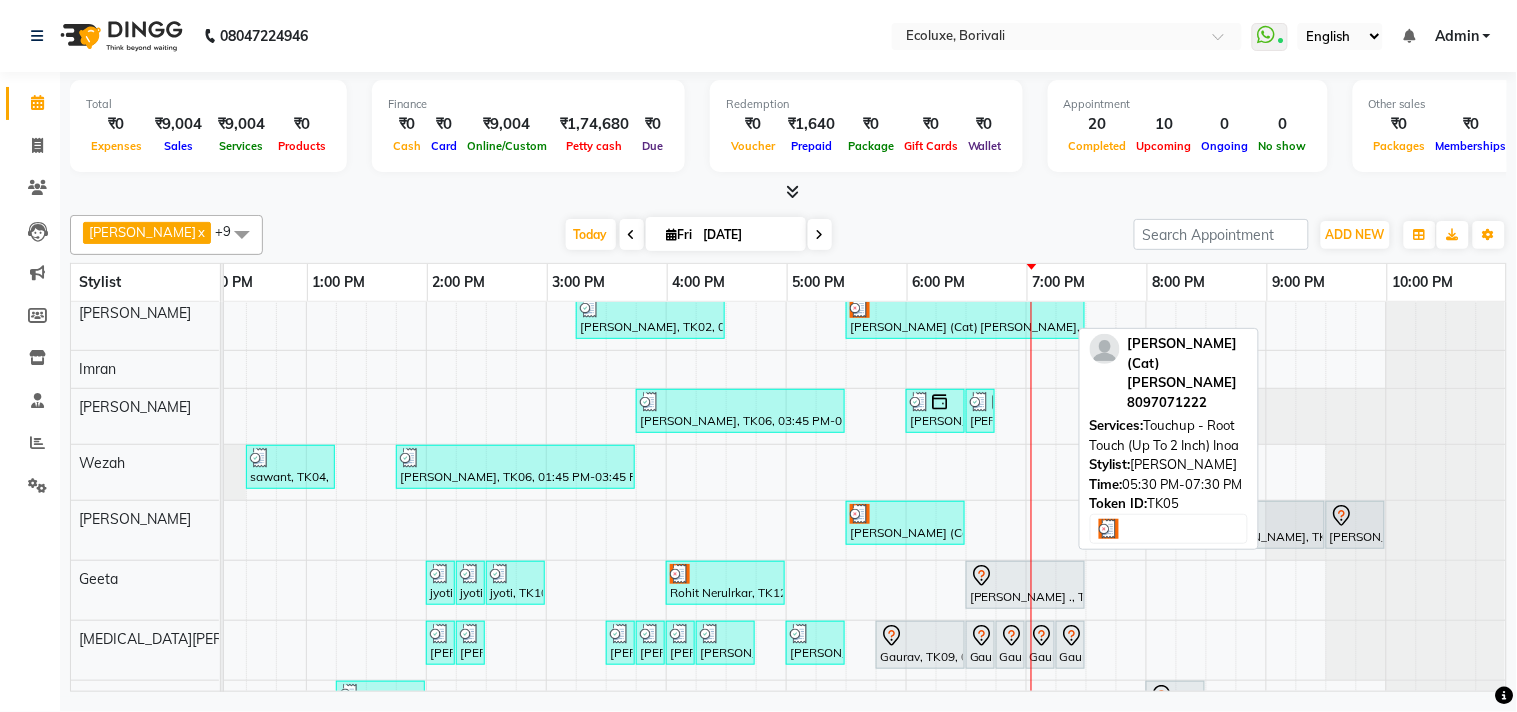 click on "[PERSON_NAME] (Cat) [PERSON_NAME], TK05, 05:30 PM-07:30 PM, Touchup - Root Touch (Up To 2 Inch) Inoa" at bounding box center [965, 317] 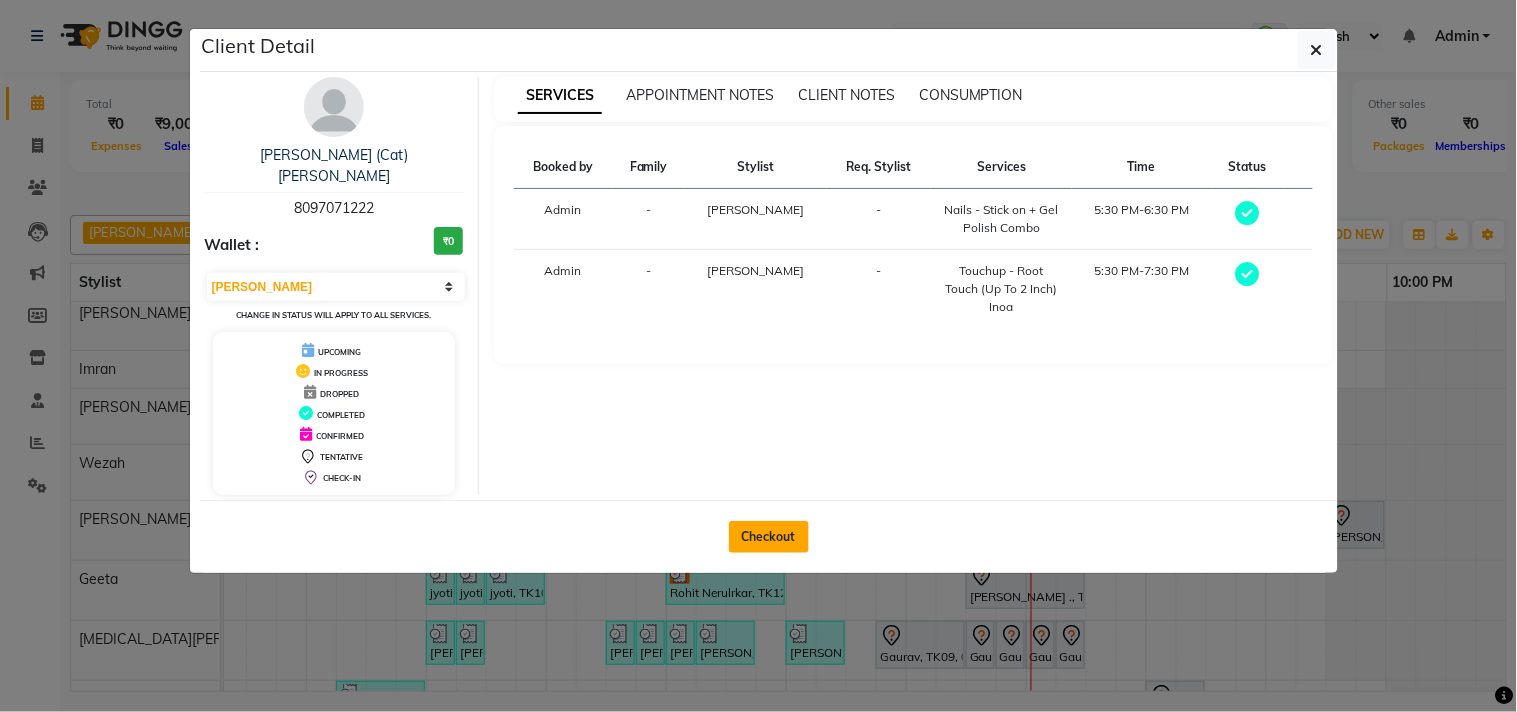click on "Checkout" 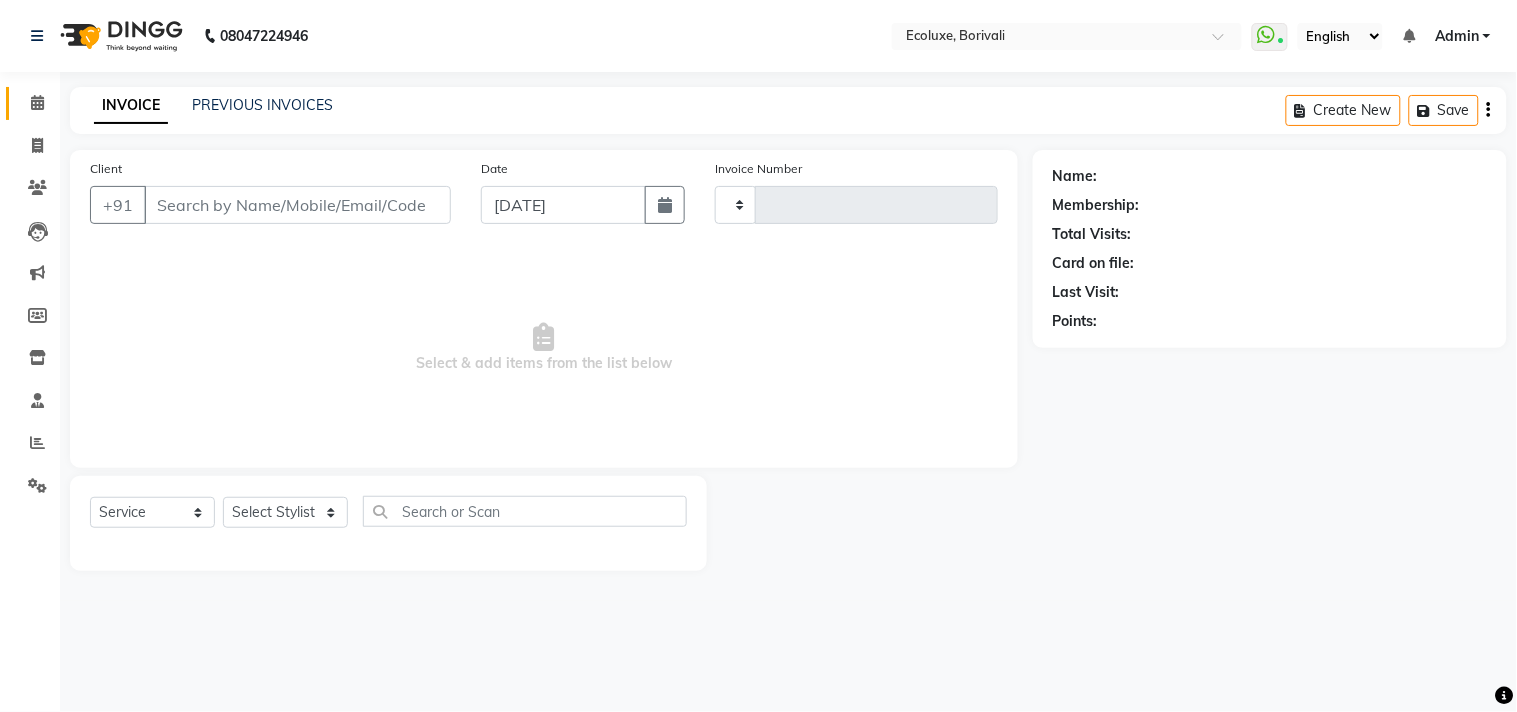 type on "1281" 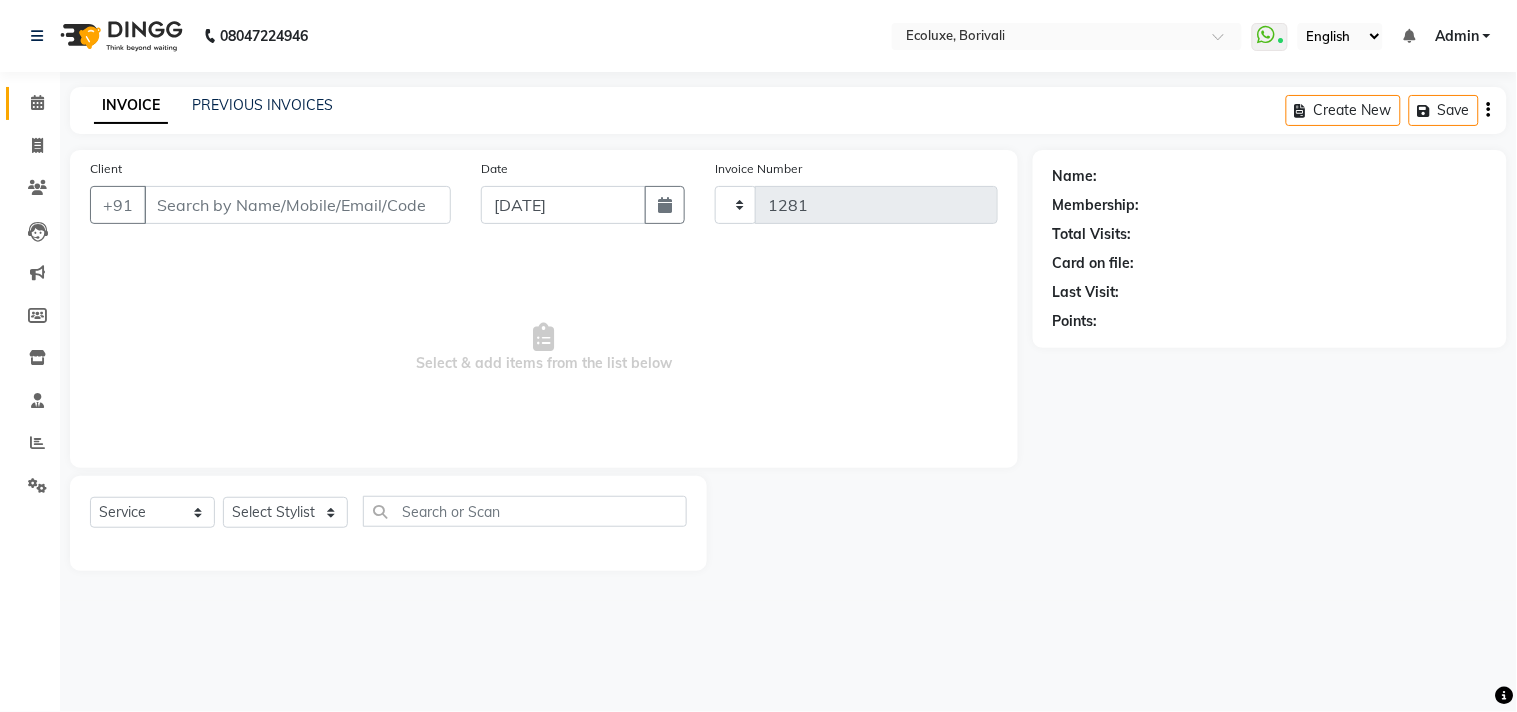 select on "5386" 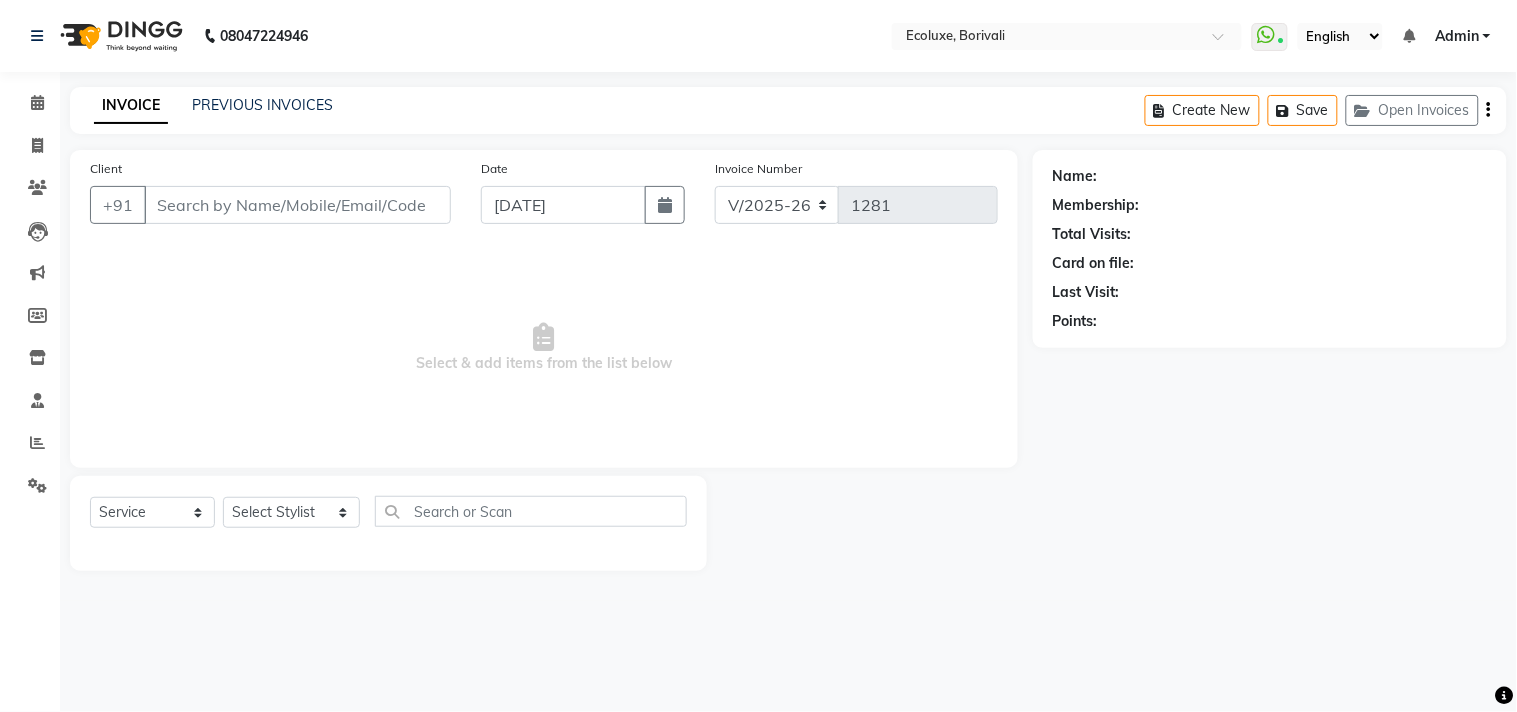 click 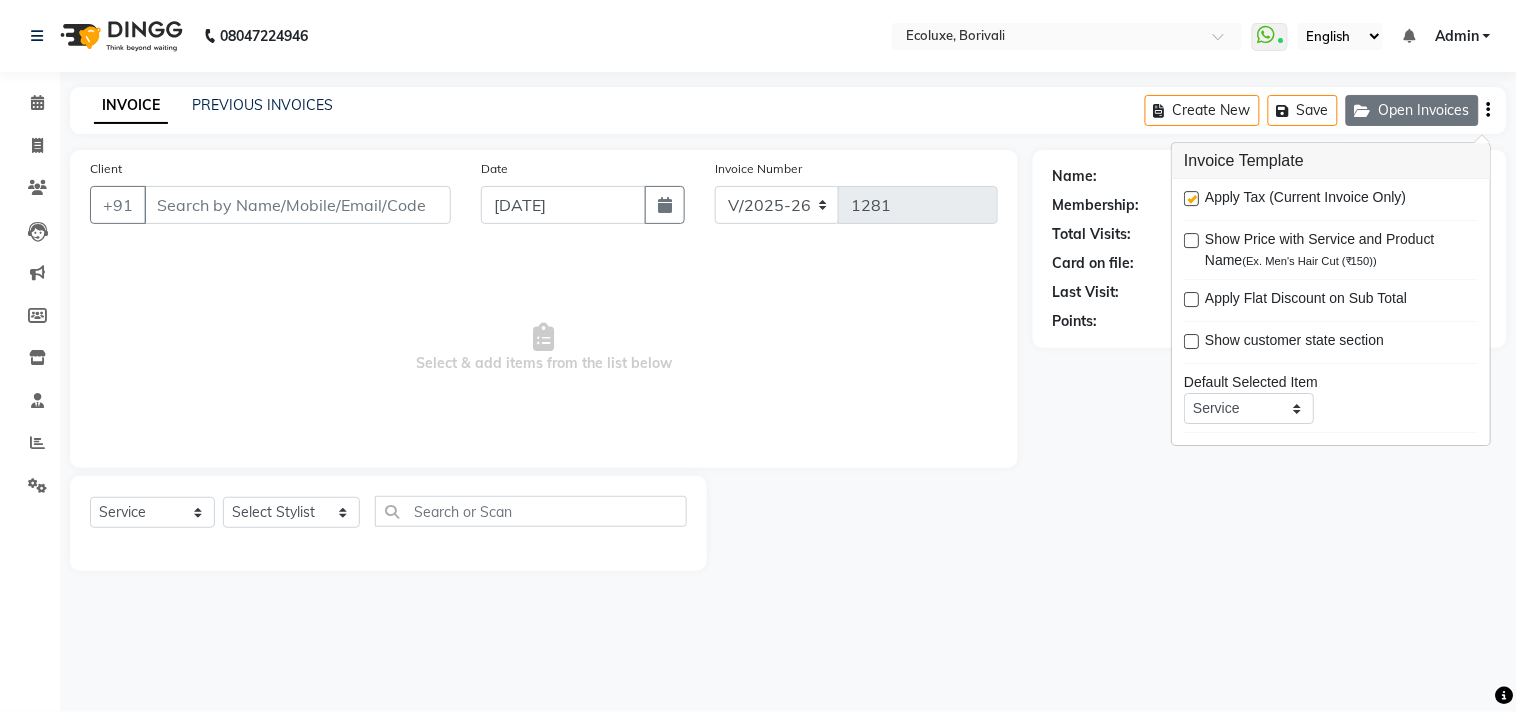 type on "8097071222" 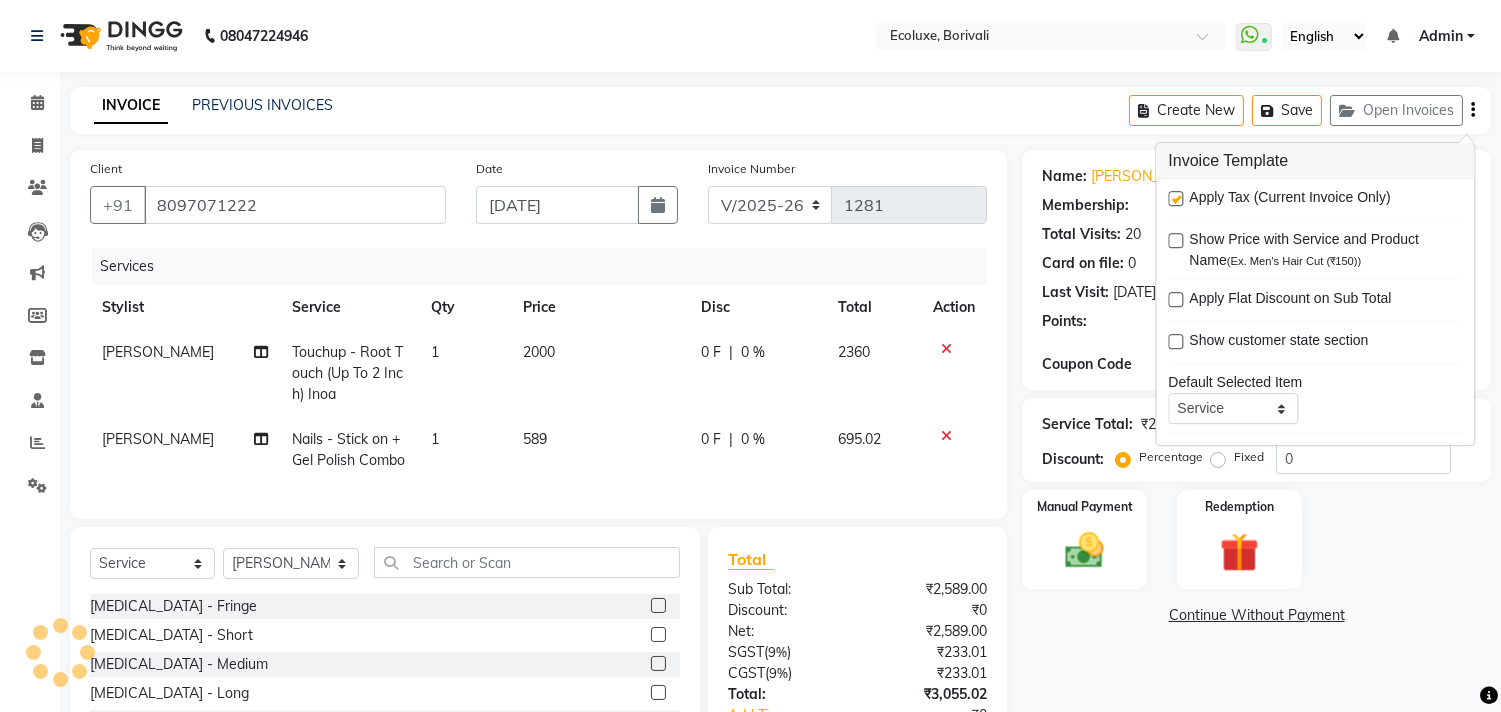 select on "1: Object" 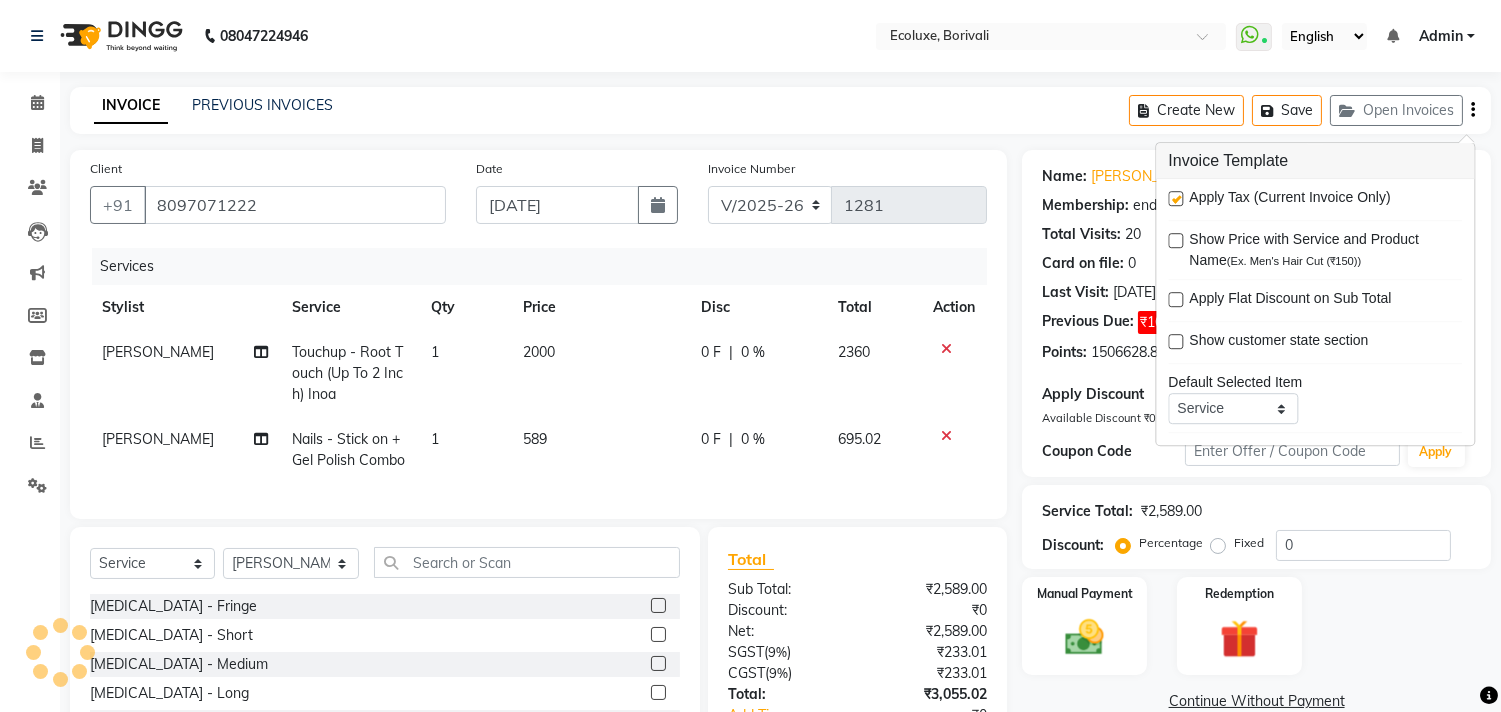 type on "20" 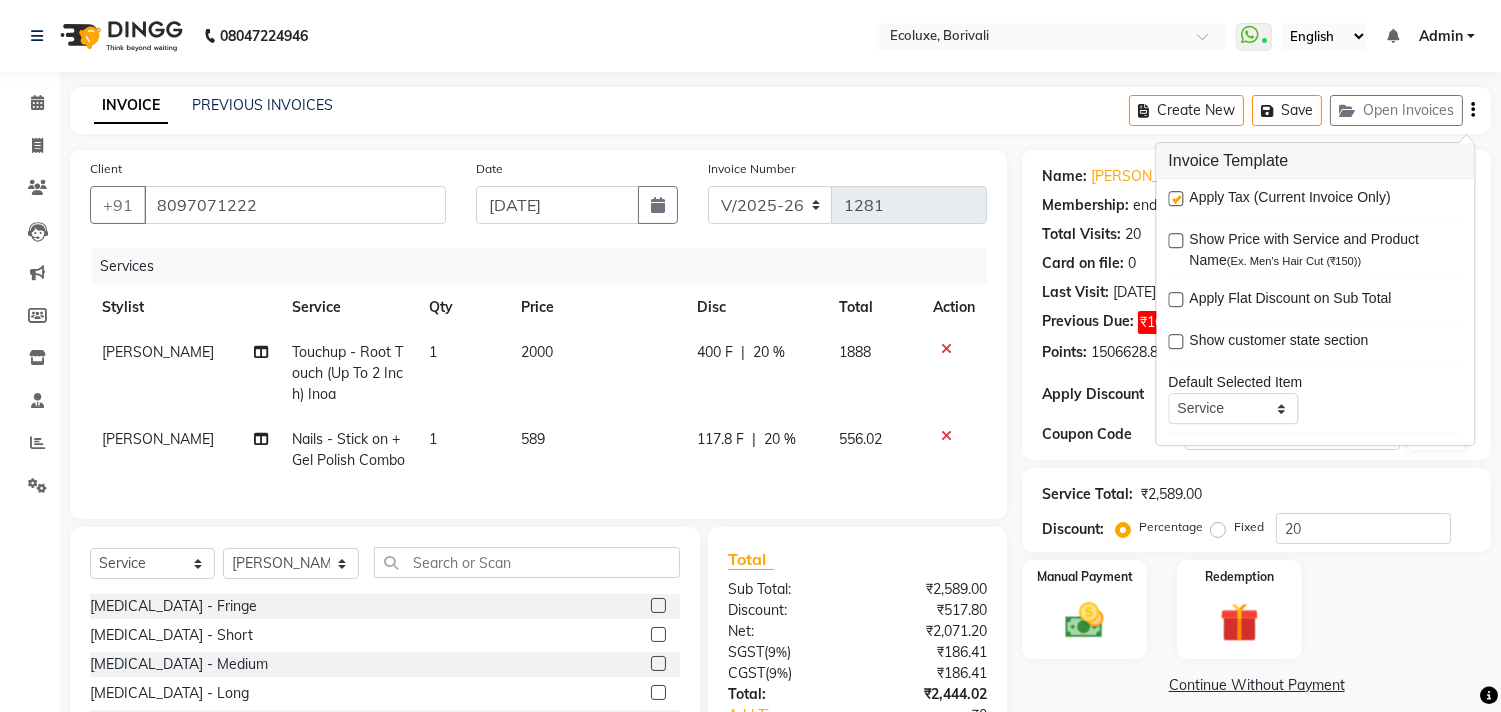 click at bounding box center [1175, 198] 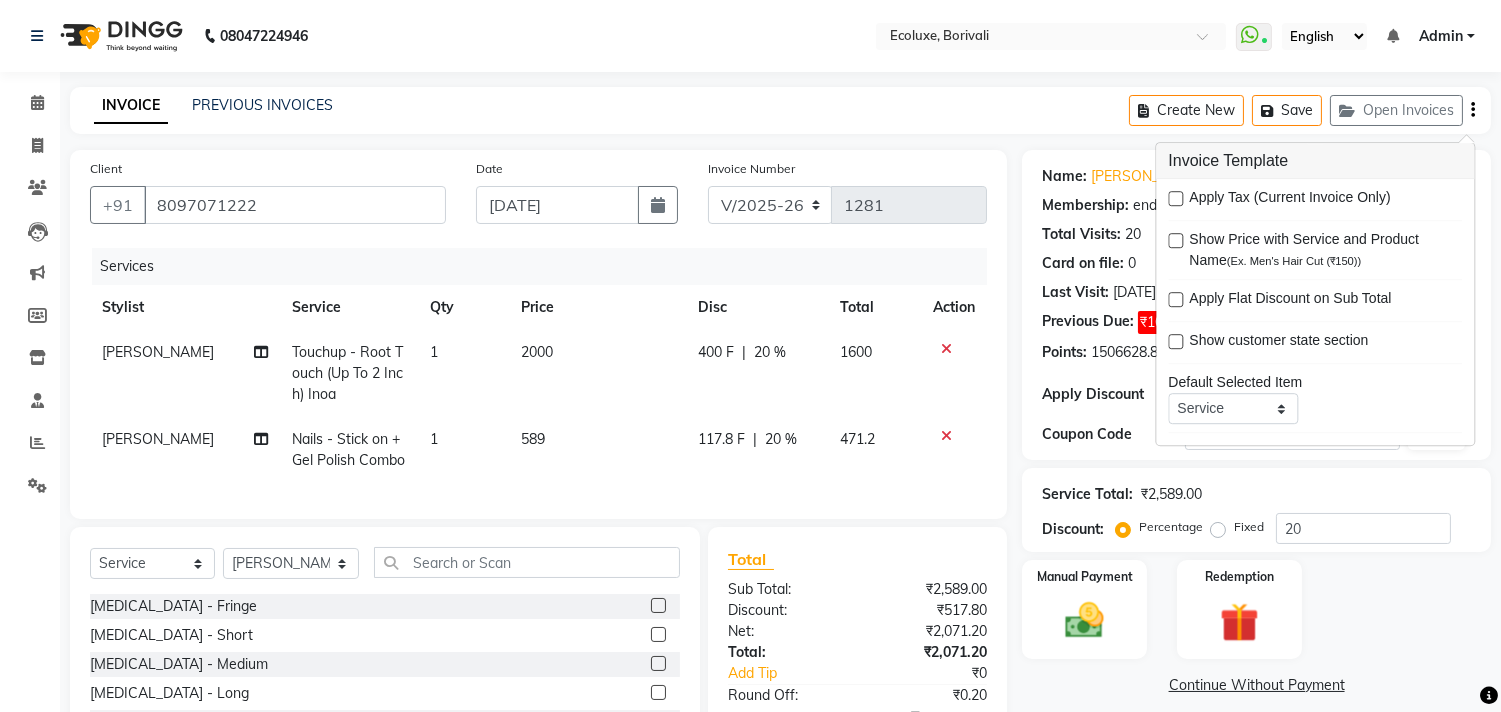 click on "INVOICE PREVIOUS INVOICES Create New   Save   Open Invoices  Client +91 8097071222 Date 11-07-2025 Invoice Number V/2025 V/2025-26 1281 Services Stylist Service Qty Price Disc Total Action Shafique Touchup - Root Touch (Up To 2 Inch) Inoa 1 2000 400 F | 20 % 1600 Neelu Nails - Stick on + Gel Polish Combo 1 589 117.8 F | 20 % 471.2 Select  Service  Product  Membership  Package Voucher Prepaid Gift Card  Select Stylist Alisha Sasankar Aparna Acharekar Faiz Geeta Harshada Pawar   Imran  Kamal Khende Mohammad Faisal  Neelu Nikita Raut Roshan Sakina Shafique Sonal Sawant  Umar Shaikh Wezah Botox - Fringe  Botox - Short  Botox - Medium  Botox - Long  Botox - Waist  Cystine- Fringe  Cystine- Short  Cystine- Medium  Cystine- Long  Cystine- Waist  Smoothening / Straightening / Rebonding - Fringe  Smoothening / Straightening / Rebonding - Short  Smoothening / Straightening / Rebonding - Medium  Smoothening / Straightening / Rebonding - Long  Smoothening / Straightening / Rebonding - Waist  Nano Plastia - Small    QOD" 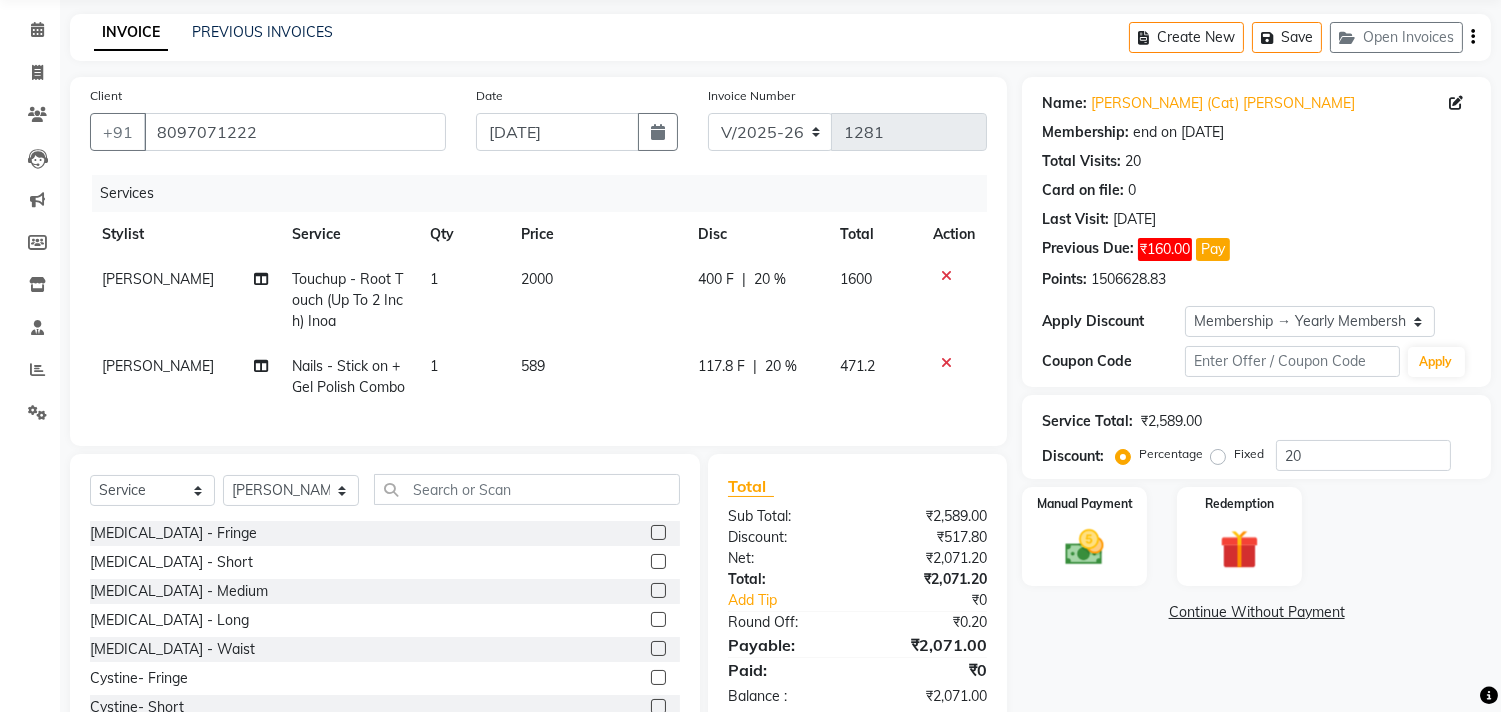scroll, scrollTop: 156, scrollLeft: 0, axis: vertical 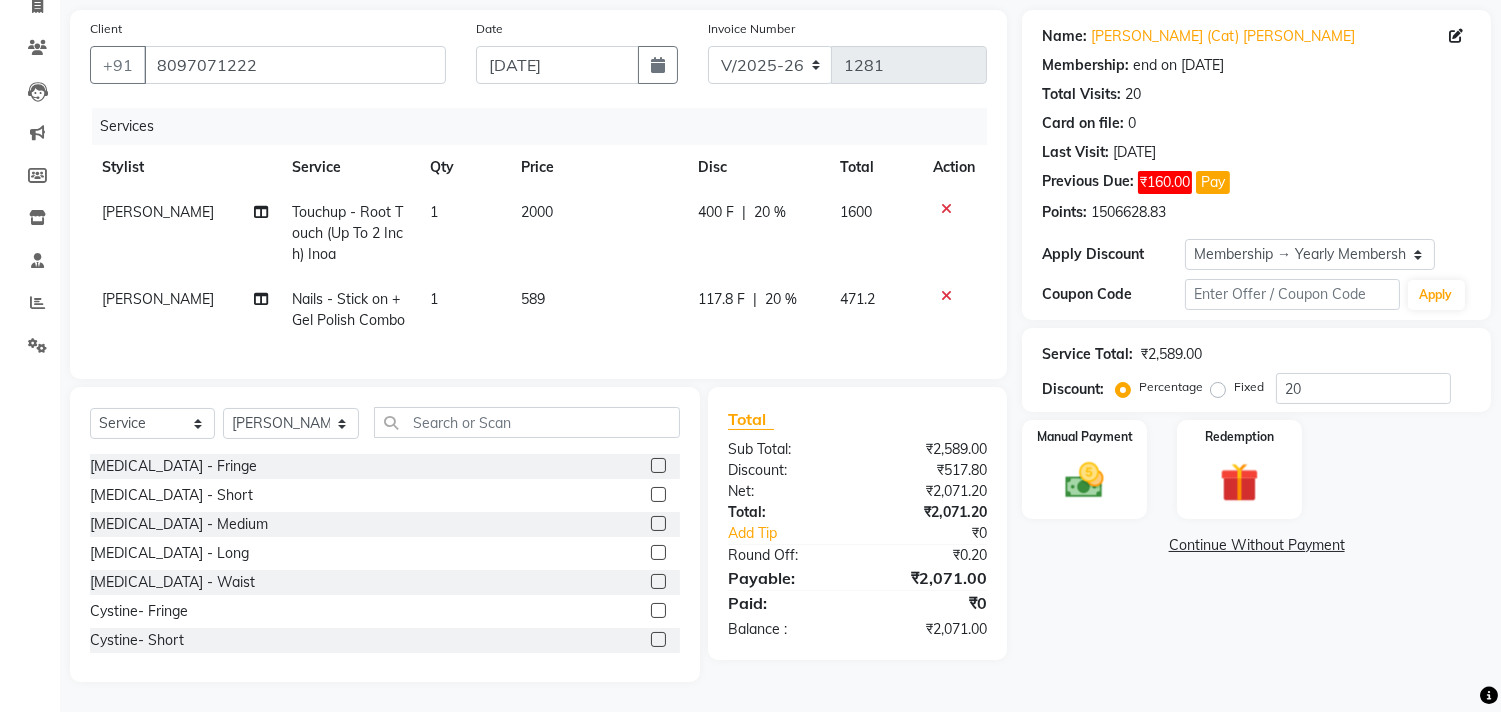 click on "20 %" 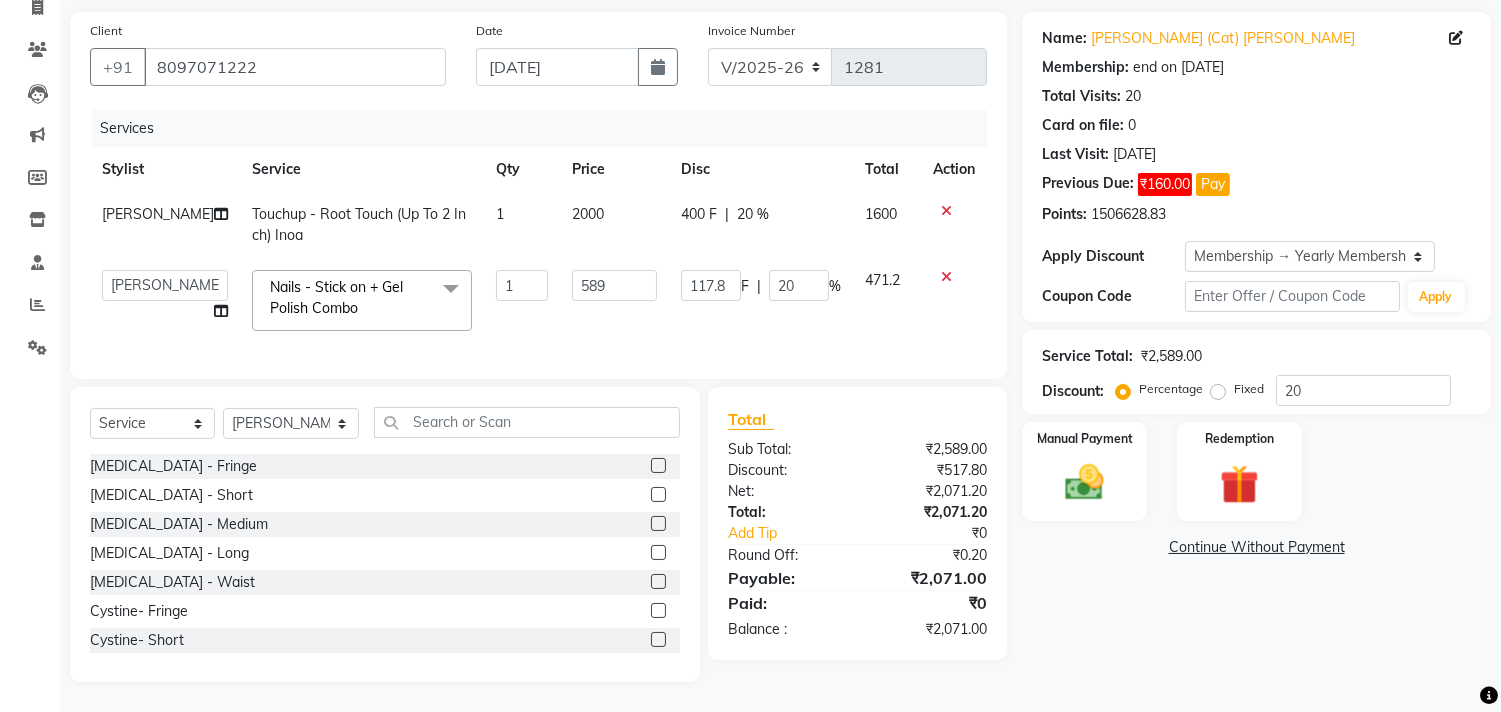 scroll, scrollTop: 154, scrollLeft: 0, axis: vertical 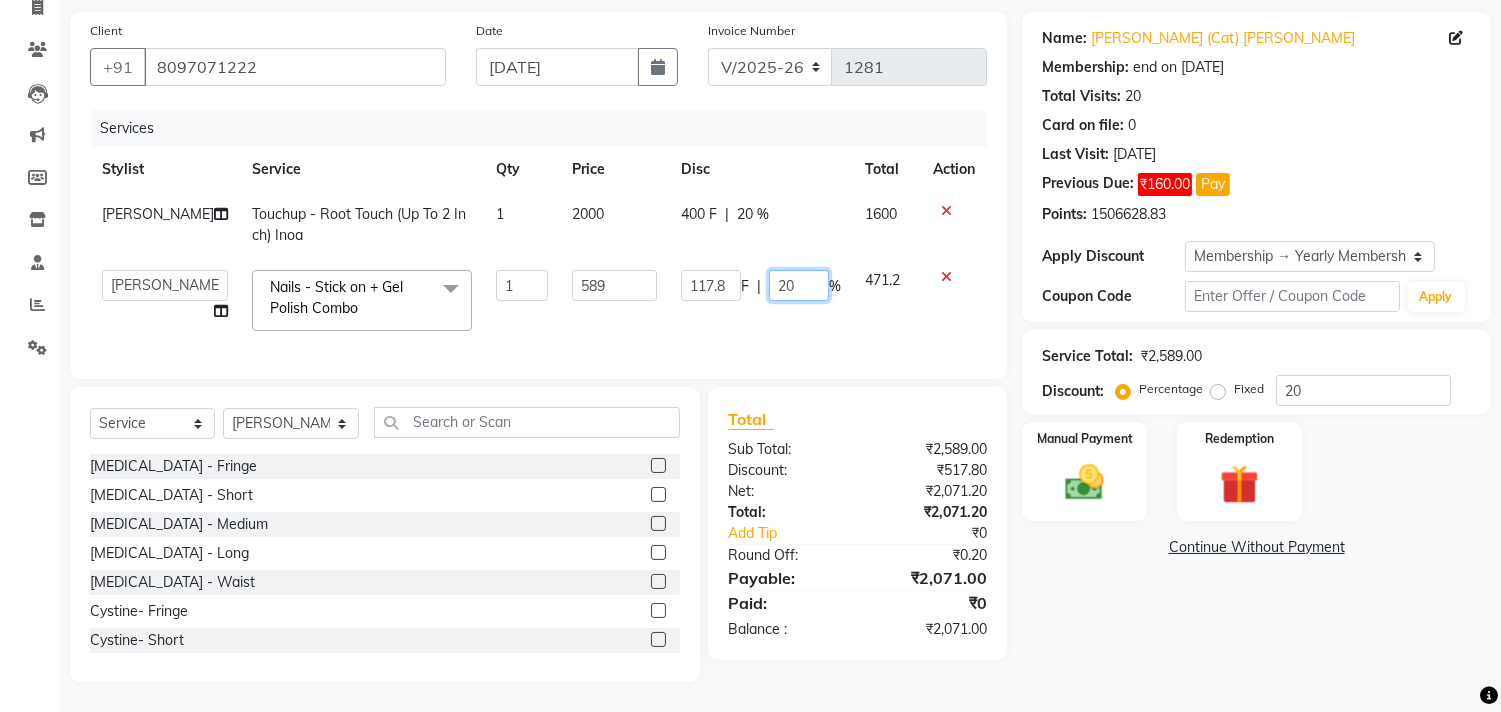 drag, startPoint x: 793, startPoint y: 270, endPoint x: 744, endPoint y: 270, distance: 49 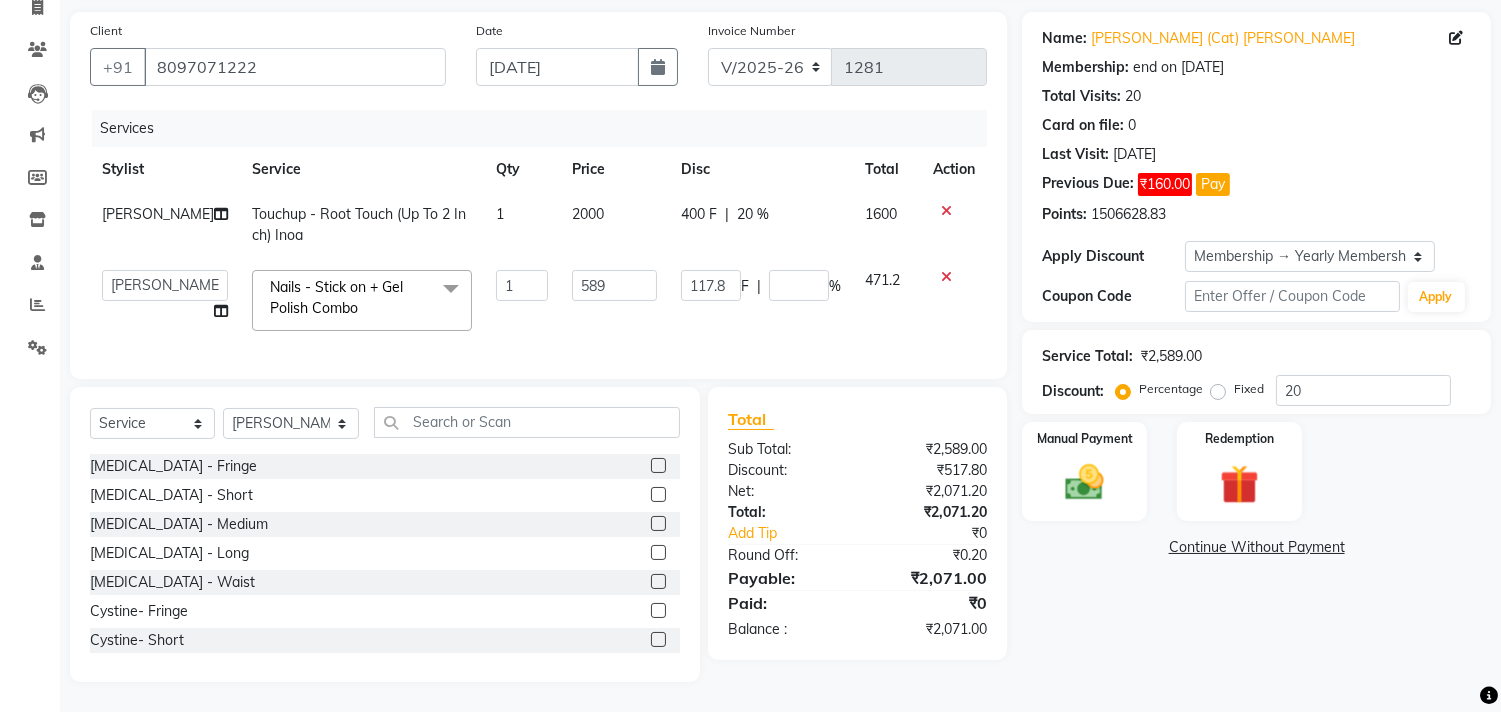 click on "Name: Khyati (Cat) Mistry Membership: end on 12-12-2025 Total Visits:  20 Card on file:  0 Last Visit:   10-06-2025 Previous Due:  ₹160.00 Pay Points:   1506628.83  Apply Discount Select Membership → Yearly Membership Coupon Code Apply Service Total:  ₹2,589.00  Discount:  Percentage   Fixed  20 Manual Payment Redemption  Continue Without Payment" 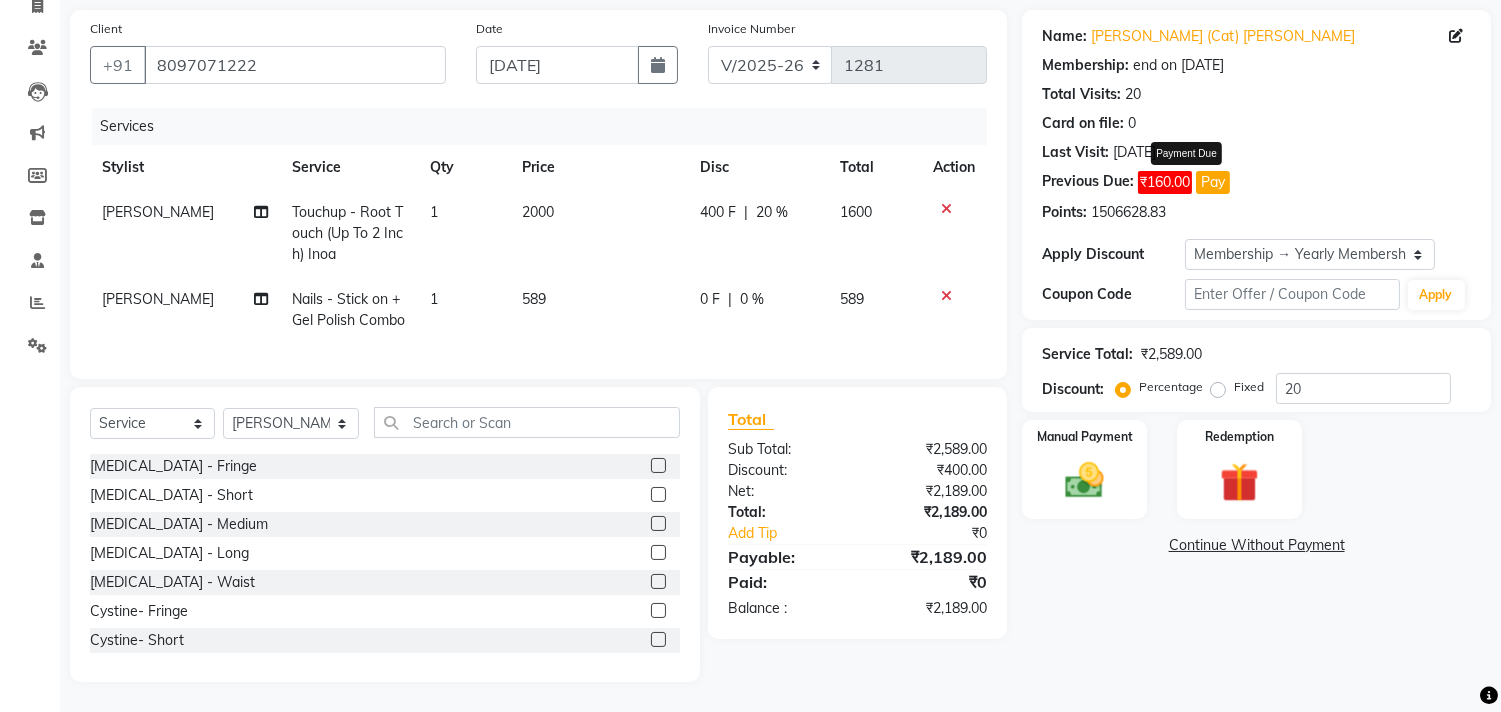 click on "Pay" 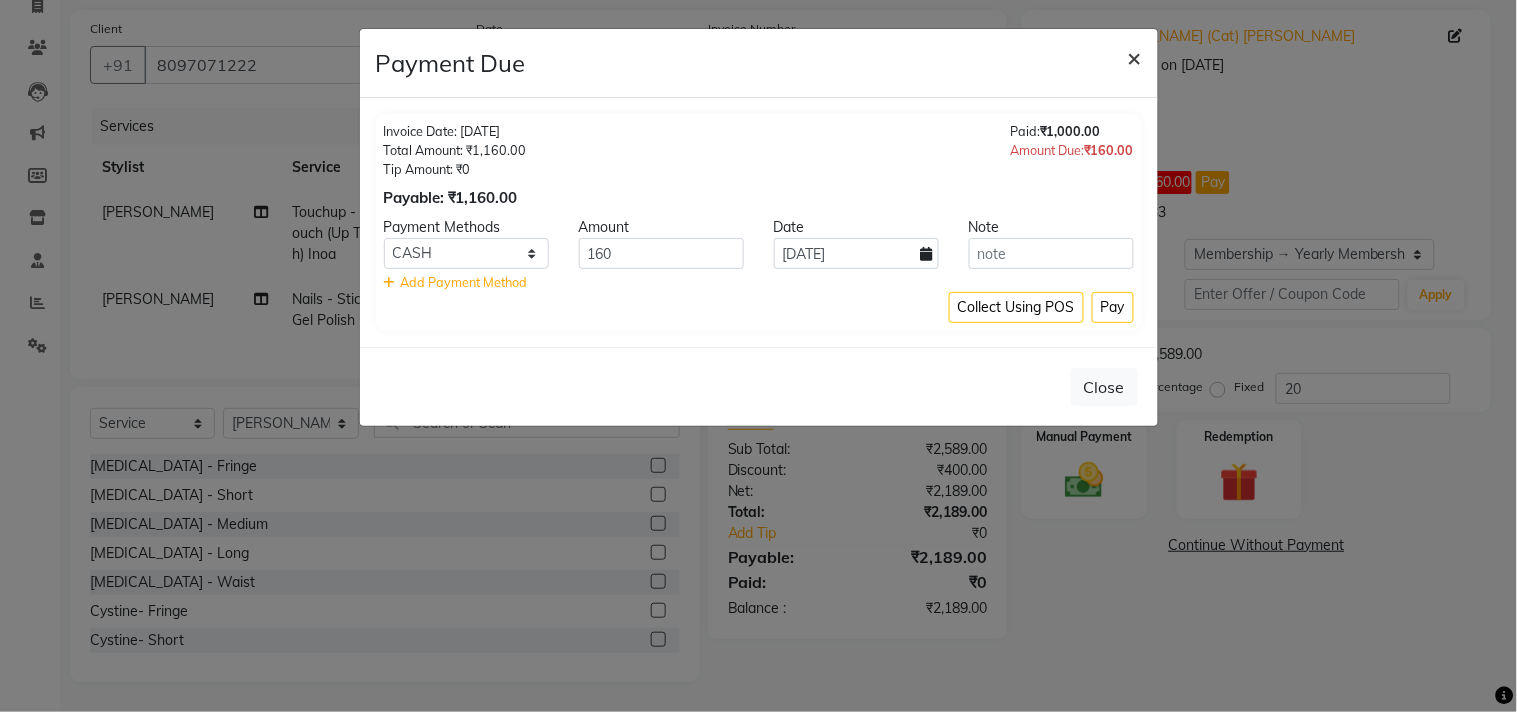 click on "×" 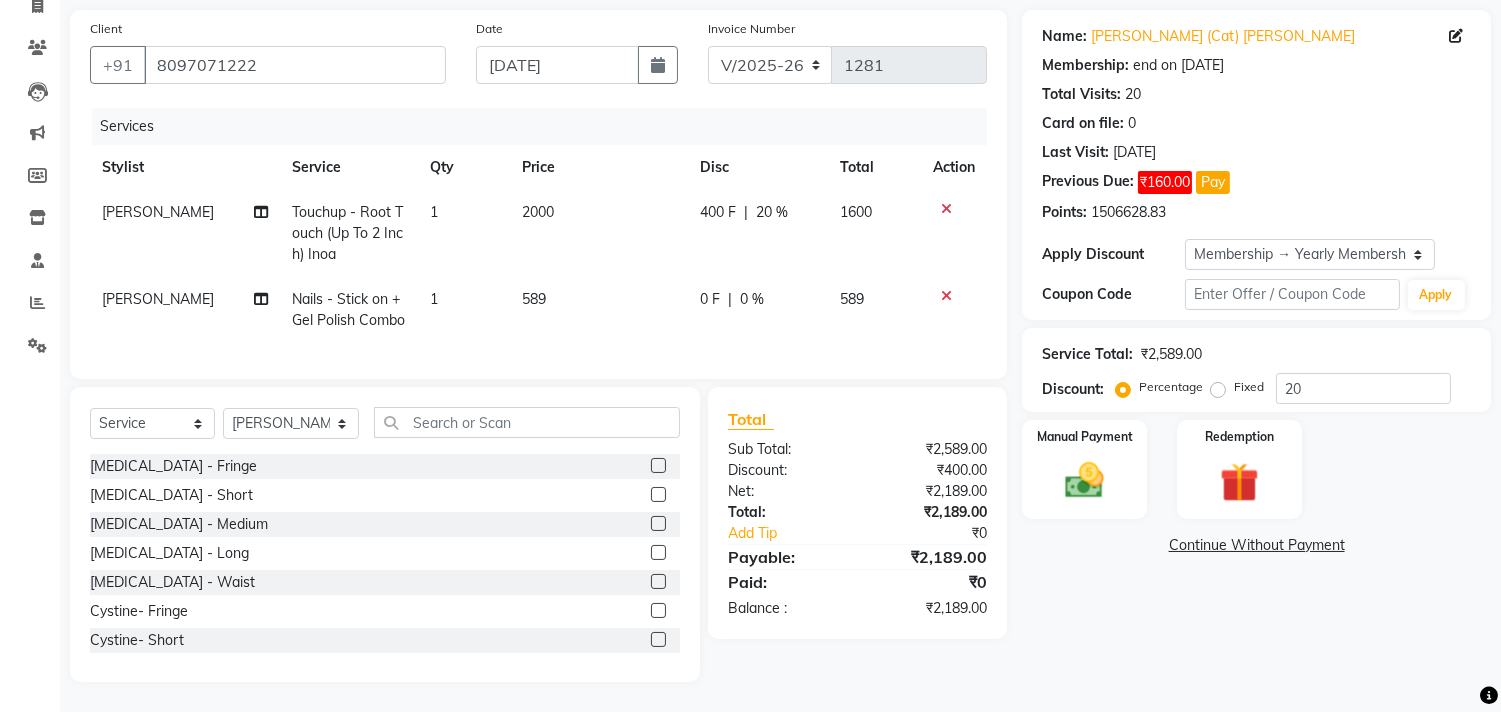 click on "Pay" 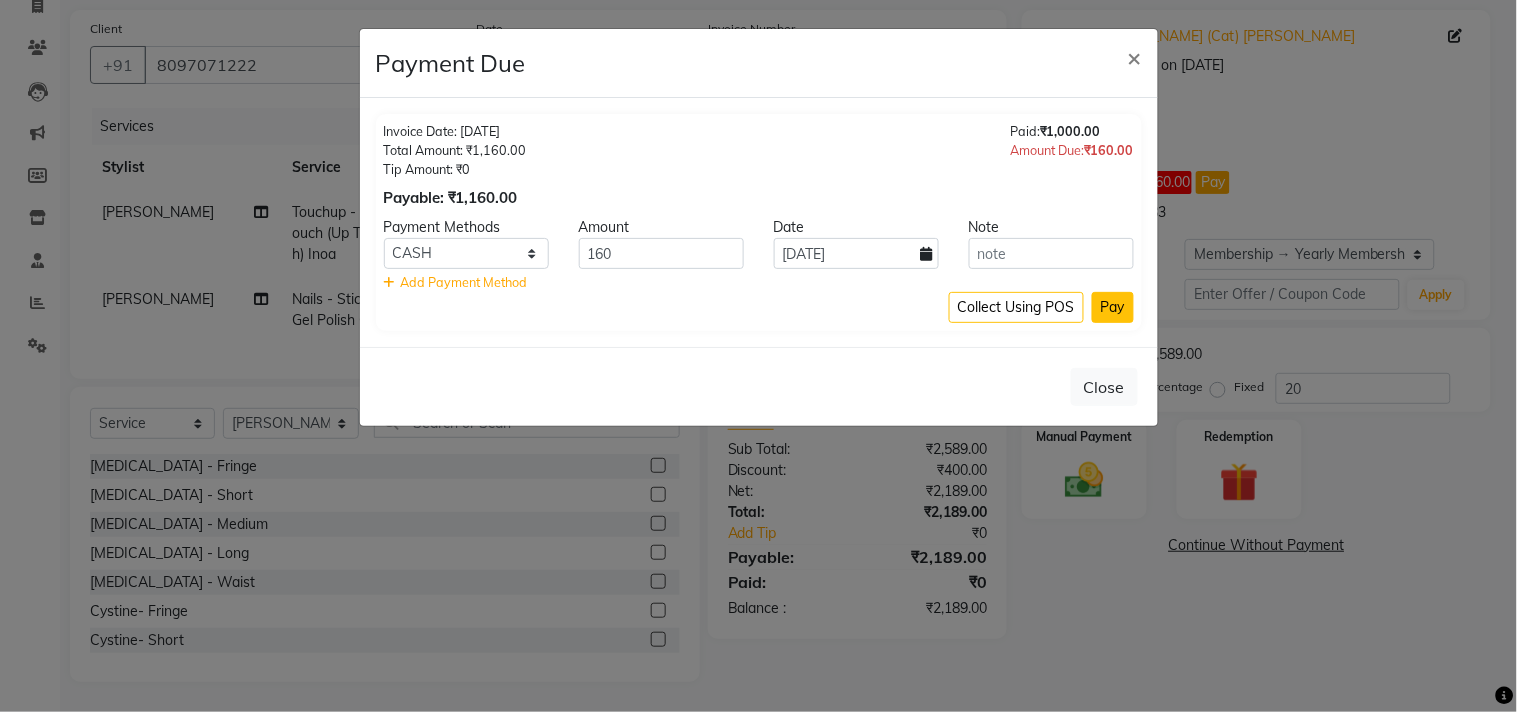 click on "Pay" 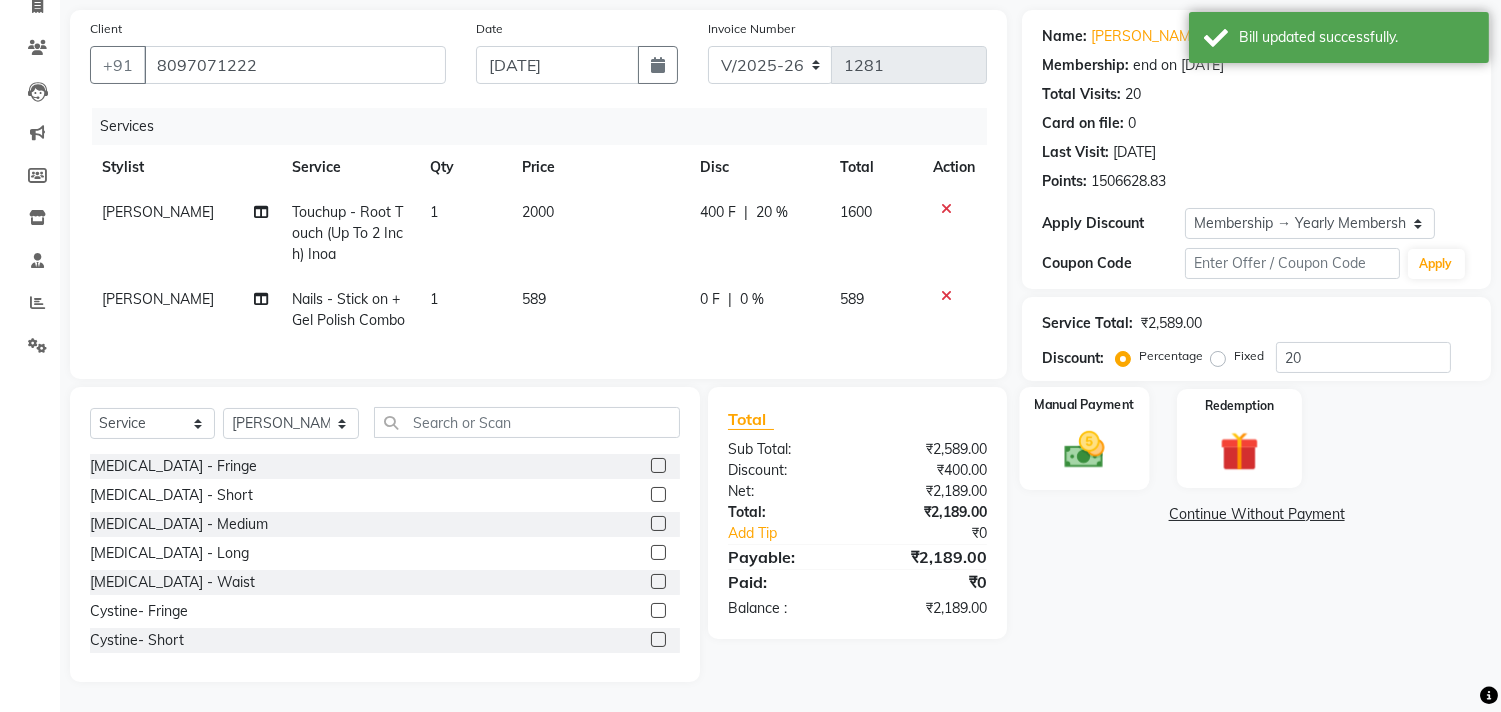 click 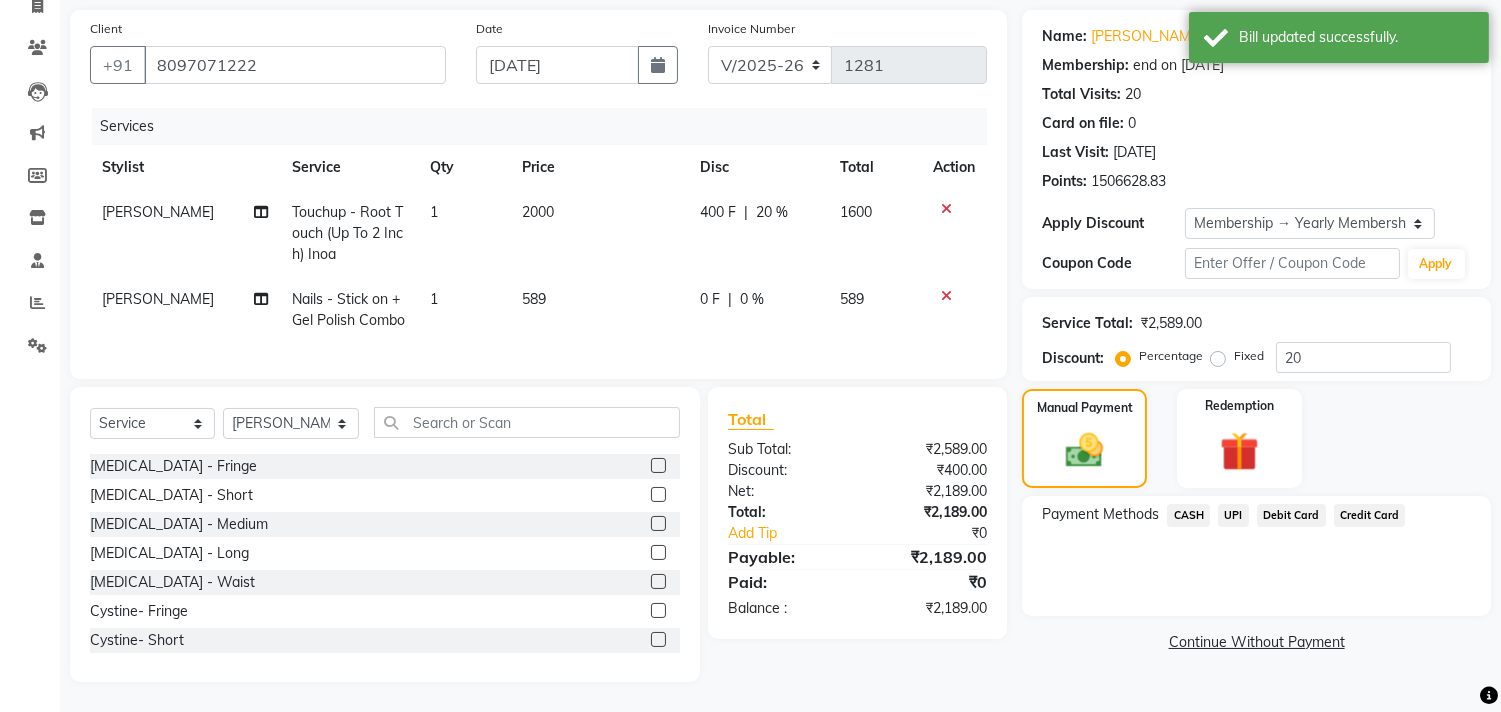 click on "CASH" 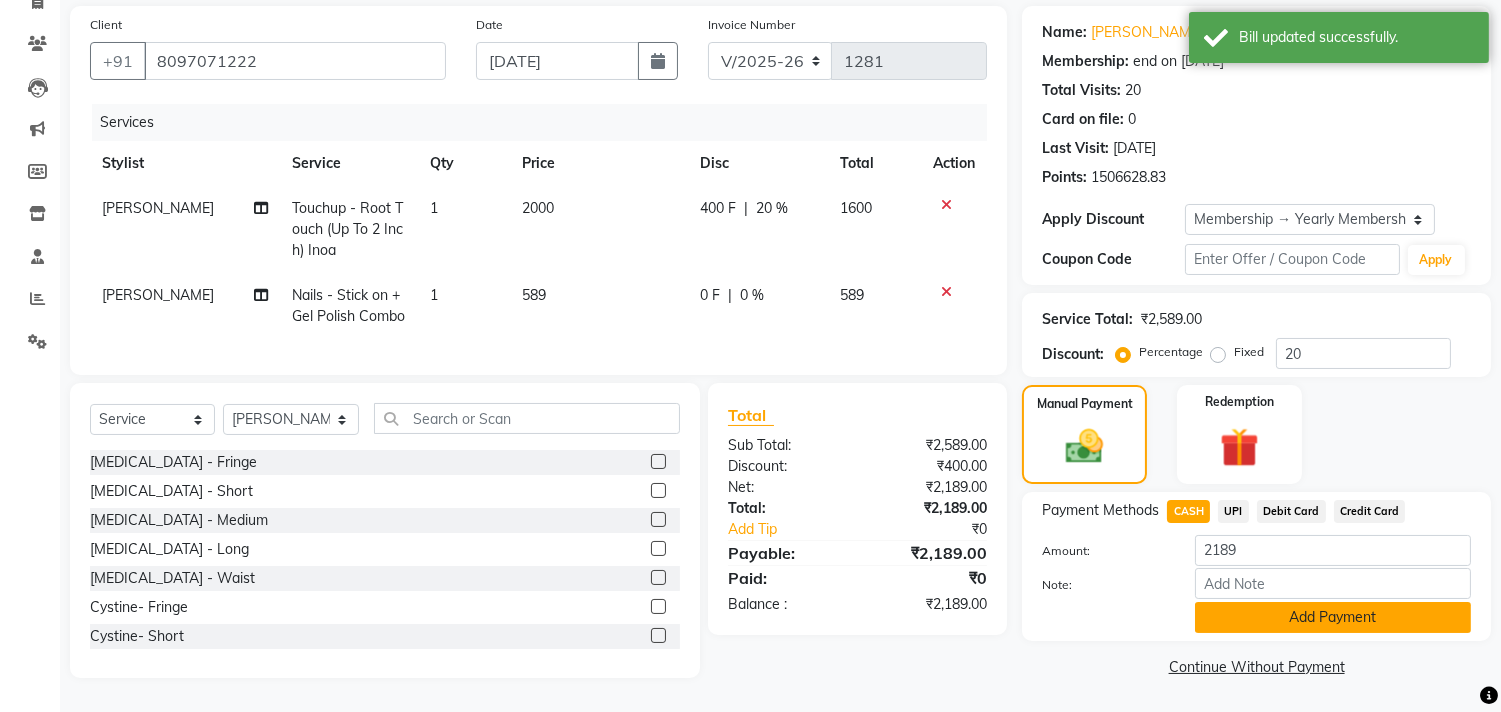 click on "Add Payment" 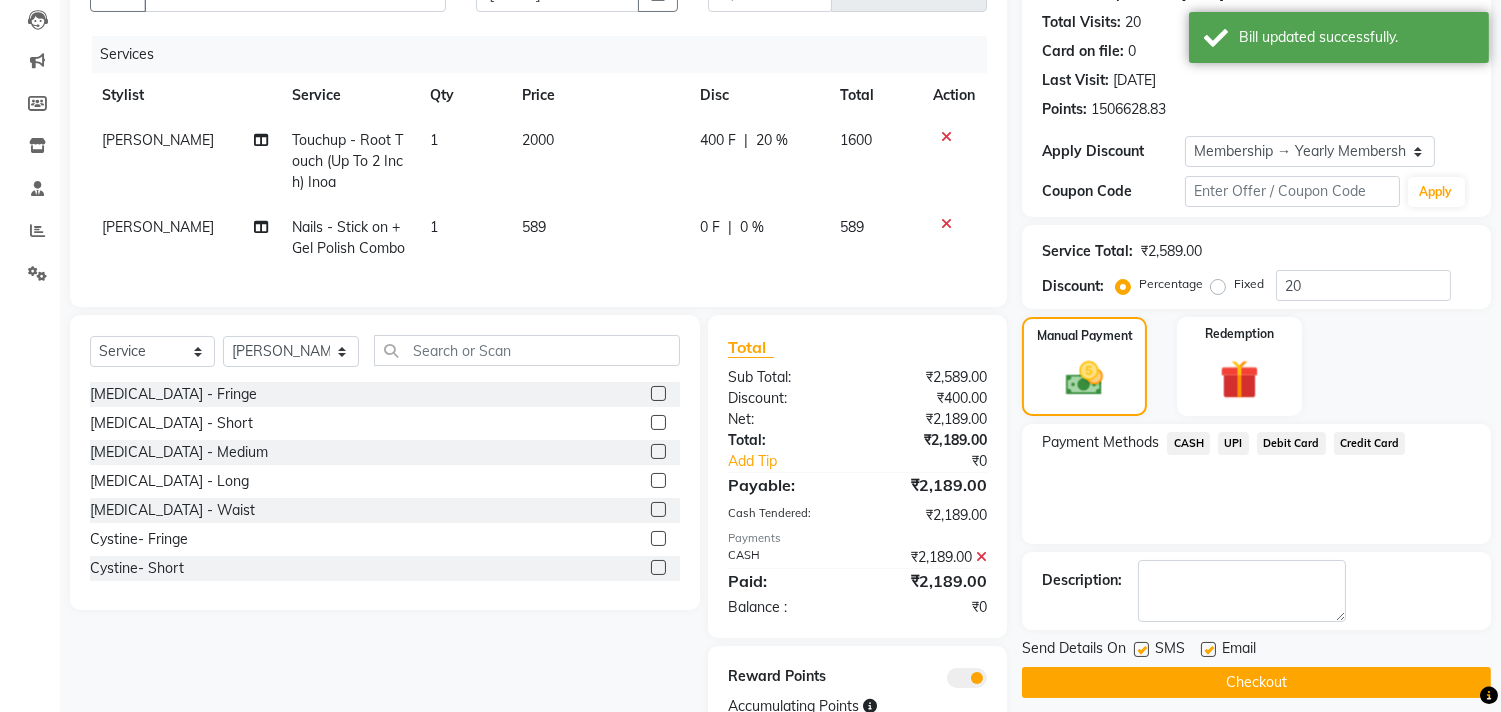 scroll, scrollTop: 304, scrollLeft: 0, axis: vertical 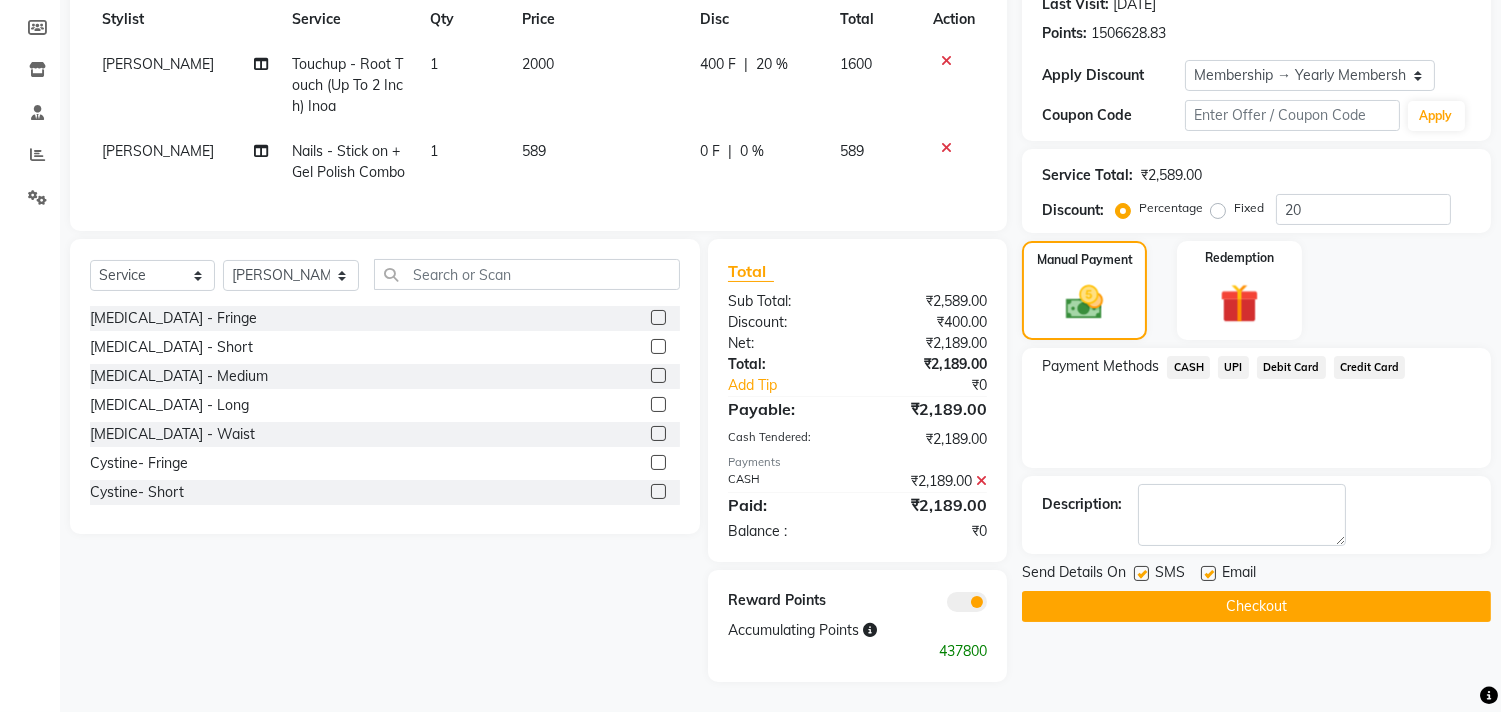 click on "Checkout" 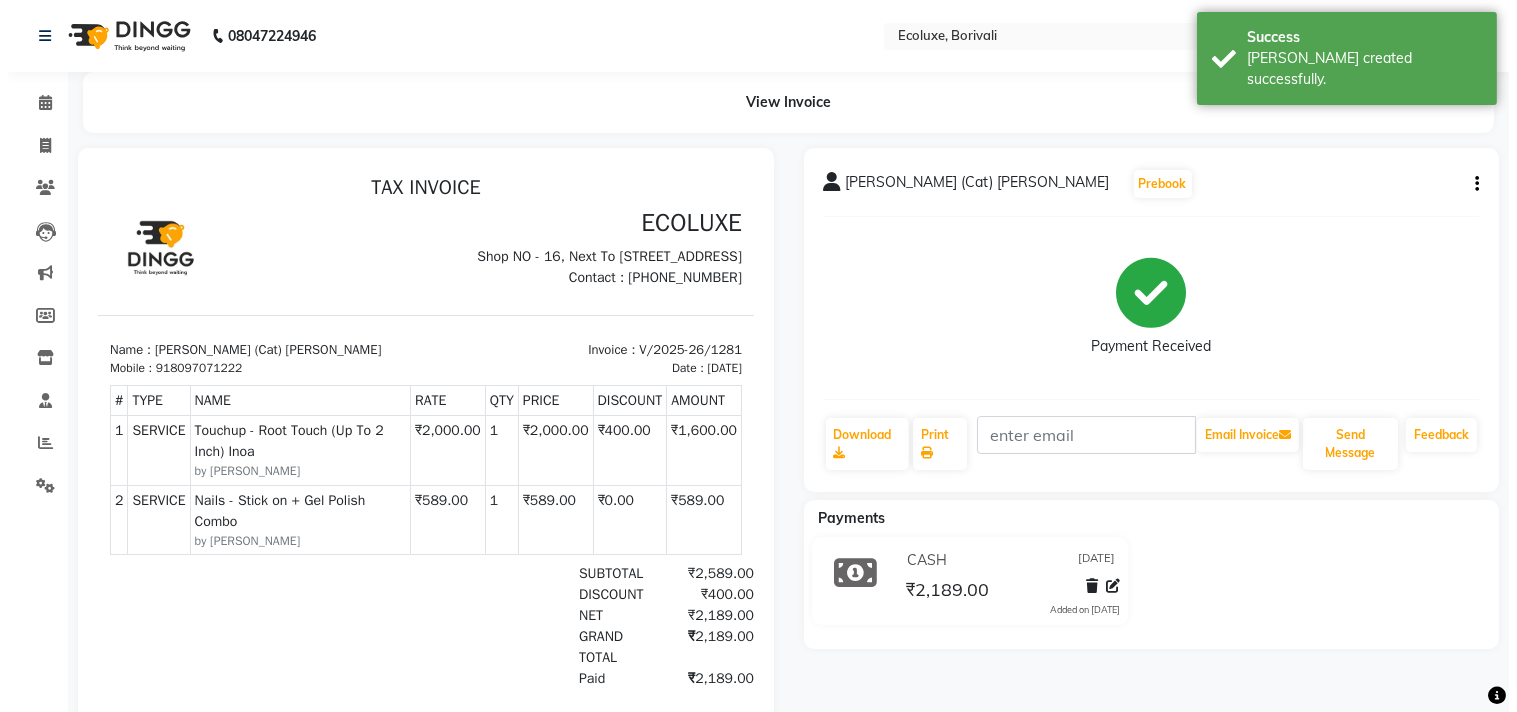 scroll, scrollTop: 0, scrollLeft: 0, axis: both 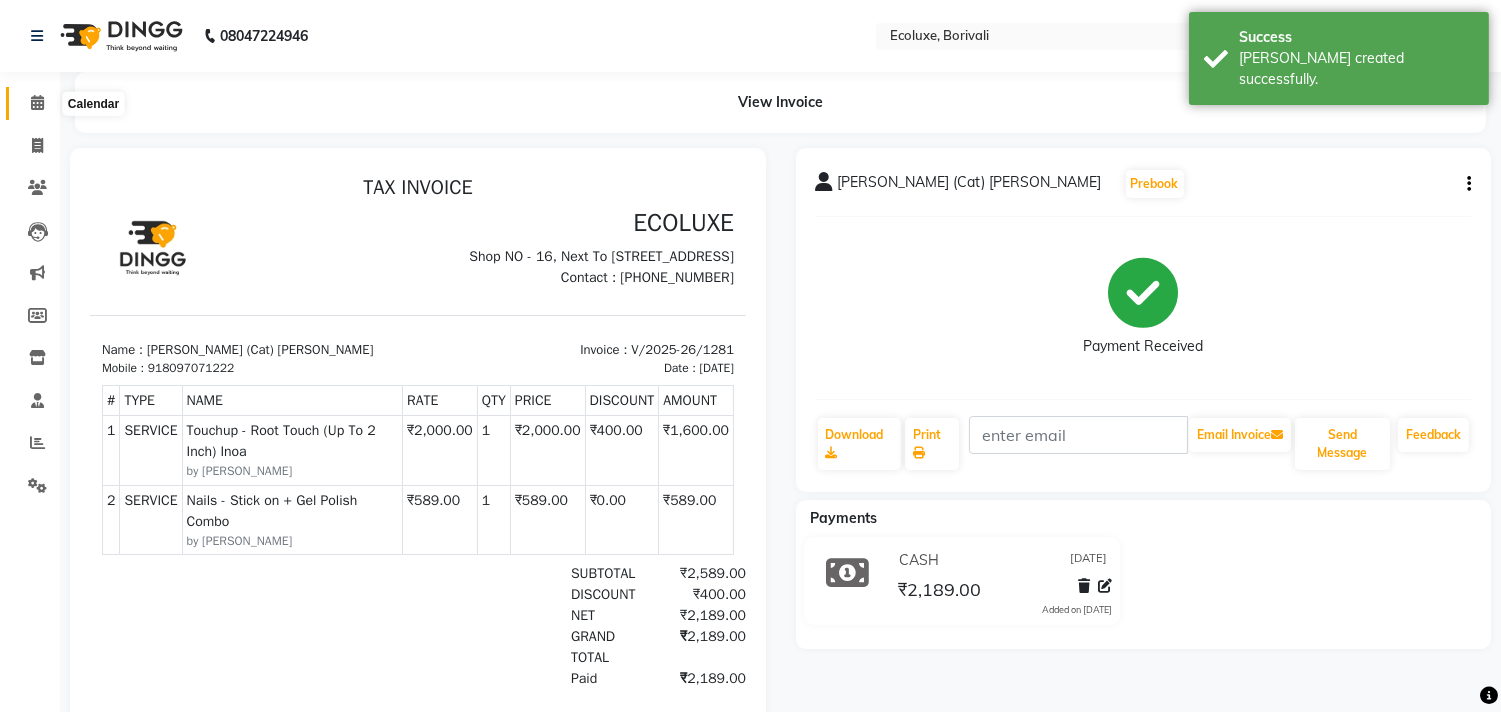 click 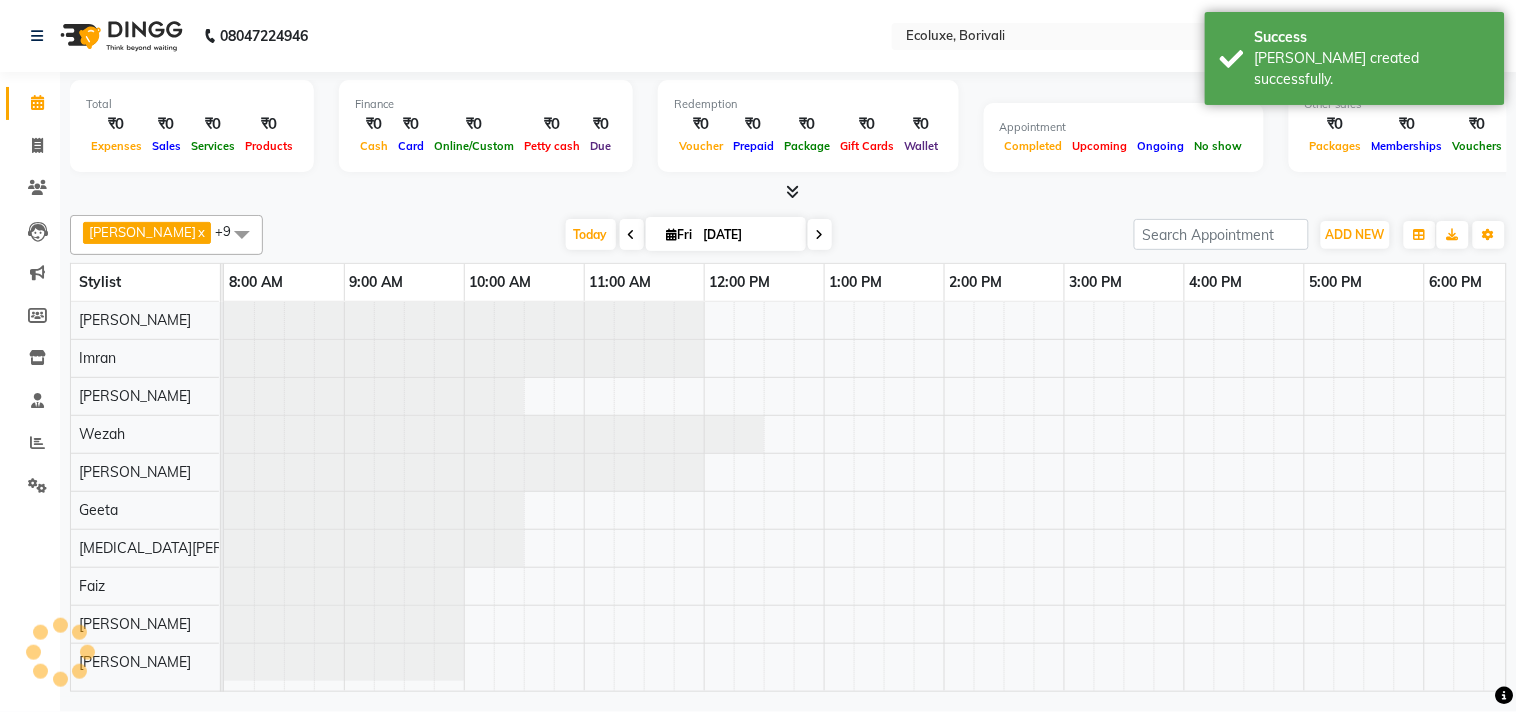 scroll, scrollTop: 7, scrollLeft: 0, axis: vertical 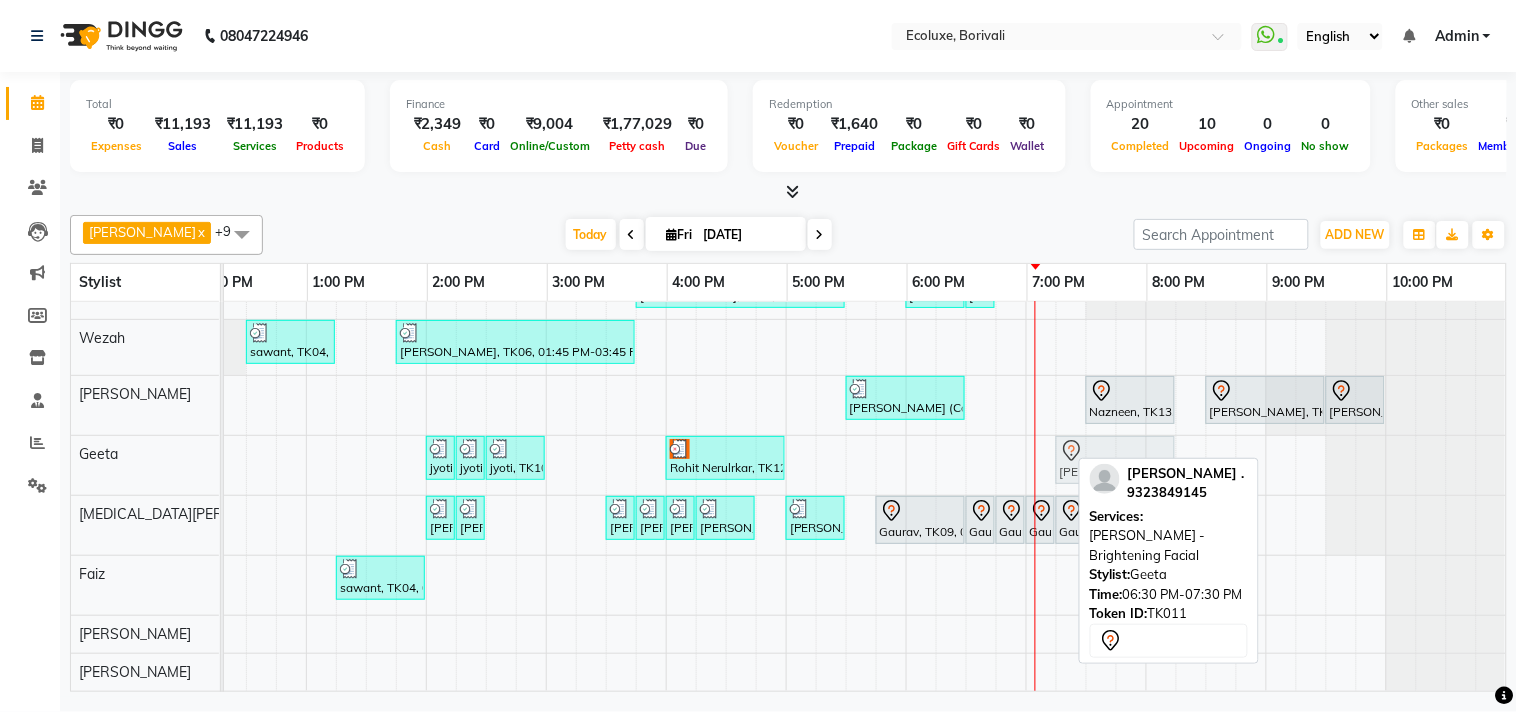 drag, startPoint x: 992, startPoint y: 451, endPoint x: 1070, endPoint y: 447, distance: 78.10249 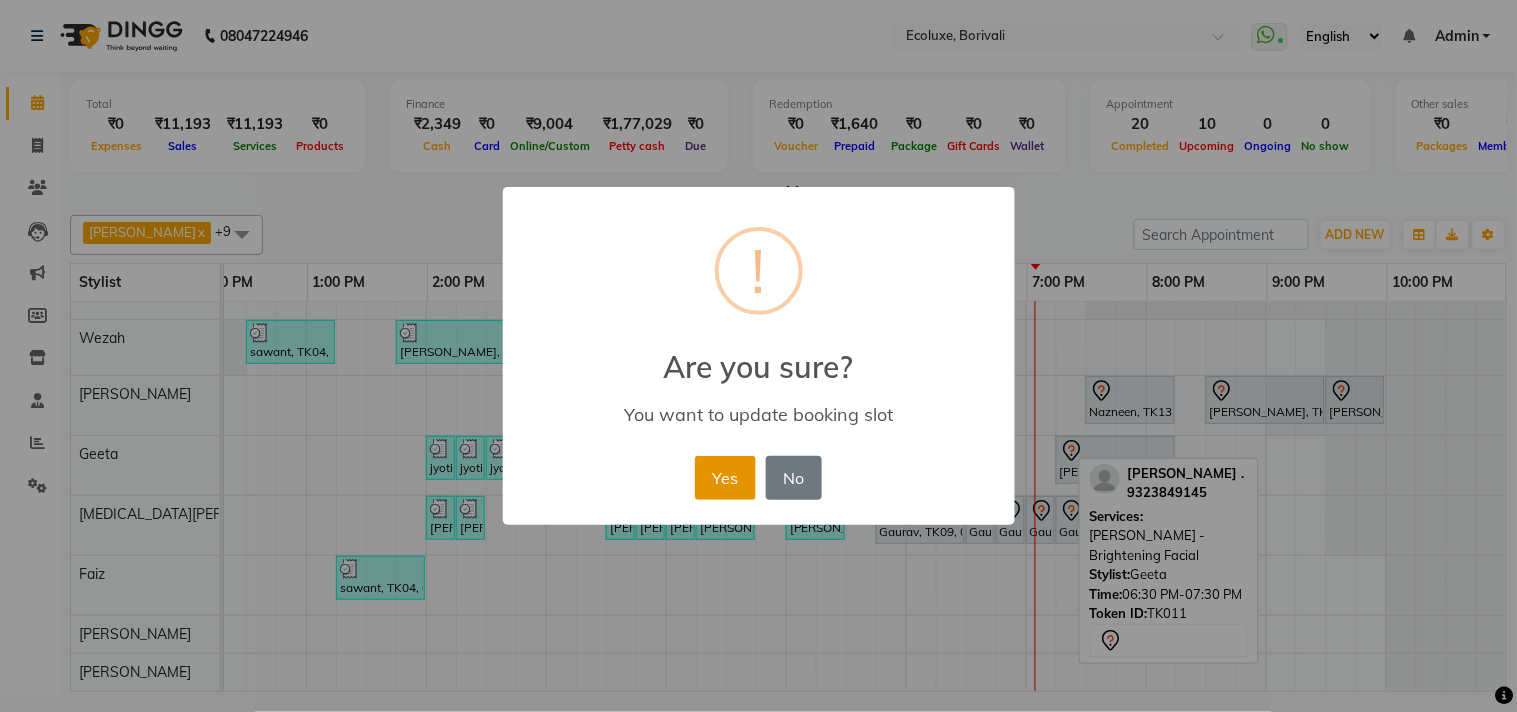 click on "Yes" at bounding box center [725, 478] 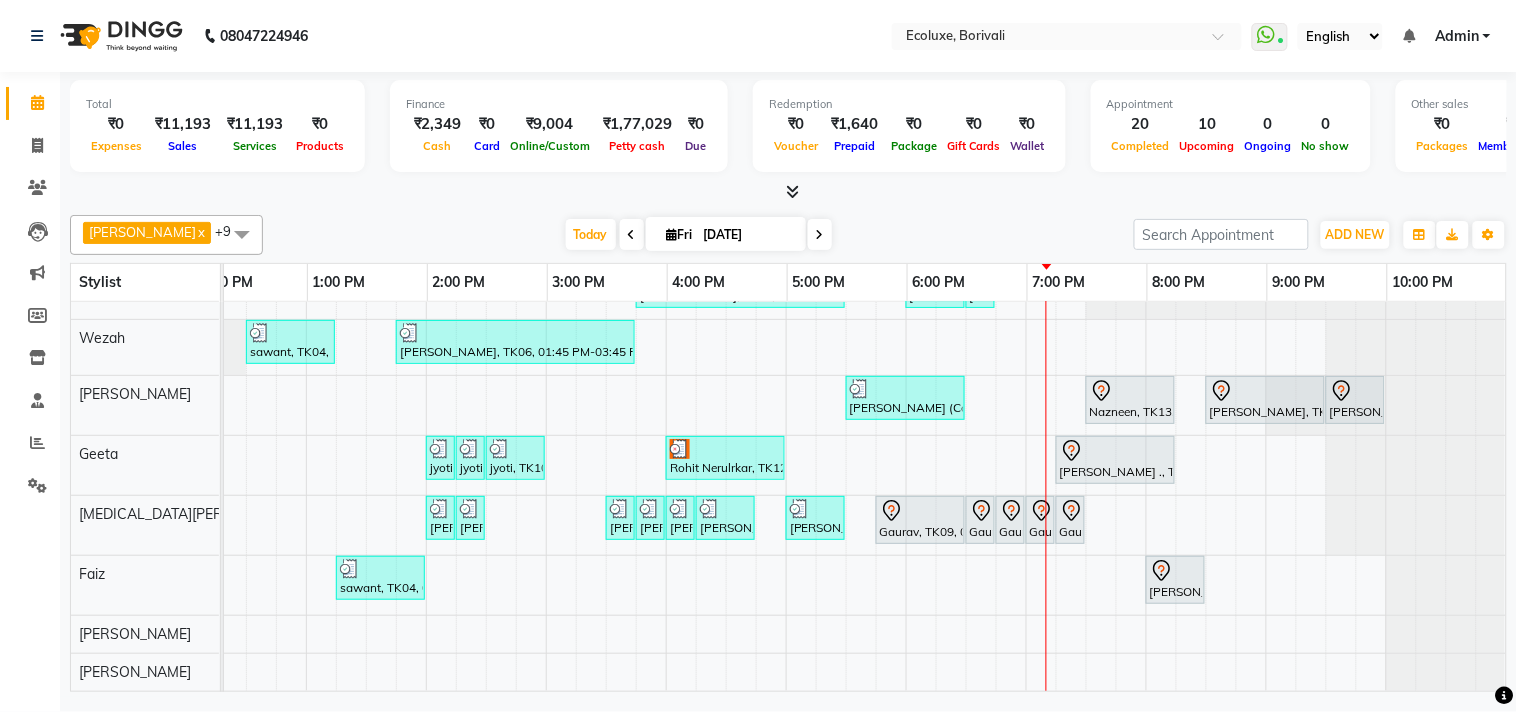 click on "Alisha Sasankar  x Geeta  x Shafique  x Sonal Sawant   x  Imran   x Kamal Khende  x Neelu  x Wezah  x Faiz  x Nikita Raut  x +9 Select All  Imran  Alisha Sasankar Faiz Geeta Harshada Pawar  Kamal Khende Mohammad Faisal  Neelu Nikita Raut Sakina Shafique Sonal Sawant  Umar Shaikh Wezah Today  Fri 11-07-2025 Toggle Dropdown Add Appointment Add Invoice Add Expense Add Attendance Add Client Add Transaction Toggle Dropdown Add Appointment Add Invoice Add Expense Add Attendance Add Client ADD NEW Toggle Dropdown Add Appointment Add Invoice Add Expense Add Attendance Add Client Add Transaction Alisha Sasankar  x Geeta  x Shafique  x Sonal Sawant   x  Imran   x Kamal Khende  x Neelu  x Wezah  x Faiz  x Nikita Raut  x +9 Select All  Imran  Alisha Sasankar Faiz Geeta Harshada Pawar  Kamal Khende Mohammad Faisal  Neelu Nikita Raut Sakina Shafique Sonal Sawant  Umar Shaikh Wezah Group By  Staff View   Room View  View as Vertical  Vertical - Week View  Horizontal  Horizontal - Week View  List  Zoom" 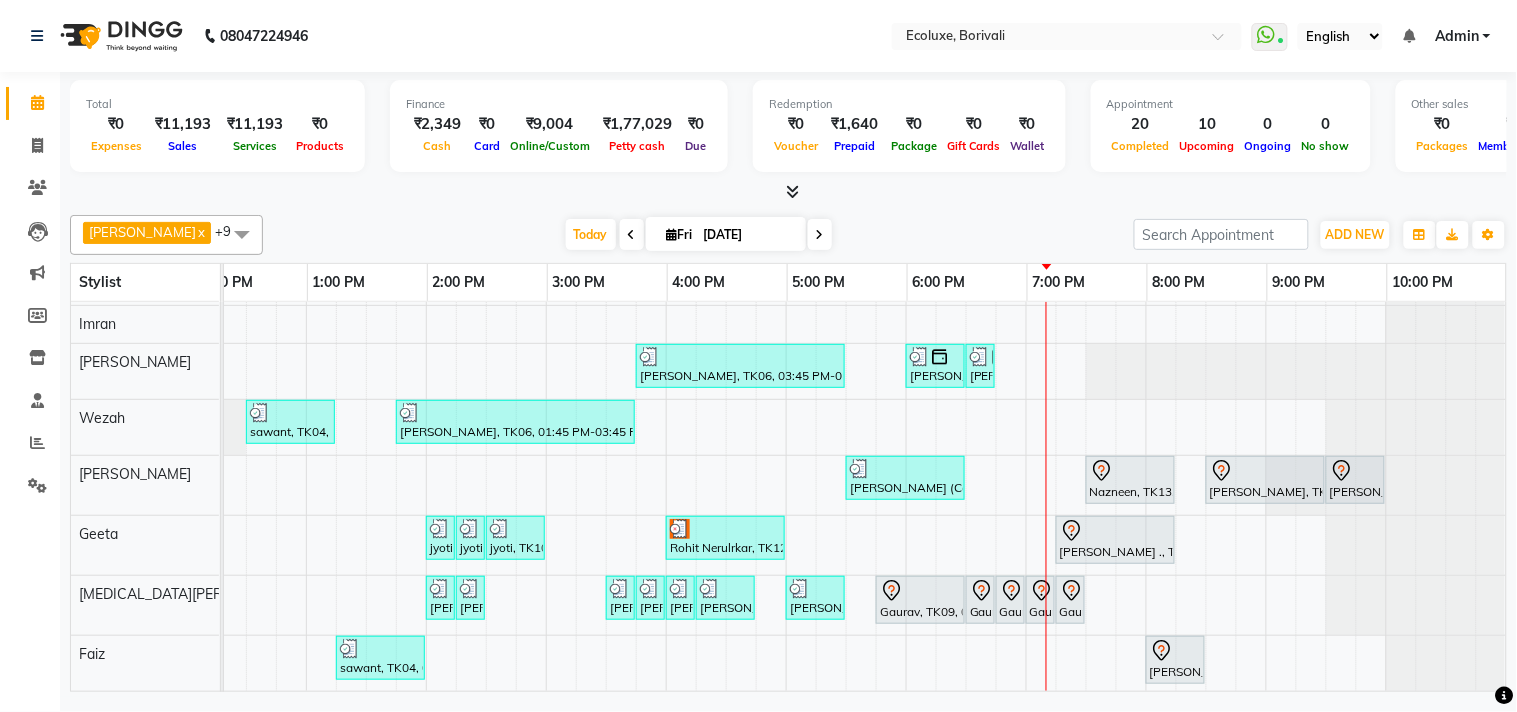 scroll, scrollTop: 0, scrollLeft: 414, axis: horizontal 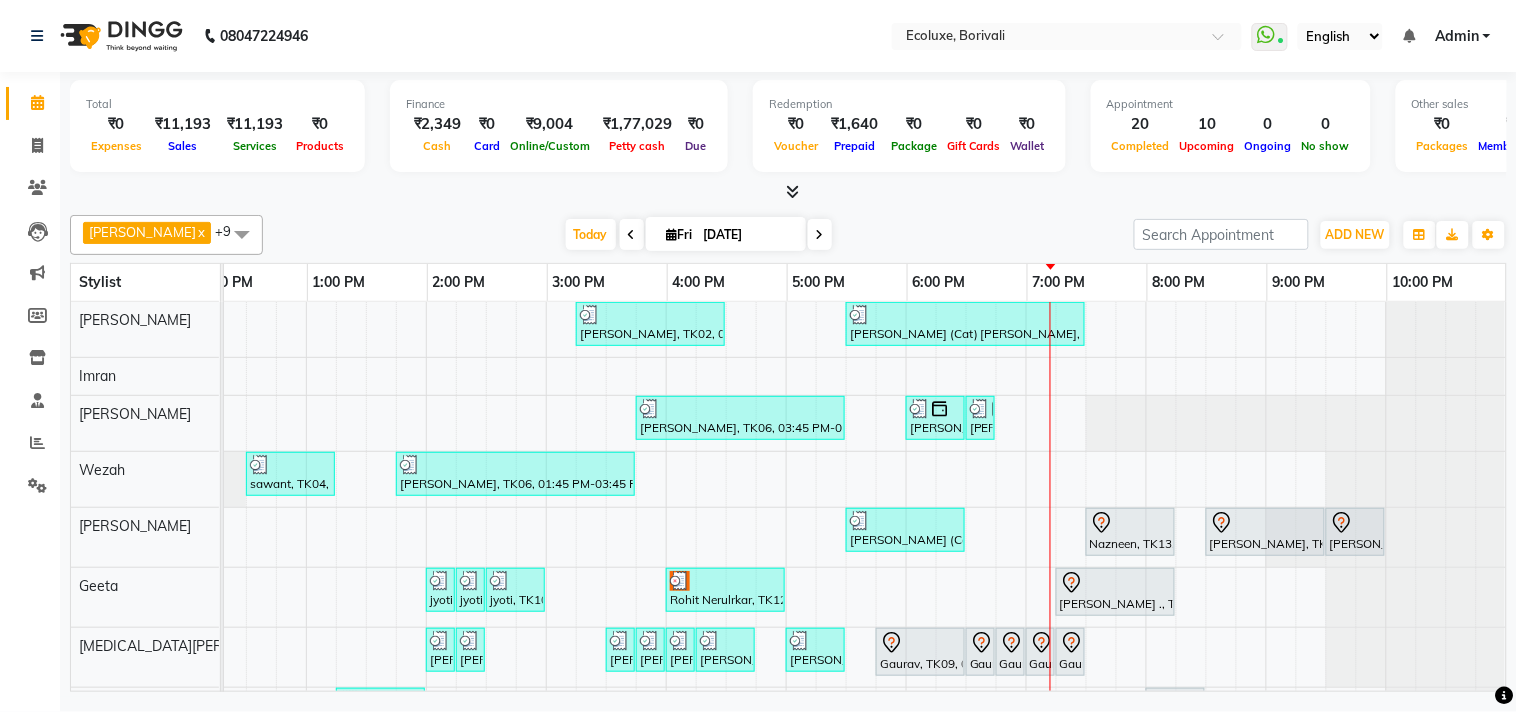 click on "Purvi Bhansali, TK02, 03:15 PM-04:30 PM, Touchup - Root Touch (Up To 2 Inch) Inoa     Khyati (Cat) Mistry, TK05, 05:30 PM-07:30 PM, Touchup - Root Touch (Up To 2 Inch) Inoa     Nisha Patel, TK06, 03:45 PM-05:30 PM, Waxing (Rica Wax) - Full Arms ,Waxing (Rica Wax) - Full Legs,Waxing (Rica Wax) - Underarms,Waxing (Rica Wax) - Brazilian     Vaishali Makwana, TK17, 06:00 PM-06:30 PM, Waxing (Rica Wax) - Full Arms      Vaishali Makwana, TK17, 06:30 PM-06:45 PM, Waxing (Rica Wax) - Half Legs      sawant, TK04, 12:30 PM-01:15 PM, Kids Haircut (Upto 4yrs)     Nisha Patel, TK06, 01:45 PM-03:45 PM, Touchup - Root Touch (Up To 2 Inch) Majirel     Khyati (Cat) Mistry, TK05, 05:30 PM-06:30 PM, Nails - Stick on + Gel Polish Combo             Nazneen, TK13, 07:30 PM-08:15 PM, Classic Pedicure             dipta, TK16, 08:30 PM-09:30 PM, Nails - Stick on + Gel Polish Combo             dipta, TK16, 09:30 PM-10:00 PM, Nails - Plain Gel Polish     jyoti, TK10, 02:00 PM-02:15 PM, Woman Eyebrow" at bounding box center (666, 562) 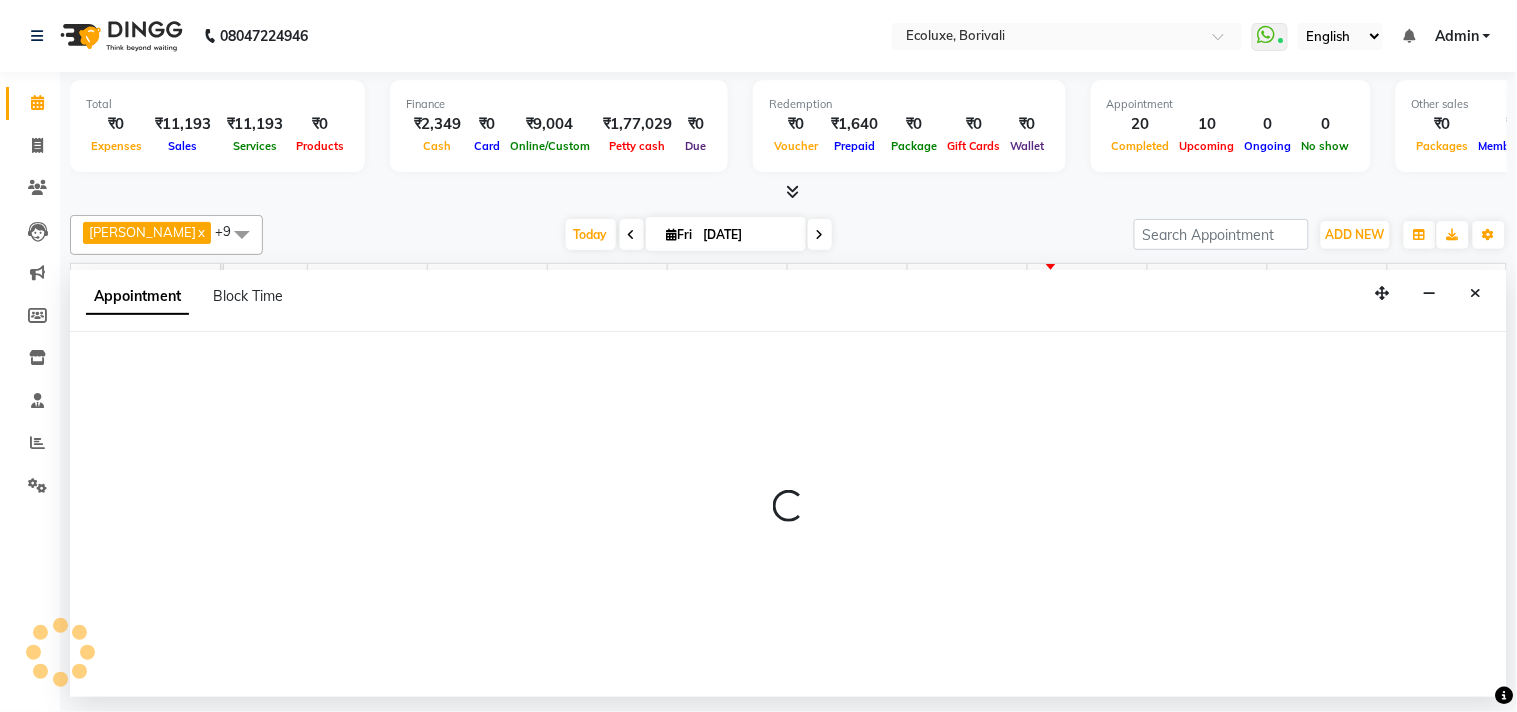 select on "36344" 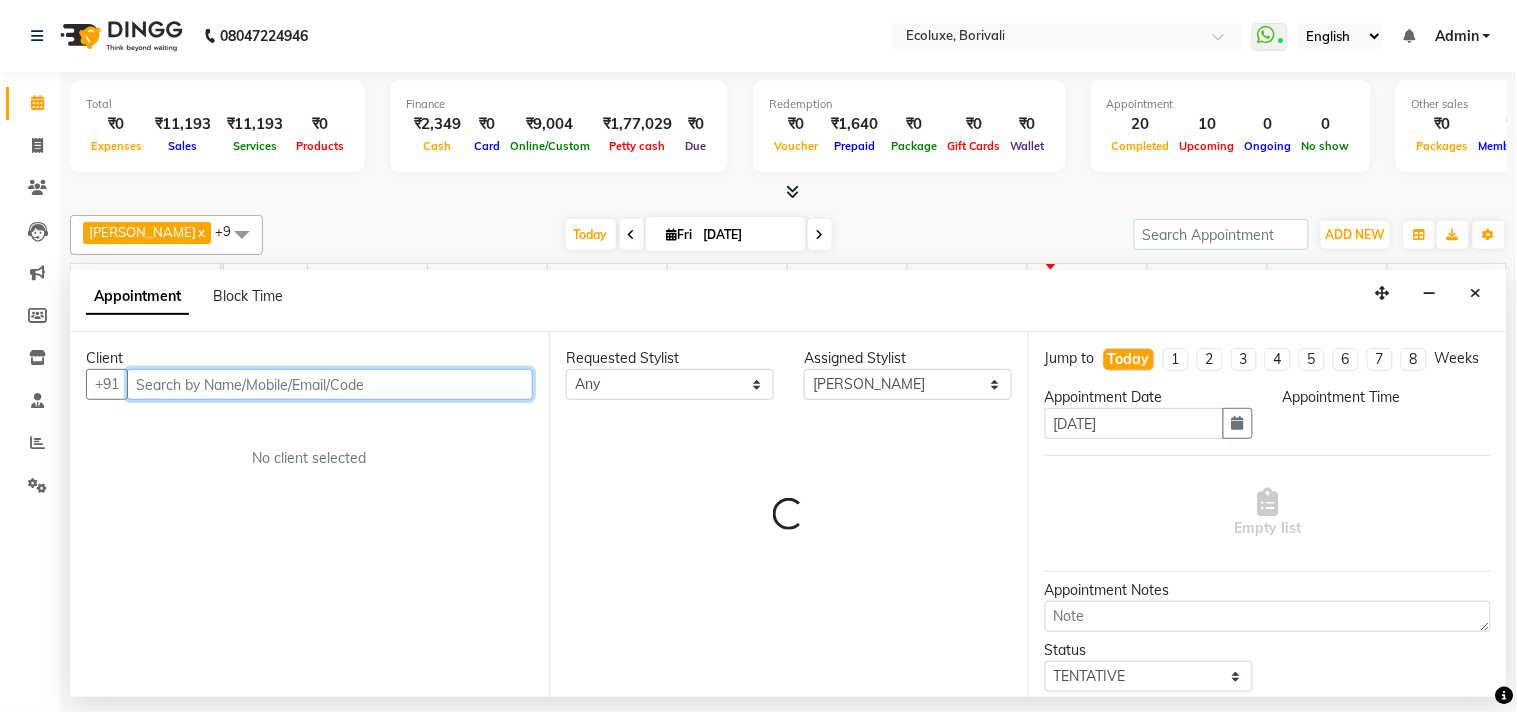 select on "1140" 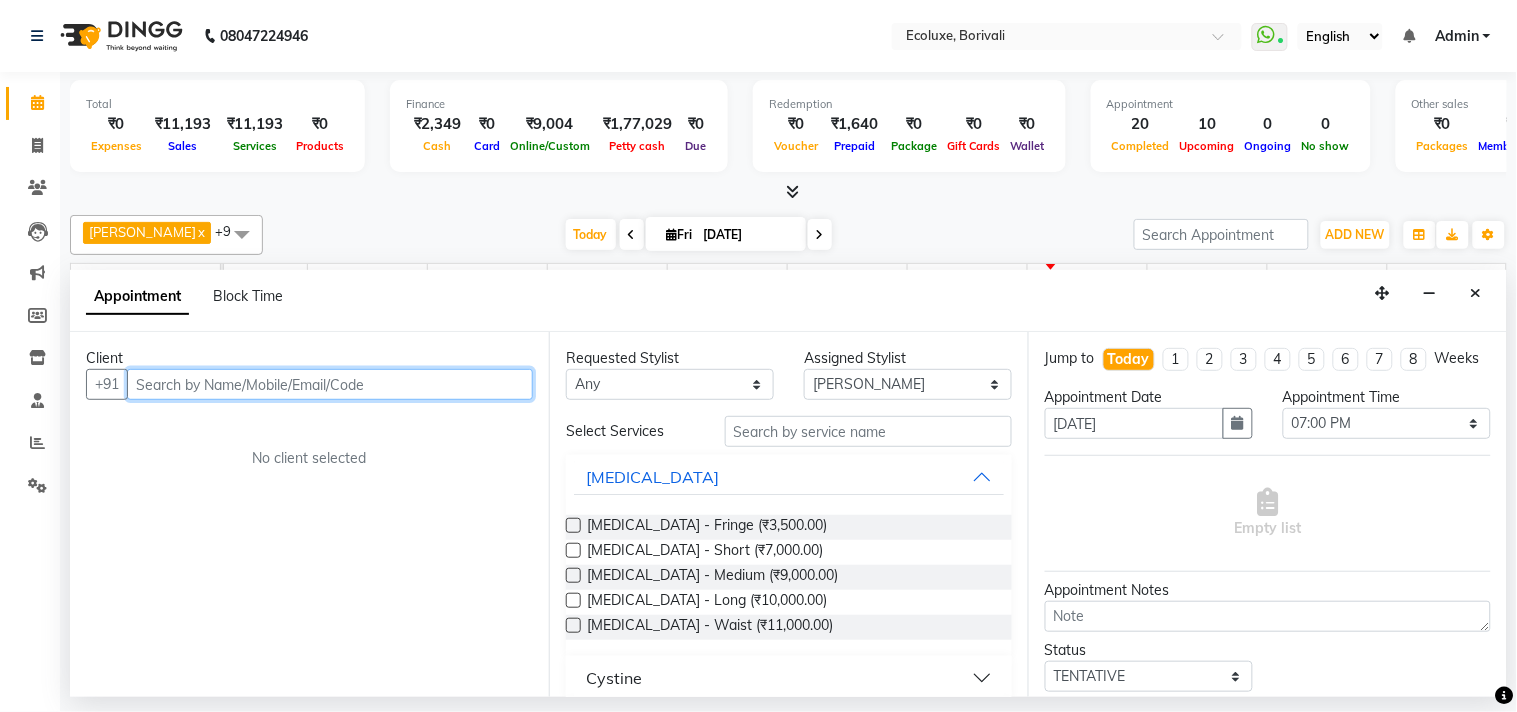 click at bounding box center [330, 384] 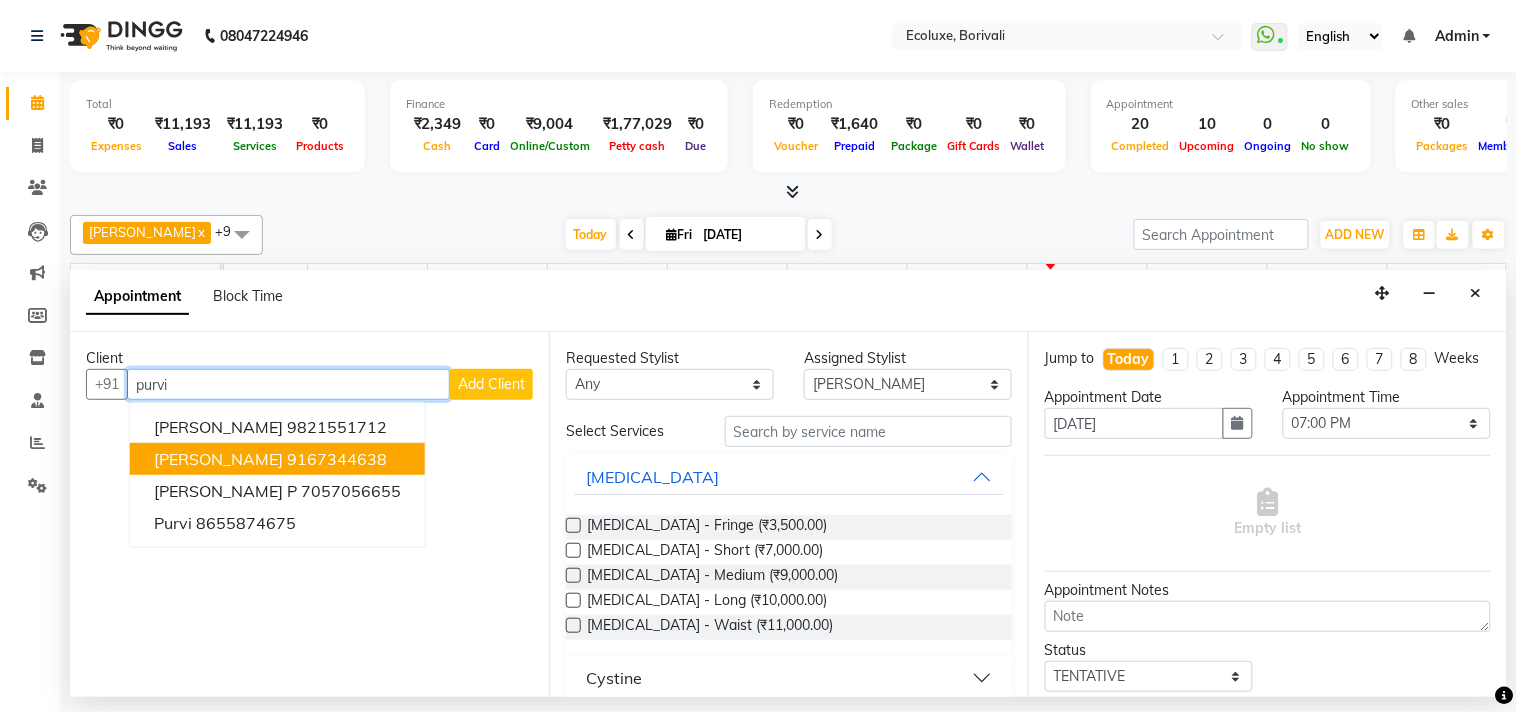 click on "Purvi Gandhi" at bounding box center (218, 459) 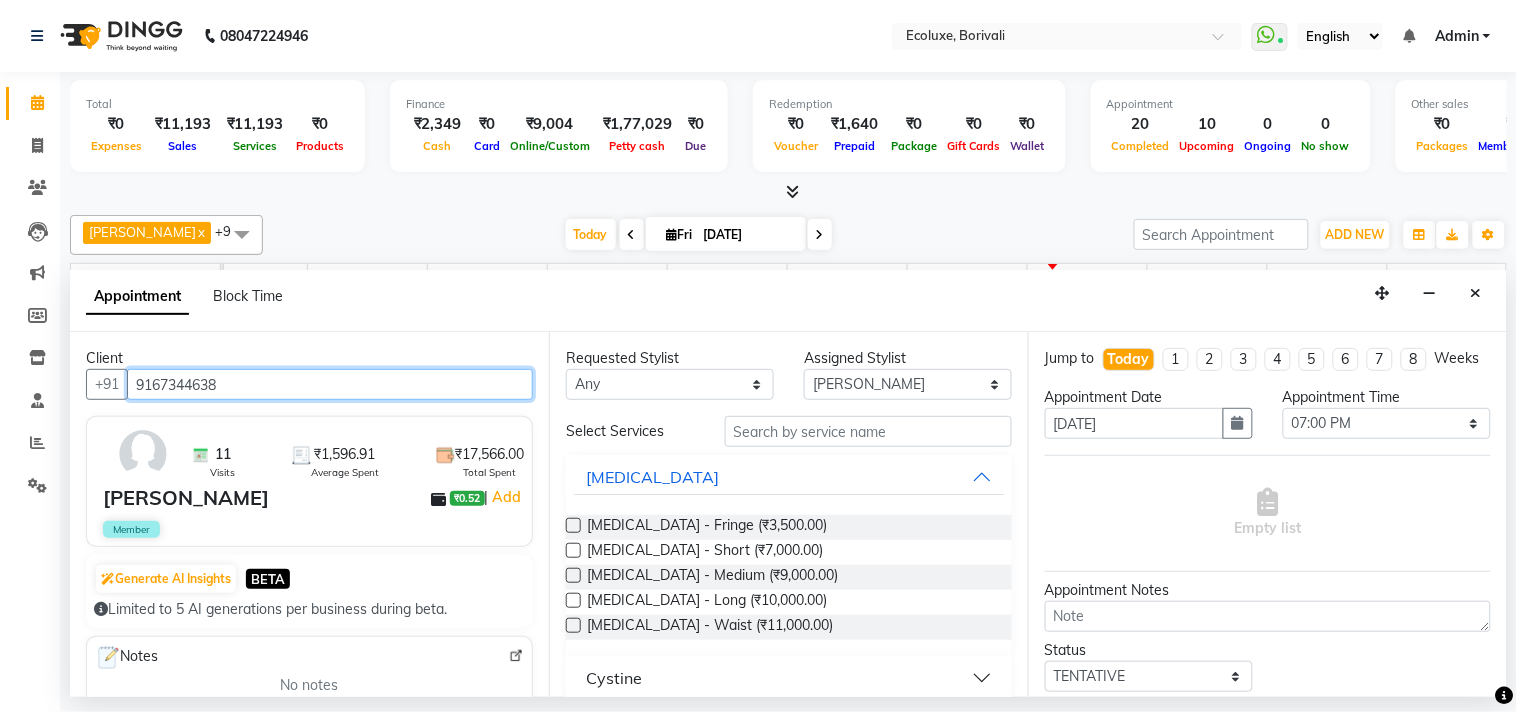 type on "9167344638" 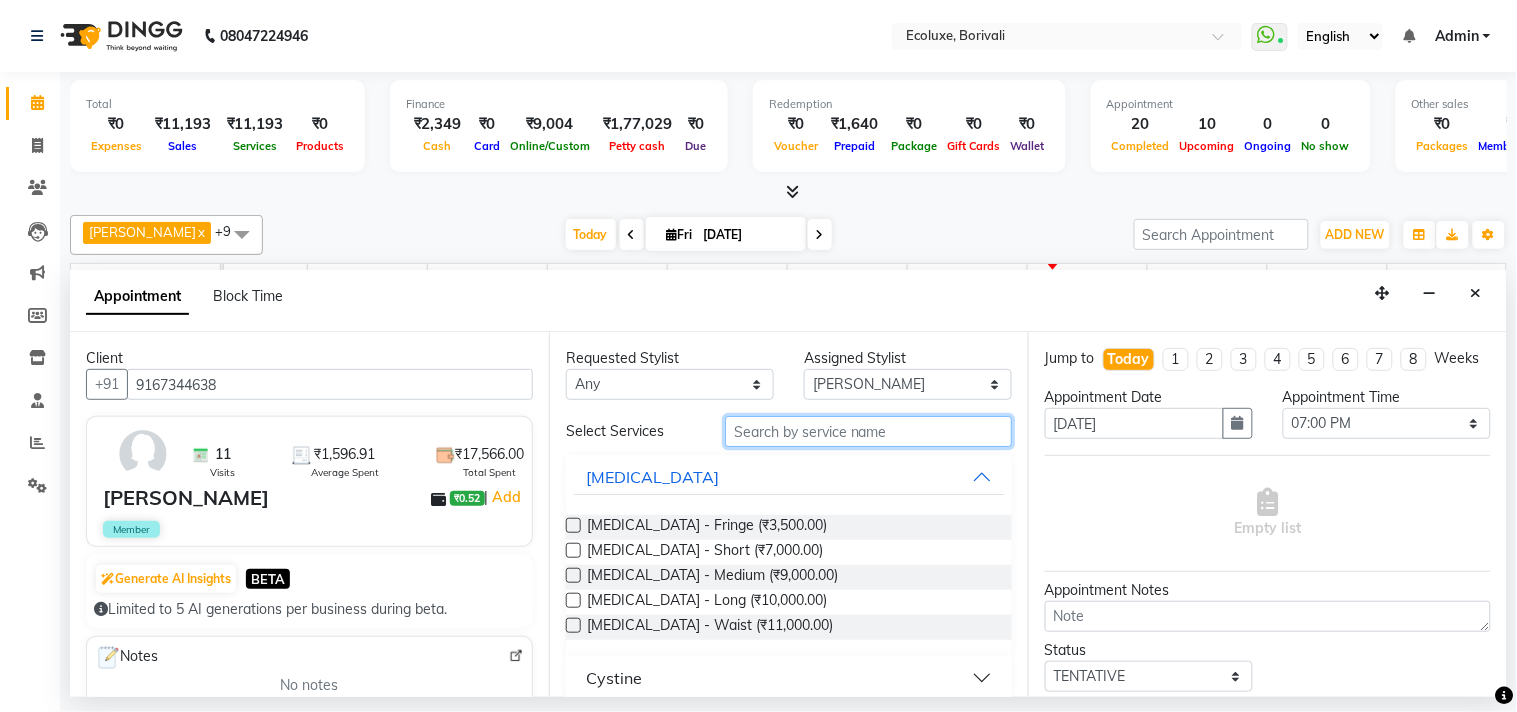 click at bounding box center (868, 431) 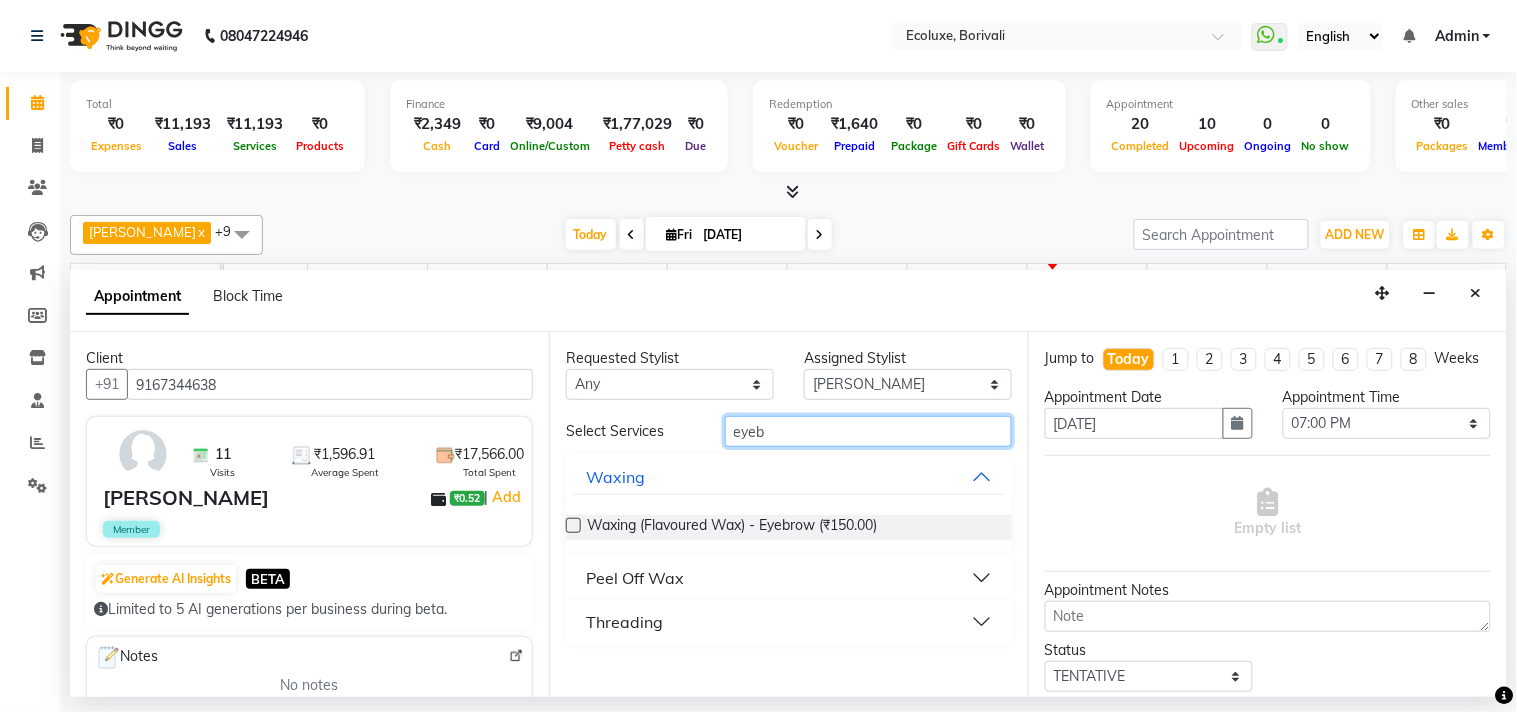 type on "eyeb" 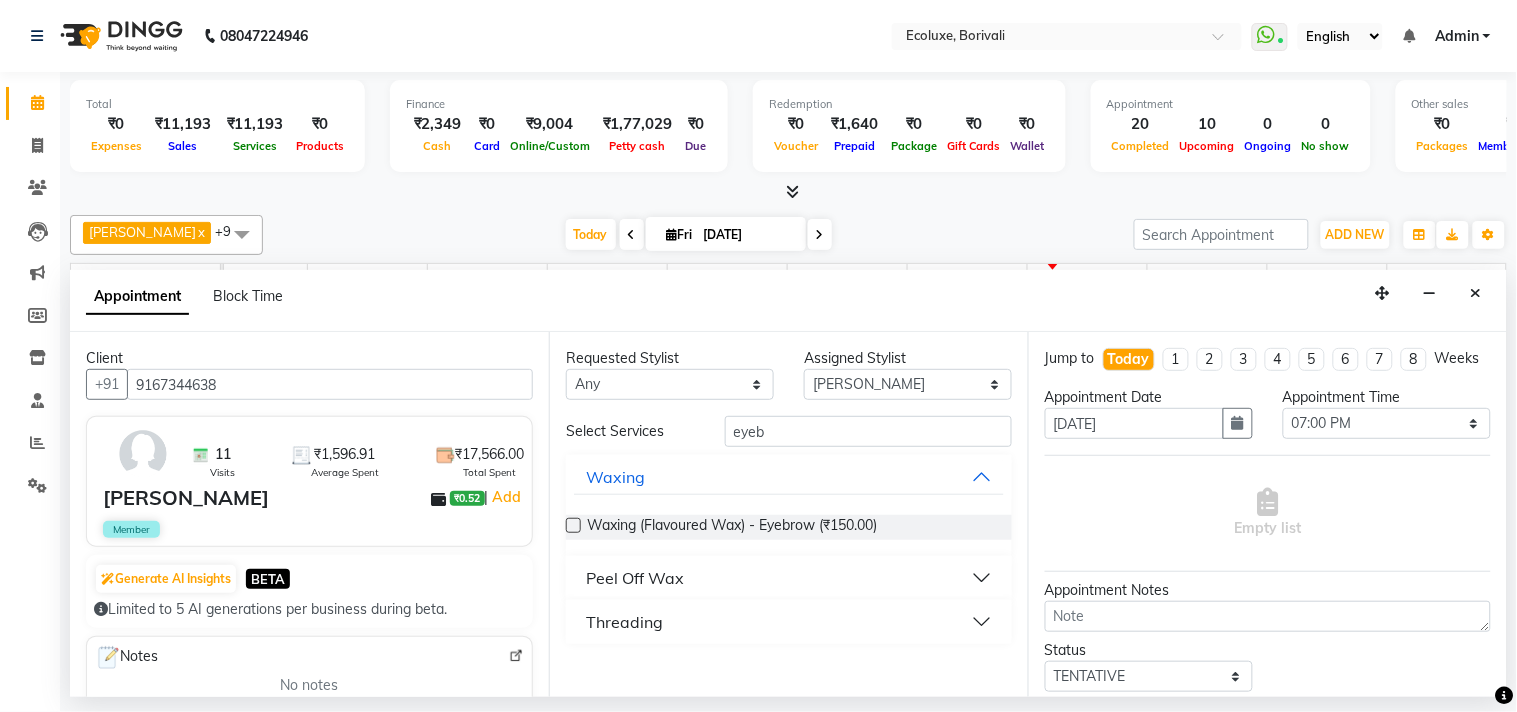 click on "Threading" at bounding box center [624, 622] 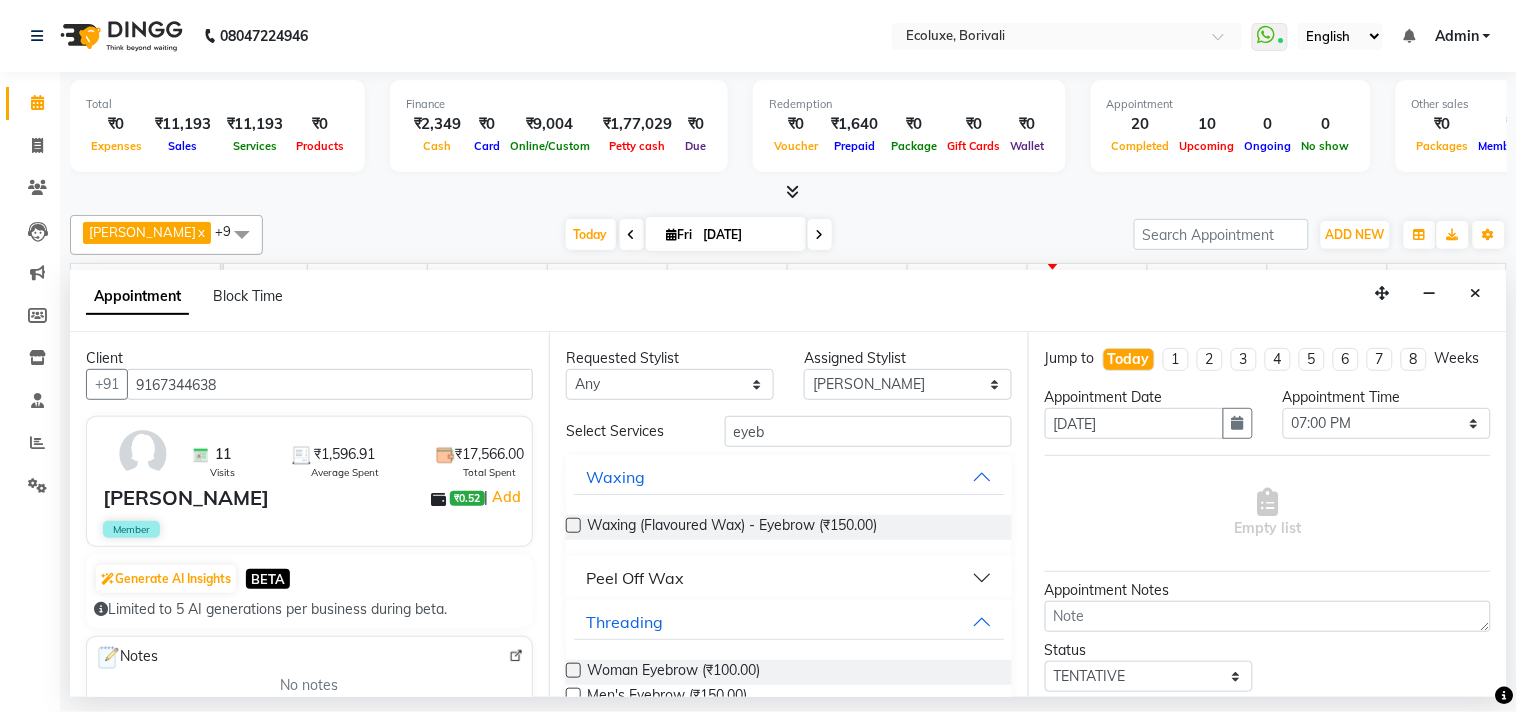 click at bounding box center [573, 670] 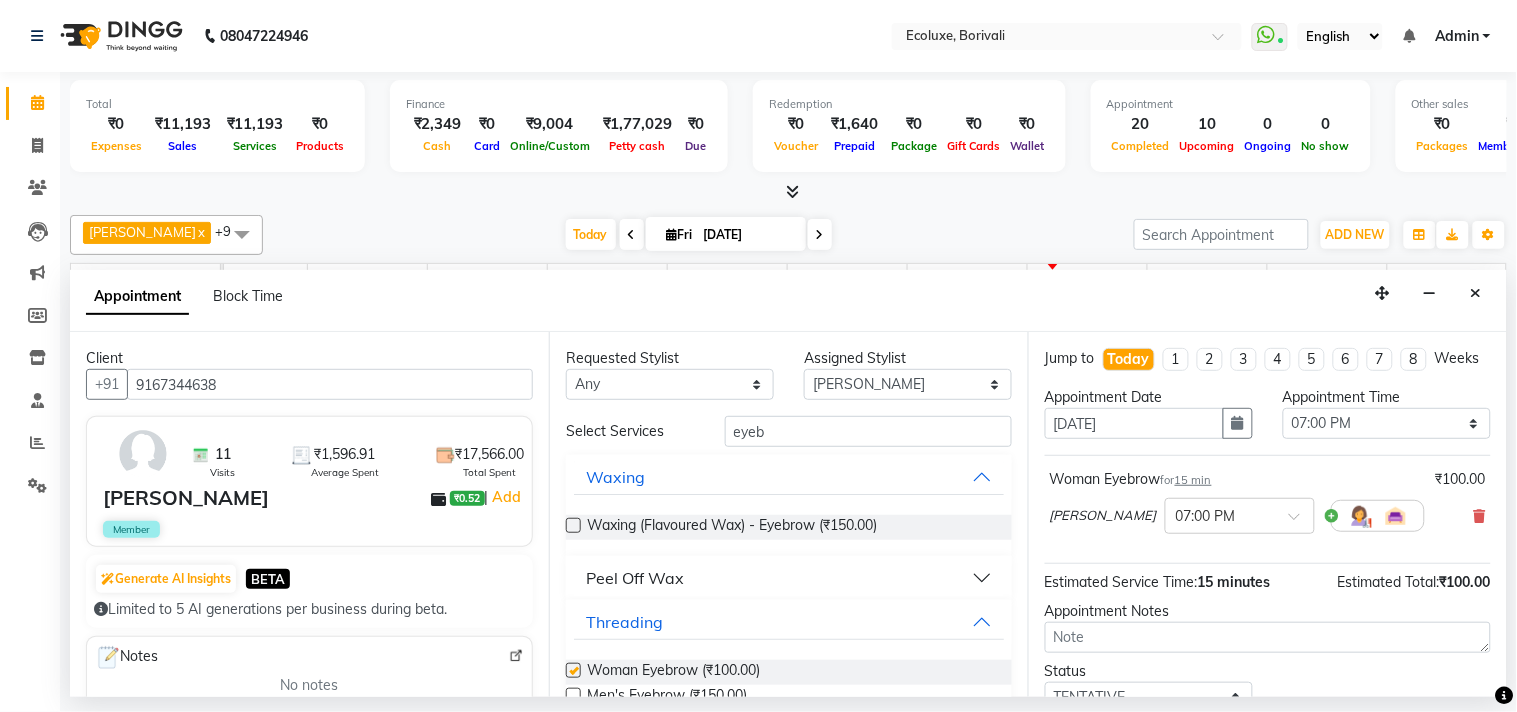 checkbox on "false" 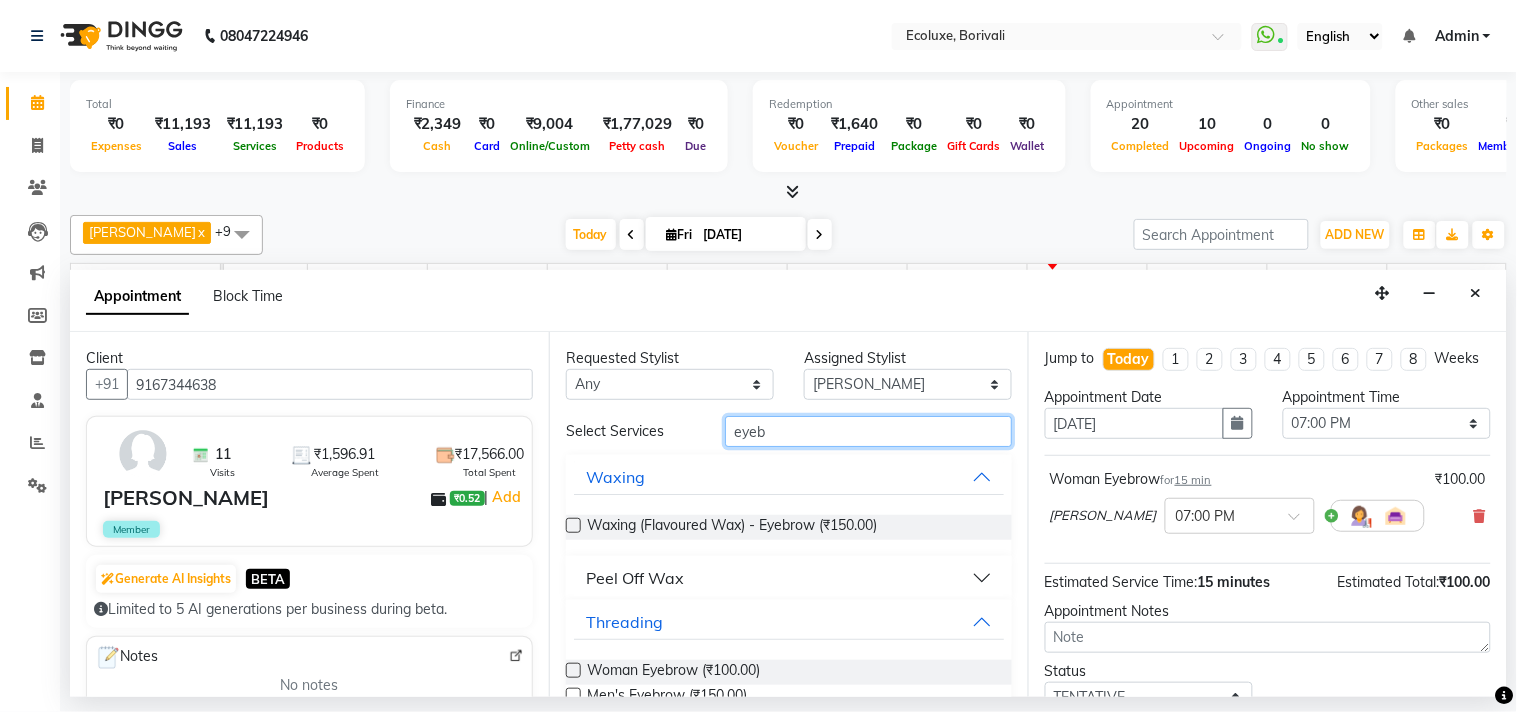 click on "eyeb" at bounding box center (868, 431) 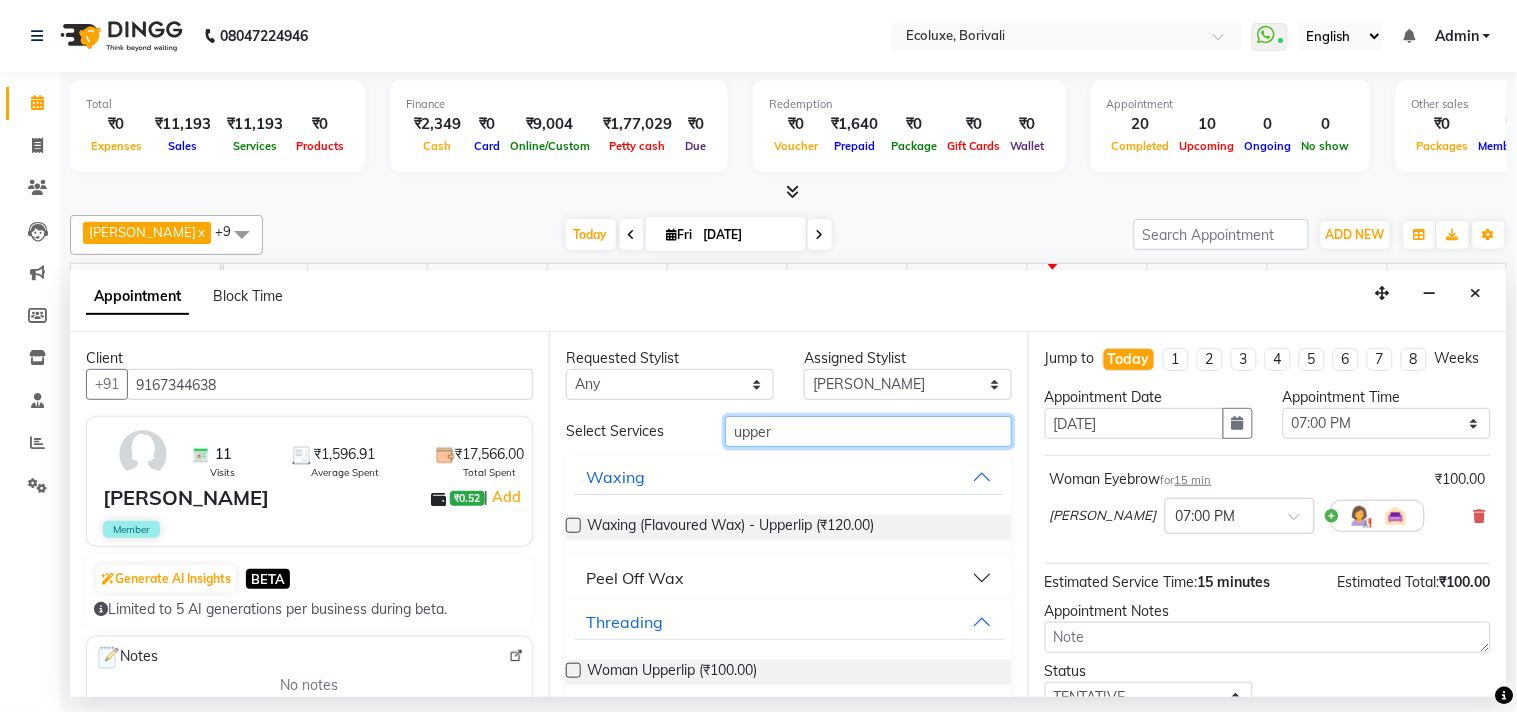 type on "upper" 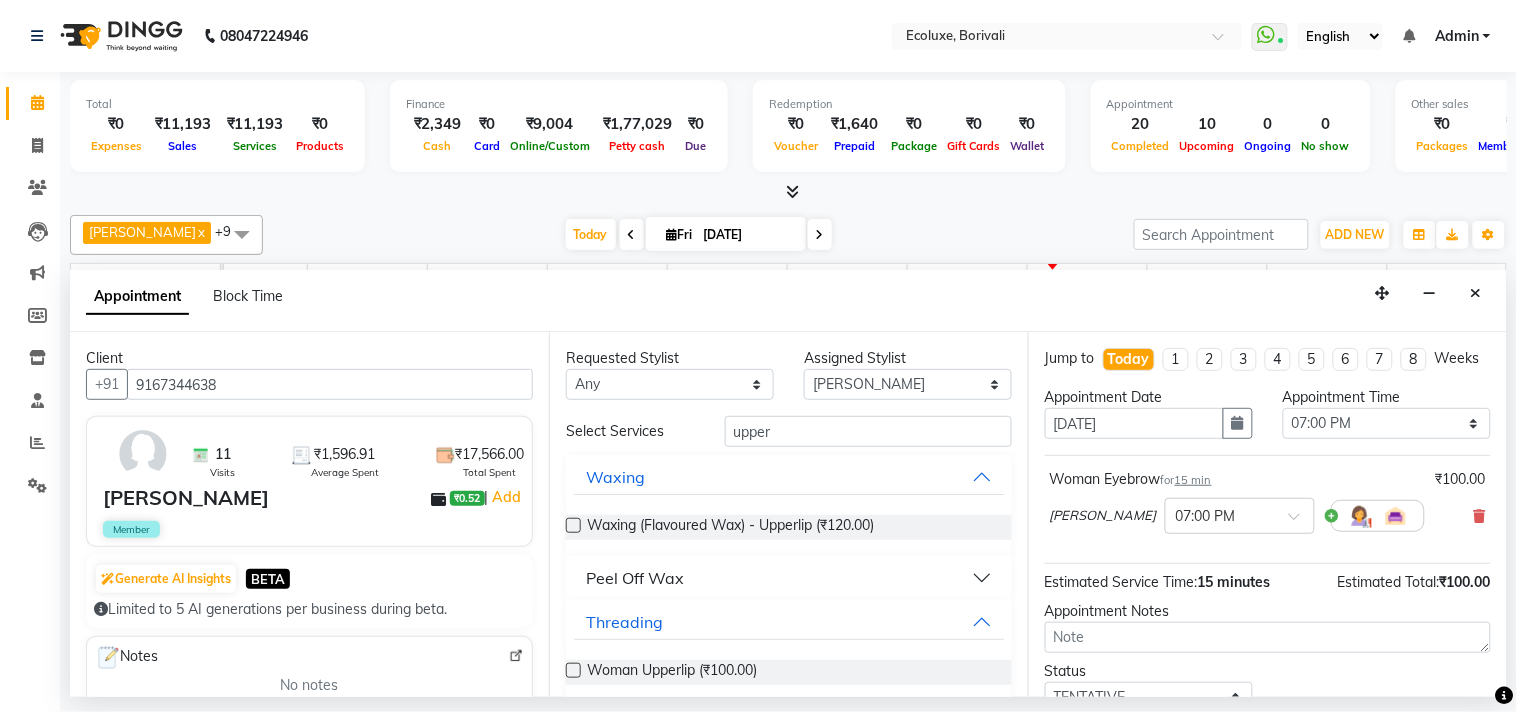 click at bounding box center [573, 670] 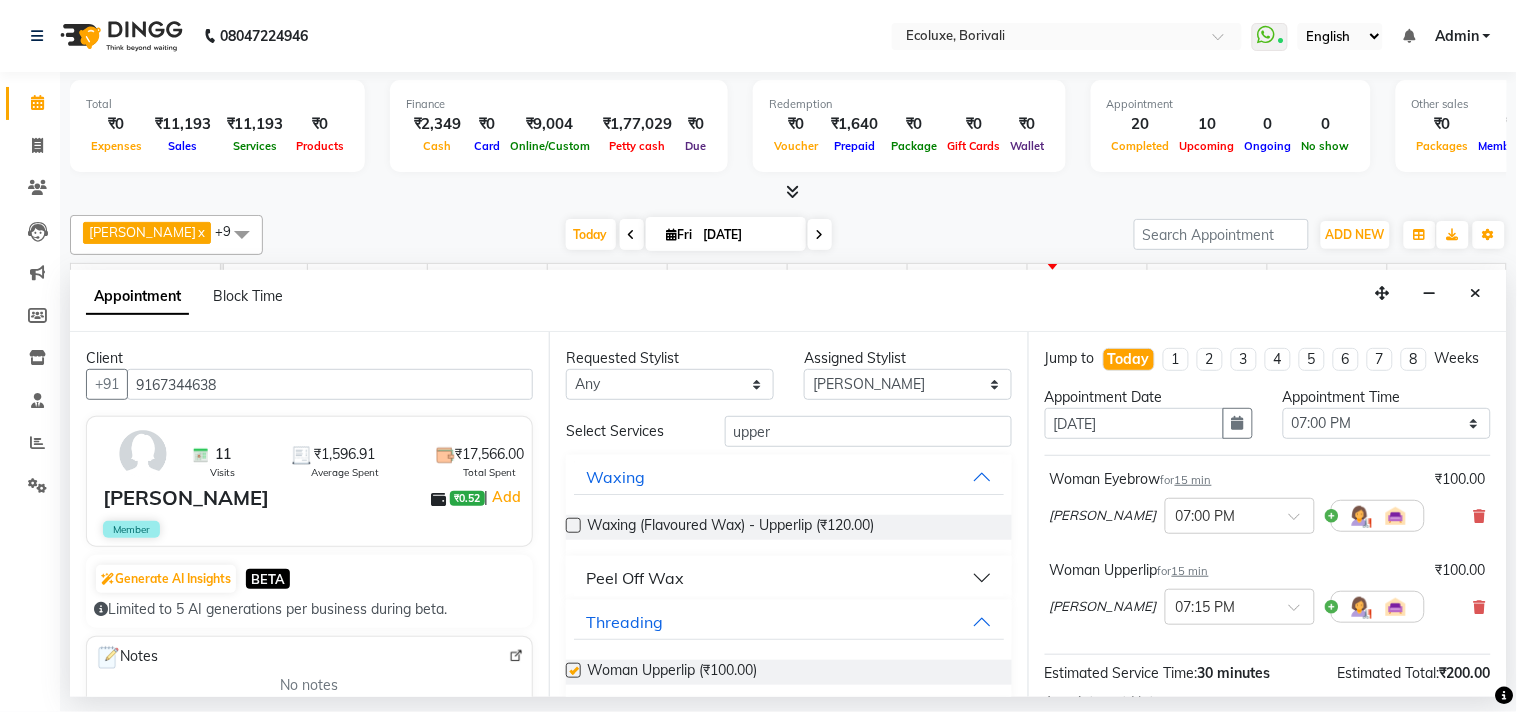 checkbox on "false" 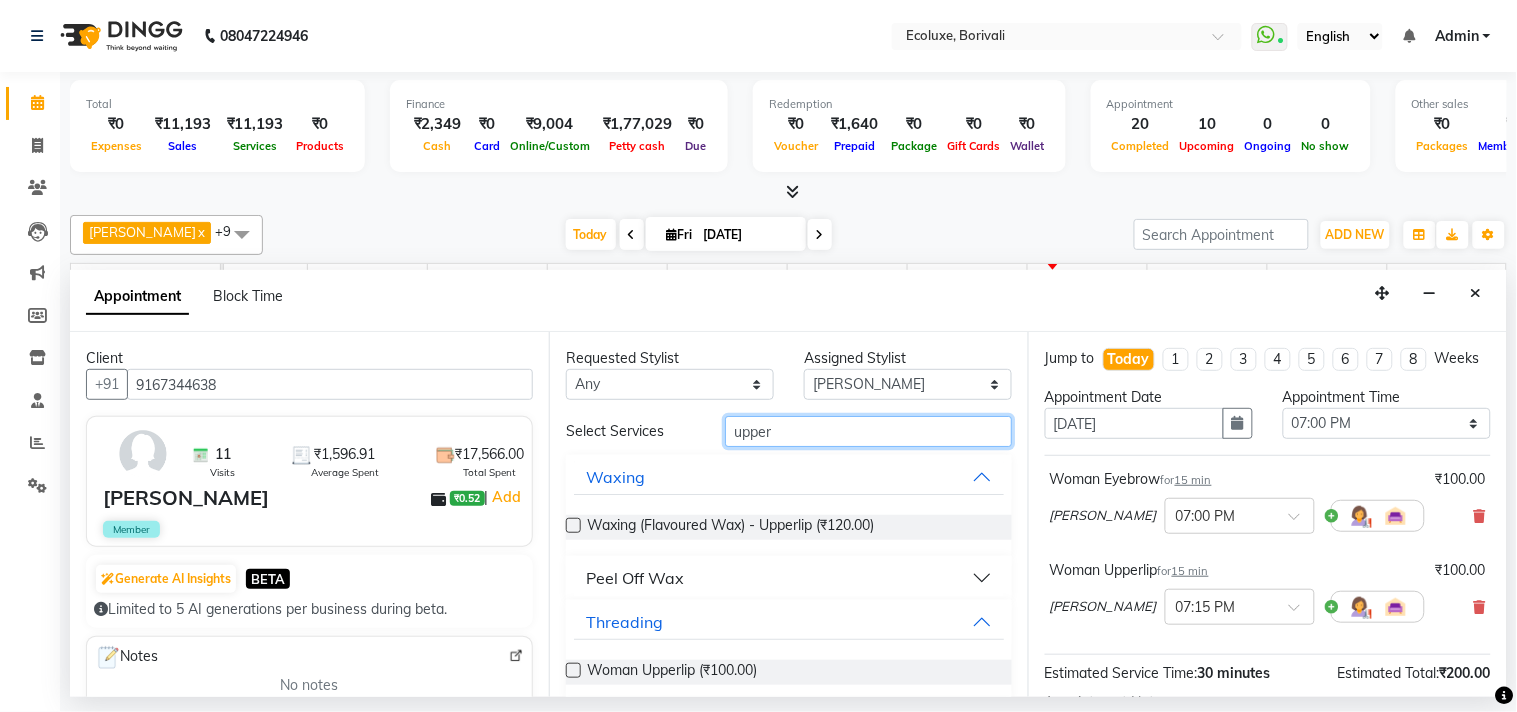 click on "upper" at bounding box center (868, 431) 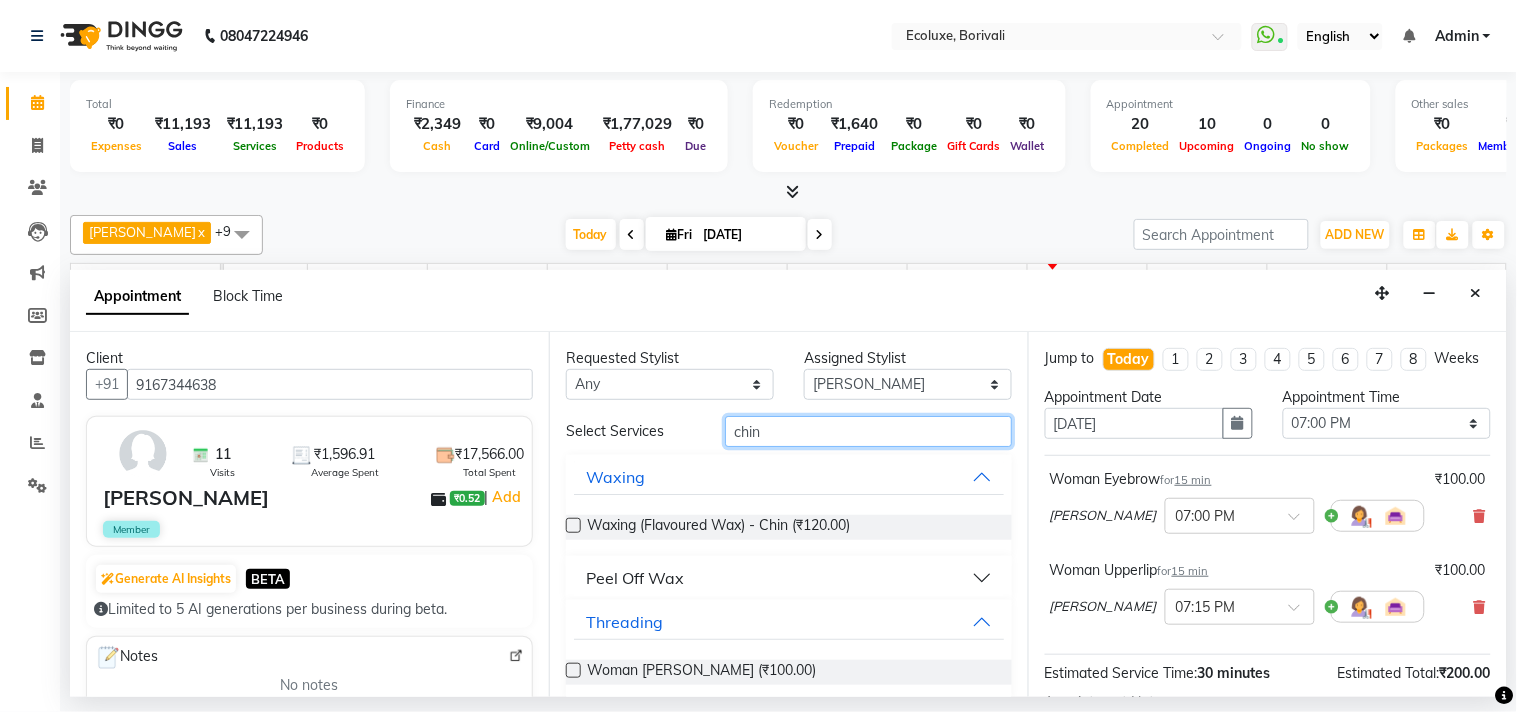 type on "chin" 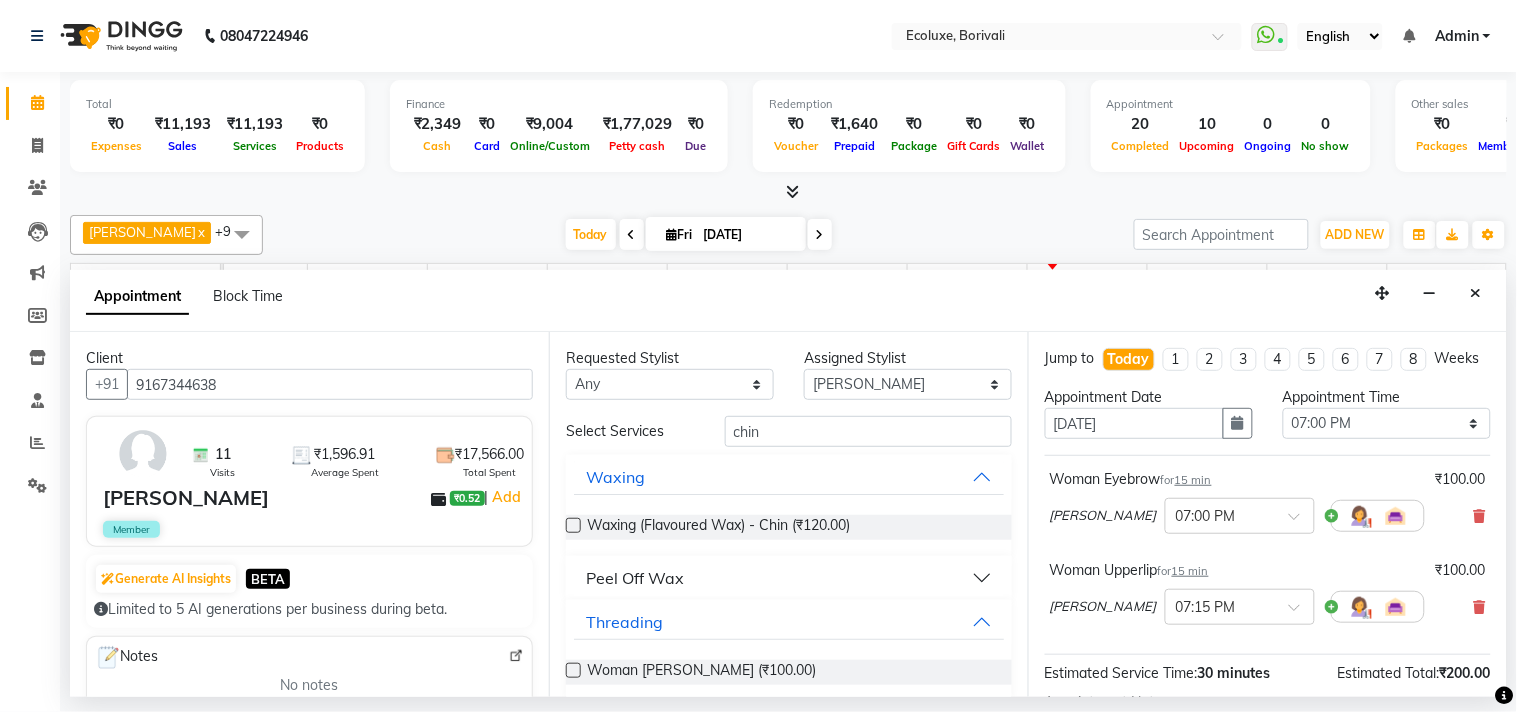 click on "Peel Off Wax" at bounding box center (635, 578) 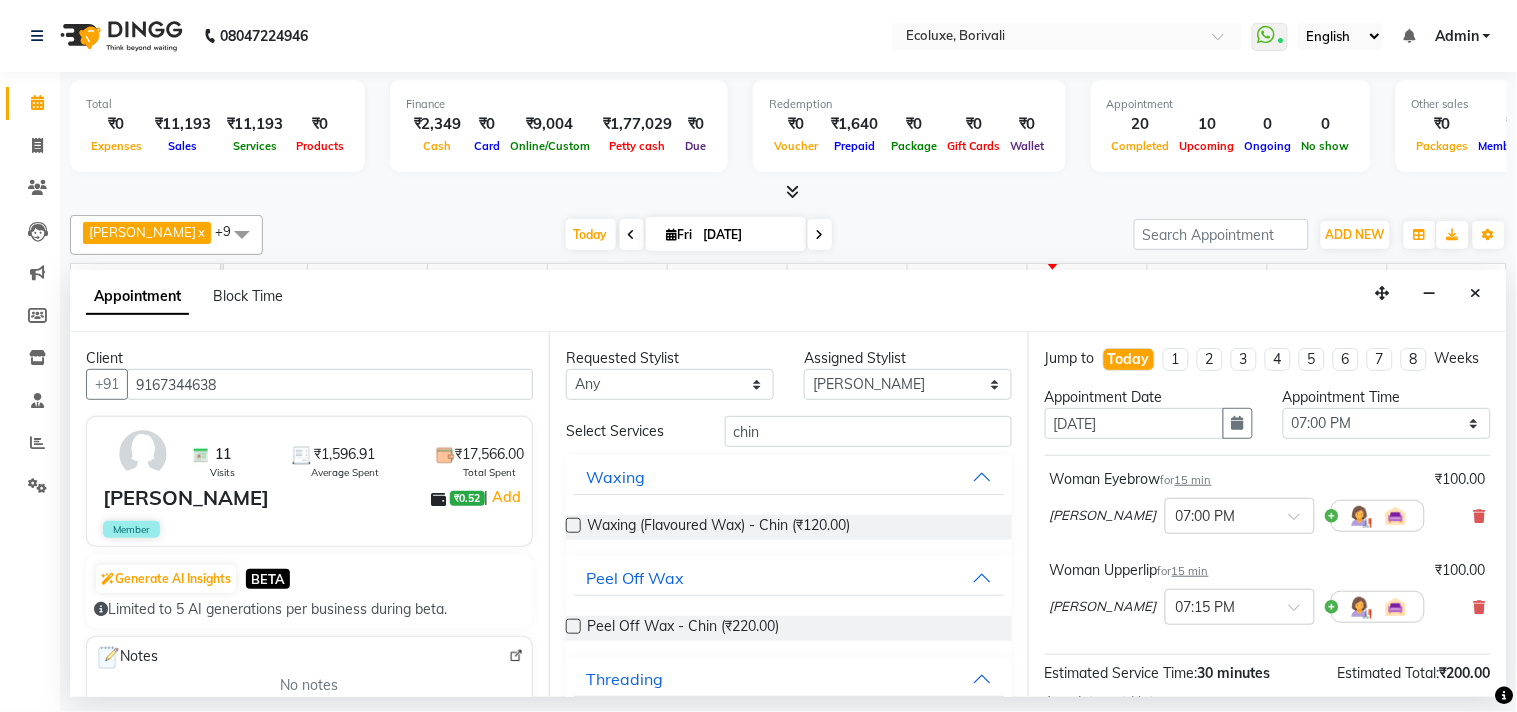 click at bounding box center [573, 626] 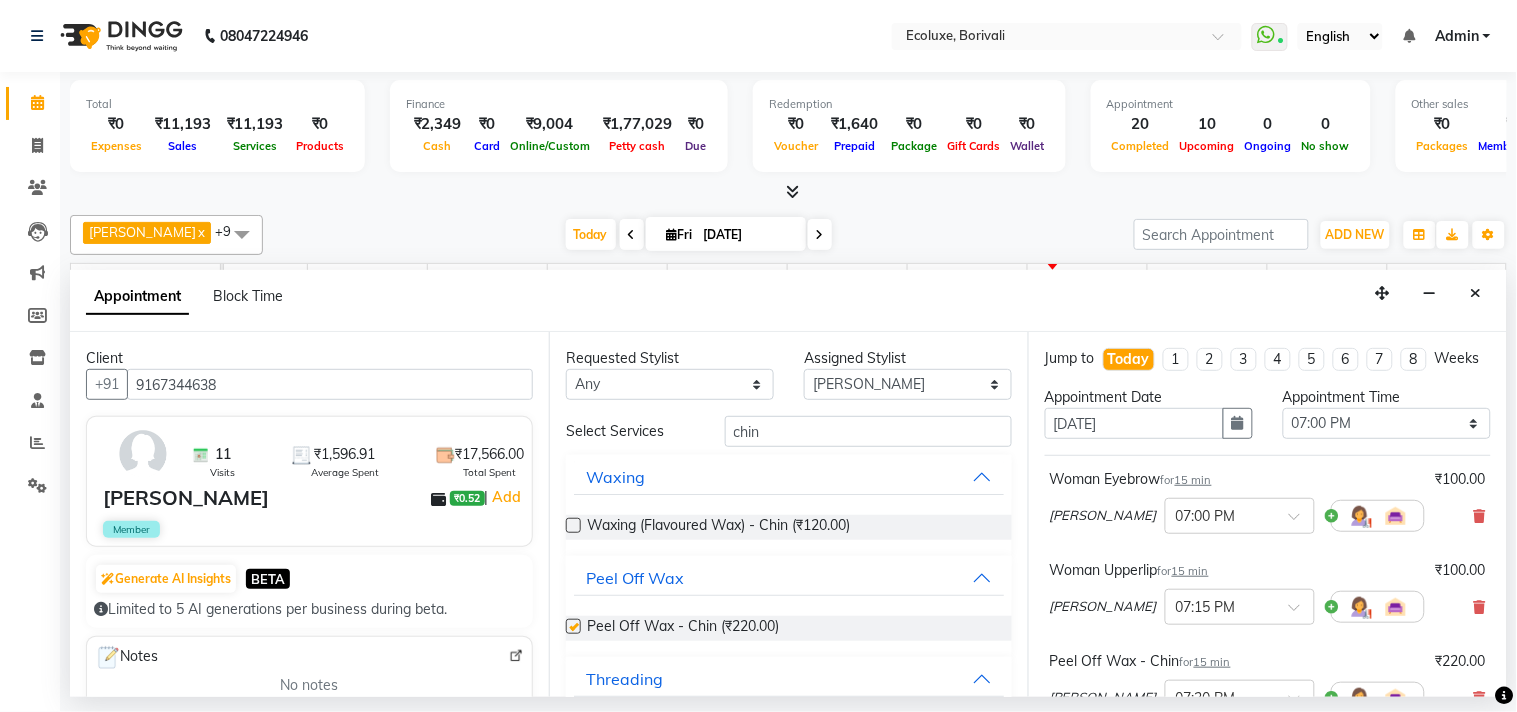 checkbox on "false" 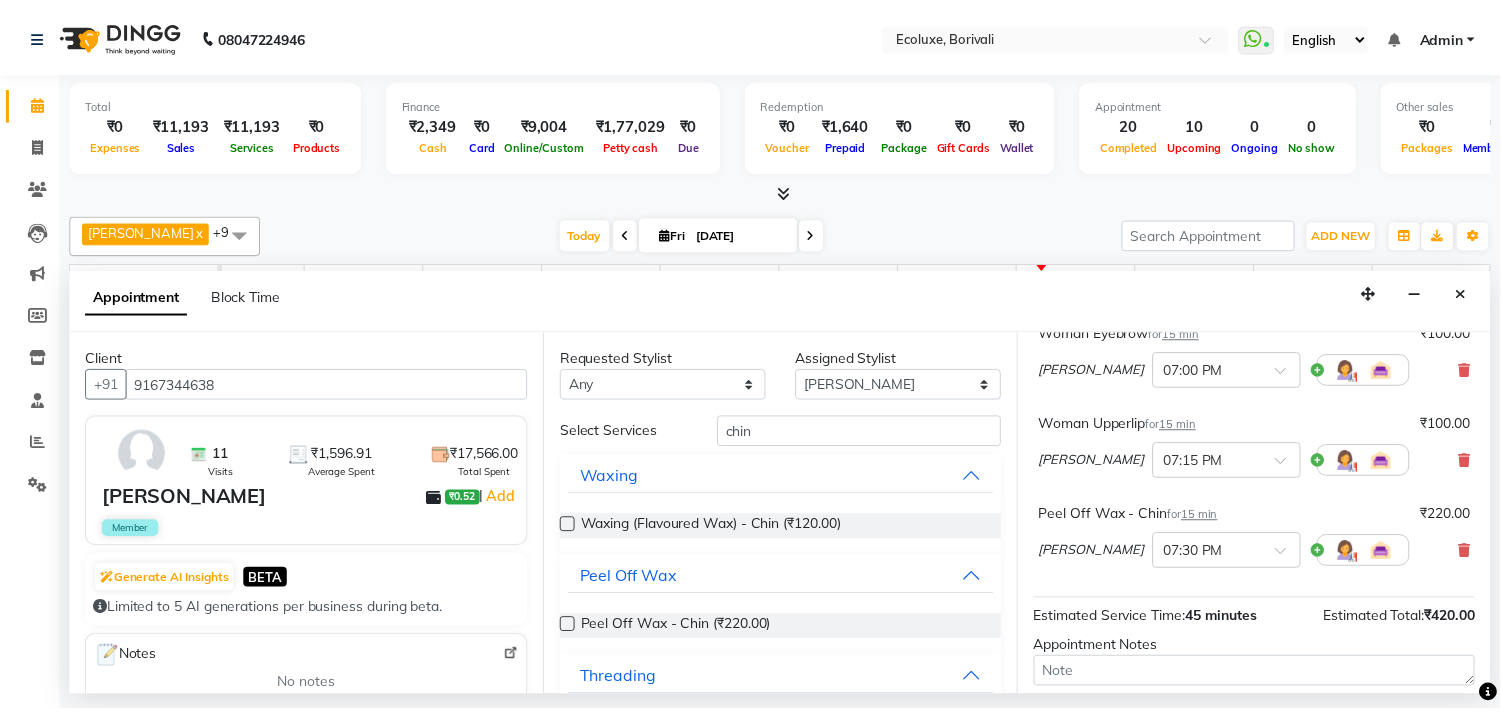 scroll, scrollTop: 342, scrollLeft: 0, axis: vertical 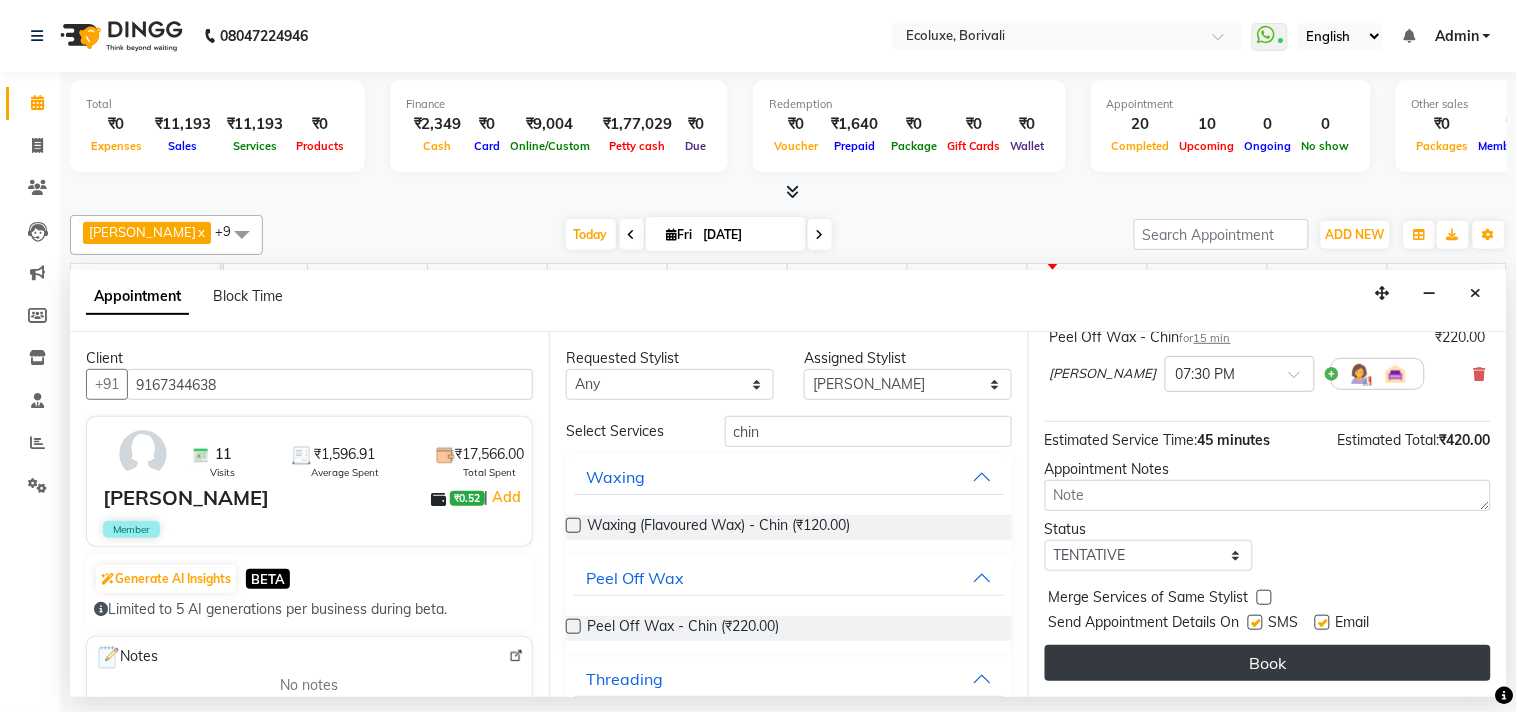 click on "Book" at bounding box center [1268, 663] 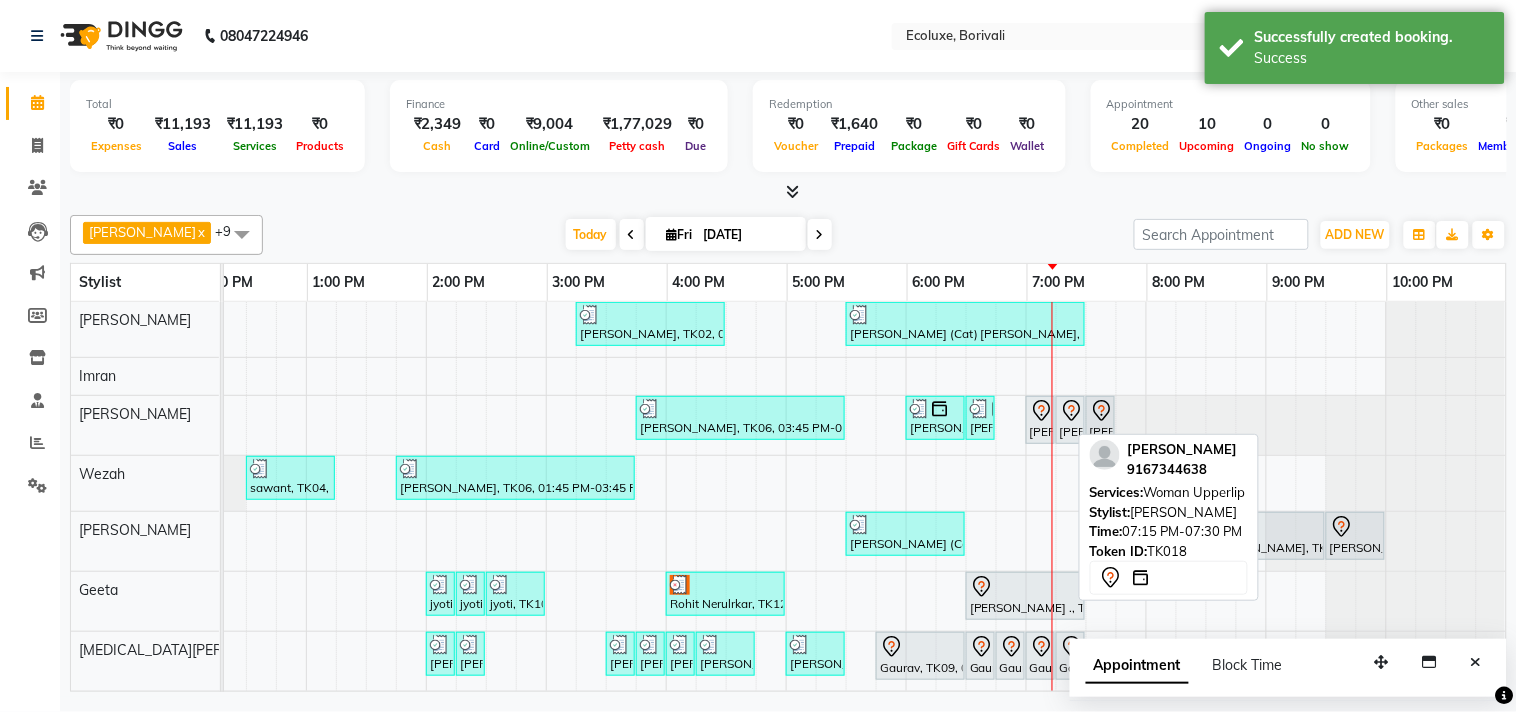 click 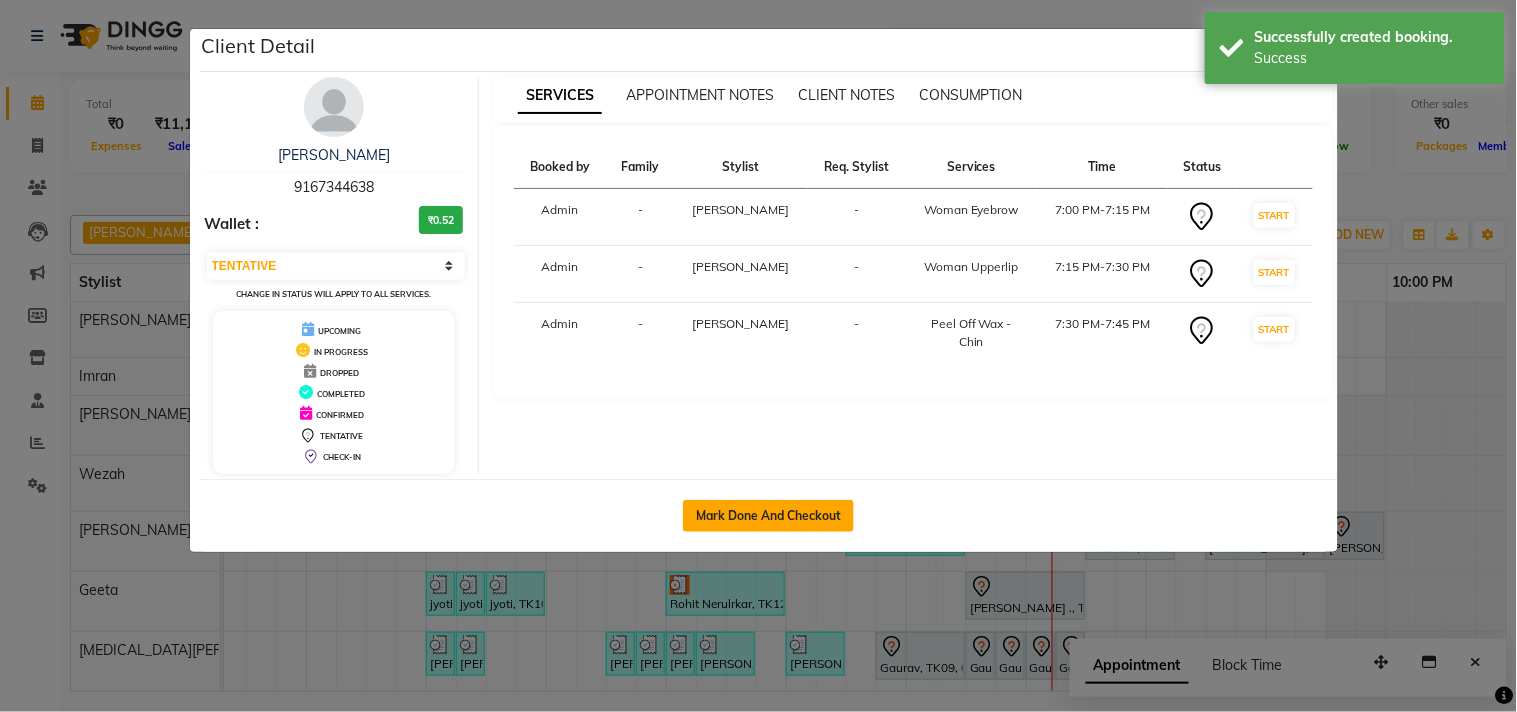 click on "Mark Done And Checkout" 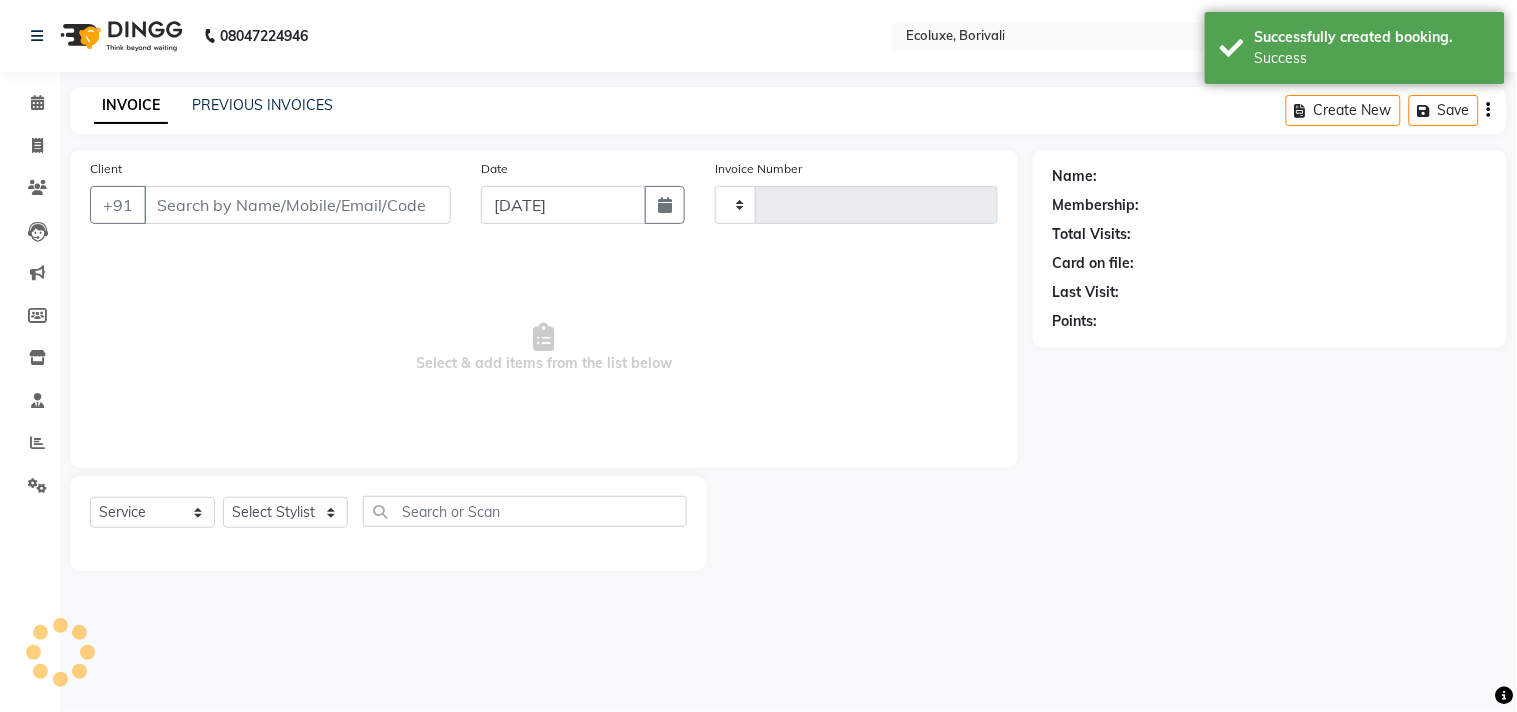 type on "1282" 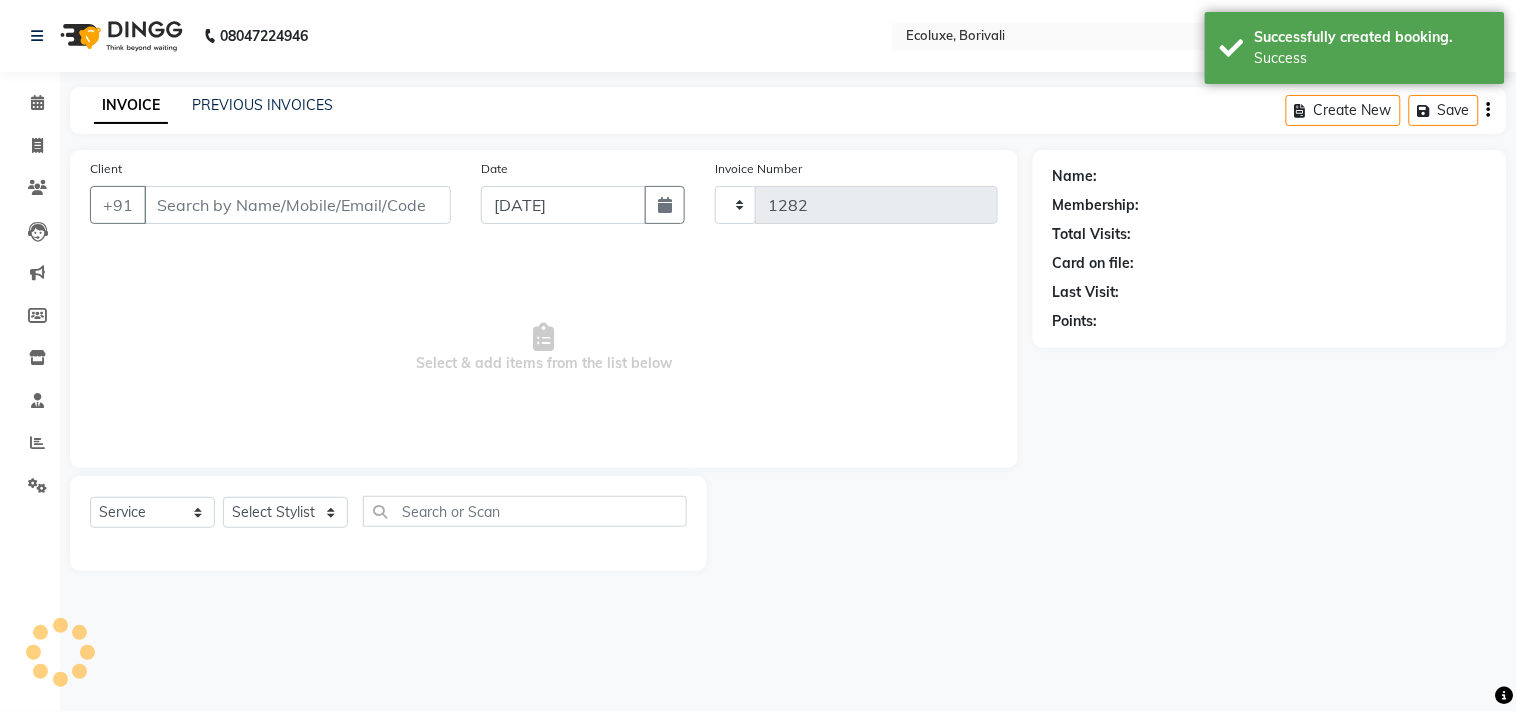 select on "5386" 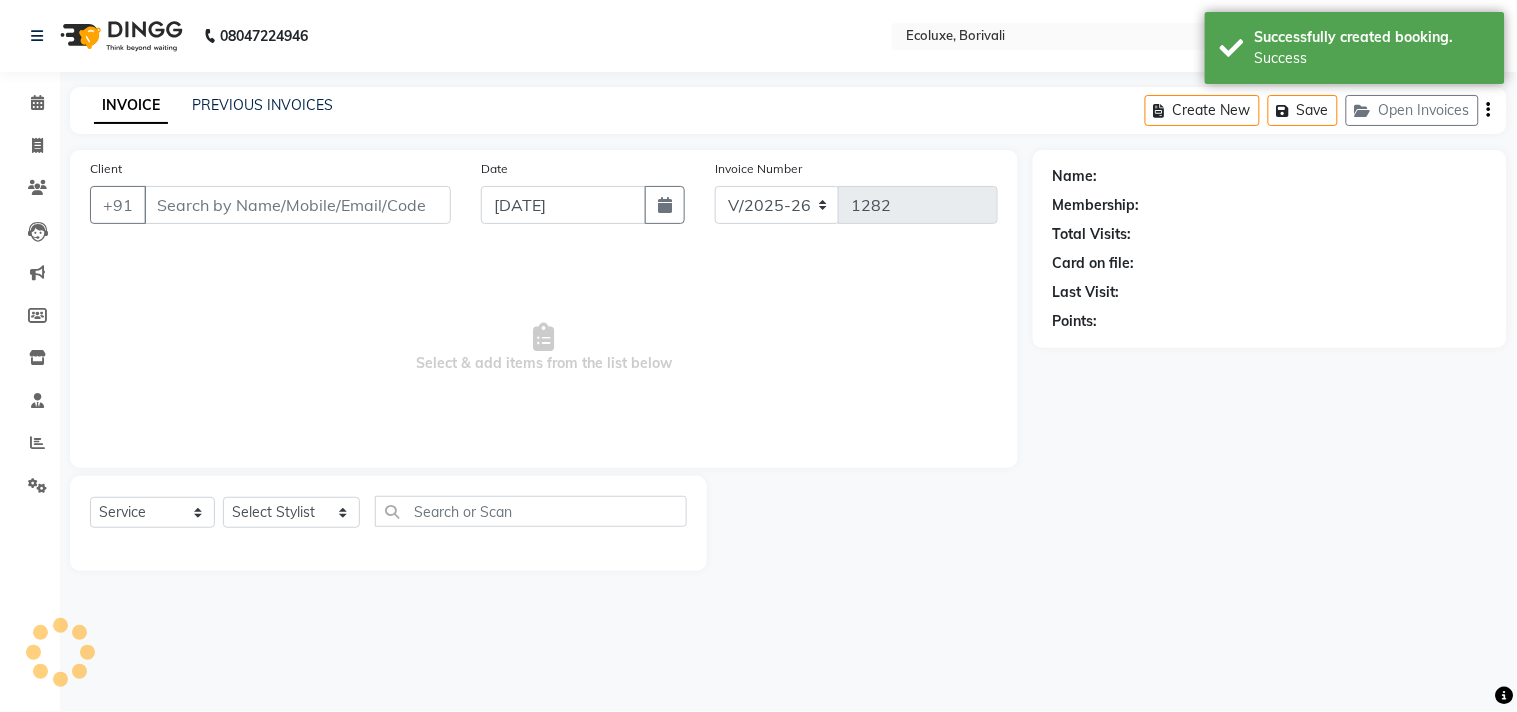 type on "9167344638" 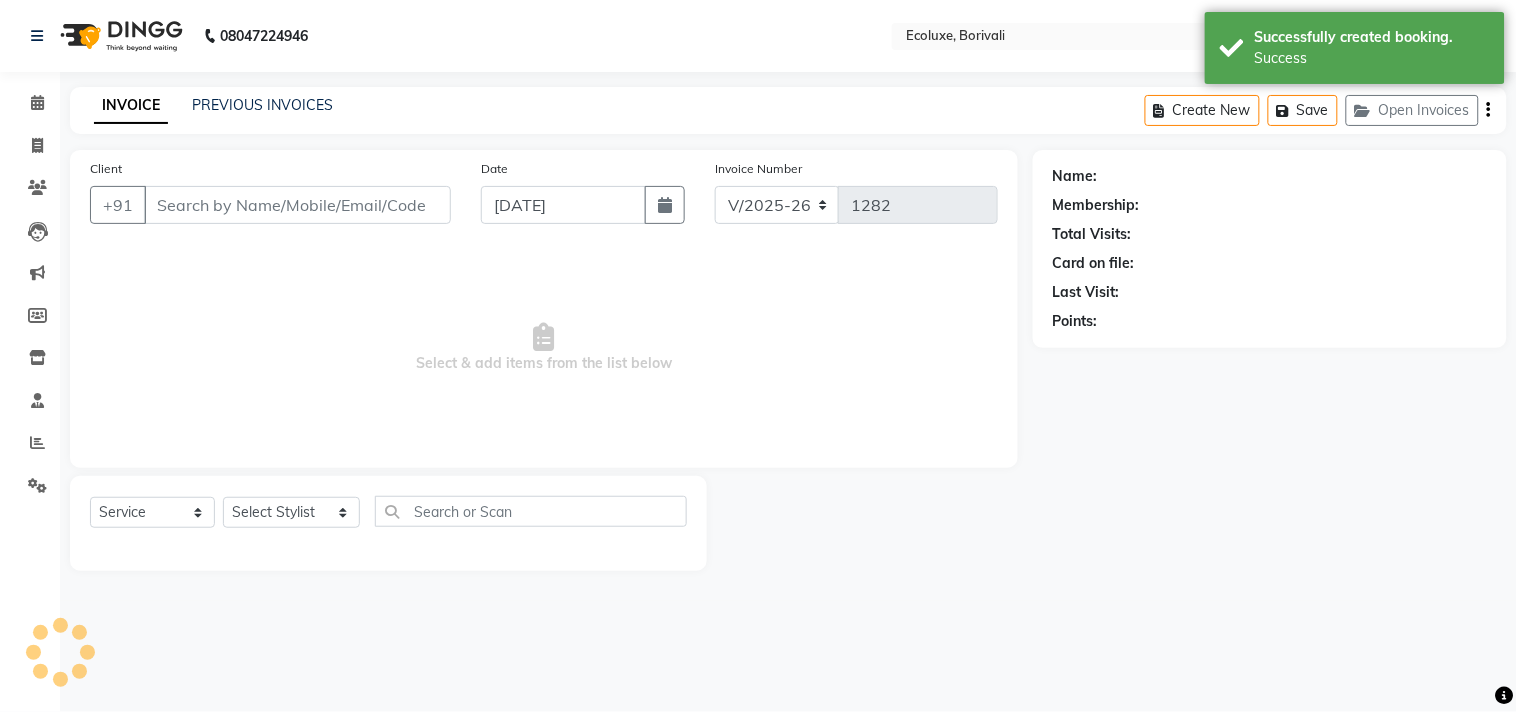 select on "36344" 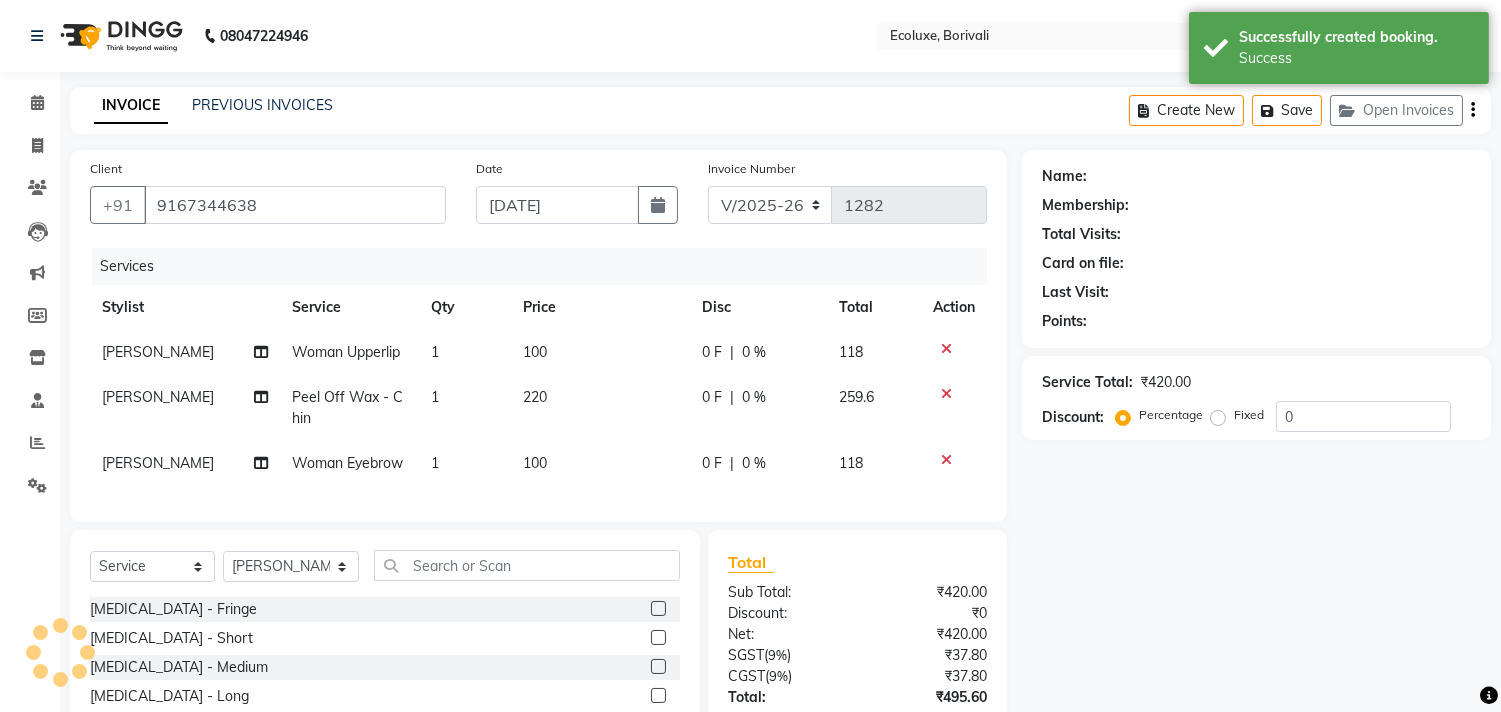 click 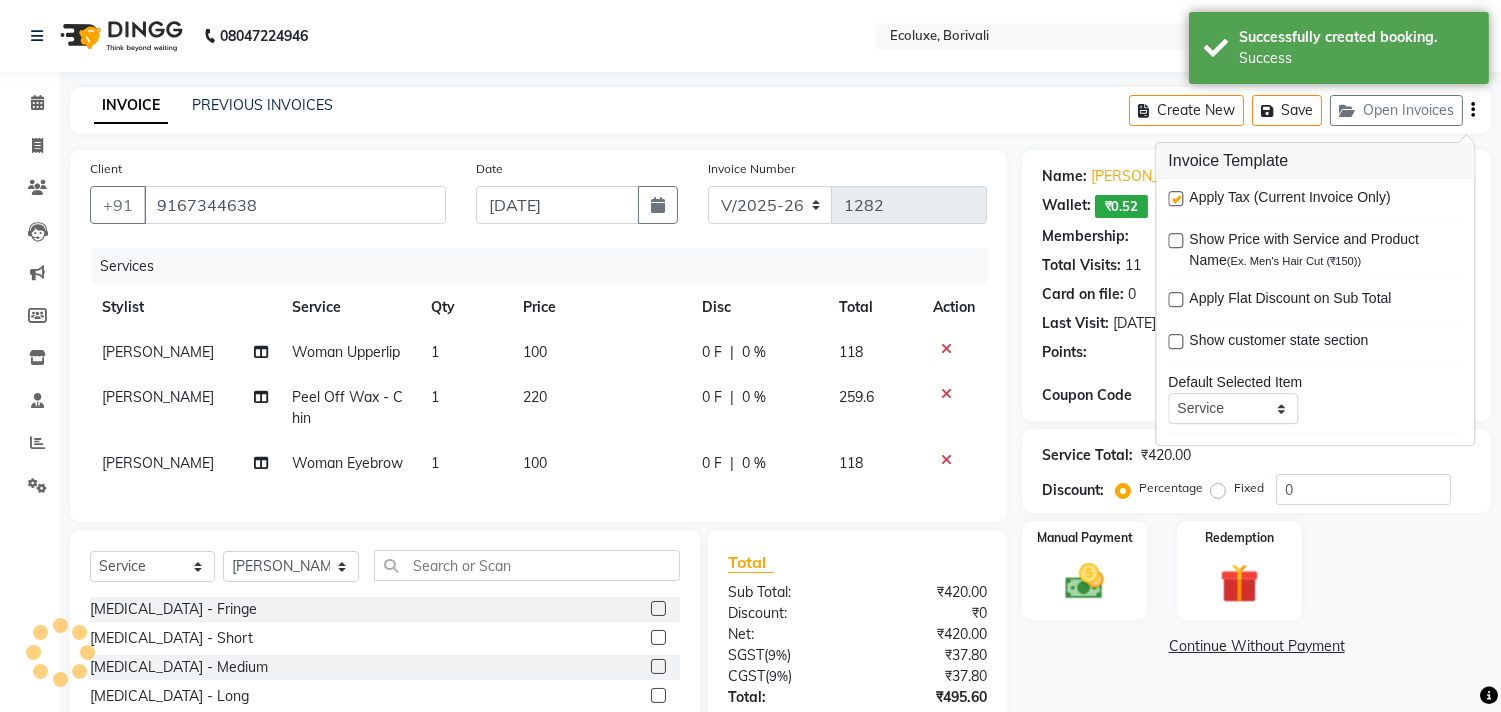 click at bounding box center [1175, 198] 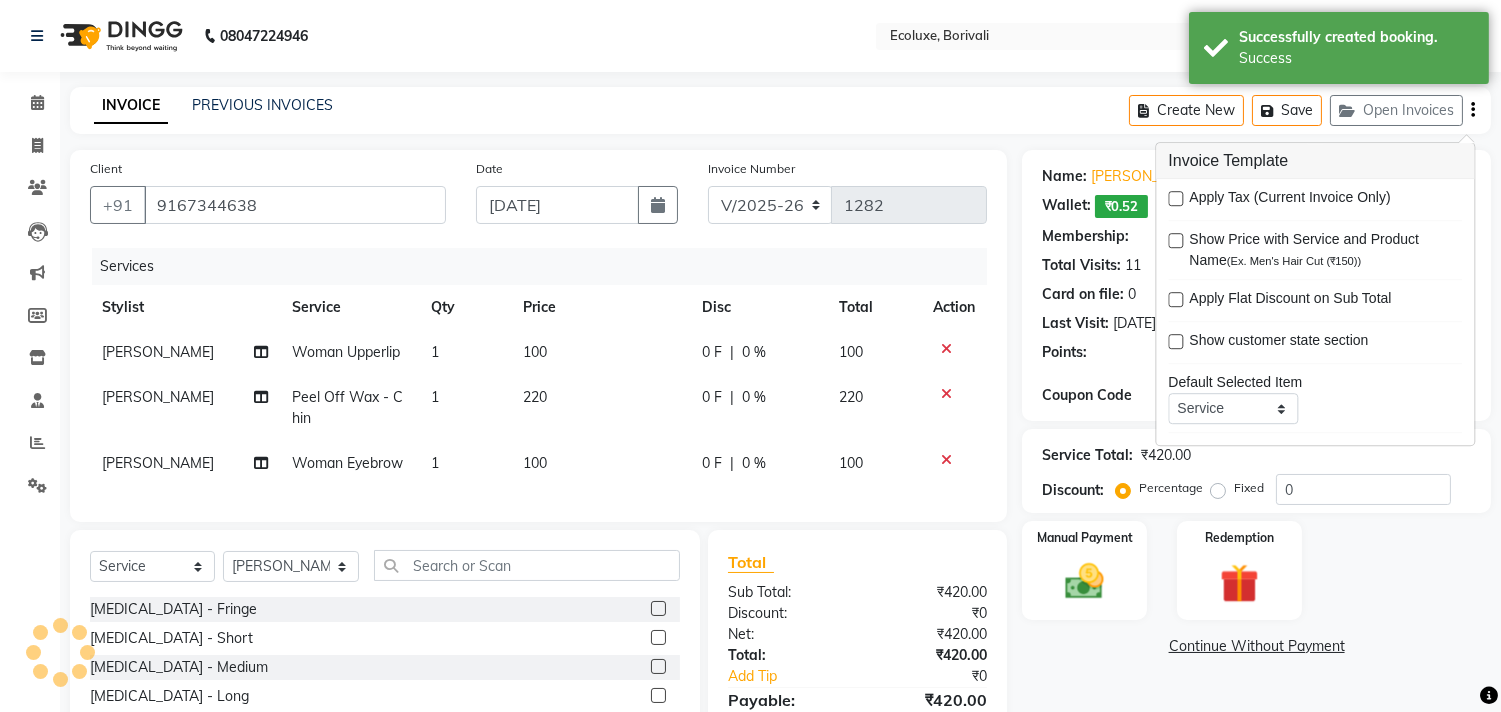 click on "Client +91 9167344638 Date 11-07-2025 Invoice Number V/2025 V/2025-26 1282 Services Stylist Service Qty Price Disc Total Action Sonal Sawant  Woman Upperlip  1 100 0 F | 0 % 100 Sonal Sawant  Peel Off Wax - Chin 1 220 0 F | 0 % 220 Sonal Sawant  Woman Eyebrow 1 100 0 F | 0 % 100" 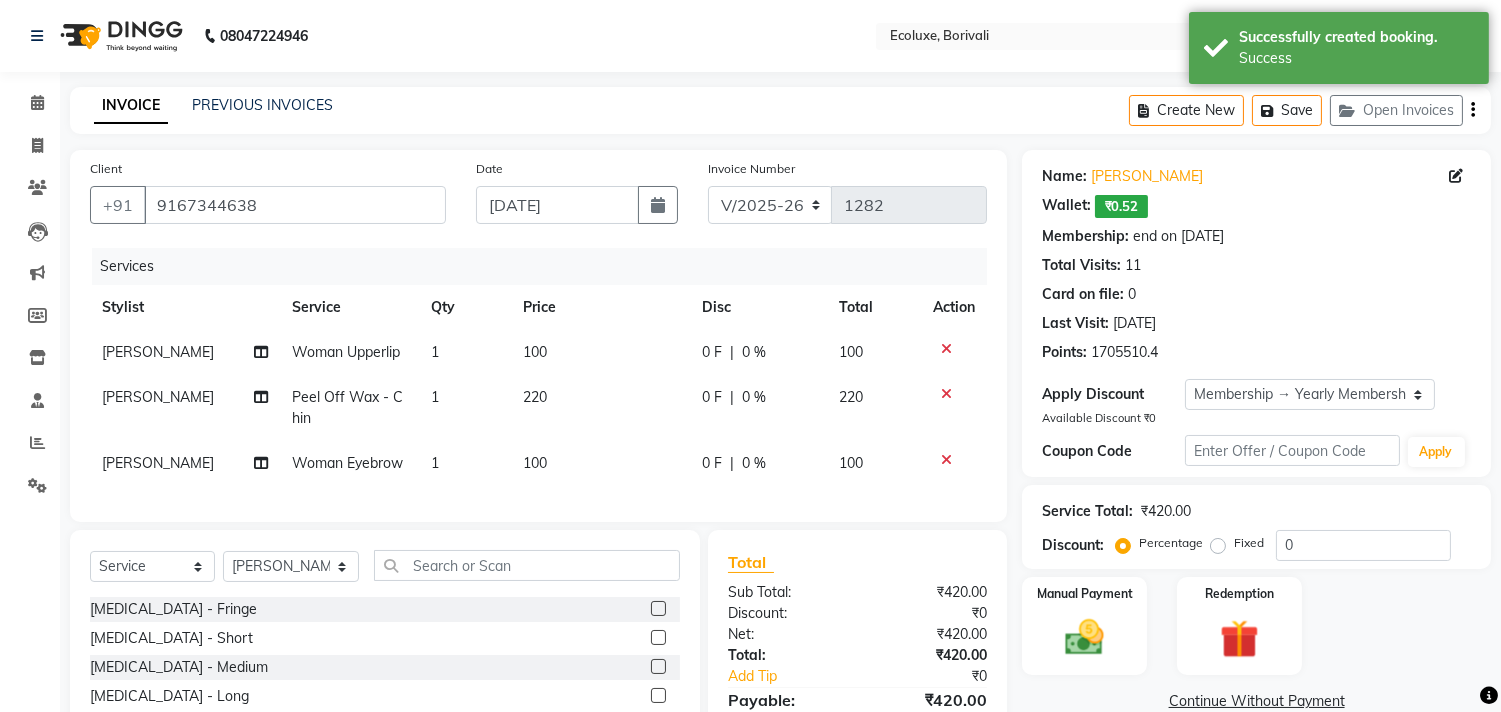 type on "20" 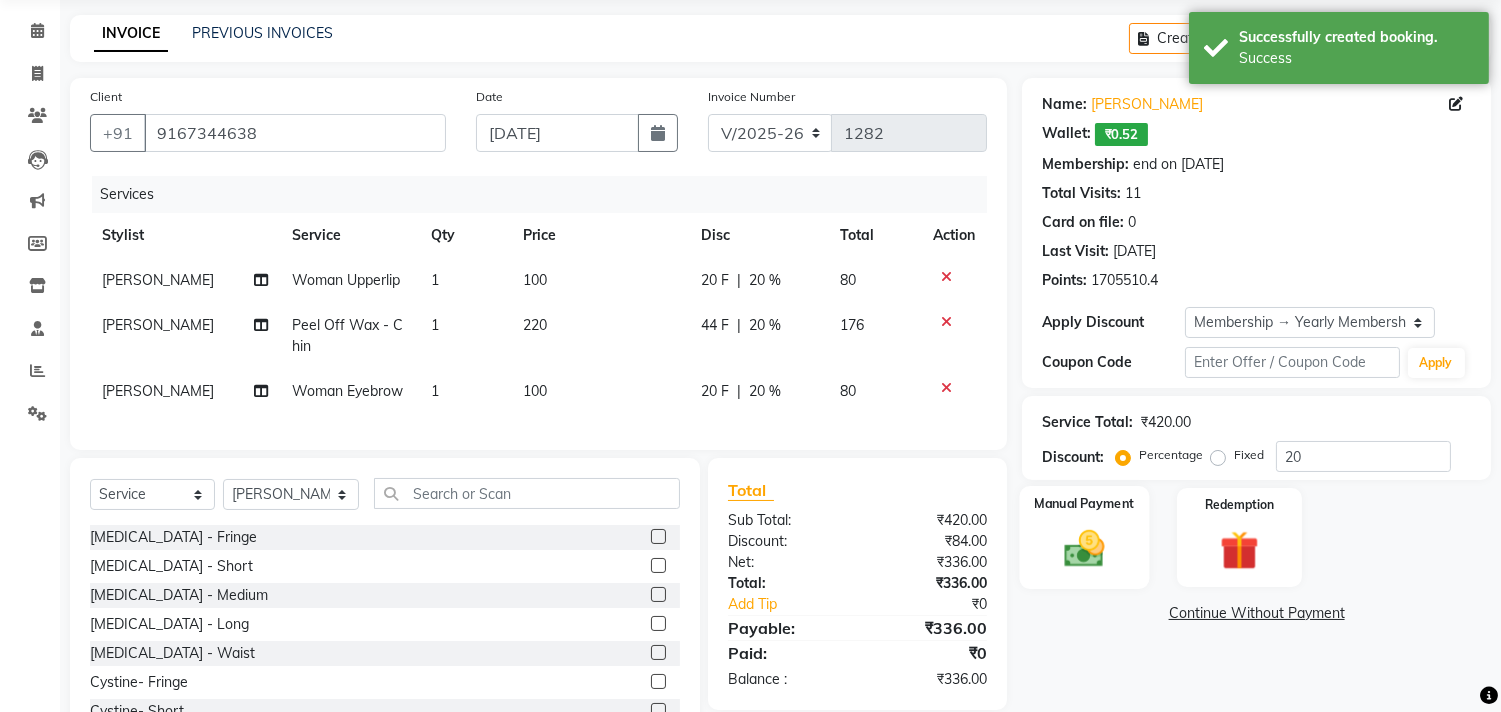 scroll, scrollTop: 160, scrollLeft: 0, axis: vertical 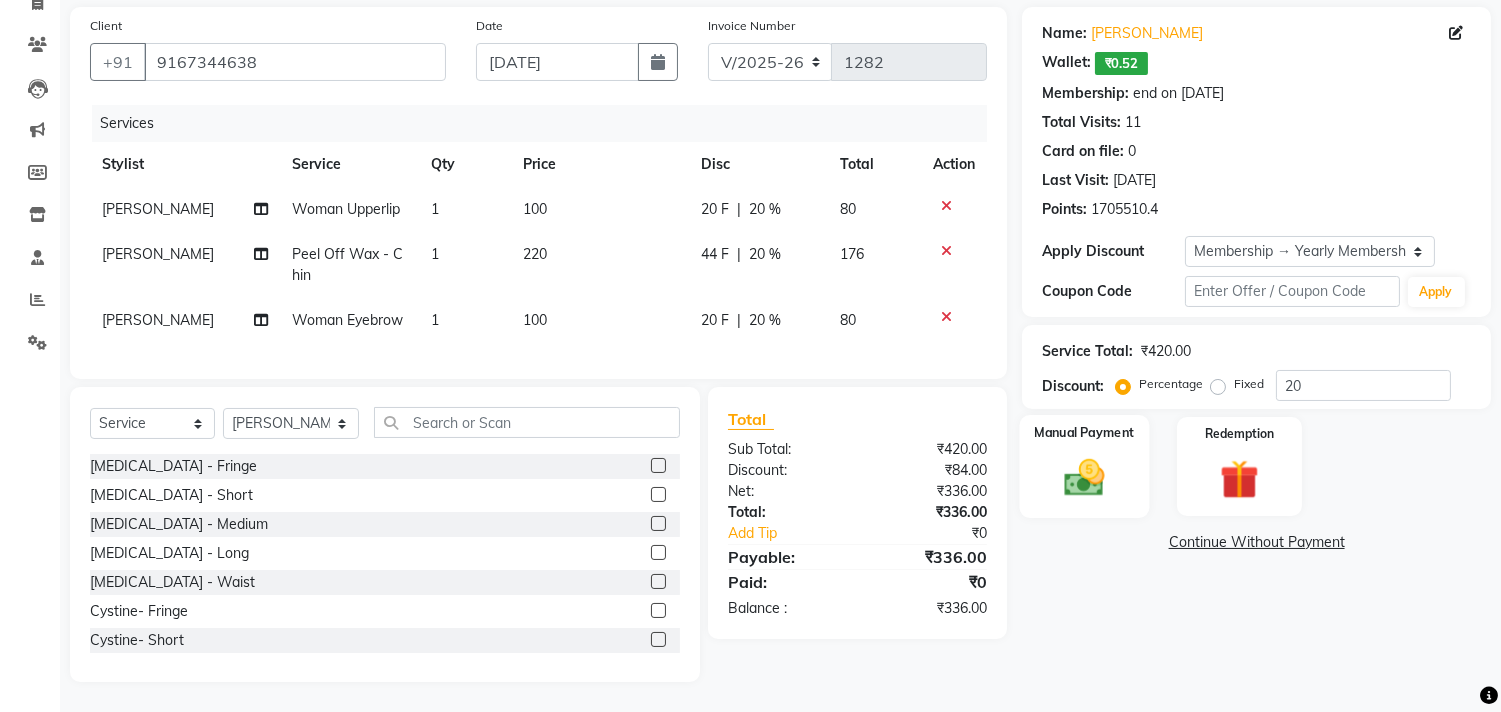click 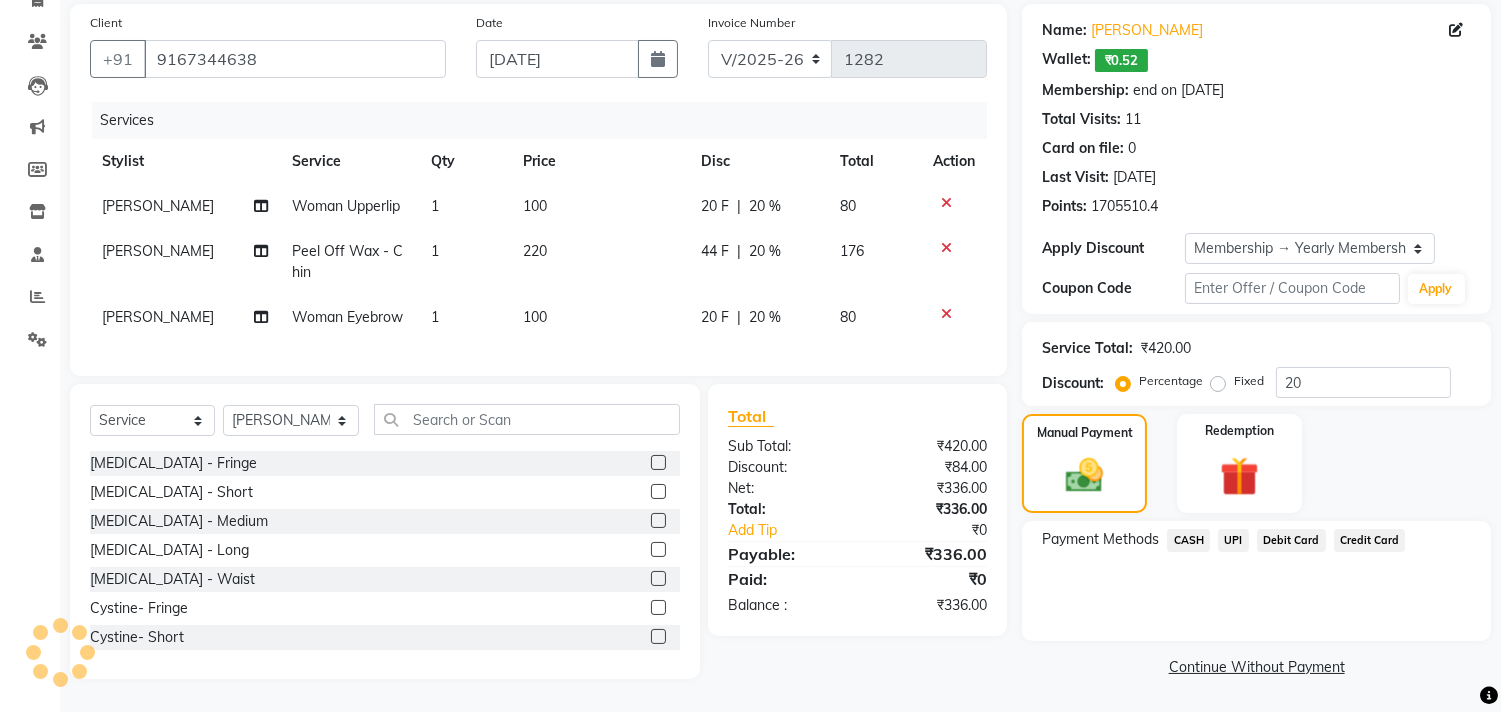 click on "UPI" 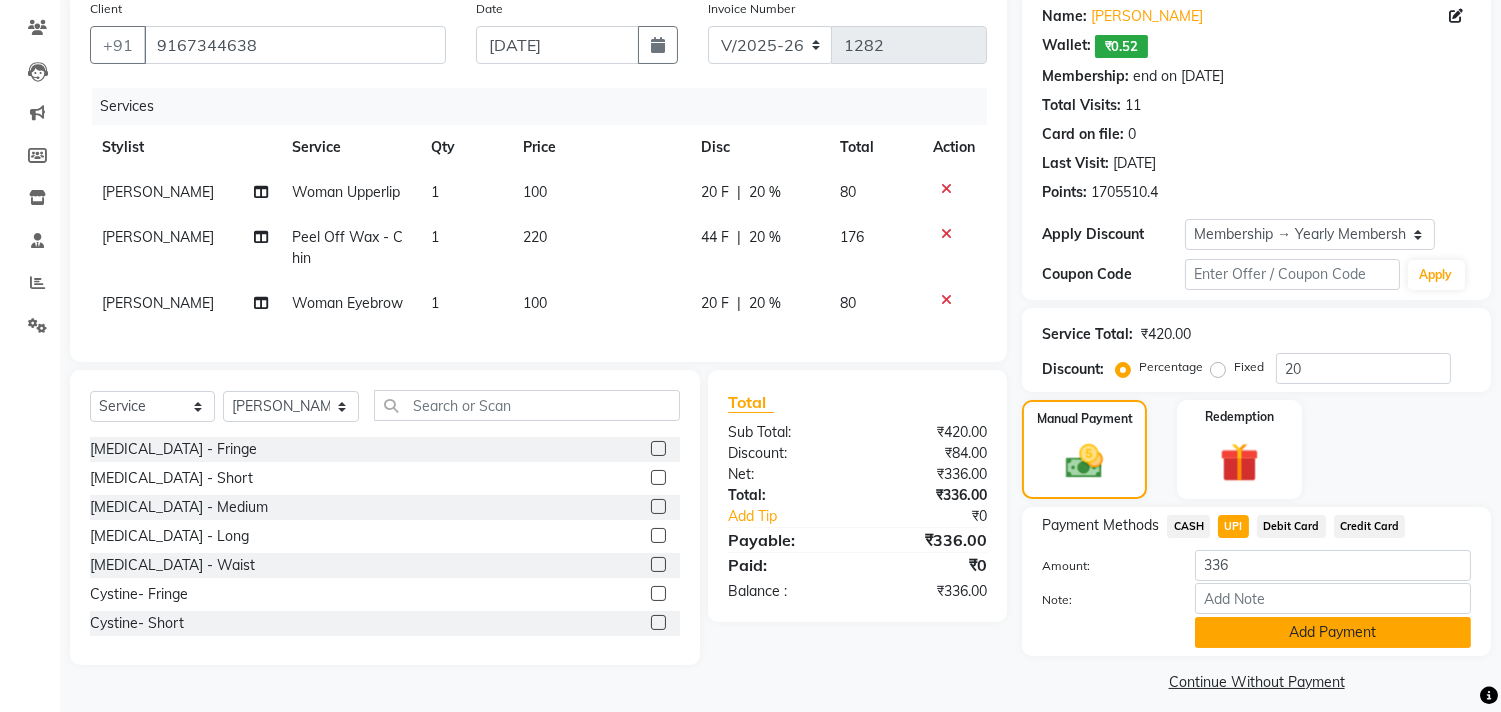 click on "Add Payment" 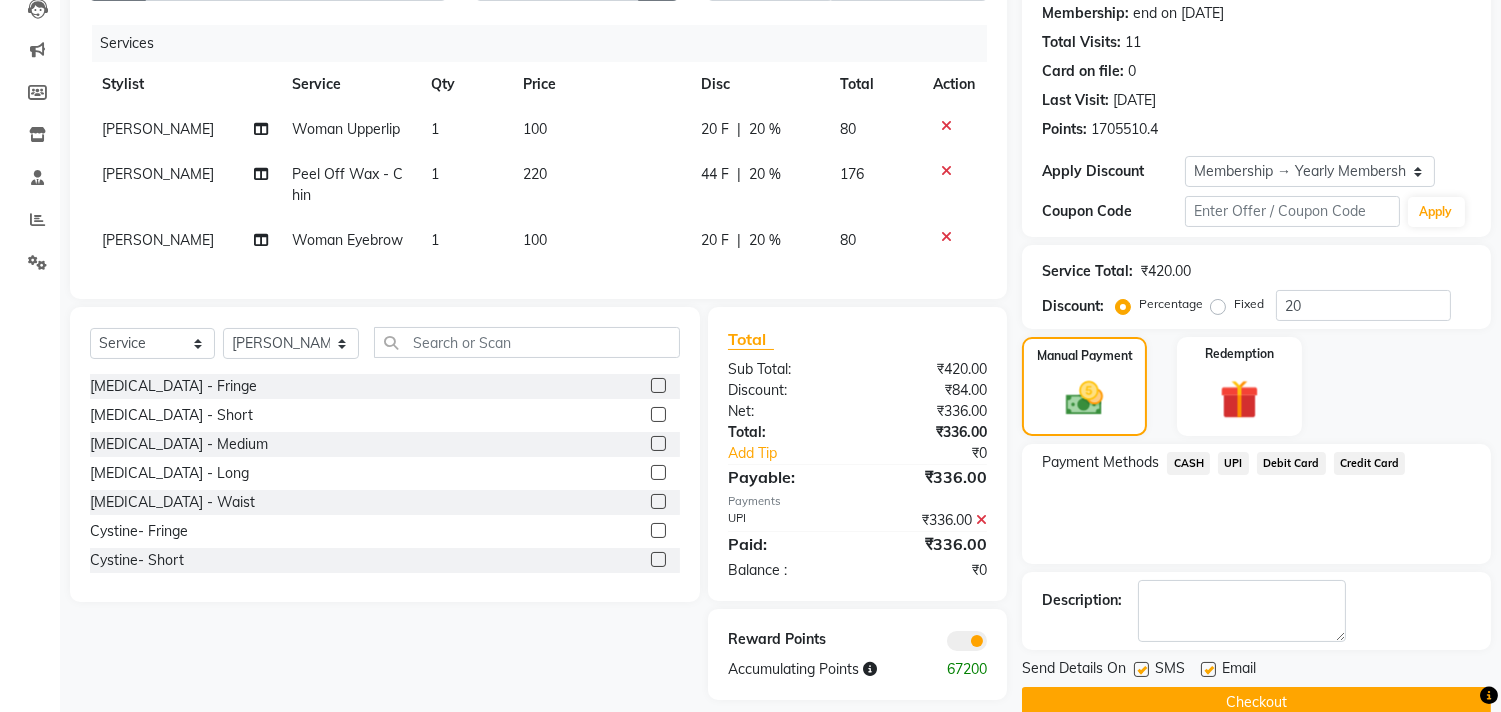 scroll, scrollTop: 257, scrollLeft: 0, axis: vertical 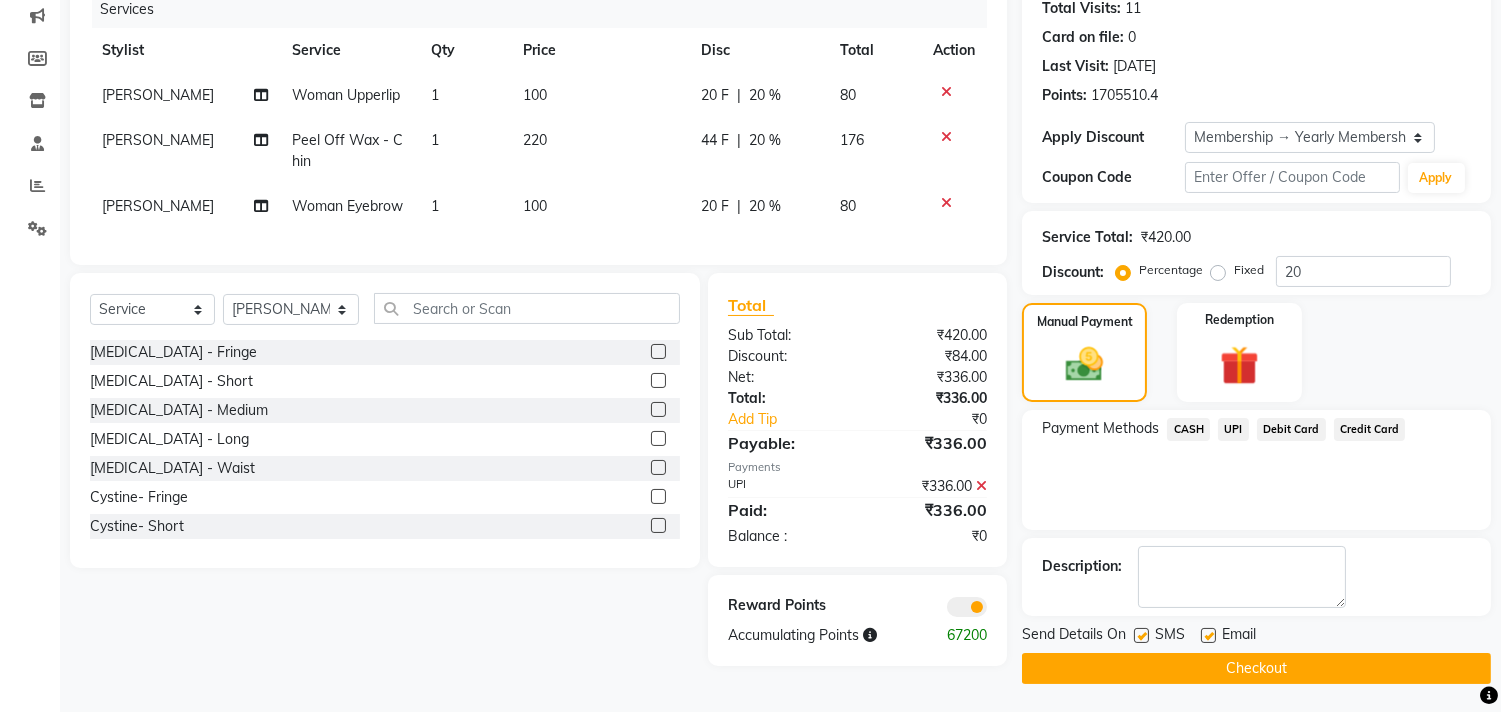 click on "Checkout" 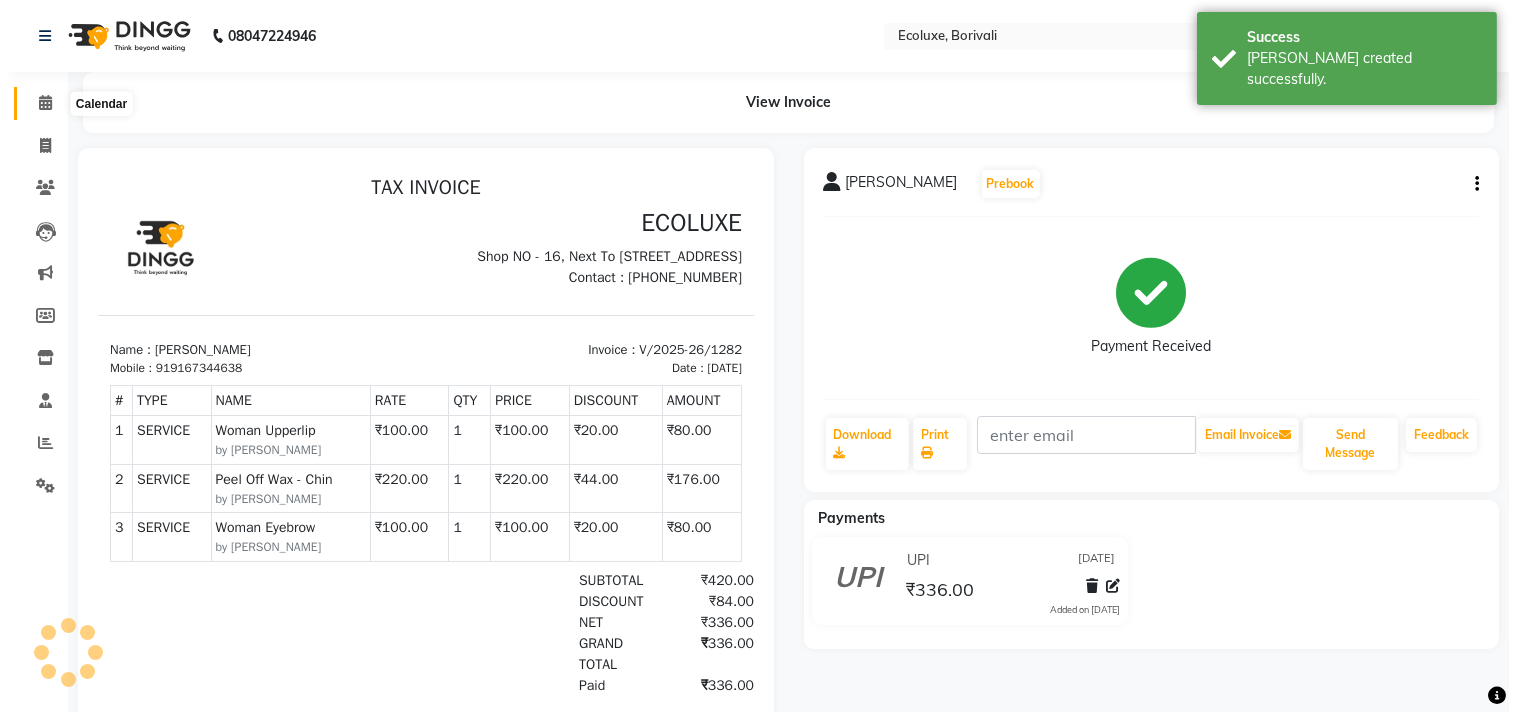 scroll, scrollTop: 0, scrollLeft: 0, axis: both 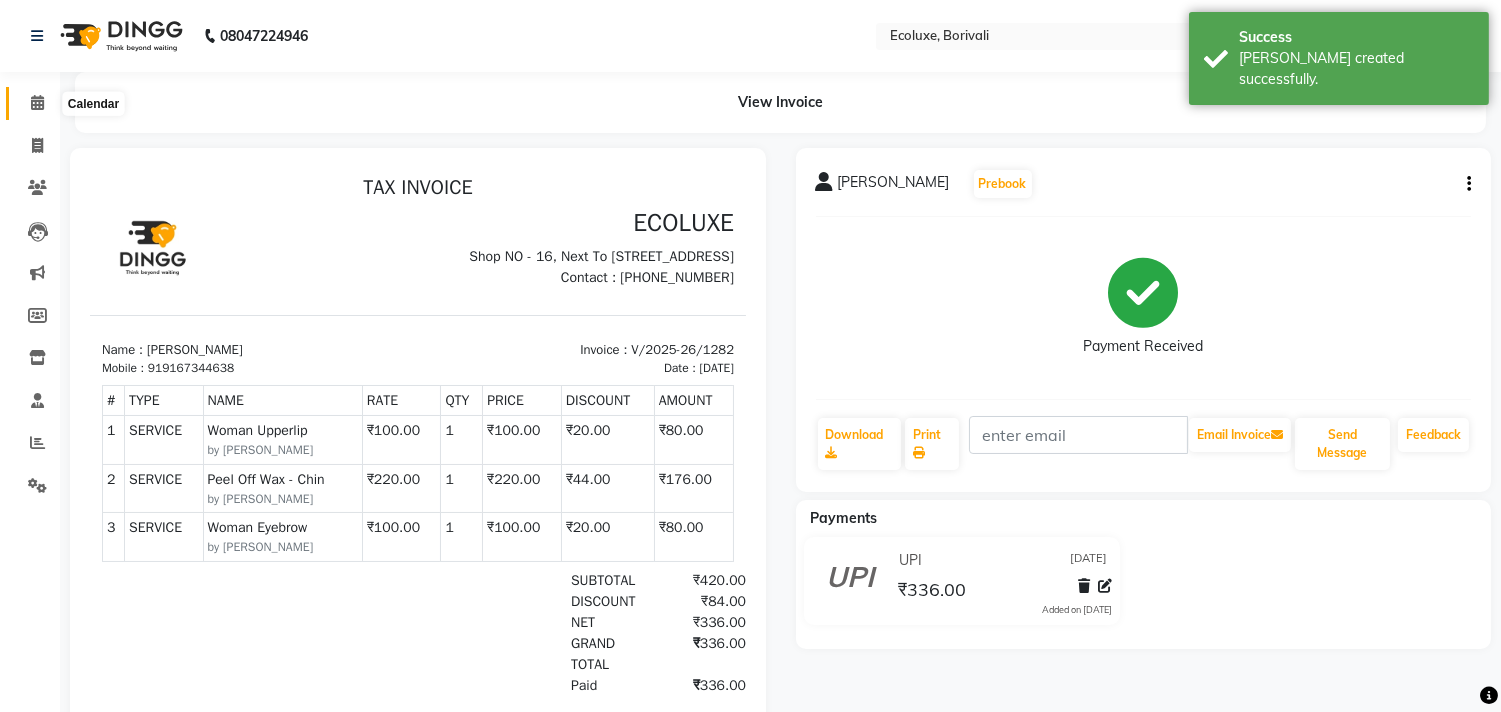 click 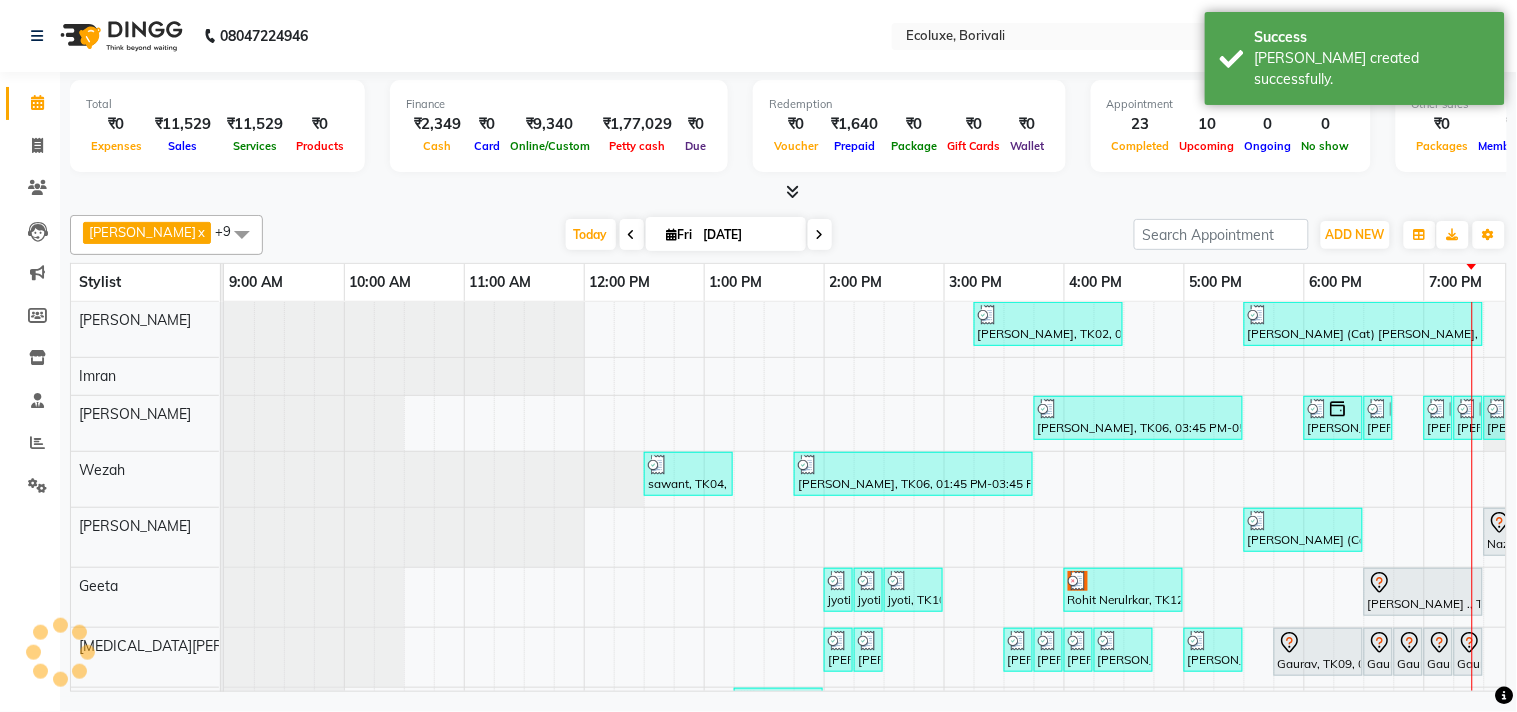 scroll, scrollTop: 0, scrollLeft: 397, axis: horizontal 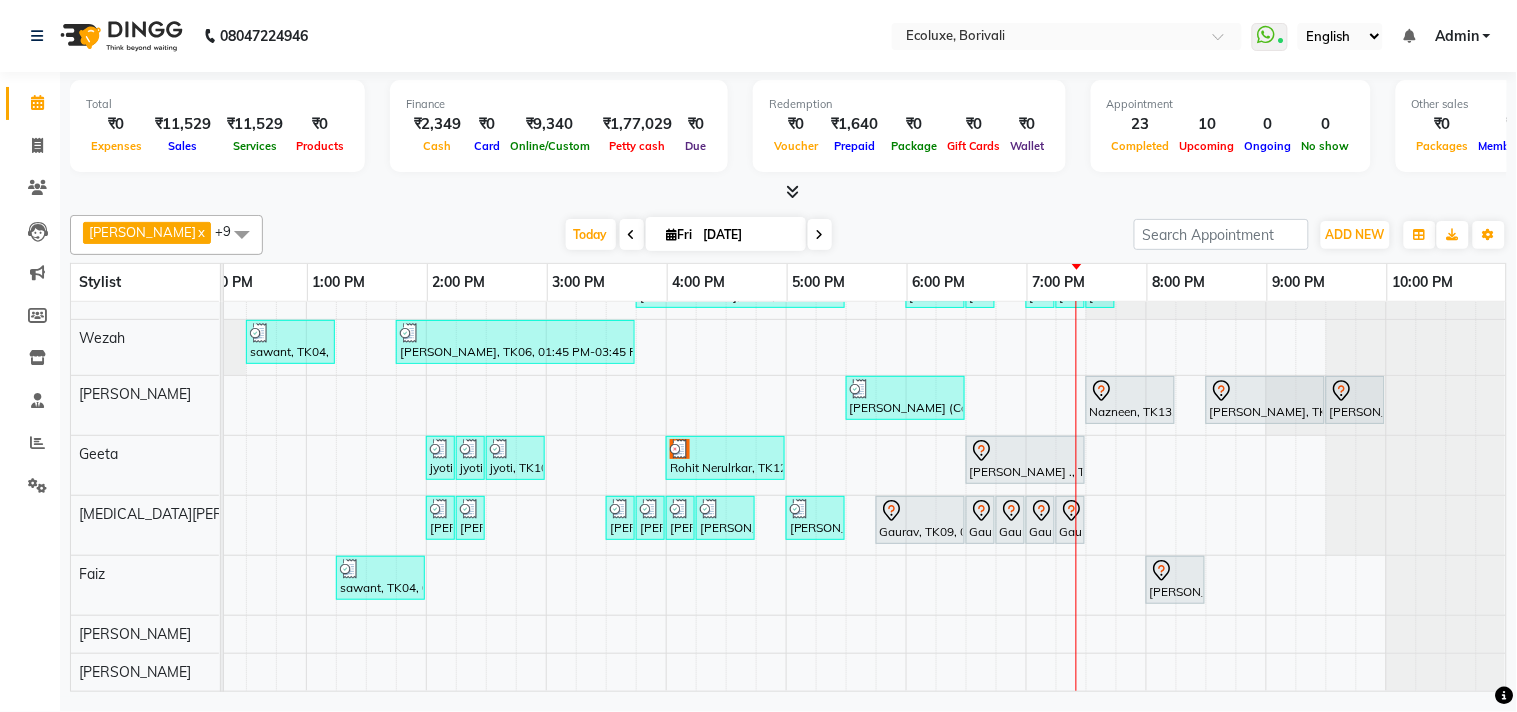 click on "Today  Fri 11-07-2025" at bounding box center [698, 235] 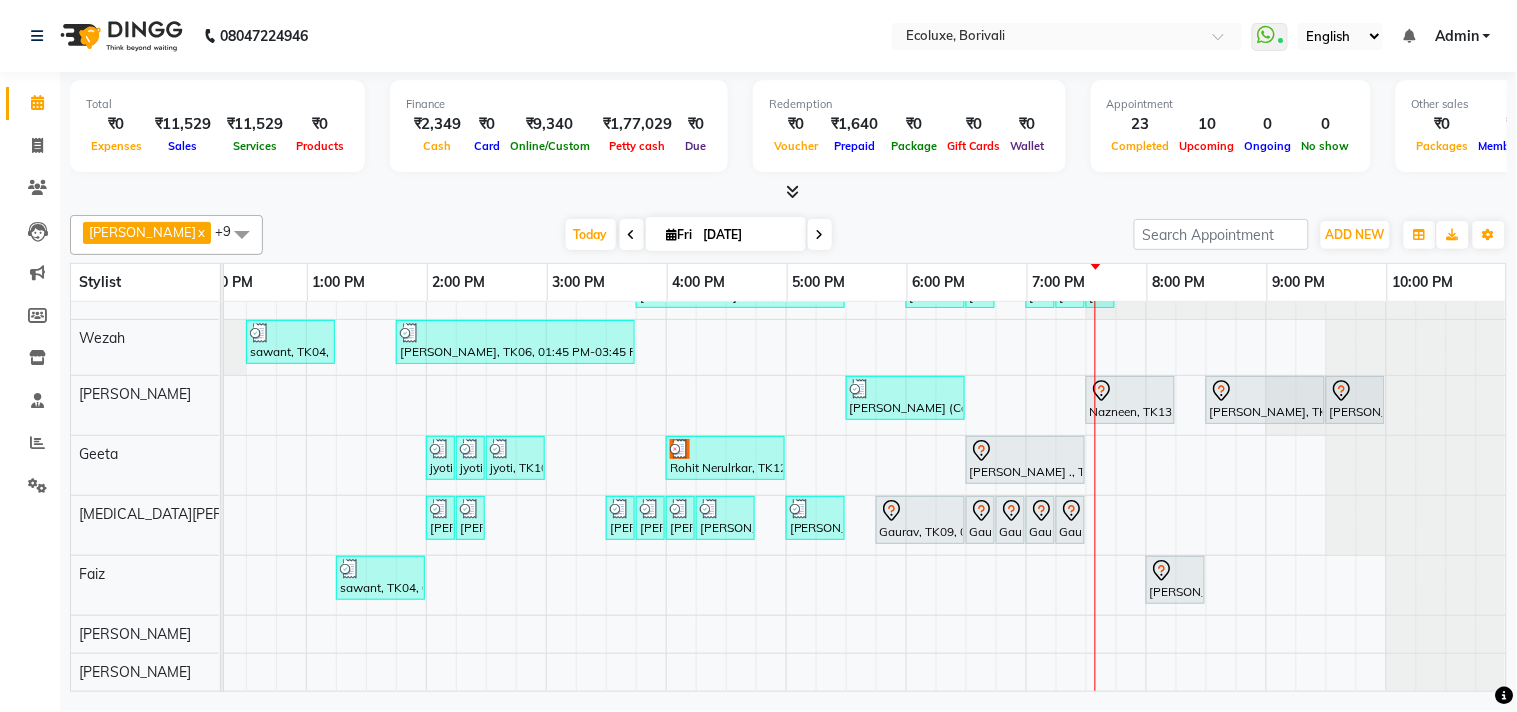 scroll, scrollTop: 65, scrollLeft: 414, axis: both 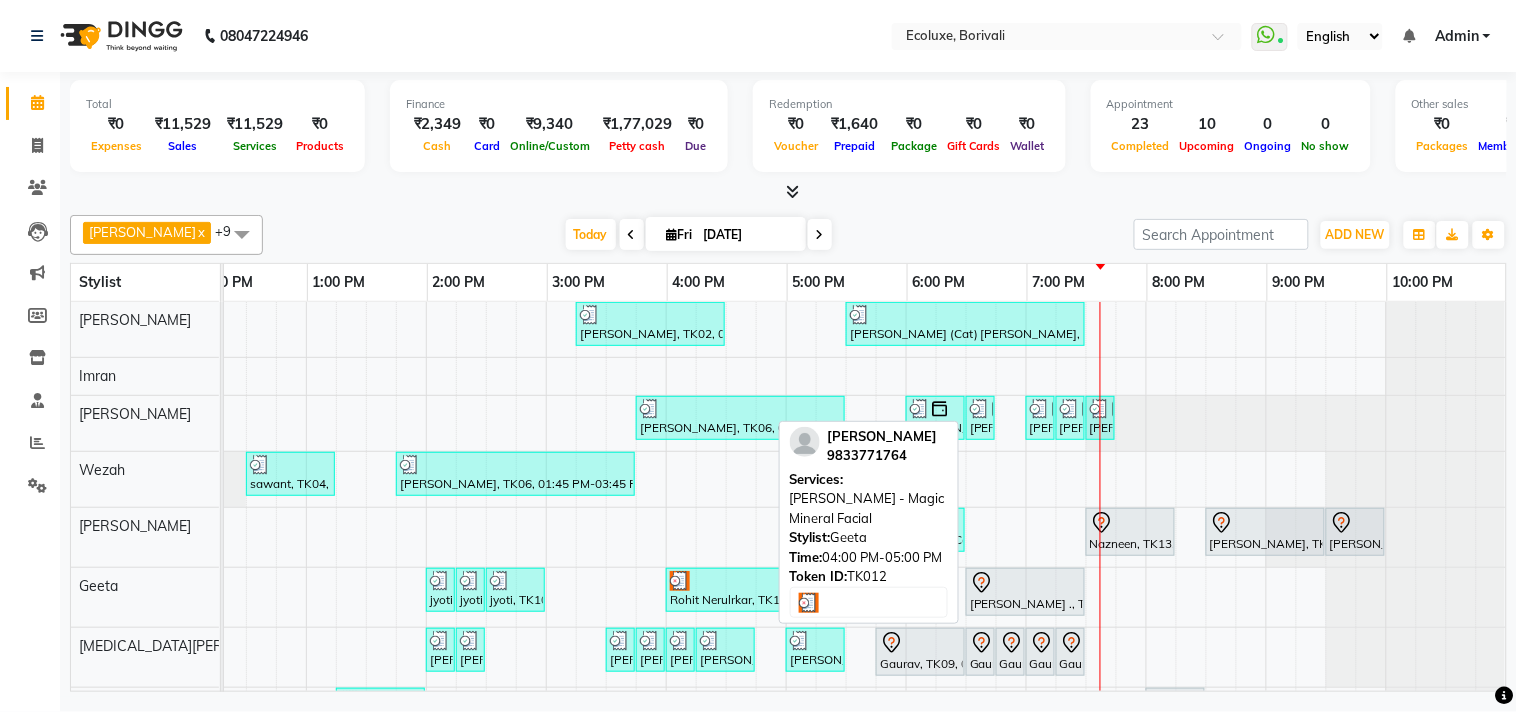 click at bounding box center [725, 581] 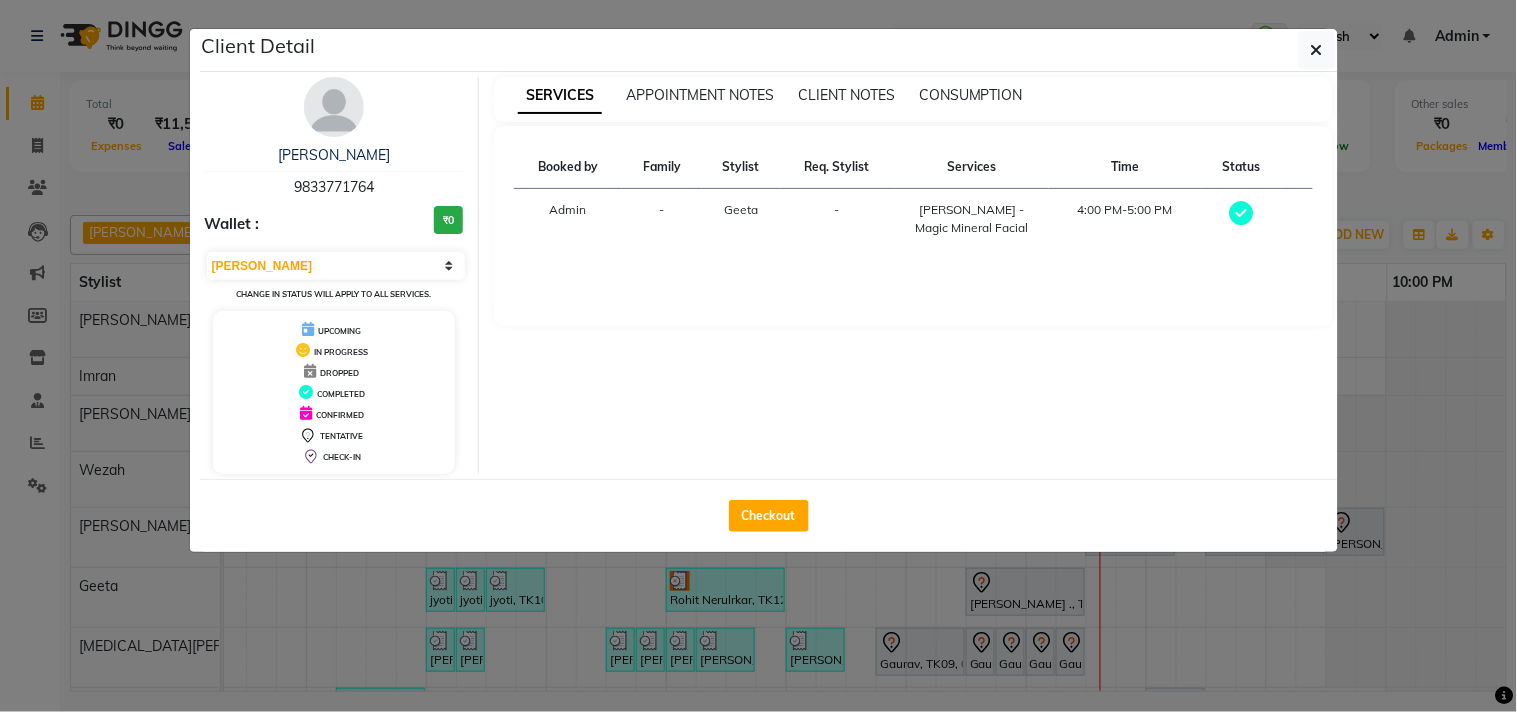 click on "Select MARK DONE UPCOMING Change in status will apply to all services." at bounding box center (334, 276) 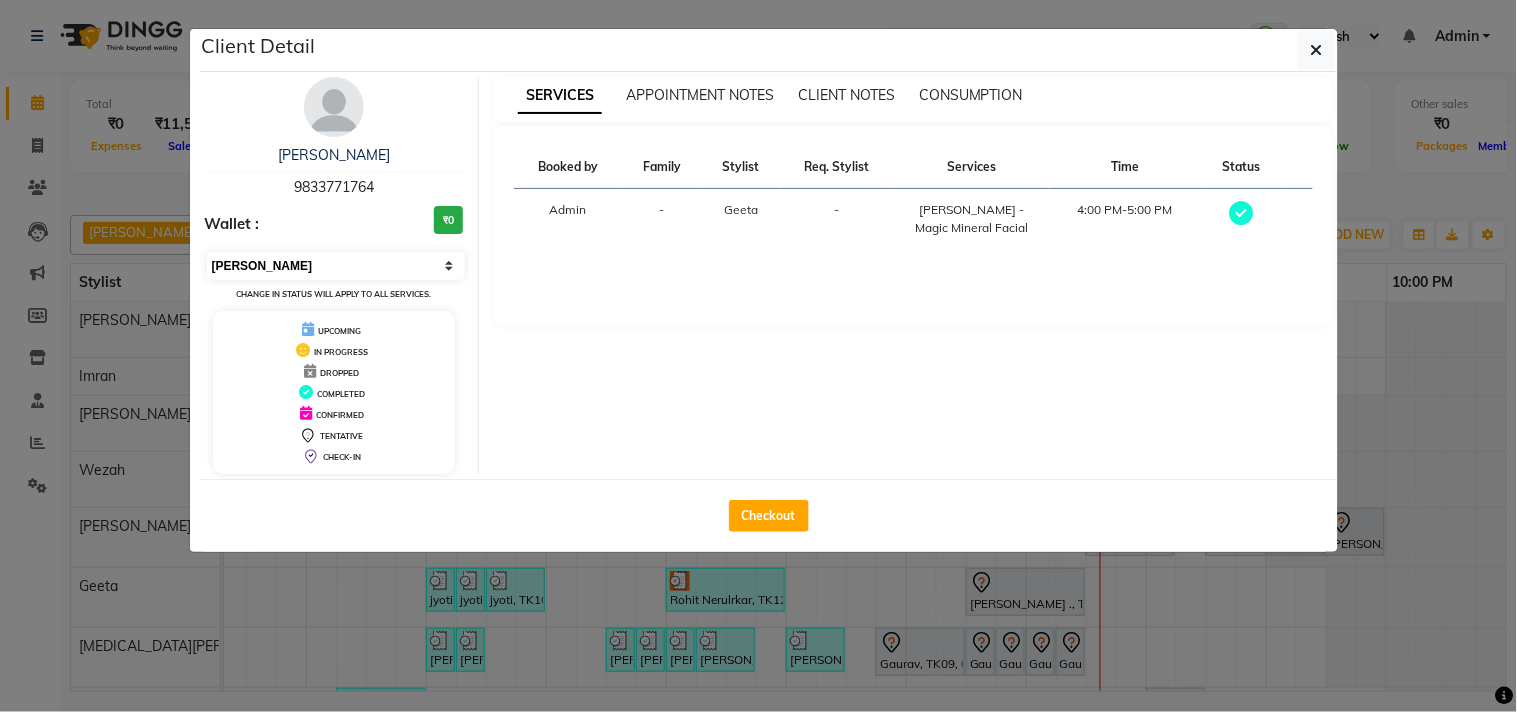 click on "Select MARK DONE UPCOMING" at bounding box center (336, 266) 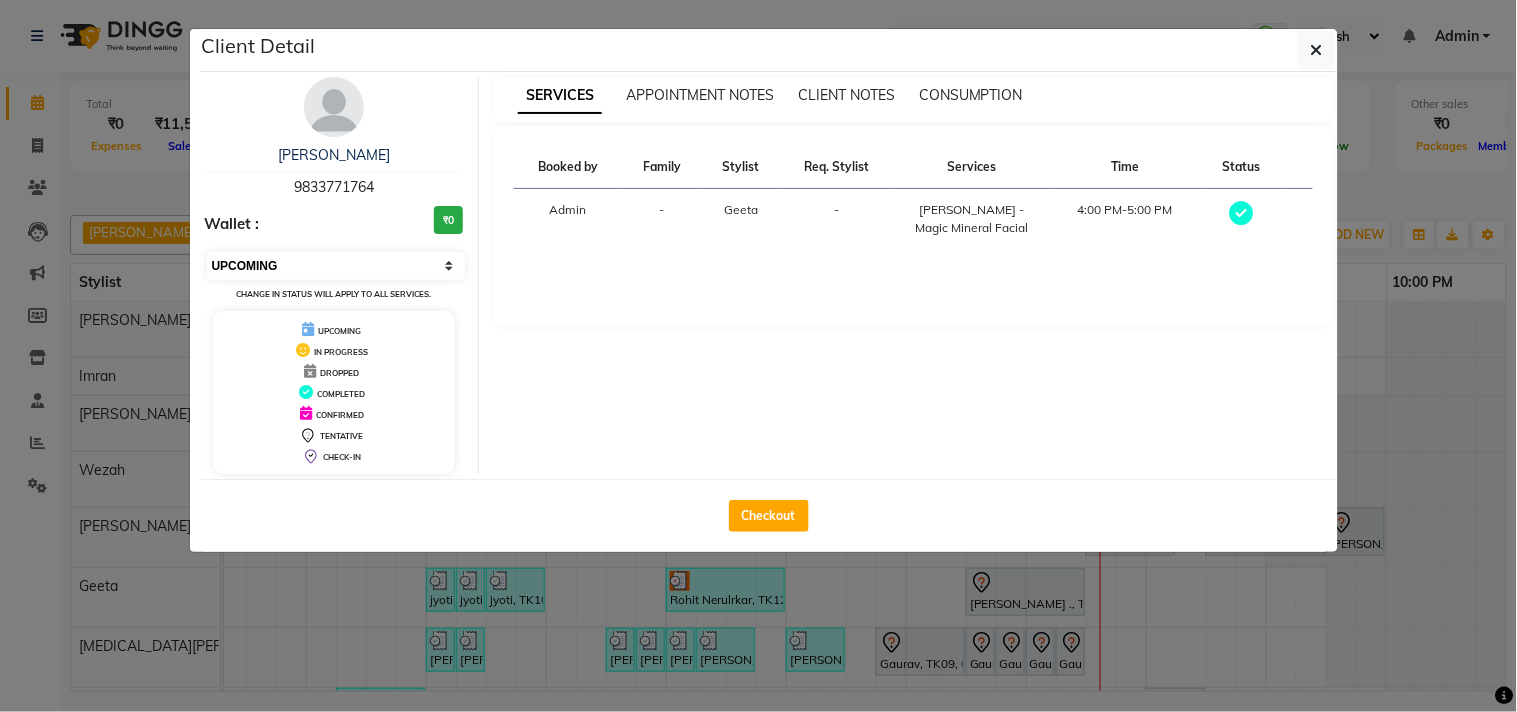 click on "Select MARK DONE UPCOMING" at bounding box center [336, 266] 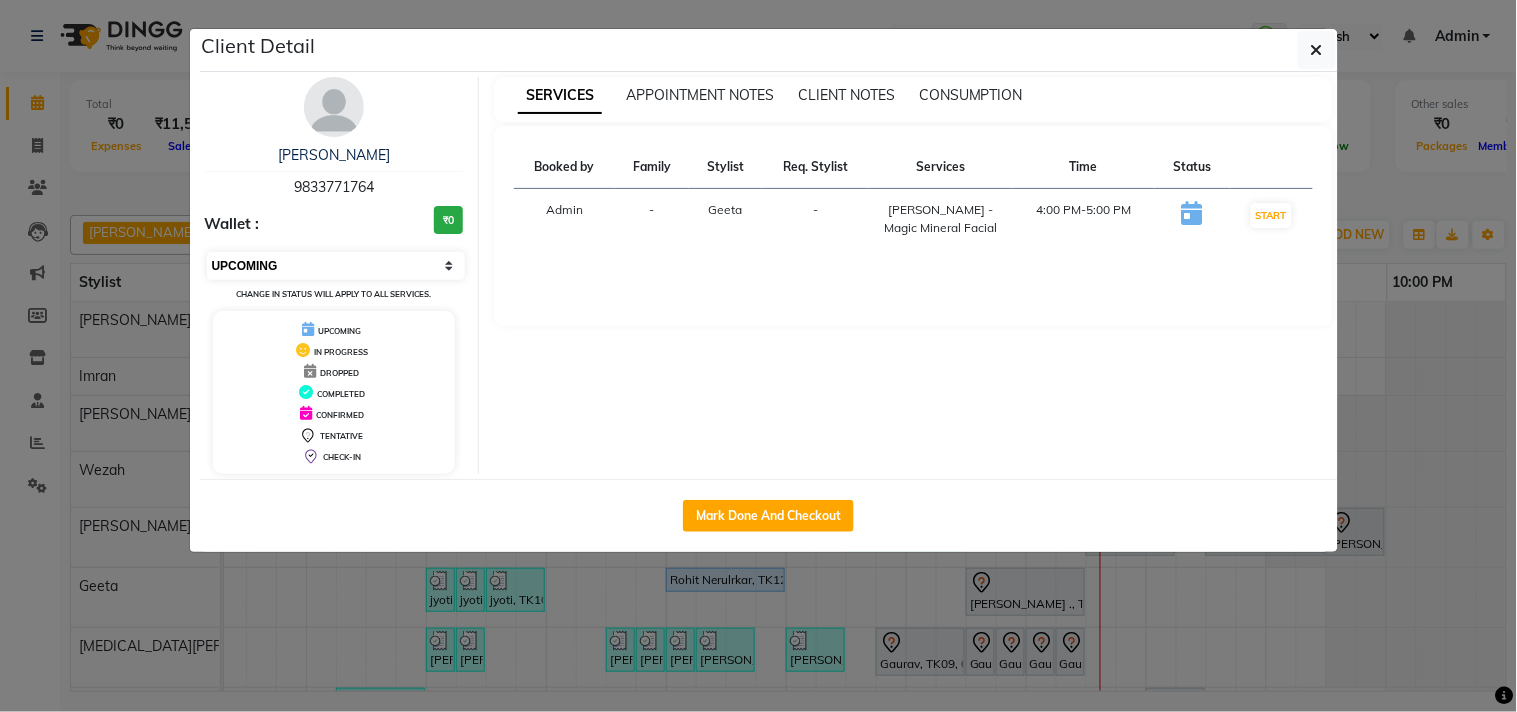 click on "Select IN SERVICE CONFIRMED TENTATIVE CHECK IN MARK DONE DROPPED UPCOMING" at bounding box center (336, 266) 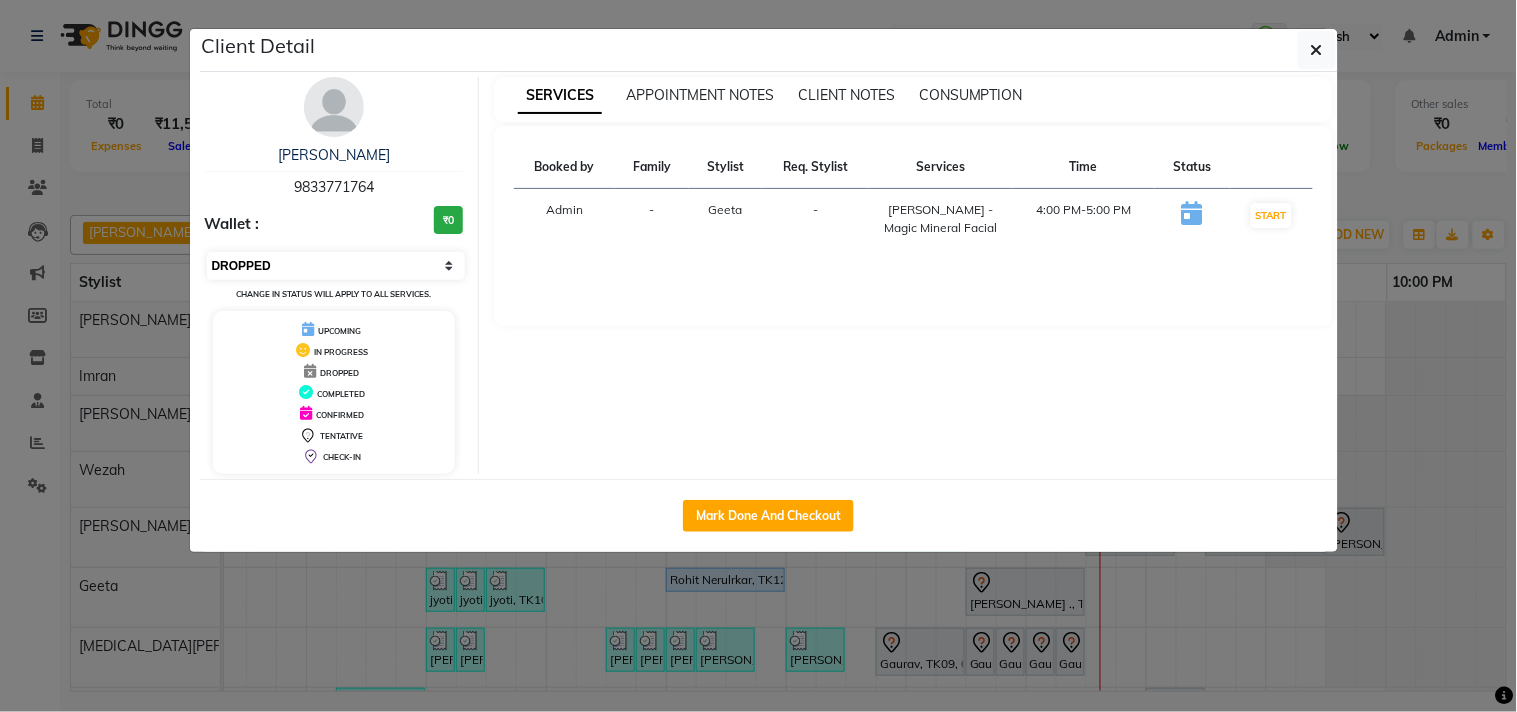 click on "Select IN SERVICE CONFIRMED TENTATIVE CHECK IN MARK DONE DROPPED UPCOMING" at bounding box center [336, 266] 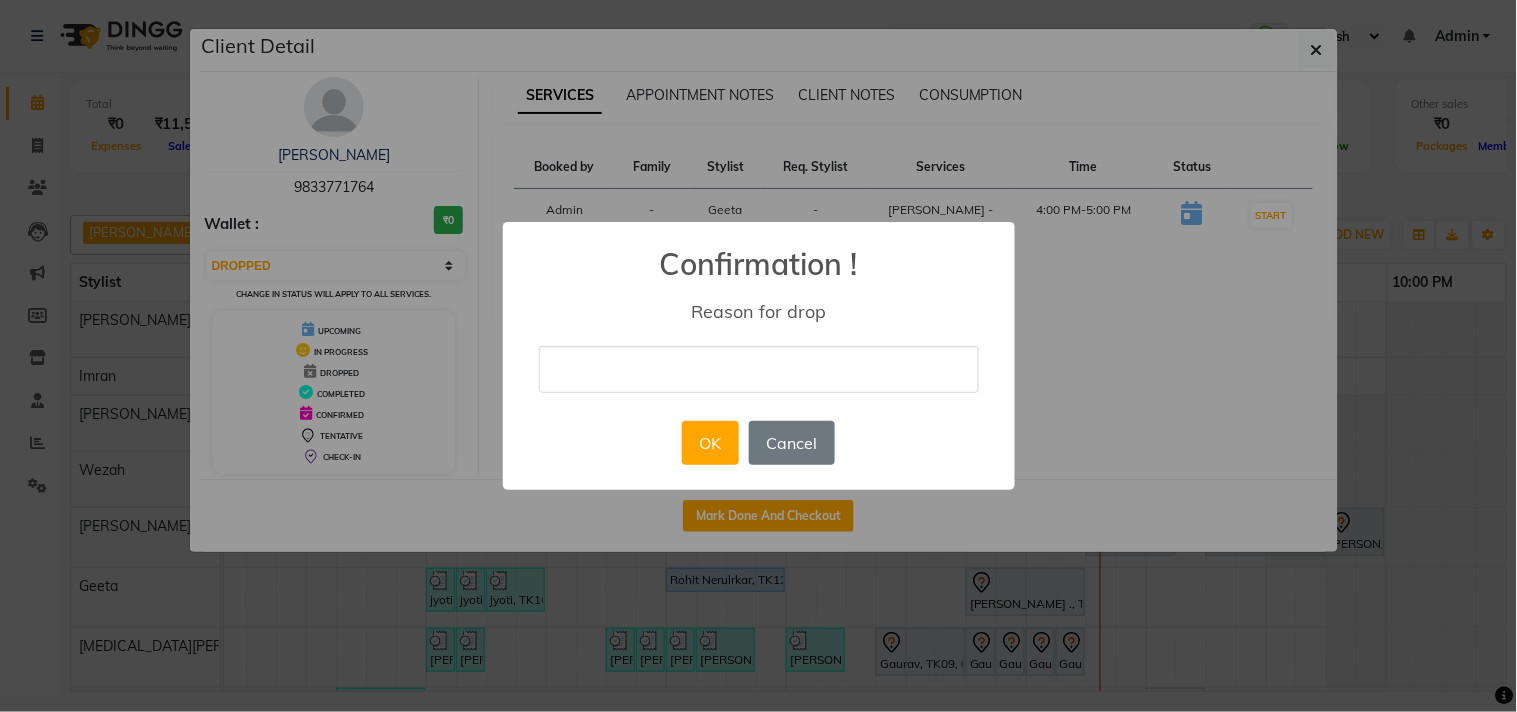 click at bounding box center (759, 369) 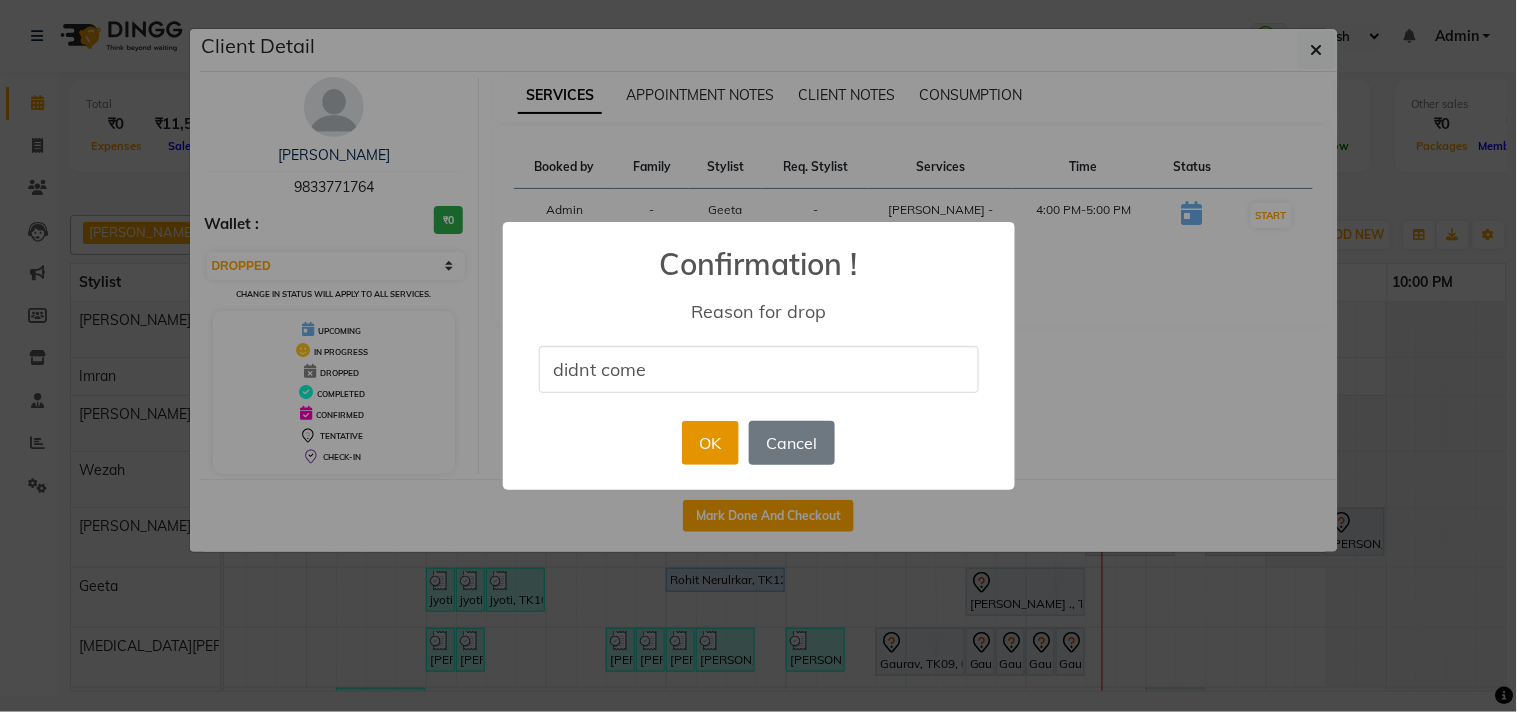 click on "OK" at bounding box center [710, 443] 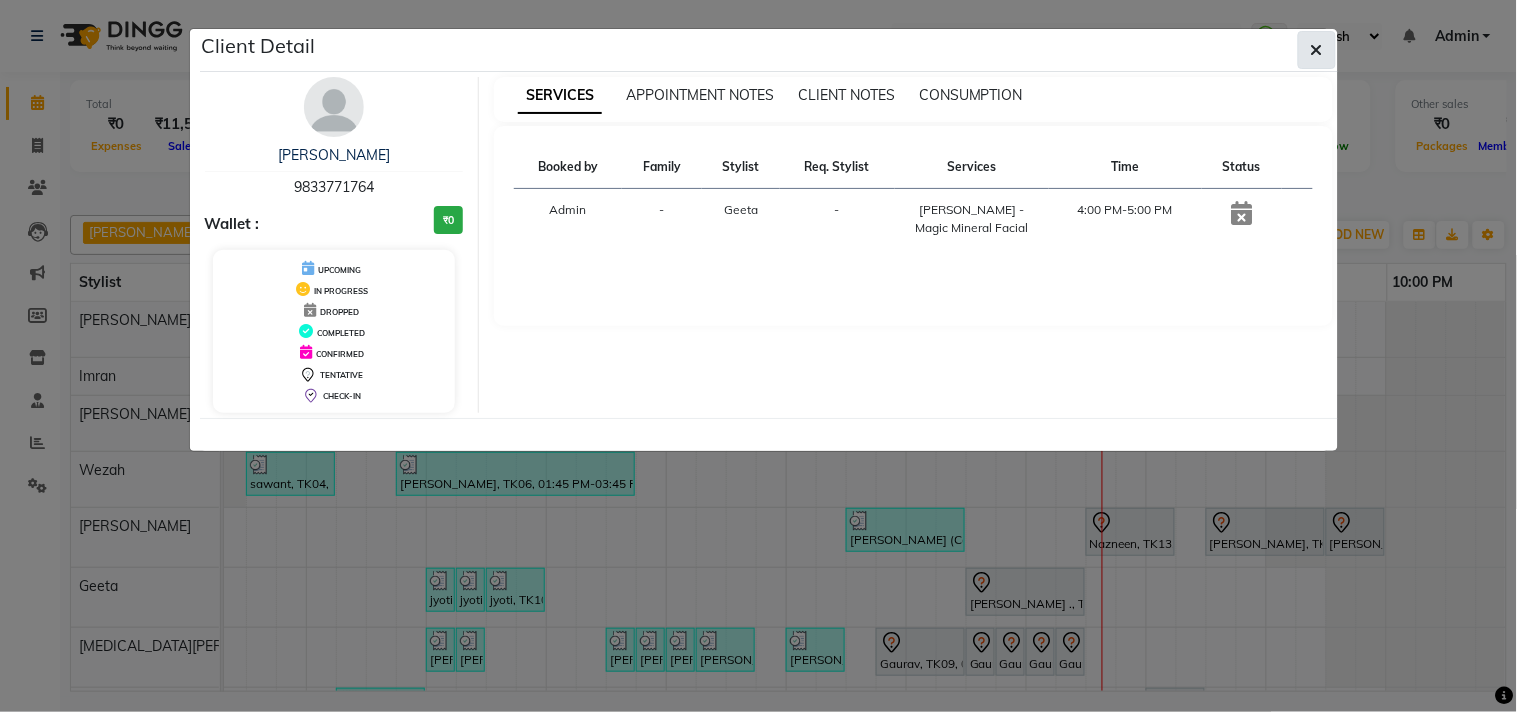 click 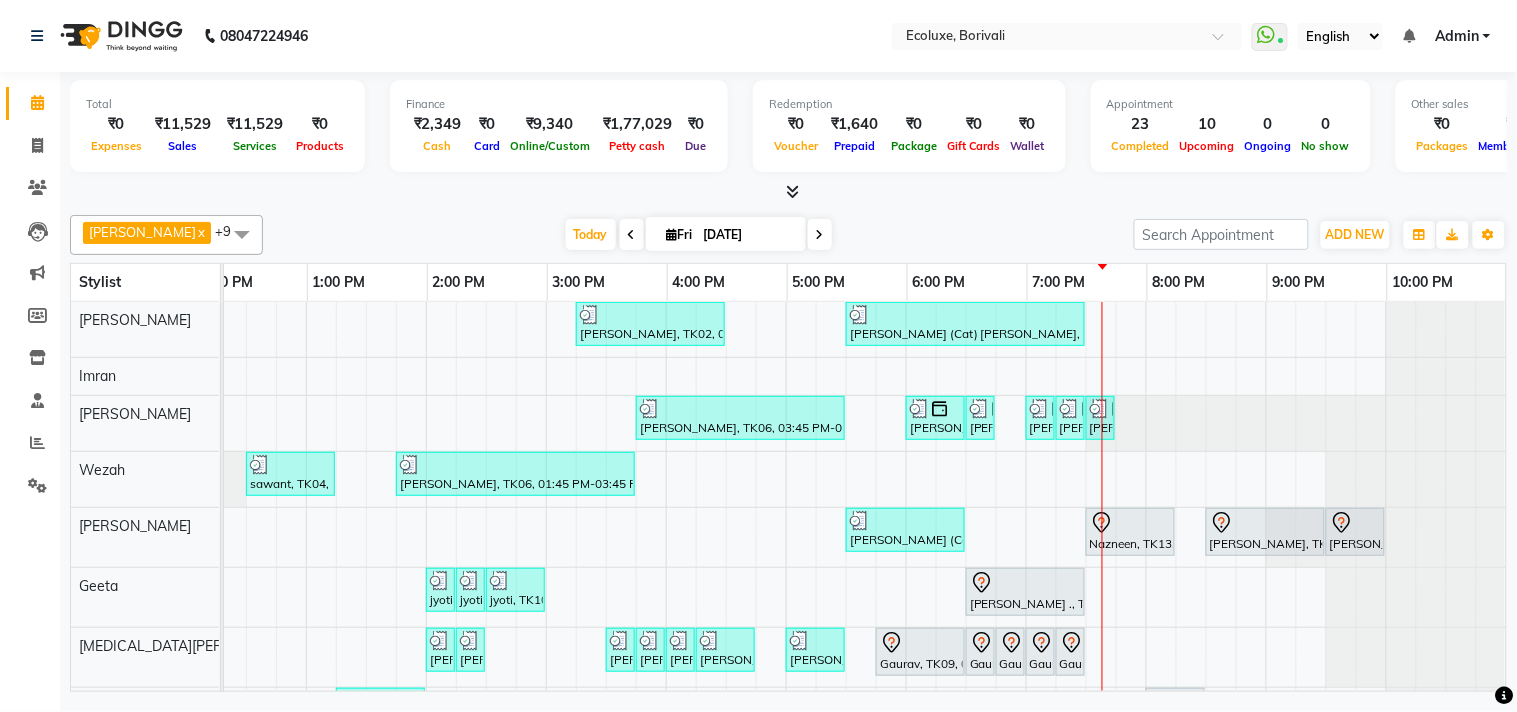 scroll, scrollTop: 66, scrollLeft: 414, axis: both 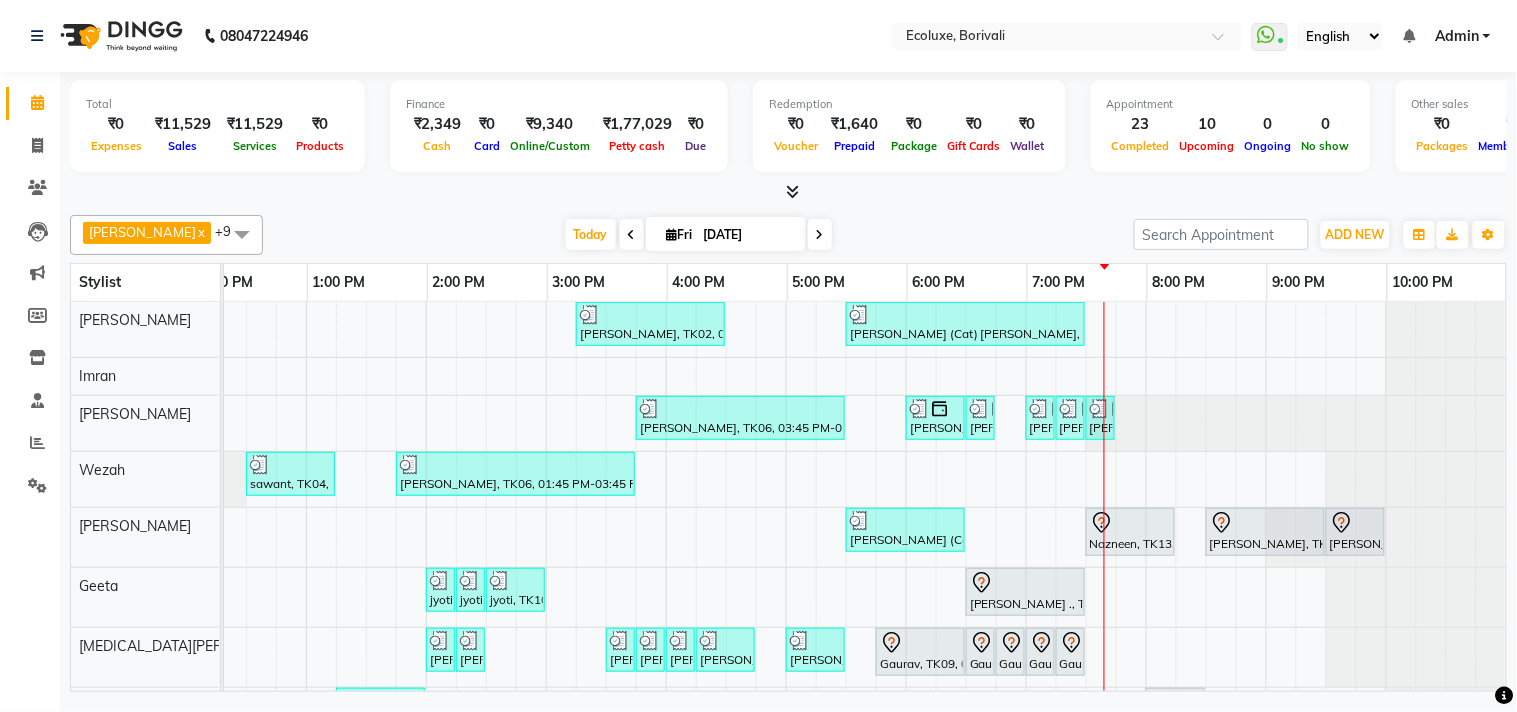 click on "Today  Fri 11-07-2025" at bounding box center [698, 235] 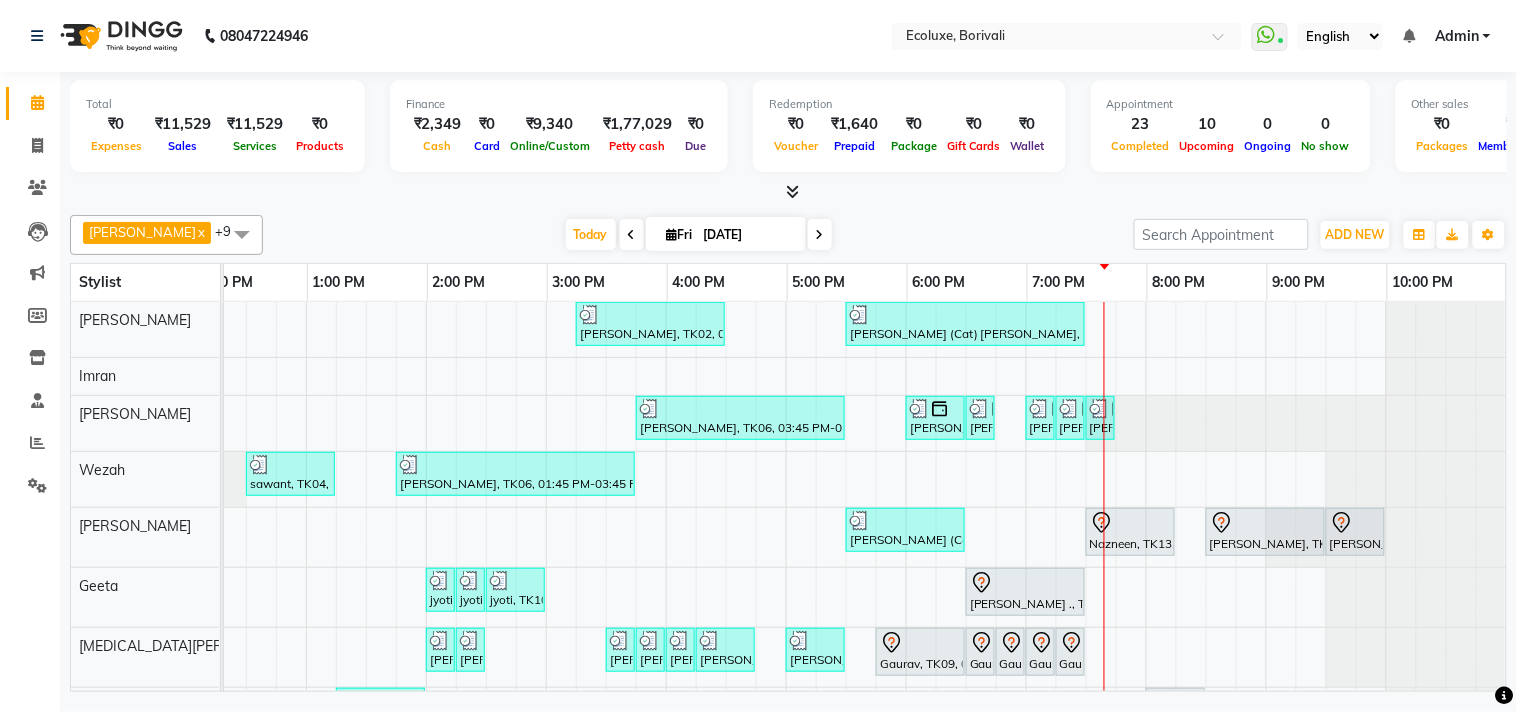 scroll, scrollTop: 147, scrollLeft: 414, axis: both 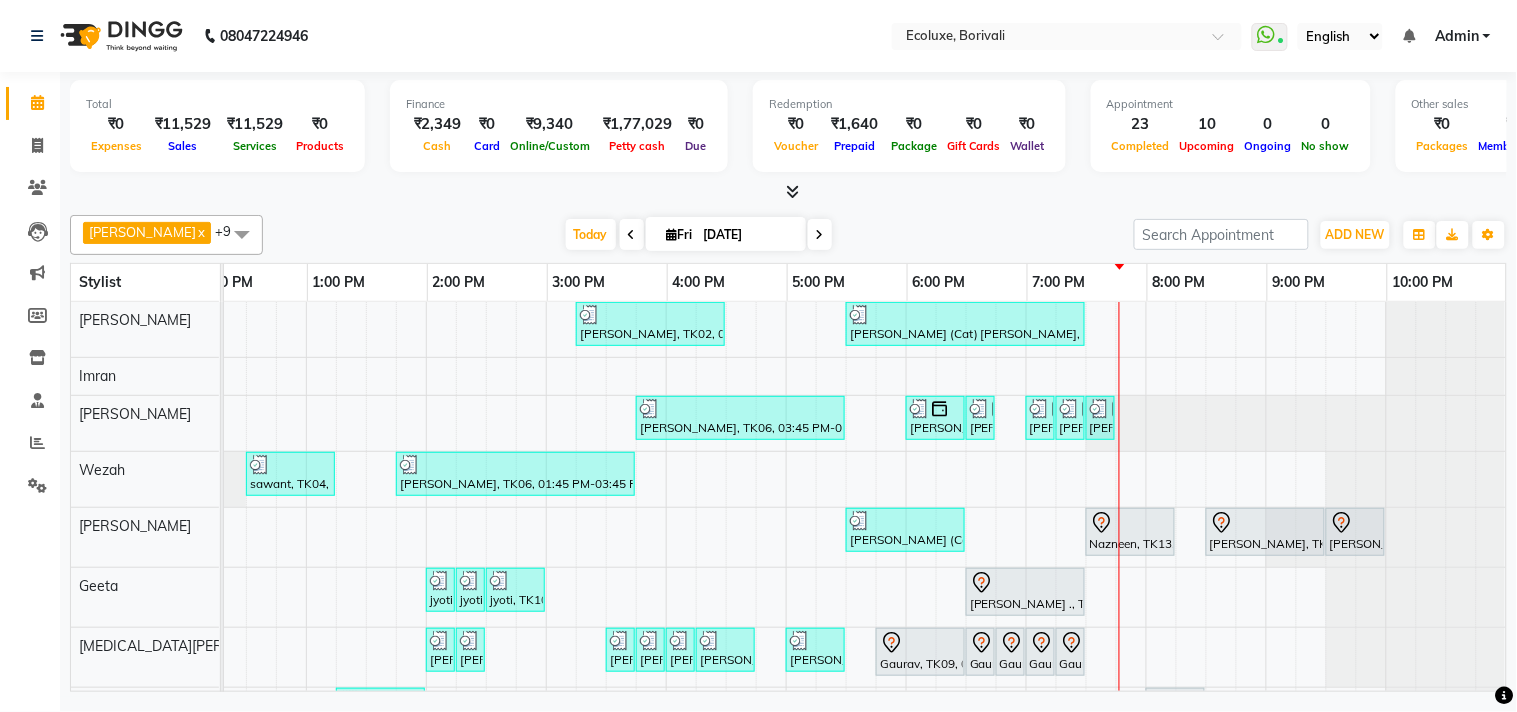 click on "Alisha Sasankar  x Geeta  x Shafique  x Sonal Sawant   x  Imran   x Kamal Khende  x Neelu  x Wezah  x Faiz  x Nikita Raut  x +9 Select All  Imran  Alisha Sasankar Faiz Geeta Harshada Pawar  Kamal Khende Mohammad Faisal  Neelu Nikita Raut Sakina Shafique Sonal Sawant  Umar Shaikh Wezah Today  Fri 11-07-2025 Toggle Dropdown Add Appointment Add Invoice Add Expense Add Attendance Add Client Add Transaction Toggle Dropdown Add Appointment Add Invoice Add Expense Add Attendance Add Client ADD NEW Toggle Dropdown Add Appointment Add Invoice Add Expense Add Attendance Add Client Add Transaction Alisha Sasankar  x Geeta  x Shafique  x Sonal Sawant   x  Imran   x Kamal Khende  x Neelu  x Wezah  x Faiz  x Nikita Raut  x +9 Select All  Imran  Alisha Sasankar Faiz Geeta Harshada Pawar  Kamal Khende Mohammad Faisal  Neelu Nikita Raut Sakina Shafique Sonal Sawant  Umar Shaikh Wezah Group By  Staff View   Room View  View as Vertical  Vertical - Week View  Horizontal  Horizontal - Week View  List  Zoom" 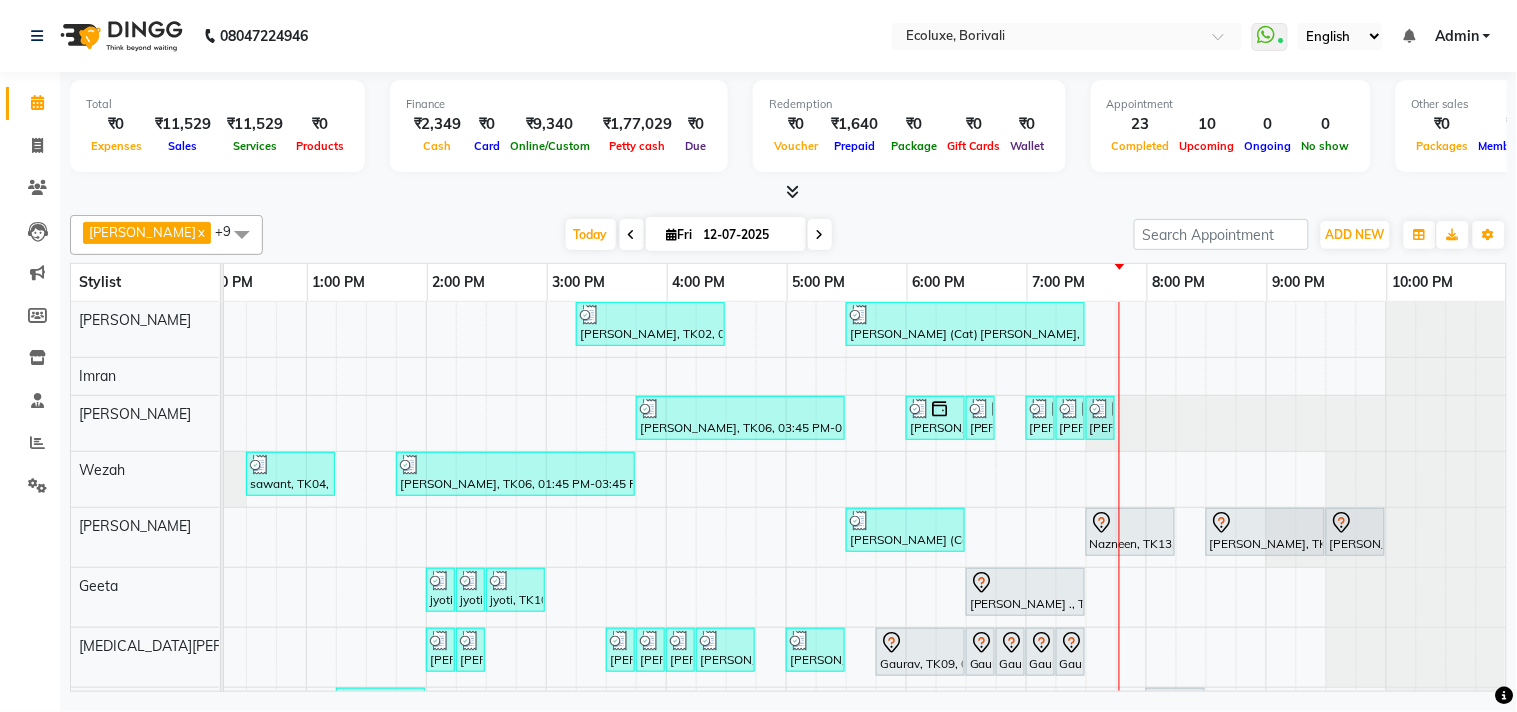 scroll, scrollTop: 0, scrollLeft: 0, axis: both 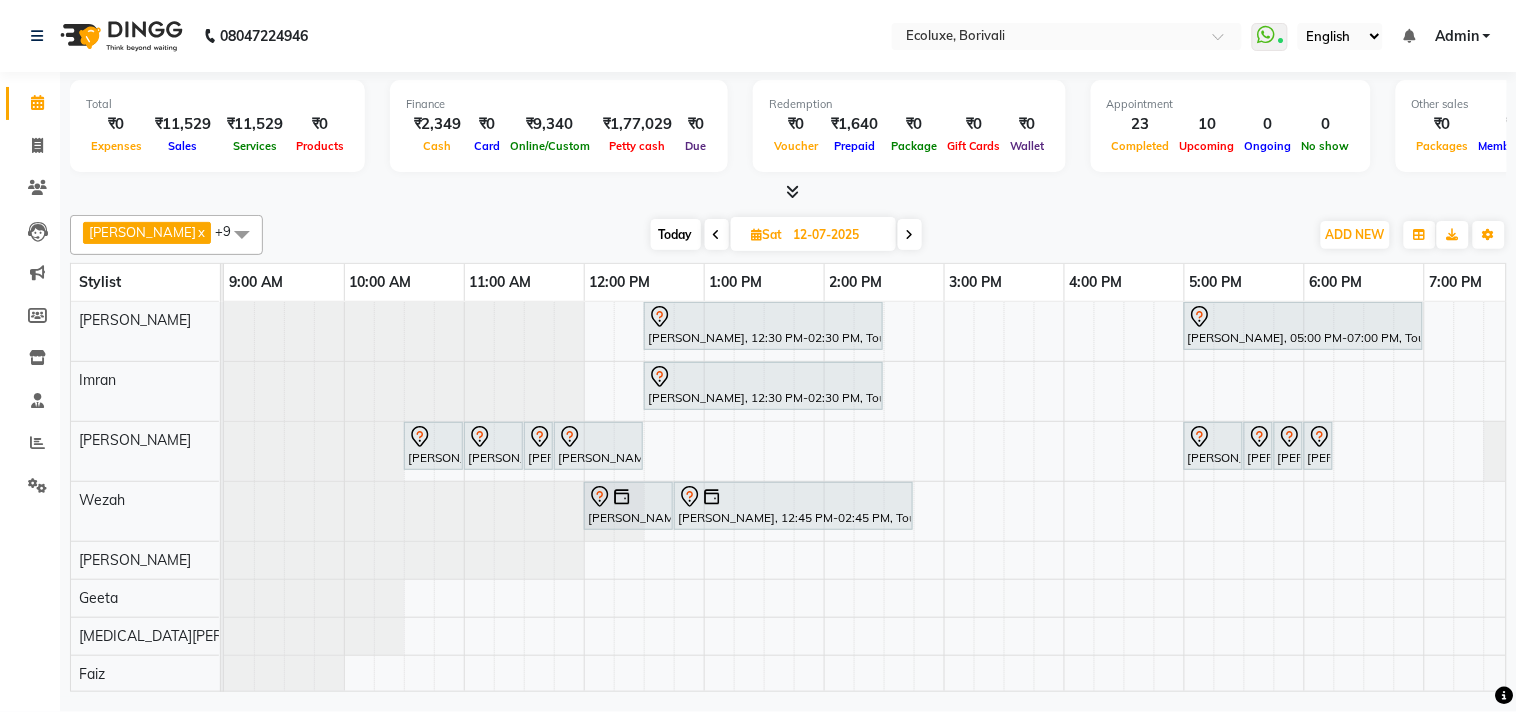 click on "Akruti Makwana, 12:30 PM-02:30 PM, Touchup - Root Touch (Up To 2 Inch) Inoa             Priya Korhale, 05:00 PM-07:00 PM, Touchup - Root Touch (Up To 2 Inch) Inoa             dimple makwana, 12:30 PM-02:30 PM, Touchup - Root Touch (Up To 2 Inch) Inoa             Shefali Gandhi, 10:30 AM-11:00 AM, Waxing (Rica Wax) - Full Arms              Shefali Gandhi, 11:00 AM-11:30 AM, Waxing (Rica Wax) - Full Legs             Shefali Gandhi, 11:30 AM-11:45 AM, Waxing (Rica Wax) - Underarms             Shefali Gandhi, 11:45 AM-12:30 PM, Classic Pedicure             Supriya Shetty, 05:00 PM-05:30 PM, Waxing (Rica Wax) - Full Arms              Supriya Shetty, 05:30 PM-05:45 PM, Waxing (Rica Wax) - Underarms             Supriya Shetty, 05:45 PM-06:00 PM, Woman Eyebrow             Supriya Shetty, 06:00 PM-06:15 PM, Woman Upperlip              Jyoti Bhabal, 12:00 PM-12:45 PM, Female - Haircut Senior Stylist             Jyoti Bhabal, 12:45 PM-02:45 PM, Touchup - Root Touch (Up To 2 Inch) Inoa" at bounding box center [1064, 557] 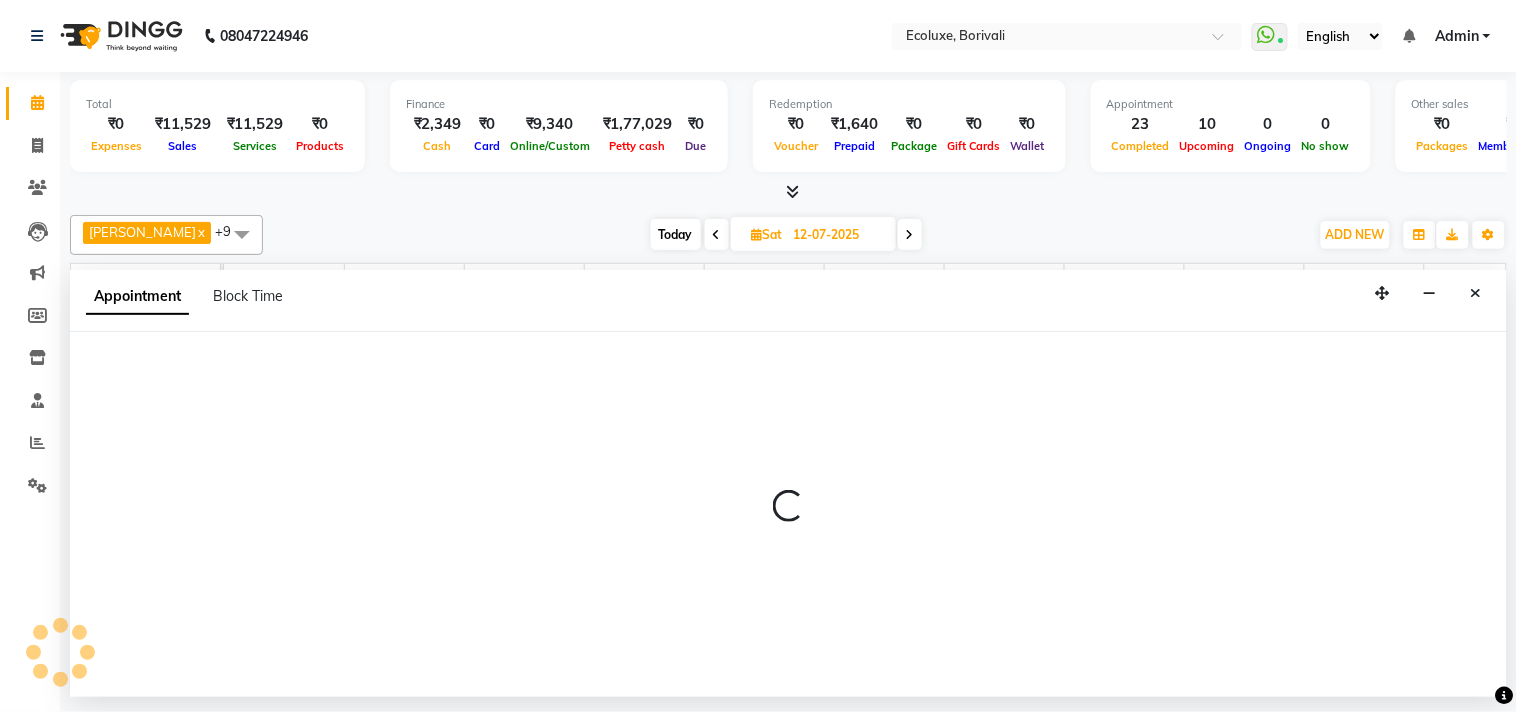 select on "35738" 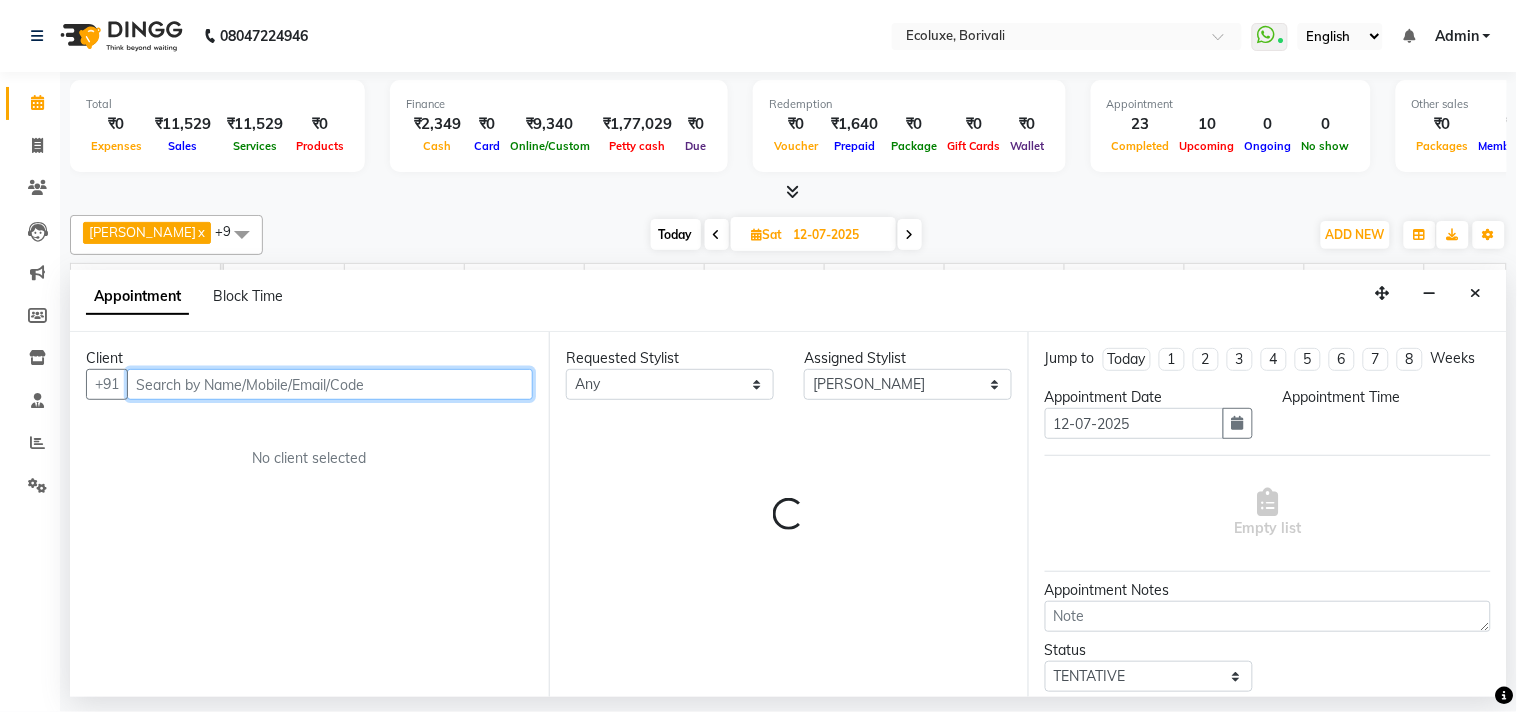 select on "840" 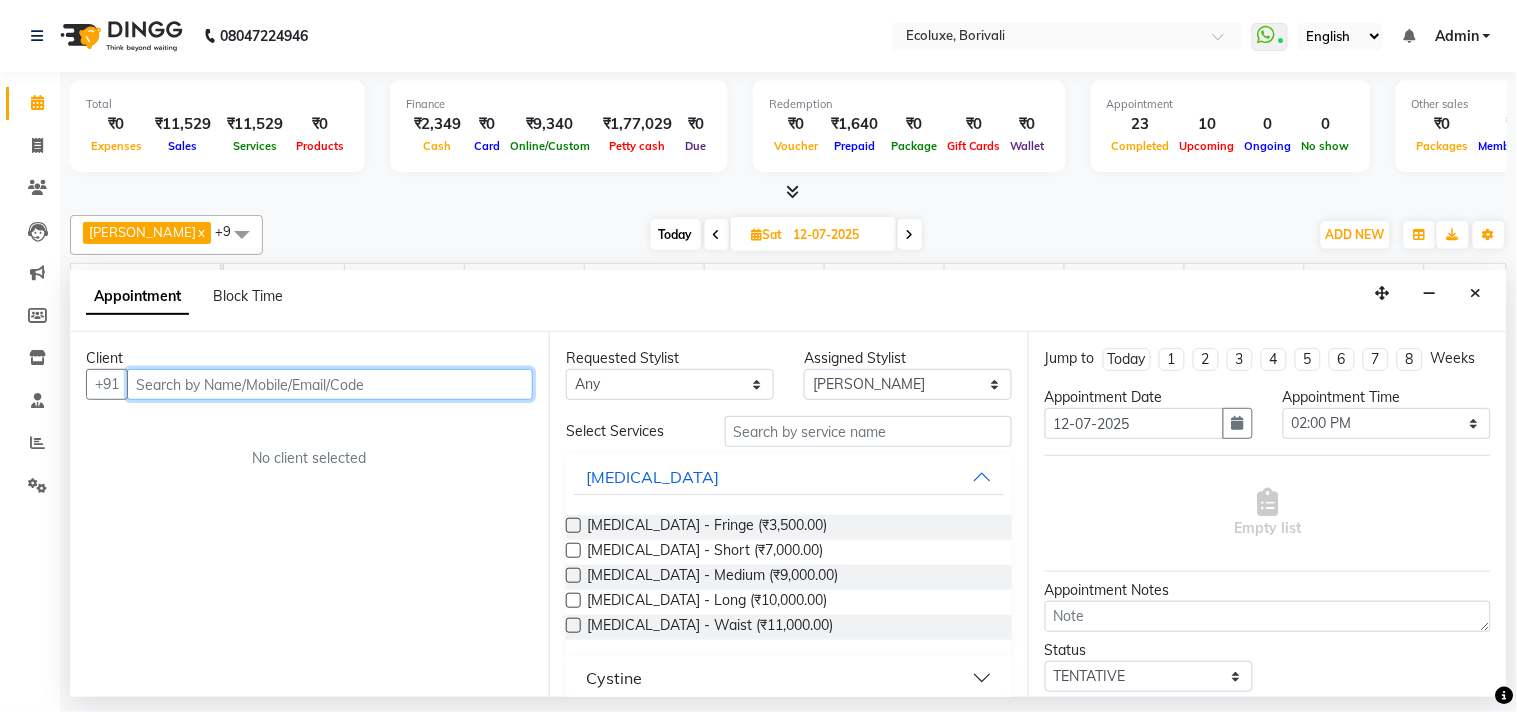 click at bounding box center [330, 384] 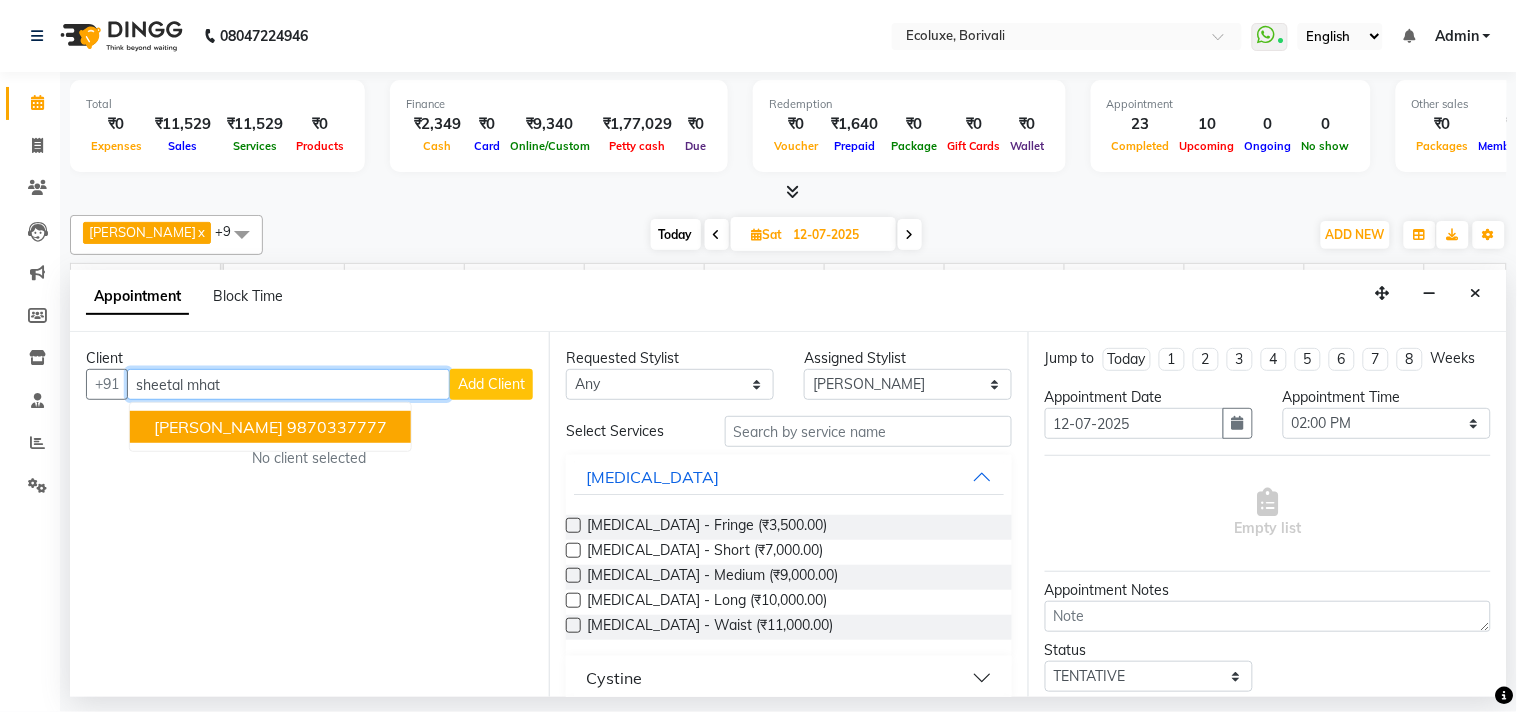 click on "9870337777" at bounding box center [337, 427] 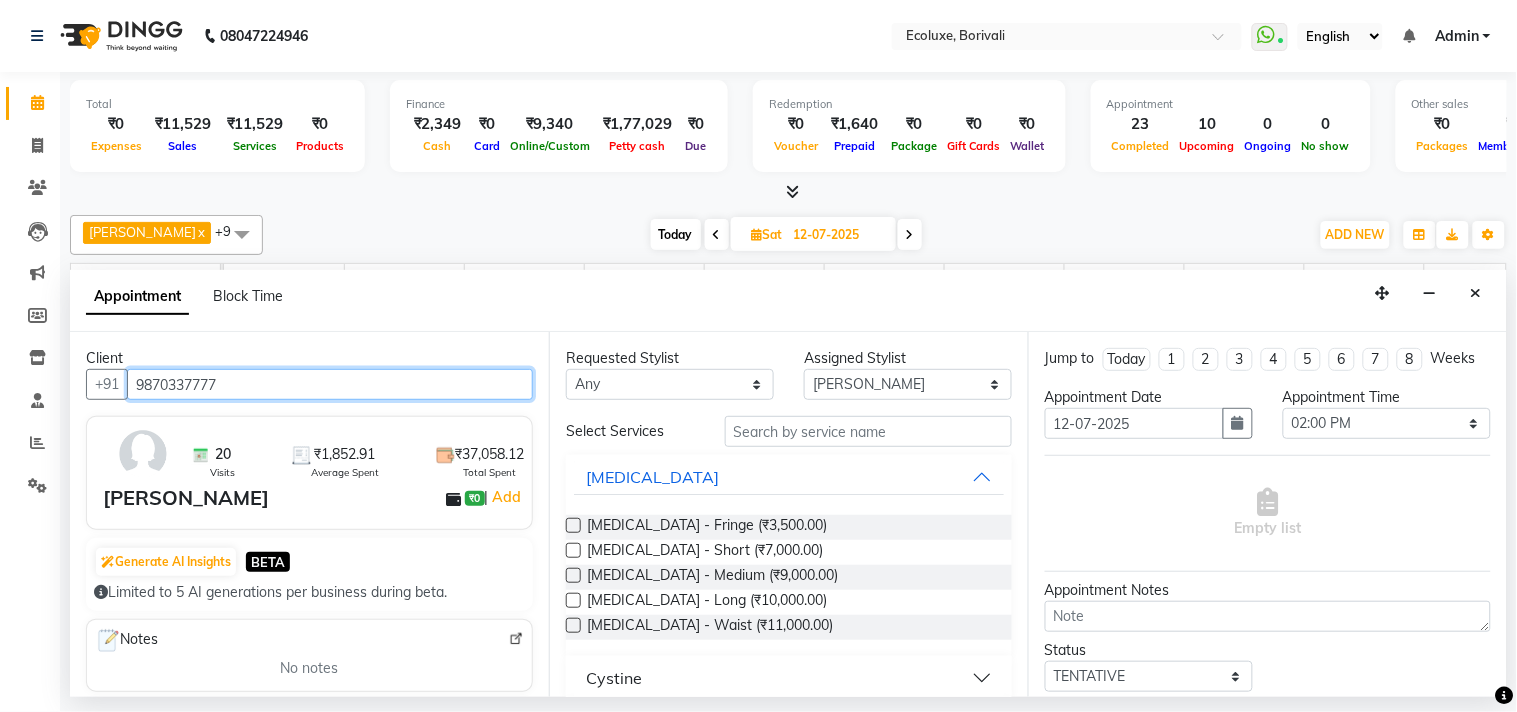 type on "9870337777" 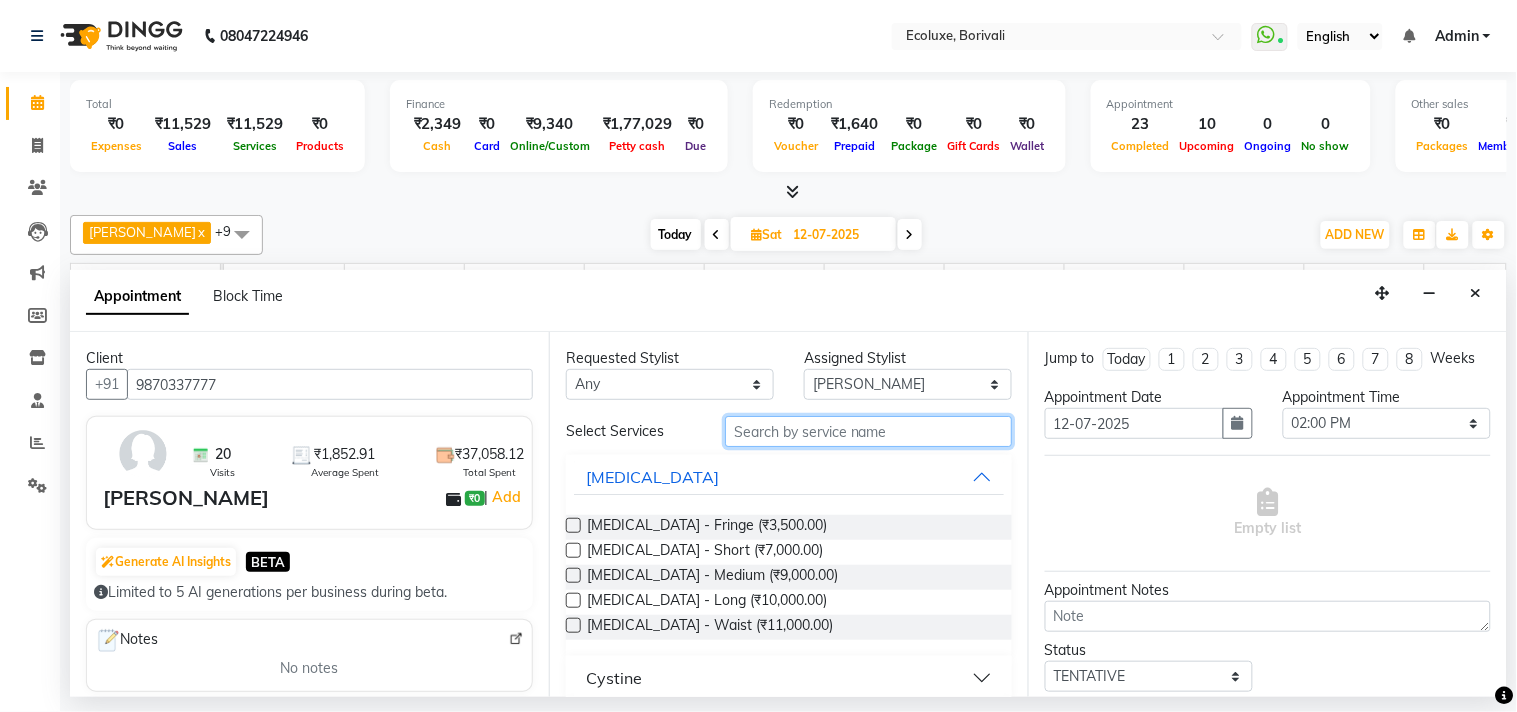 click at bounding box center (868, 431) 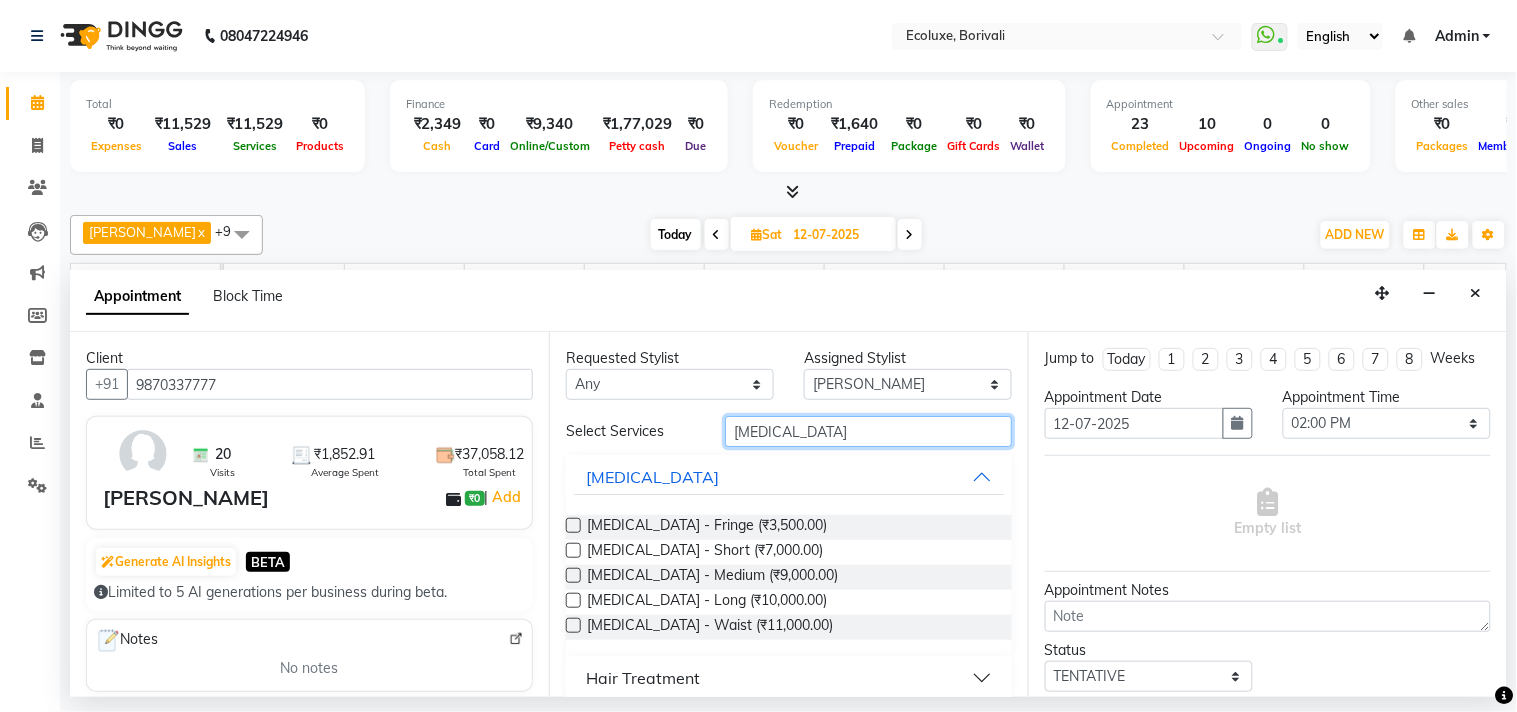 type on "botox" 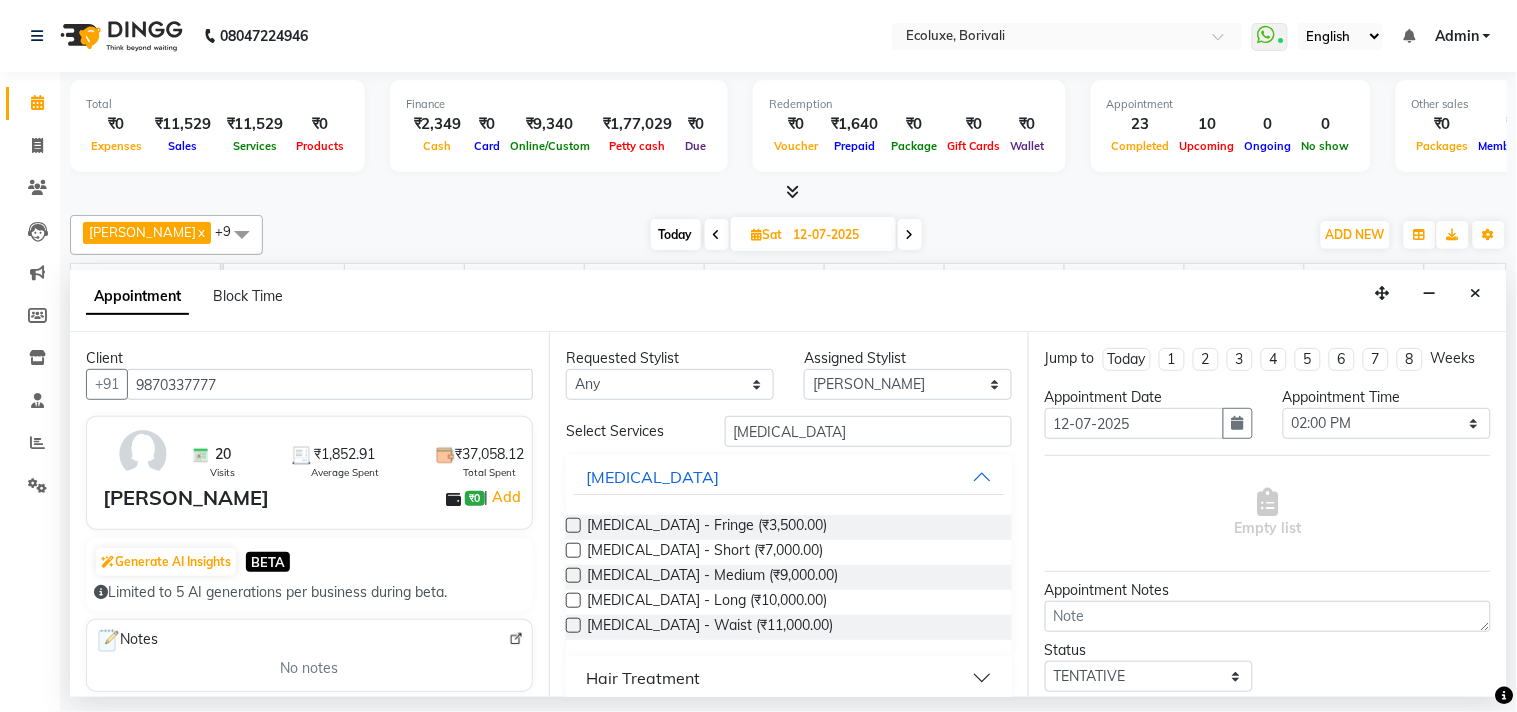 click at bounding box center [573, 600] 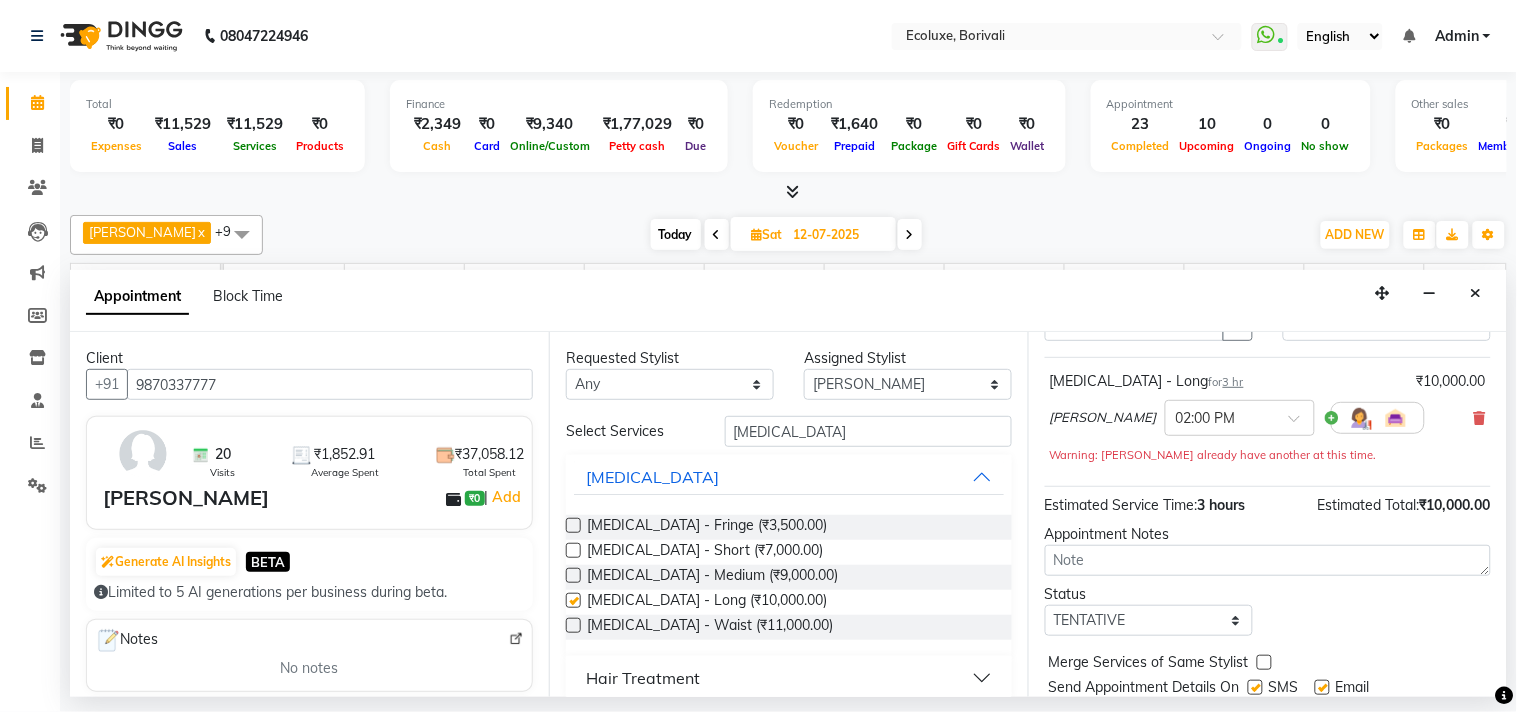 checkbox on "false" 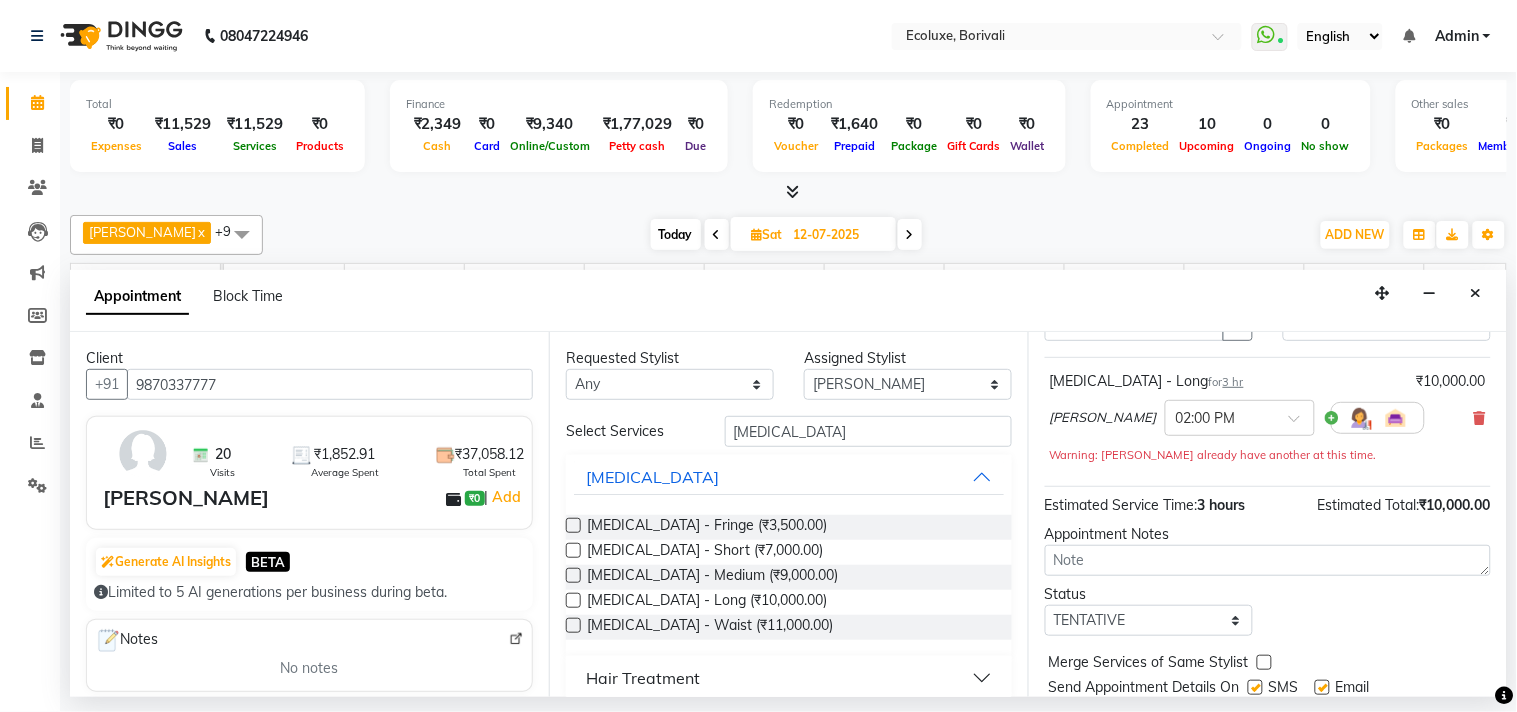 scroll, scrollTop: 182, scrollLeft: 0, axis: vertical 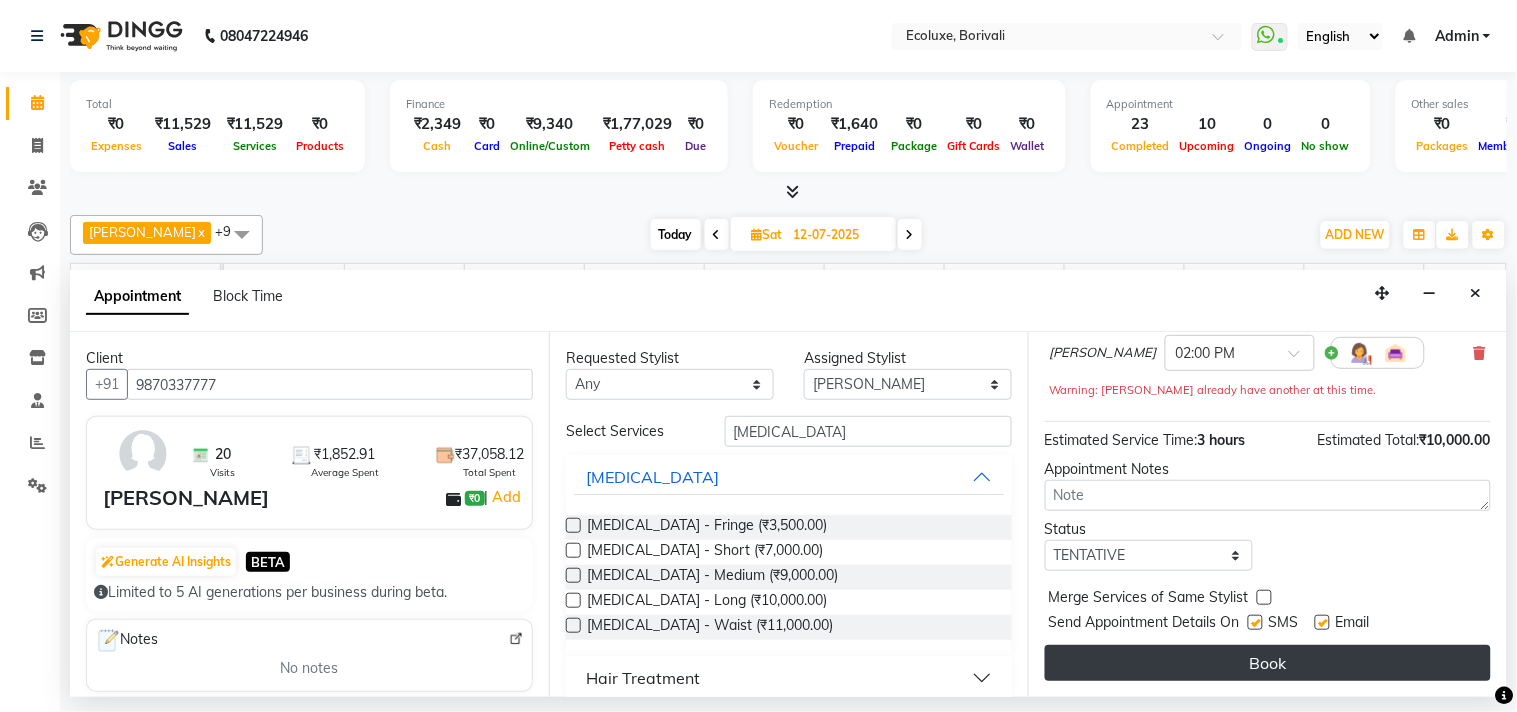 click on "Book" at bounding box center [1268, 663] 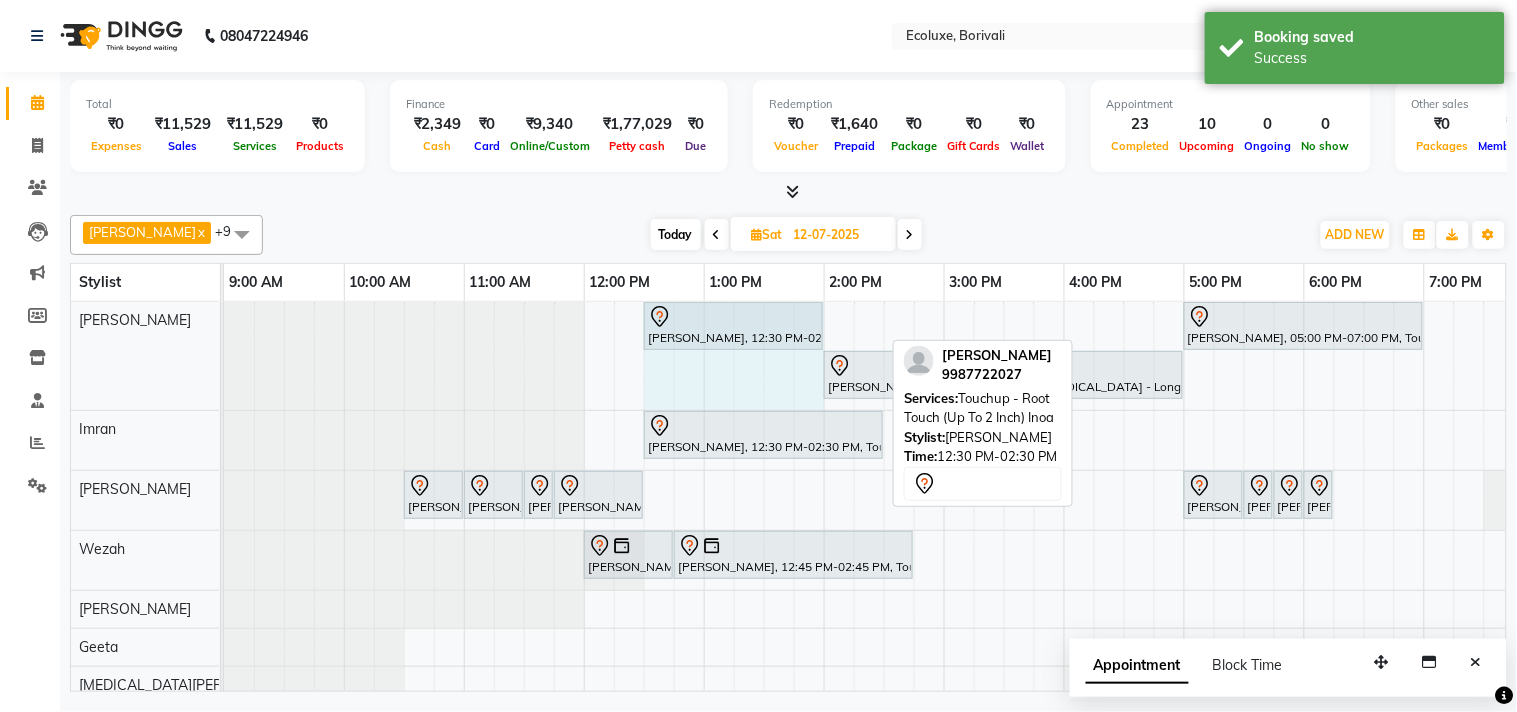 drag, startPoint x: 880, startPoint y: 325, endPoint x: 817, endPoint y: 325, distance: 63 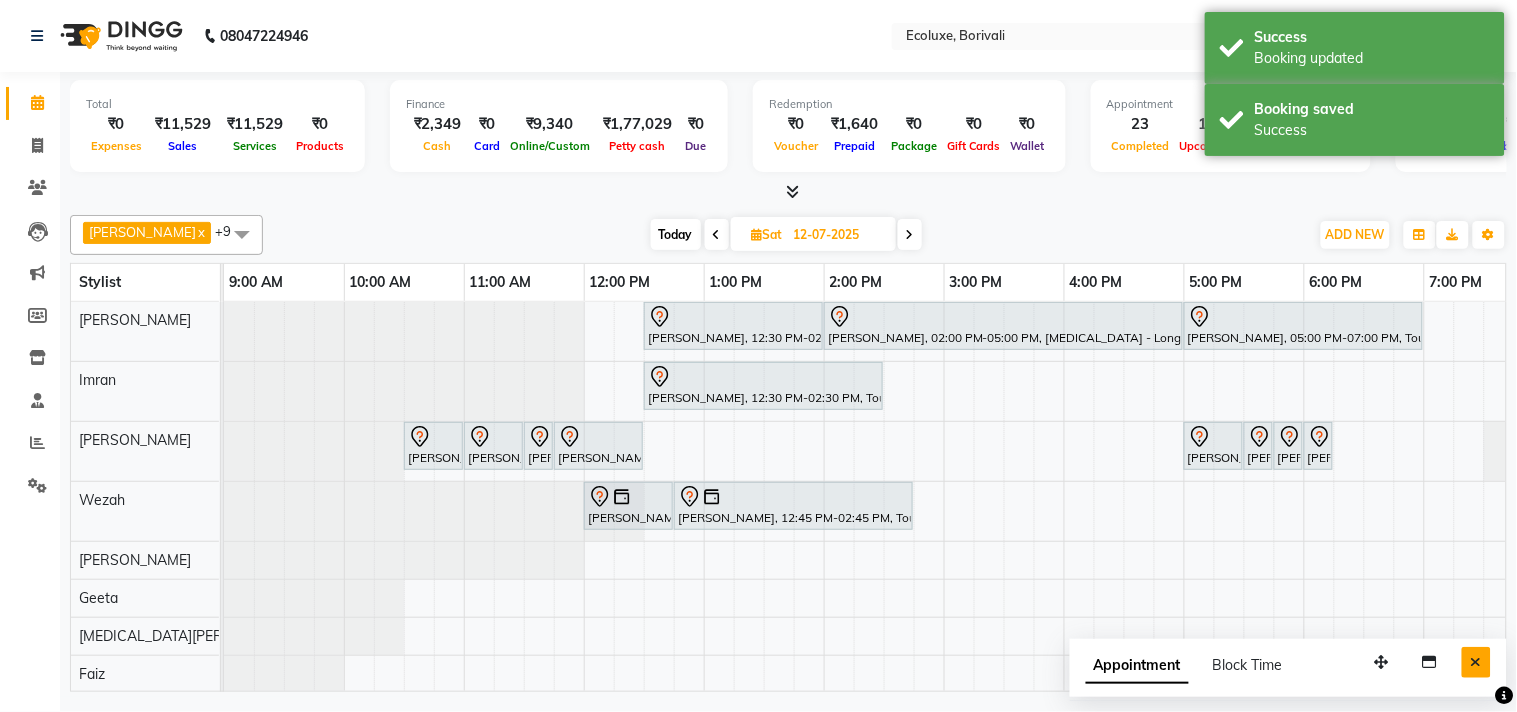 click at bounding box center (1476, 662) 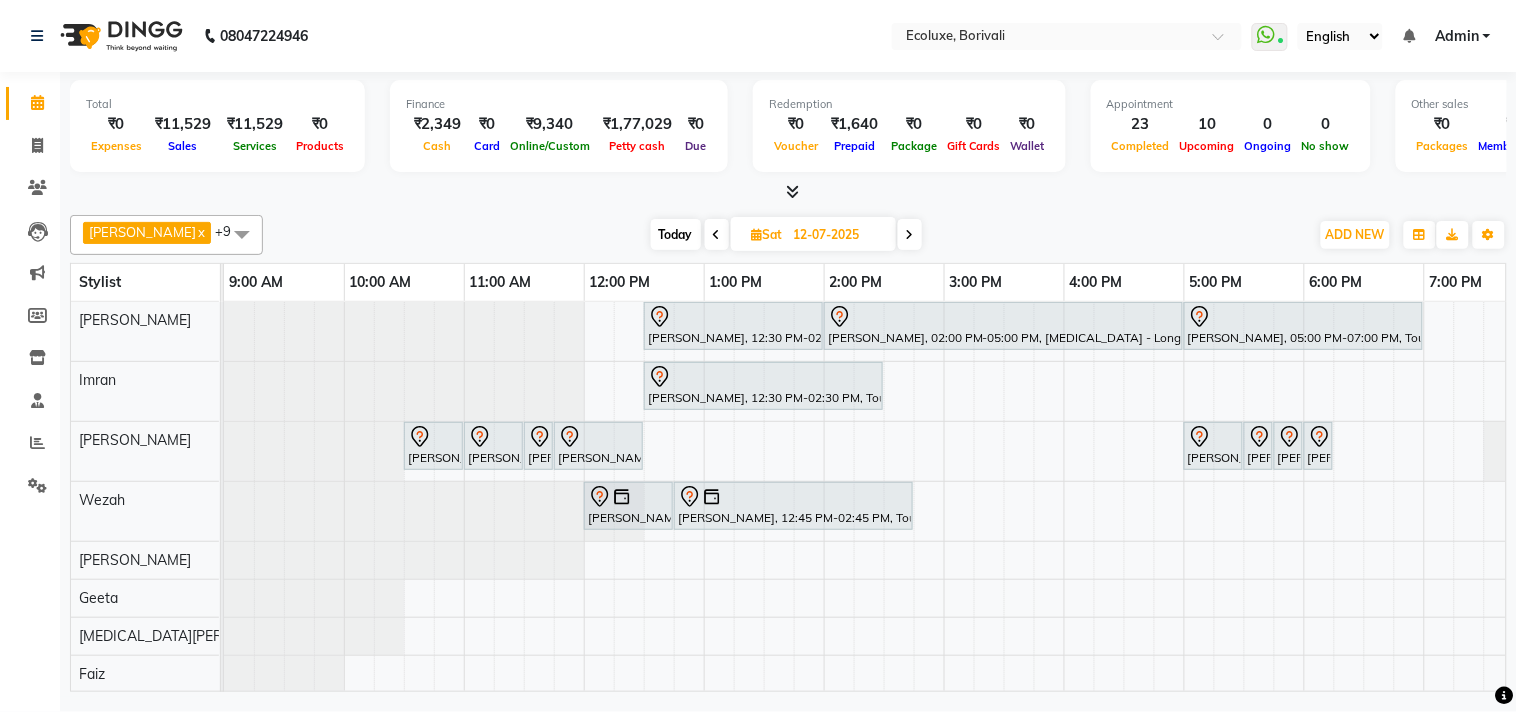 click on "Today" at bounding box center [676, 234] 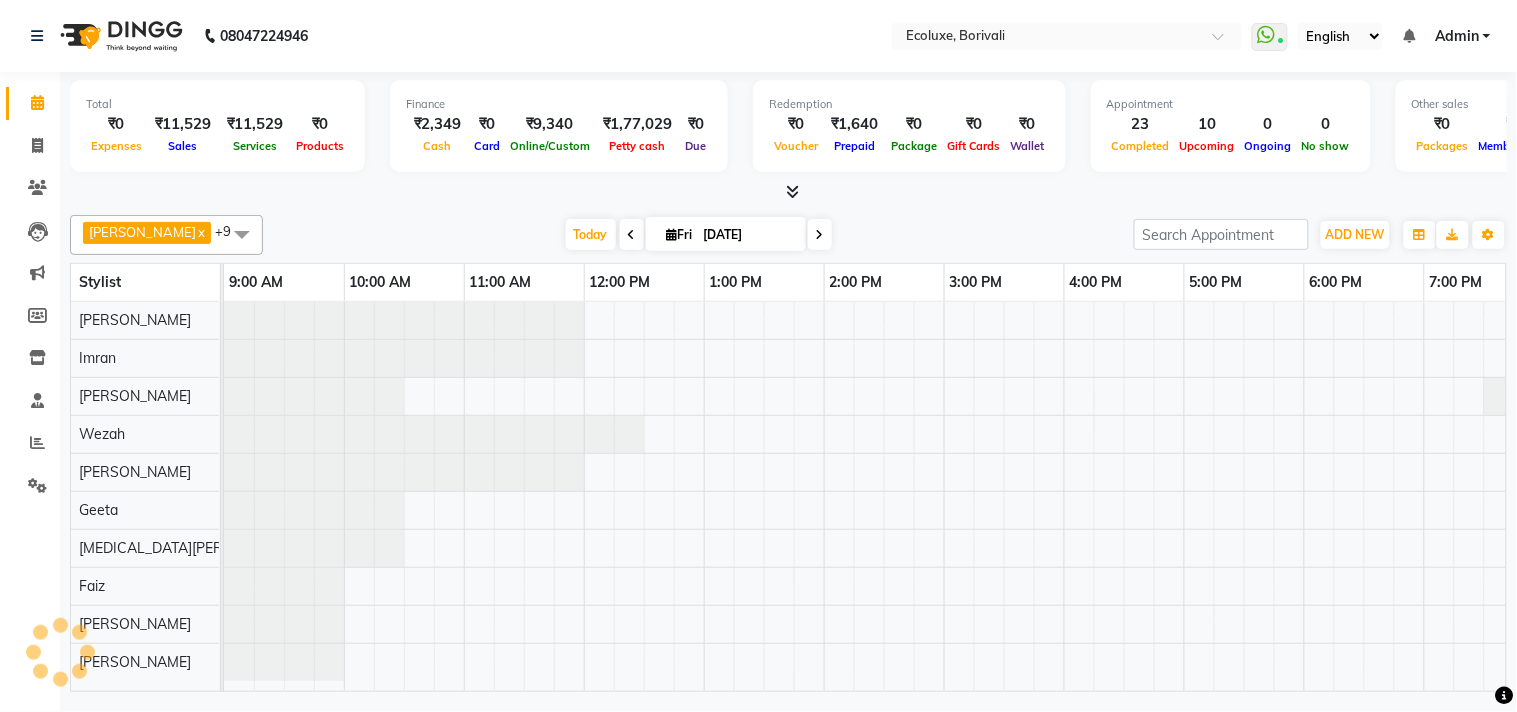 scroll, scrollTop: 0, scrollLeft: 397, axis: horizontal 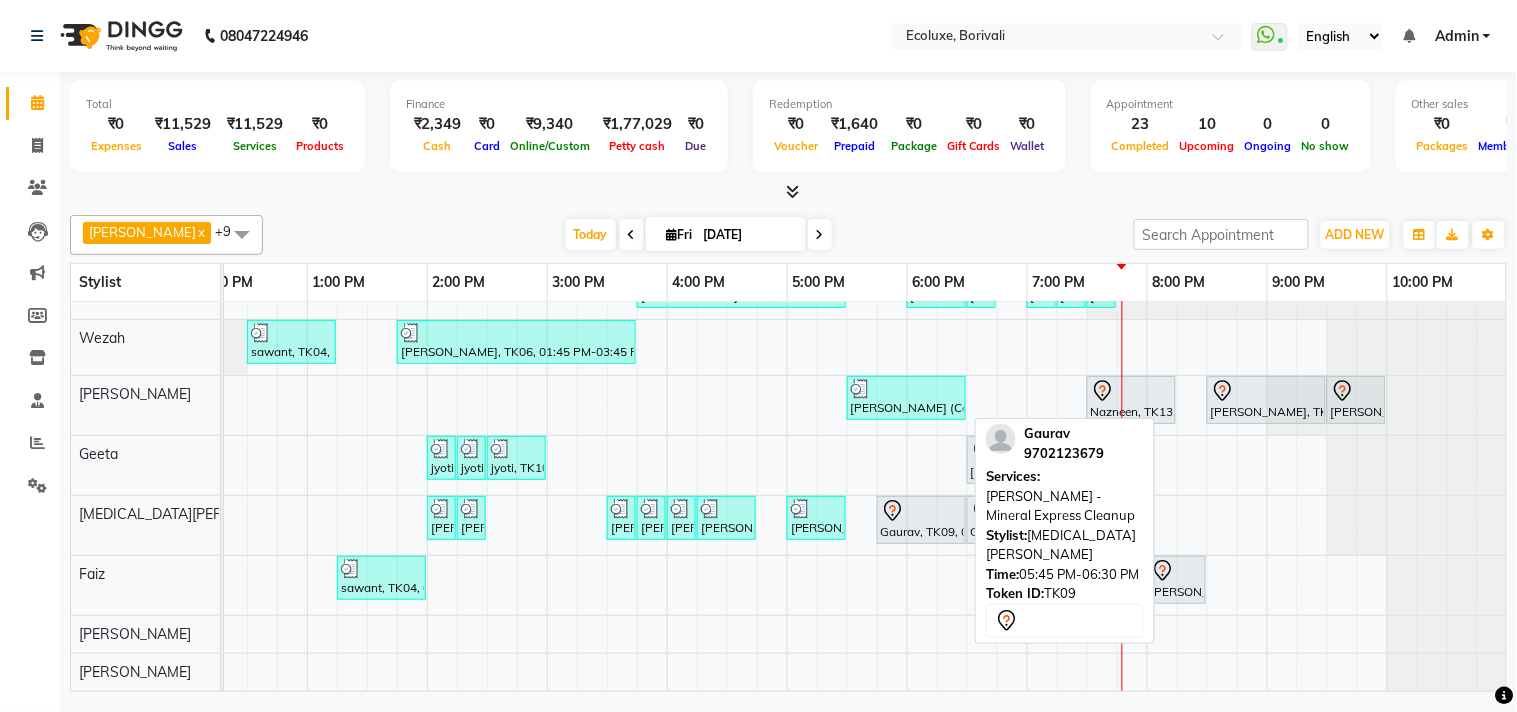 click at bounding box center (921, 511) 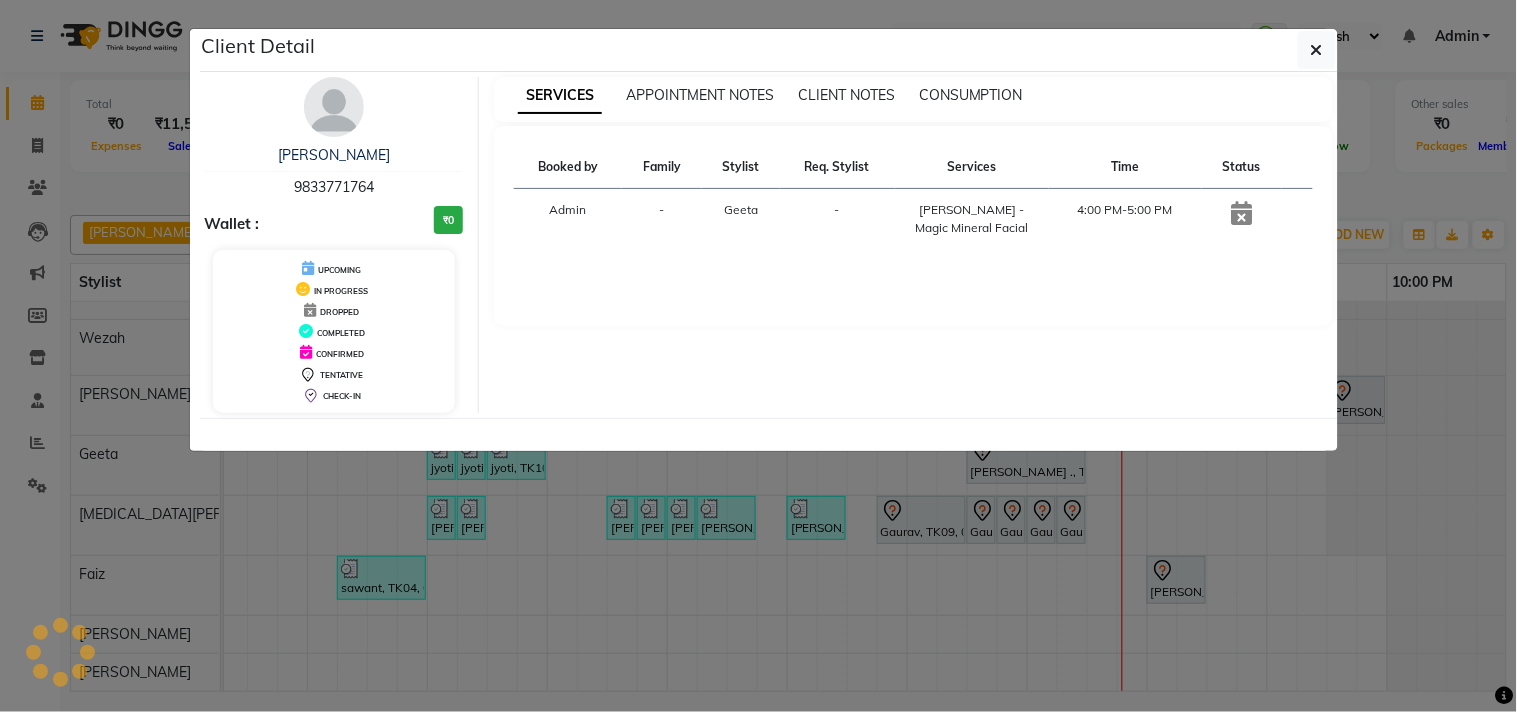 select on "7" 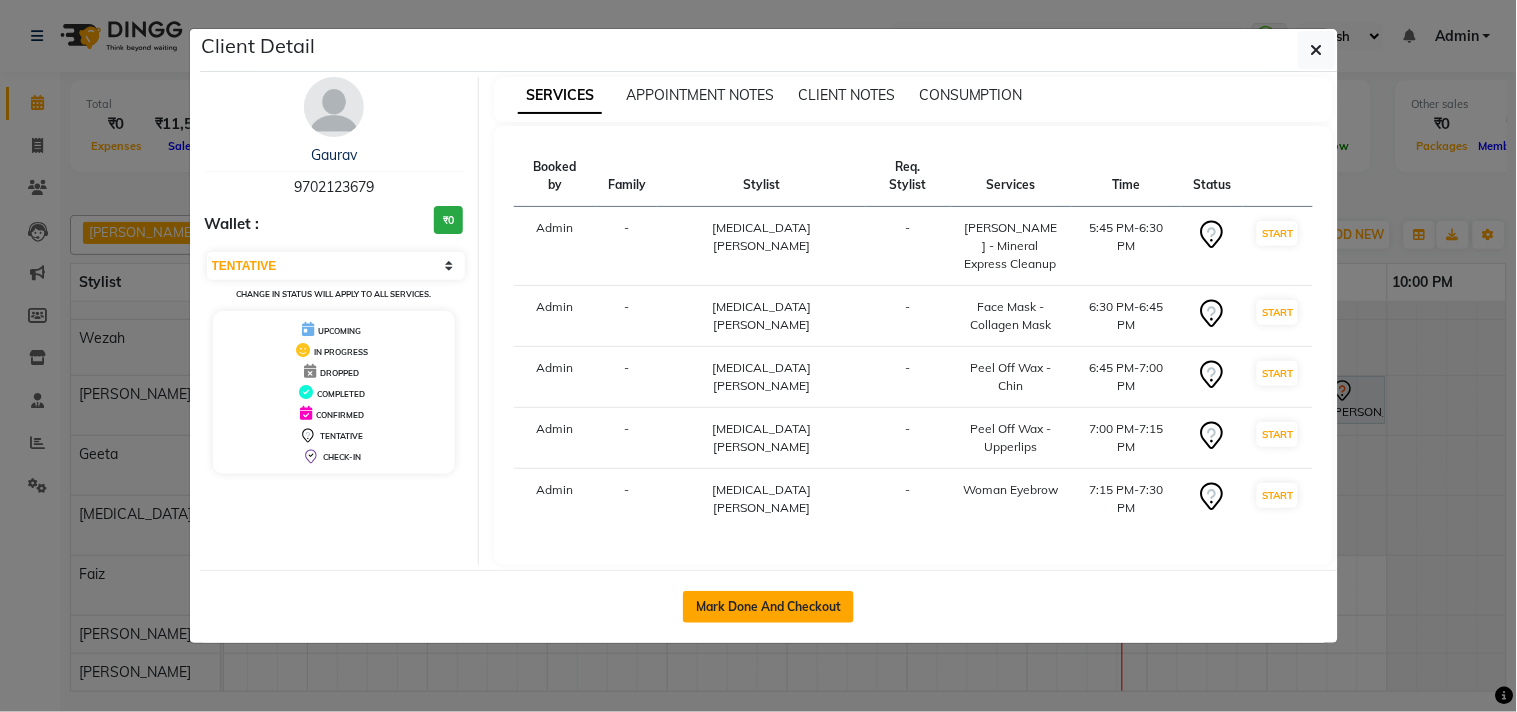 click on "Mark Done And Checkout" 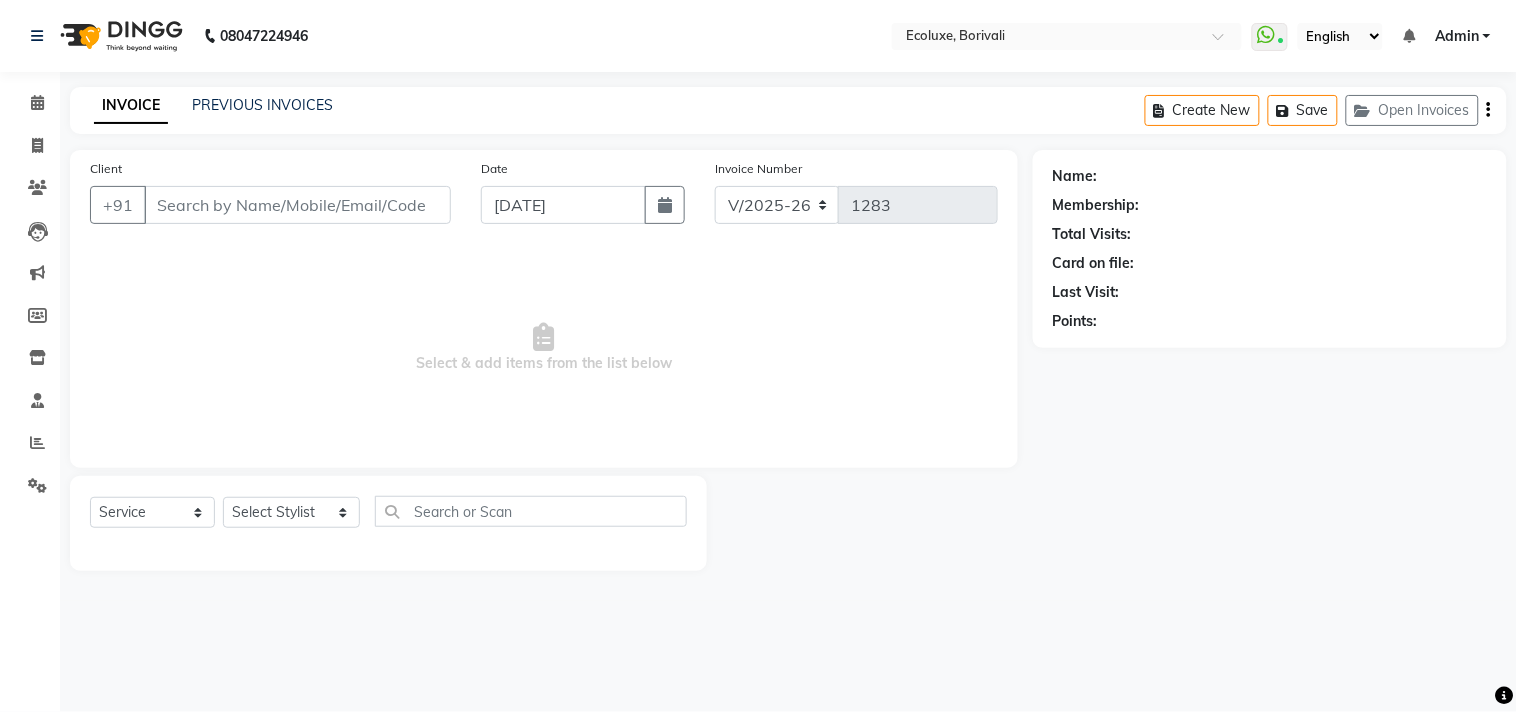 type on "9702123679" 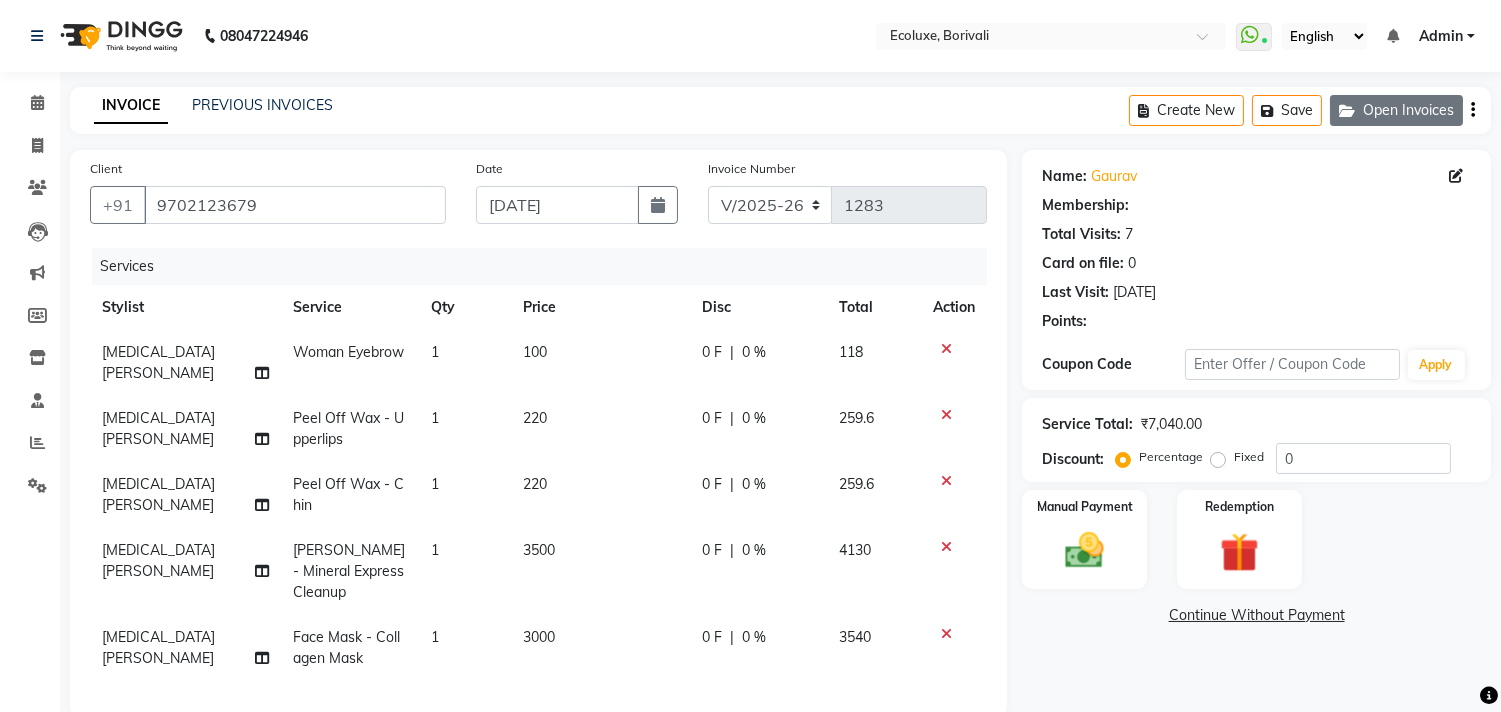 type on "20" 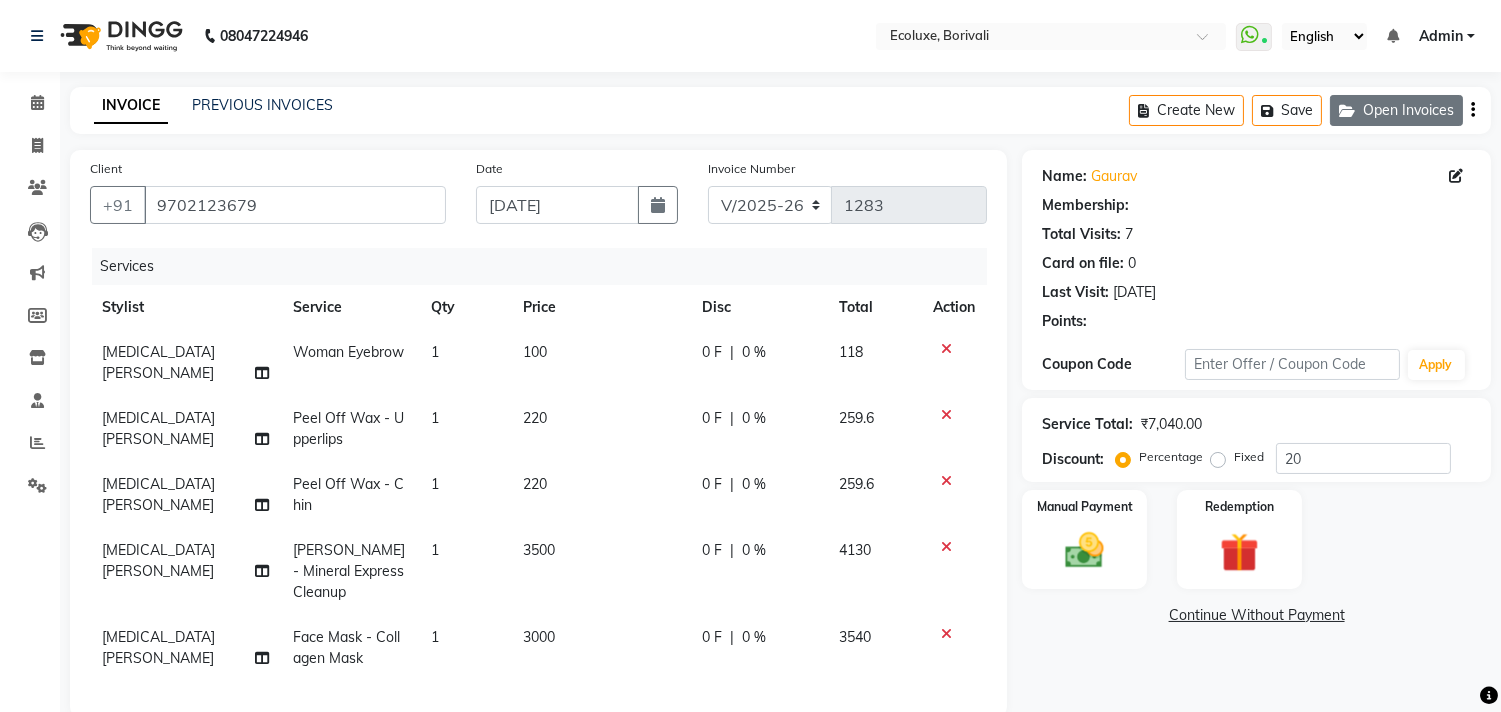 select on "1: Object" 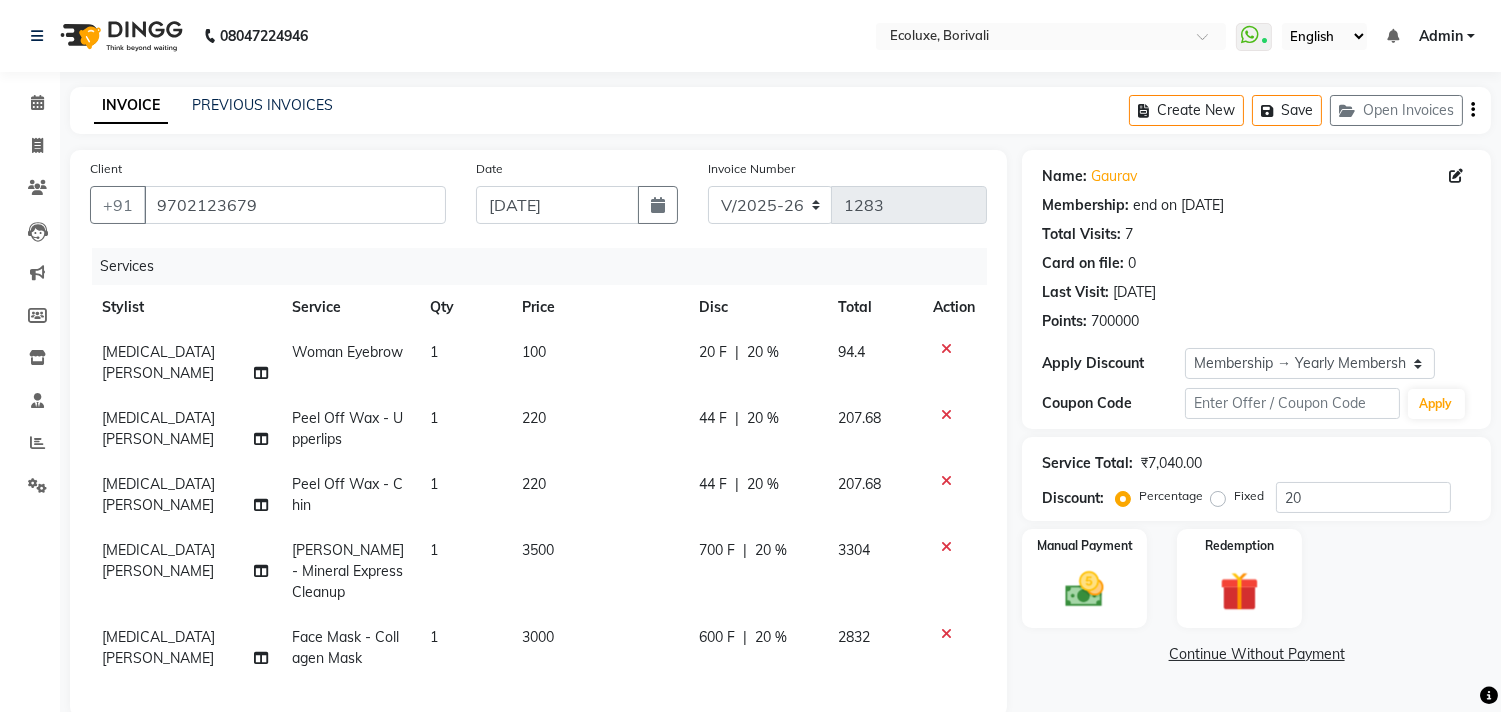 click on "Create New   Save   Open Invoices" 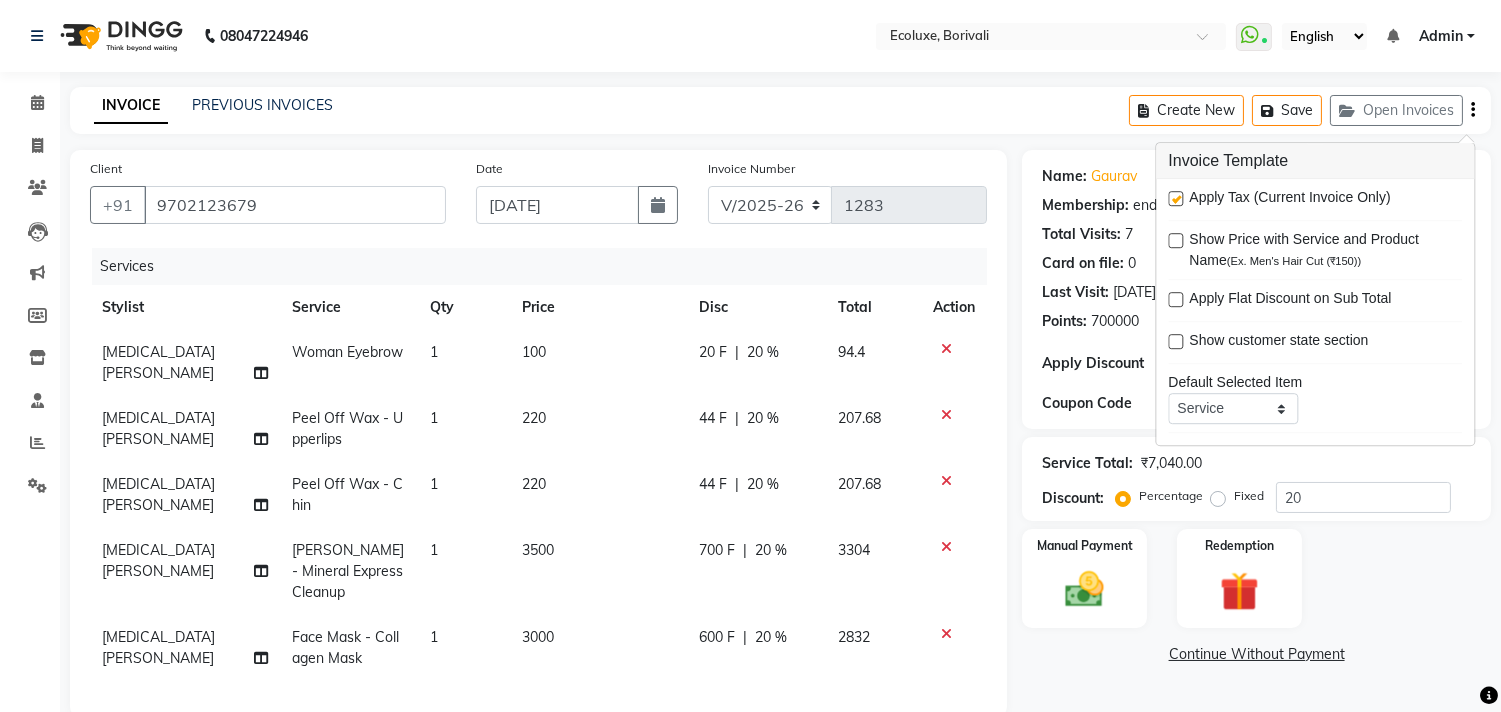 click at bounding box center (1175, 198) 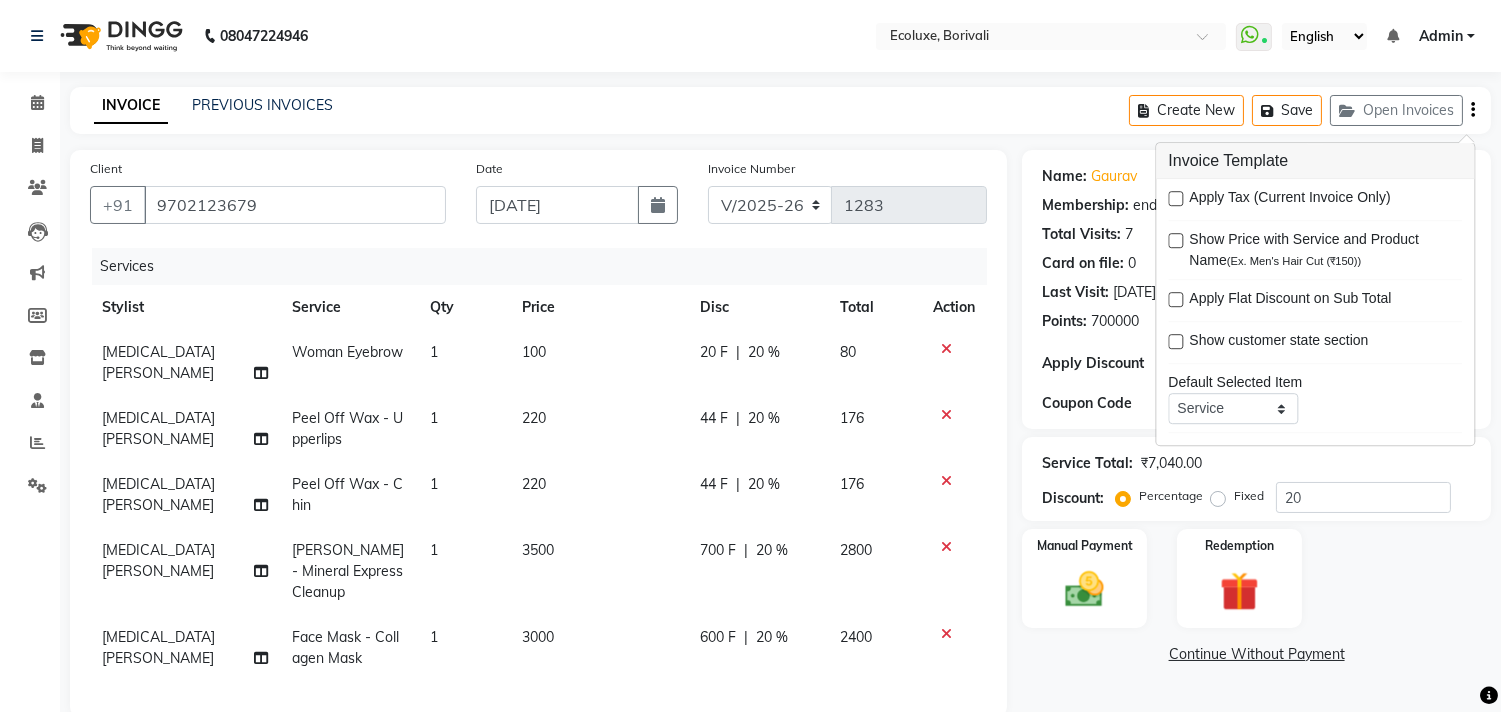 click on "INVOICE PREVIOUS INVOICES Create New   Save   Open Invoices" 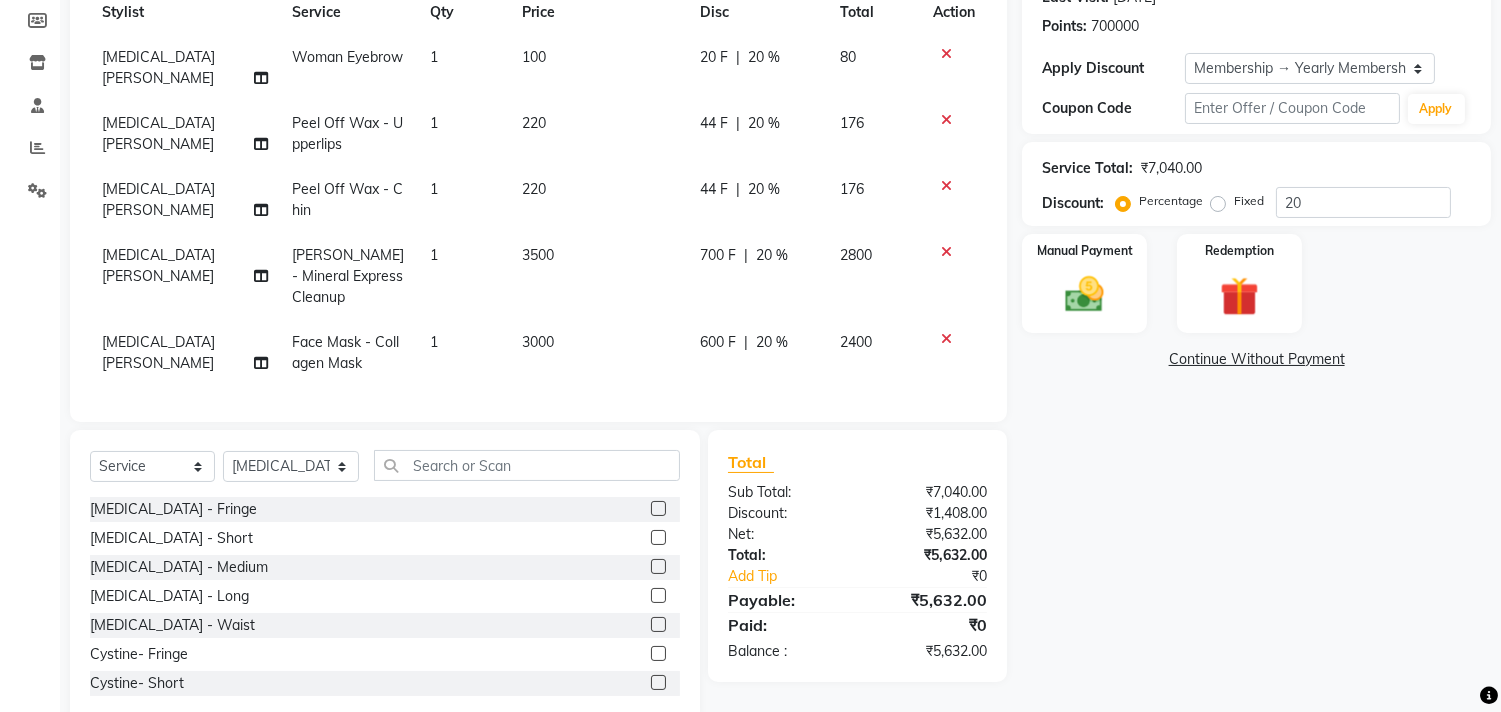 scroll, scrollTop: 333, scrollLeft: 0, axis: vertical 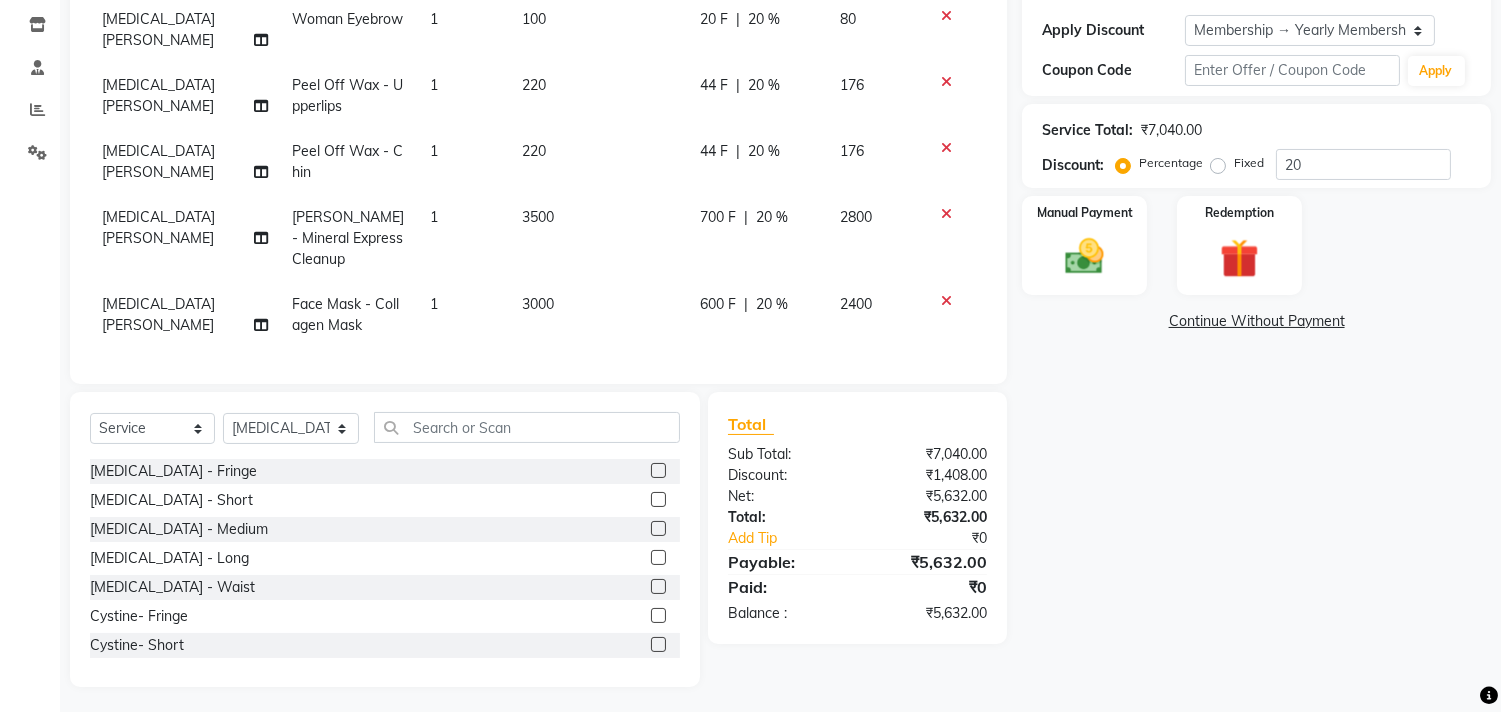 click on "Name: Gaurav  Membership: end on 26-02-2026 Total Visits:  7 Card on file:  0 Last Visit:   03-07-2025 Points:   700000  Apply Discount Select Membership → Yearly Membership Coupon Code Apply Service Total:  ₹7,040.00  Discount:  Percentage   Fixed  20 Manual Payment Redemption  Continue Without Payment" 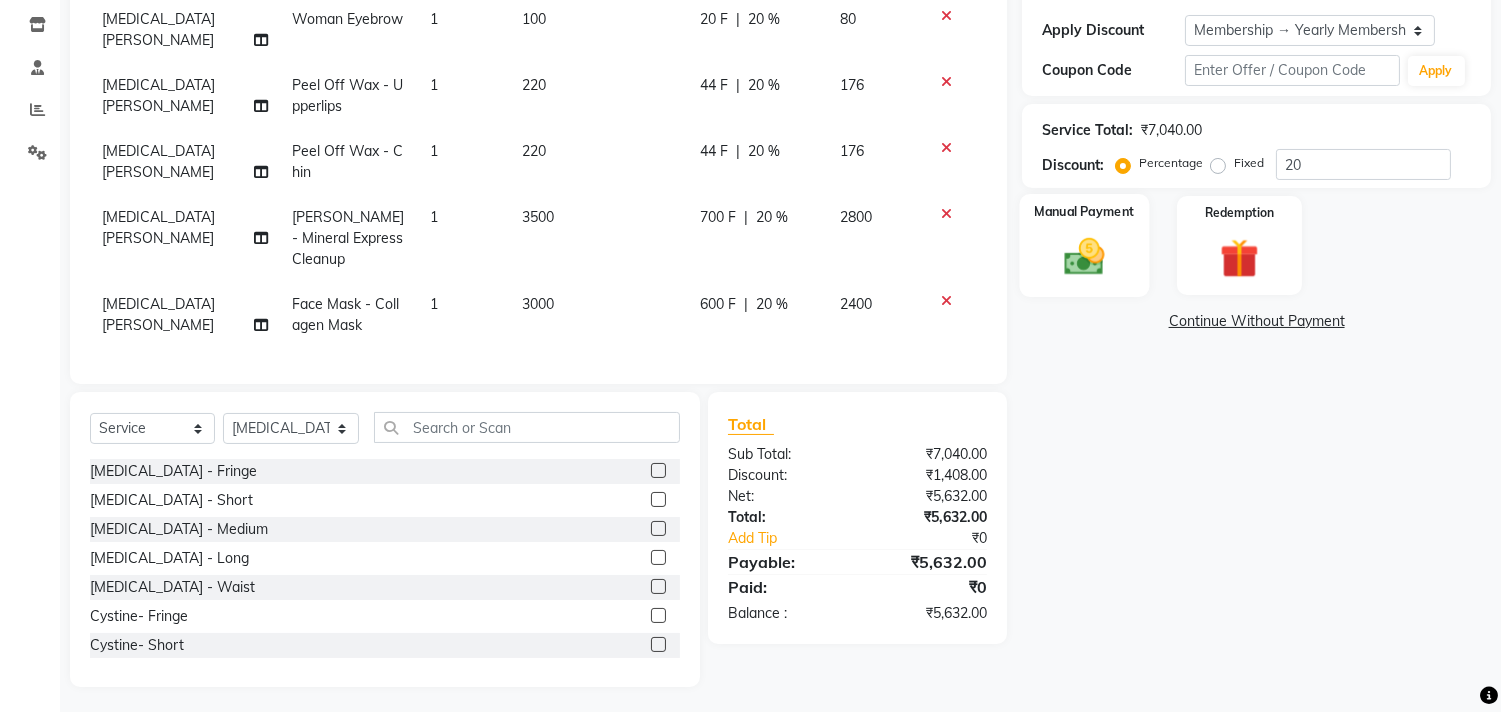 click 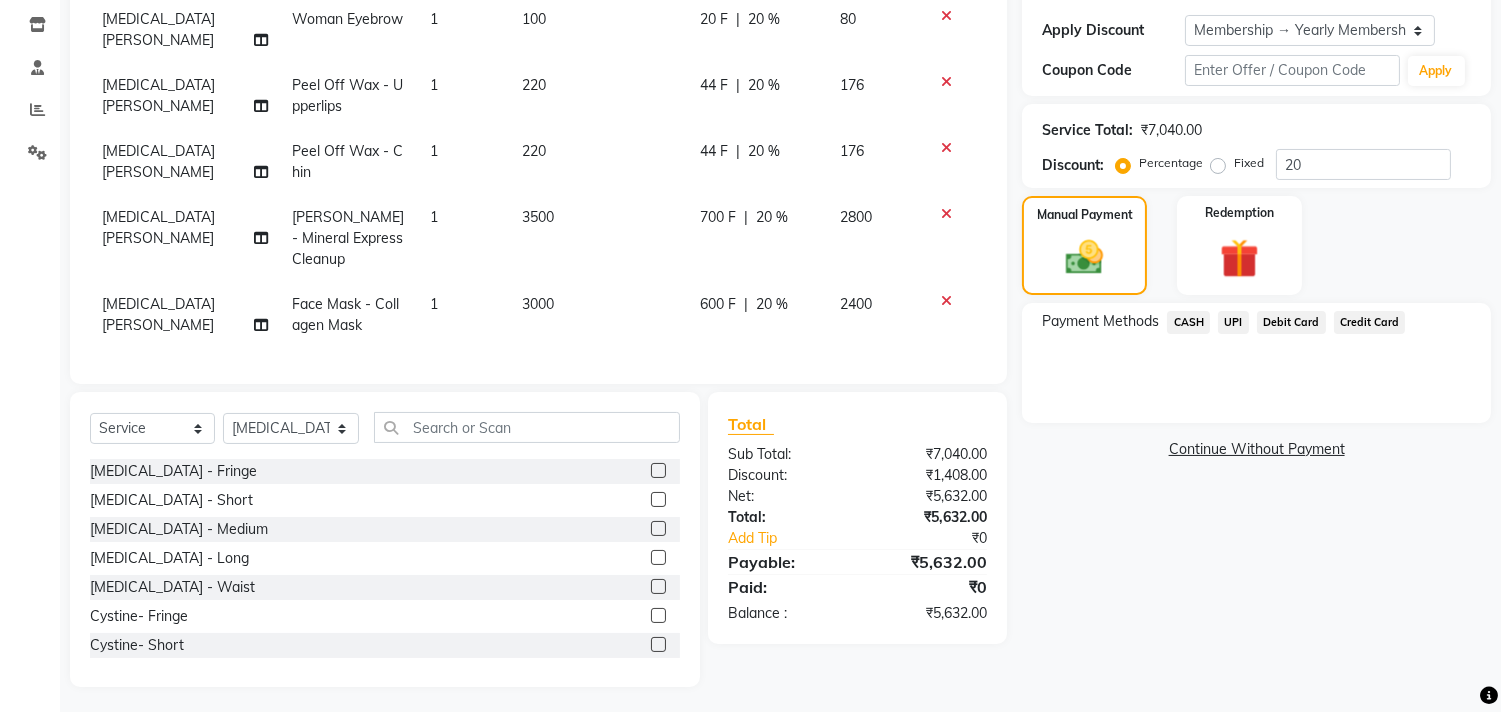click on "Debit Card" 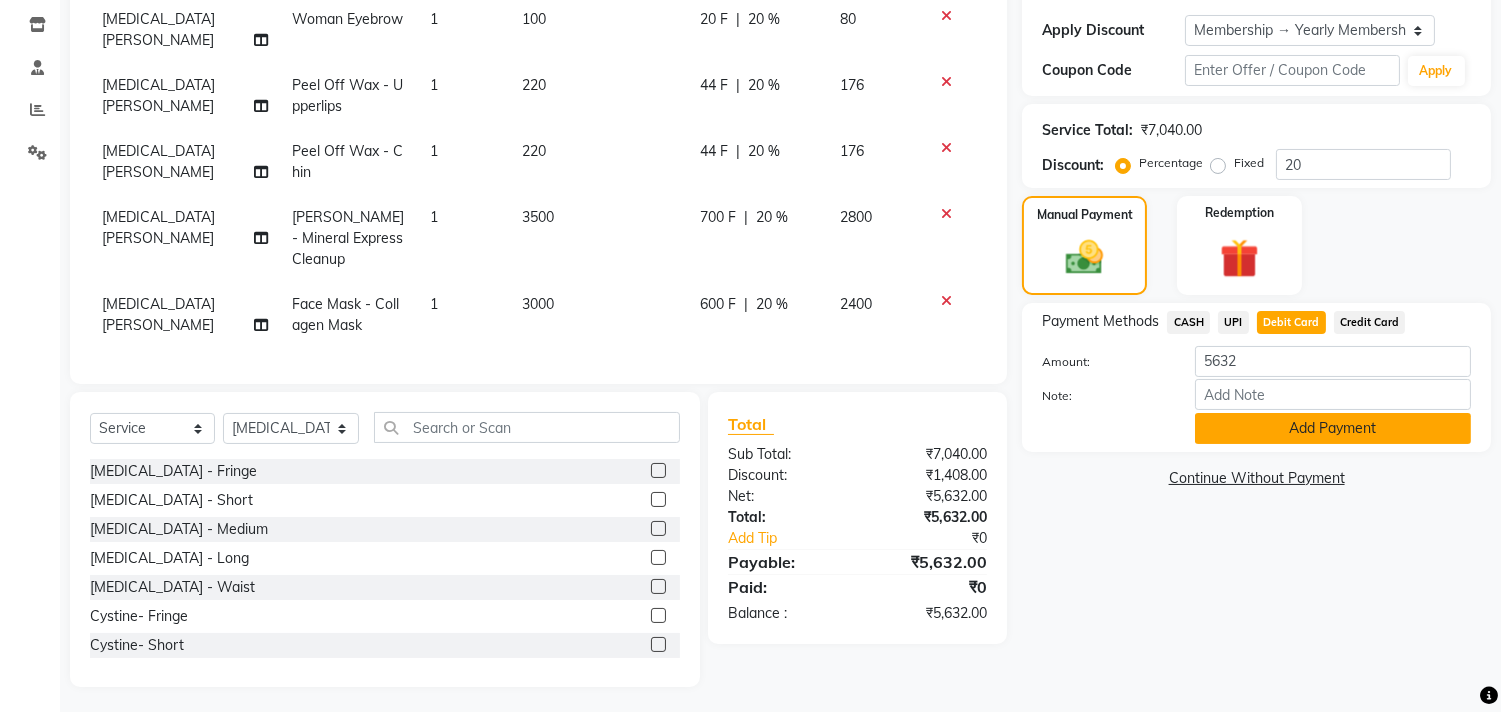 click on "Add Payment" 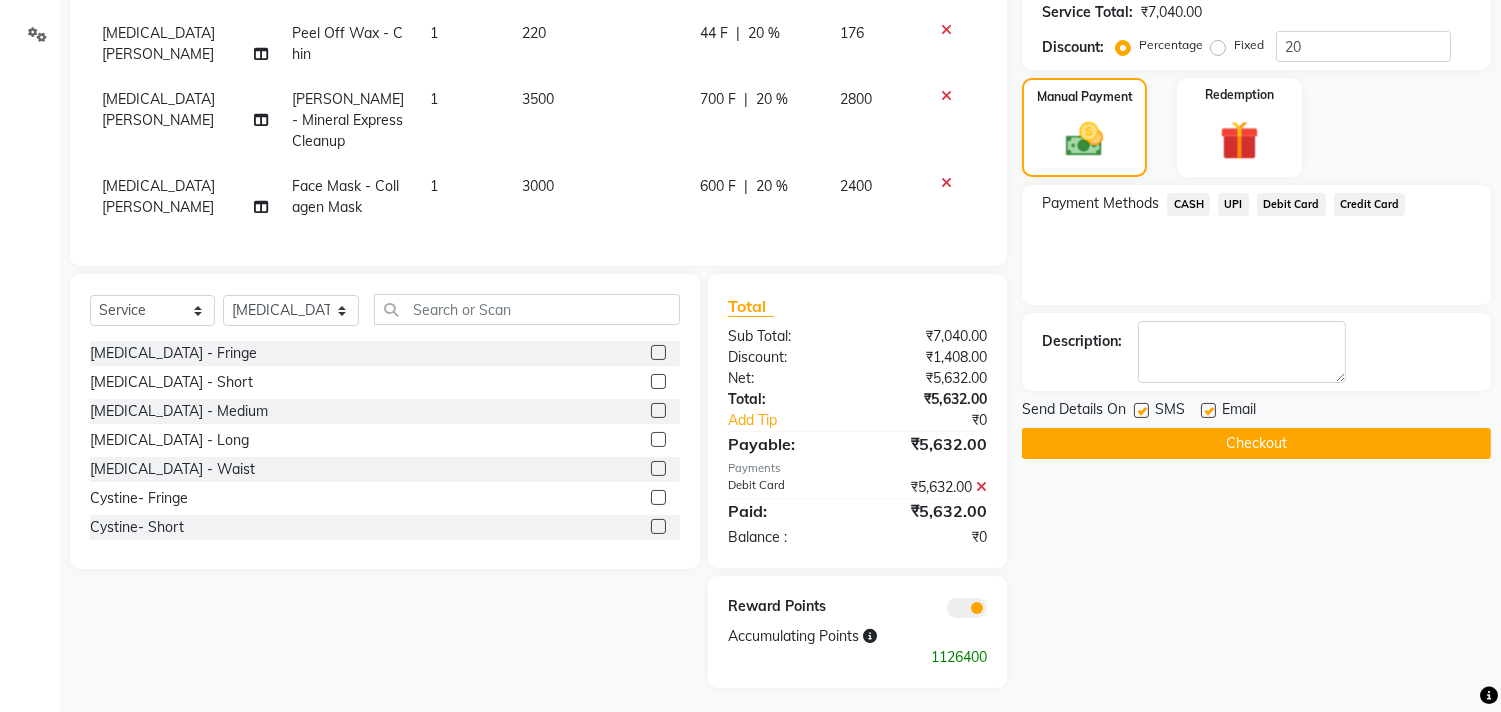 scroll, scrollTop: 452, scrollLeft: 0, axis: vertical 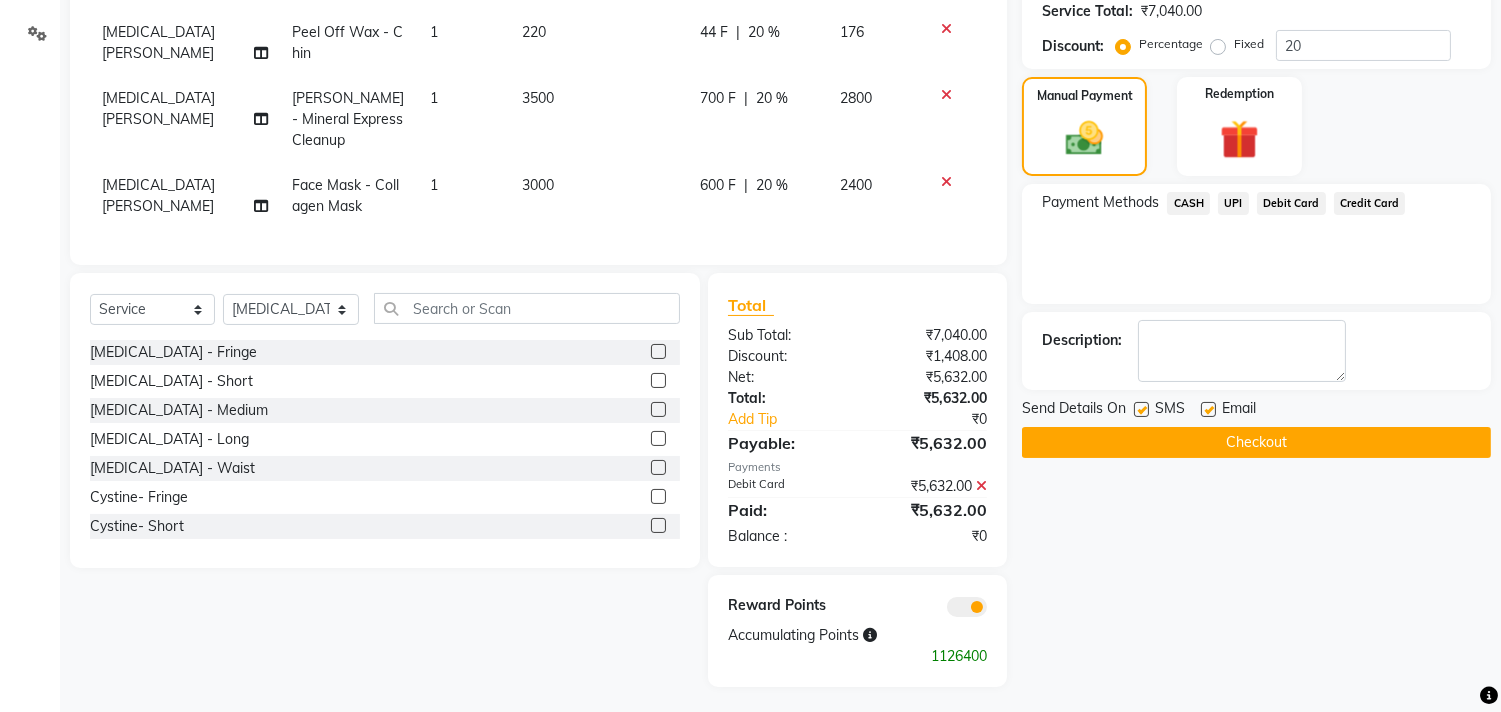 click on "Checkout" 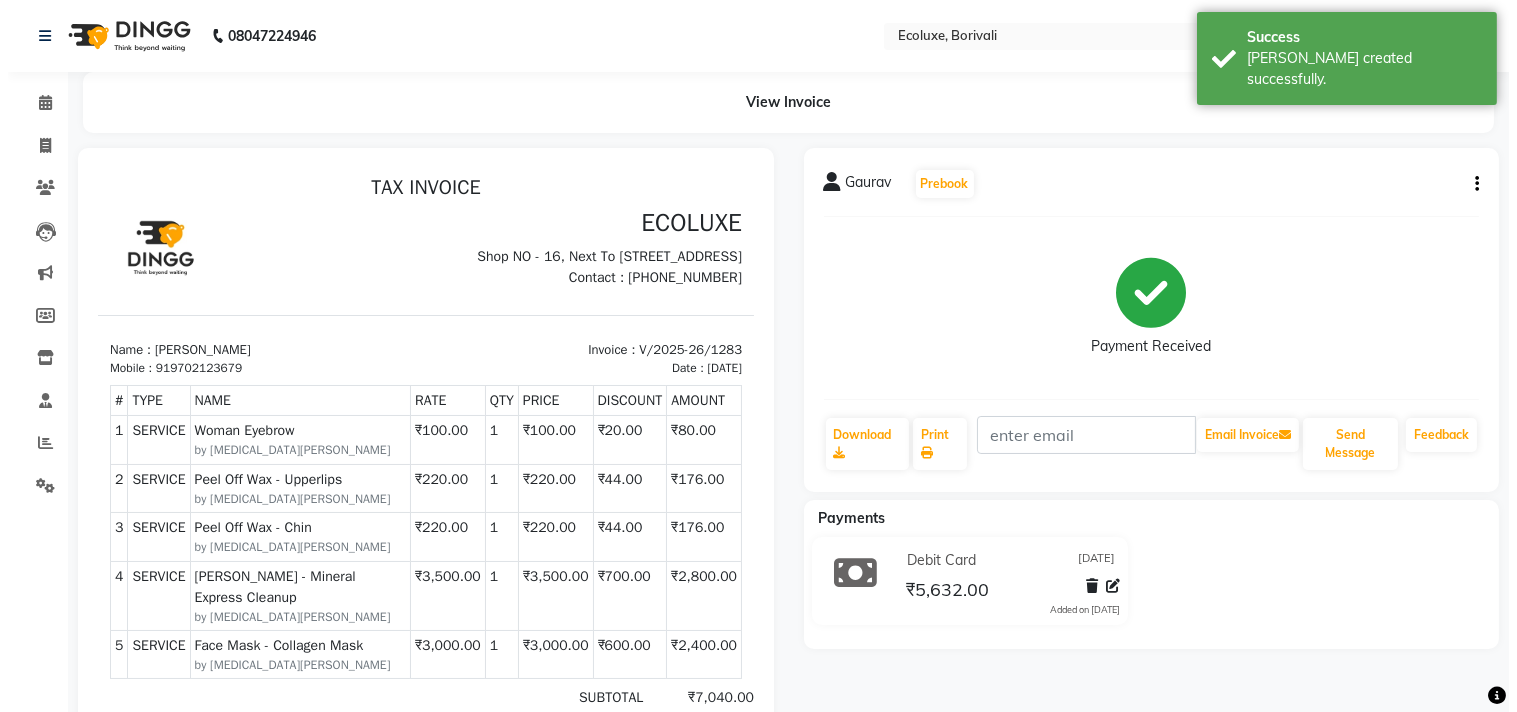 scroll, scrollTop: 0, scrollLeft: 0, axis: both 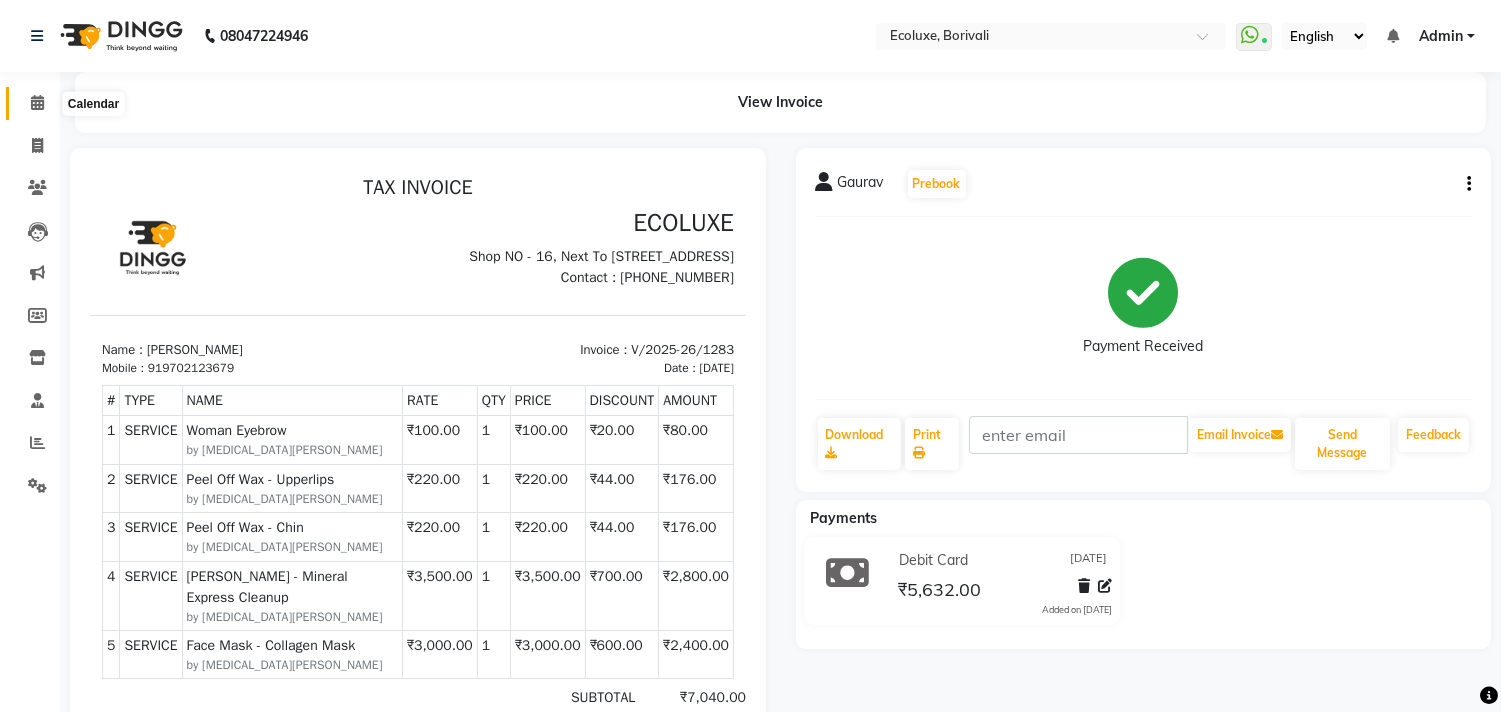 click 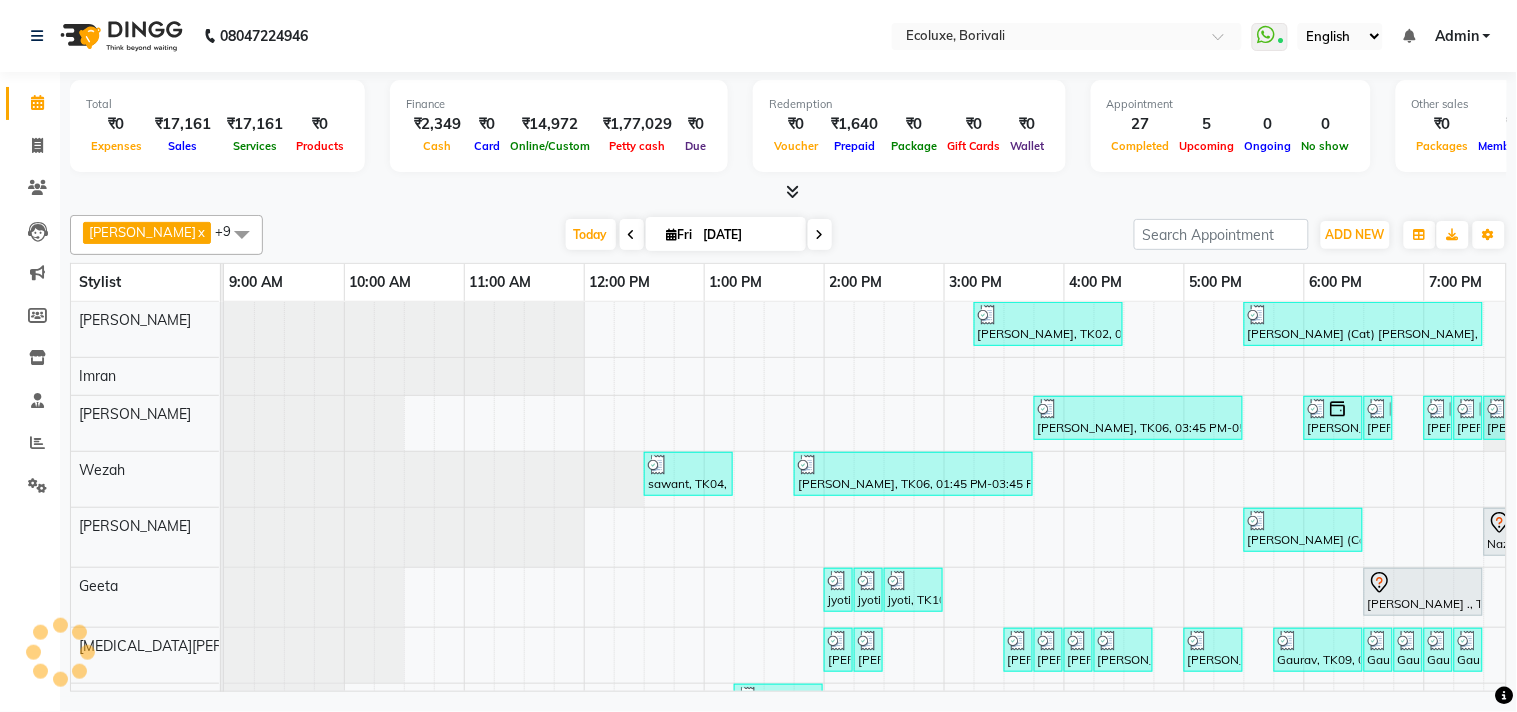 scroll, scrollTop: 7, scrollLeft: 0, axis: vertical 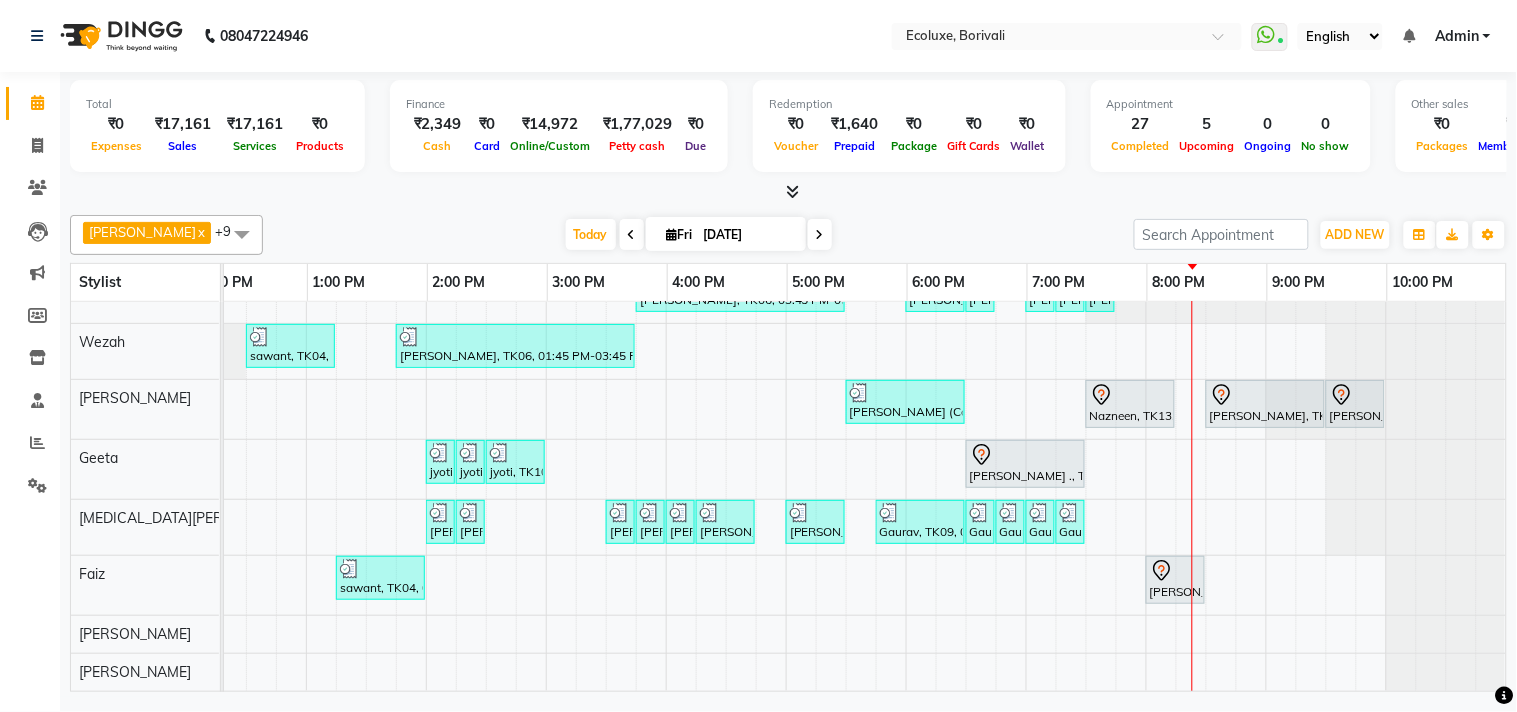 click on "Purvi Bhansali, TK02, 03:15 PM-04:30 PM, Touchup - Root Touch (Up To 2 Inch) Inoa     Khyati (Cat) Mistry, TK05, 05:30 PM-07:30 PM, Touchup - Root Touch (Up To 2 Inch) Inoa     Nisha Patel, TK06, 03:45 PM-05:30 PM, Waxing (Rica Wax) - Full Arms ,Waxing (Rica Wax) - Full Legs,Waxing (Rica Wax) - Underarms,Waxing (Rica Wax) - Brazilian     Vaishali Makwana, TK17, 06:00 PM-06:30 PM, Waxing (Rica Wax) - Full Arms      Vaishali Makwana, TK17, 06:30 PM-06:45 PM, Waxing (Rica Wax) - Half Legs      Purvi Gandhi, TK18, 07:00 PM-07:15 PM, Woman Eyebrow     Purvi Gandhi, TK18, 07:15 PM-07:30 PM, Woman Upperlip      Purvi Gandhi, TK18, 07:30 PM-07:45 PM, Peel Off Wax - Chin     sawant, TK04, 12:30 PM-01:15 PM, Kids Haircut (Upto 4yrs)     Nisha Patel, TK06, 01:45 PM-03:45 PM, Touchup - Root Touch (Up To 2 Inch) Majirel     Khyati (Cat) Mistry, TK05, 05:30 PM-06:30 PM, Nails - Stick on + Gel Polish Combo             Nazneen, TK13, 07:30 PM-08:15 PM, Classic Pedicure" at bounding box center [666, 432] 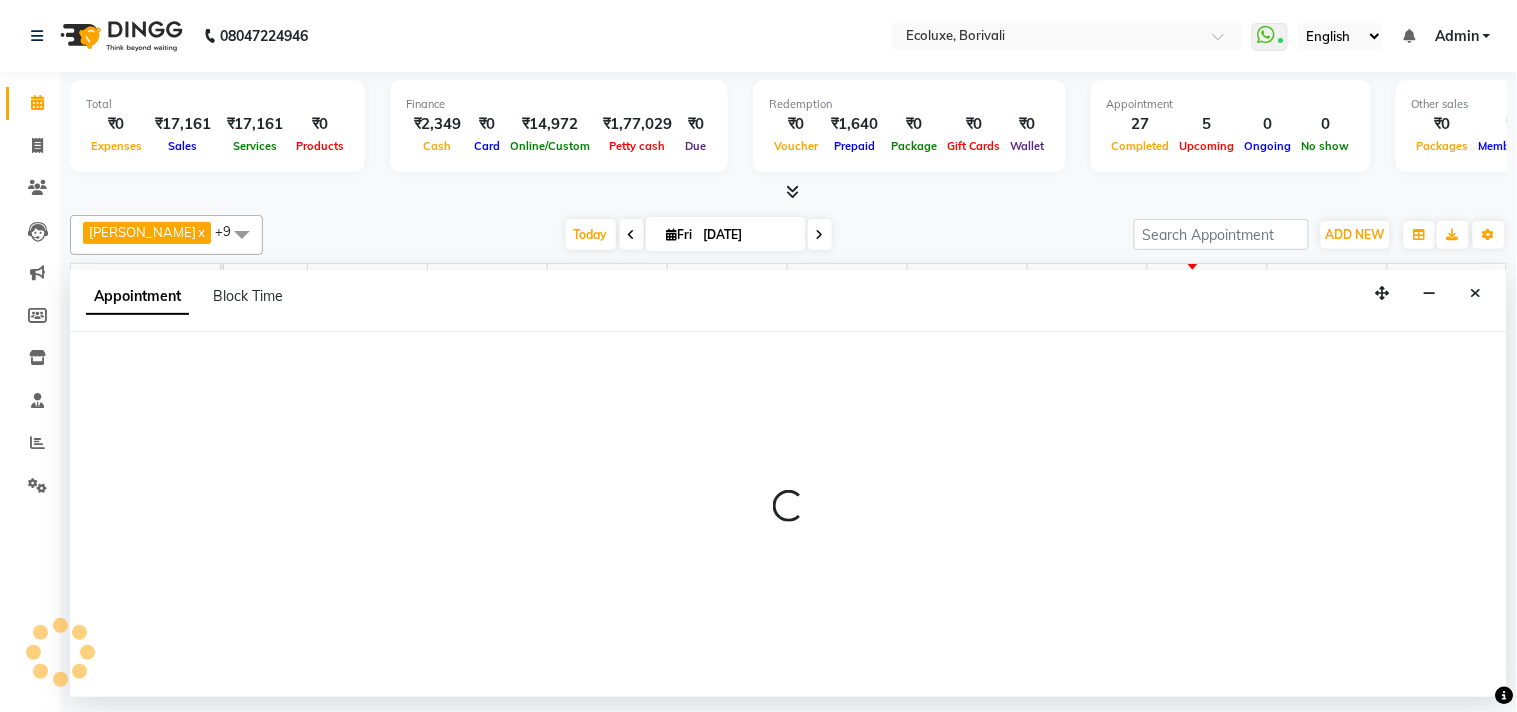 select on "67913" 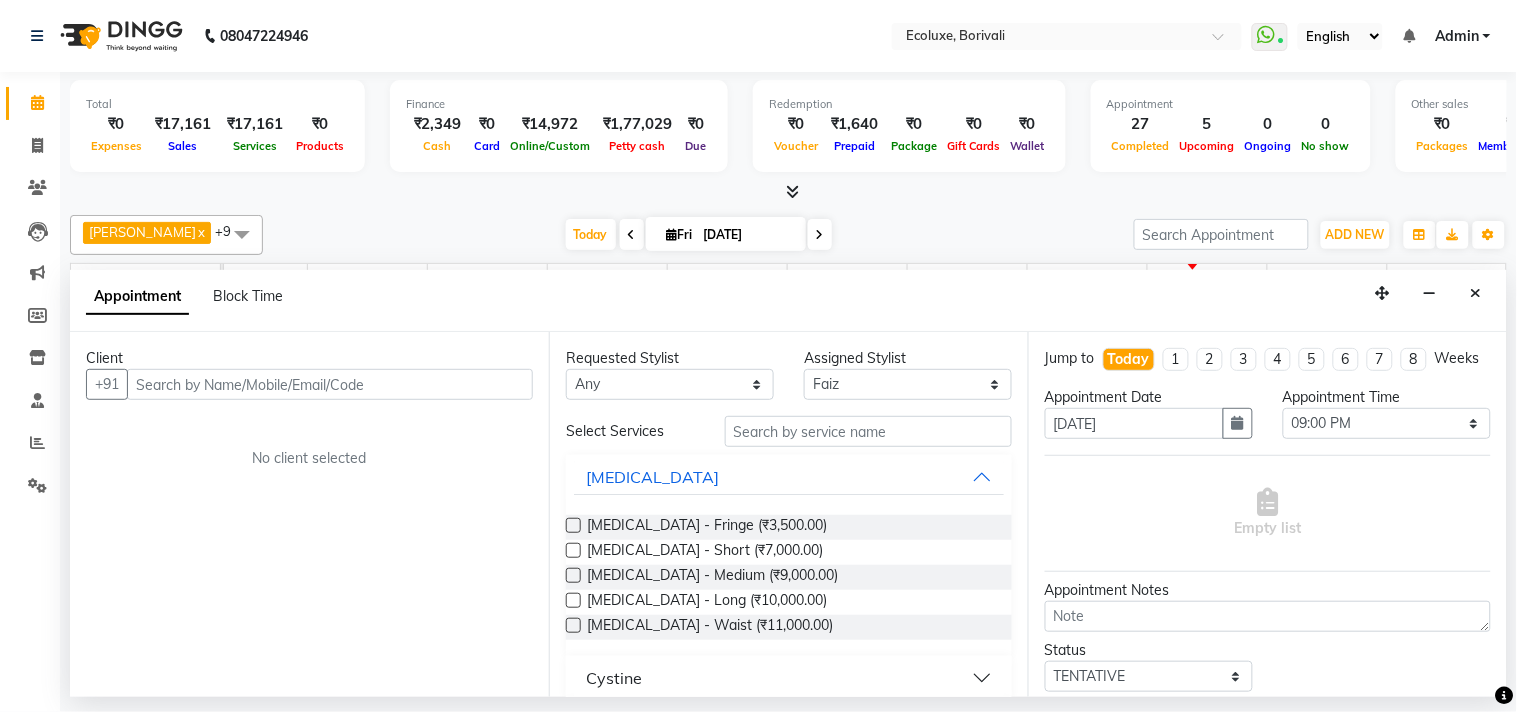 click at bounding box center (330, 384) 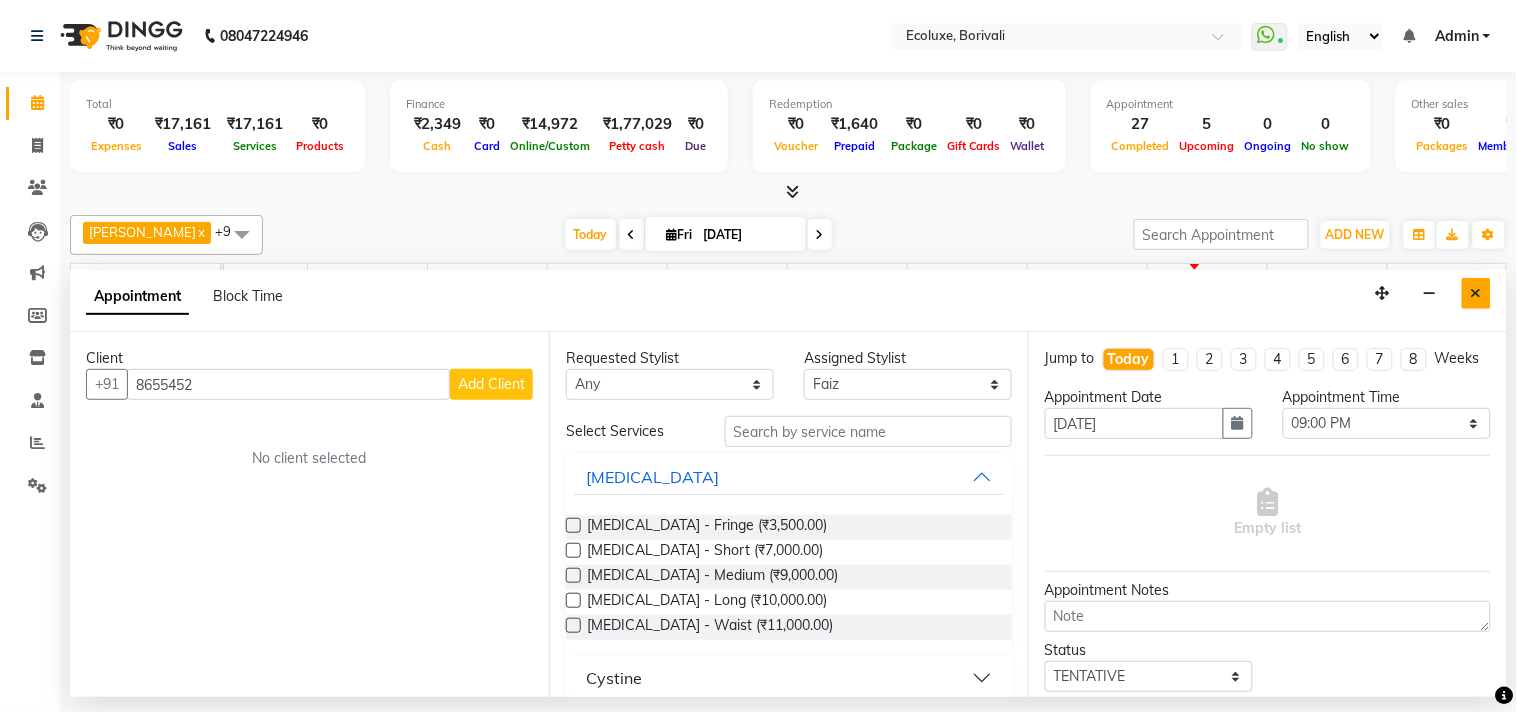 type on "8655452" 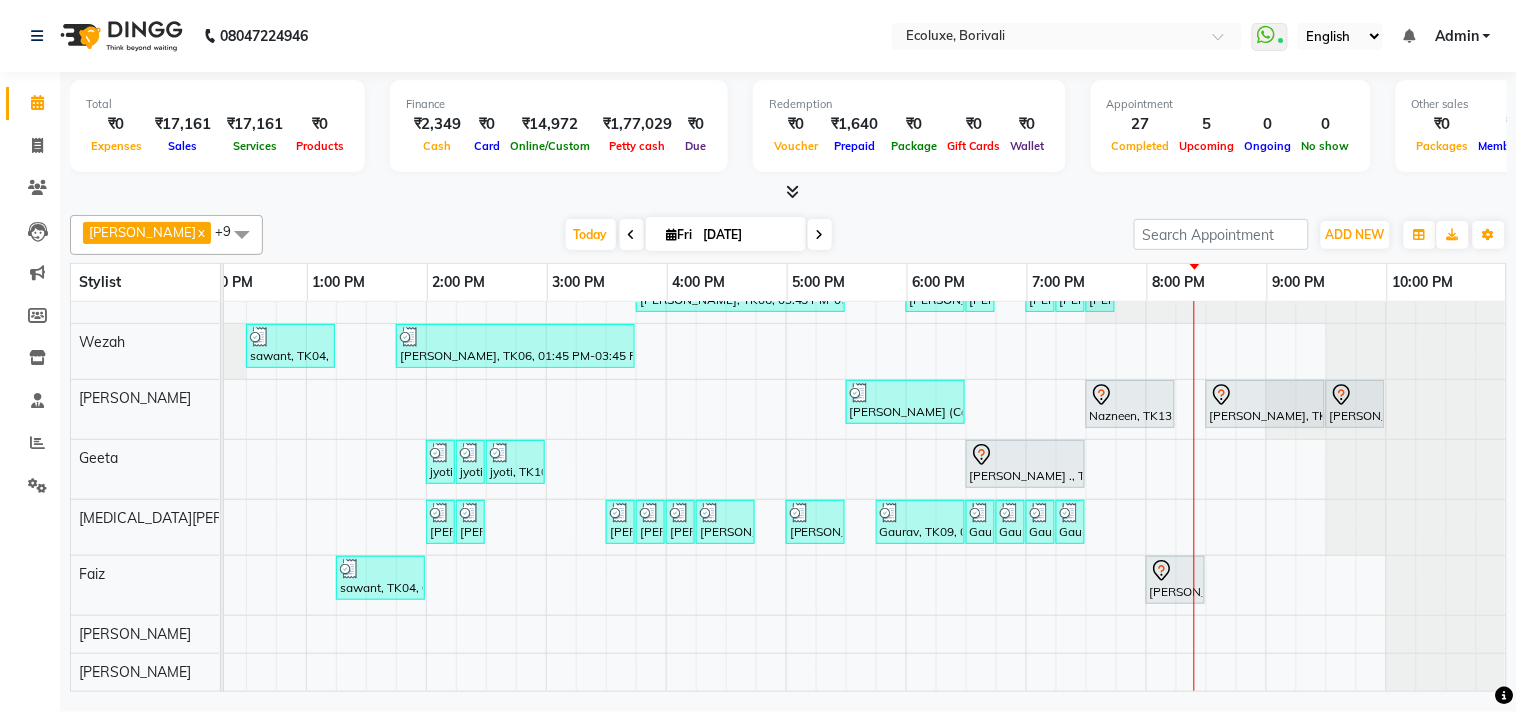 click on "Purvi Bhansali, TK02, 03:15 PM-04:30 PM, Touchup - Root Touch (Up To 2 Inch) Inoa     Khyati (Cat) Mistry, TK05, 05:30 PM-07:30 PM, Touchup - Root Touch (Up To 2 Inch) Inoa     Nisha Patel, TK06, 03:45 PM-05:30 PM, Waxing (Rica Wax) - Full Arms ,Waxing (Rica Wax) - Full Legs,Waxing (Rica Wax) - Underarms,Waxing (Rica Wax) - Brazilian     Vaishali Makwana, TK17, 06:00 PM-06:30 PM, Waxing (Rica Wax) - Full Arms      Vaishali Makwana, TK17, 06:30 PM-06:45 PM, Waxing (Rica Wax) - Half Legs      Purvi Gandhi, TK18, 07:00 PM-07:15 PM, Woman Eyebrow     Purvi Gandhi, TK18, 07:15 PM-07:30 PM, Woman Upperlip      Purvi Gandhi, TK18, 07:30 PM-07:45 PM, Peel Off Wax - Chin     sawant, TK04, 12:30 PM-01:15 PM, Kids Haircut (Upto 4yrs)     Nisha Patel, TK06, 01:45 PM-03:45 PM, Touchup - Root Touch (Up To 2 Inch) Majirel     Khyati (Cat) Mistry, TK05, 05:30 PM-06:30 PM, Nails - Stick on + Gel Polish Combo             Nazneen, TK13, 07:30 PM-08:15 PM, Classic Pedicure" at bounding box center (666, 432) 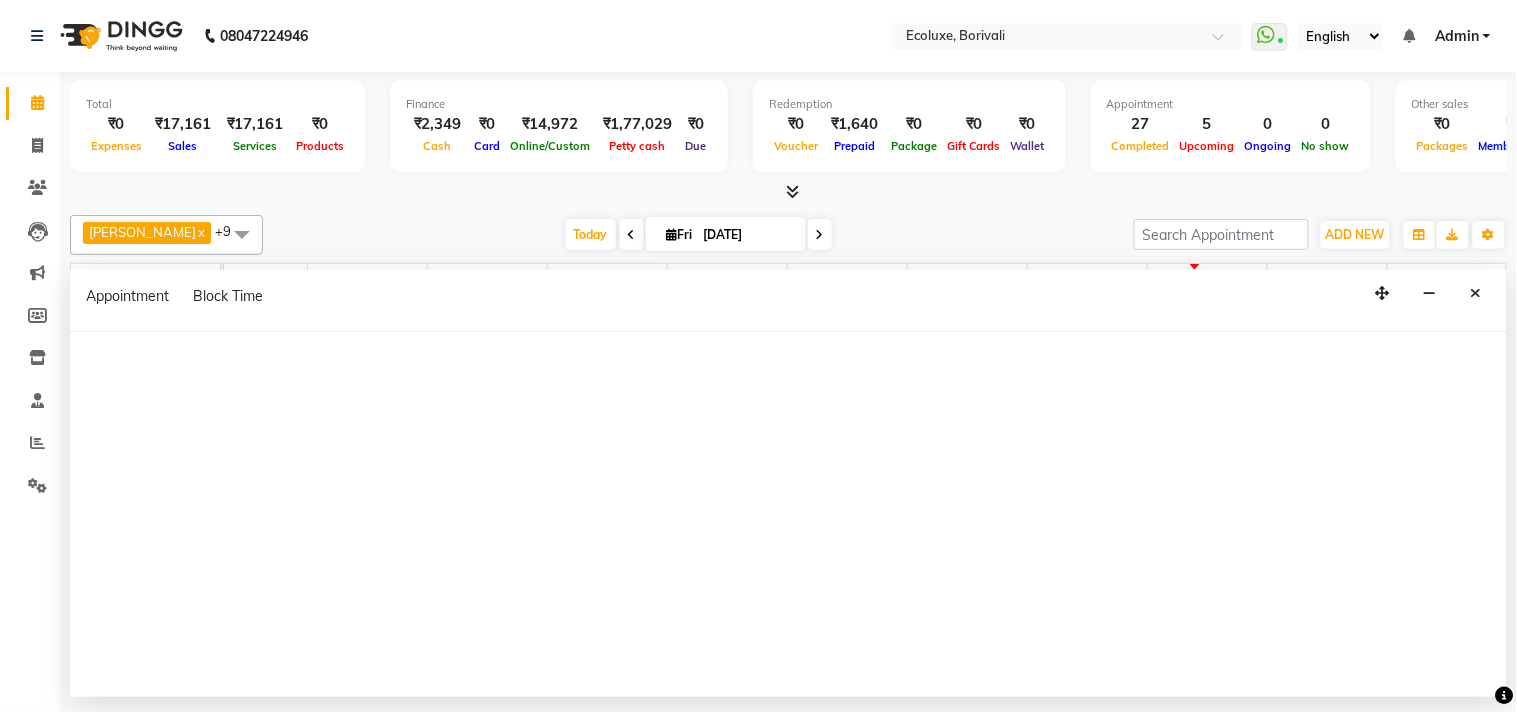 select on "67913" 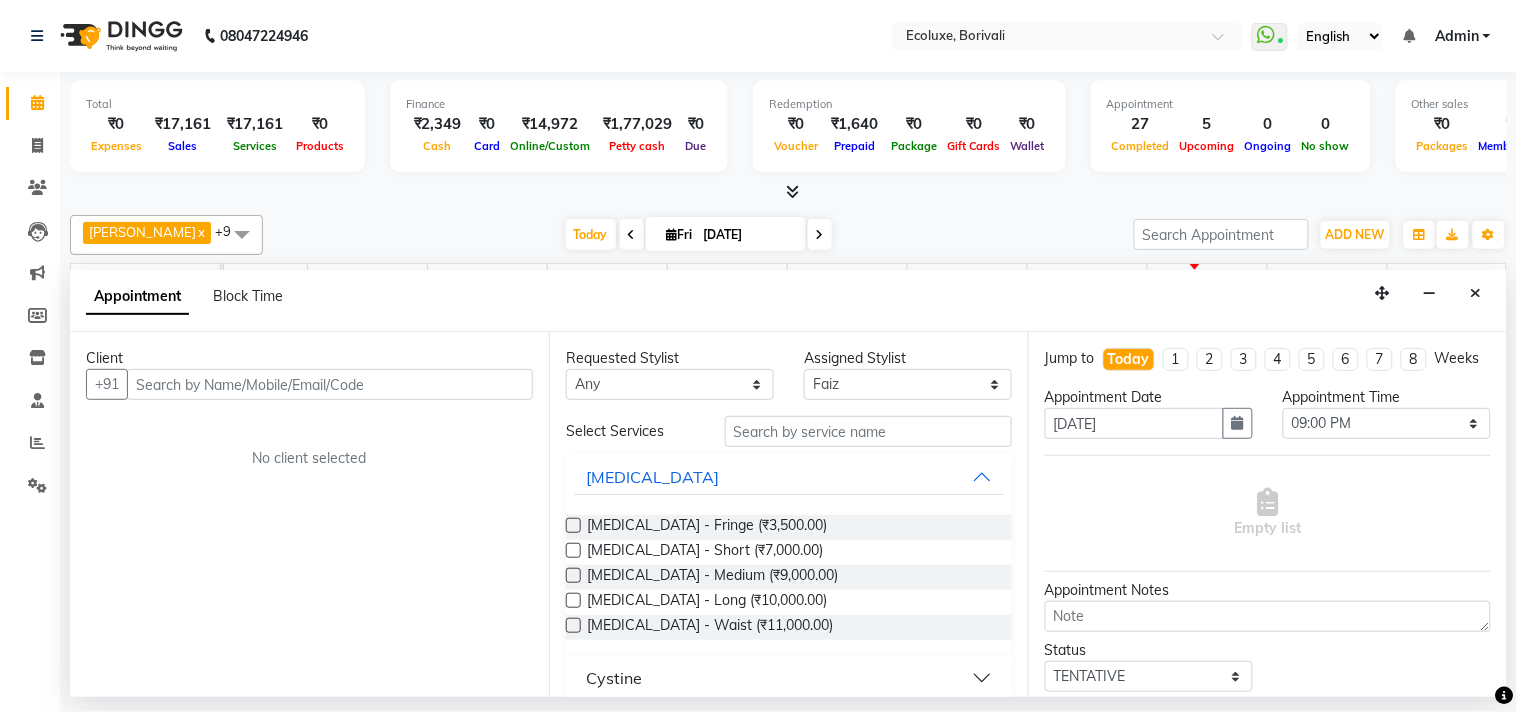 click at bounding box center [330, 384] 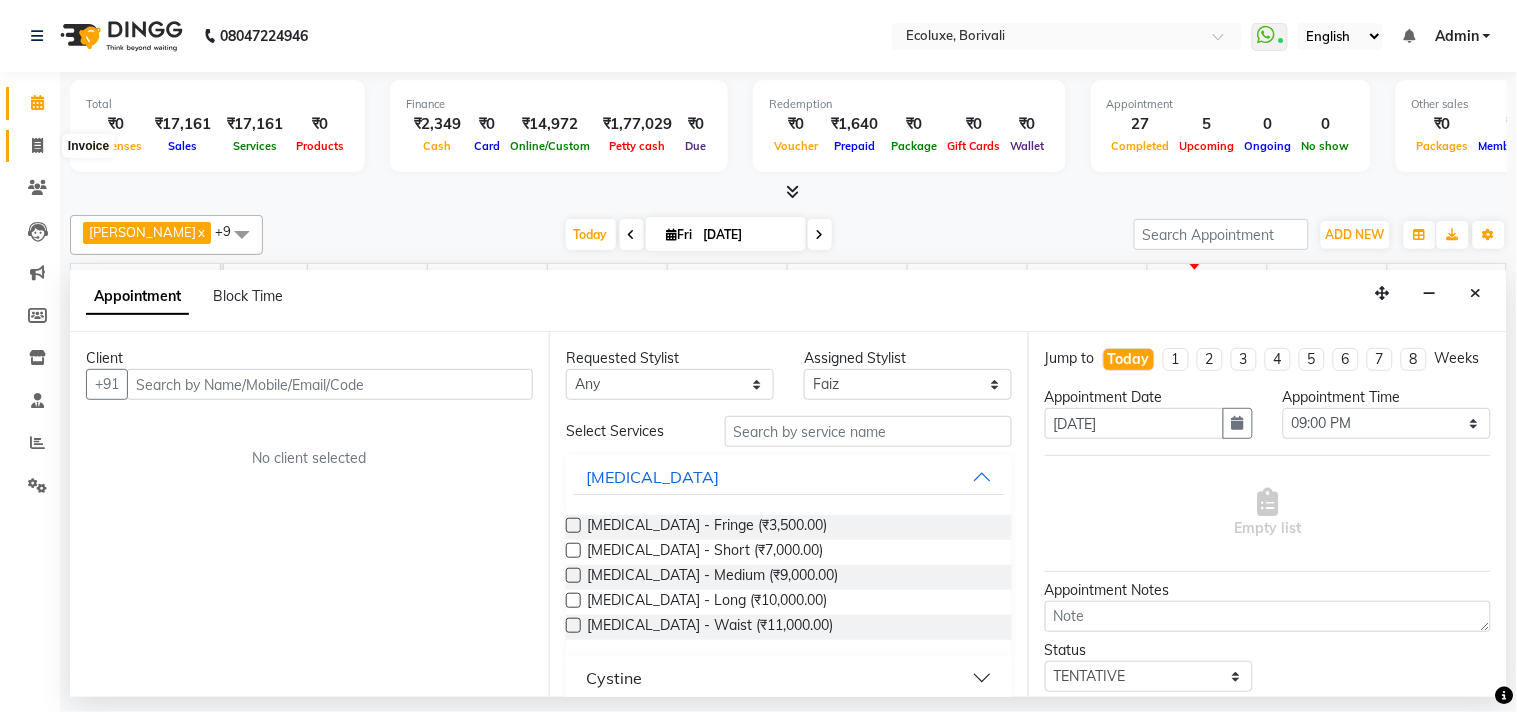 click 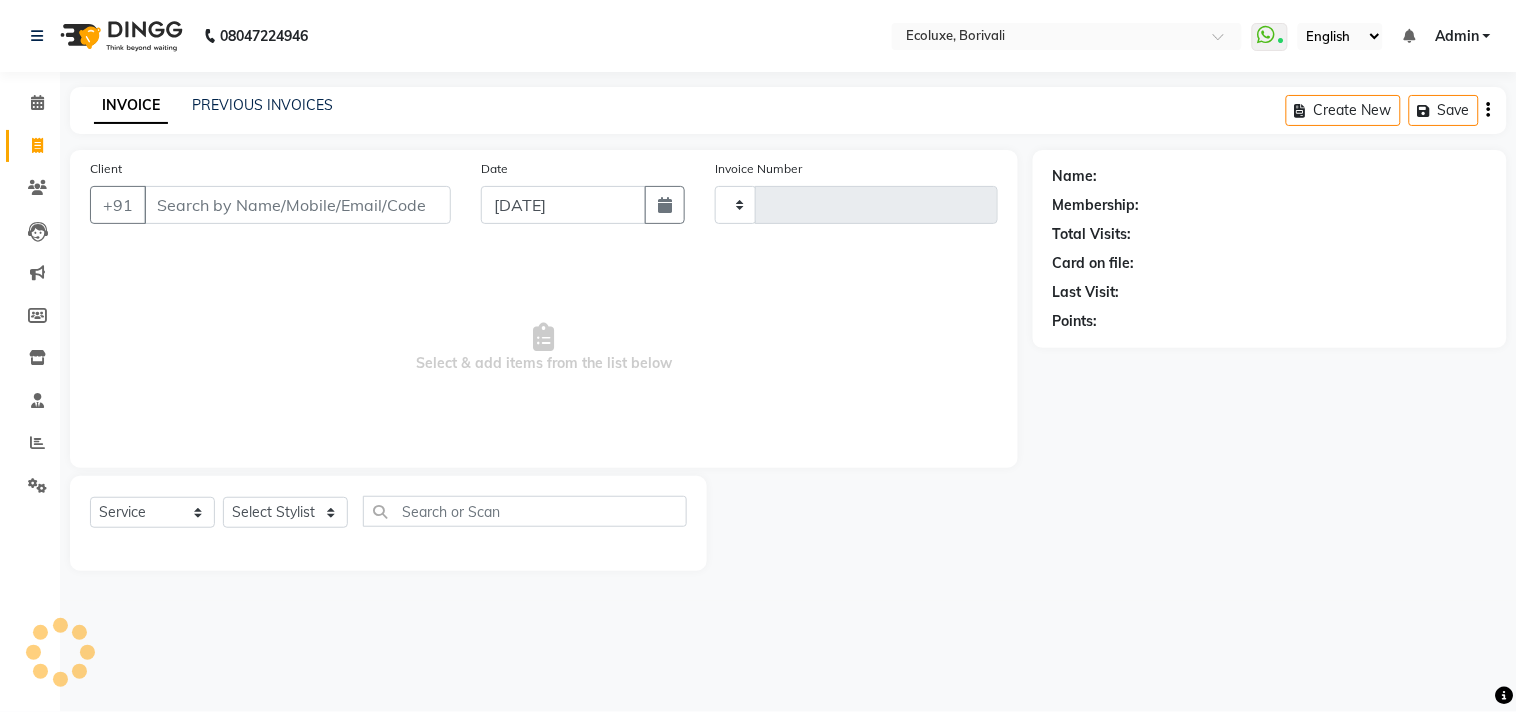 type on "1284" 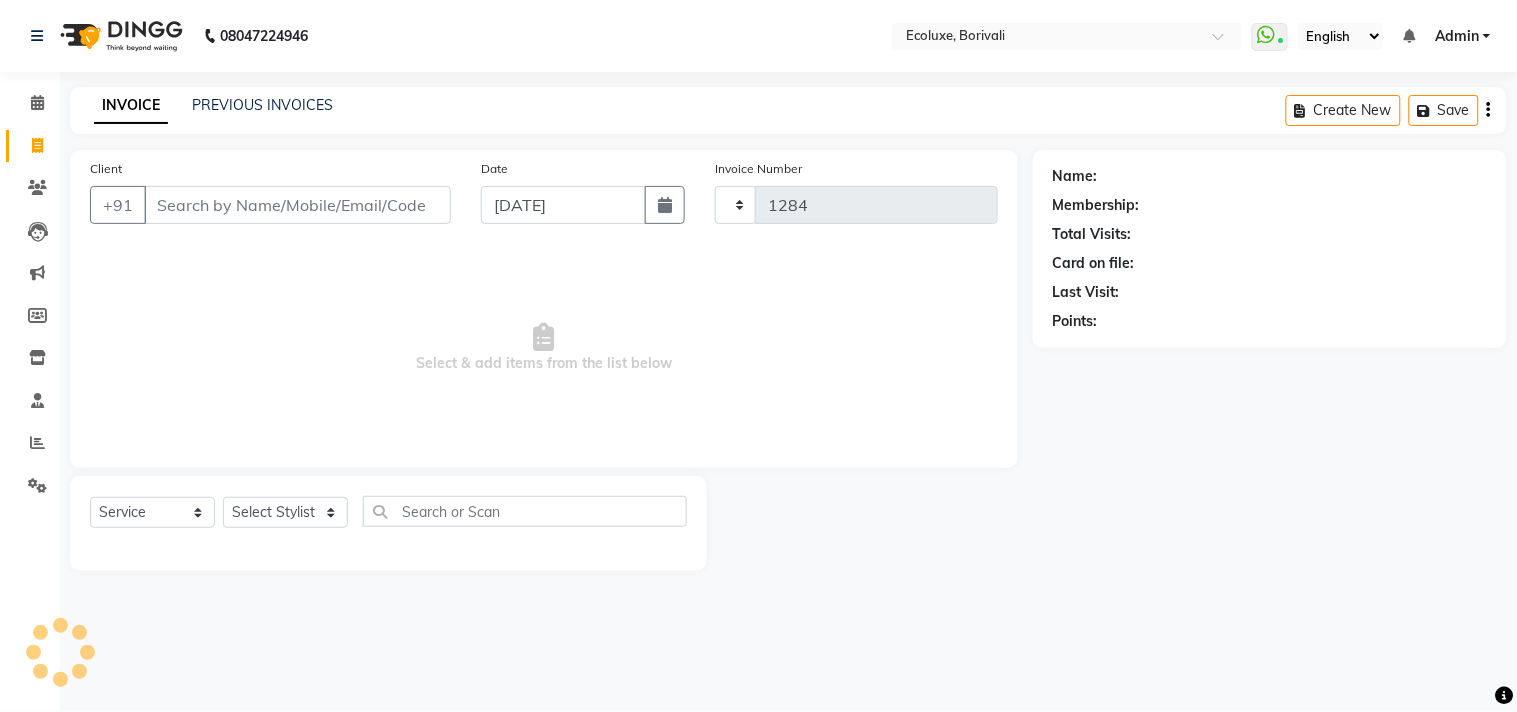 select on "5386" 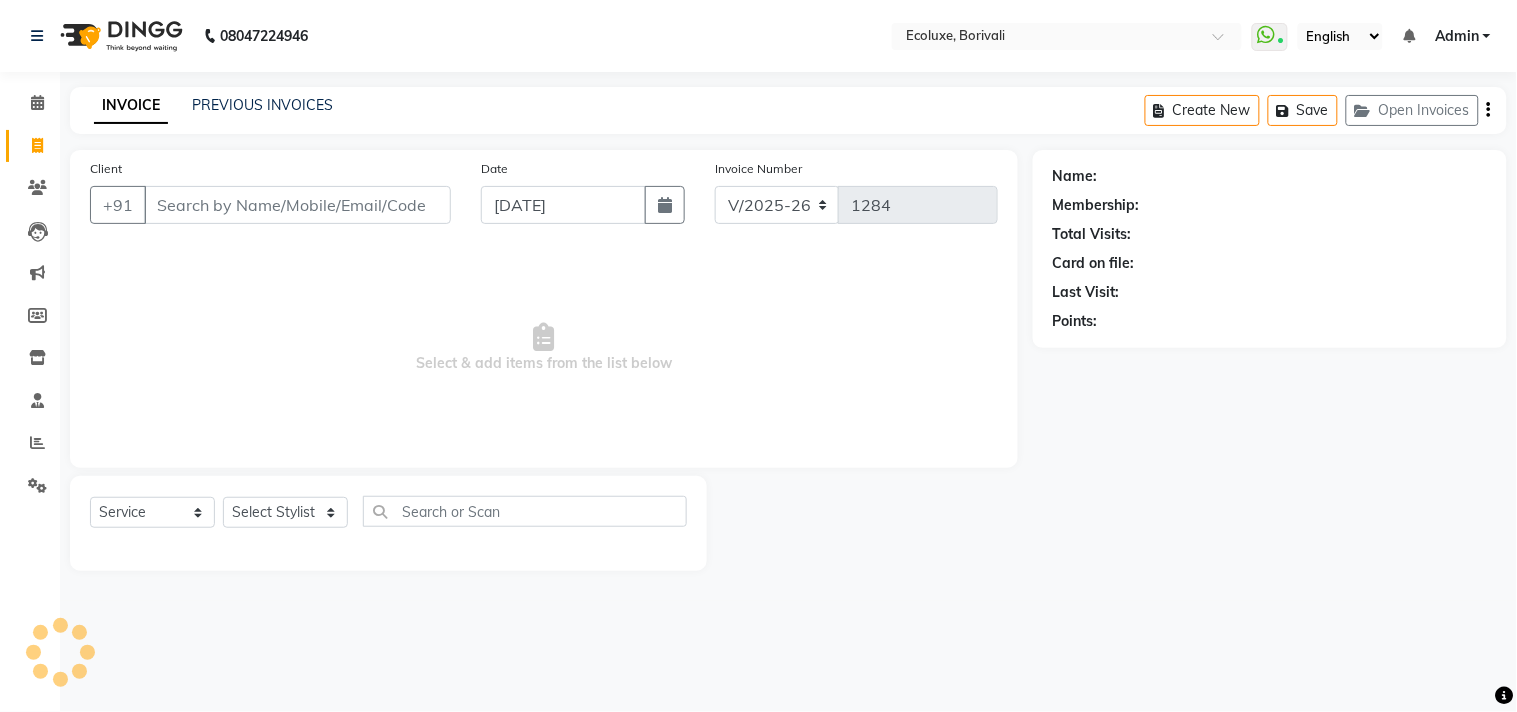 click on "Client" at bounding box center (297, 205) 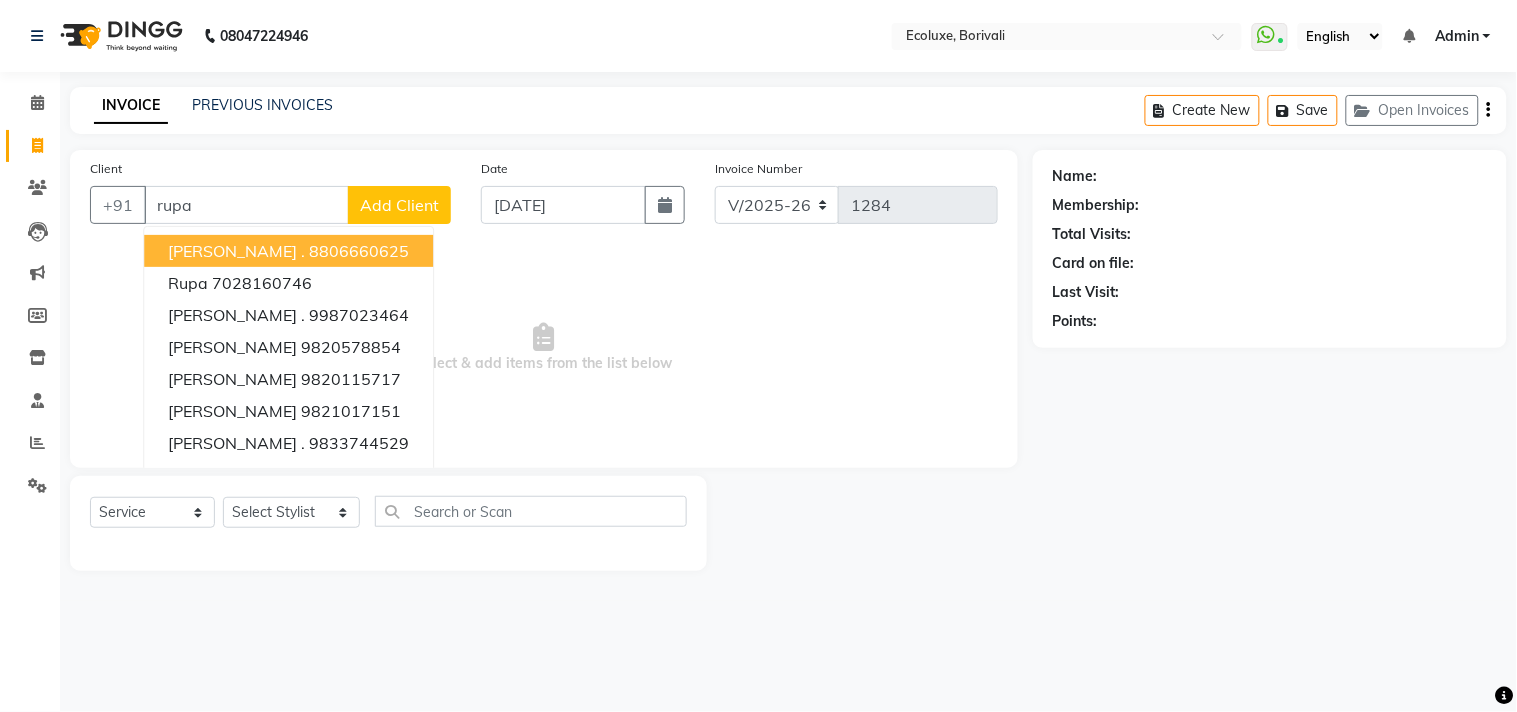 type on "rupal" 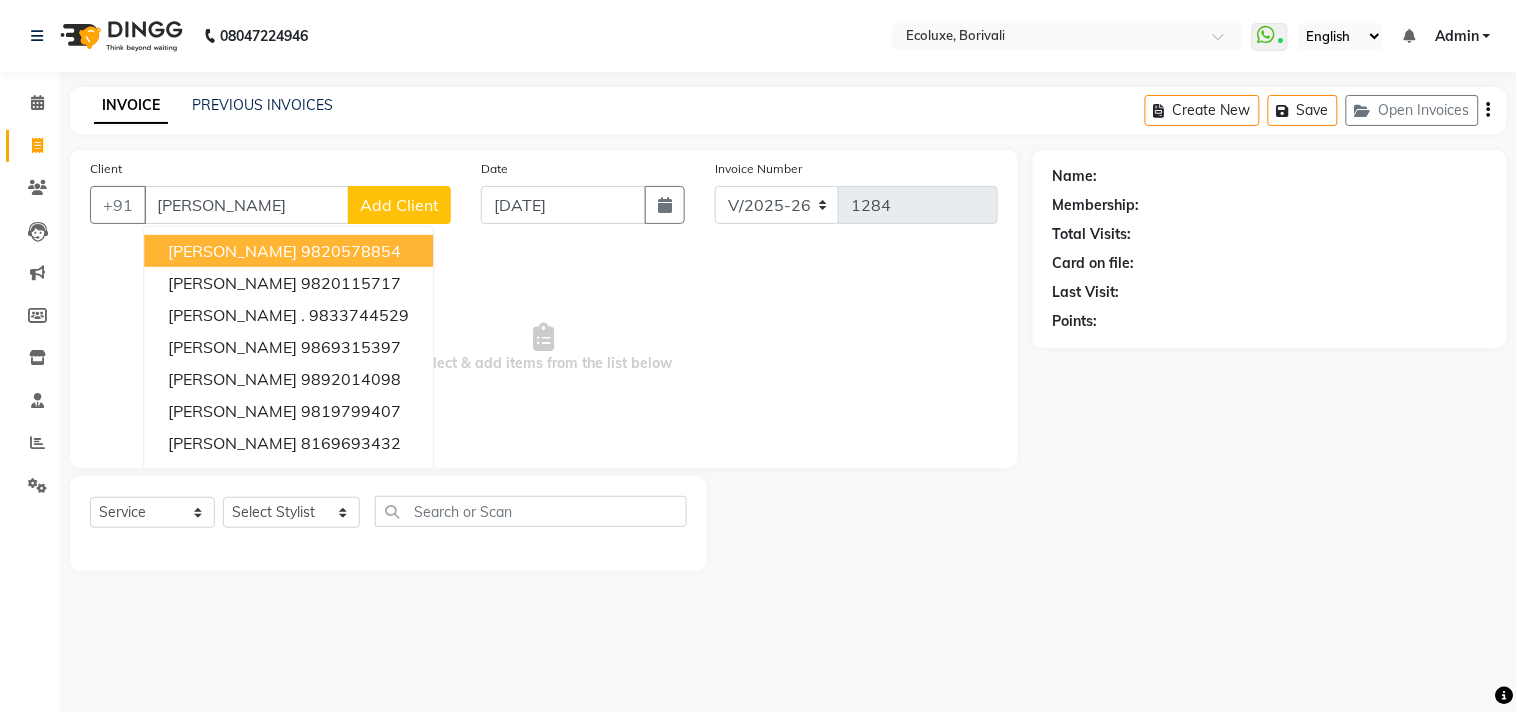 click on "rupal" at bounding box center [246, 205] 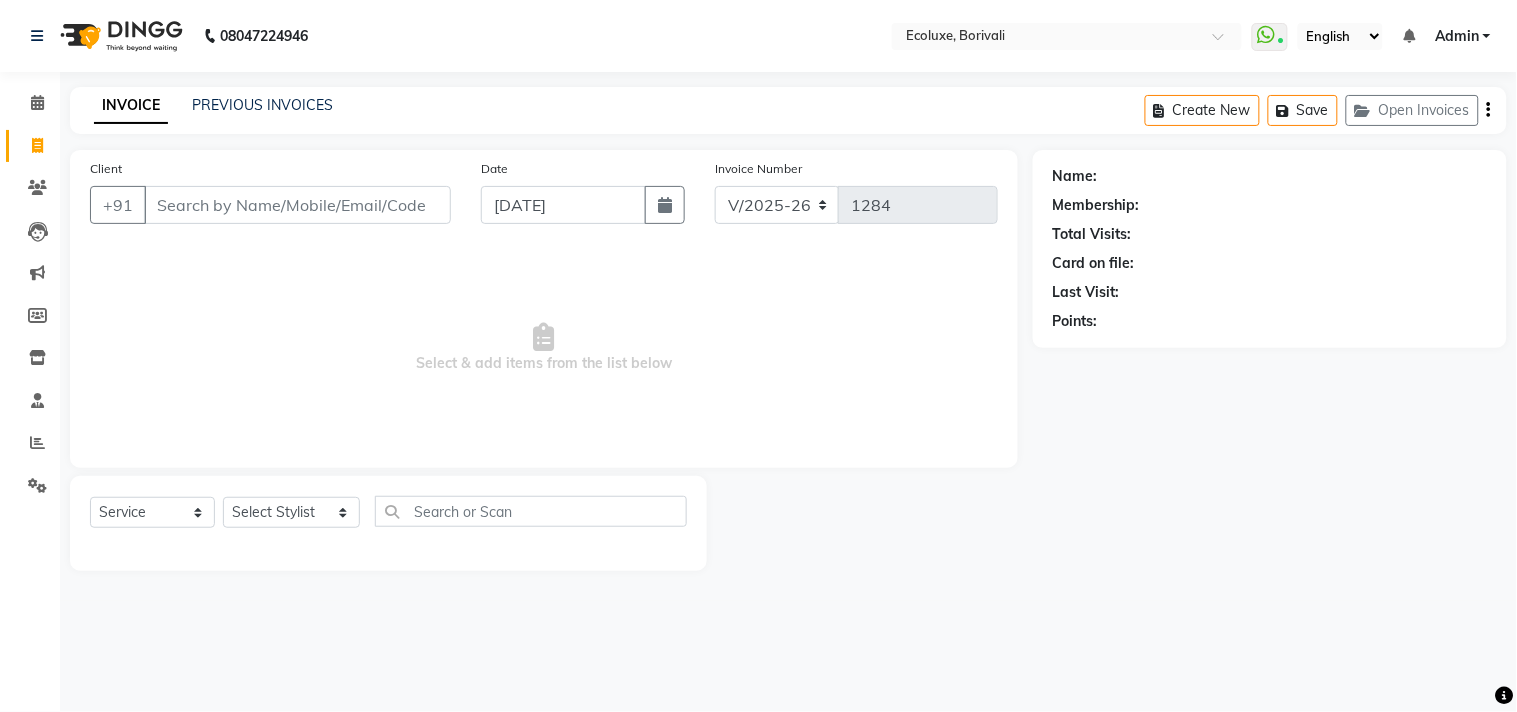 click on "Client" at bounding box center [297, 205] 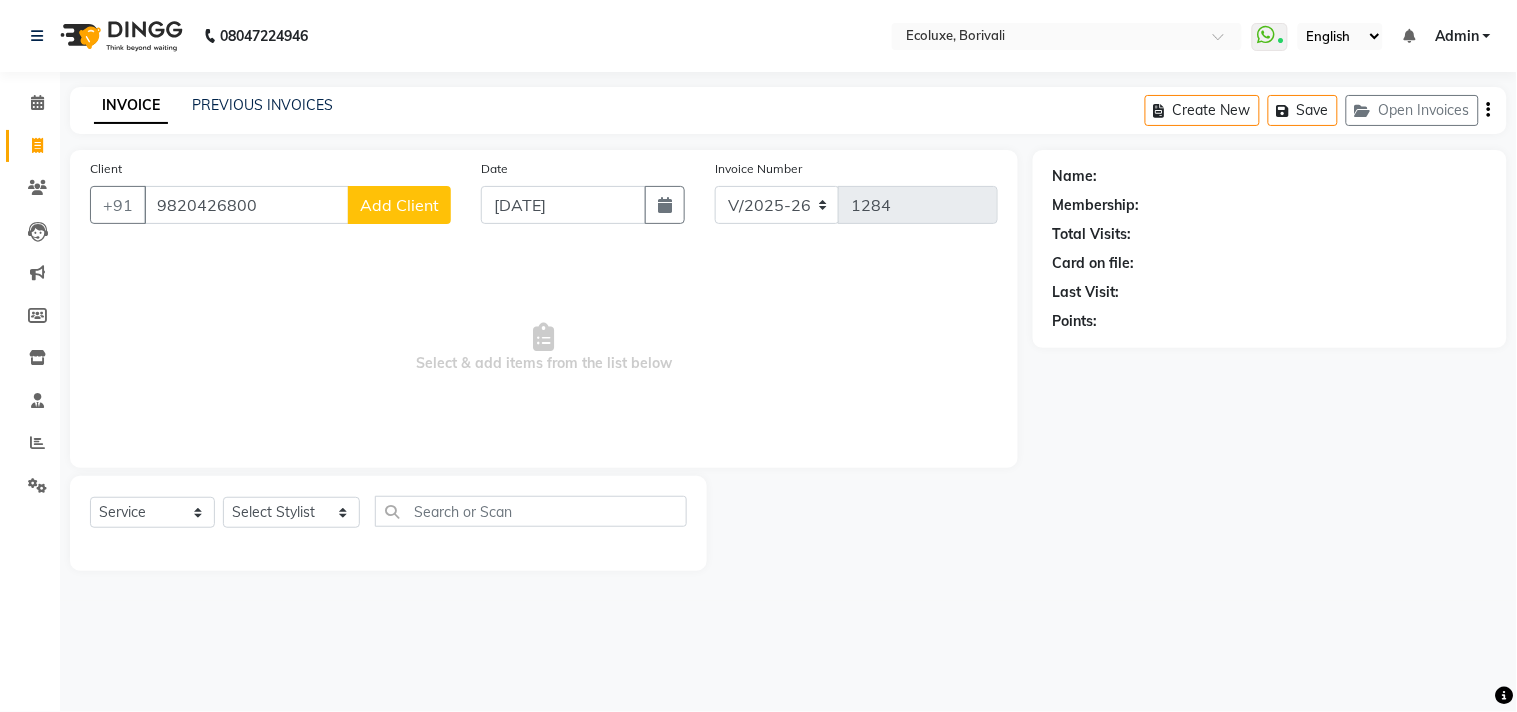 type on "9820426800" 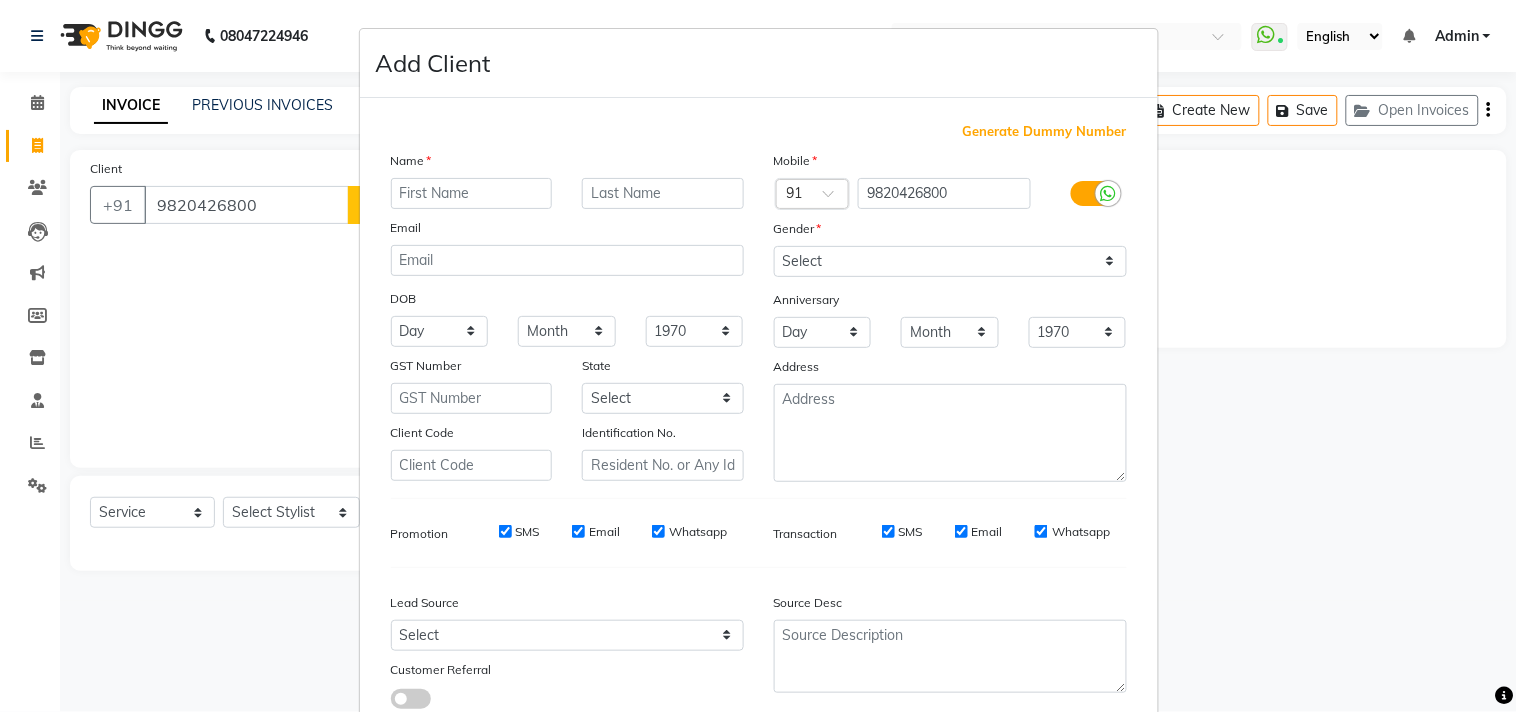 click at bounding box center [472, 193] 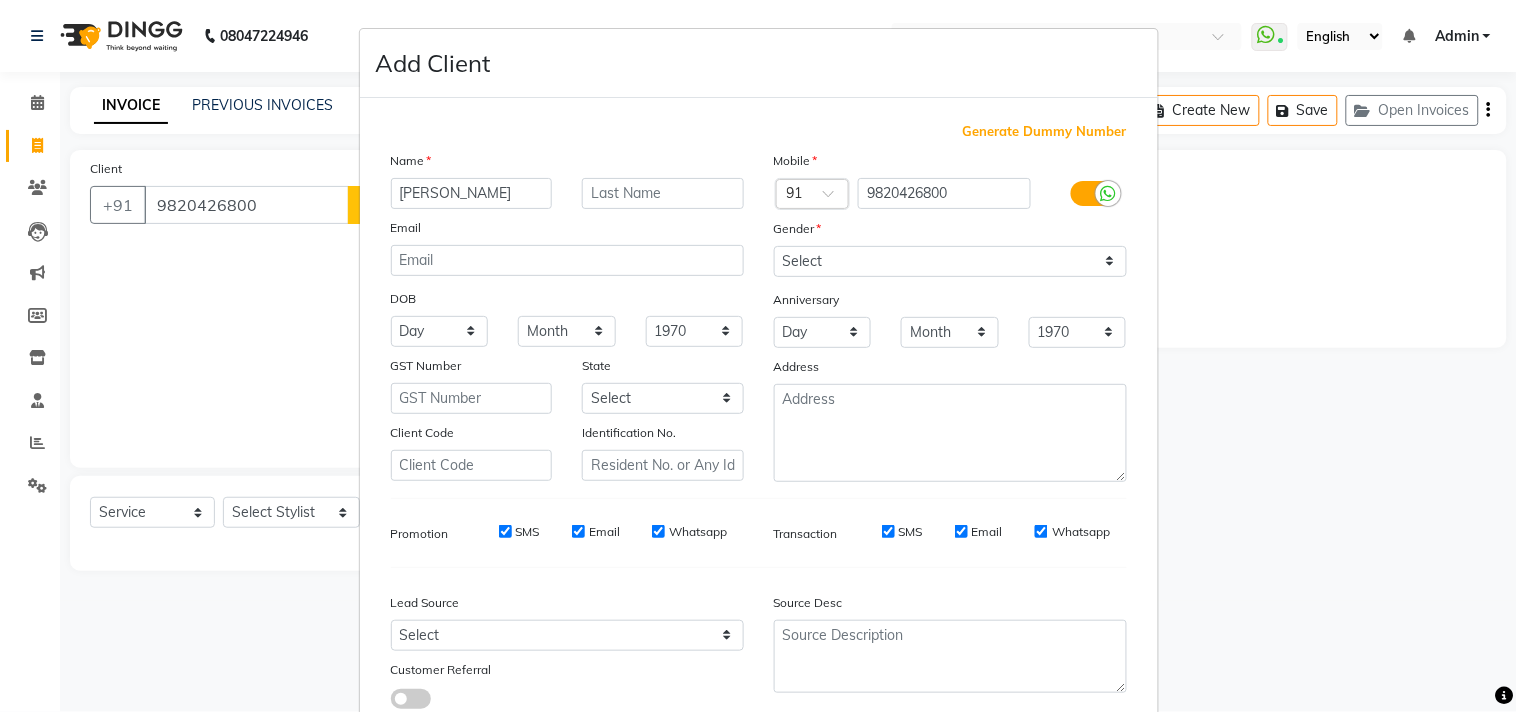 type on "Rupal" 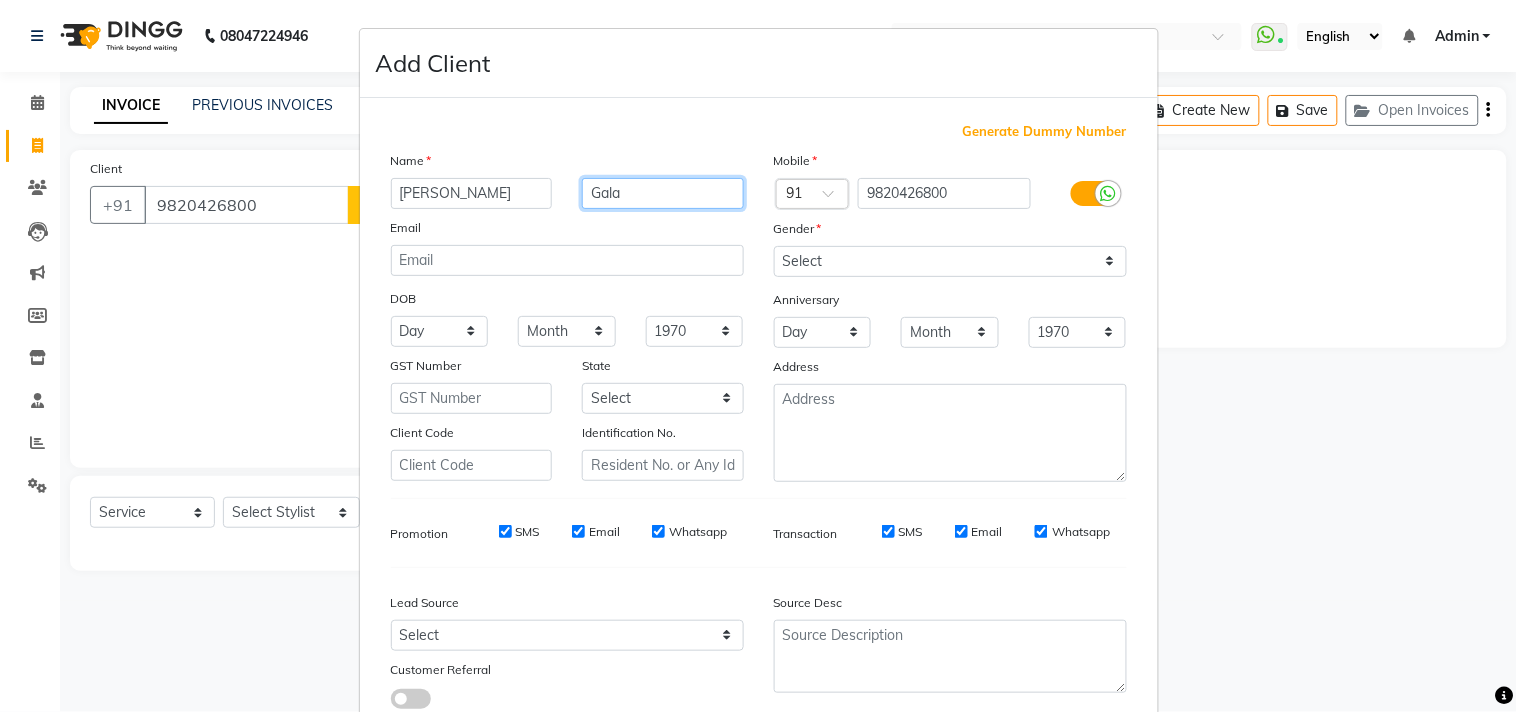 type on "Gala" 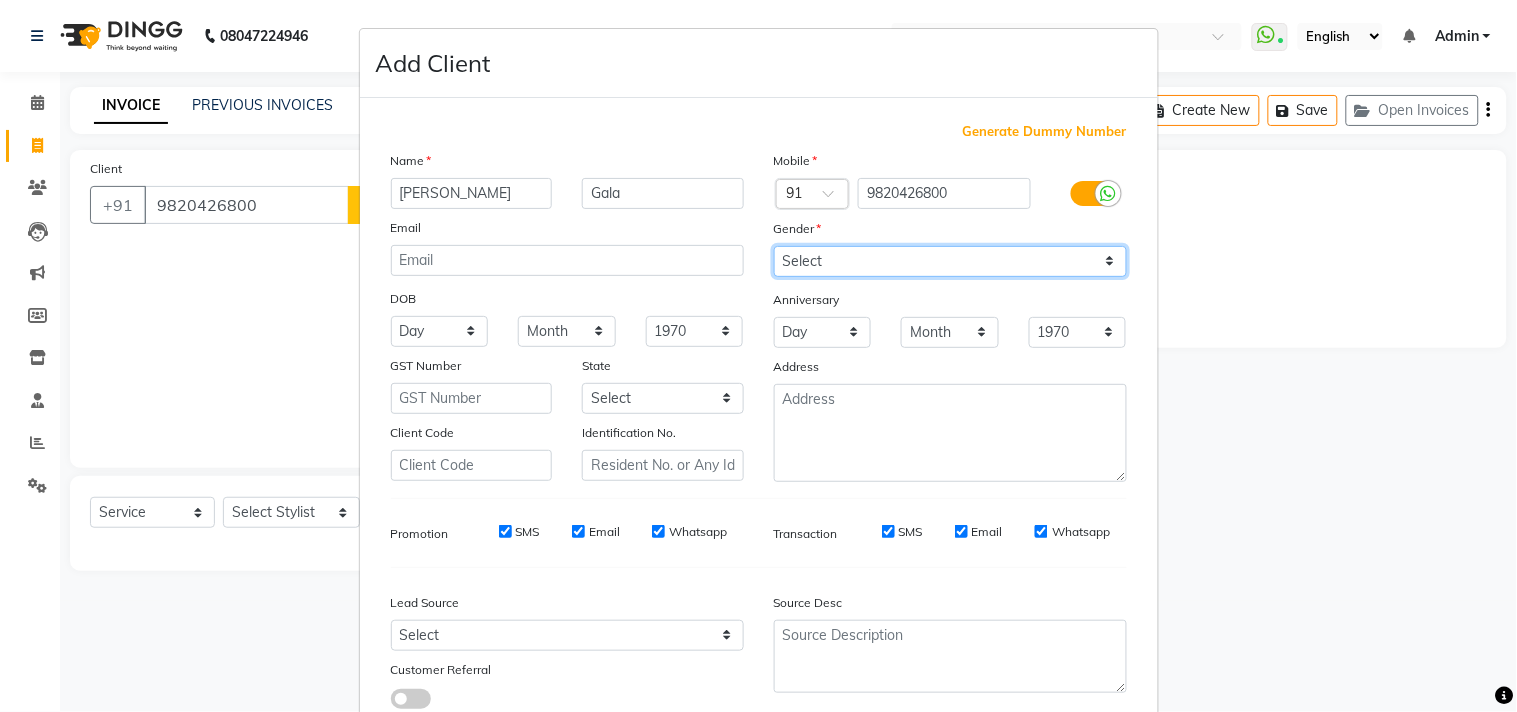 click on "Select Male Female Other Prefer Not To Say" at bounding box center (950, 261) 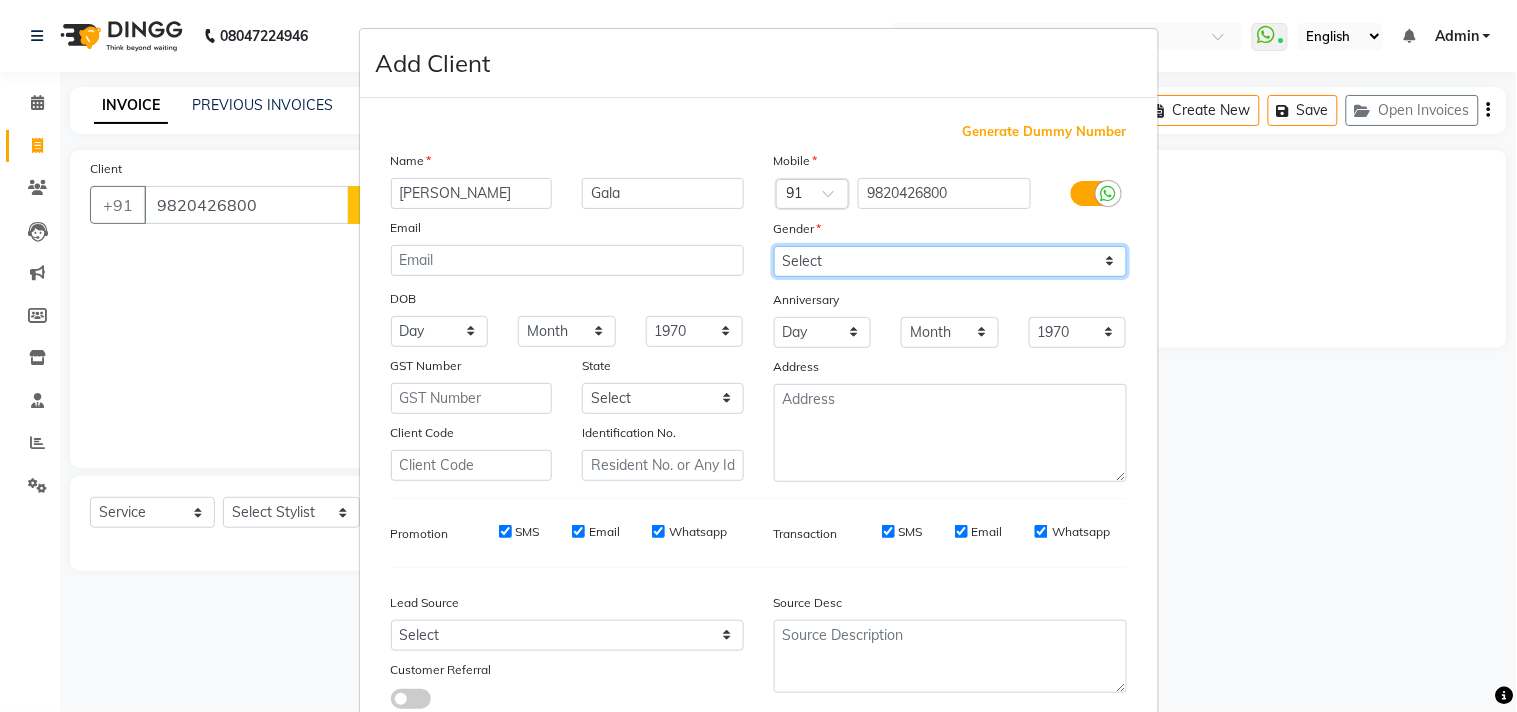 select on "female" 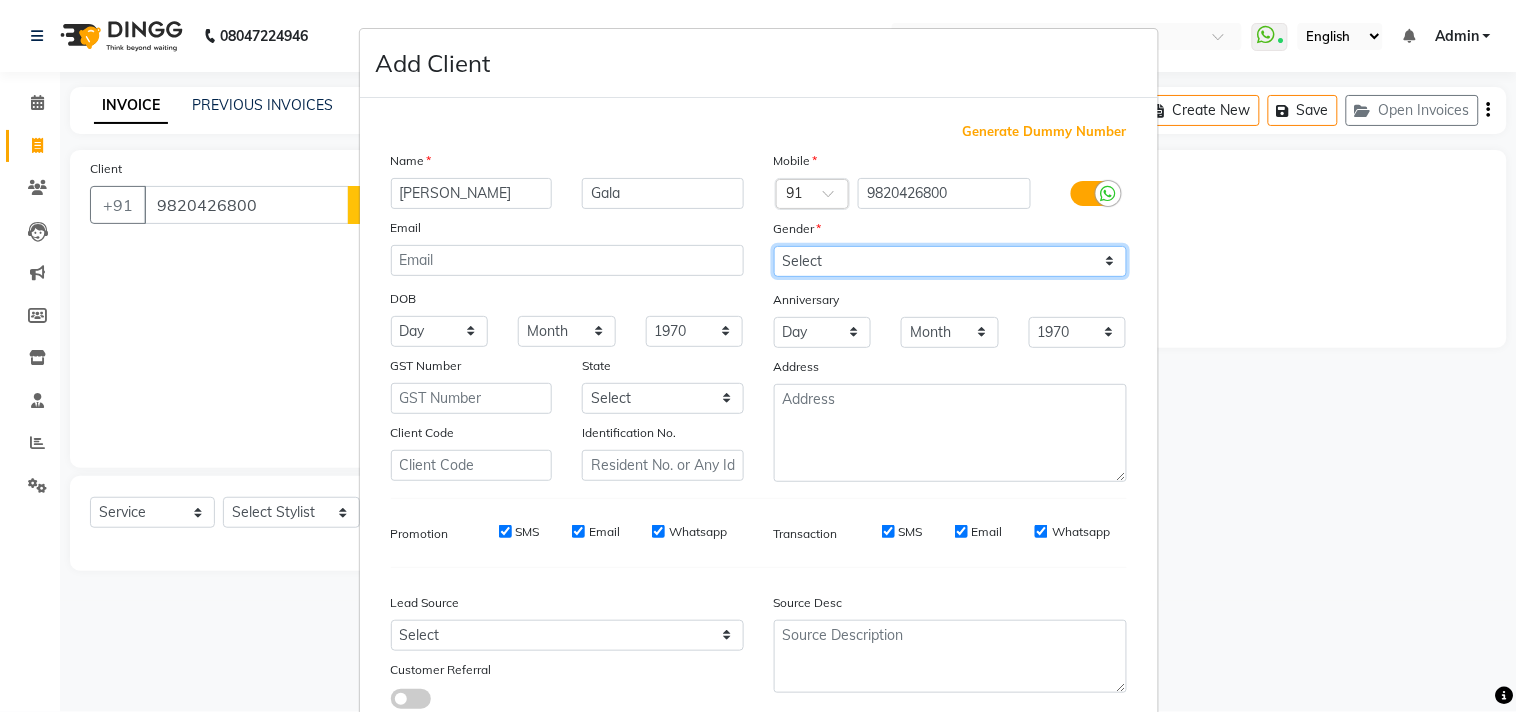 click on "Select Male Female Other Prefer Not To Say" at bounding box center [950, 261] 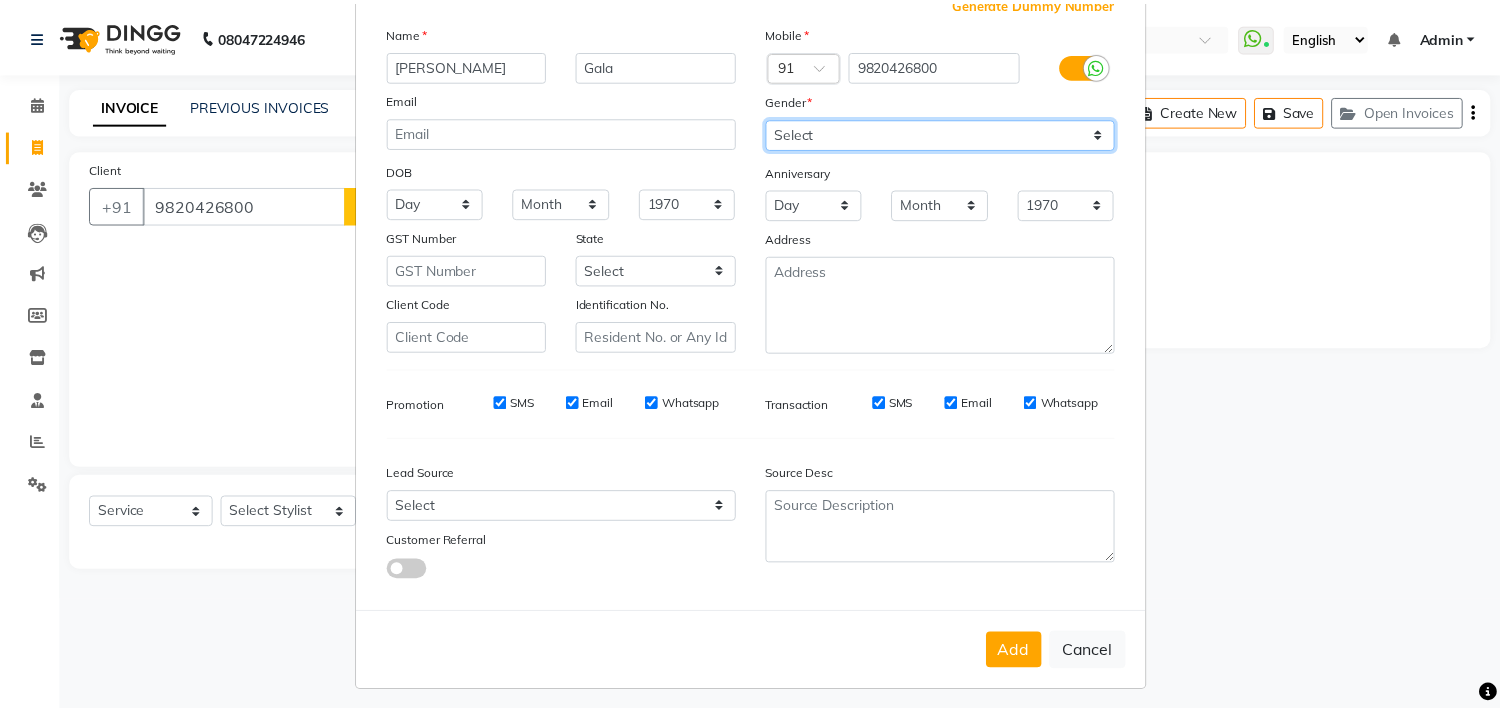 scroll, scrollTop: 138, scrollLeft: 0, axis: vertical 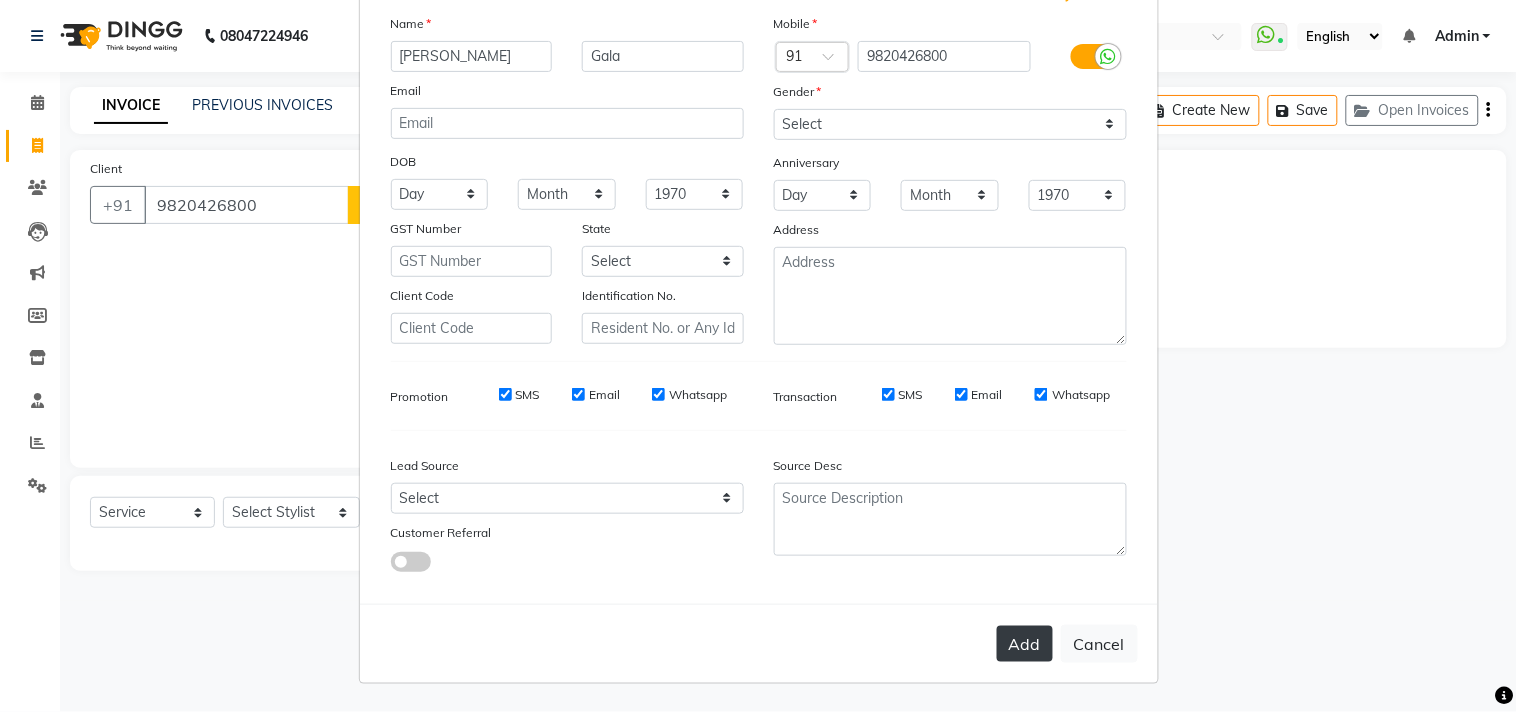 click on "Add" at bounding box center [1025, 644] 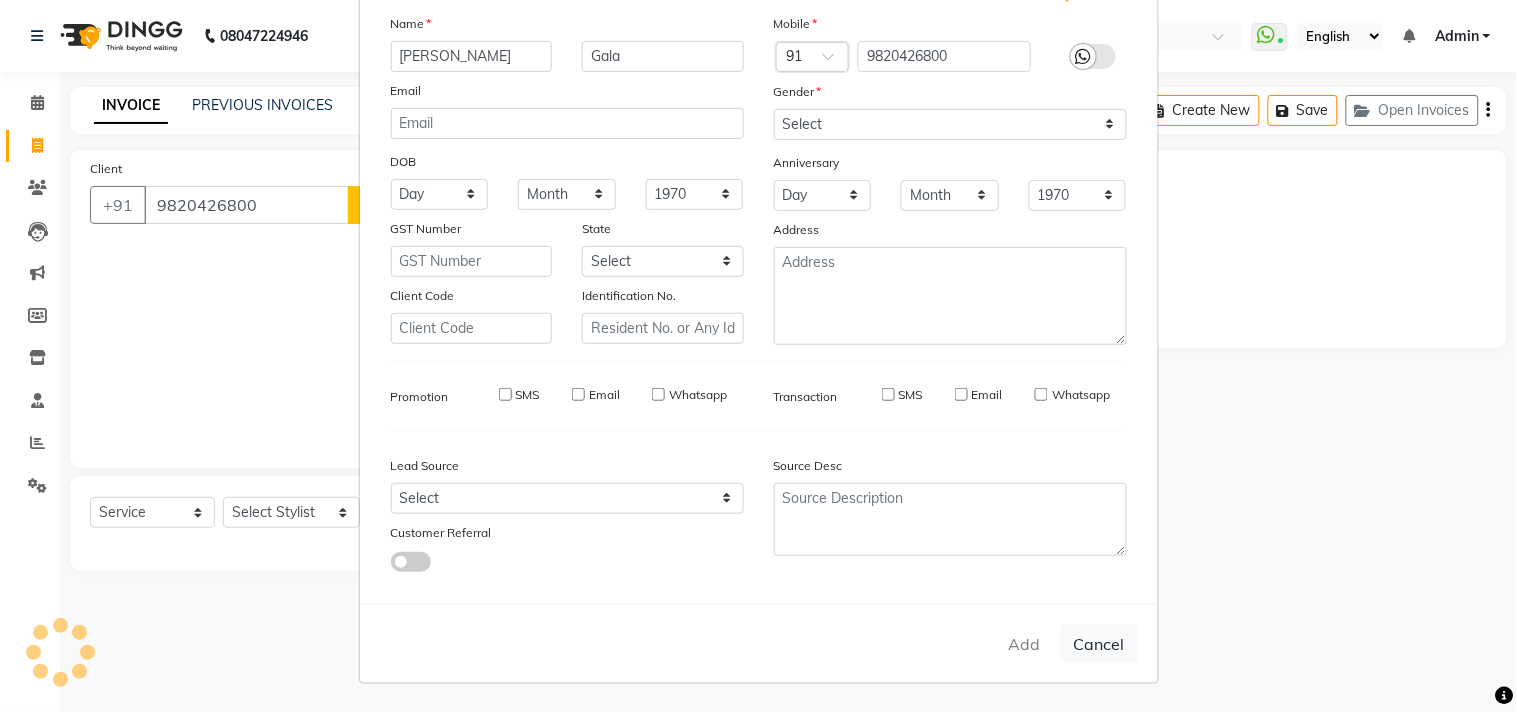 type 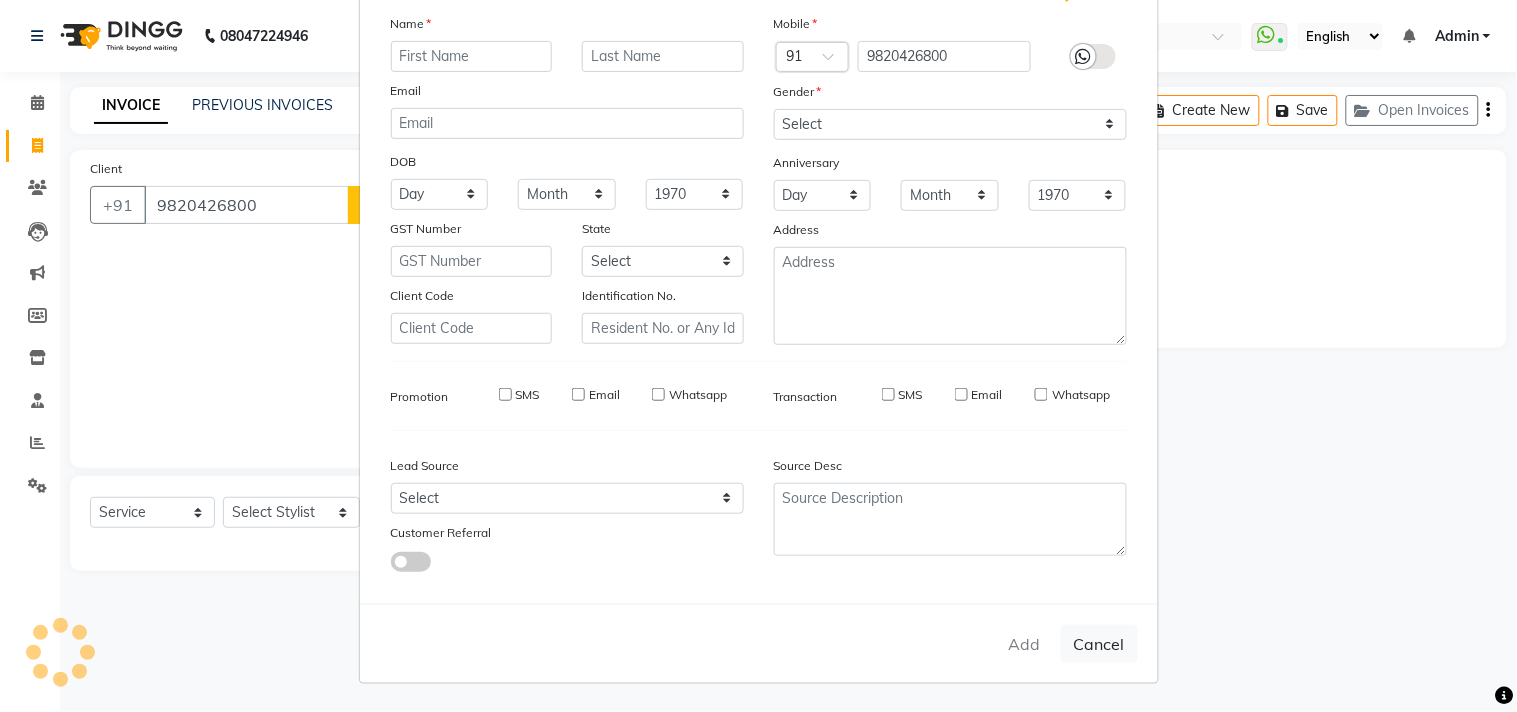 select 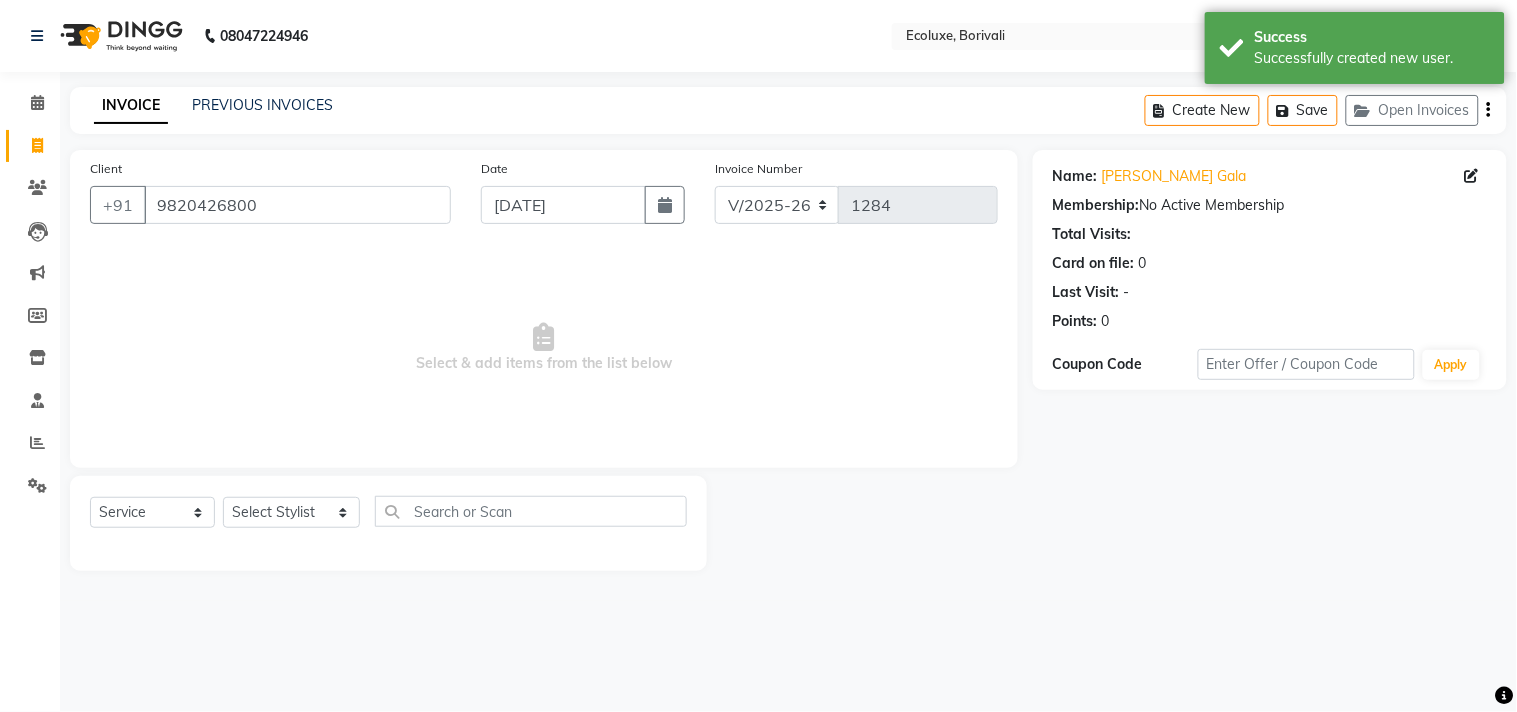 click on "Select & add items from the list below" at bounding box center (544, 348) 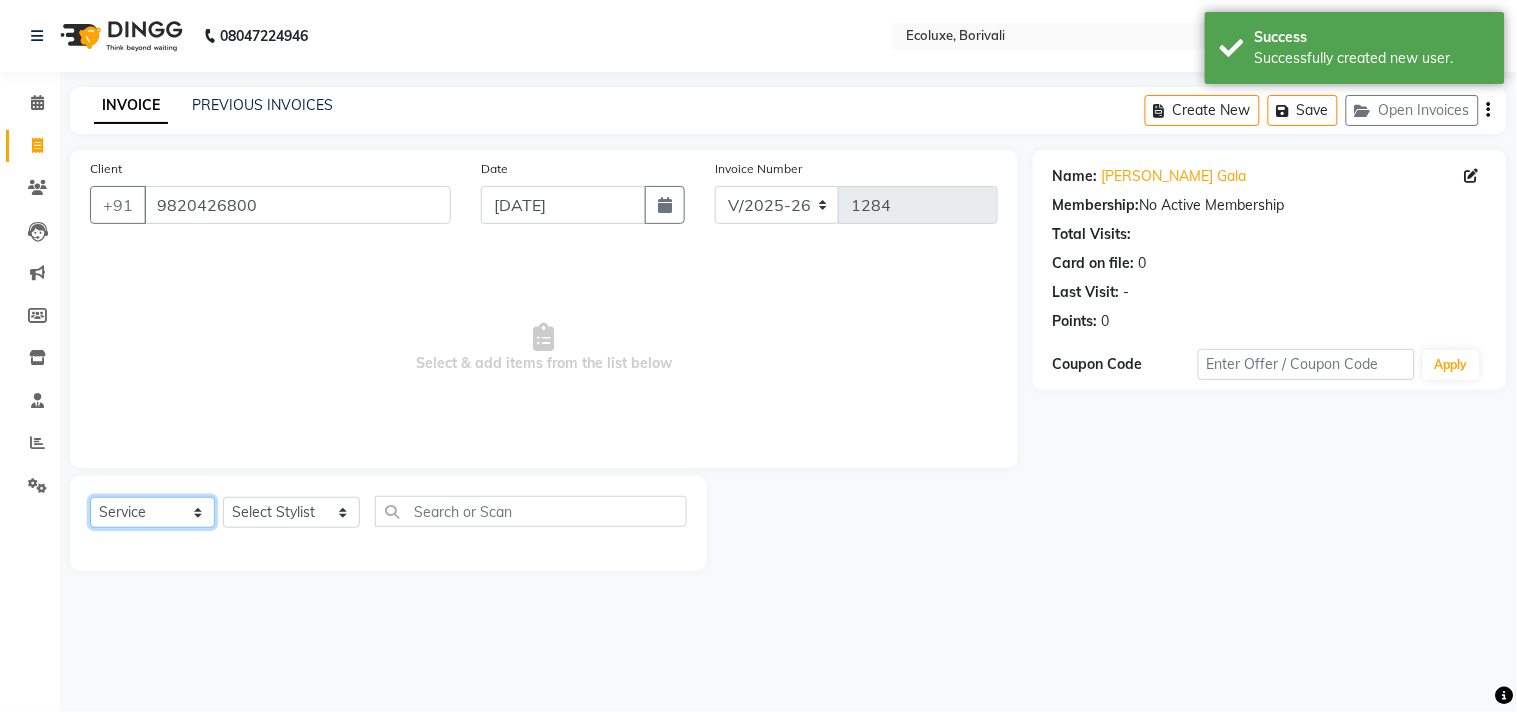 click on "Select  Service  Product  Membership  Package Voucher Prepaid Gift Card" 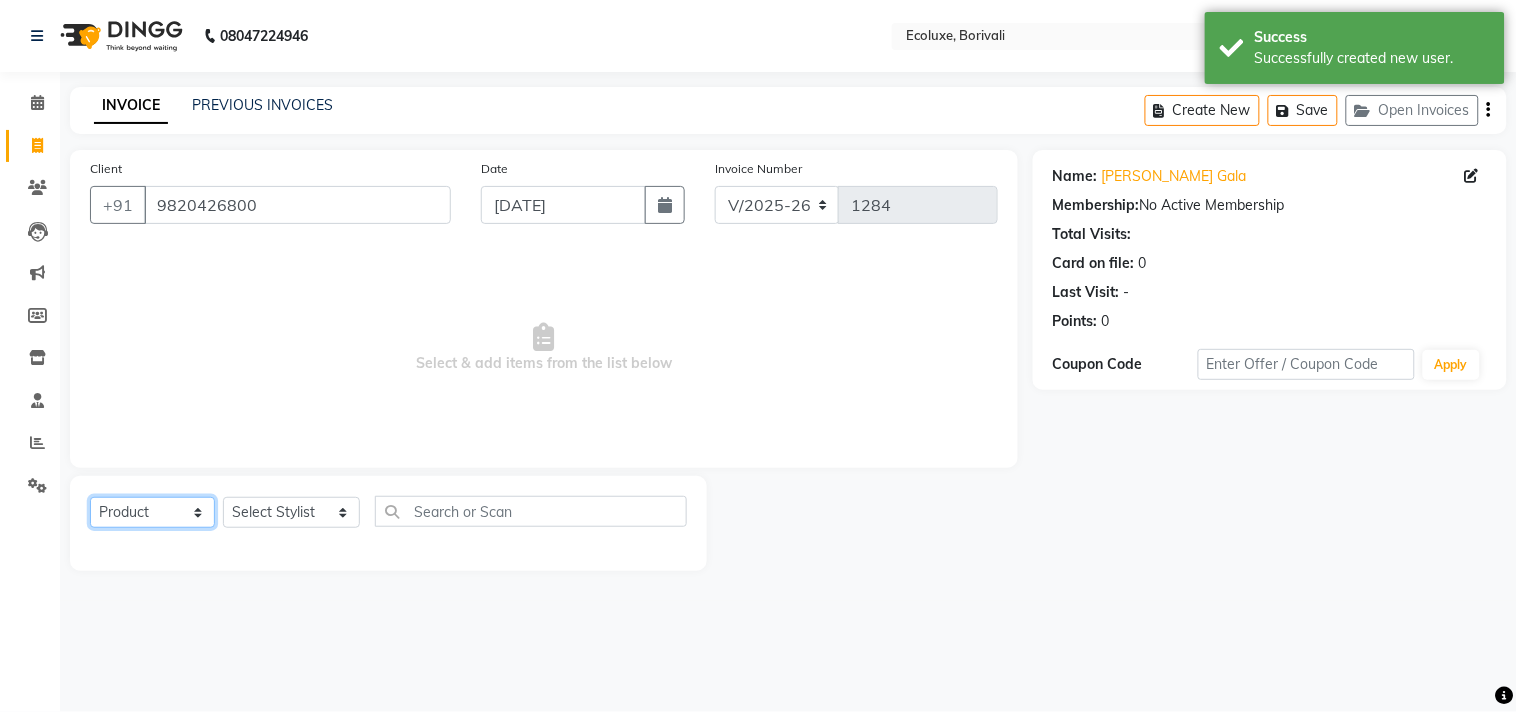 click on "Select  Service  Product  Membership  Package Voucher Prepaid Gift Card" 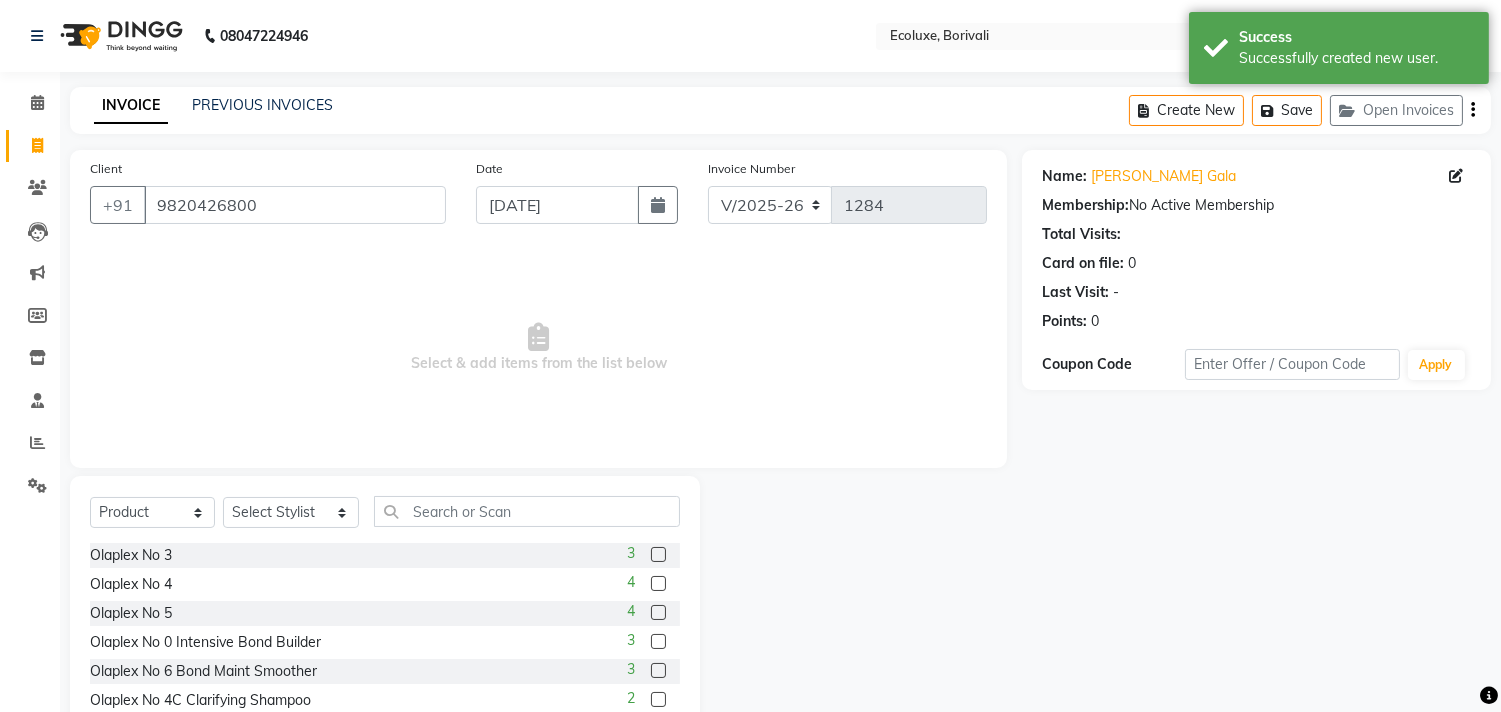 click 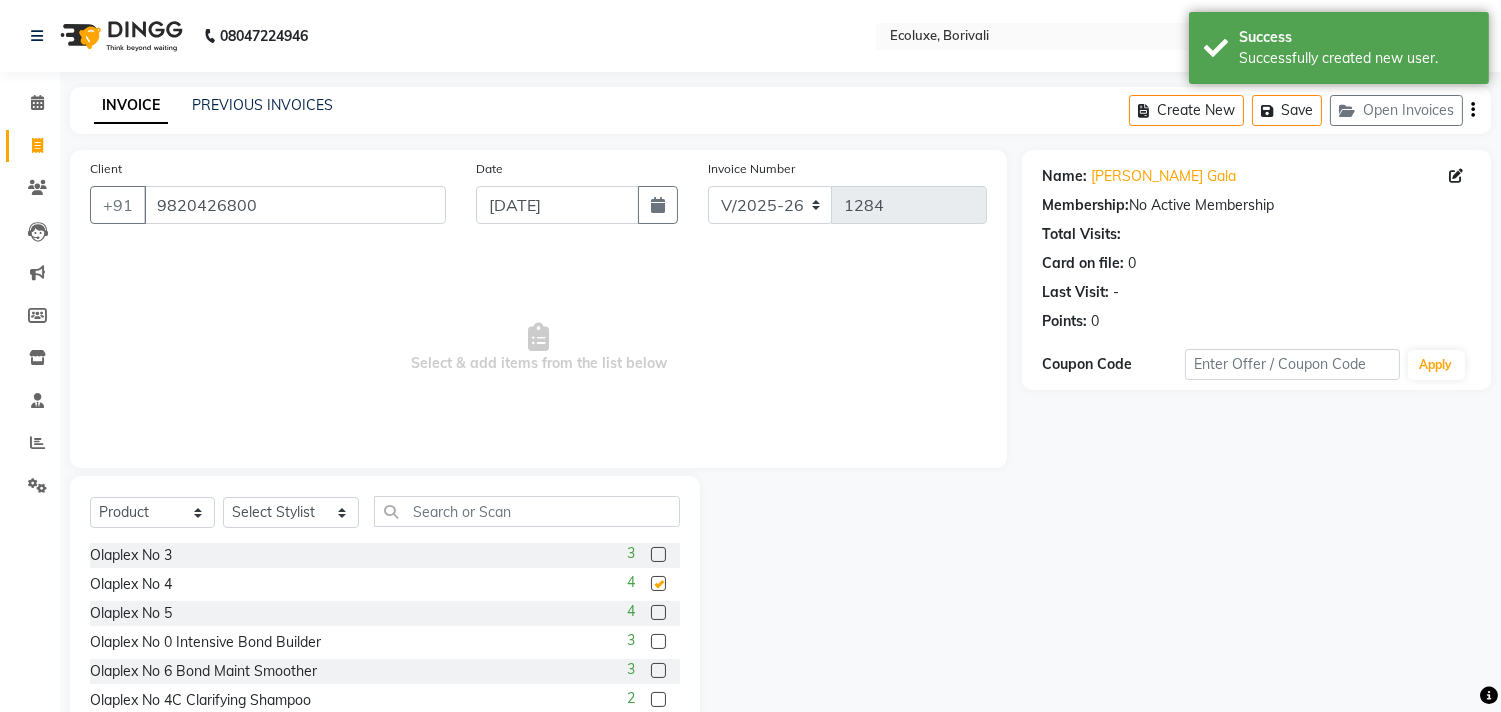 checkbox on "false" 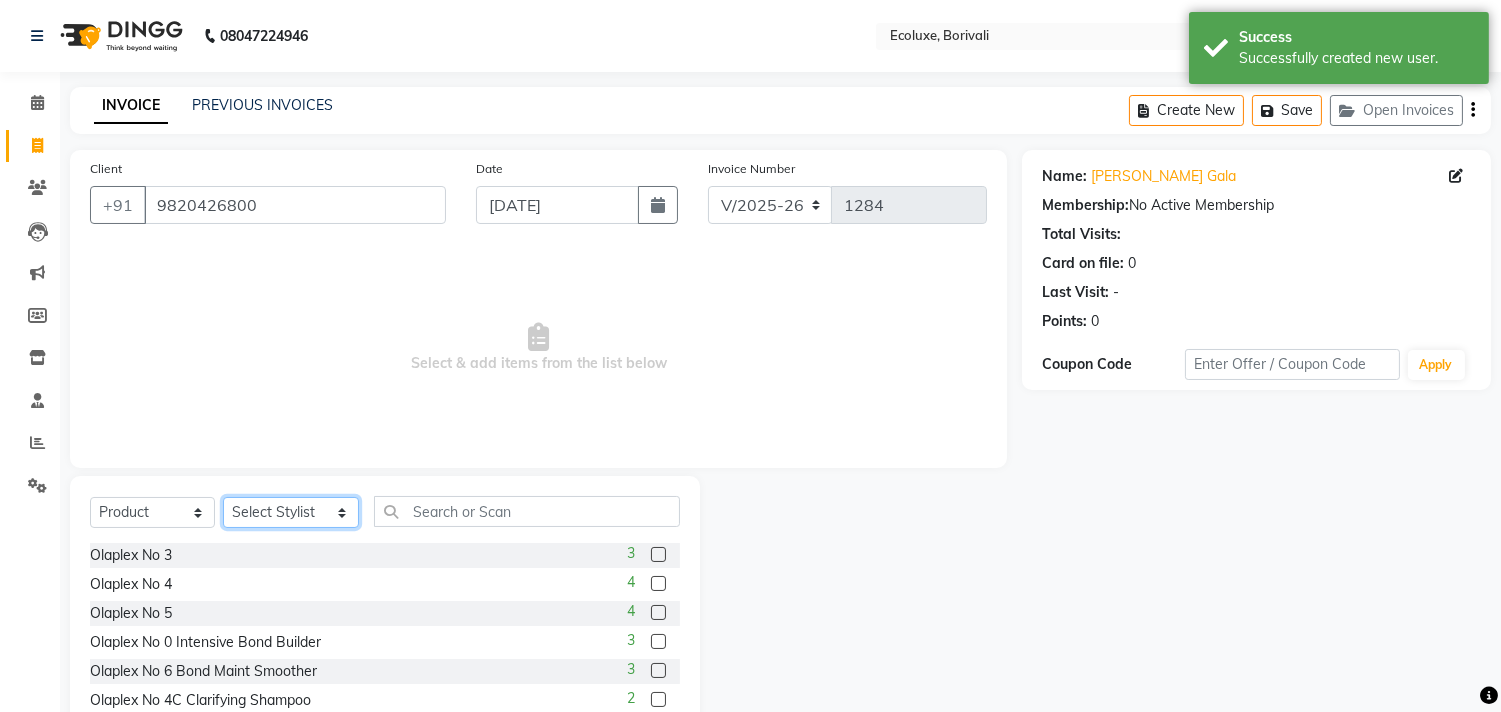 click on "Select Stylist Alisha Sasankar Aparna Acharekar Faiz Geeta Harshada Pawar   Imran  Kamal Khende Mohammad Faisal  Neelu Nikita Raut Roshan Sakina Shafique Sonal Sawant  Umar Shaikh Wezah" 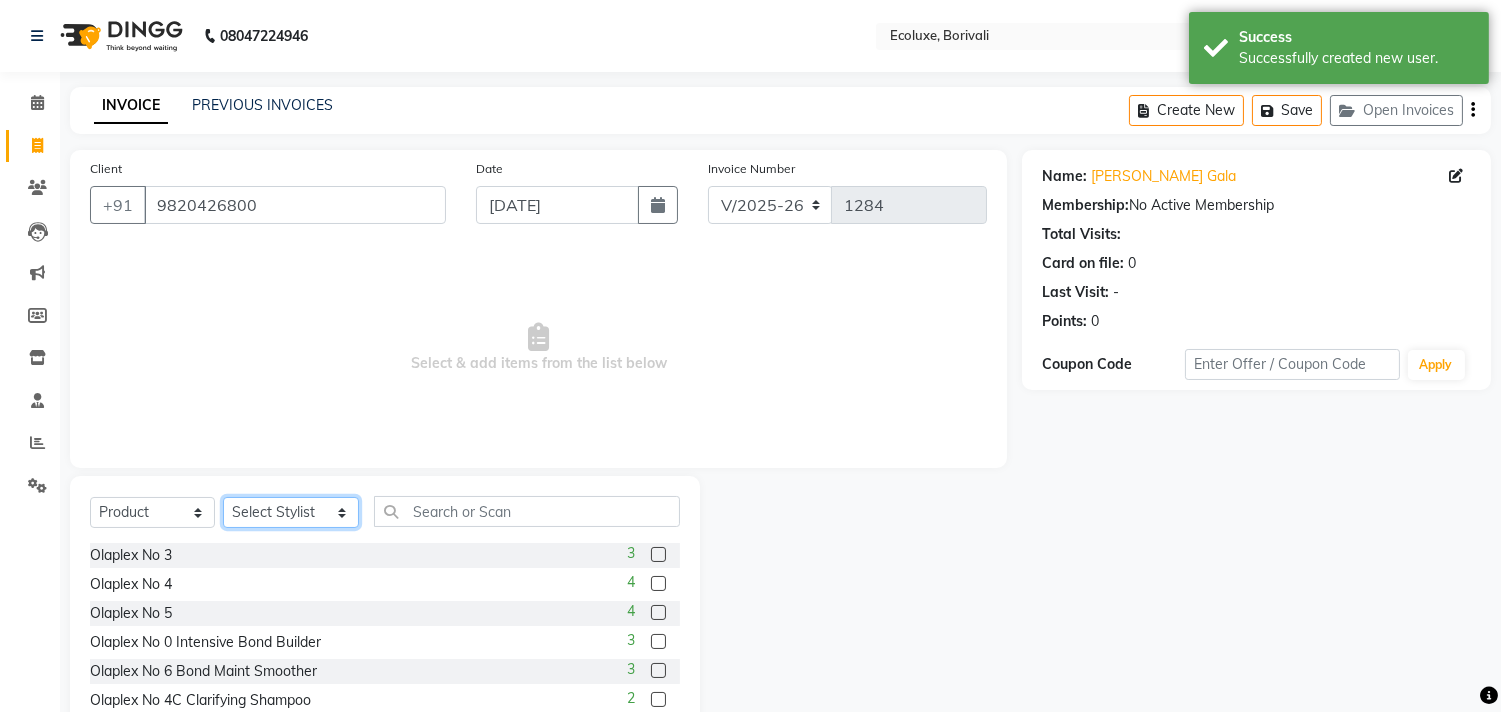 select on "36463" 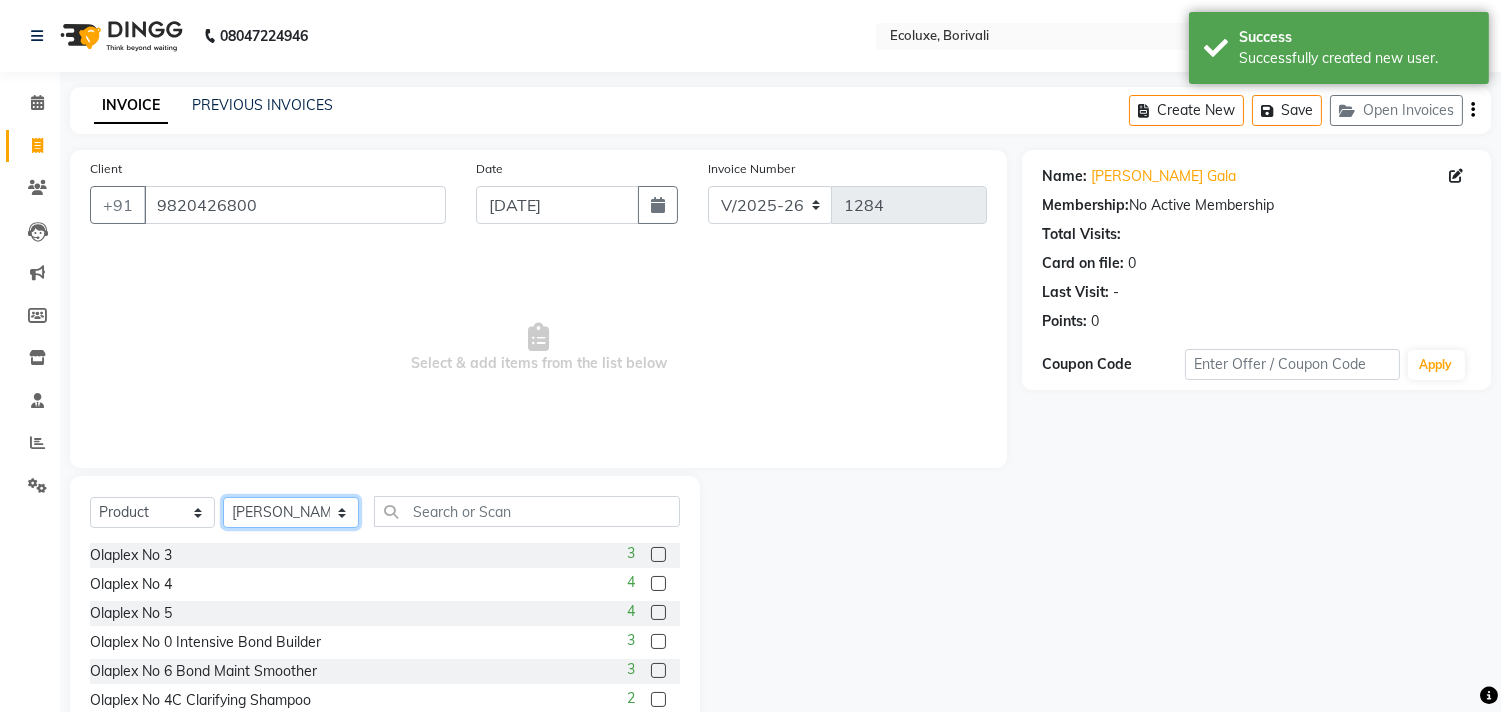 click on "Select Stylist Alisha Sasankar Aparna Acharekar Faiz Geeta Harshada Pawar   Imran  Kamal Khende Mohammad Faisal  Neelu Nikita Raut Roshan Sakina Shafique Sonal Sawant  Umar Shaikh Wezah" 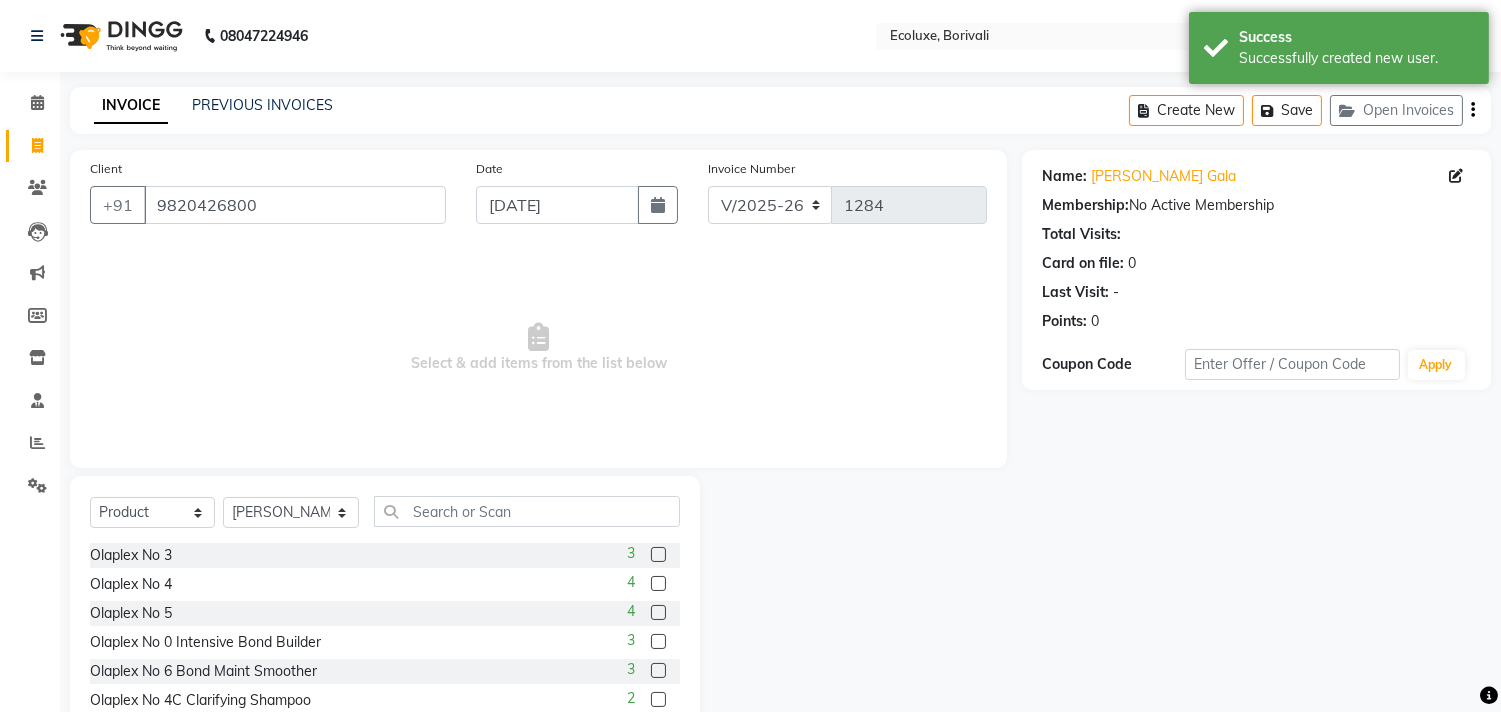 click 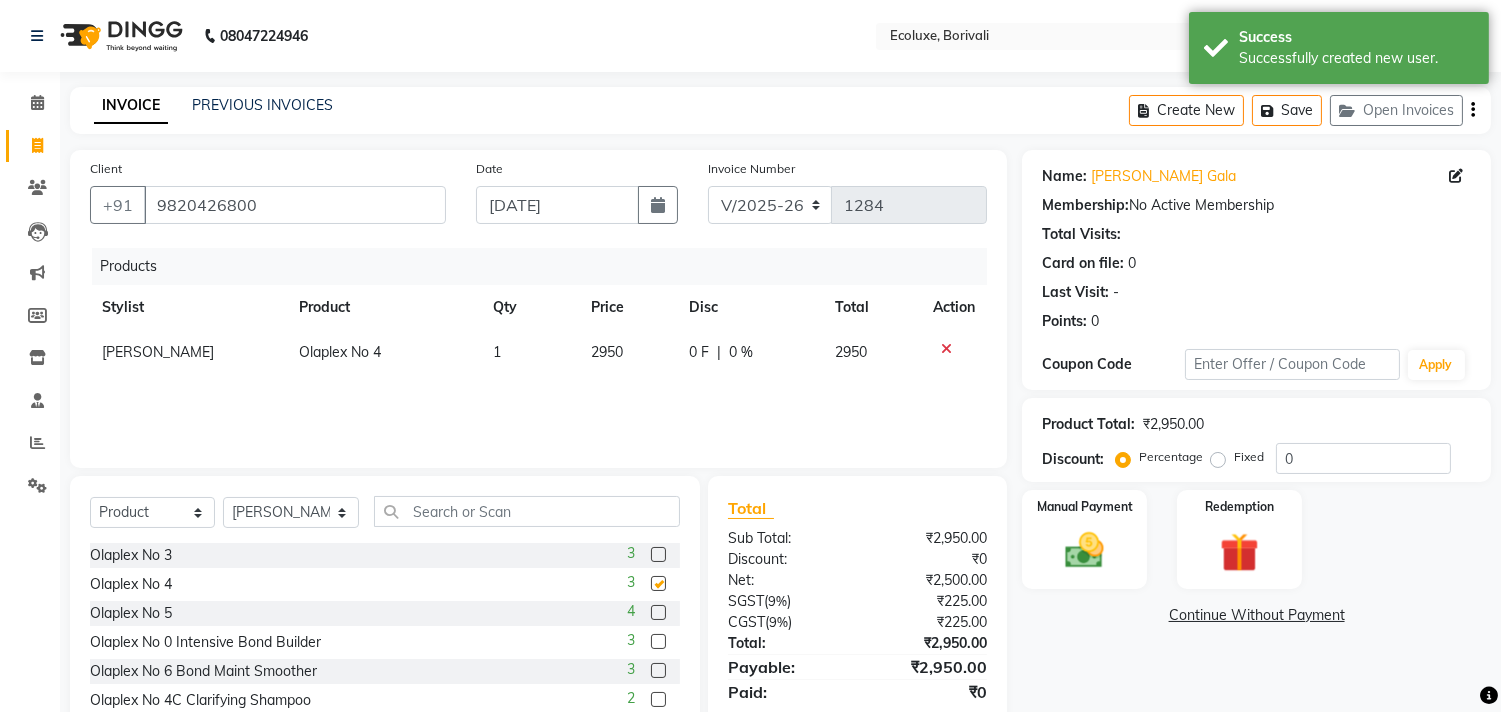 checkbox on "false" 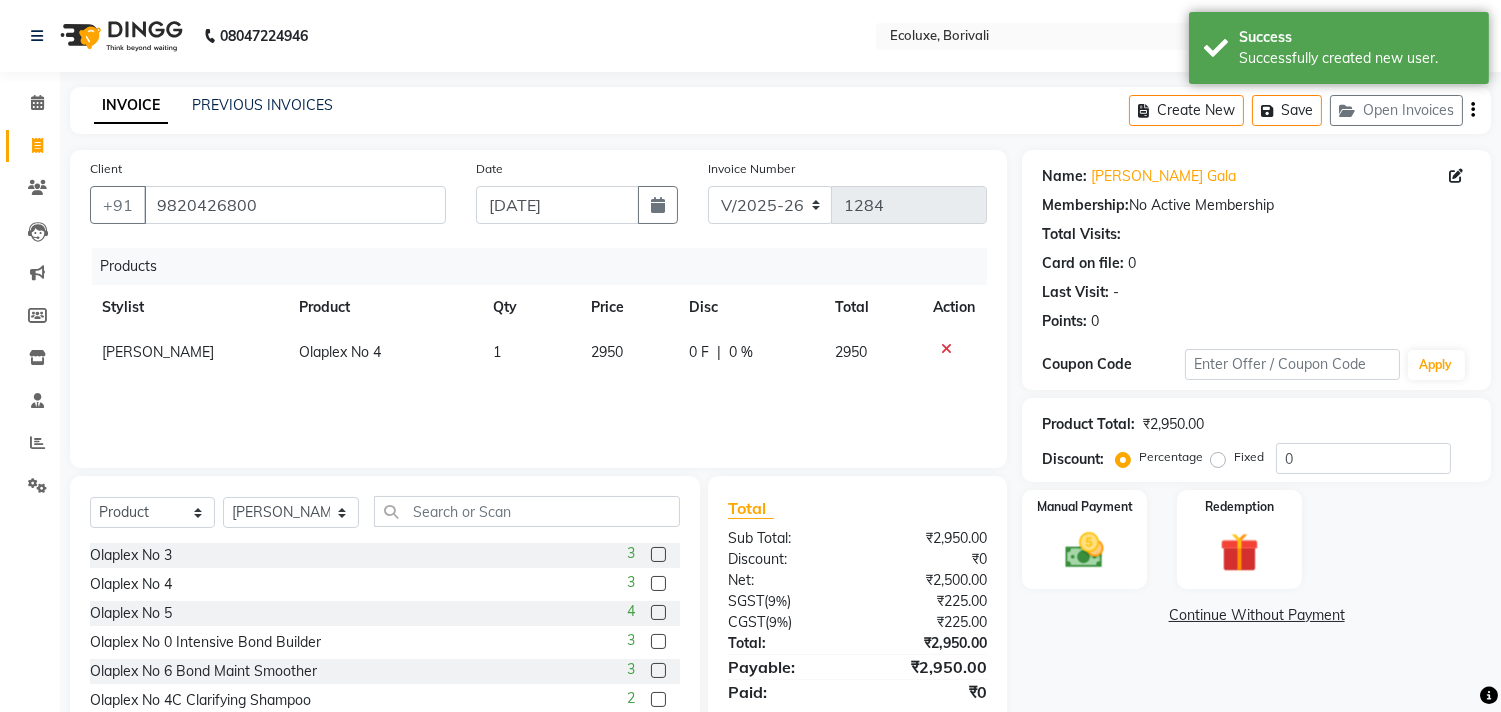 click 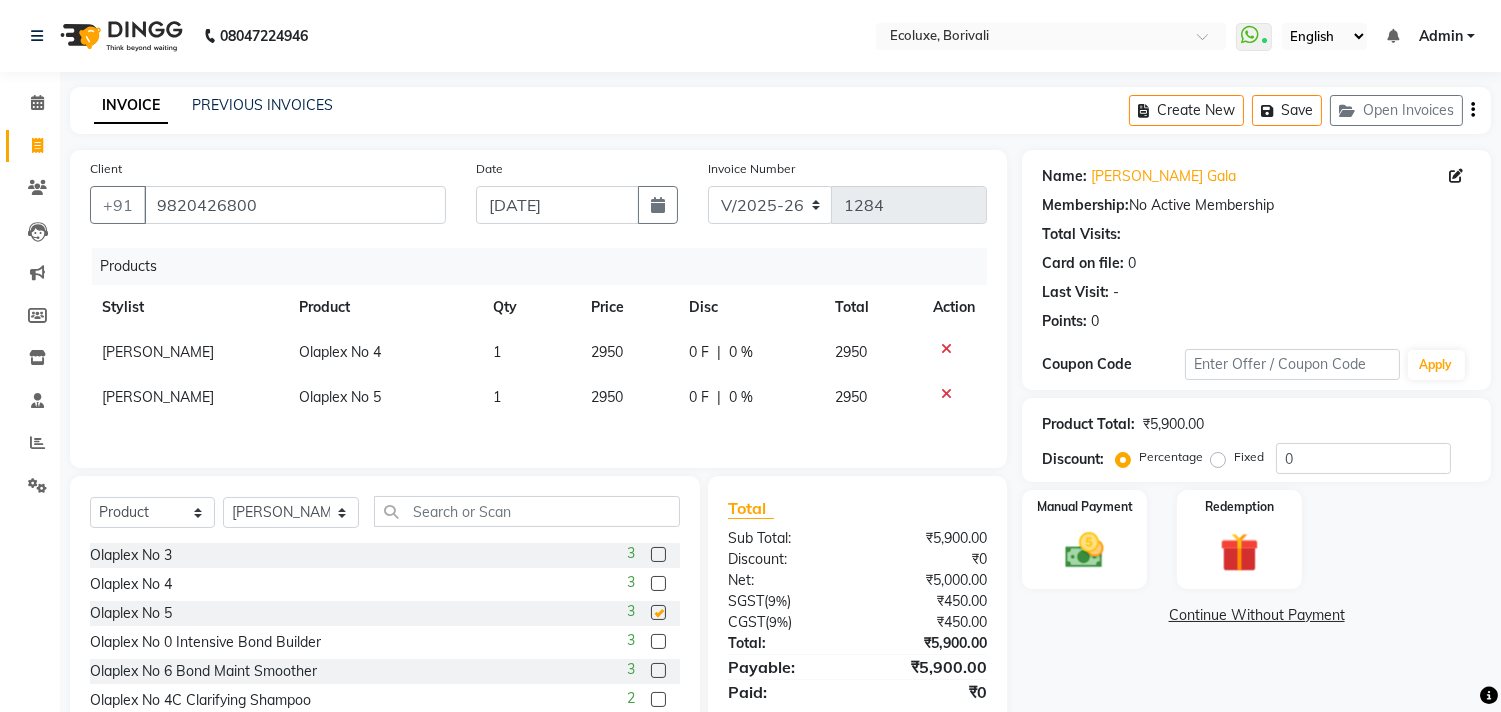 checkbox on "false" 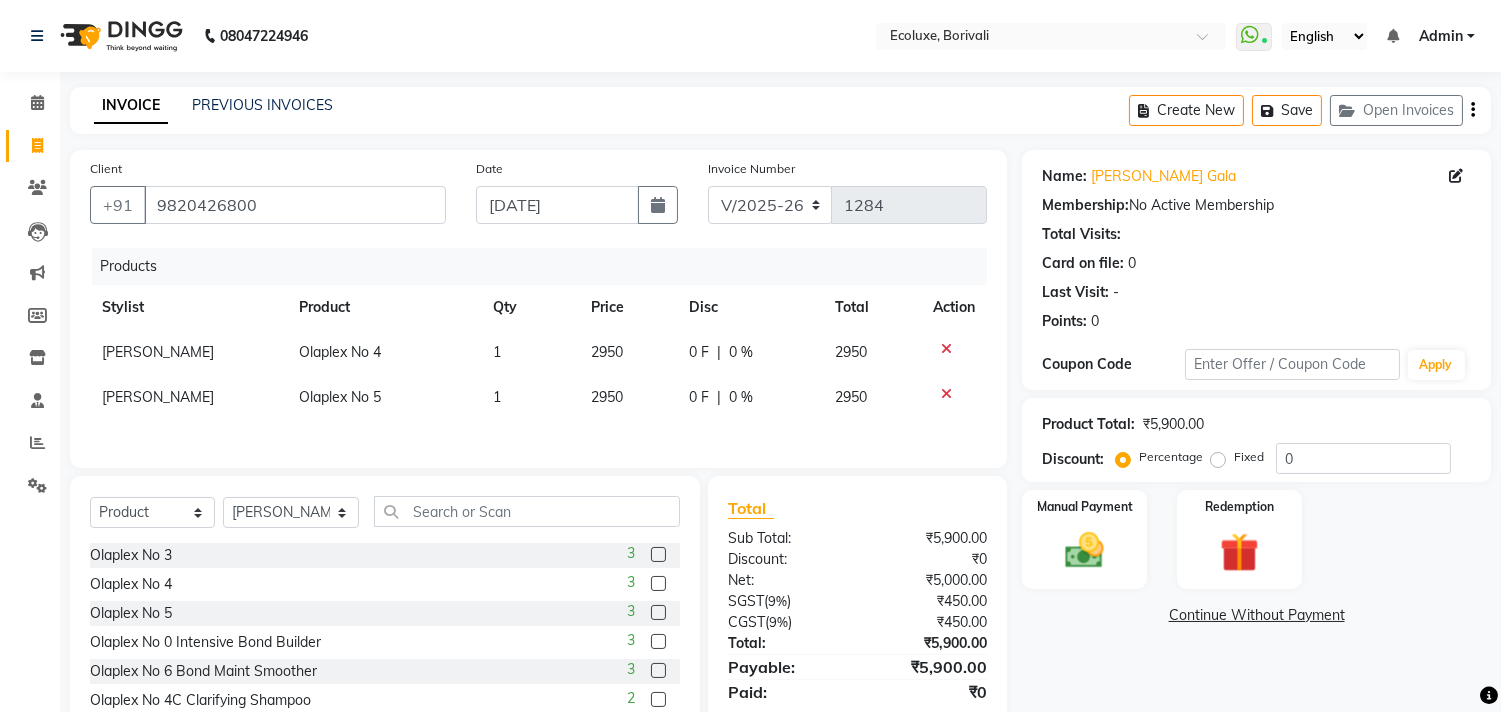 scroll, scrollTop: 93, scrollLeft: 0, axis: vertical 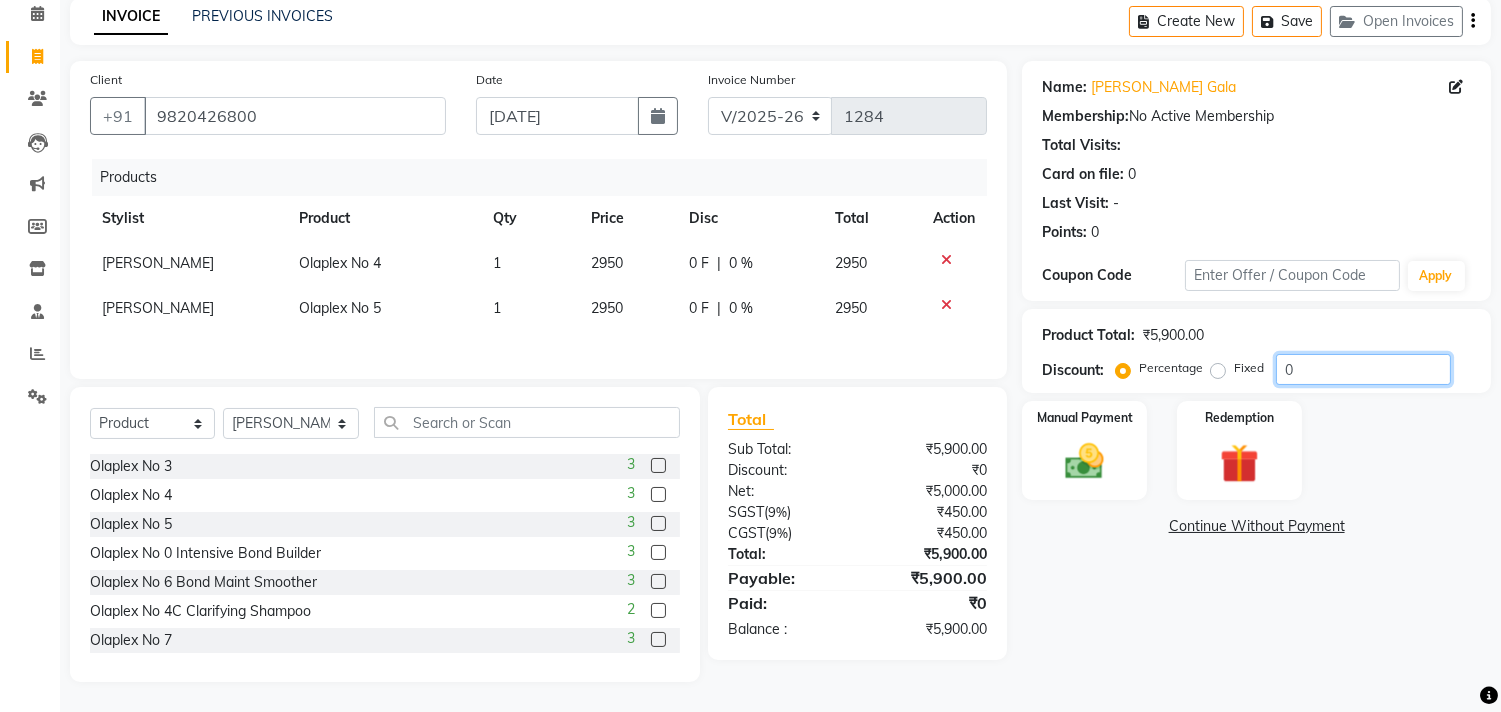drag, startPoint x: 1323, startPoint y: 371, endPoint x: 1111, endPoint y: 357, distance: 212.46176 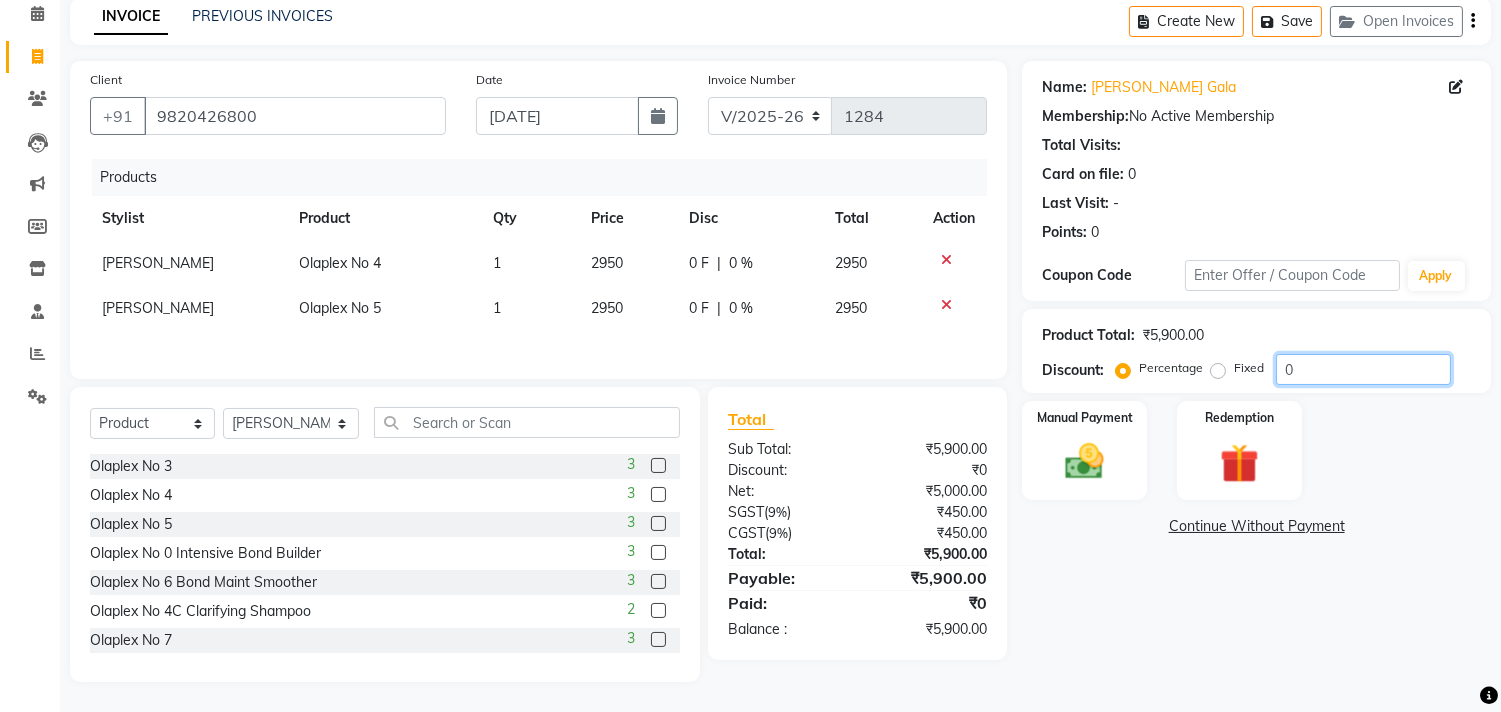 click on "Discount:  Percentage   Fixed  0" 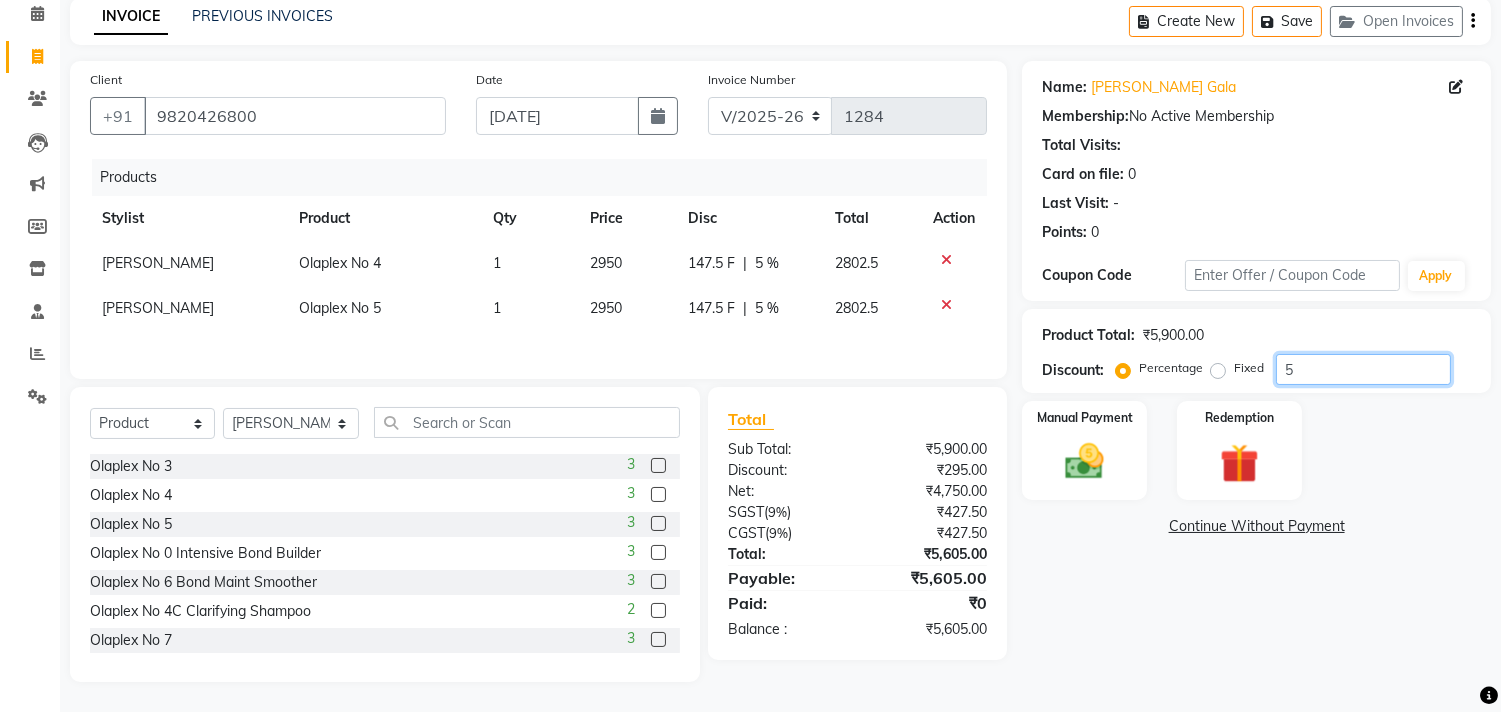 type on "5" 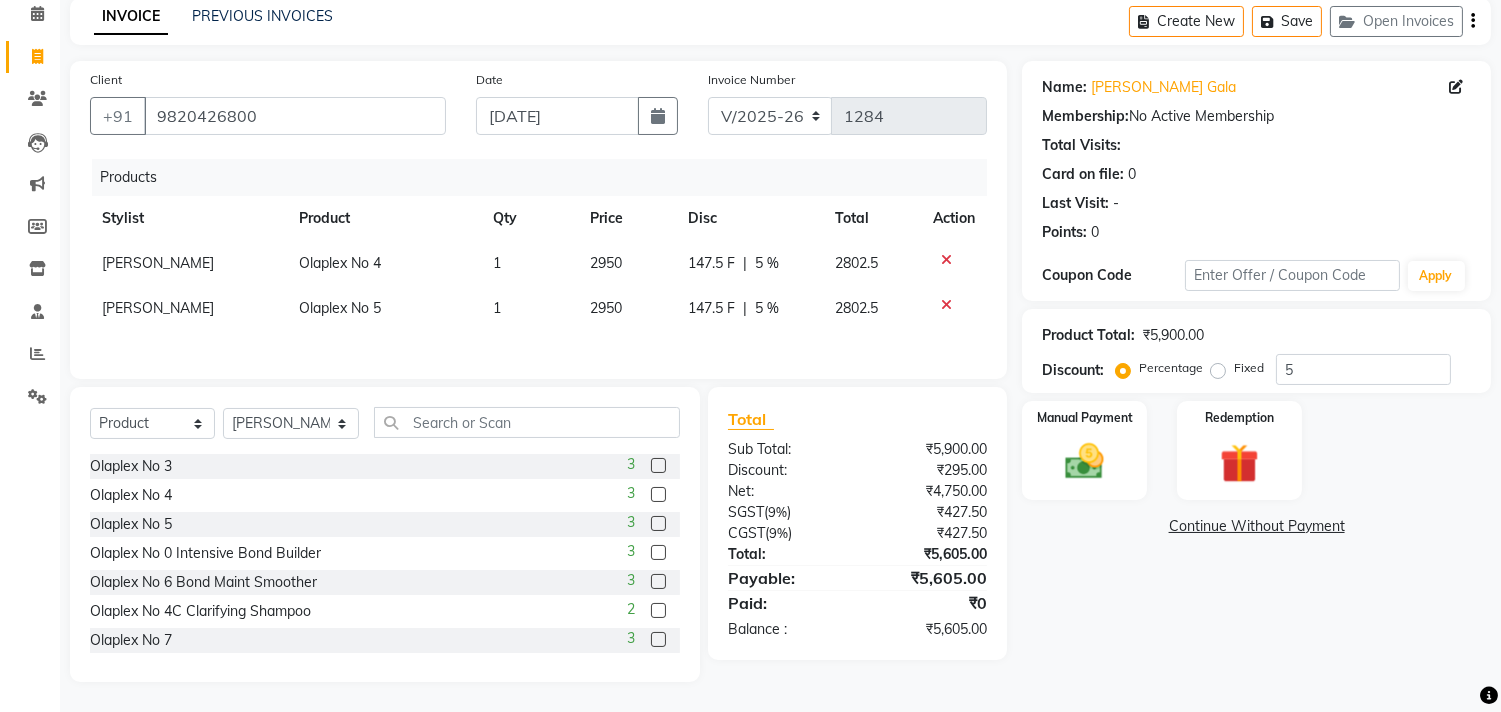 click on "Name: Rupal Gala Membership:  No Active Membership  Total Visits:   Card on file:  0 Last Visit:   - Points:   0  Coupon Code Apply Product Total:  ₹5,900.00  Discount:  Percentage   Fixed  5 Manual Payment Redemption  Continue Without Payment" 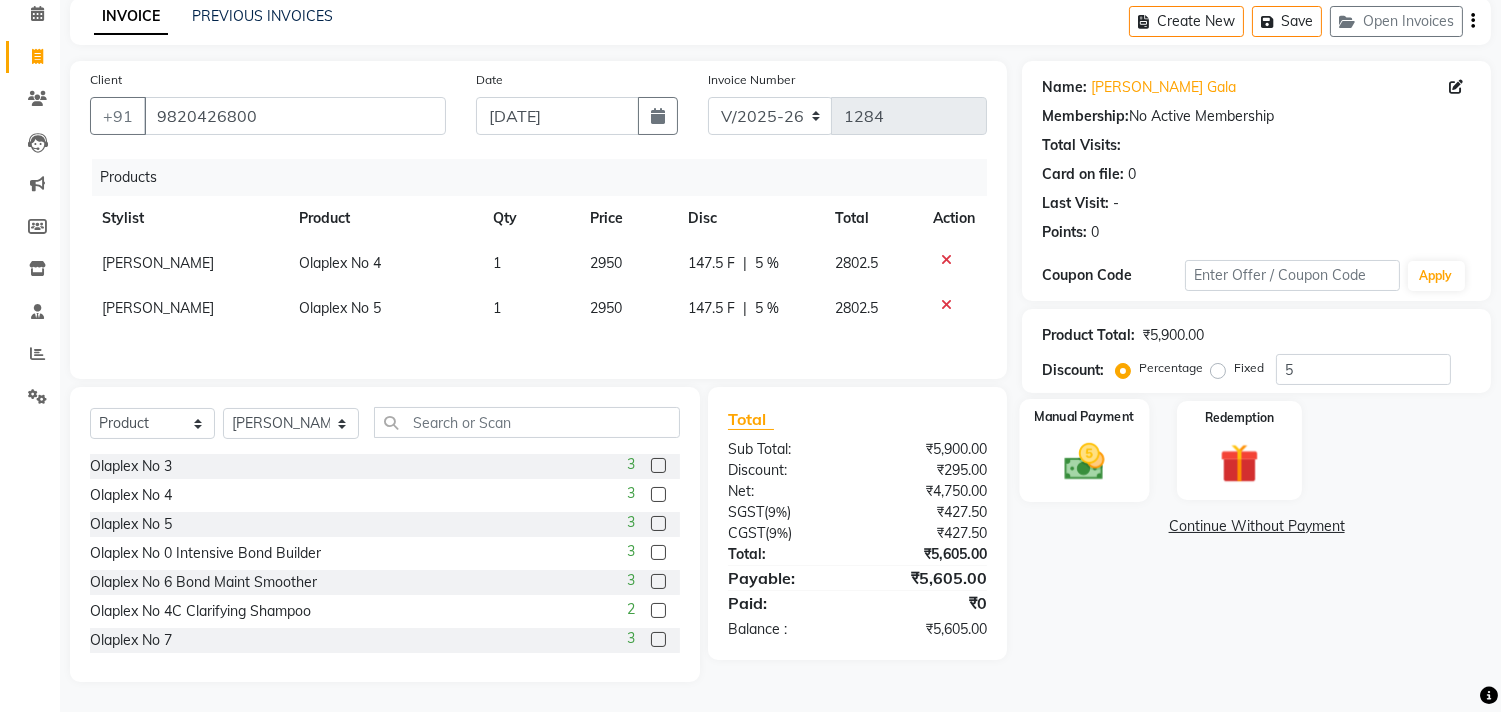 click on "Manual Payment" 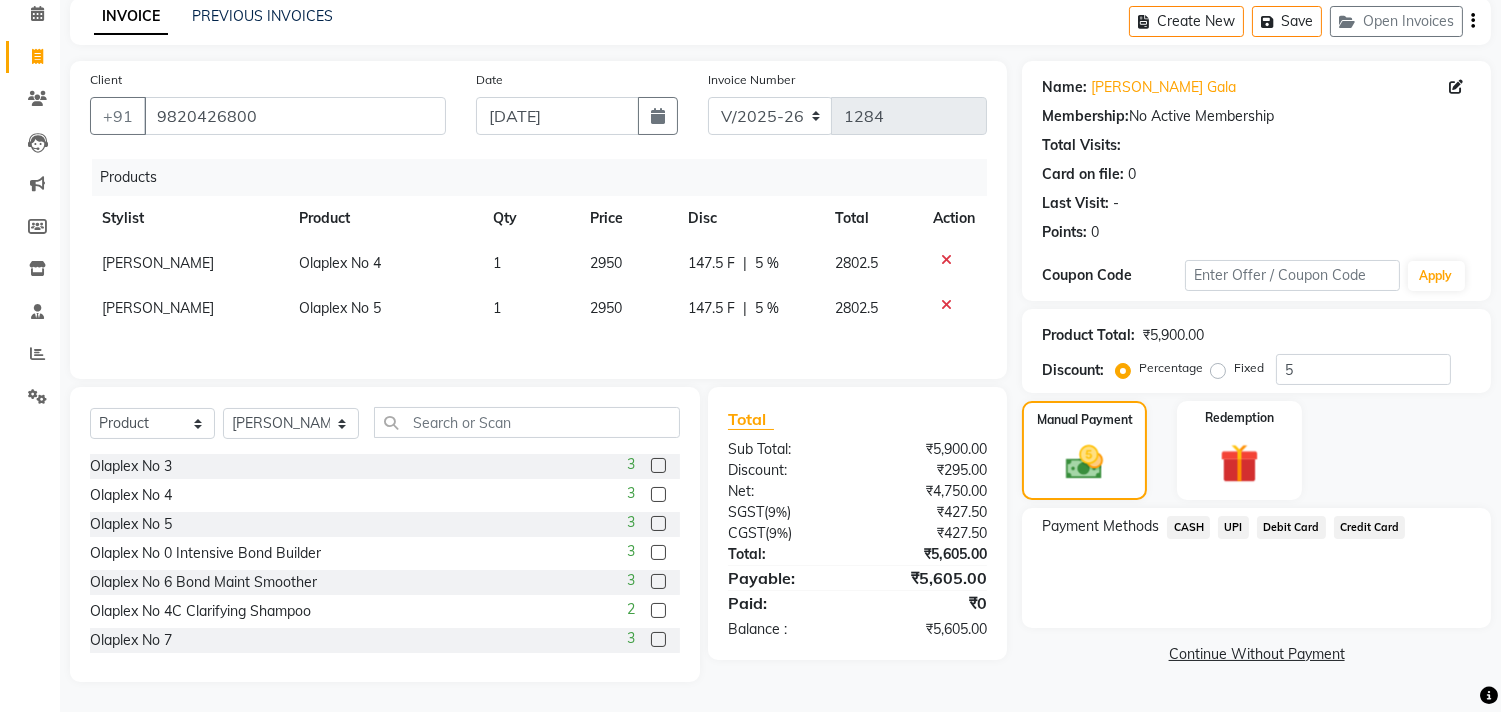 click on "CASH" 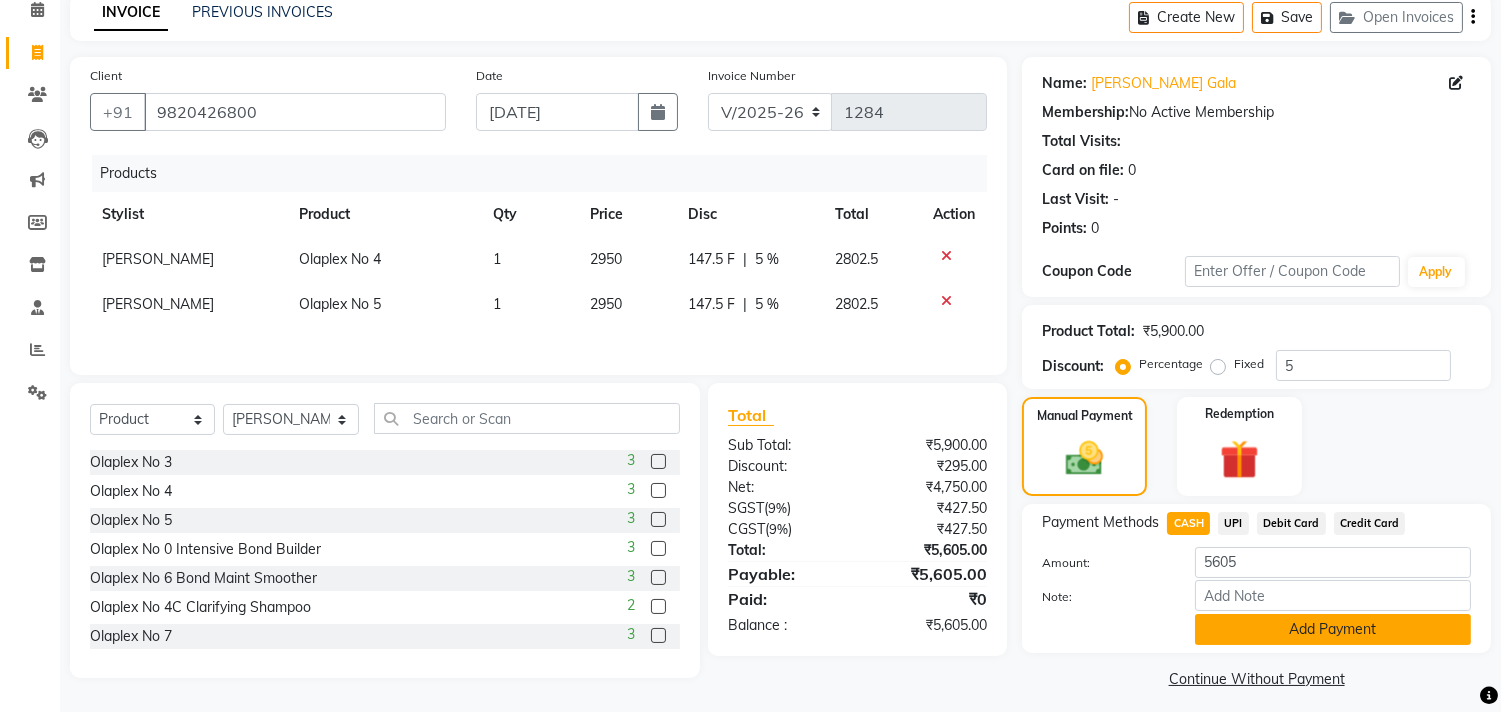 click on "Add Payment" 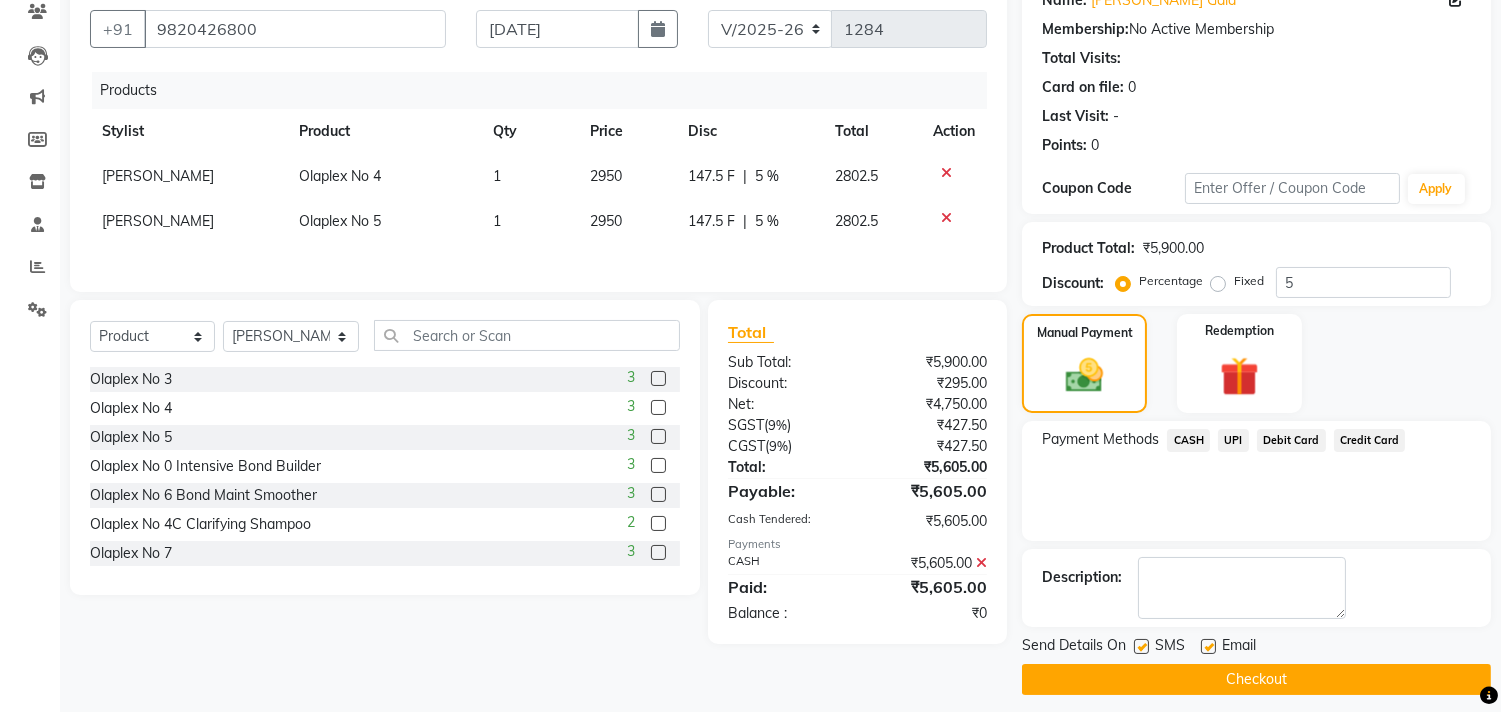 scroll, scrollTop: 187, scrollLeft: 0, axis: vertical 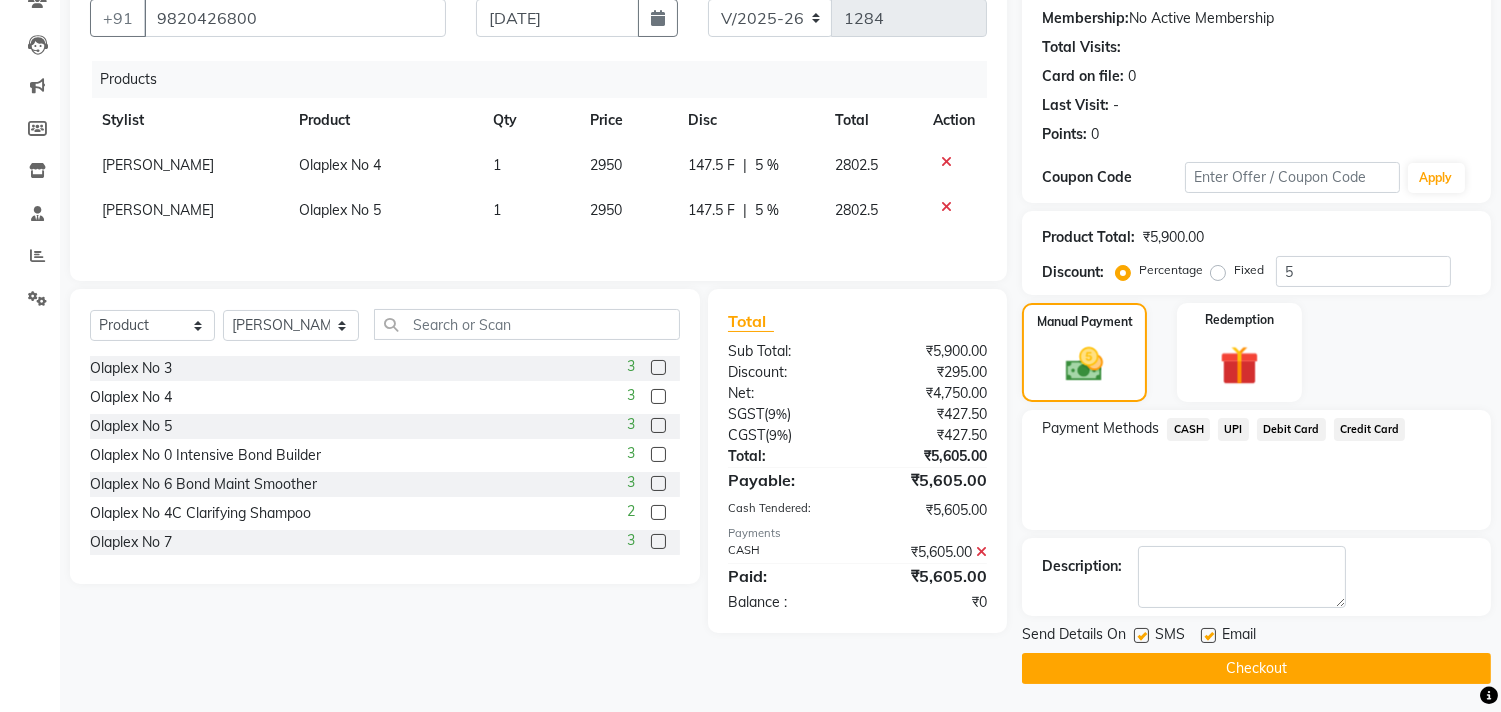click on "Checkout" 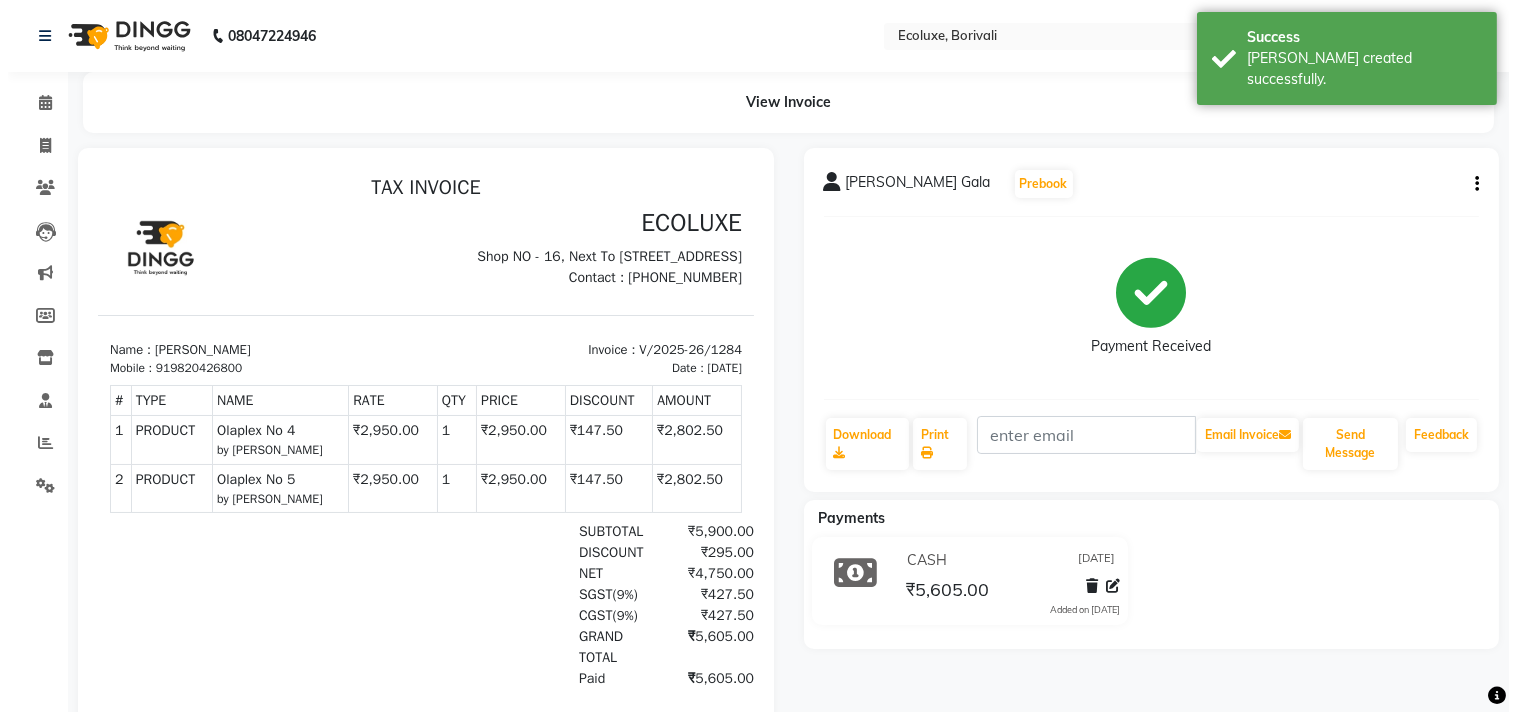 scroll, scrollTop: 0, scrollLeft: 0, axis: both 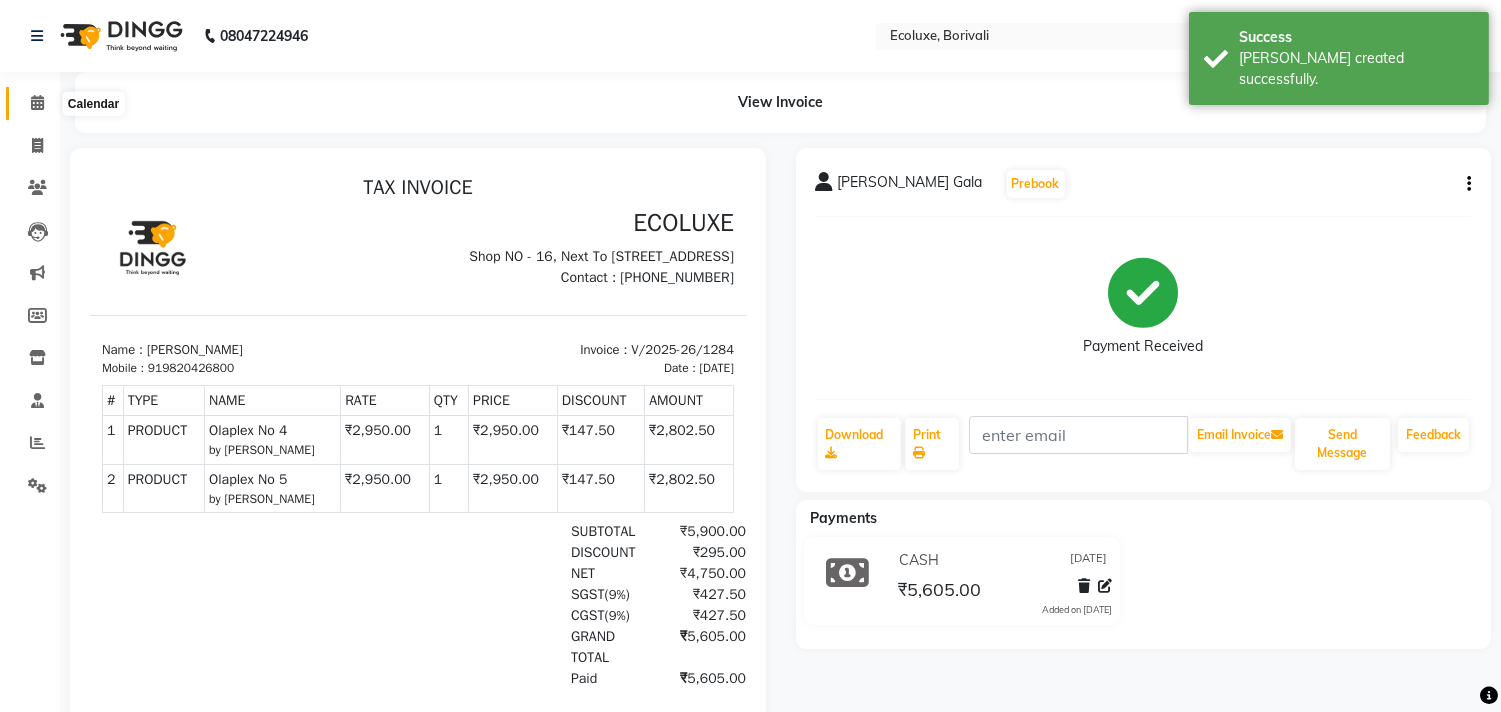 click 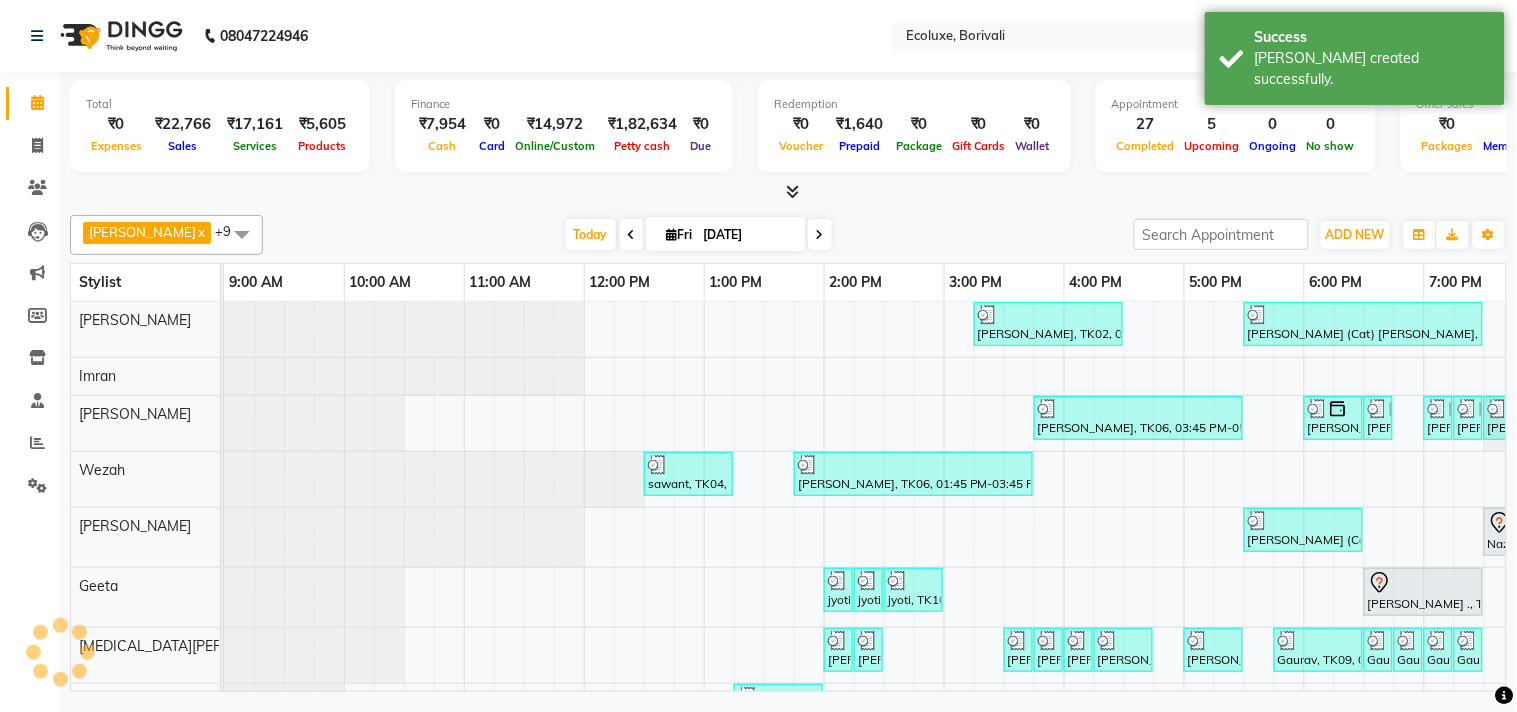 scroll, scrollTop: 0, scrollLeft: 0, axis: both 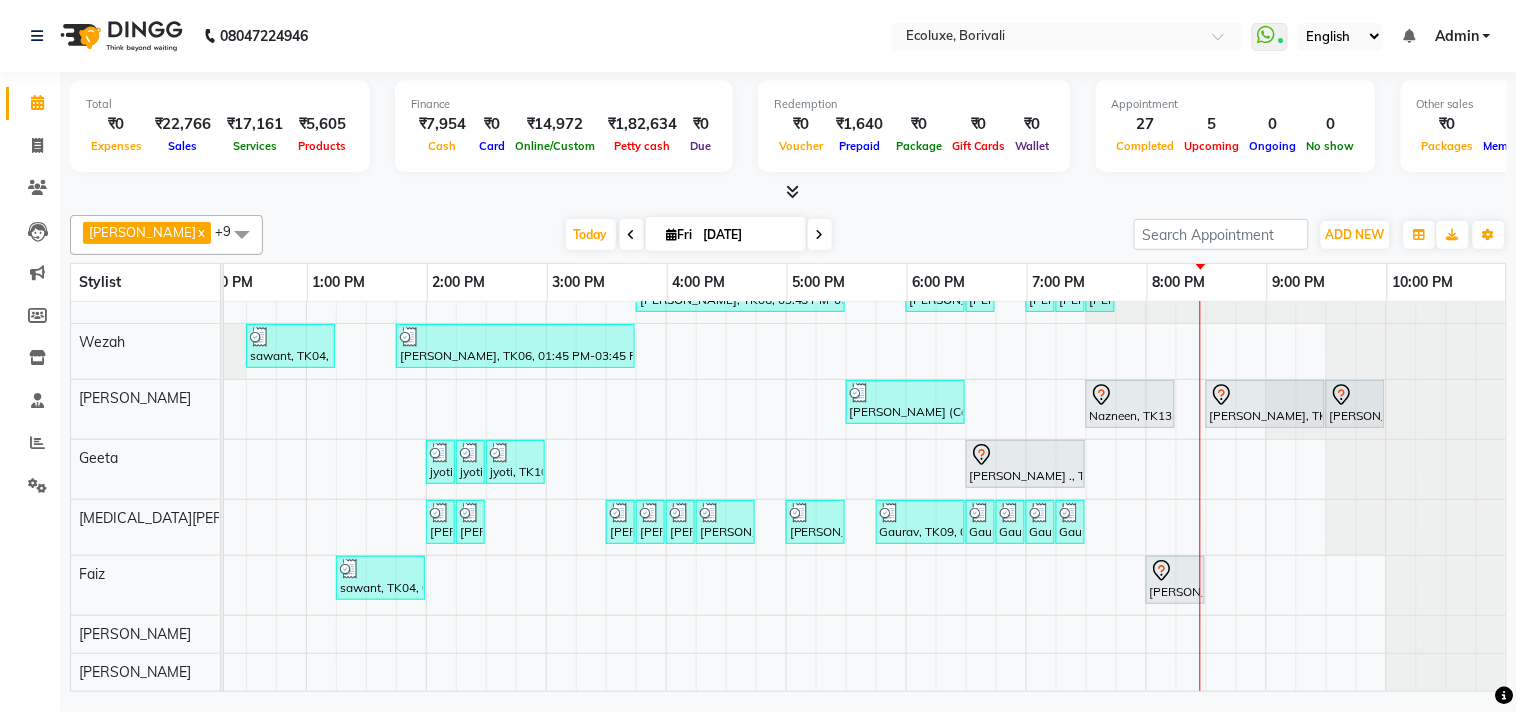click at bounding box center [820, 235] 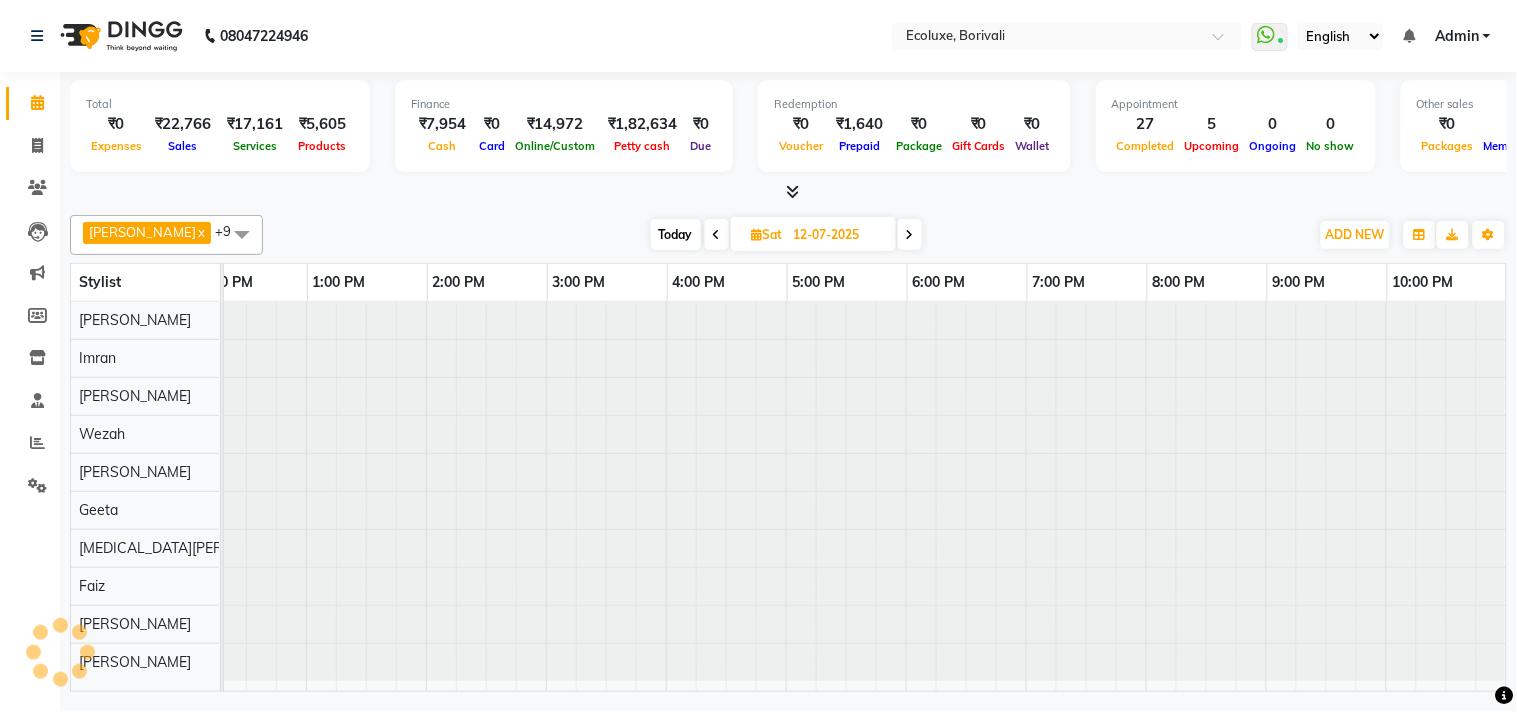 scroll, scrollTop: 0, scrollLeft: 0, axis: both 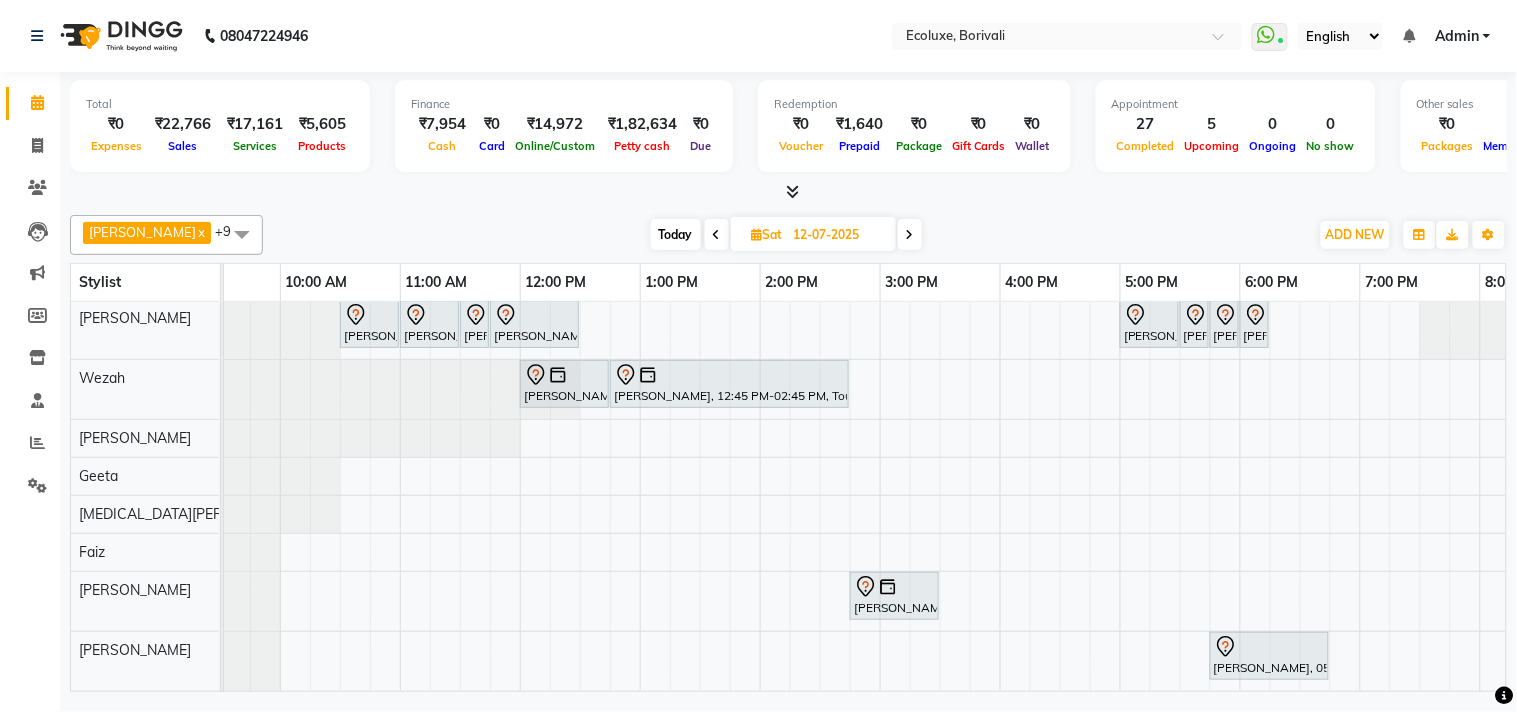 click on "Akruti Makwana, 12:30 PM-02:00 PM, Touchup - Root Touch (Up To 2 Inch) Inoa             Sheetal Mhatre, 02:00 PM-05:00 PM, Botox - Long             Priya Korhale, 05:00 PM-07:00 PM, Touchup - Root Touch (Up To 2 Inch) Inoa             dimple makwana, 12:30 PM-02:30 PM, Touchup - Root Touch (Up To 2 Inch) Inoa             Shefali Gandhi, 10:30 AM-11:00 AM, Waxing (Rica Wax) - Full Arms              Shefali Gandhi, 11:00 AM-11:30 AM, Waxing (Rica Wax) - Full Legs             Shefali Gandhi, 11:30 AM-11:45 AM, Waxing (Rica Wax) - Underarms             Shefali Gandhi, 11:45 AM-12:30 PM, Classic Pedicure             Supriya Shetty, 05:00 PM-05:30 PM, Waxing (Rica Wax) - Full Arms              Supriya Shetty, 05:30 PM-05:45 PM, Waxing (Rica Wax) - Underarms             Supriya Shetty, 05:45 PM-06:00 PM, Woman Eyebrow             Supriya Shetty, 06:00 PM-06:15 PM, Woman Upperlip              Jyoti Bhabal, 12:00 PM-12:45 PM, Female - Haircut Senior Stylist" at bounding box center (1000, 435) 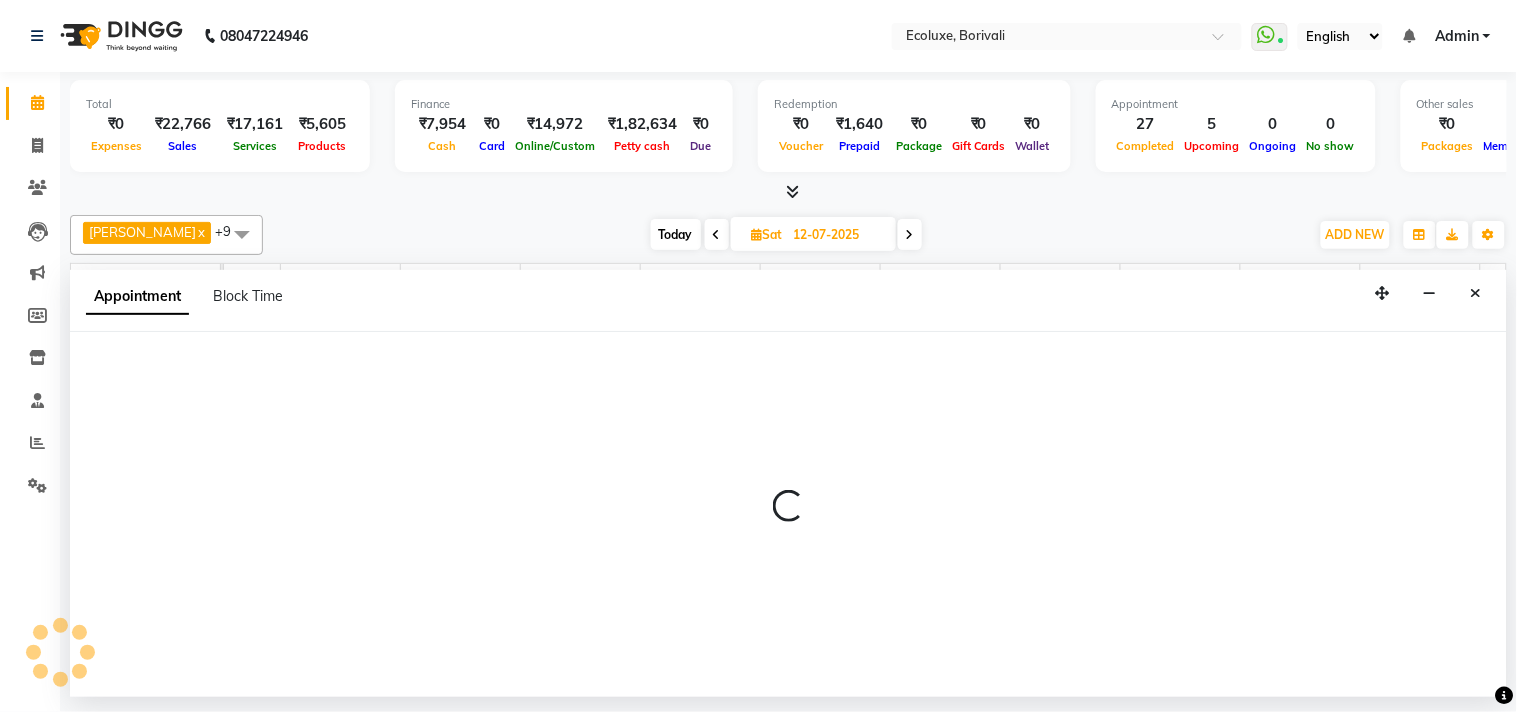 select on "61798" 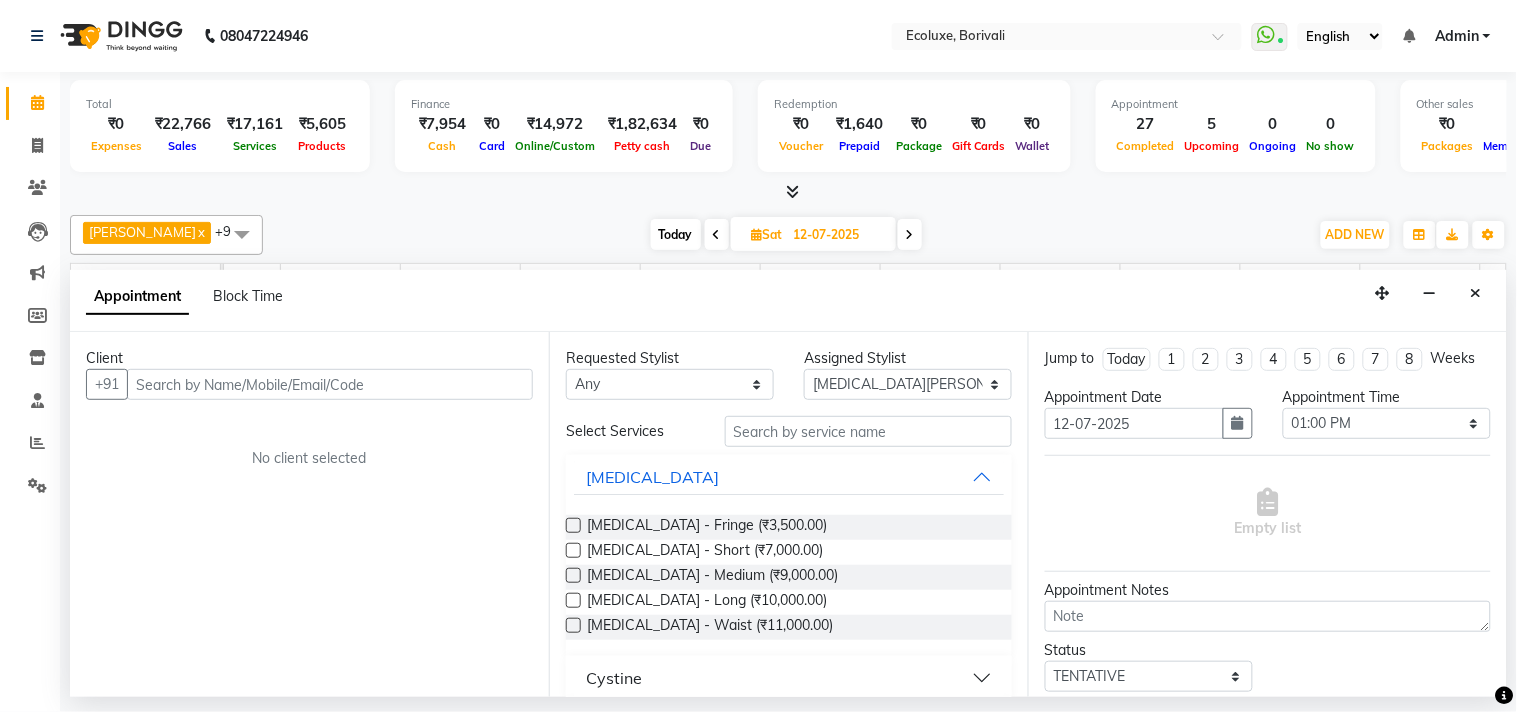 click at bounding box center (330, 384) 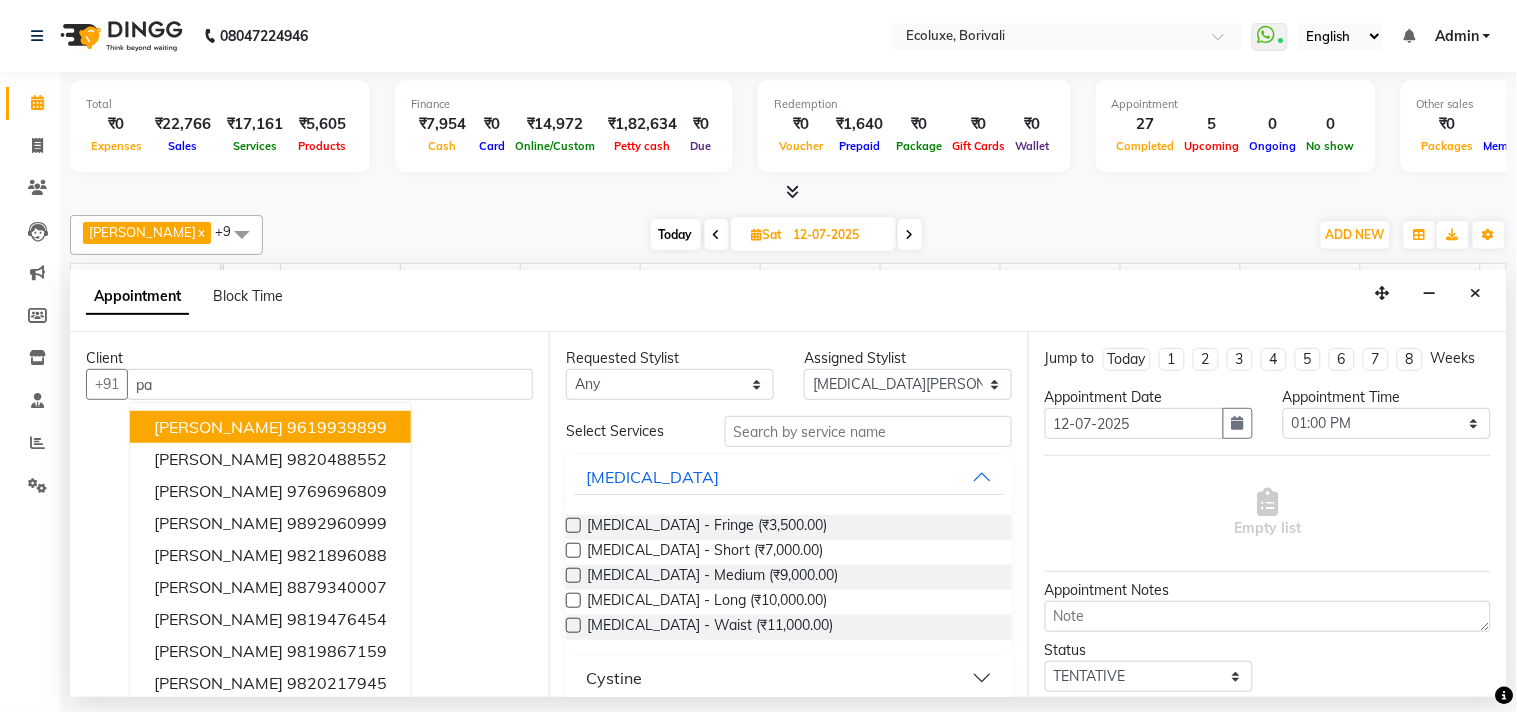 type on "p" 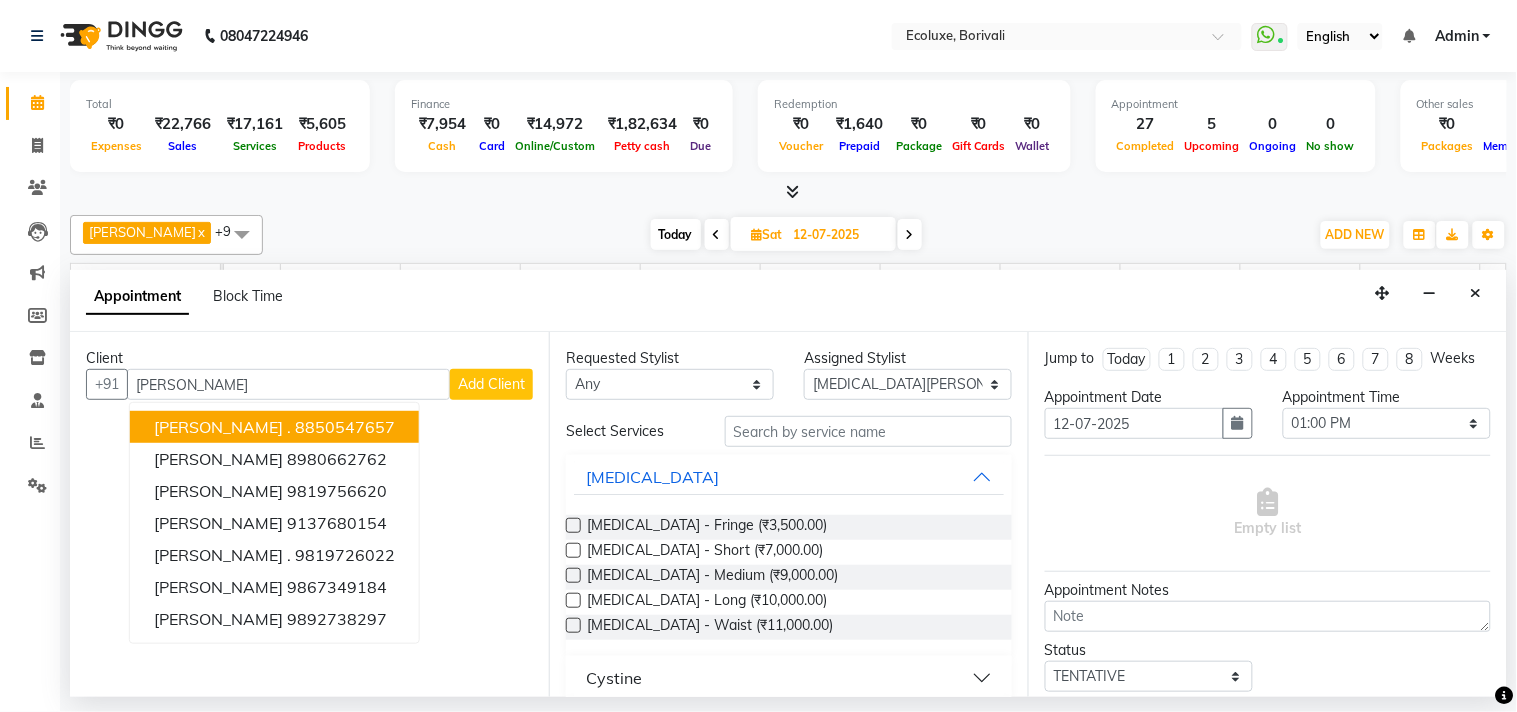 click on "soniya" at bounding box center (288, 384) 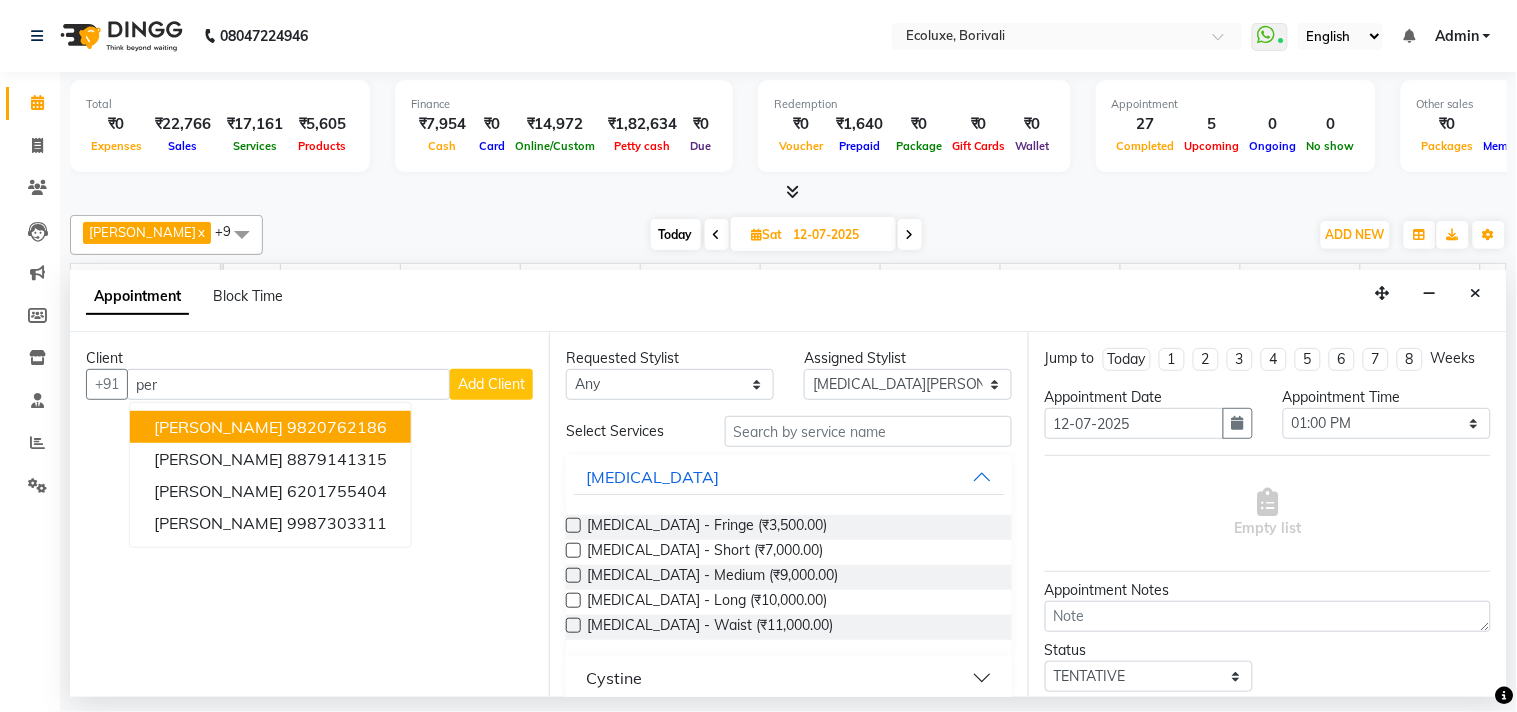 click on "9820762186" at bounding box center [337, 427] 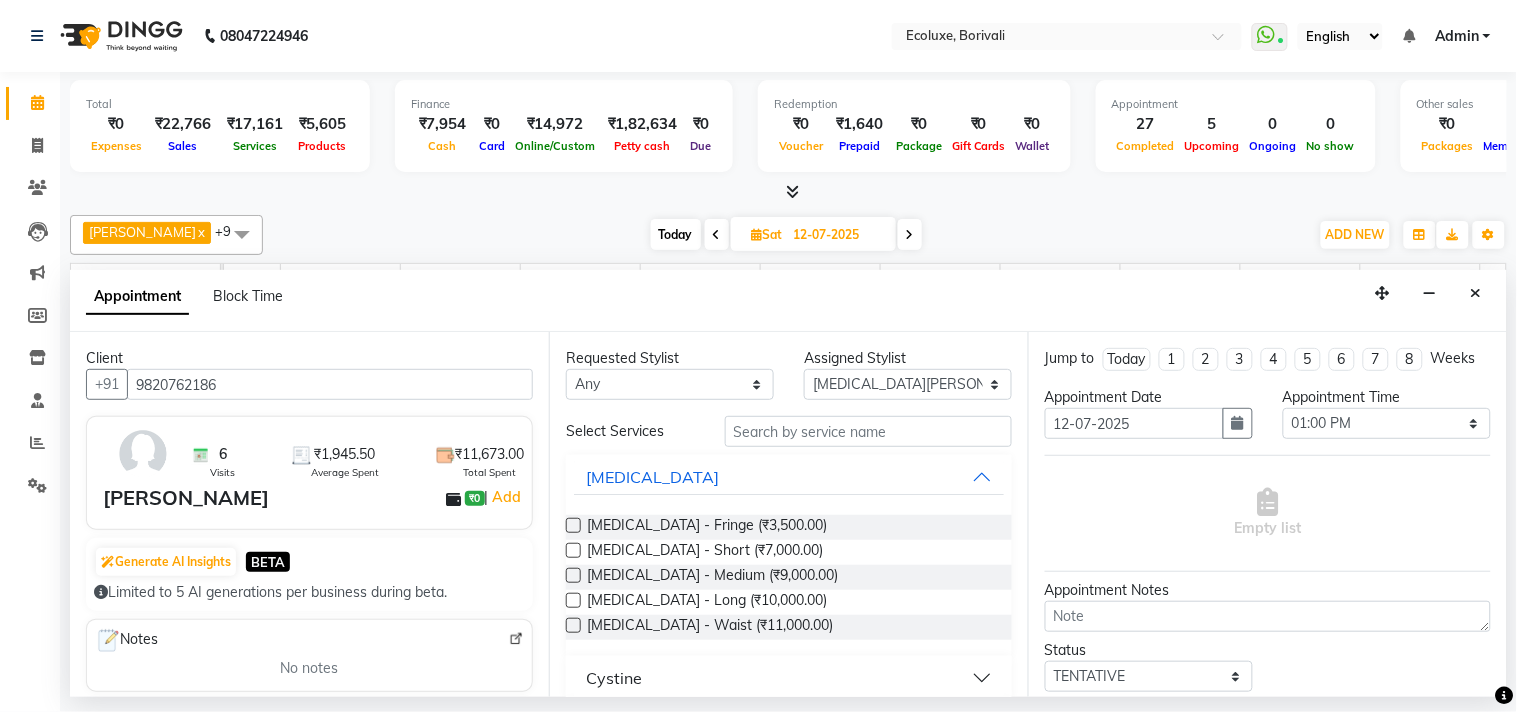 type on "9820762186" 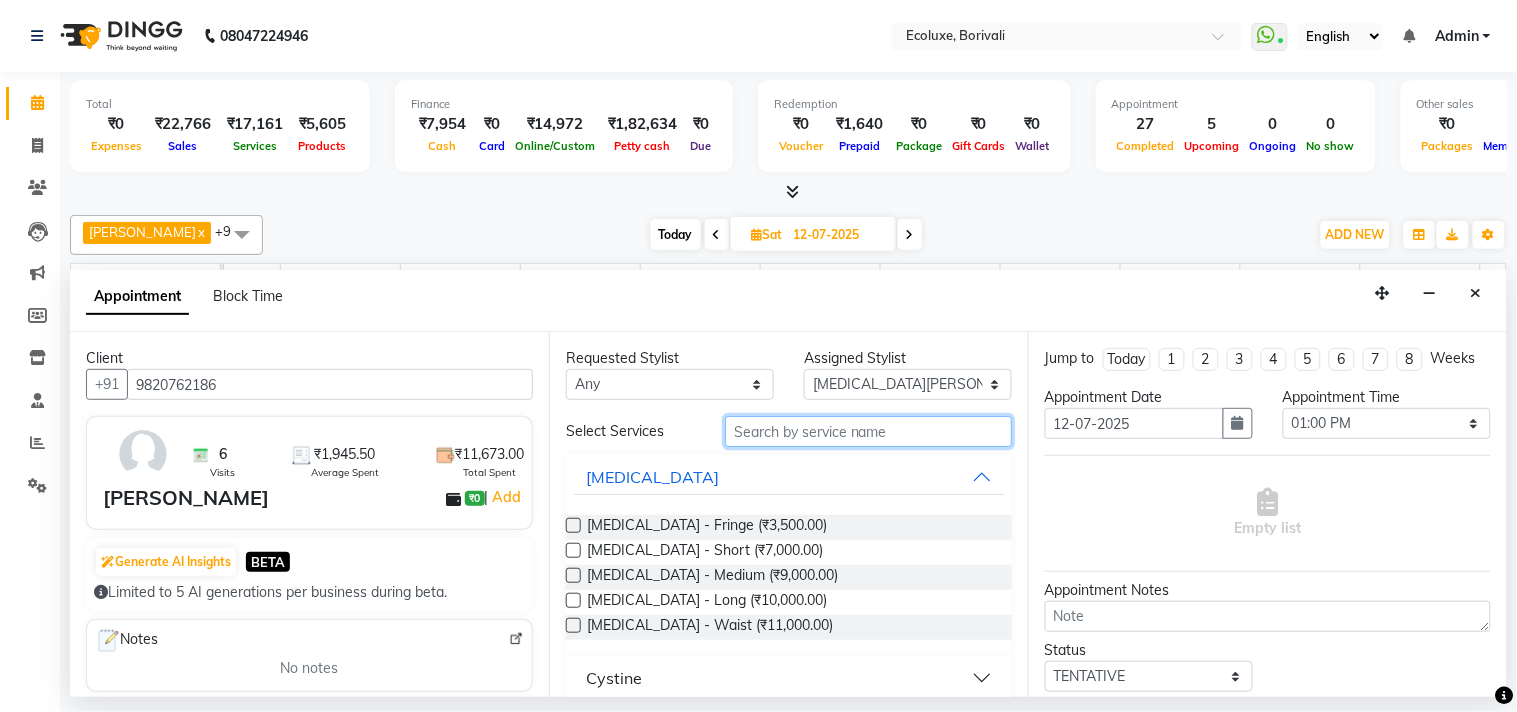 click at bounding box center [868, 431] 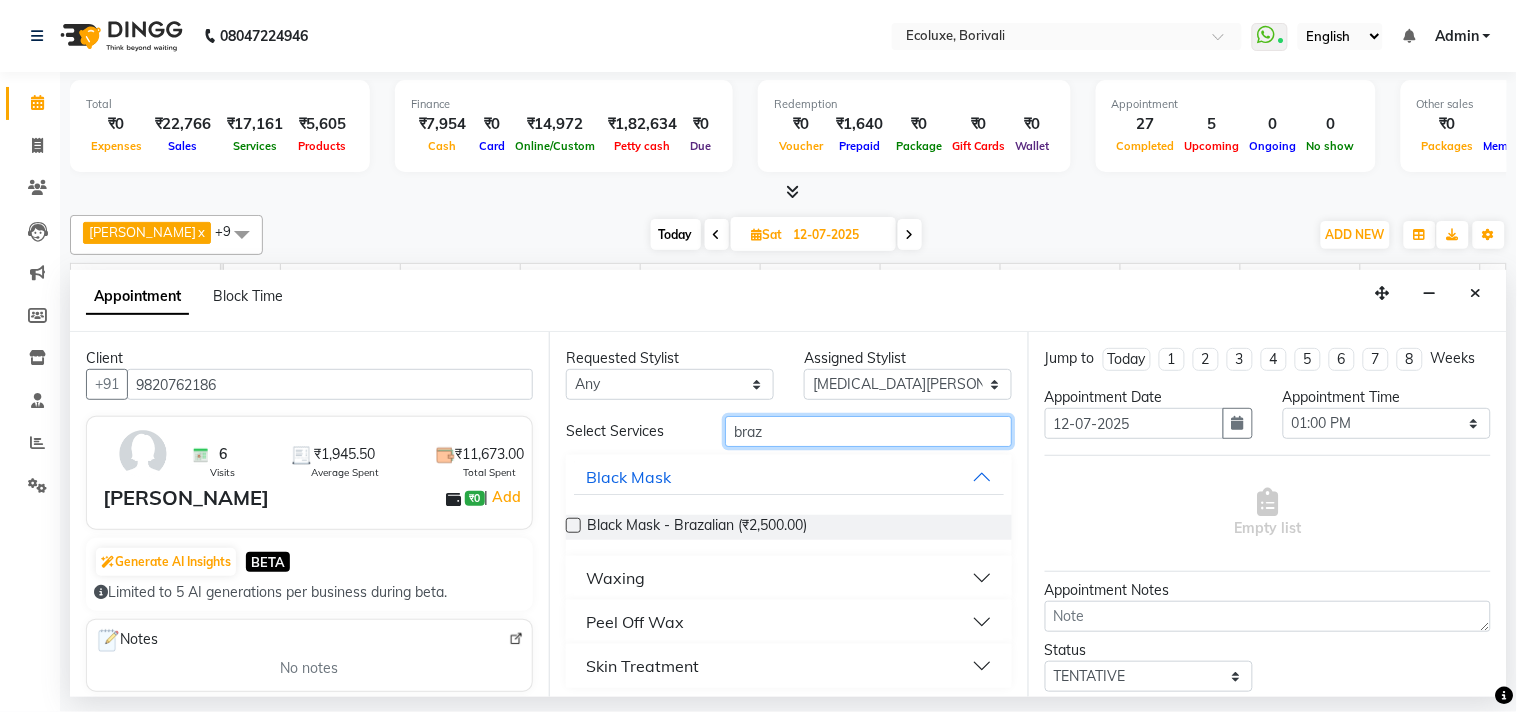 type on "braz" 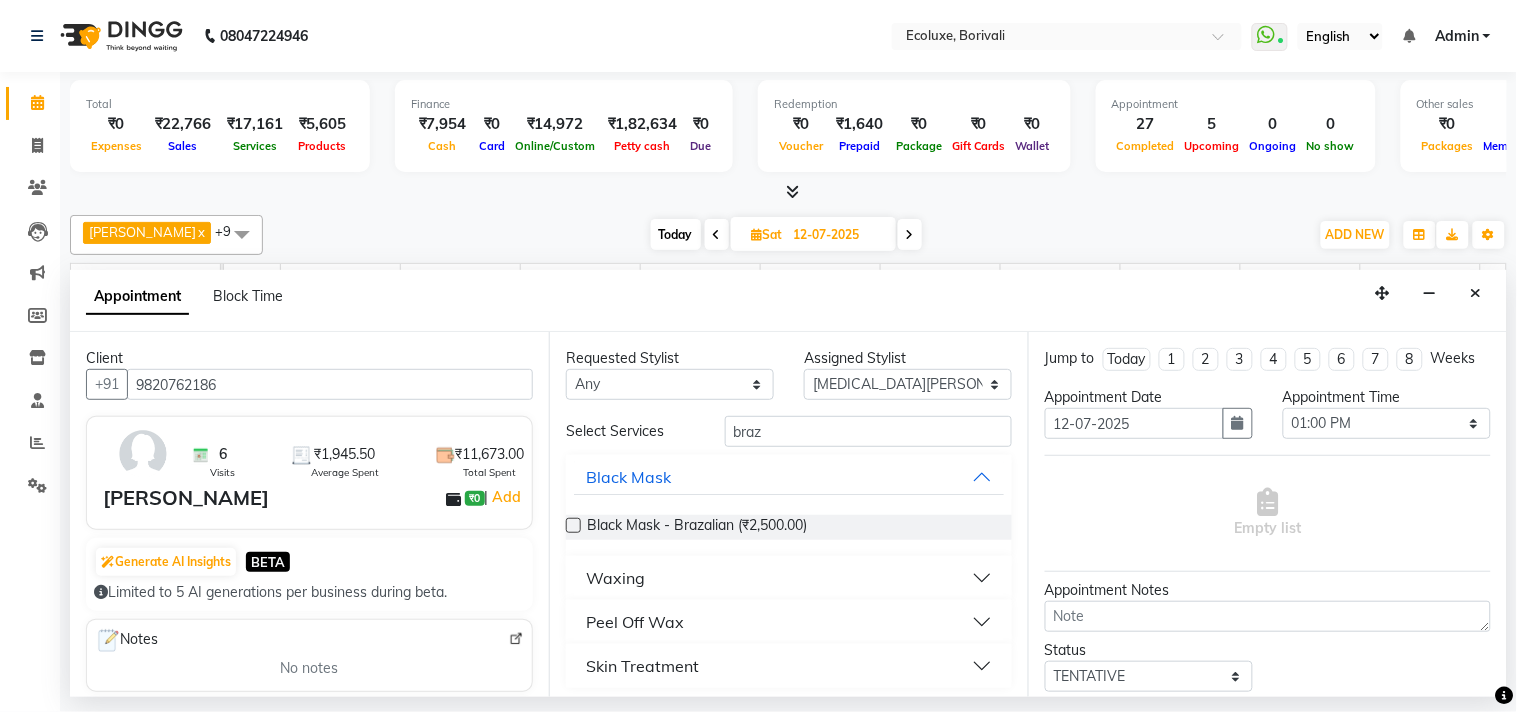 click on "Peel Off Wax" at bounding box center (635, 622) 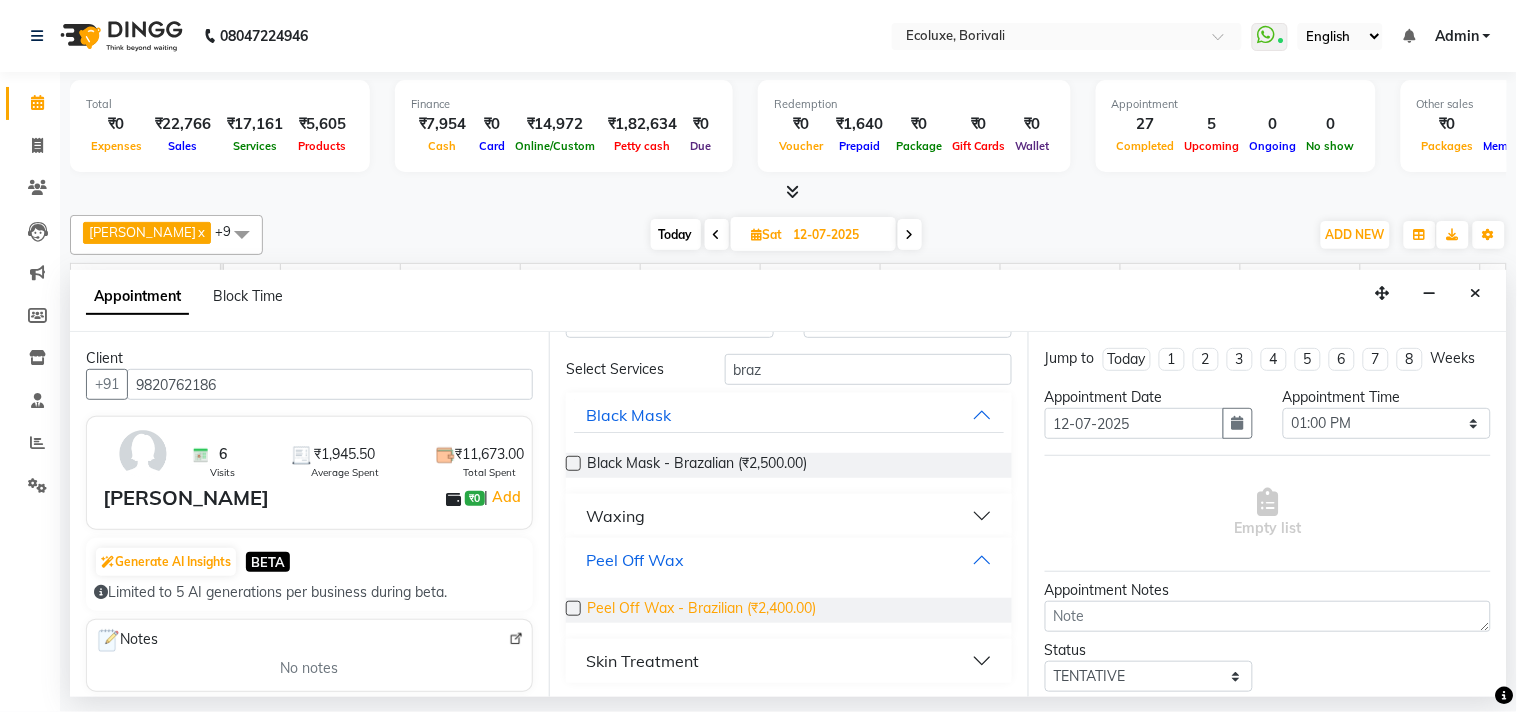 scroll, scrollTop: 63, scrollLeft: 0, axis: vertical 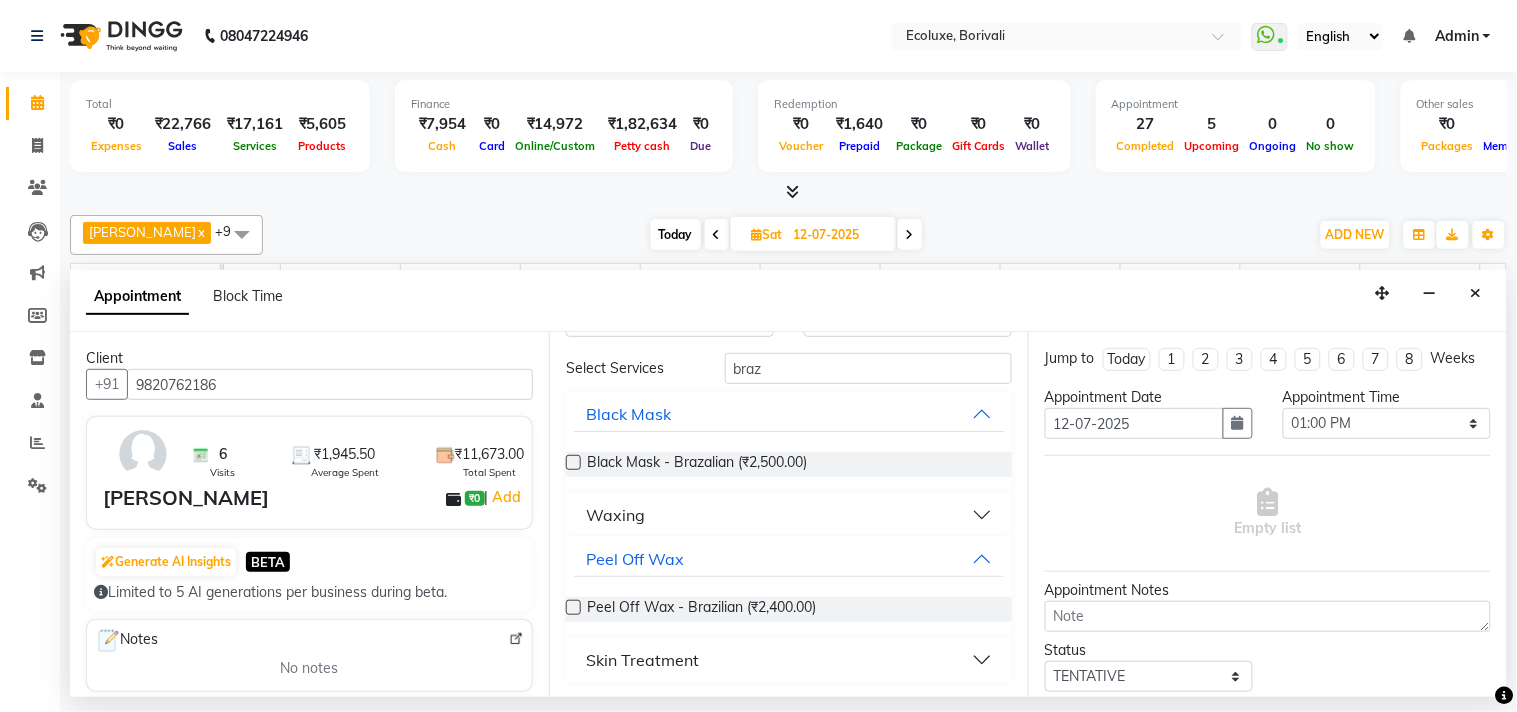 click on "Peel Off Wax - Brazilian (₹2,400.00)" at bounding box center (789, 609) 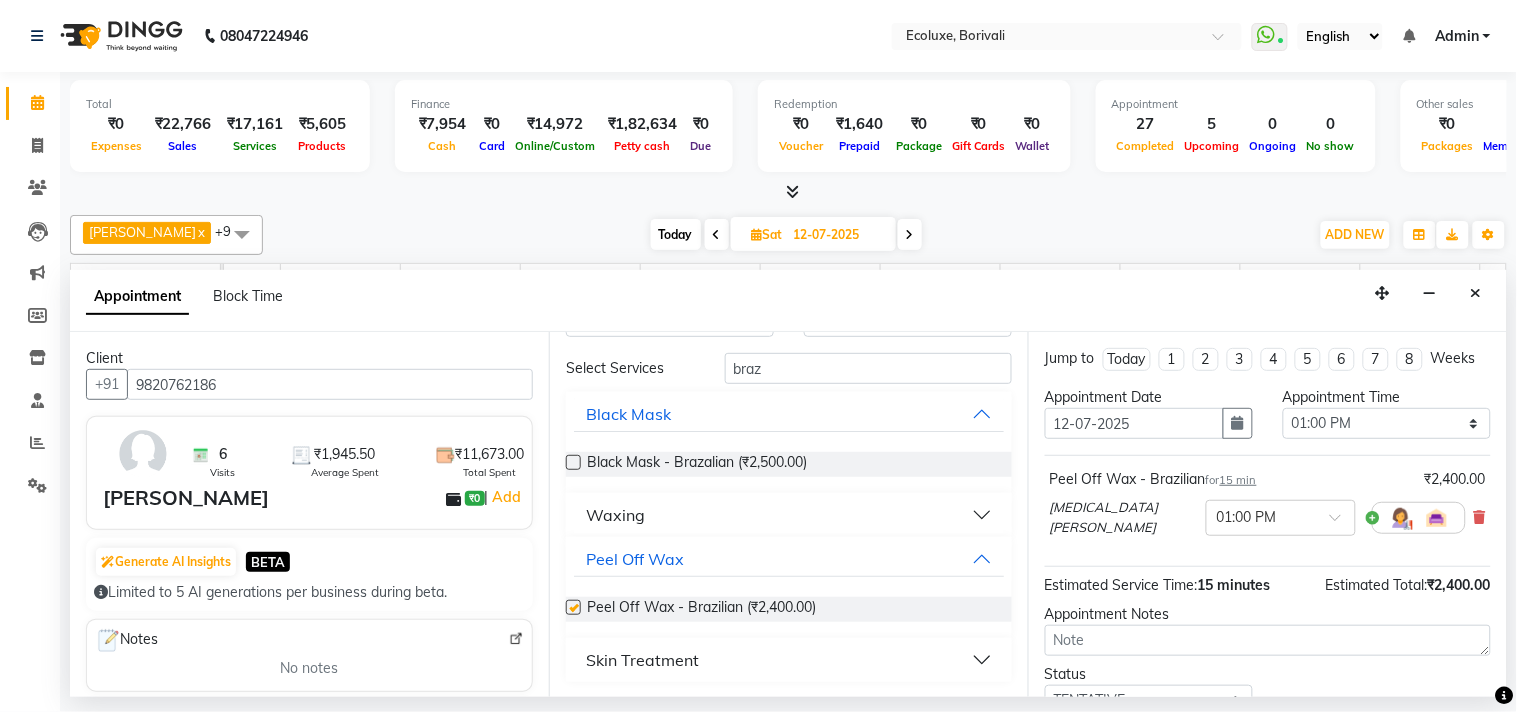 checkbox on "false" 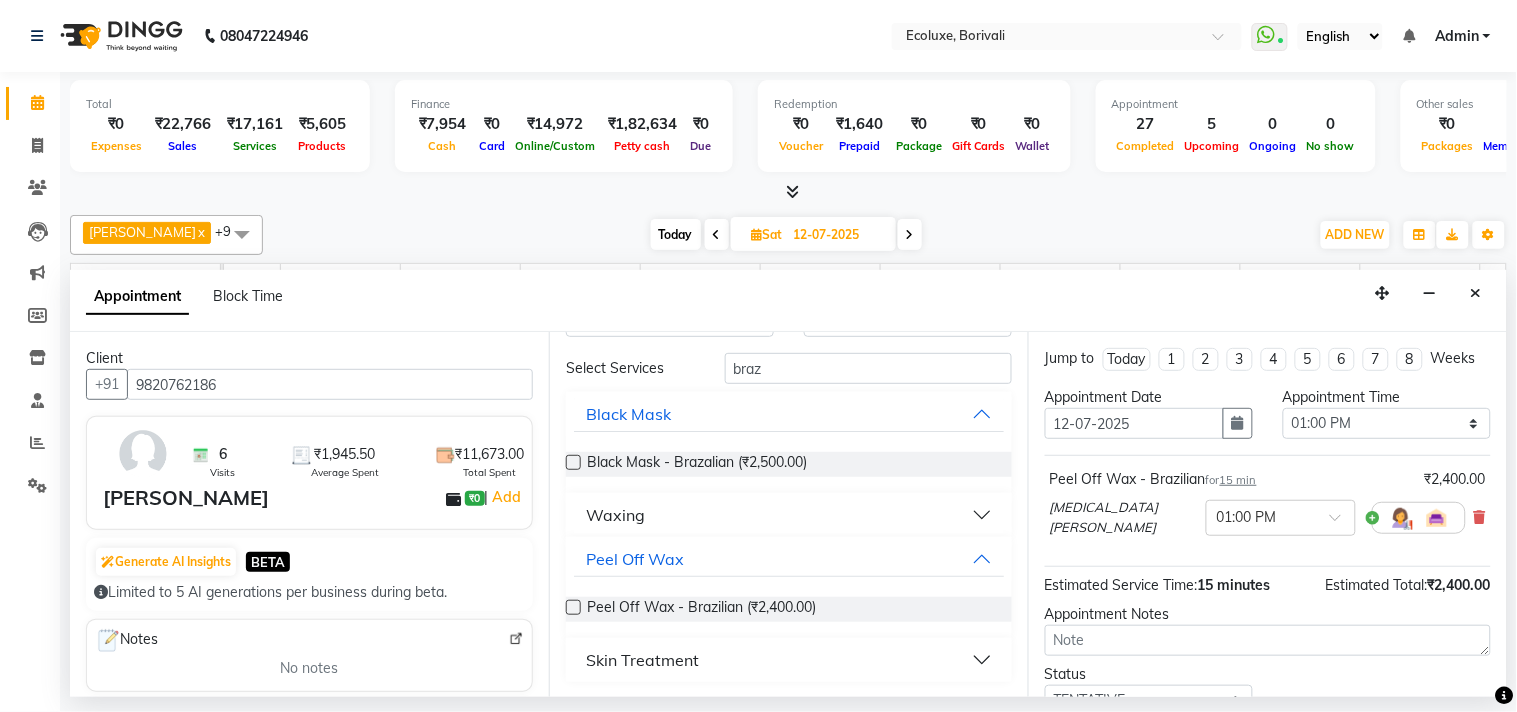 scroll, scrollTop: 0, scrollLeft: 0, axis: both 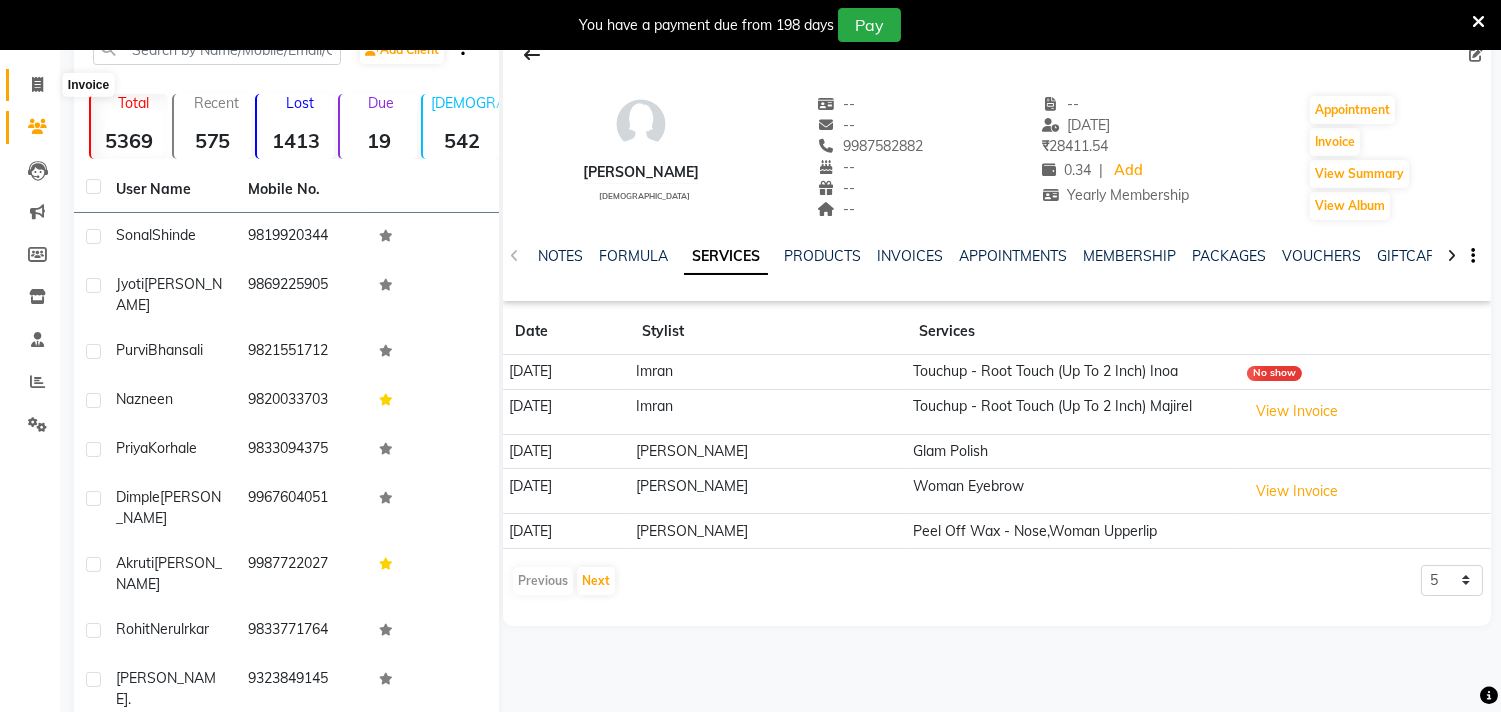 click 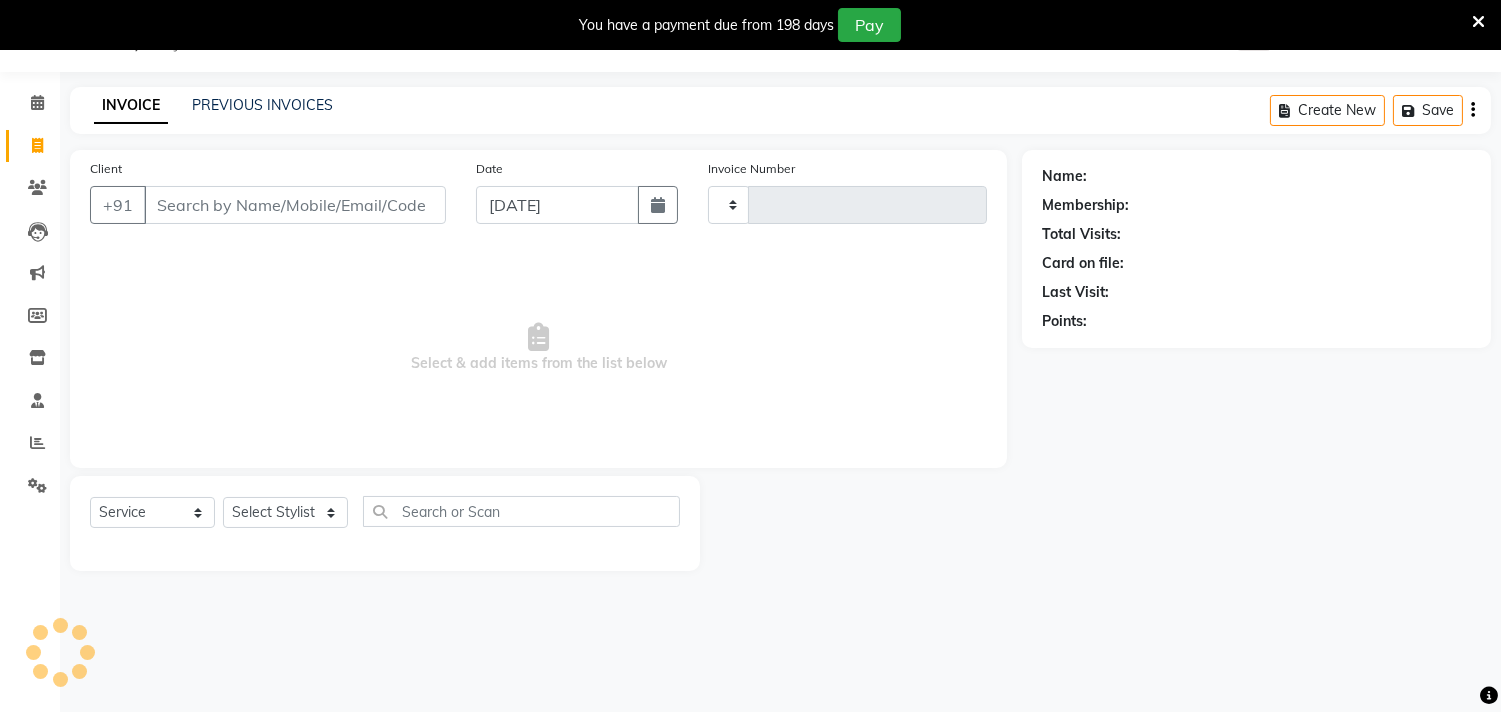 type on "1280" 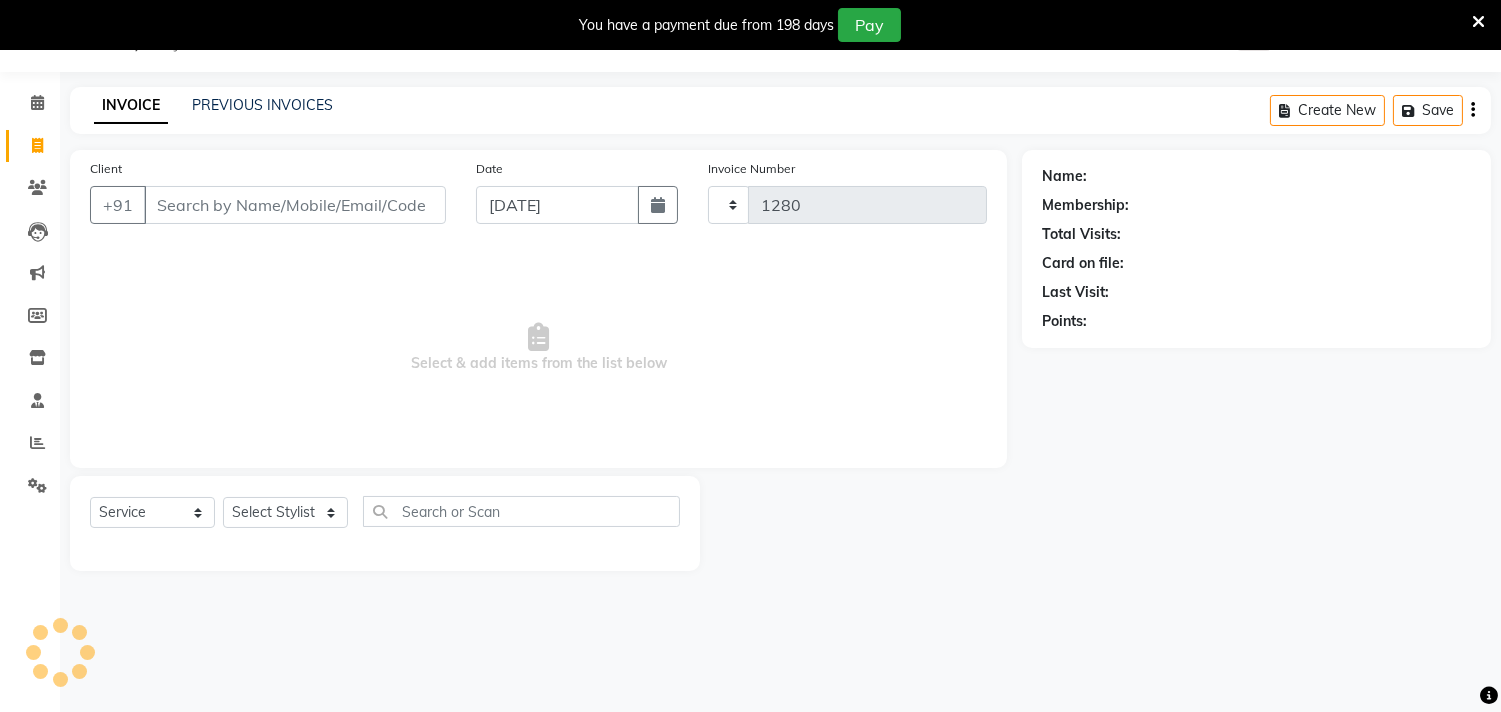 select on "5386" 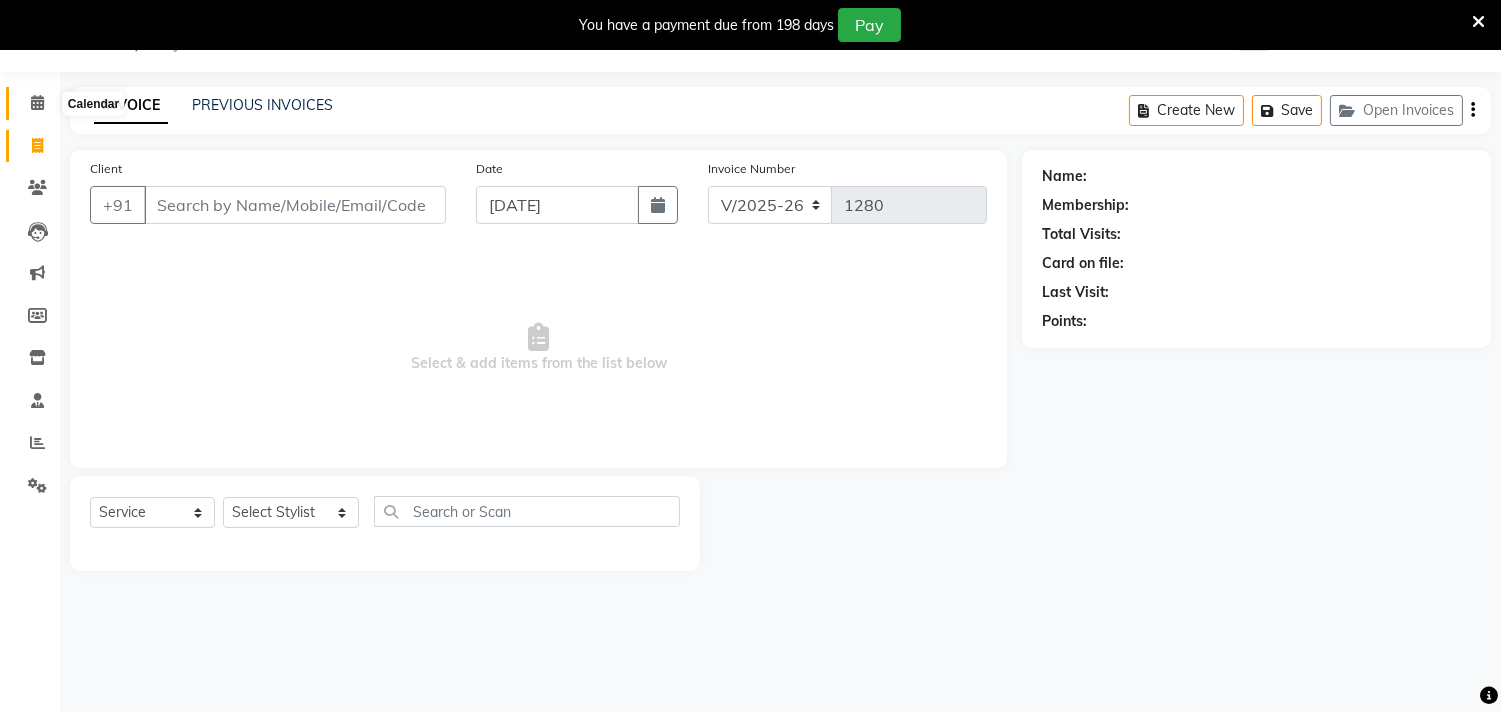 click 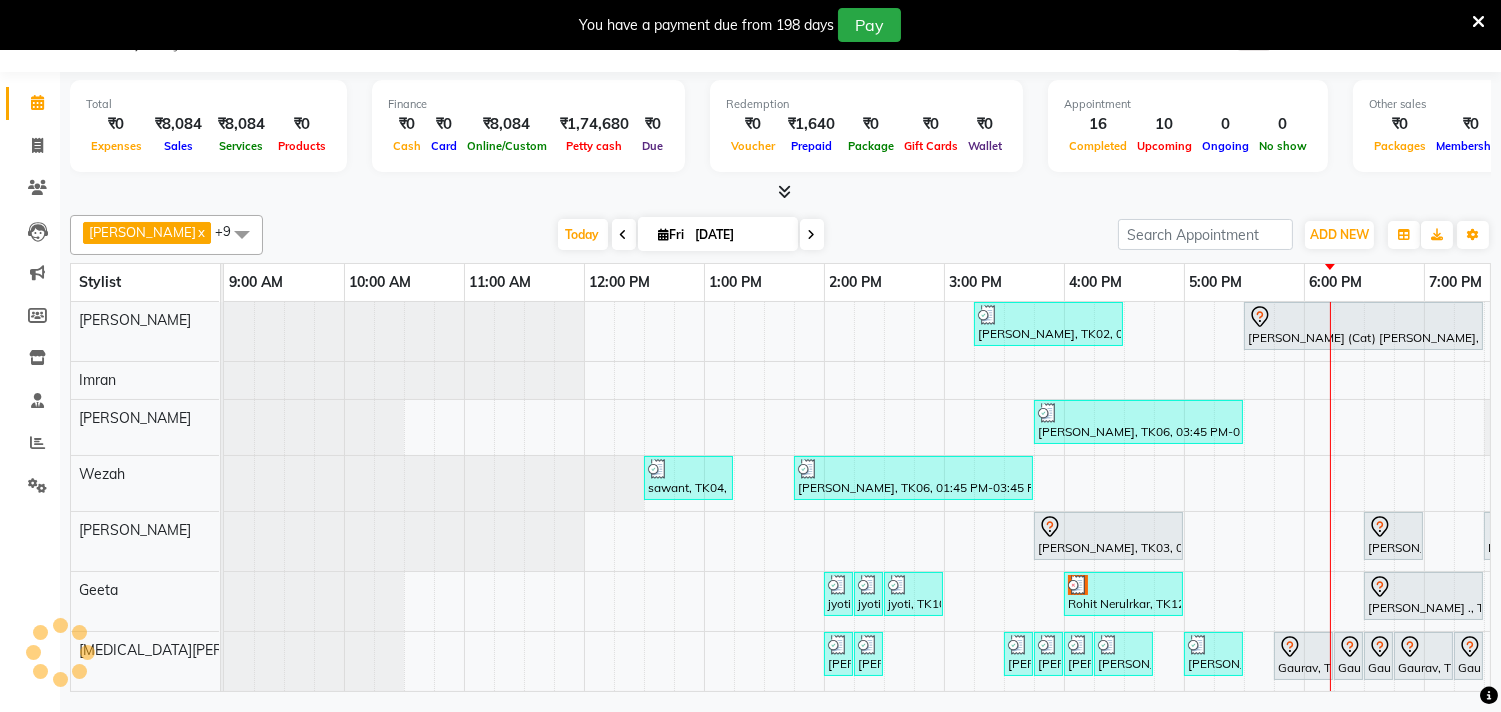 scroll, scrollTop: 0, scrollLeft: 414, axis: horizontal 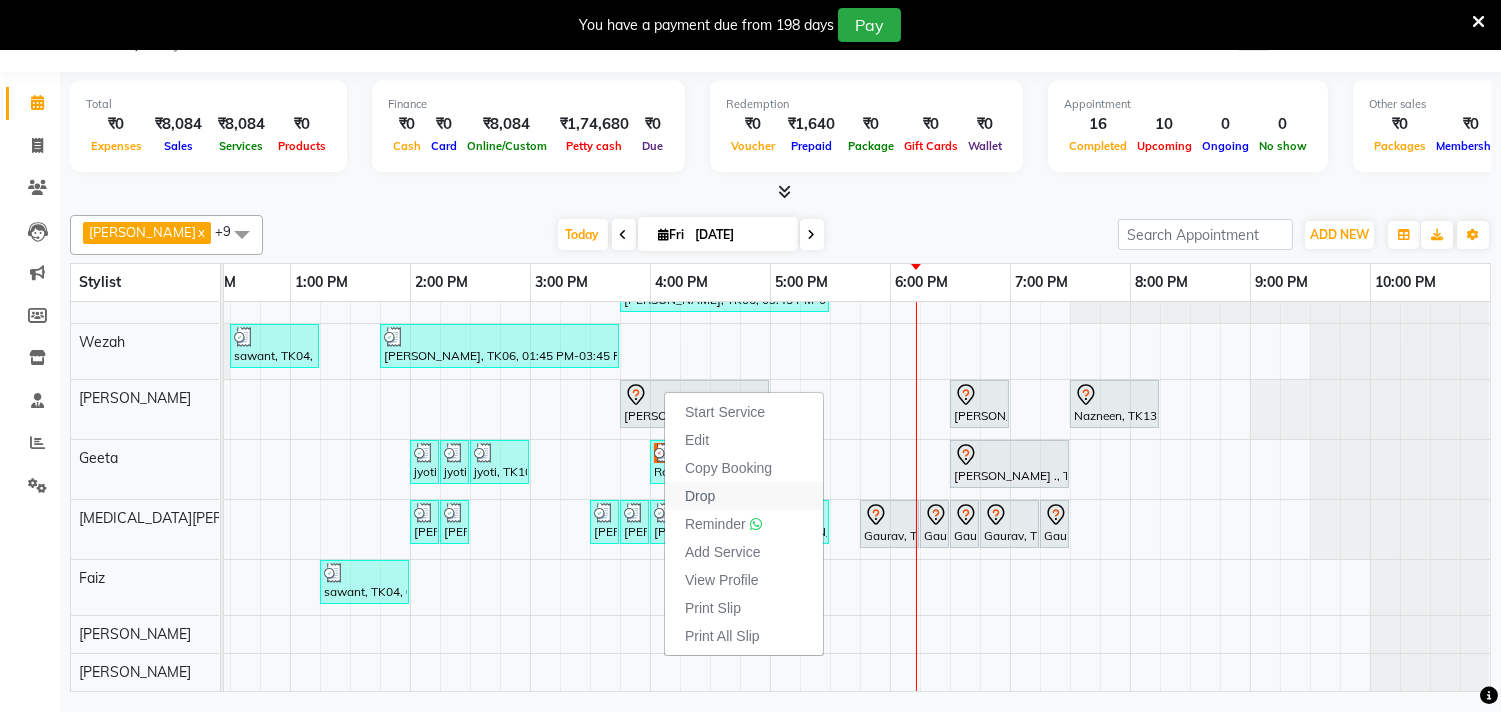 click on "Drop" at bounding box center (744, 496) 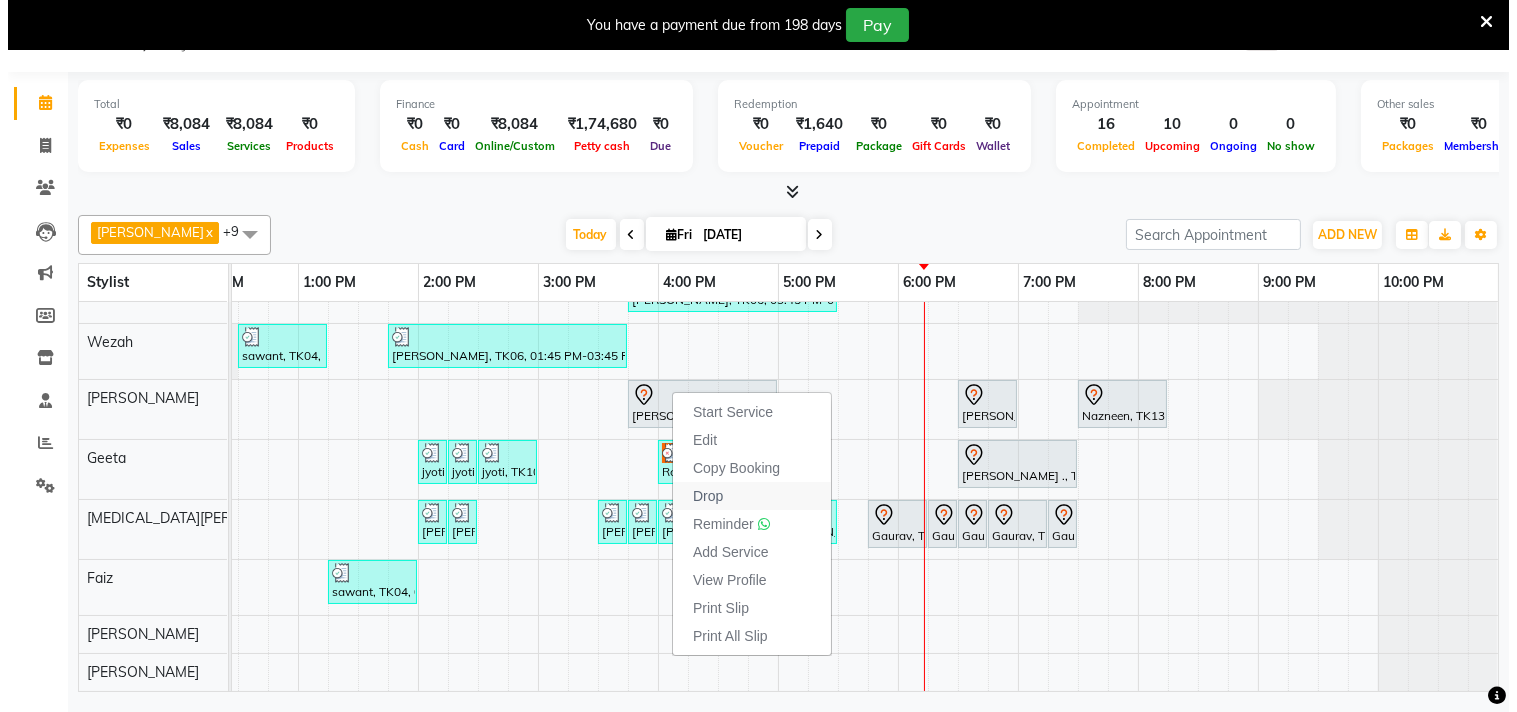 scroll, scrollTop: 34, scrollLeft: 0, axis: vertical 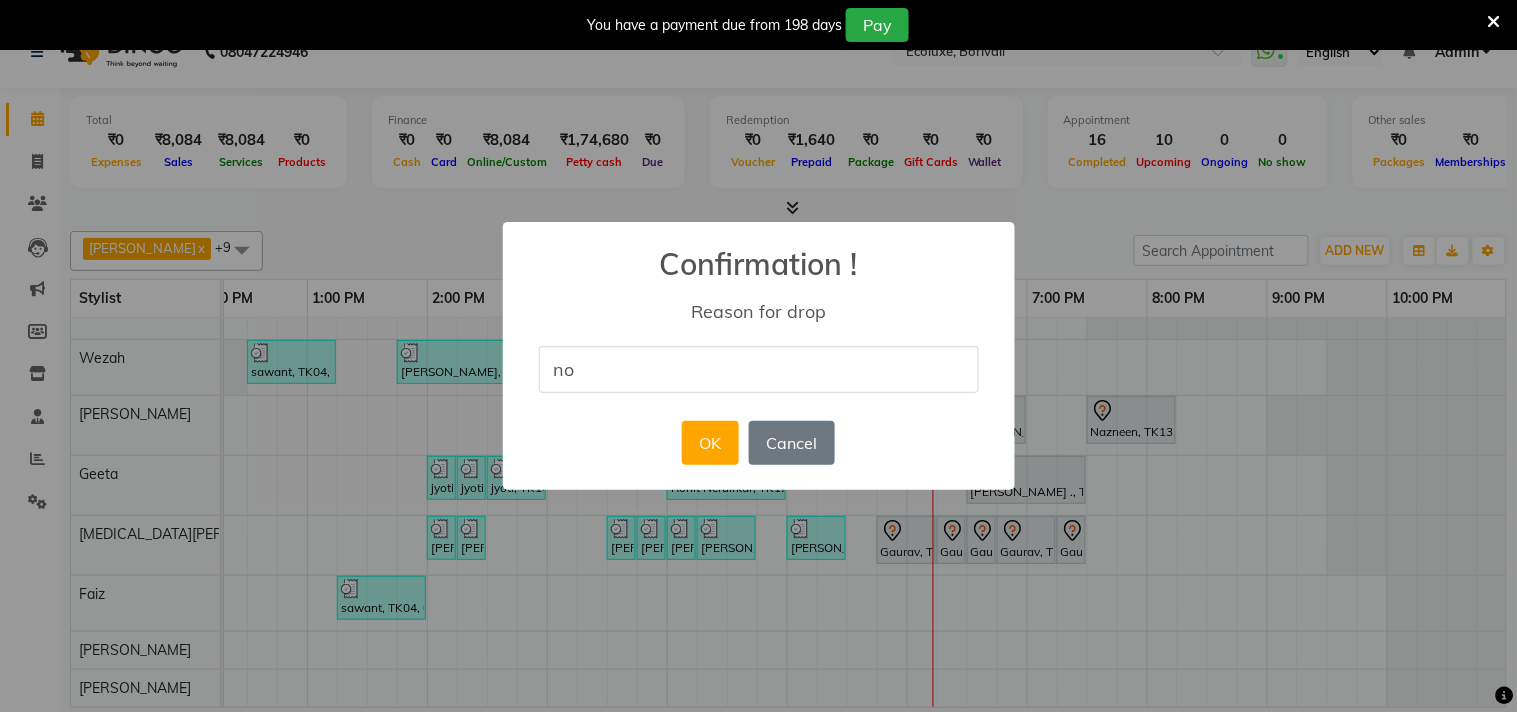 type on "not coming" 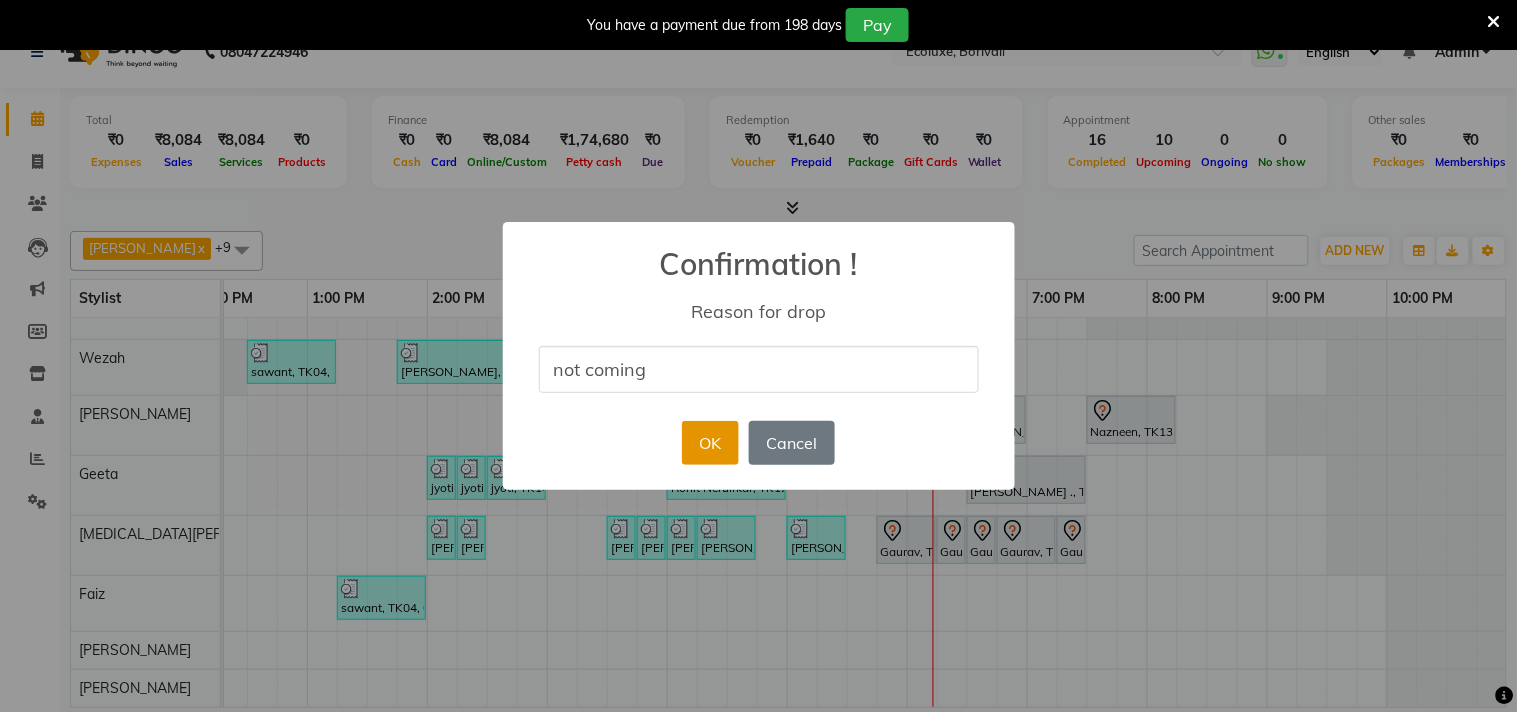 click on "OK" at bounding box center [710, 443] 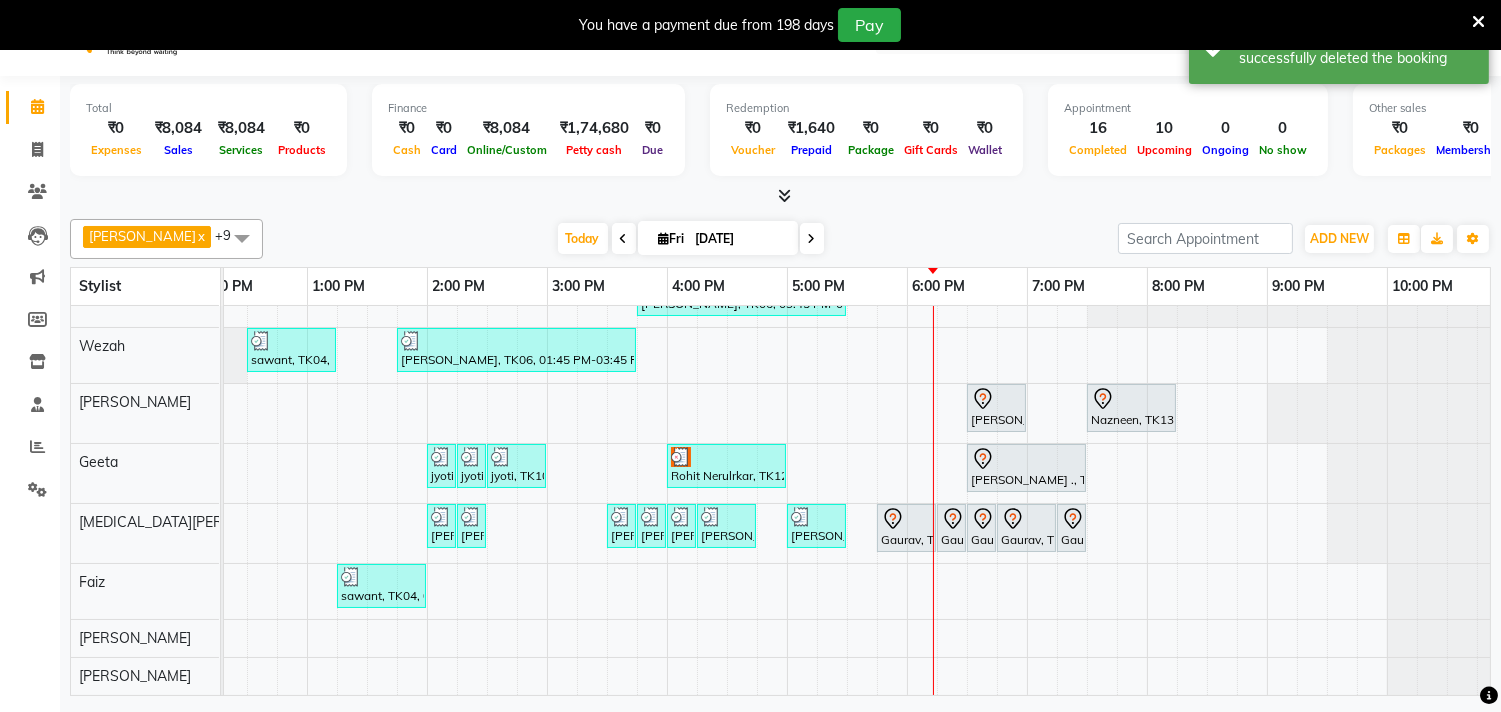 scroll, scrollTop: 50, scrollLeft: 0, axis: vertical 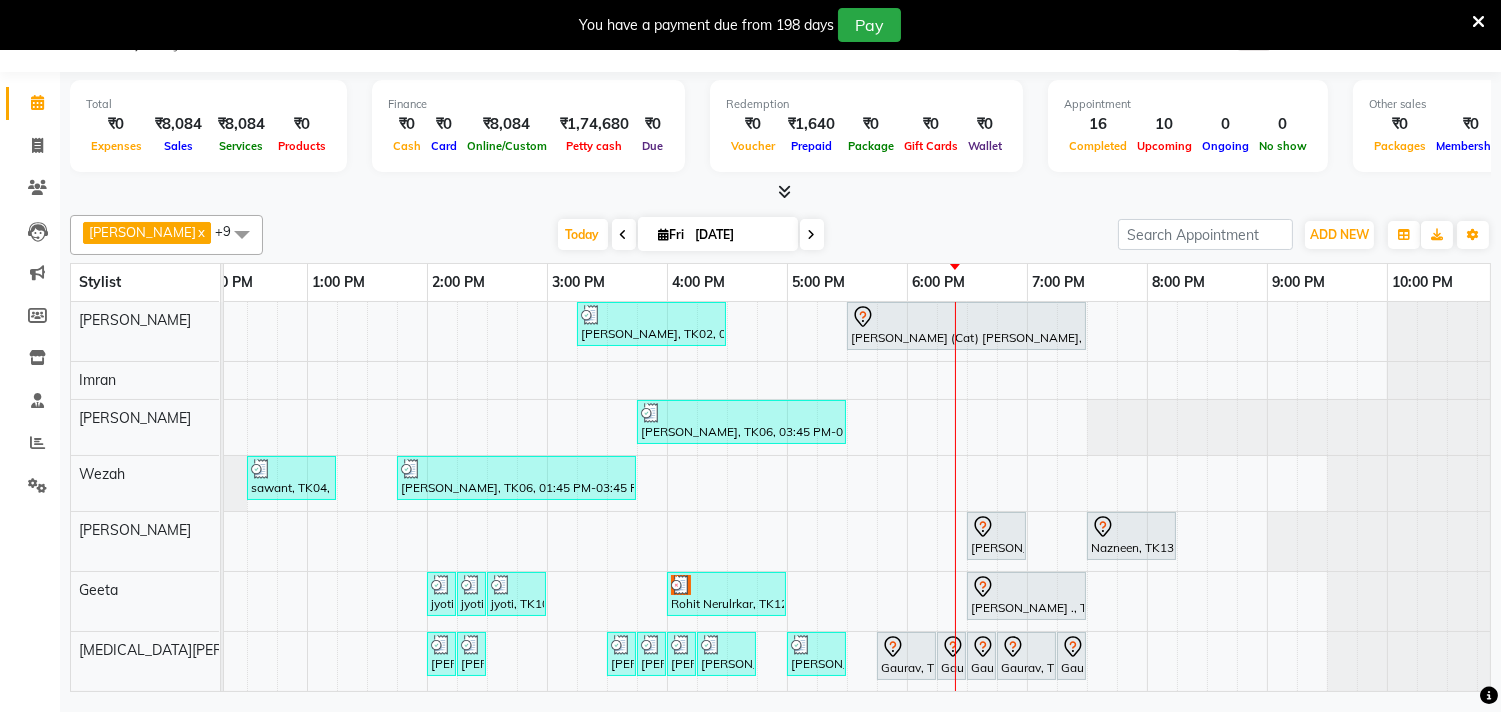click on "Alisha Sasankar  x Geeta  x Shafique  x Sonal Sawant   x  Imran   x Kamal Khende  x Neelu  x Wezah  x Faiz  x Nikita Raut  x +9 Select All  Imran  Alisha Sasankar Faiz Geeta Harshada Pawar  Kamal Khende Mohammad Faisal  Neelu Nikita Raut Sakina Shafique Sonal Sawant  Umar Shaikh Wezah Today  Fri 11-07-2025 Toggle Dropdown Add Appointment Add Invoice Add Expense Add Attendance Add Client Add Transaction Toggle Dropdown Add Appointment Add Invoice Add Expense Add Attendance Add Client ADD NEW Toggle Dropdown Add Appointment Add Invoice Add Expense Add Attendance Add Client Add Transaction Alisha Sasankar  x Geeta  x Shafique  x Sonal Sawant   x  Imran   x Kamal Khende  x Neelu  x Wezah  x Faiz  x Nikita Raut  x +9 Select All  Imran  Alisha Sasankar Faiz Geeta Harshada Pawar  Kamal Khende Mohammad Faisal  Neelu Nikita Raut Sakina Shafique Sonal Sawant  Umar Shaikh Wezah Group By  Staff View   Room View  View as Vertical  Vertical - Week View  Horizontal  Horizontal - Week View  List  Zoom" 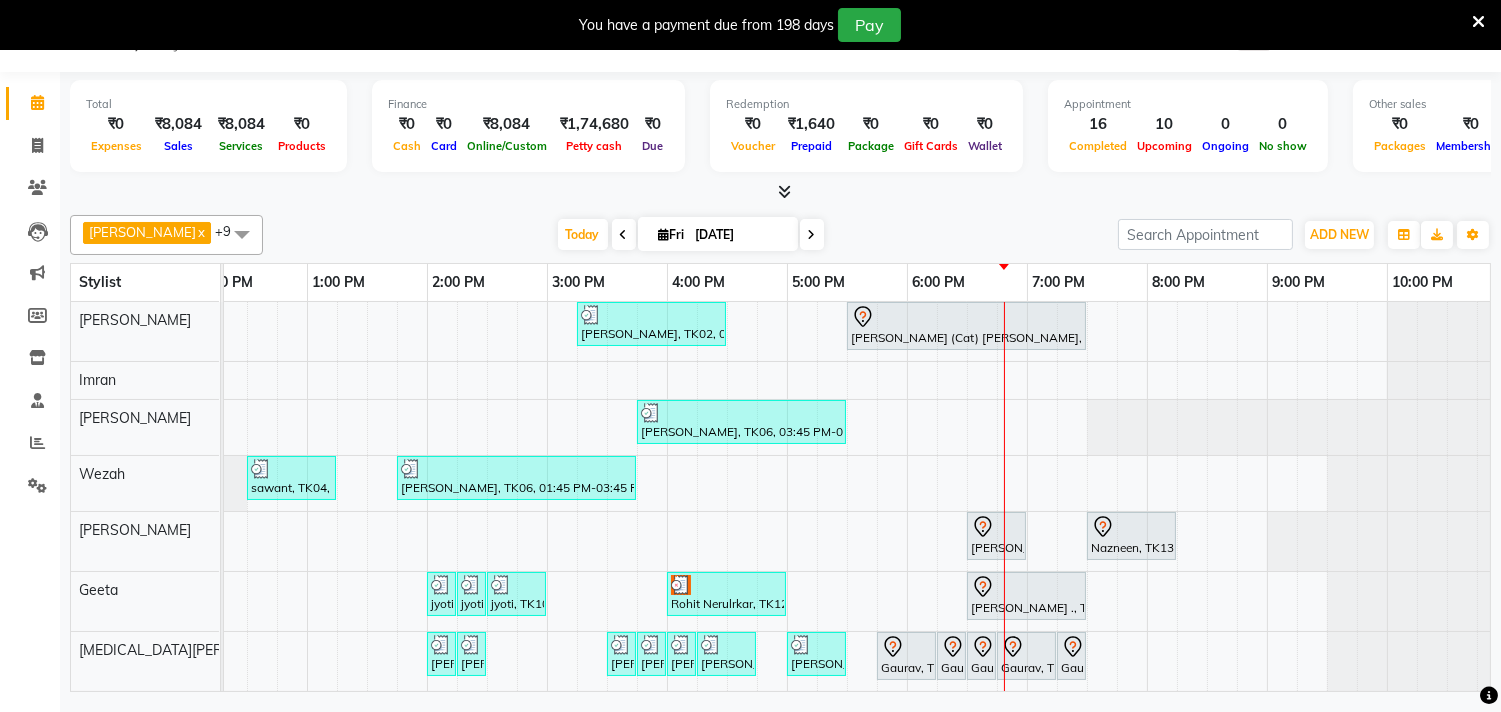 click at bounding box center (1478, 22) 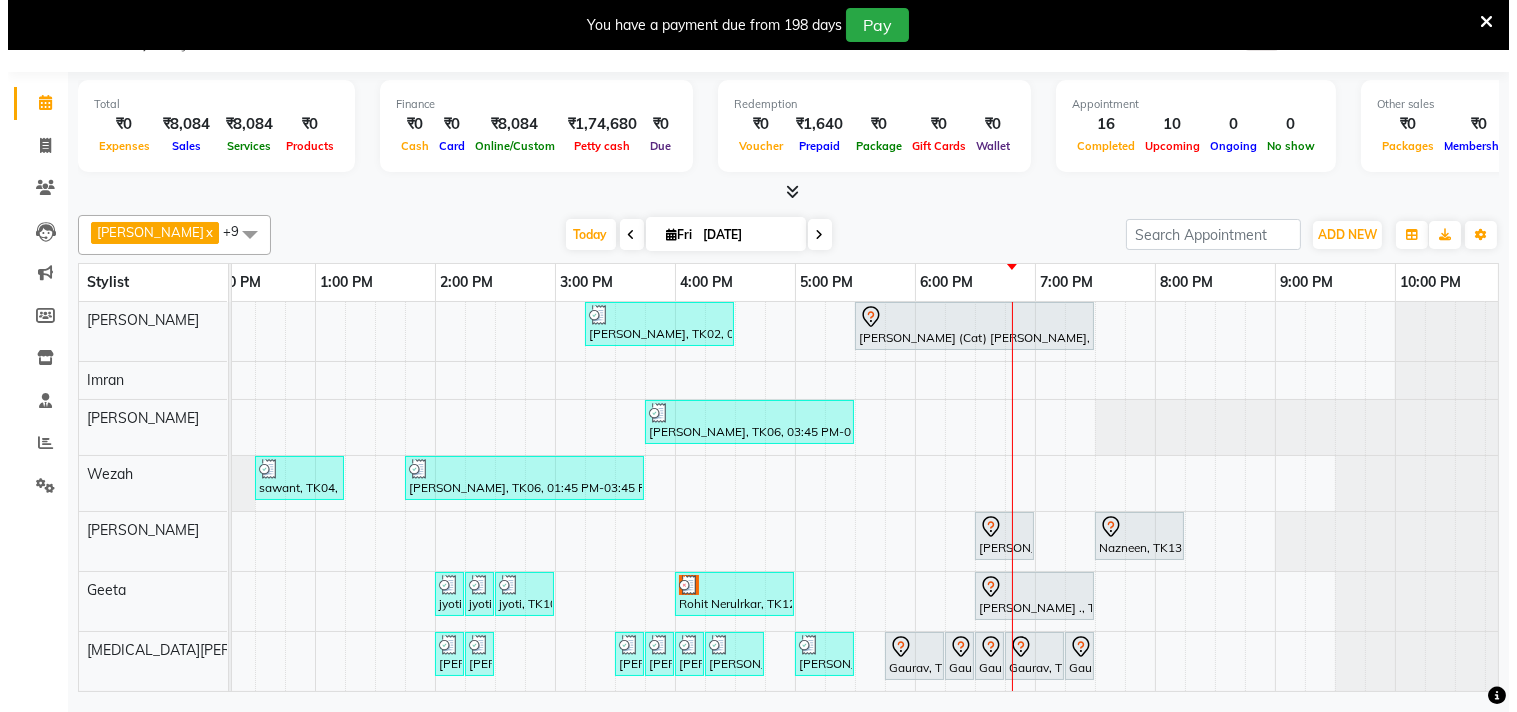 scroll, scrollTop: 0, scrollLeft: 0, axis: both 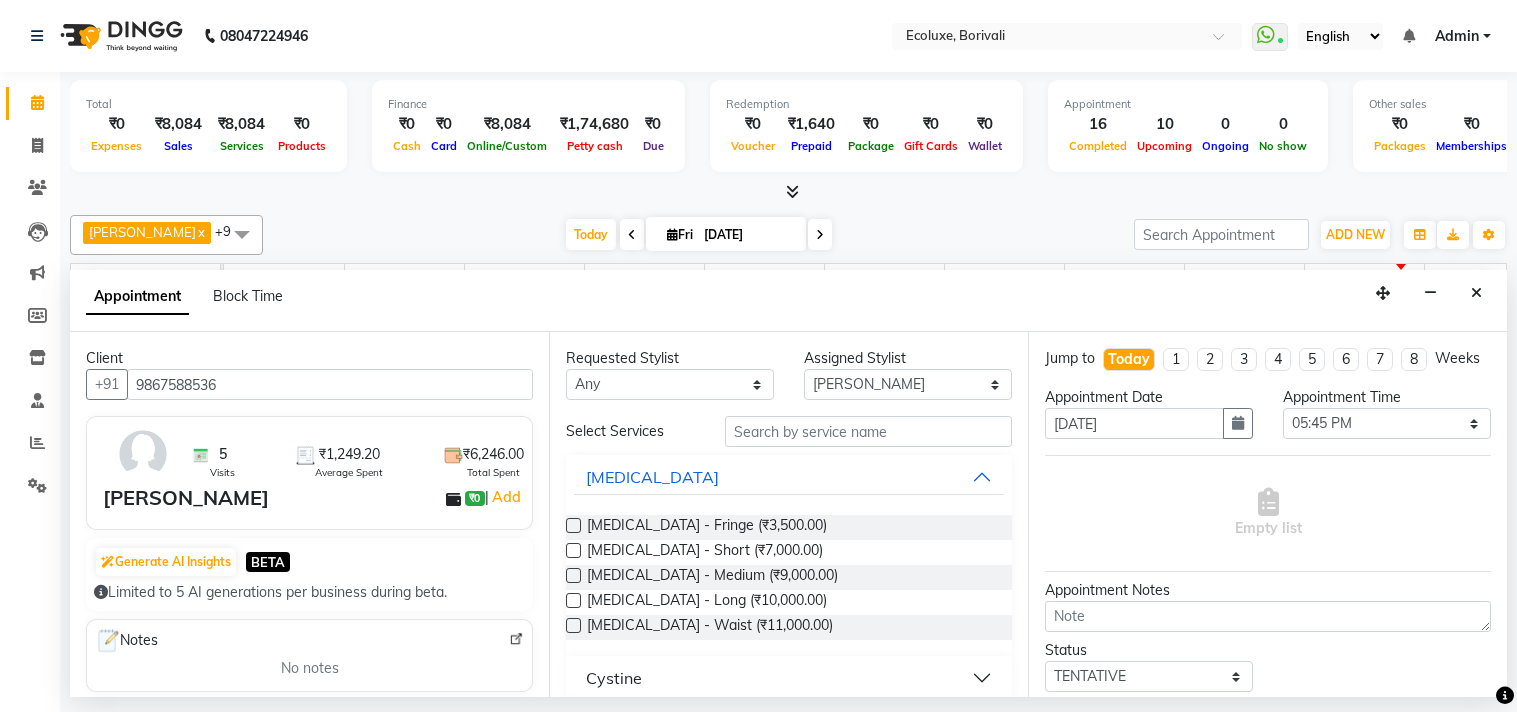 select on "36344" 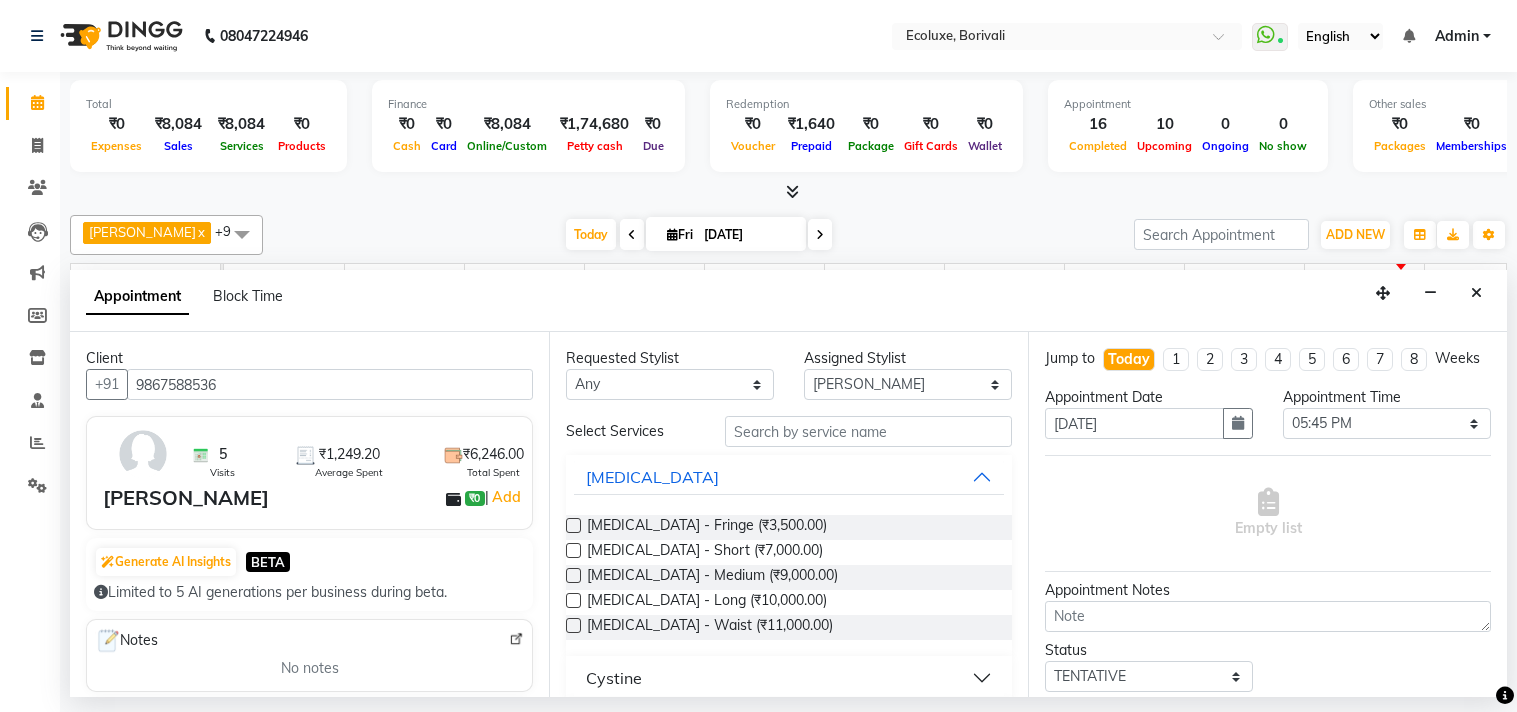 scroll, scrollTop: 0, scrollLeft: 0, axis: both 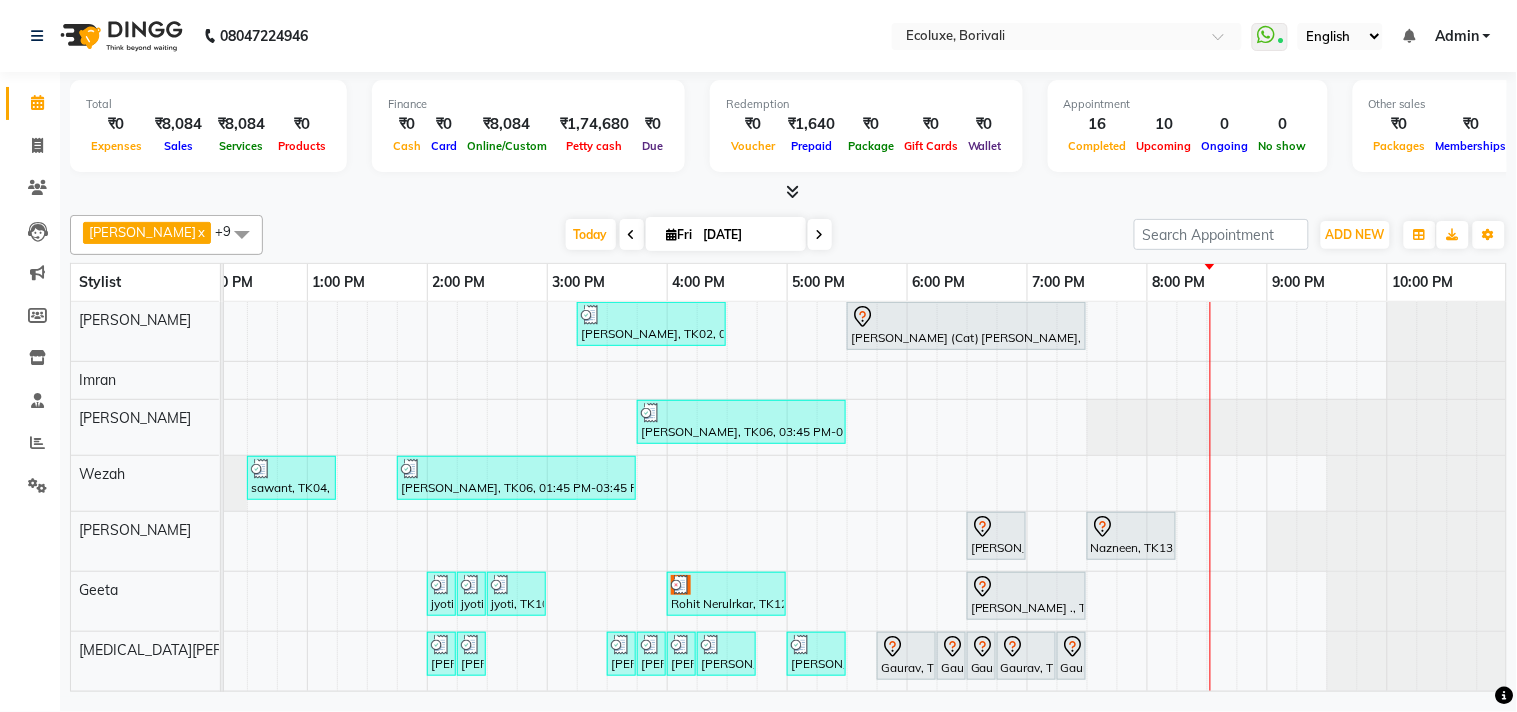 click on "[PERSON_NAME]  x [PERSON_NAME]  x [PERSON_NAME]   x  [PERSON_NAME]  x [PERSON_NAME]  x Wezah  x Faiz  x [MEDICAL_DATA][PERSON_NAME]  x +9 Select All  [PERSON_NAME]  [PERSON_NAME] [PERSON_NAME] [PERSON_NAME]  [PERSON_NAME] [MEDICAL_DATA][PERSON_NAME] [PERSON_NAME] [PERSON_NAME]  [PERSON_NAME] [DATE]  [DATE] Toggle Dropdown Add Appointment Add Invoice Add Expense Add Attendance Add Client Add Transaction Toggle Dropdown Add Appointment Add Invoice Add Expense Add Attendance Add Client ADD NEW Toggle Dropdown Add Appointment Add Invoice Add Expense Add Attendance Add Client Add Transaction [PERSON_NAME]  x [PERSON_NAME]  x [PERSON_NAME]   x  [PERSON_NAME] Khende  x [PERSON_NAME]  x Wezah  x Faiz  x [MEDICAL_DATA][PERSON_NAME]  x +9 Select All  [PERSON_NAME]  [PERSON_NAME] Faiz [PERSON_NAME] [PERSON_NAME]  [PERSON_NAME] [MEDICAL_DATA][PERSON_NAME] [PERSON_NAME] [PERSON_NAME]  [PERSON_NAME] Wezah Group By  Staff View   Room View  View as Vertical  Vertical - Week View  Horizontal  Horizontal - Week View  List  Zoom" at bounding box center (788, 235) 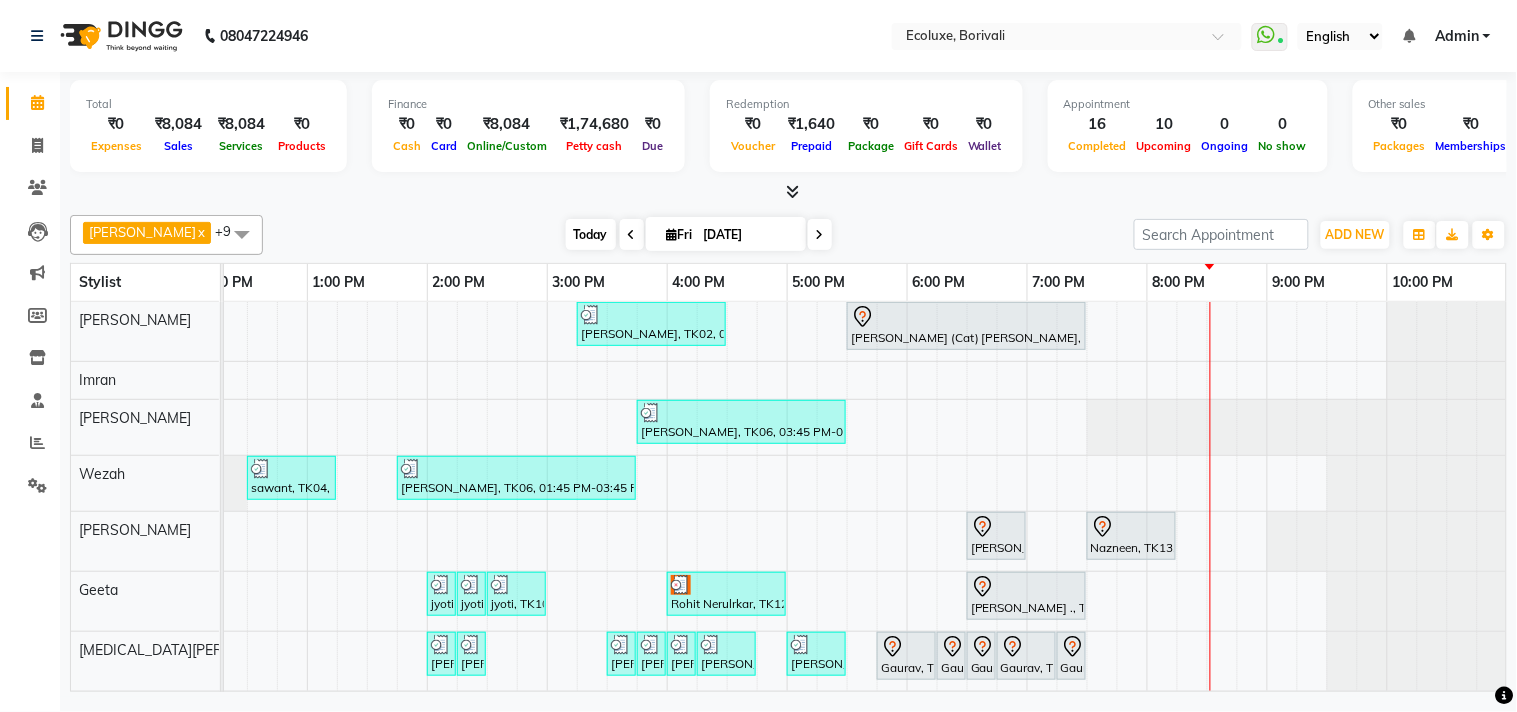 click on "Today" at bounding box center (591, 234) 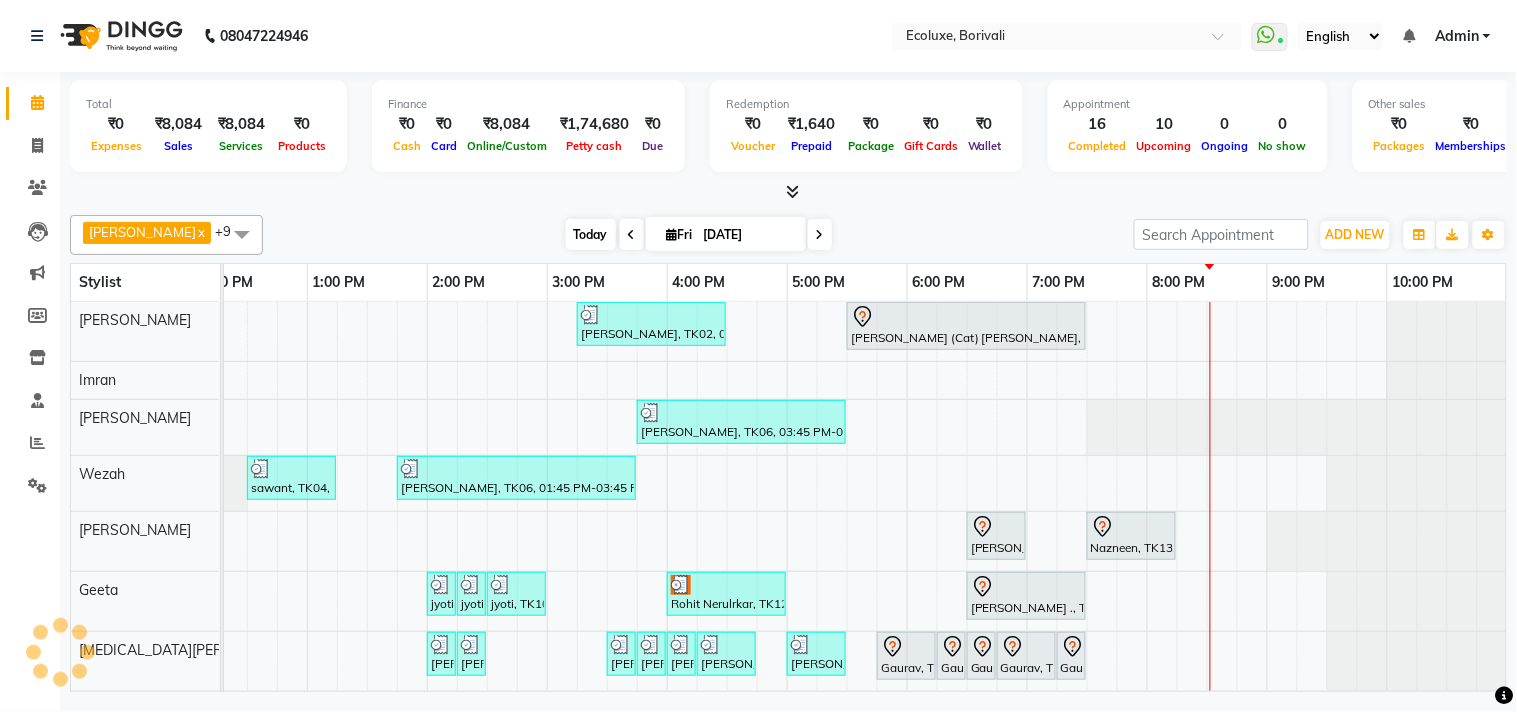scroll, scrollTop: 0, scrollLeft: 397, axis: horizontal 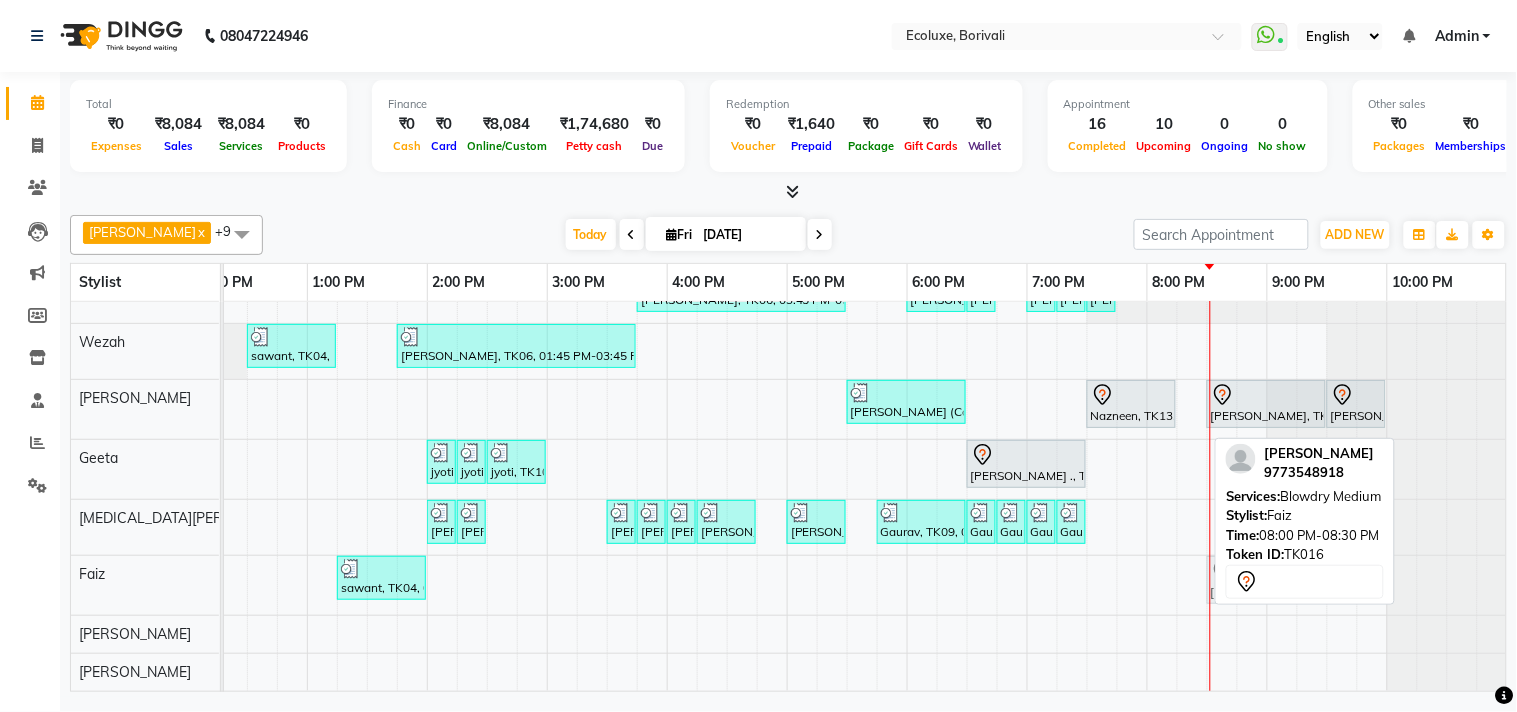 drag, startPoint x: 1177, startPoint y: 568, endPoint x: 1224, endPoint y: 568, distance: 47 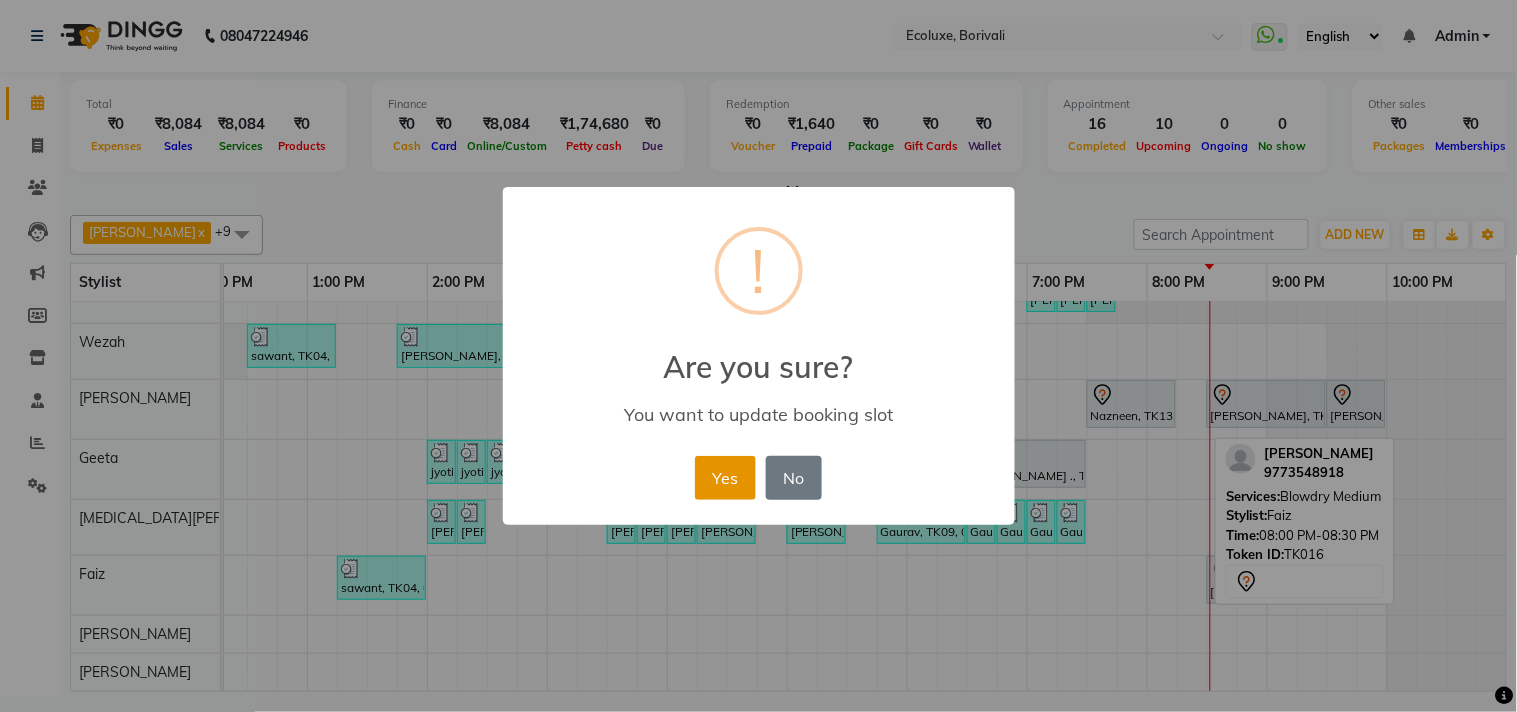 click on "Yes" at bounding box center [725, 478] 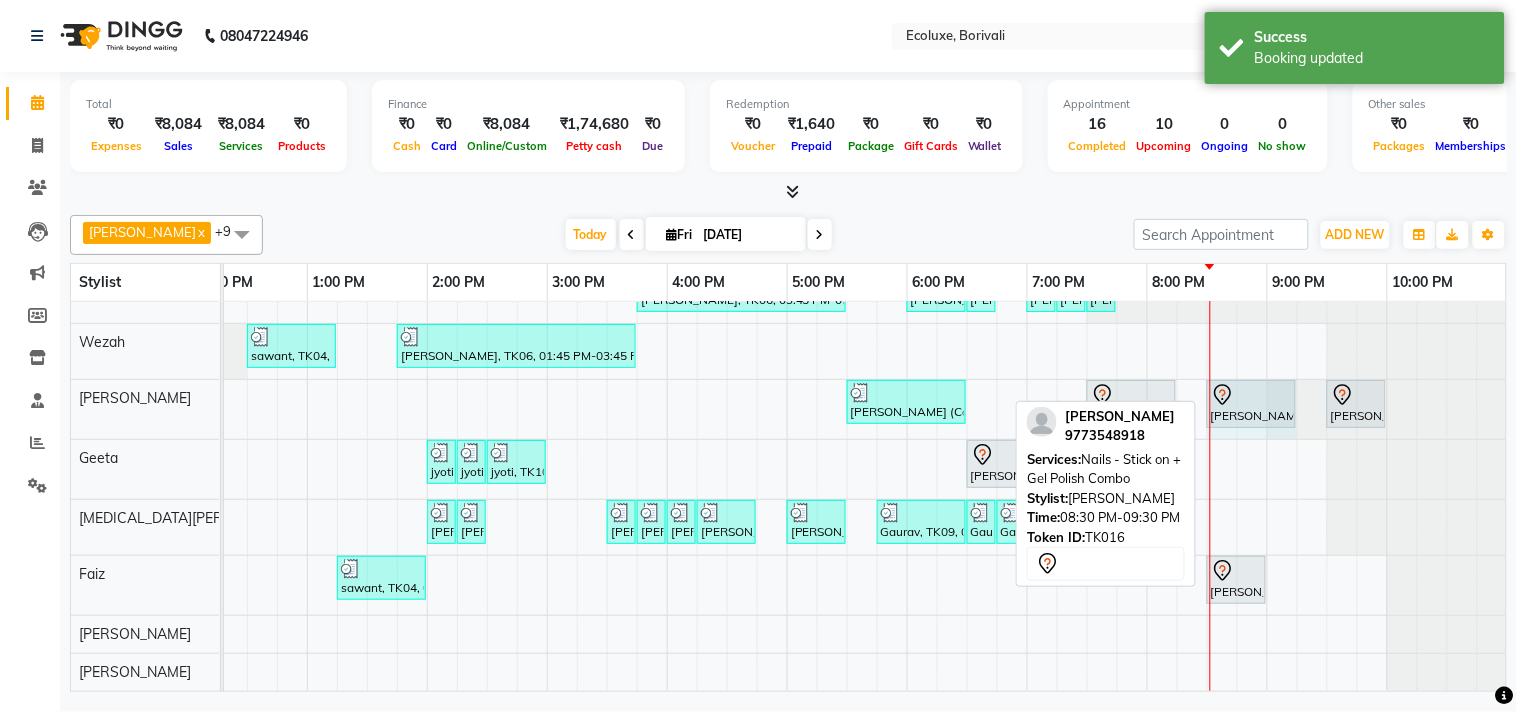 drag, startPoint x: 1323, startPoint y: 382, endPoint x: 1273, endPoint y: 382, distance: 50 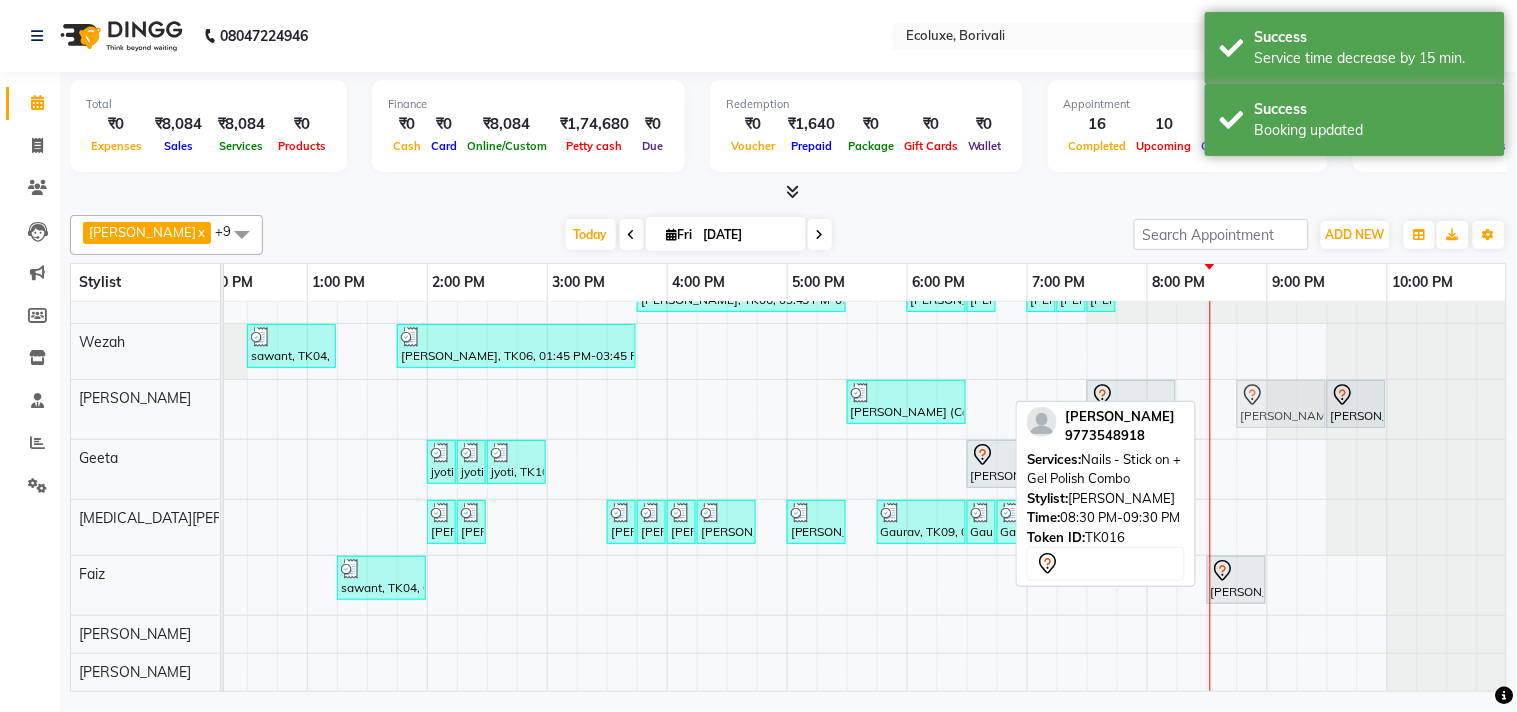click on "Khyati (Cat) Mistry, TK05, 05:30 PM-06:30 PM, Nails - Stick on + Gel Polish Combo             Nazneen, TK13, 07:30 PM-08:15 PM, Classic Pedicure             dipta, TK16, 08:30 PM-09:15 PM, Nails - Stick on + Gel Polish Combo             dipta, TK16, 09:30 PM-10:00 PM, Nails - Plain Gel Polish             dipta, TK16, 08:30 PM-09:15 PM, Nails - Stick on + Gel Polish Combo" at bounding box center [-173, 409] 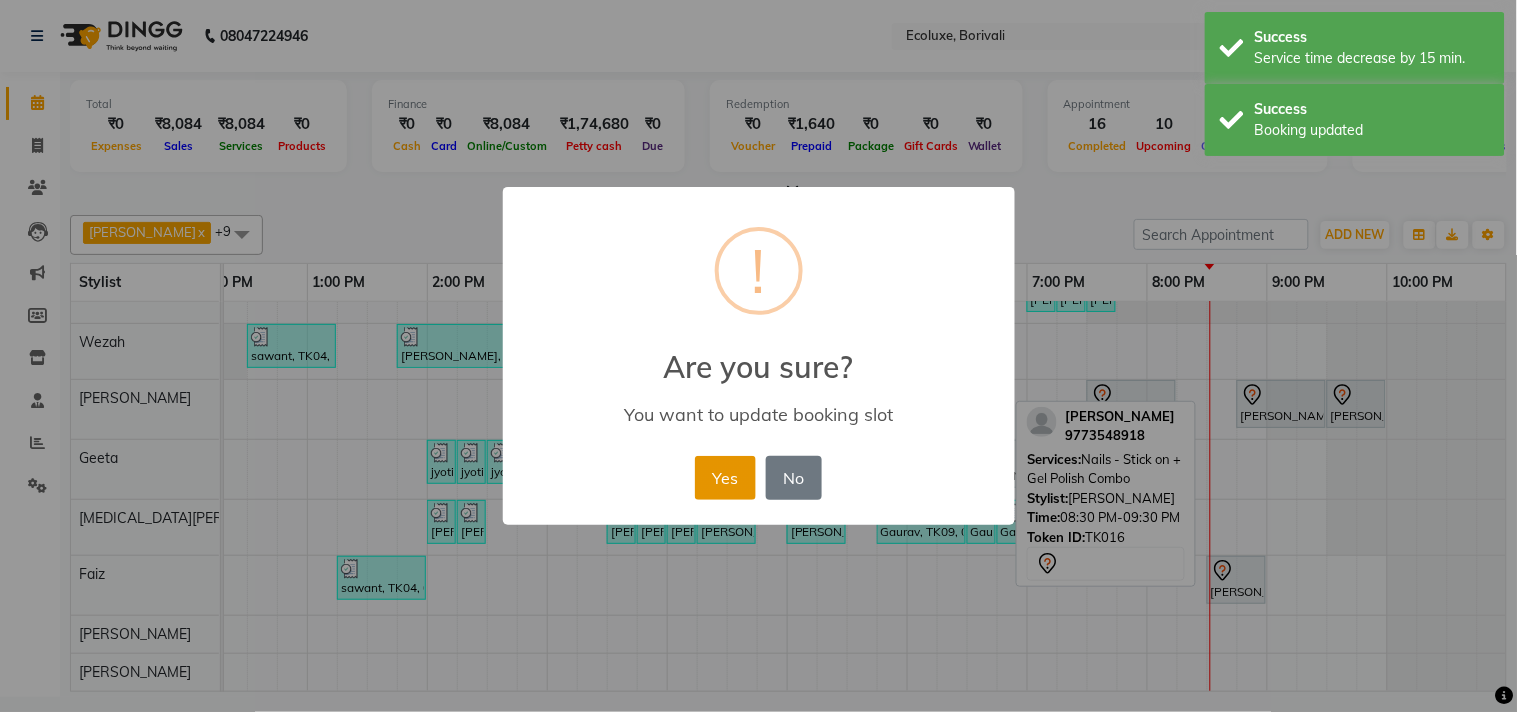 click on "Yes" at bounding box center [725, 478] 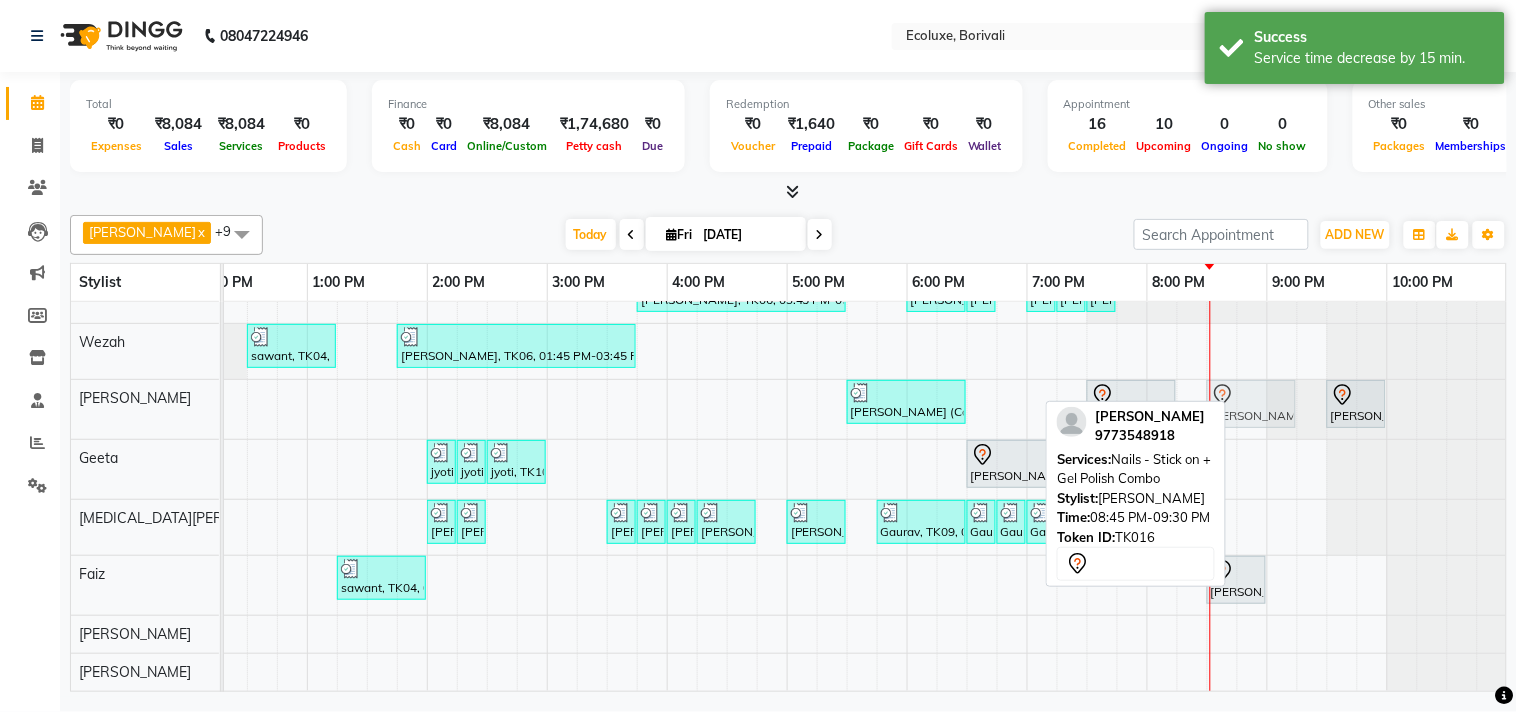 click on "Khyati (Cat) Mistry, TK05, 05:30 PM-06:30 PM, Nails - Stick on + Gel Polish Combo             Nazneen, TK13, 07:30 PM-08:15 PM, Classic Pedicure             dipta, TK16, 08:45 PM-09:30 PM, Nails - Stick on + Gel Polish Combo             dipta, TK16, 09:30 PM-10:00 PM, Nails - Plain Gel Polish             dipta, TK16, 08:45 PM-09:30 PM, Nails - Stick on + Gel Polish Combo" at bounding box center (-173, 409) 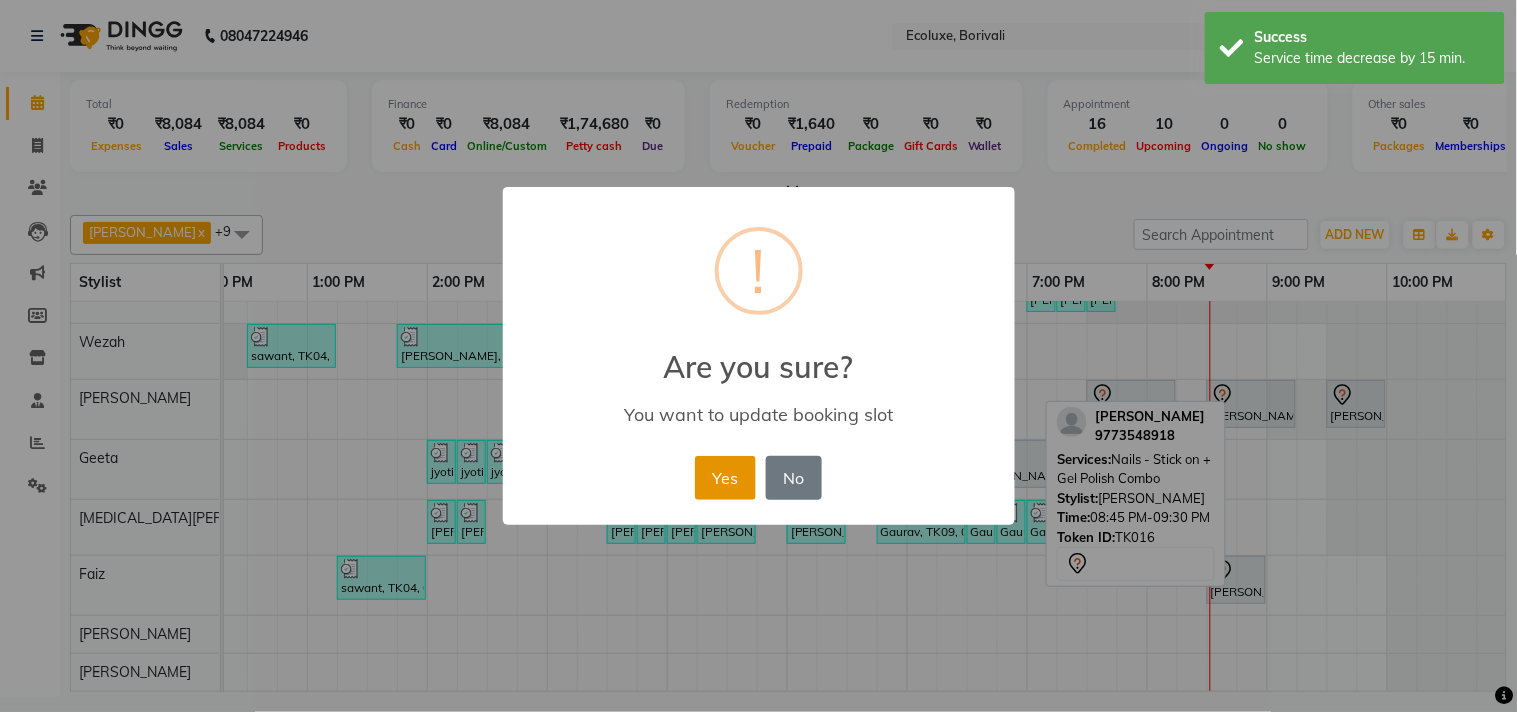 click on "Yes" at bounding box center (725, 478) 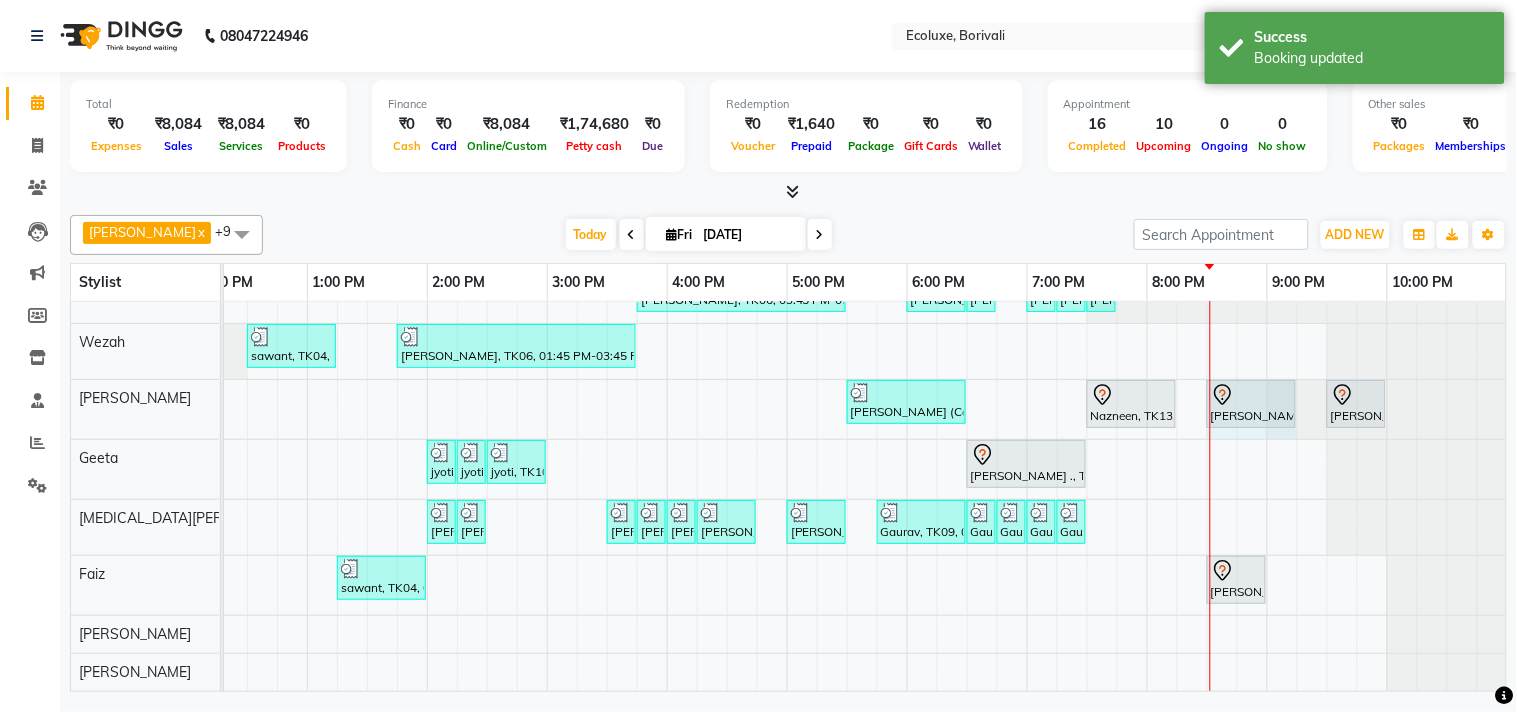 drag, startPoint x: 1297, startPoint y: 390, endPoint x: 1318, endPoint y: 387, distance: 21.213203 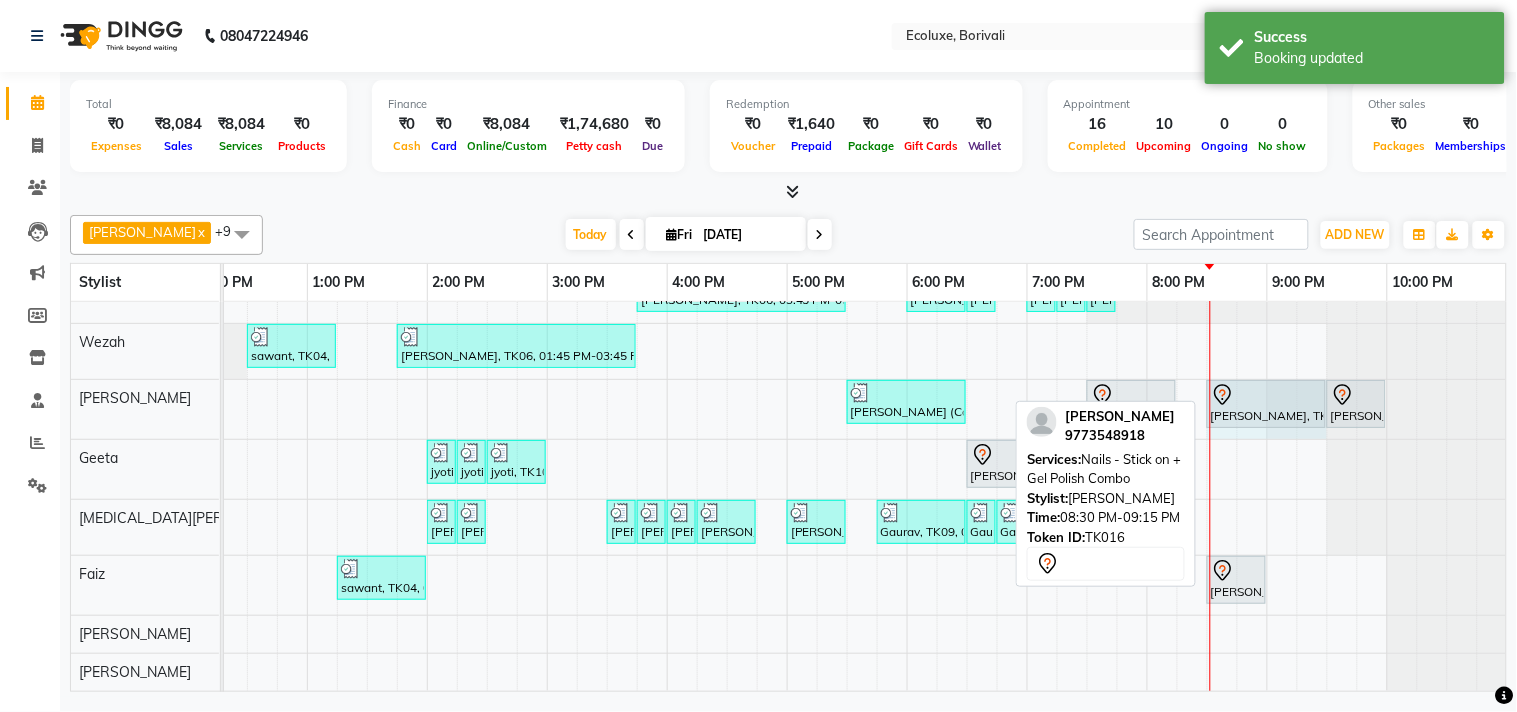 click on "Khyati (Cat) Mistry, TK05, 05:30 PM-06:30 PM, Nails - Stick on + Gel Polish Combo             Nazneen, TK13, 07:30 PM-08:15 PM, Classic Pedicure             dipta, TK16, 08:30 PM-09:15 PM, Nails - Stick on + Gel Polish Combo             dipta, TK16, 09:30 PM-10:00 PM, Nails - Plain Gel Polish             dipta, TK16, 08:30 PM-09:15 PM, Nails - Stick on + Gel Polish Combo" at bounding box center (-173, 409) 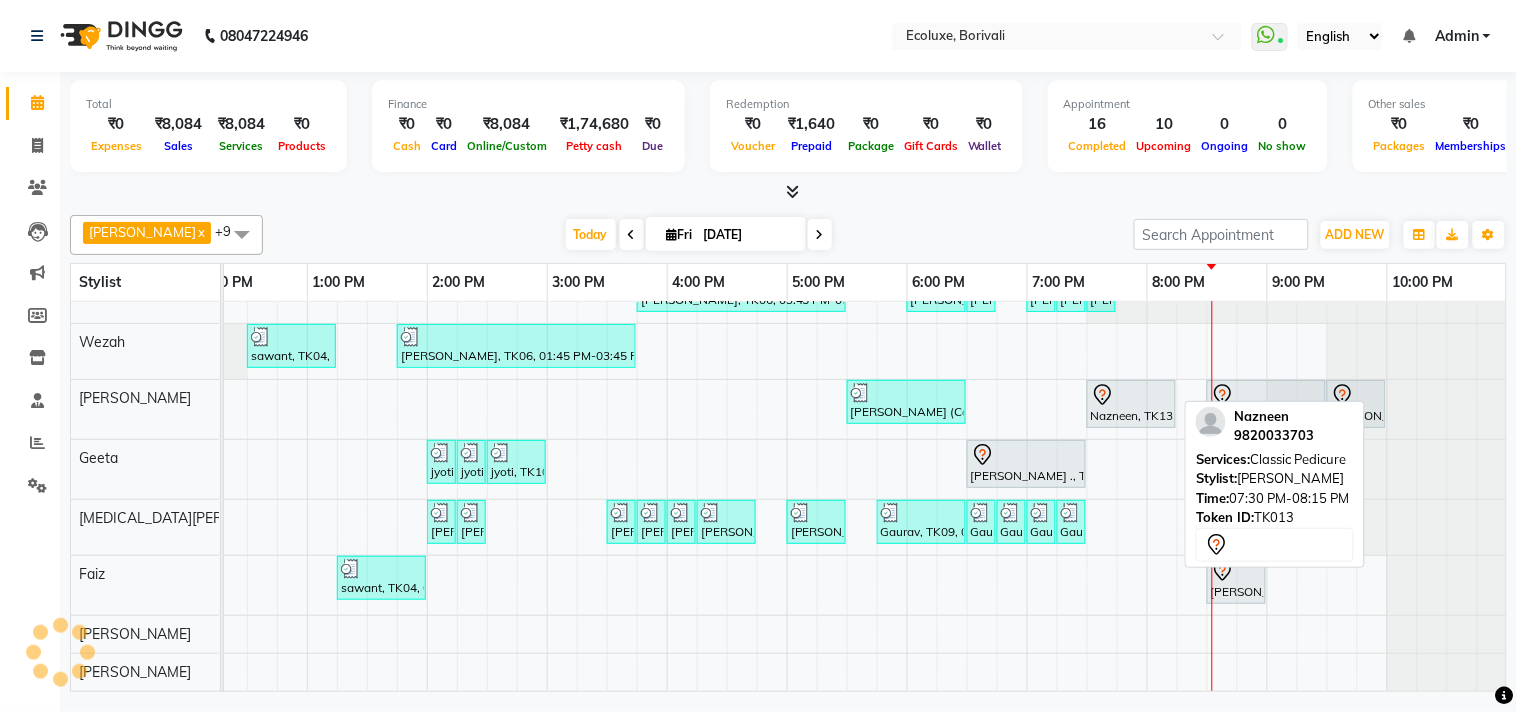 click at bounding box center [1131, 395] 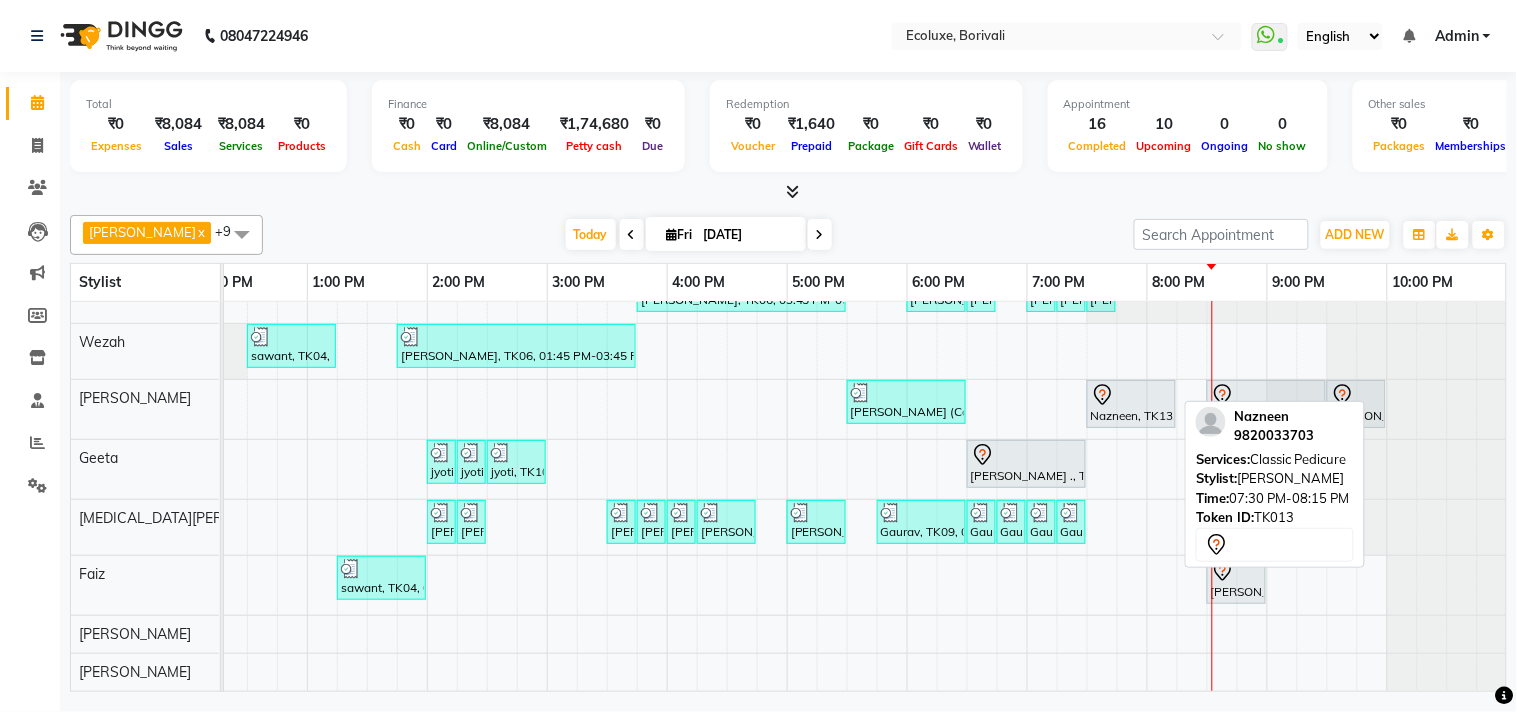 click at bounding box center (1131, 395) 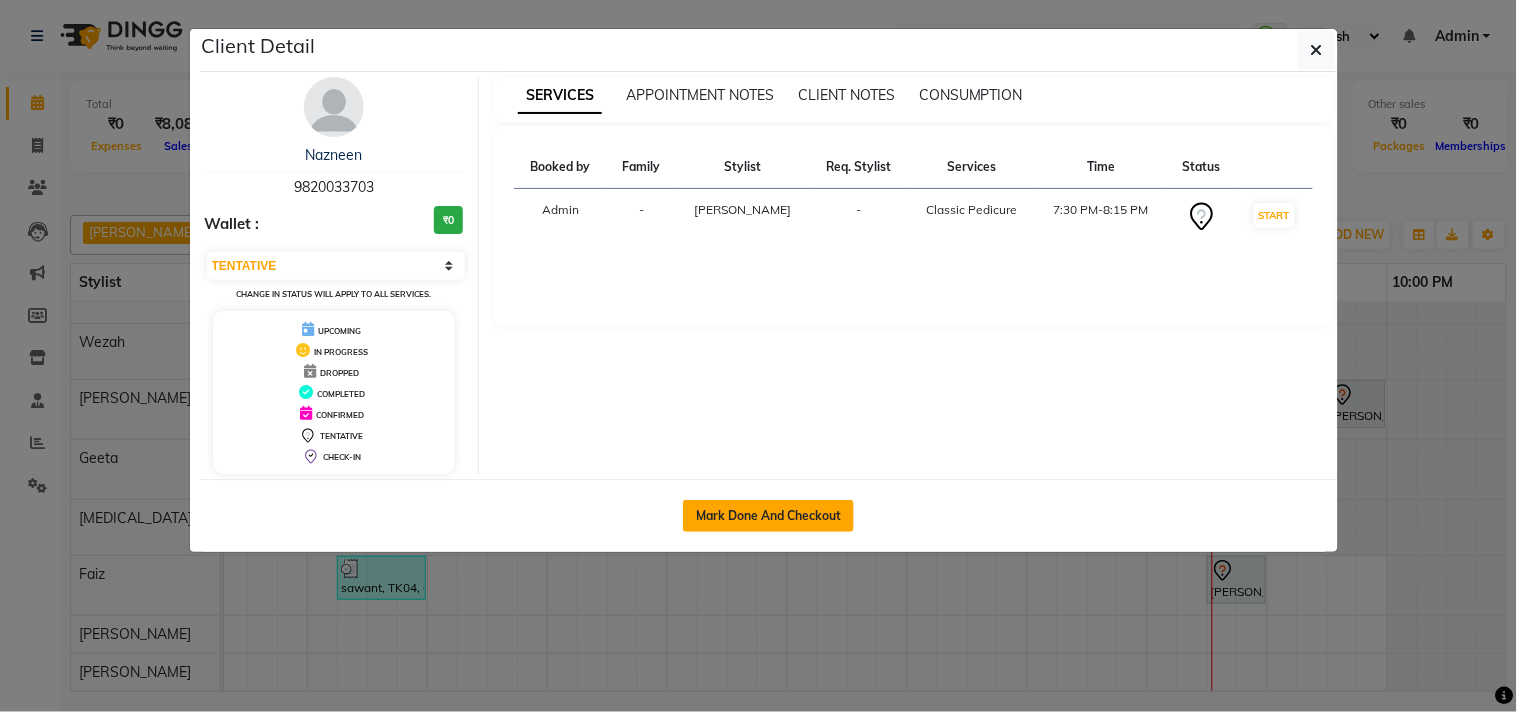 click on "Mark Done And Checkout" 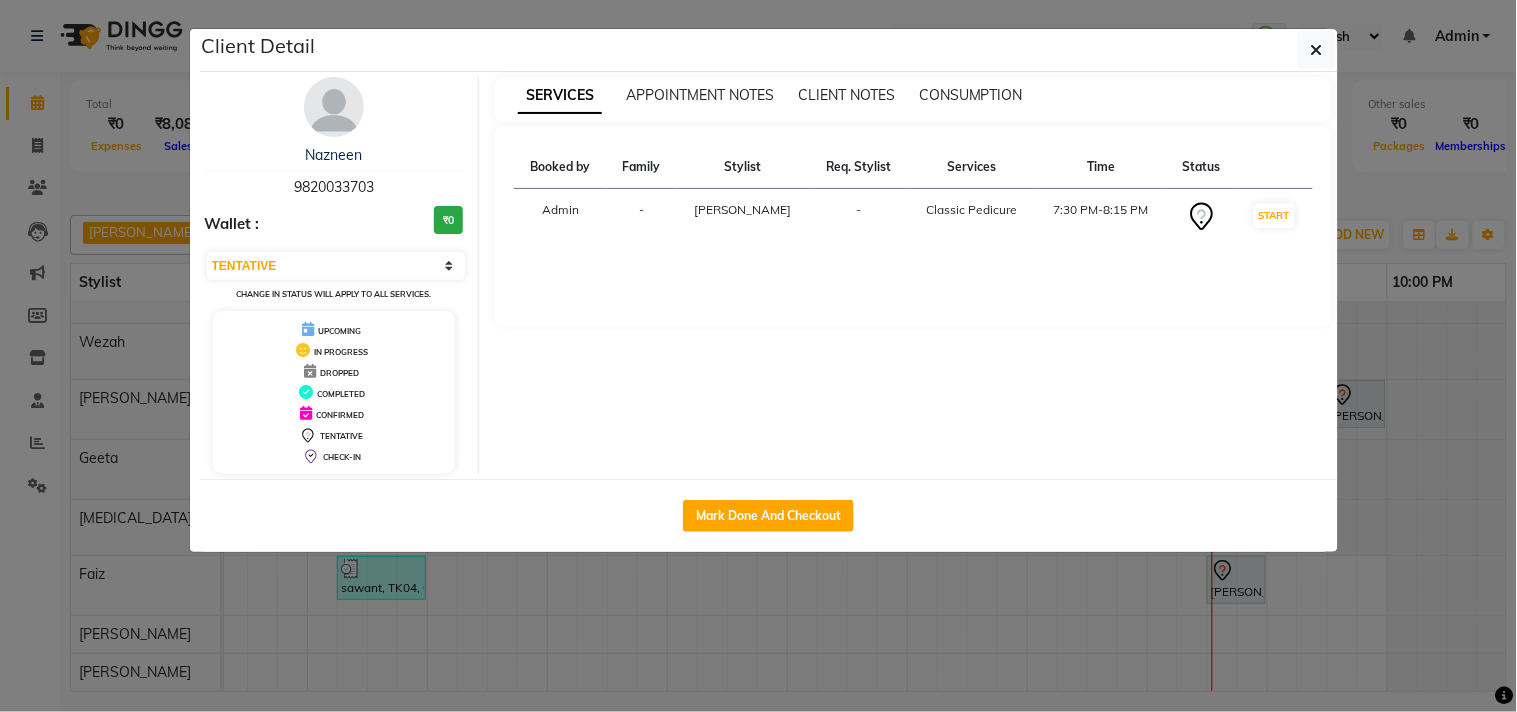 select on "5386" 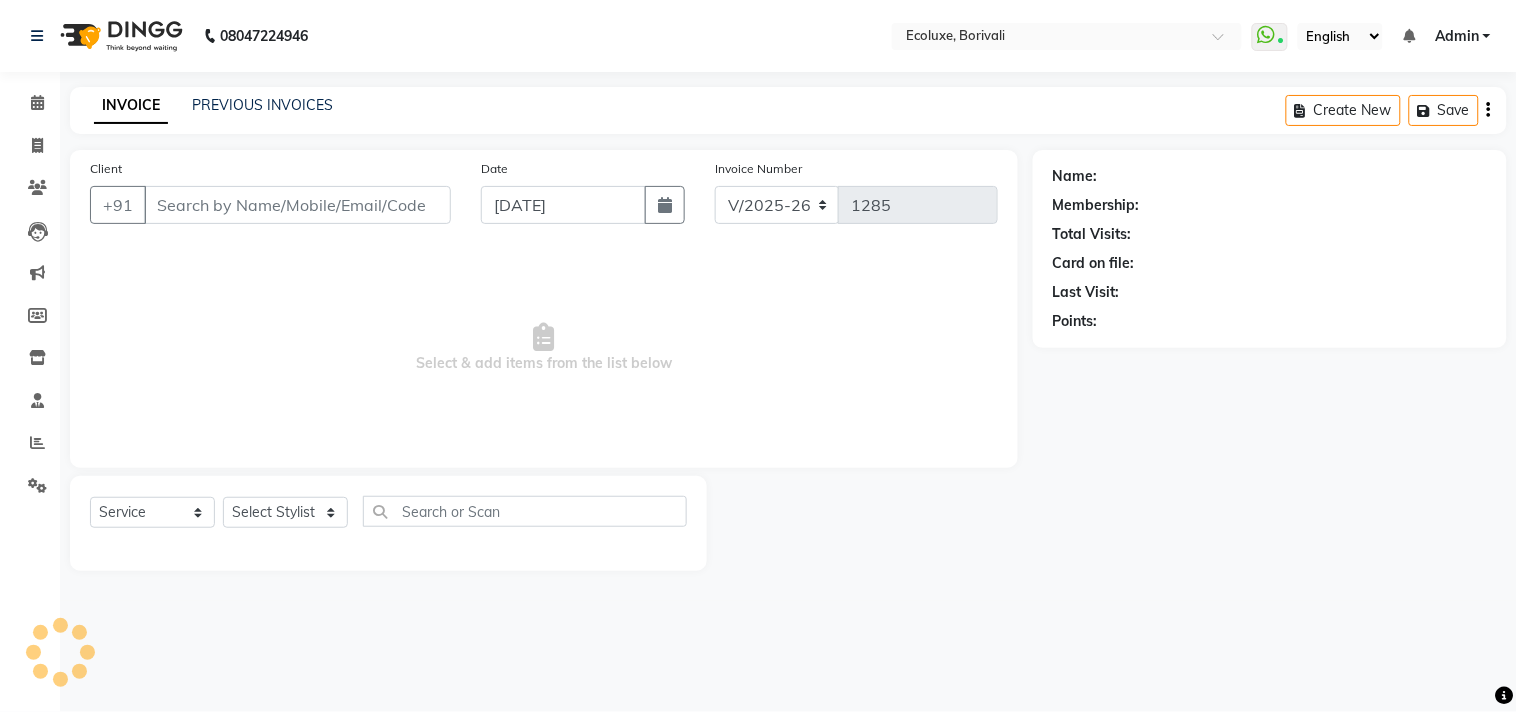 select on "3" 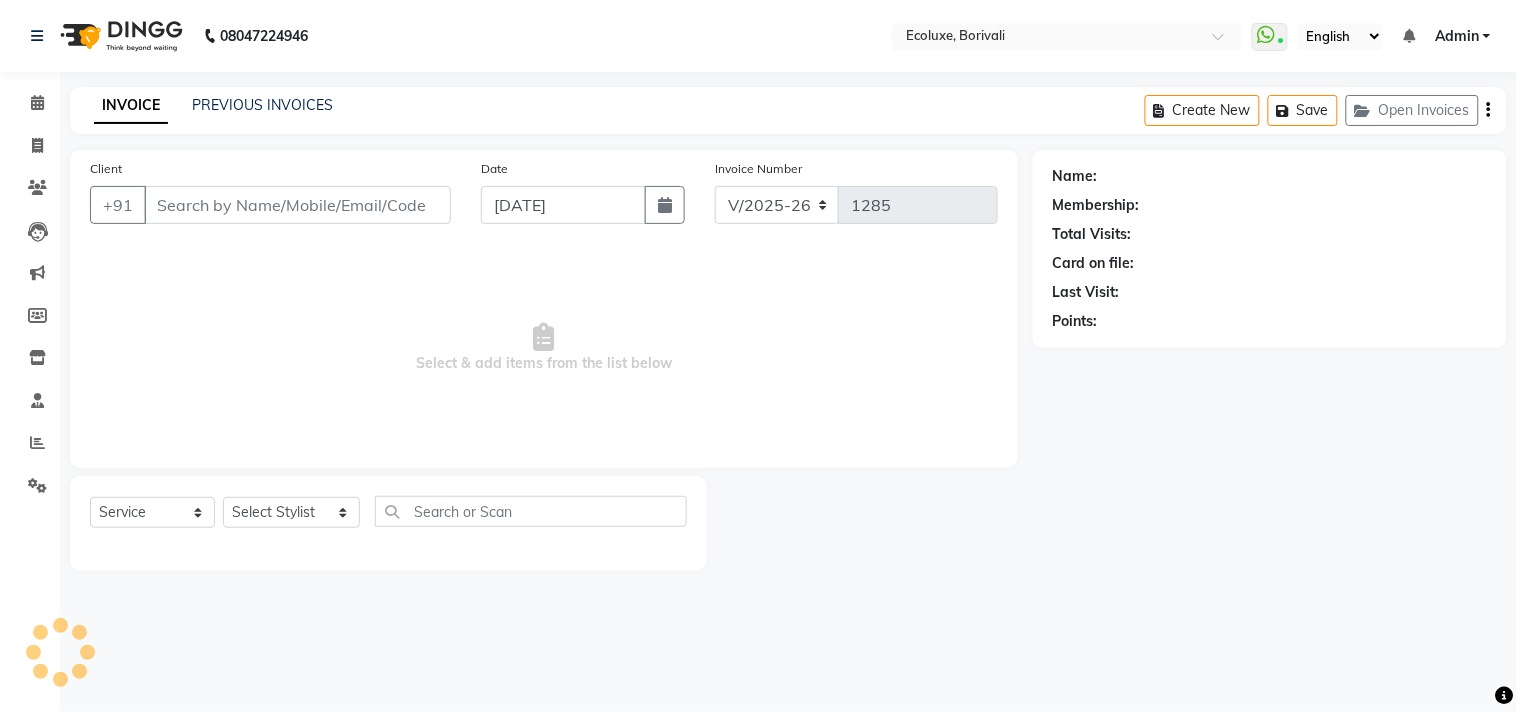 type on "9820033703" 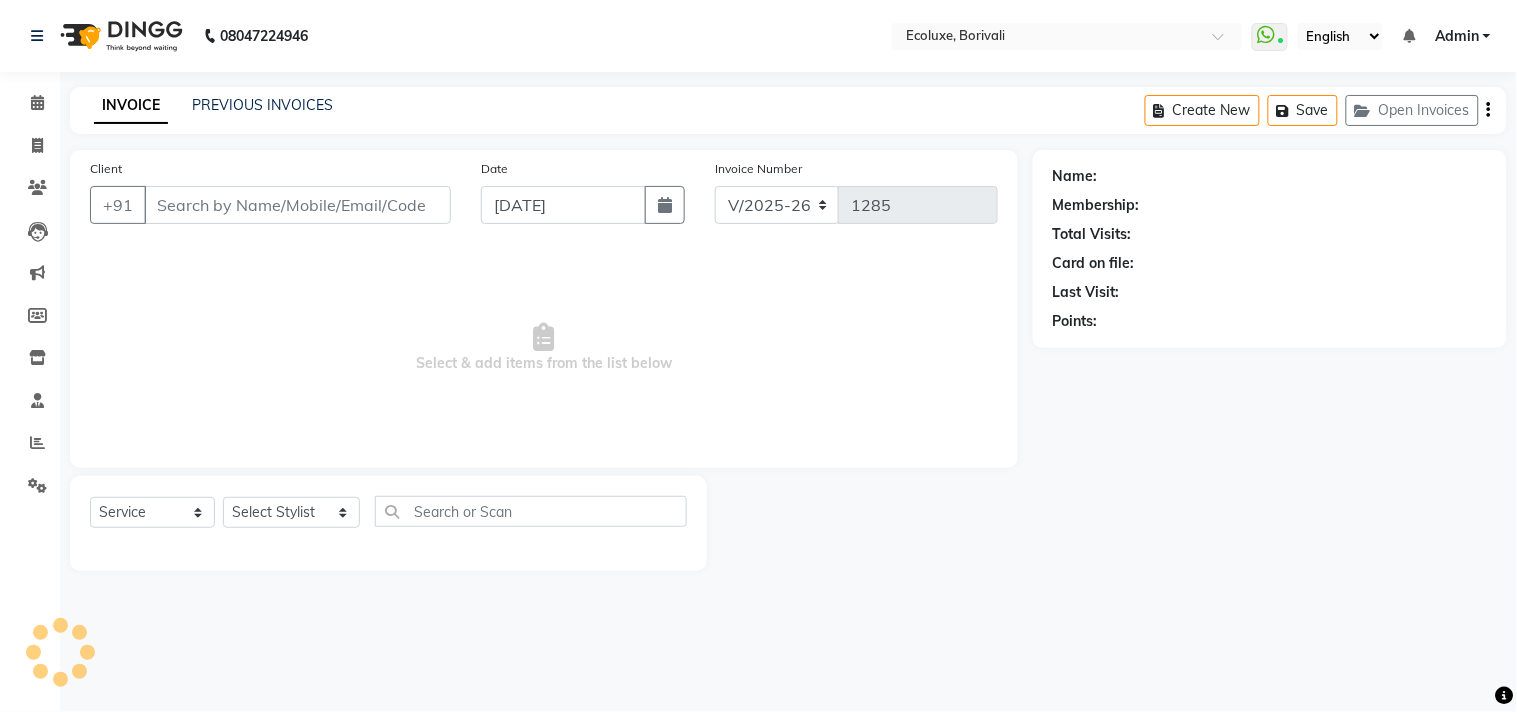 select on "50362" 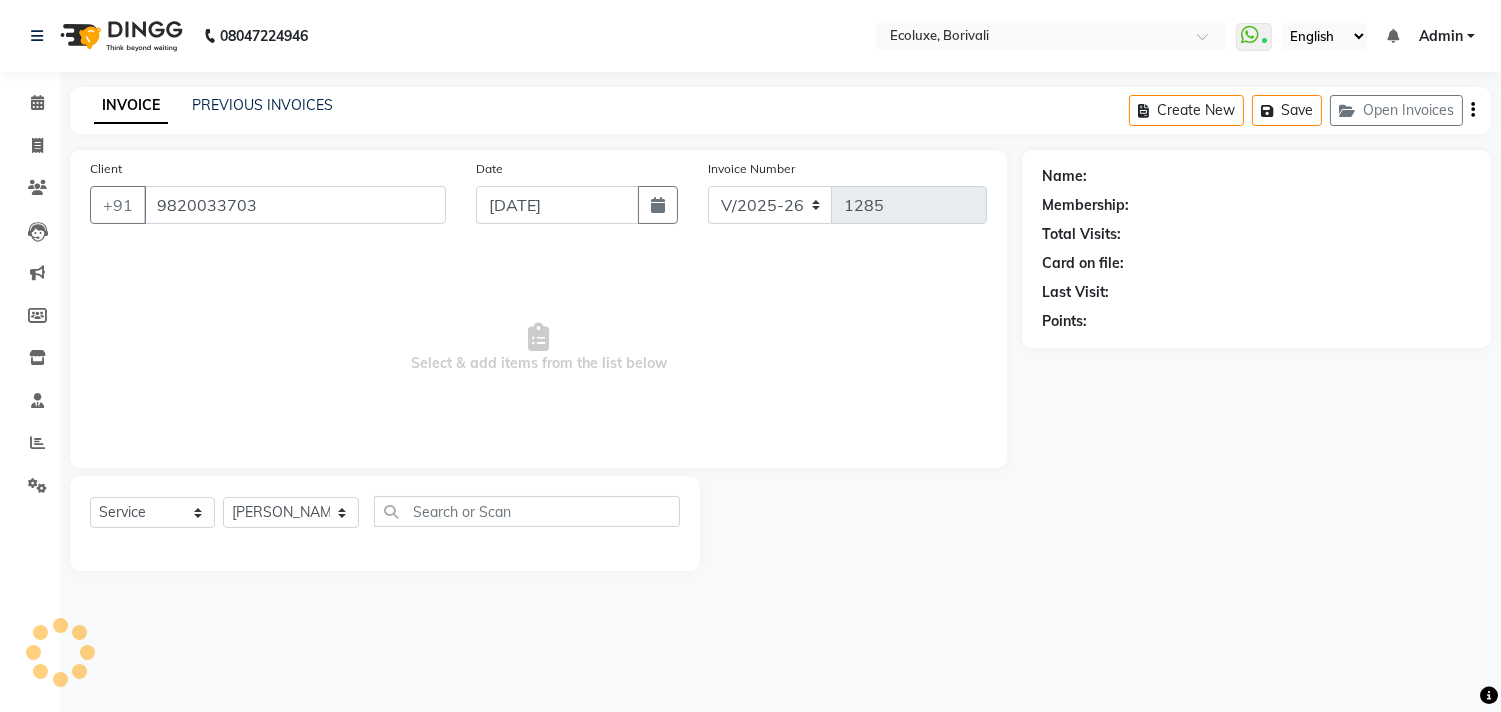select on "1: Object" 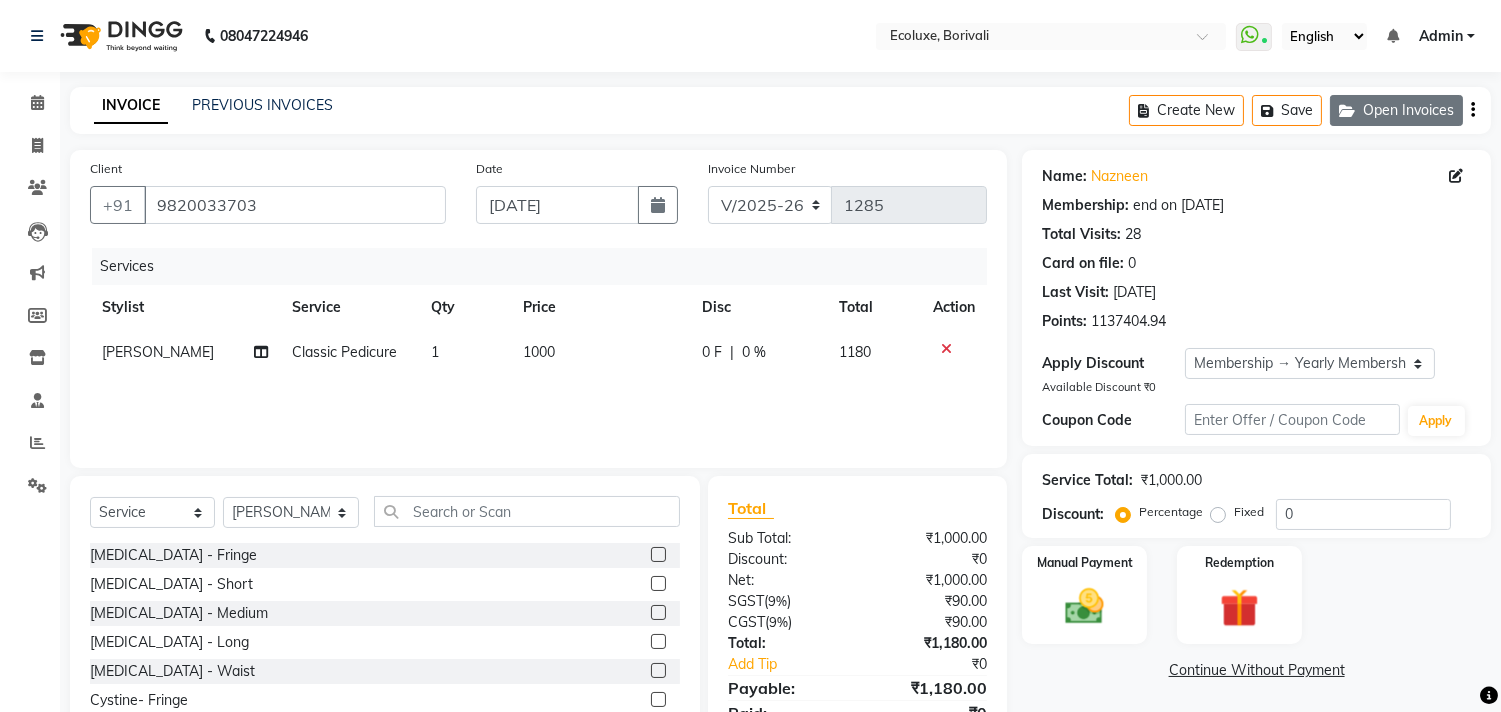 type on "20" 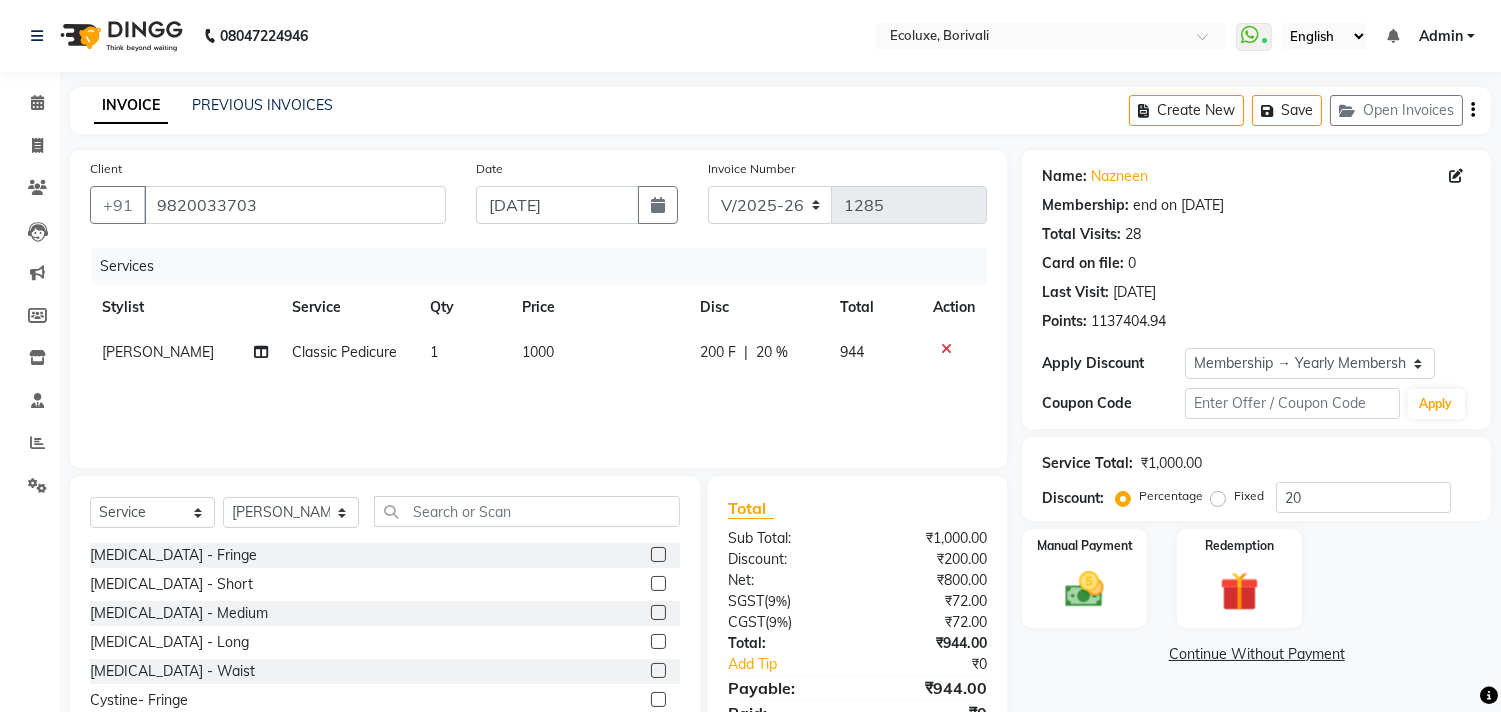 click 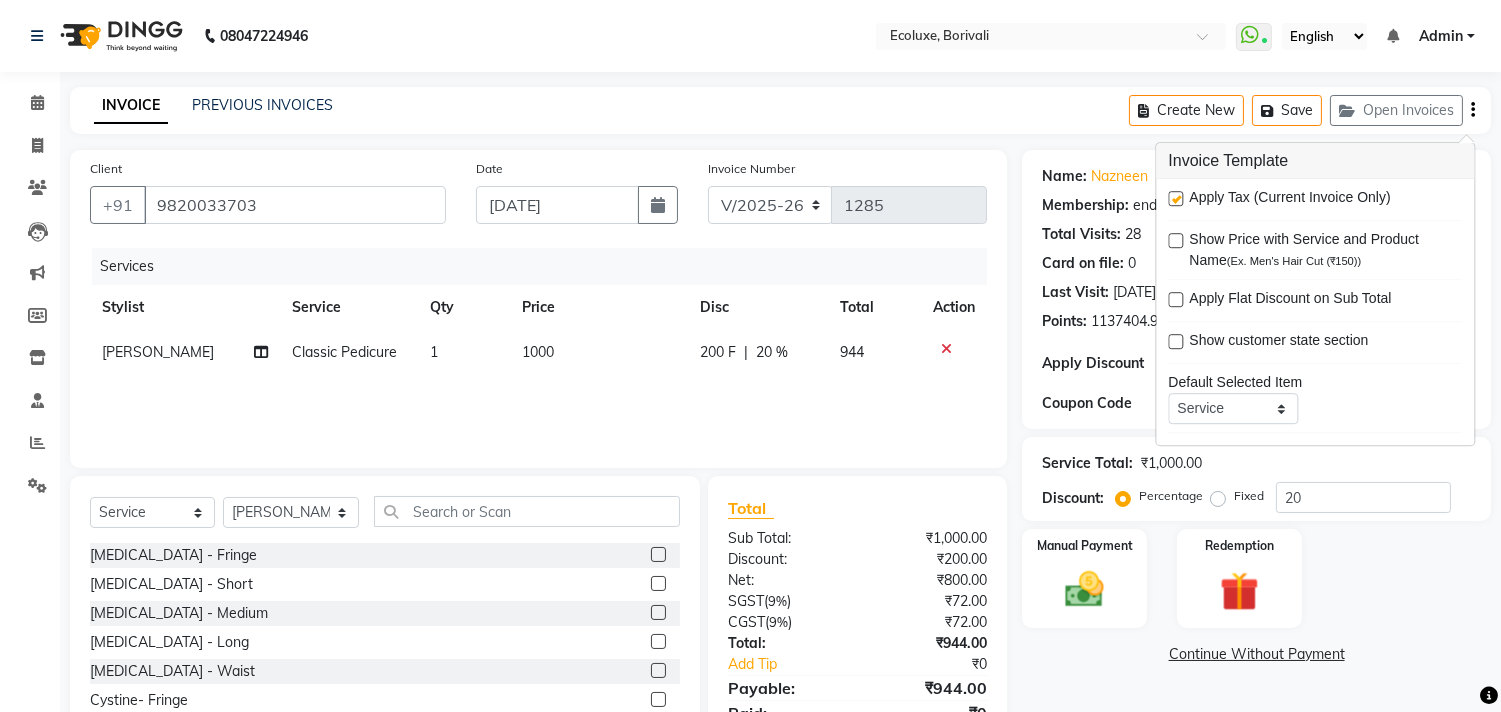click at bounding box center [1175, 198] 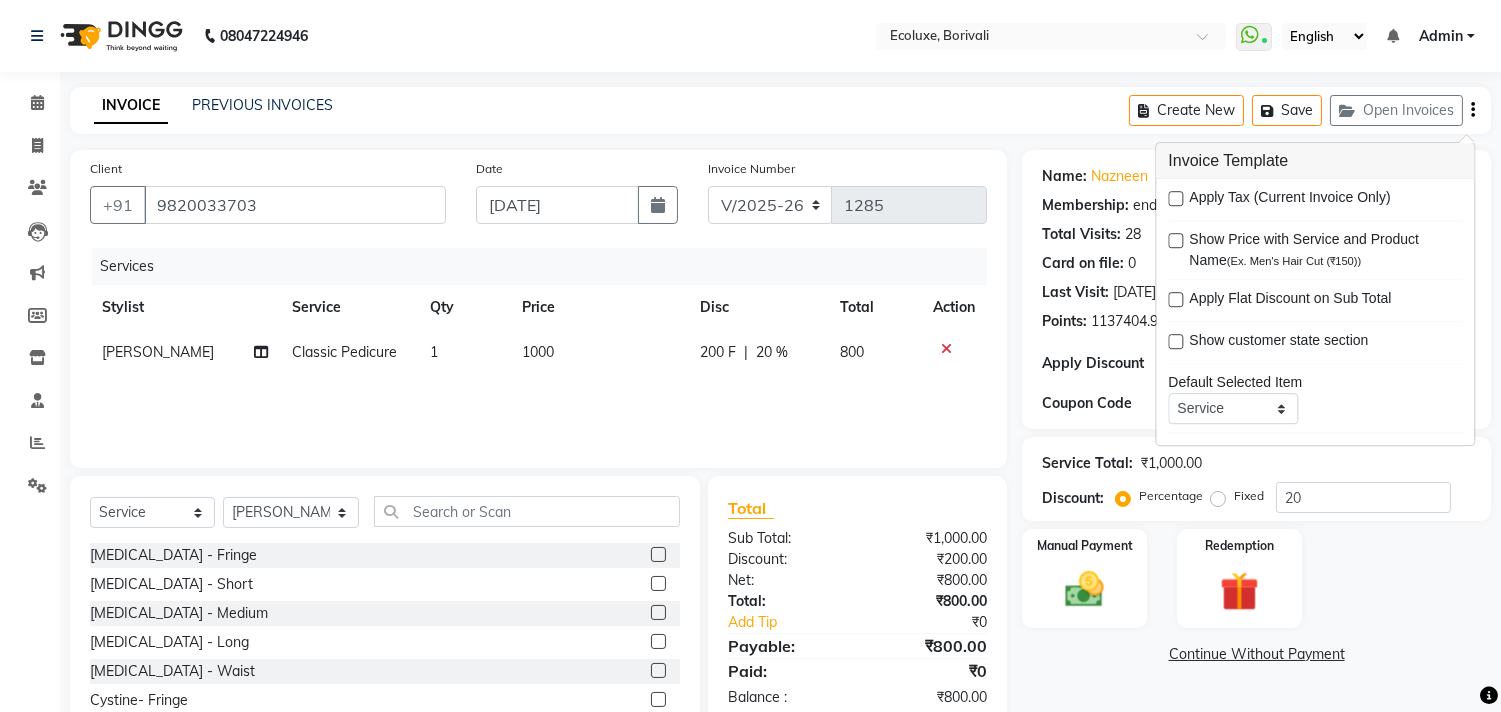 click on "INVOICE PREVIOUS INVOICES Create New   Save   Open Invoices  Client +91 9820033703 Date 11-07-2025 Invoice Number V/2025 V/2025-26 1285 Services Stylist Service Qty Price Disc Total Action Neelu Classic Pedicure 1 1000 200 F | 20 % 800 Select  Service  Product  Membership  Package Voucher Prepaid Gift Card  Select Stylist Alisha Sasankar Aparna Acharekar Faiz Geeta Harshada Pawar   Imran  Kamal Khende Mohammad Faisal  Neelu Nikita Raut Roshan Sakina Shafique Sonal Sawant  Umar Shaikh Wezah Botox - Fringe  Botox - Short  Botox - Medium  Botox - Long  Botox - Waist  Cystine- Fringe  Cystine- Short  Cystine- Medium  Cystine- Long  Cystine- Waist  Smoothening / Straightening / Rebonding - Fringe  Smoothening / Straightening / Rebonding - Short  Smoothening / Straightening / Rebonding - Medium  Smoothening / Straightening / Rebonding - Long  Smoothening / Straightening / Rebonding - Waist  Nano Plastia - Small    Nano Plastia - Small    Nano Plastia - Medium  Nano Plastia - Long  Nano Plastia - Waist  Men - Beard" 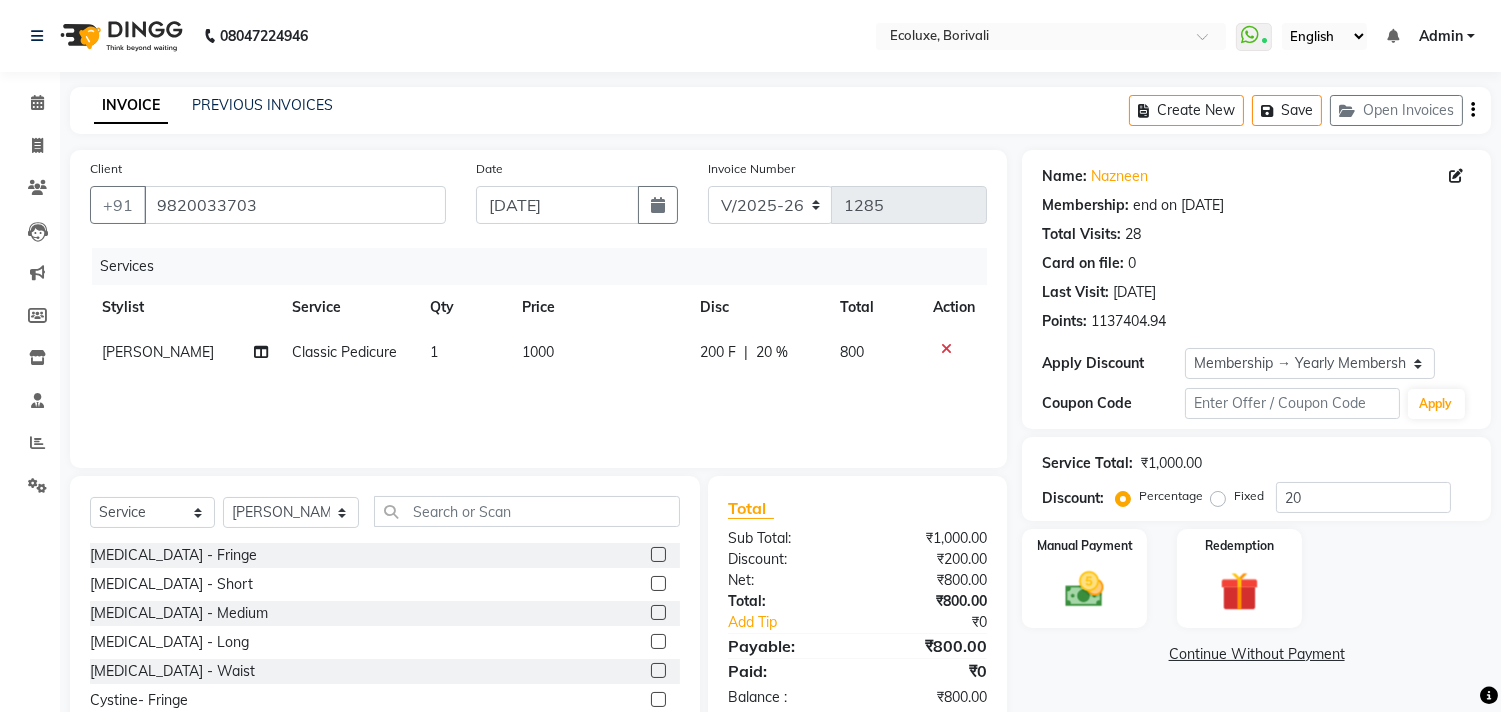 scroll, scrollTop: 88, scrollLeft: 0, axis: vertical 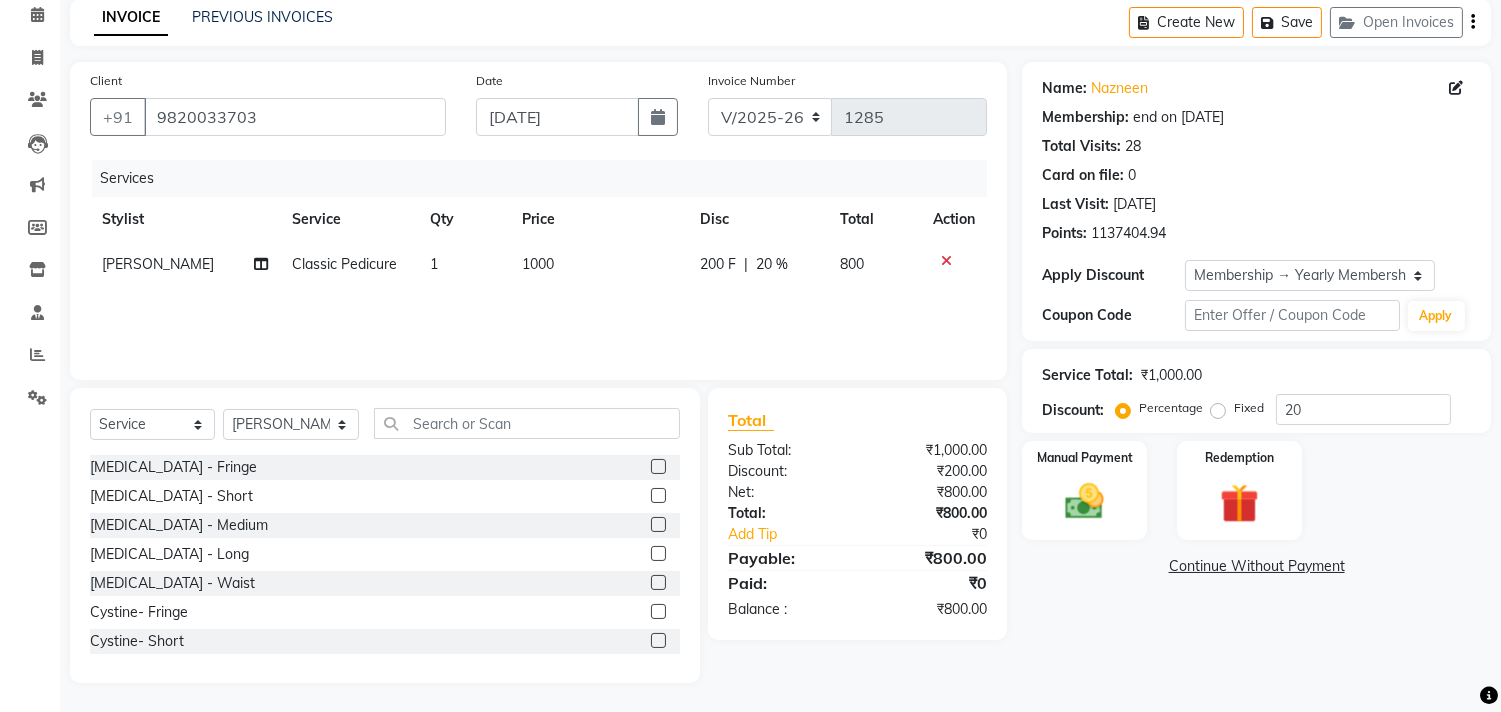 click on "Name: Nazneen  Membership: end on 28-02-2026 Total Visits:  28 Card on file:  0 Last Visit:   06-07-2025 Points:   1137404.94  Apply Discount Select Membership → Yearly Membership Membership → Yearly Membership Coupon Code Apply Service Total:  ₹1,000.00  Discount:  Percentage   Fixed  20 Manual Payment Redemption  Continue Without Payment" 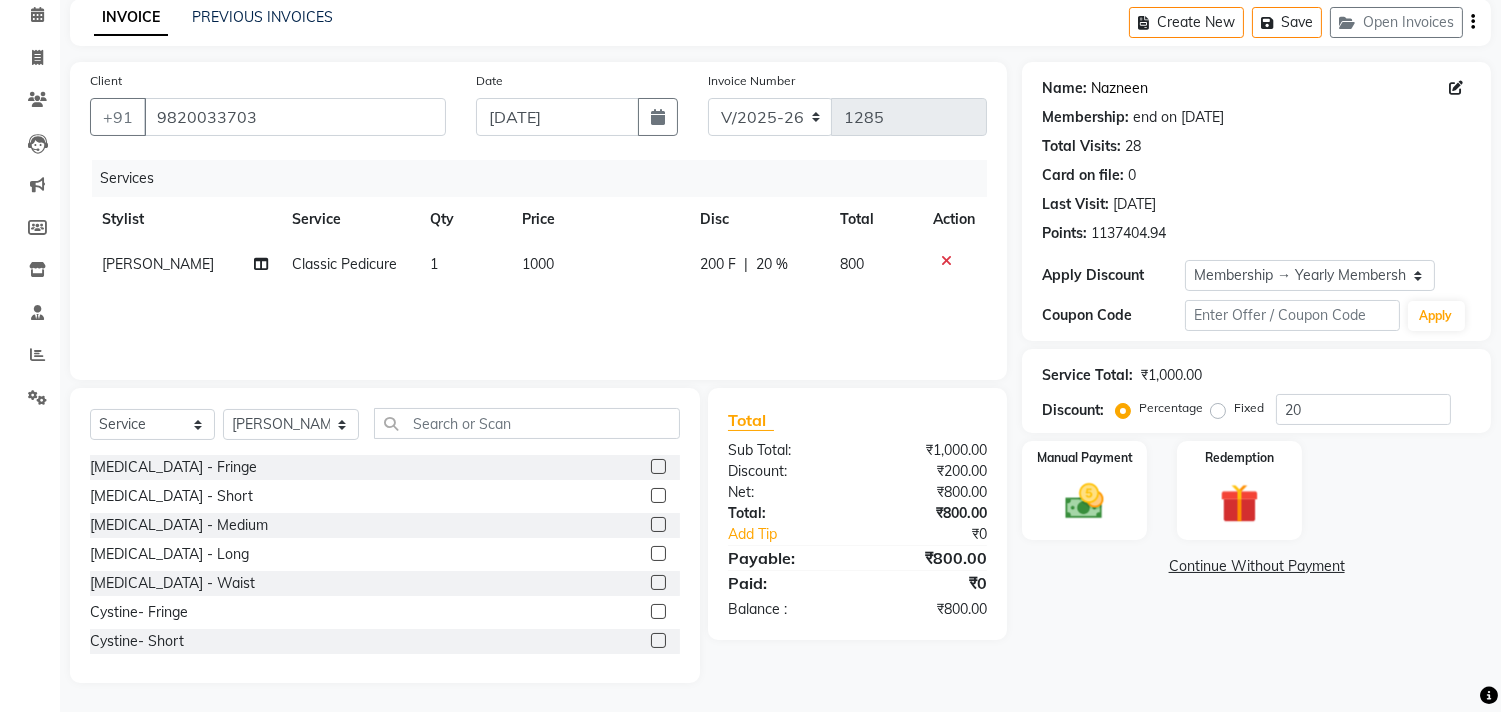 click on "Nazneen" 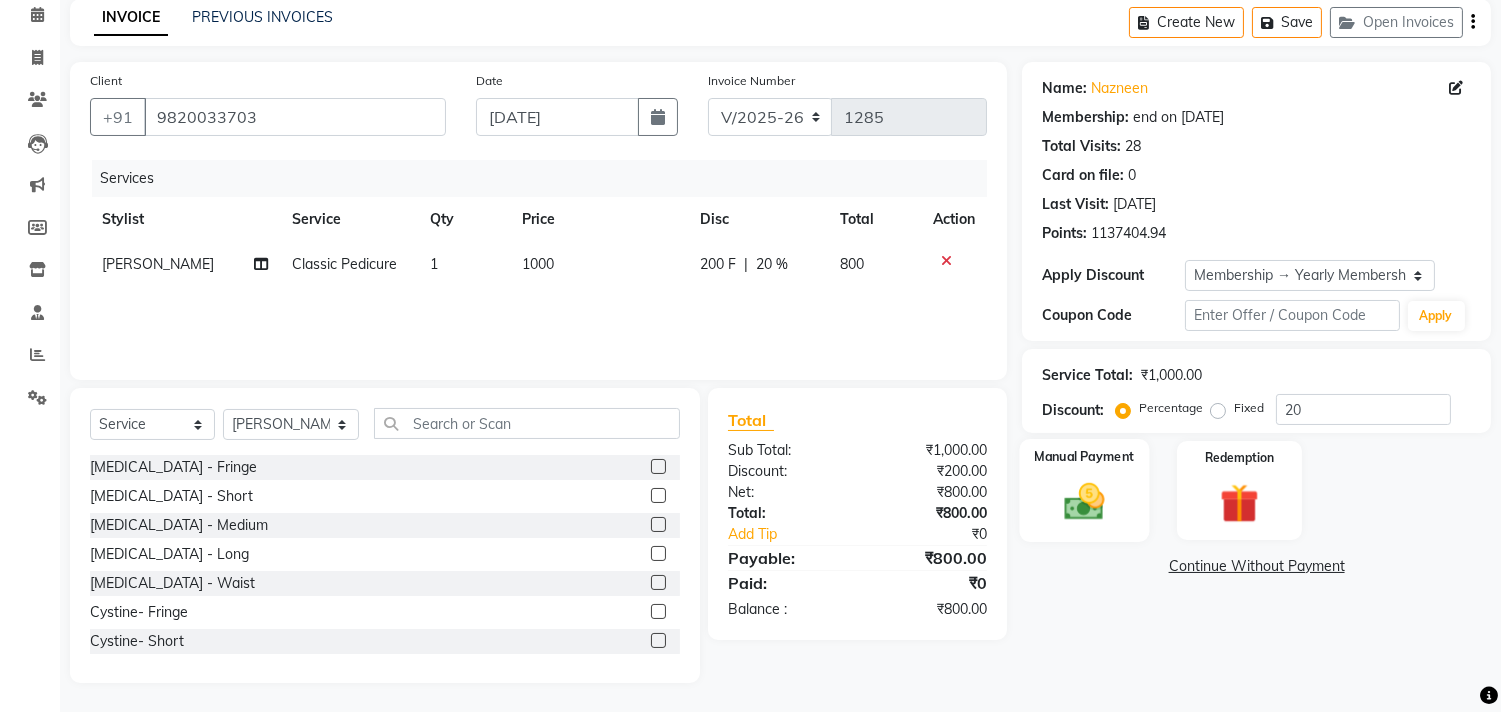 click 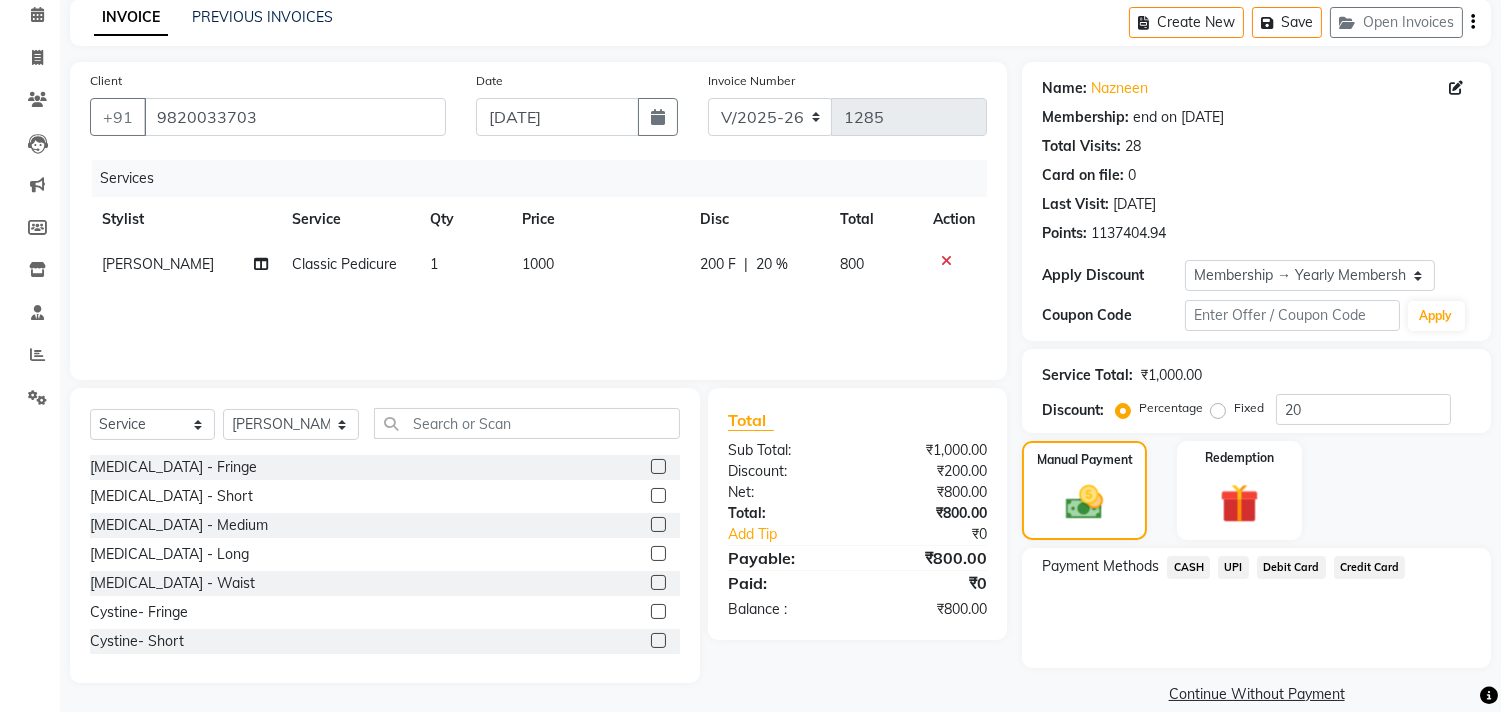 click on "UPI" 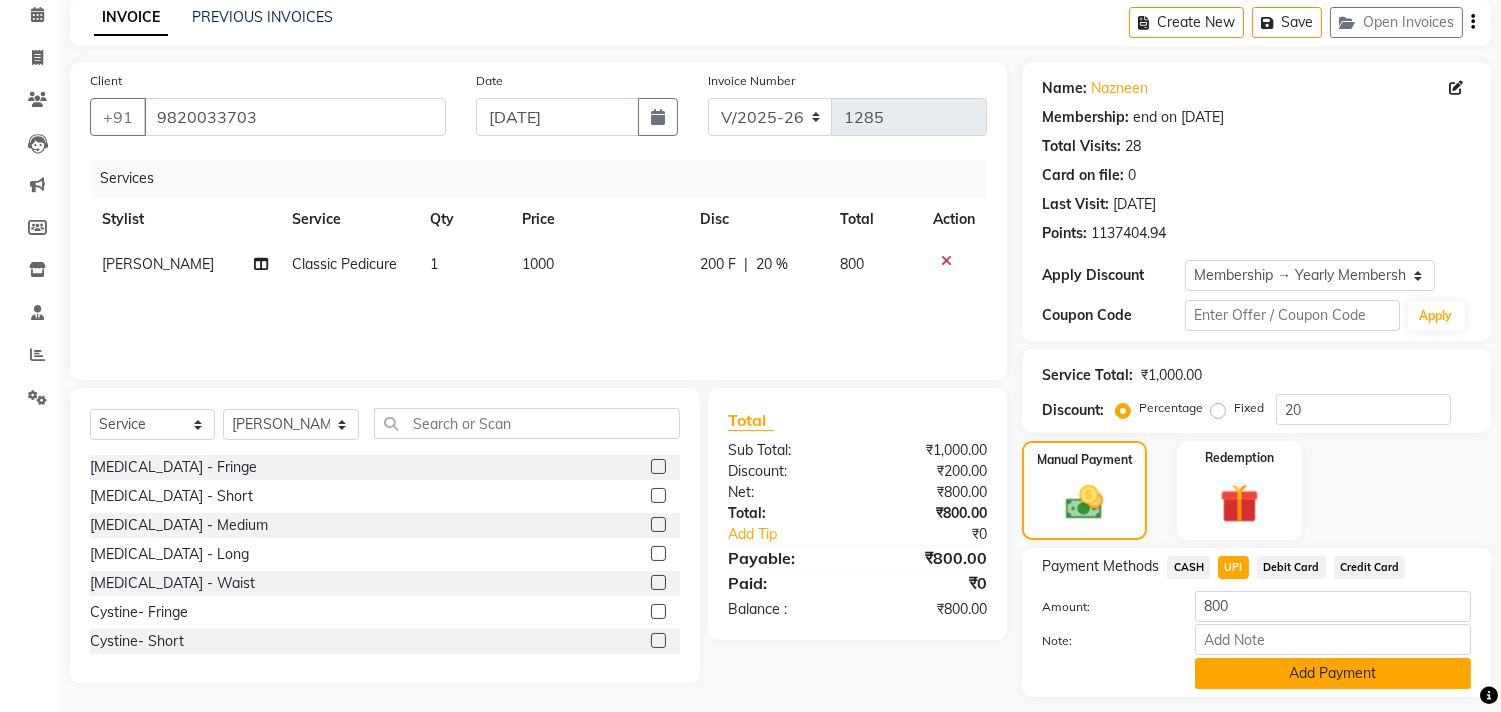 click on "Add Payment" 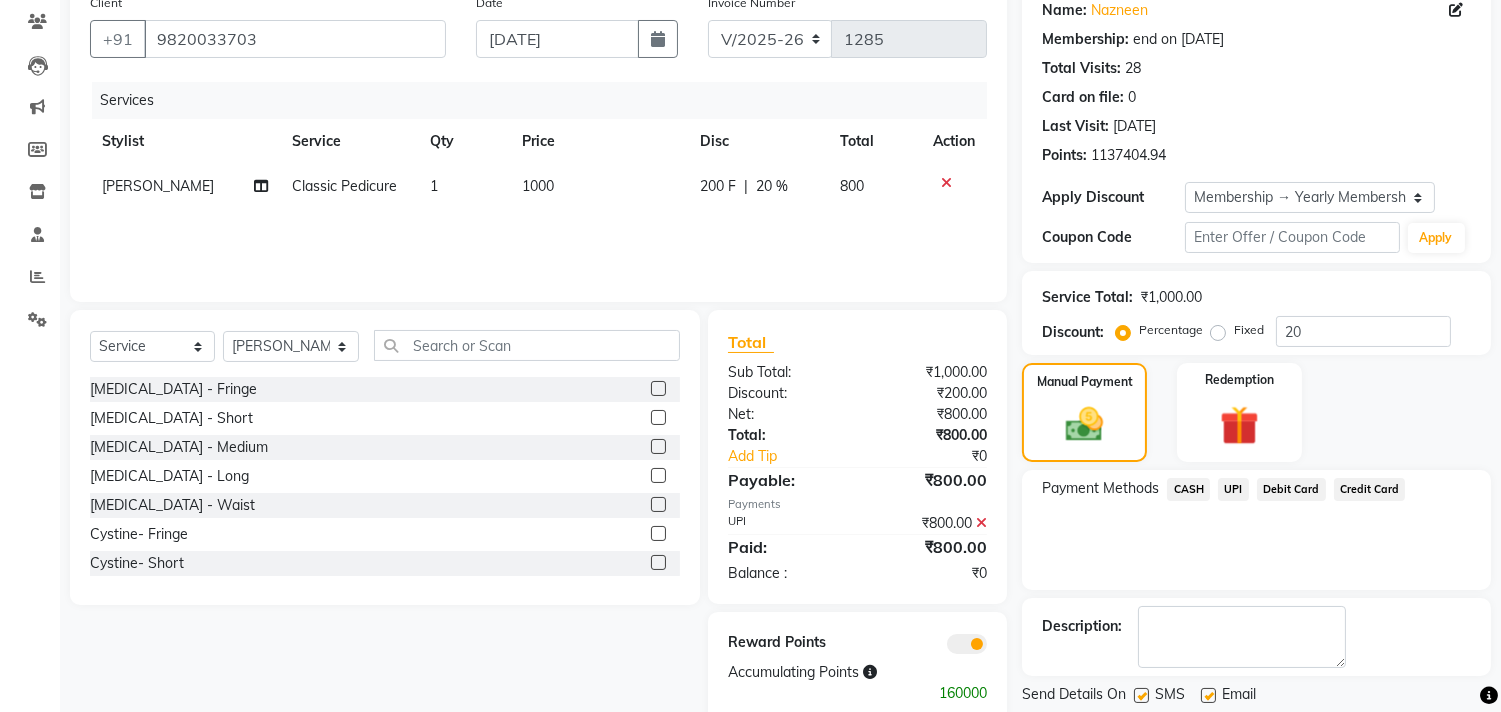 scroll, scrollTop: 227, scrollLeft: 0, axis: vertical 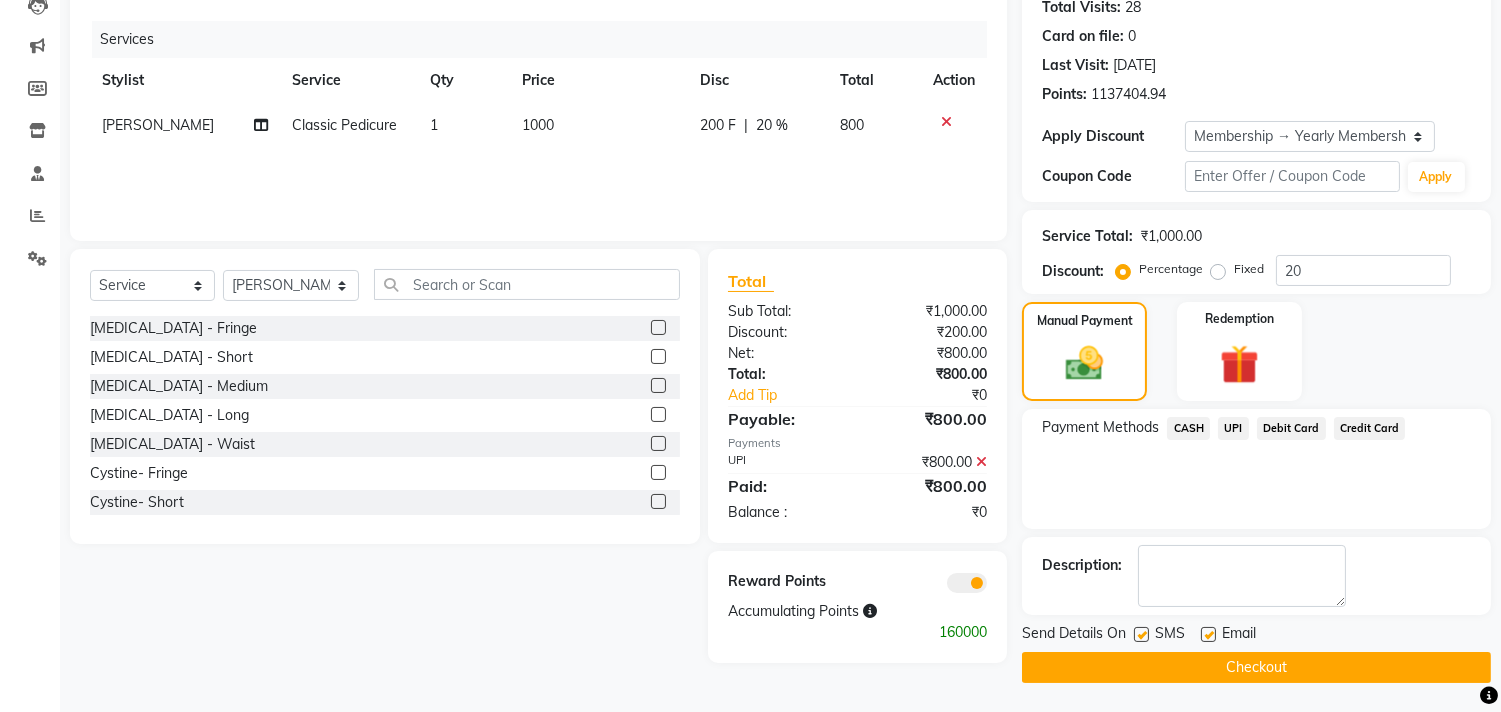 click on "Checkout" 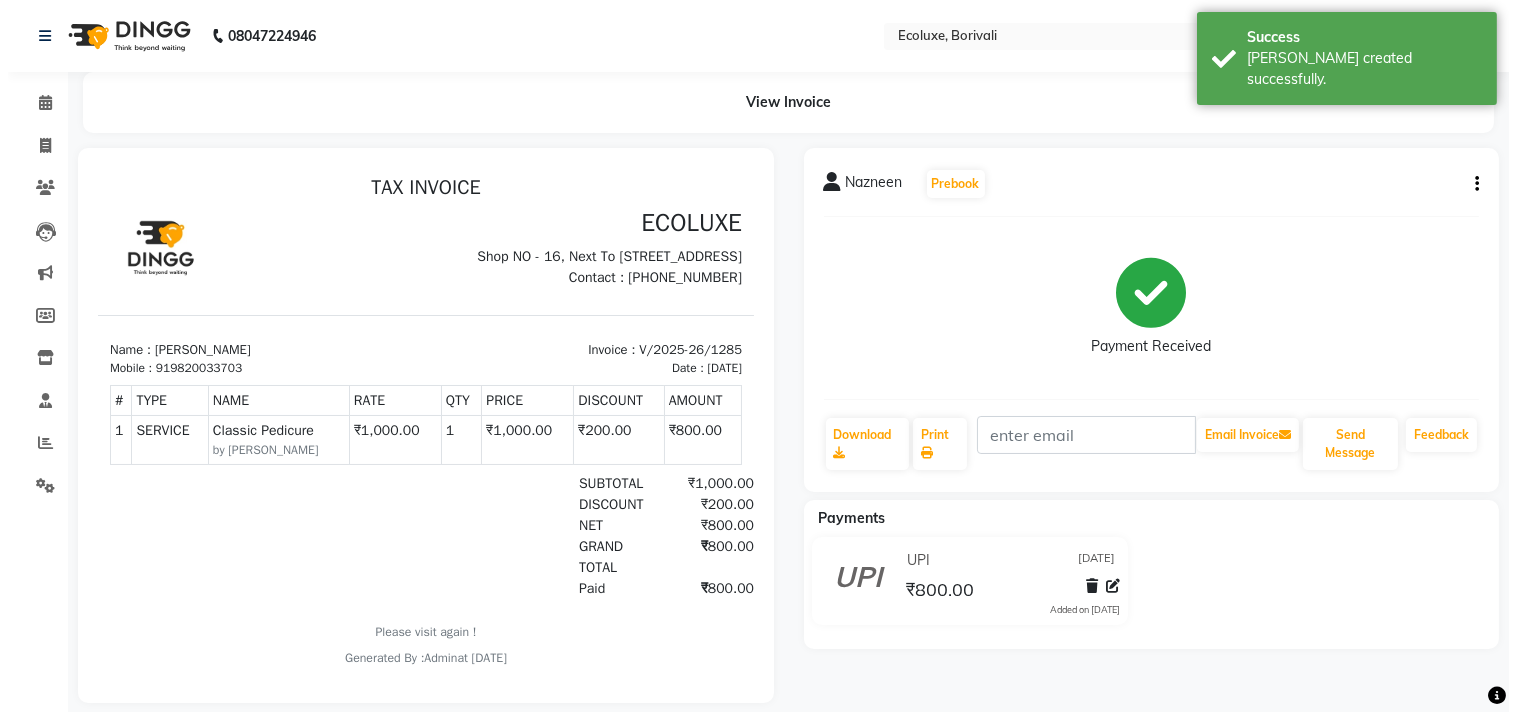 scroll, scrollTop: 0, scrollLeft: 0, axis: both 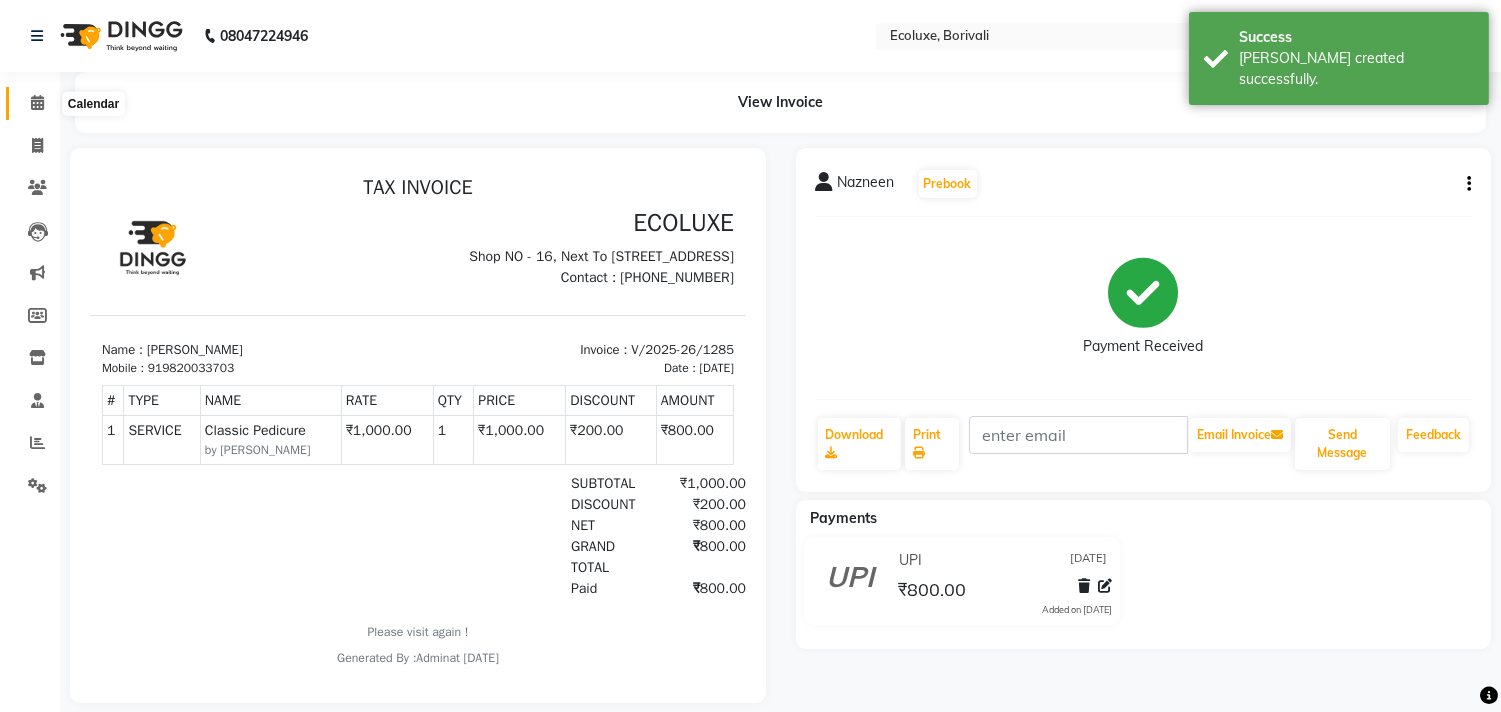 click 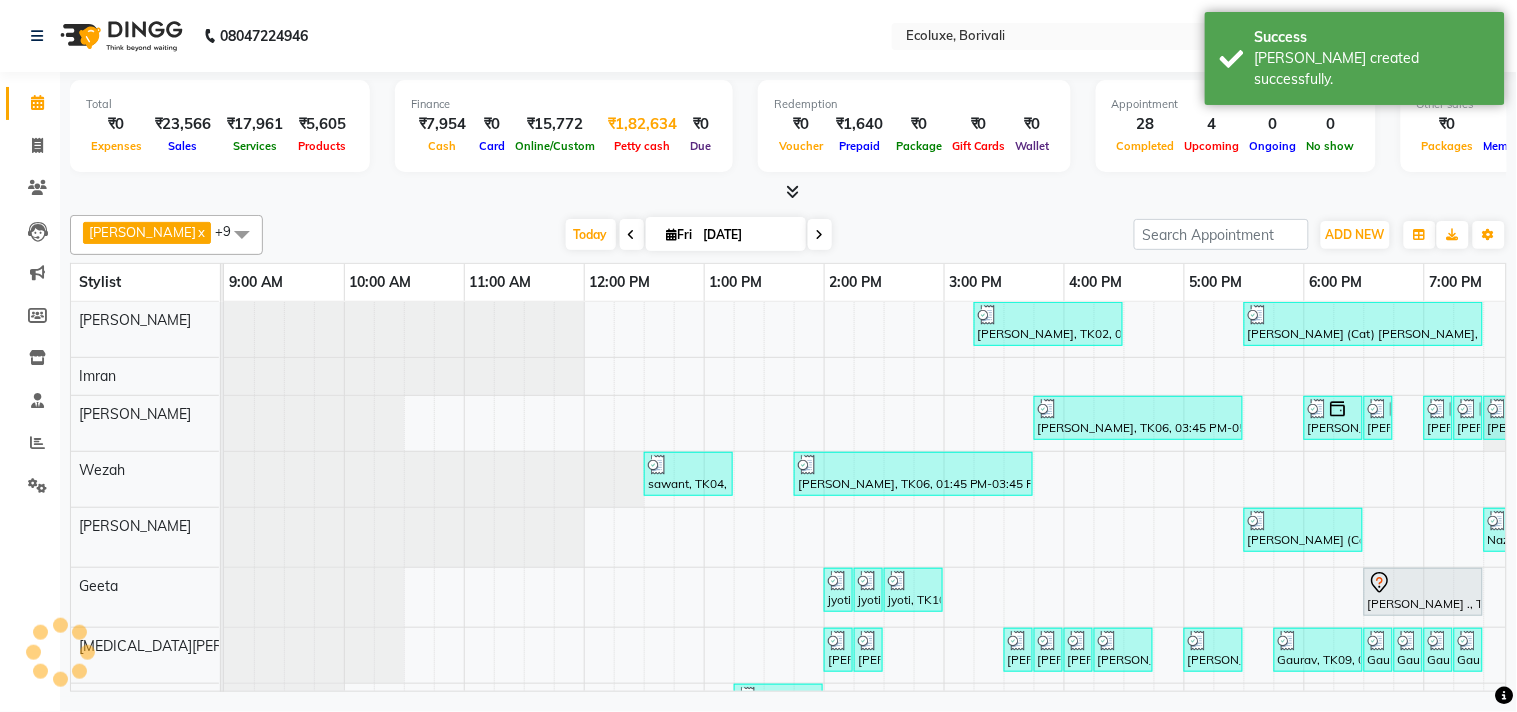 scroll, scrollTop: 7, scrollLeft: 0, axis: vertical 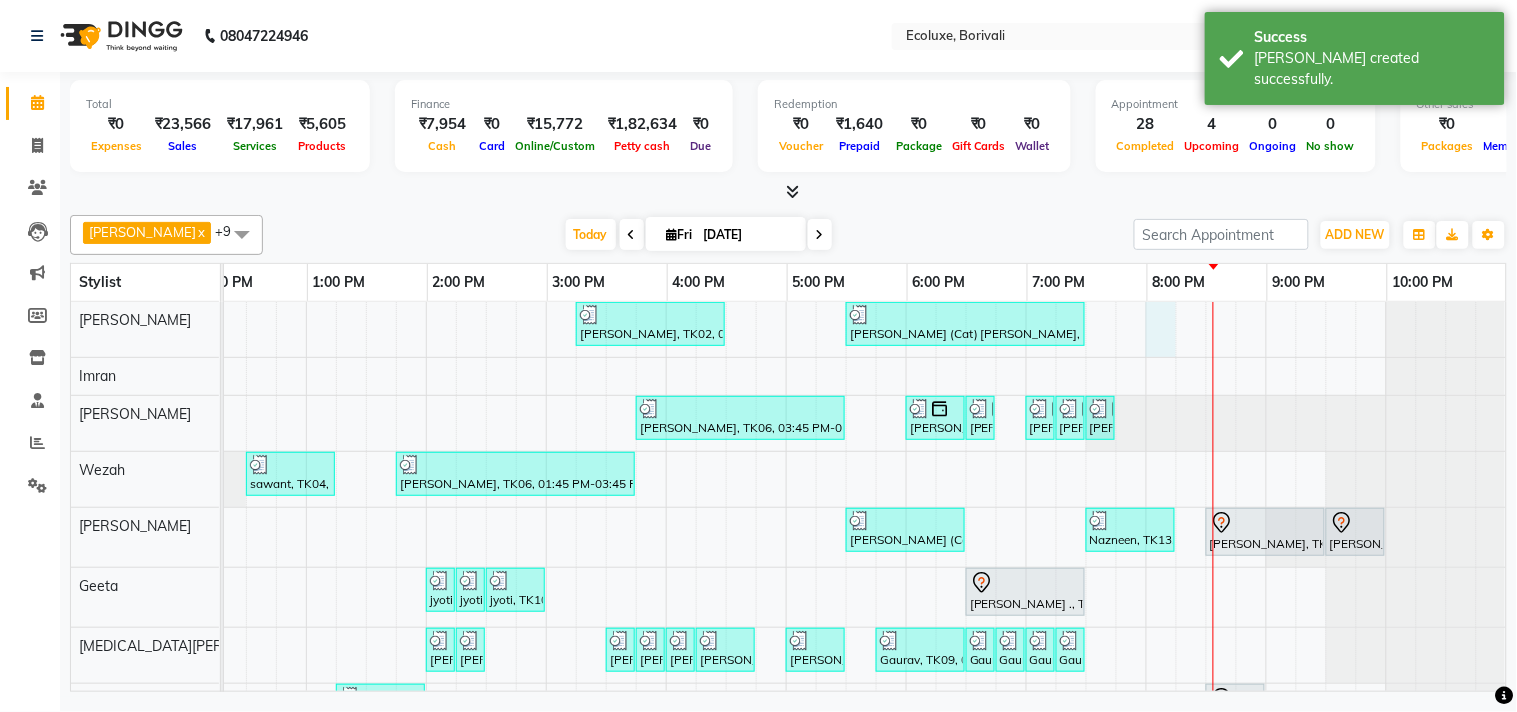 click on "Purvi Bhansali, TK02, 03:15 PM-04:30 PM, Touchup - Root Touch (Up To 2 Inch) Inoa     Khyati (Cat) Mistry, TK05, 05:30 PM-07:30 PM, Touchup - Root Touch (Up To 2 Inch) Inoa     Nisha Patel, TK06, 03:45 PM-05:30 PM, Waxing (Rica Wax) - Full Arms ,Waxing (Rica Wax) - Full Legs,Waxing (Rica Wax) - Underarms,Waxing (Rica Wax) - Brazilian     Vaishali Makwana, TK17, 06:00 PM-06:30 PM, Waxing (Rica Wax) - Full Arms      Vaishali Makwana, TK17, 06:30 PM-06:45 PM, Waxing (Rica Wax) - Half Legs      Purvi Gandhi, TK18, 07:00 PM-07:15 PM, Woman Eyebrow     Purvi Gandhi, TK18, 07:15 PM-07:30 PM, Woman Upperlip      Purvi Gandhi, TK18, 07:30 PM-07:45 PM, Peel Off Wax - Chin     sawant, TK04, 12:30 PM-01:15 PM, Kids Haircut (Upto 4yrs)     Nisha Patel, TK06, 01:45 PM-03:45 PM, Touchup - Root Touch (Up To 2 Inch) Majirel     Khyati (Cat) Mistry, TK05, 05:30 PM-06:30 PM, Nails - Stick on + Gel Polish Combo     Nazneen, TK13, 07:30 PM-08:15 PM, Classic Pedicure" at bounding box center (666, 560) 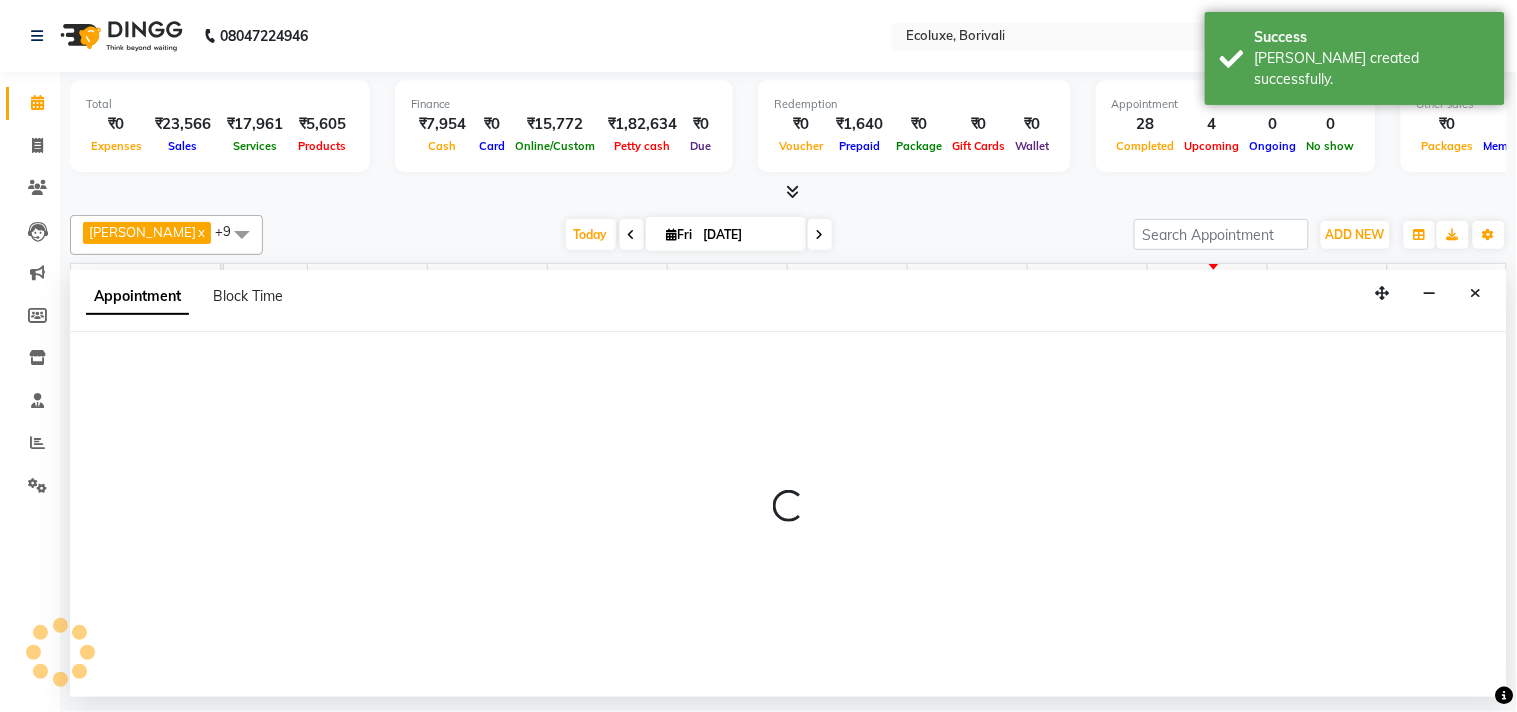 select on "35738" 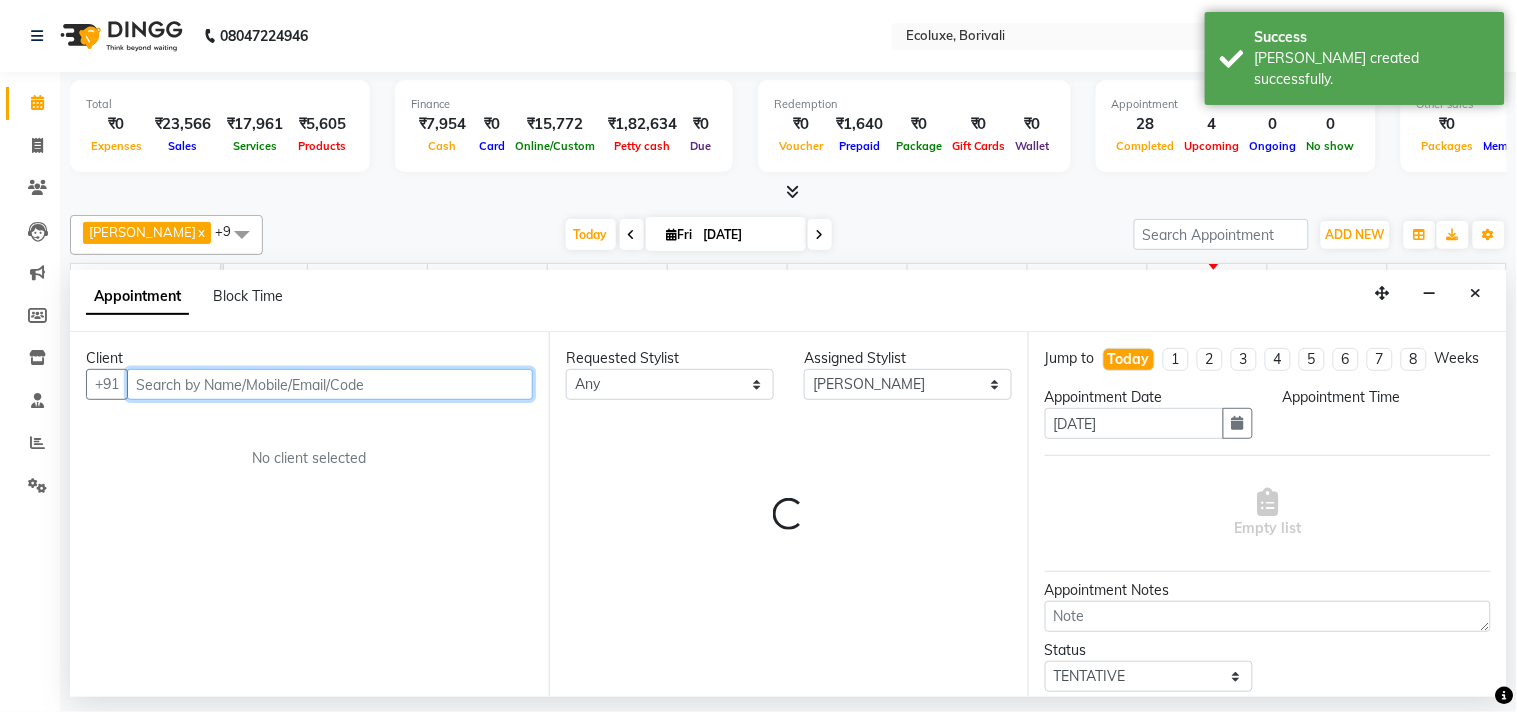 select on "1200" 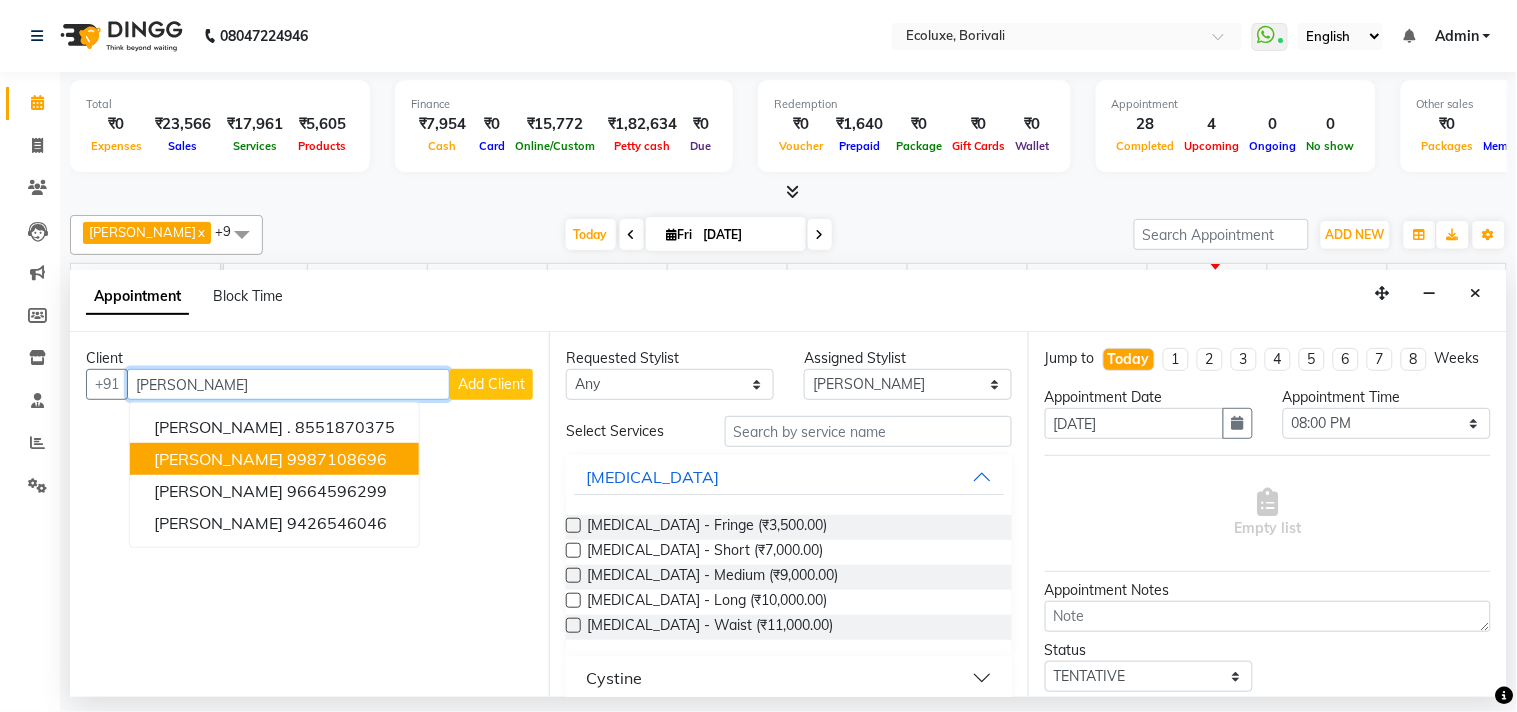 click on "9987108696" at bounding box center (337, 459) 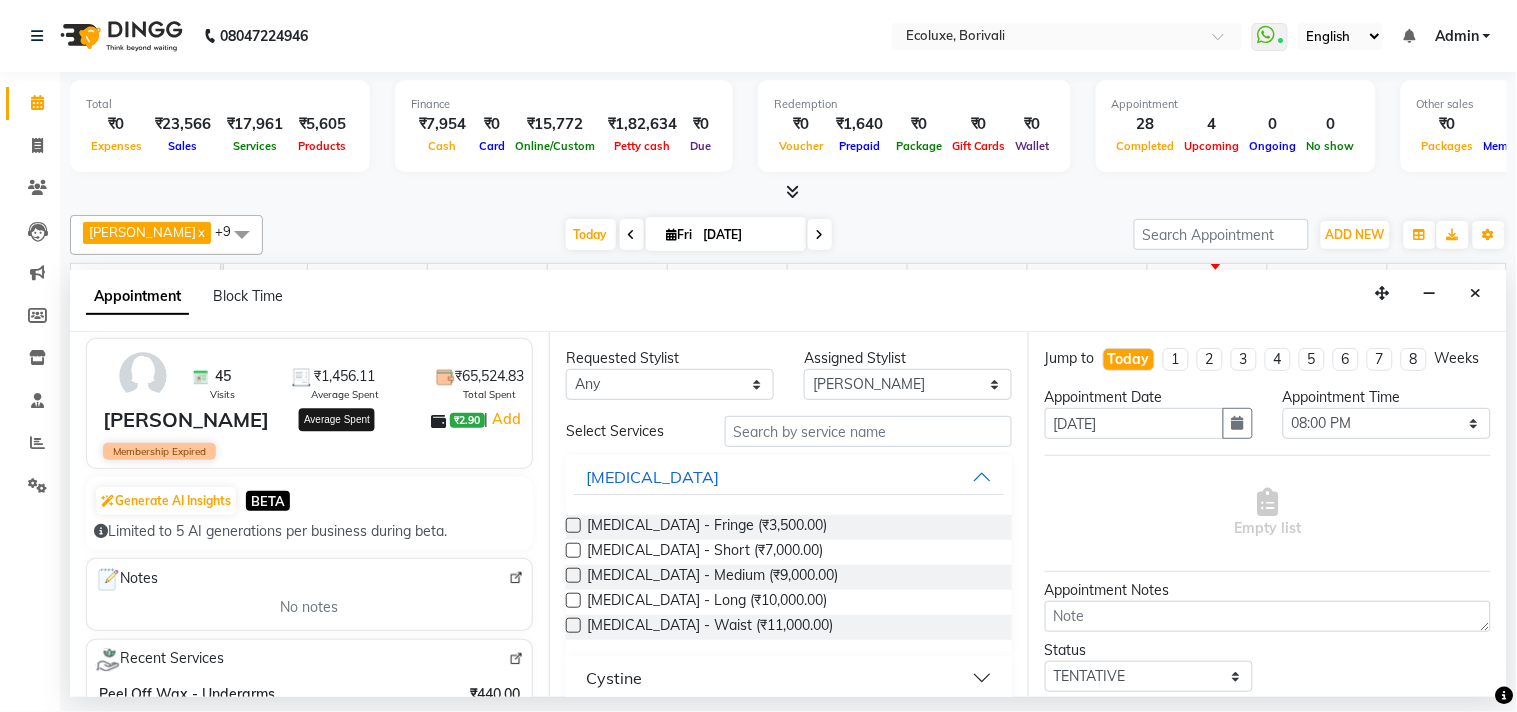 scroll, scrollTop: 222, scrollLeft: 0, axis: vertical 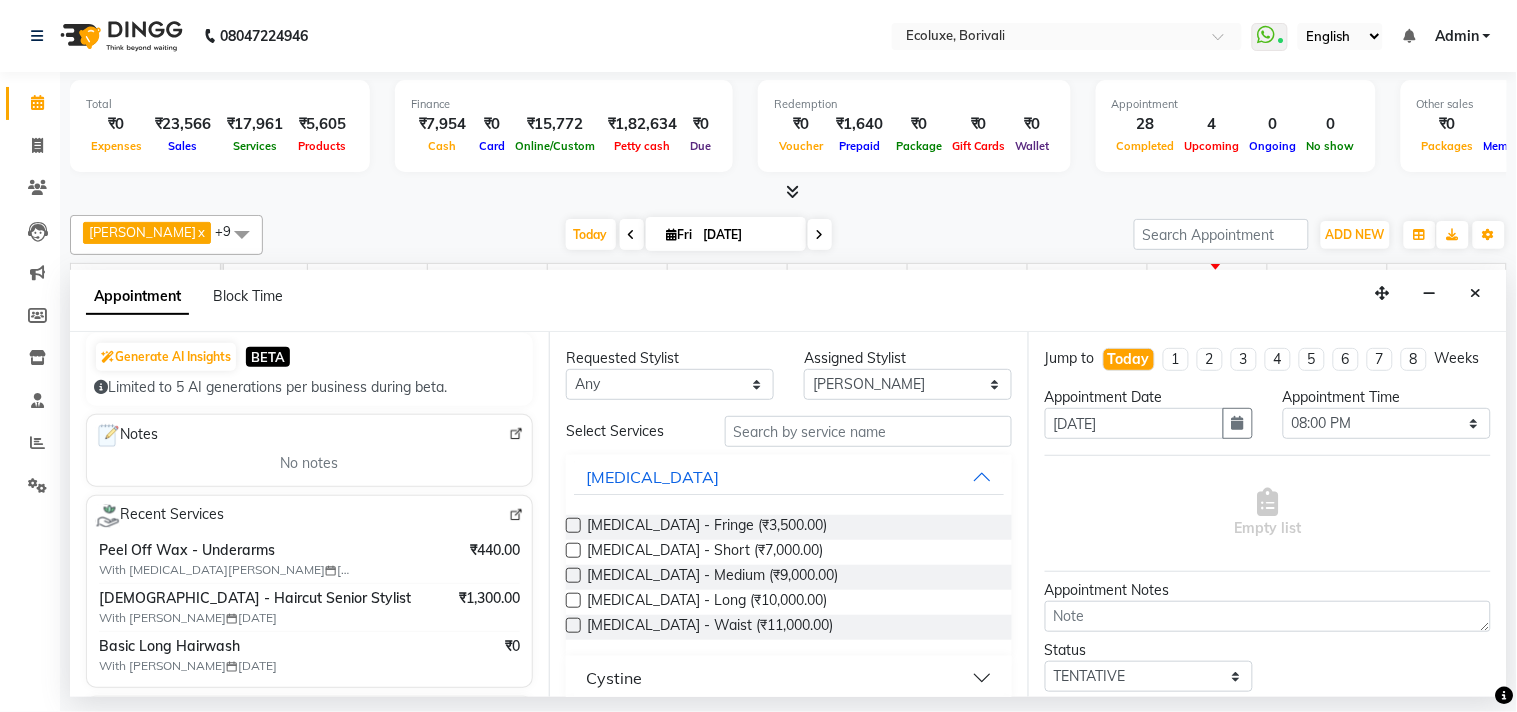 type on "9987108696" 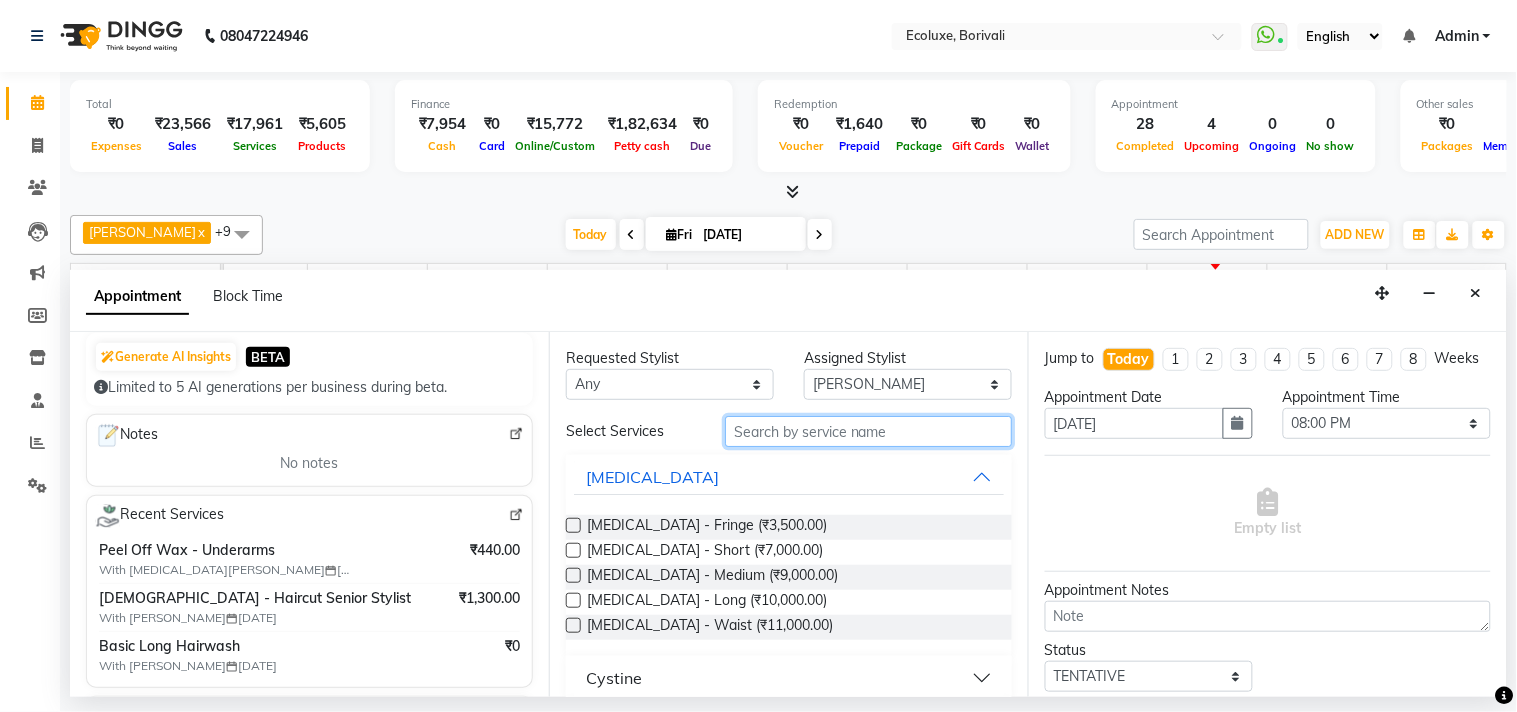 click at bounding box center (868, 431) 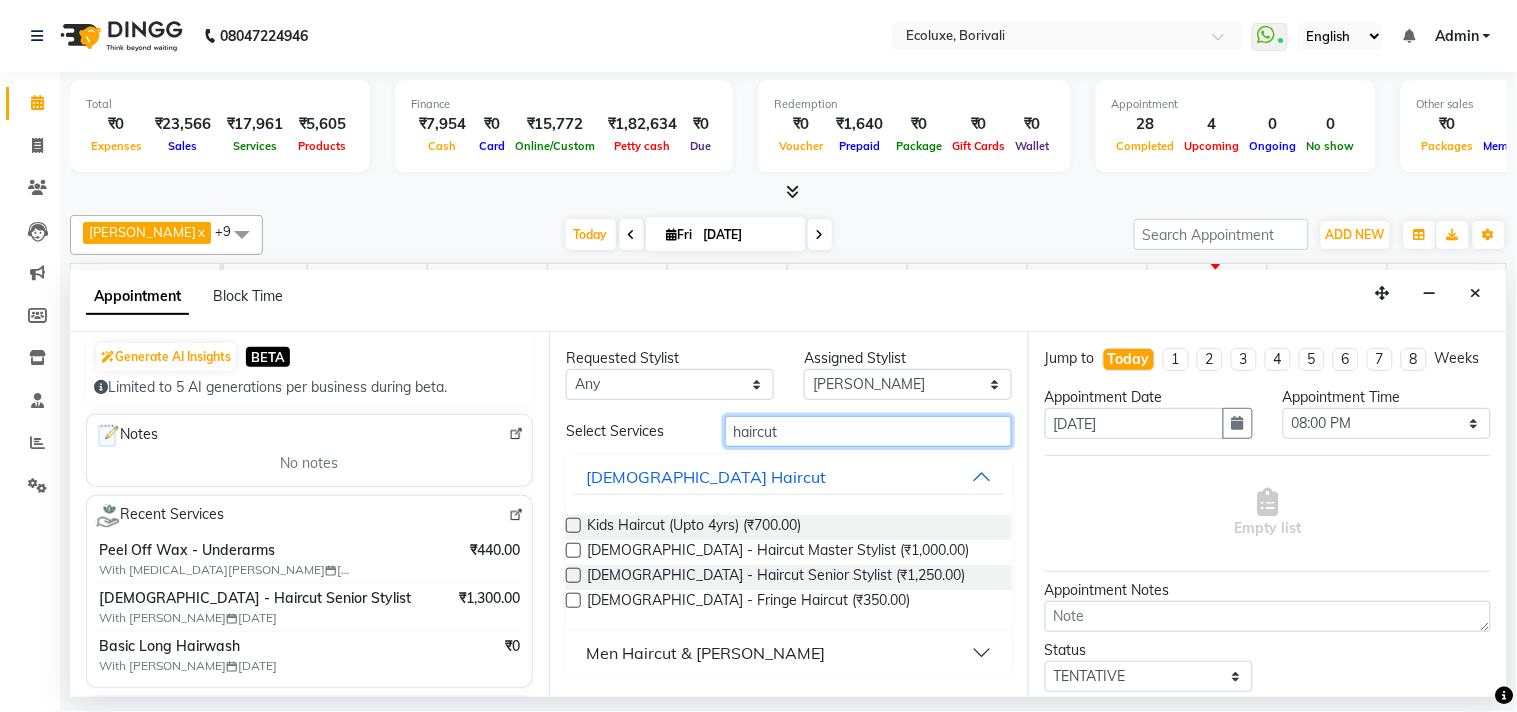 type on "haircut" 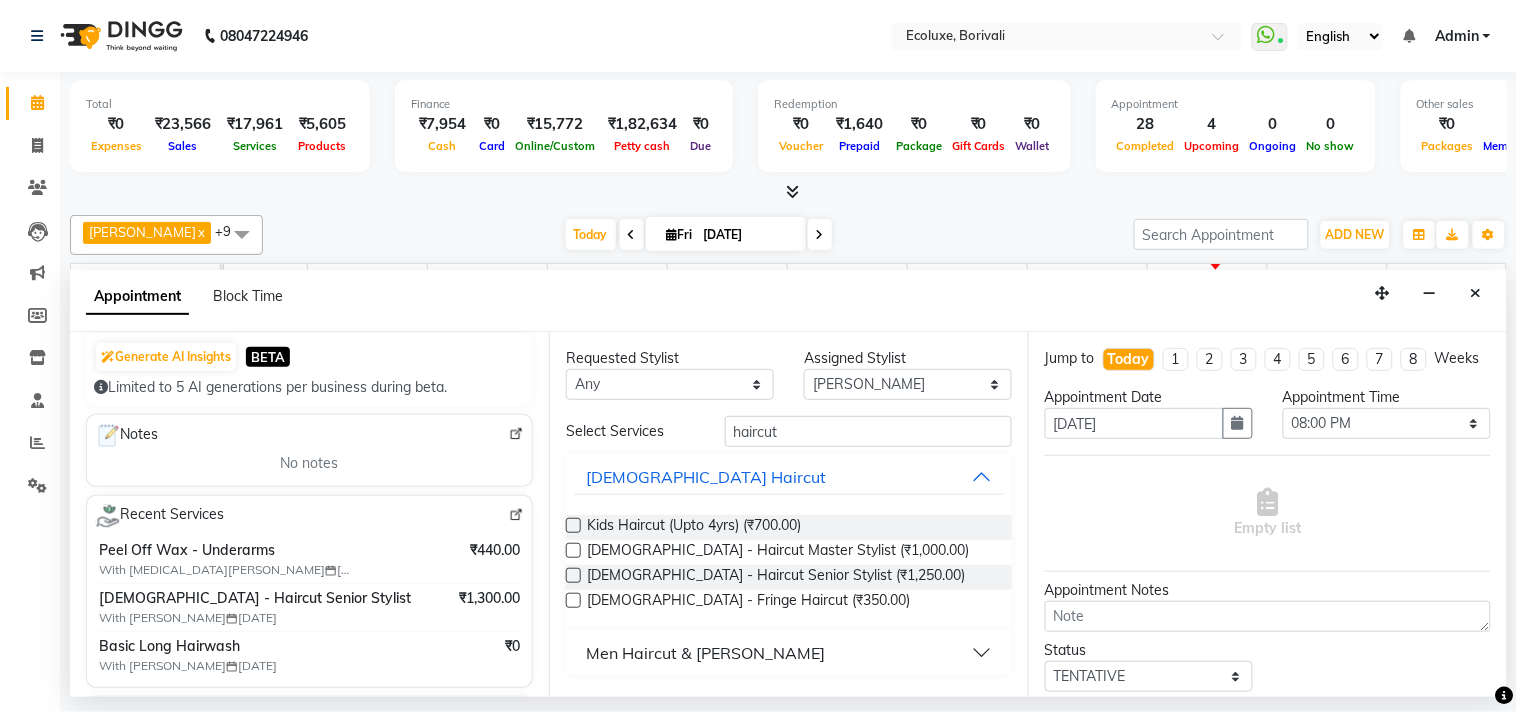 click on "Men Haircut & Beard" at bounding box center [705, 653] 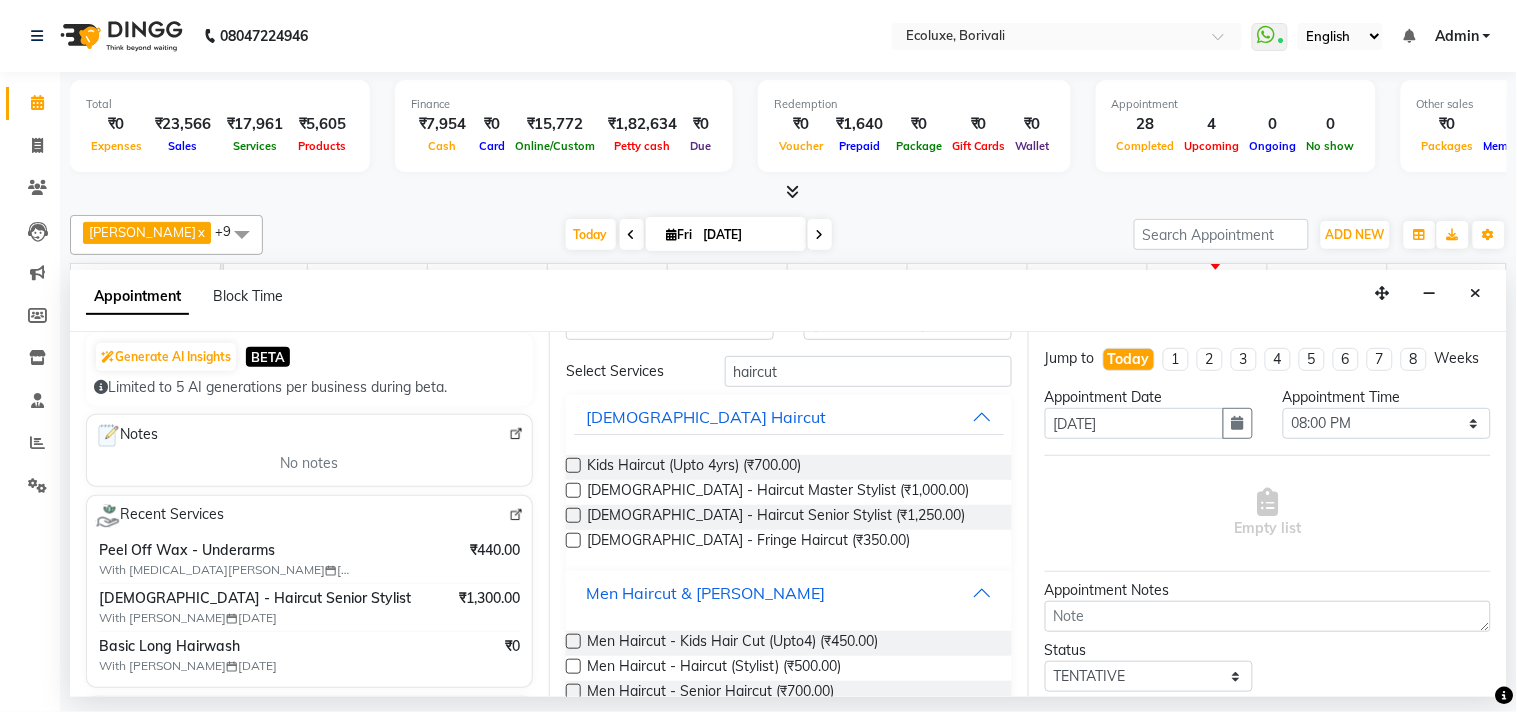 scroll, scrollTop: 124, scrollLeft: 0, axis: vertical 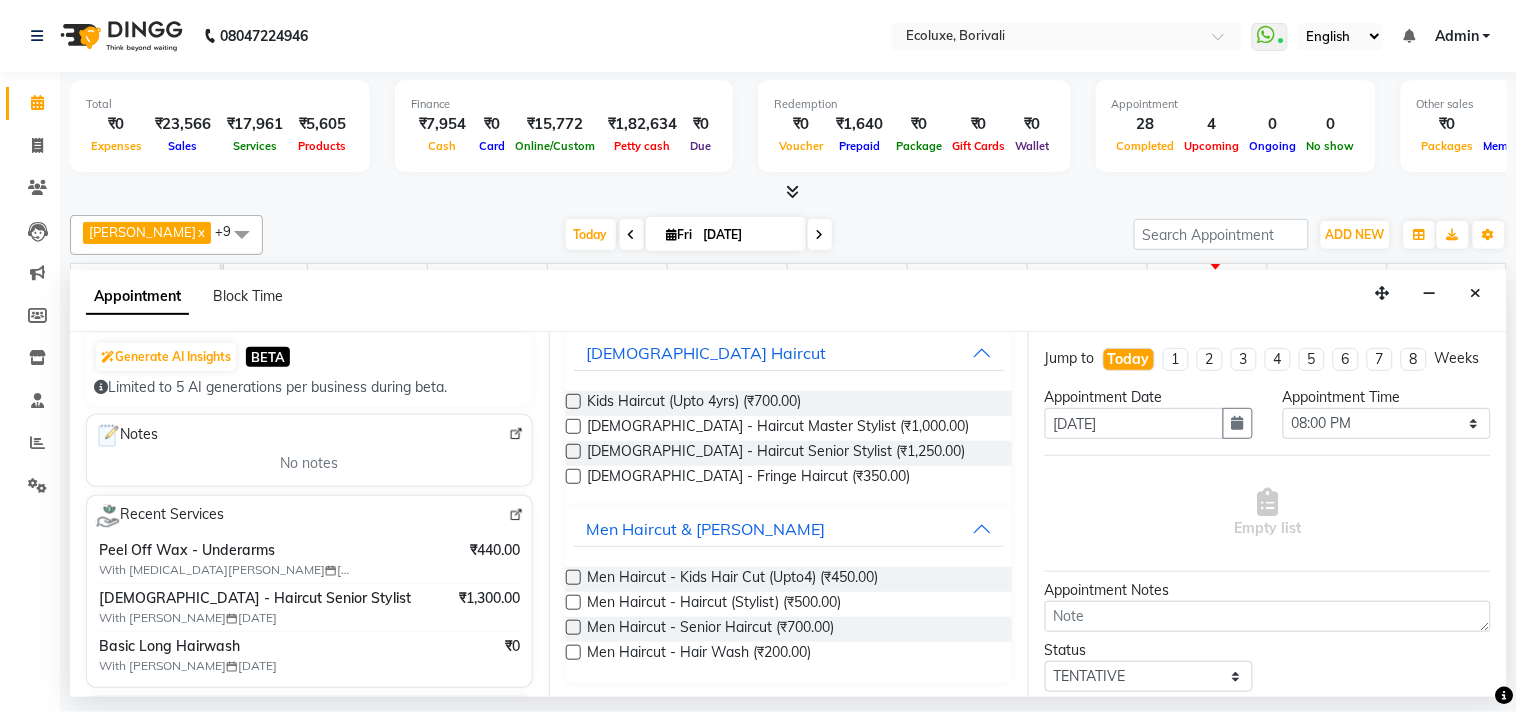click at bounding box center (573, 627) 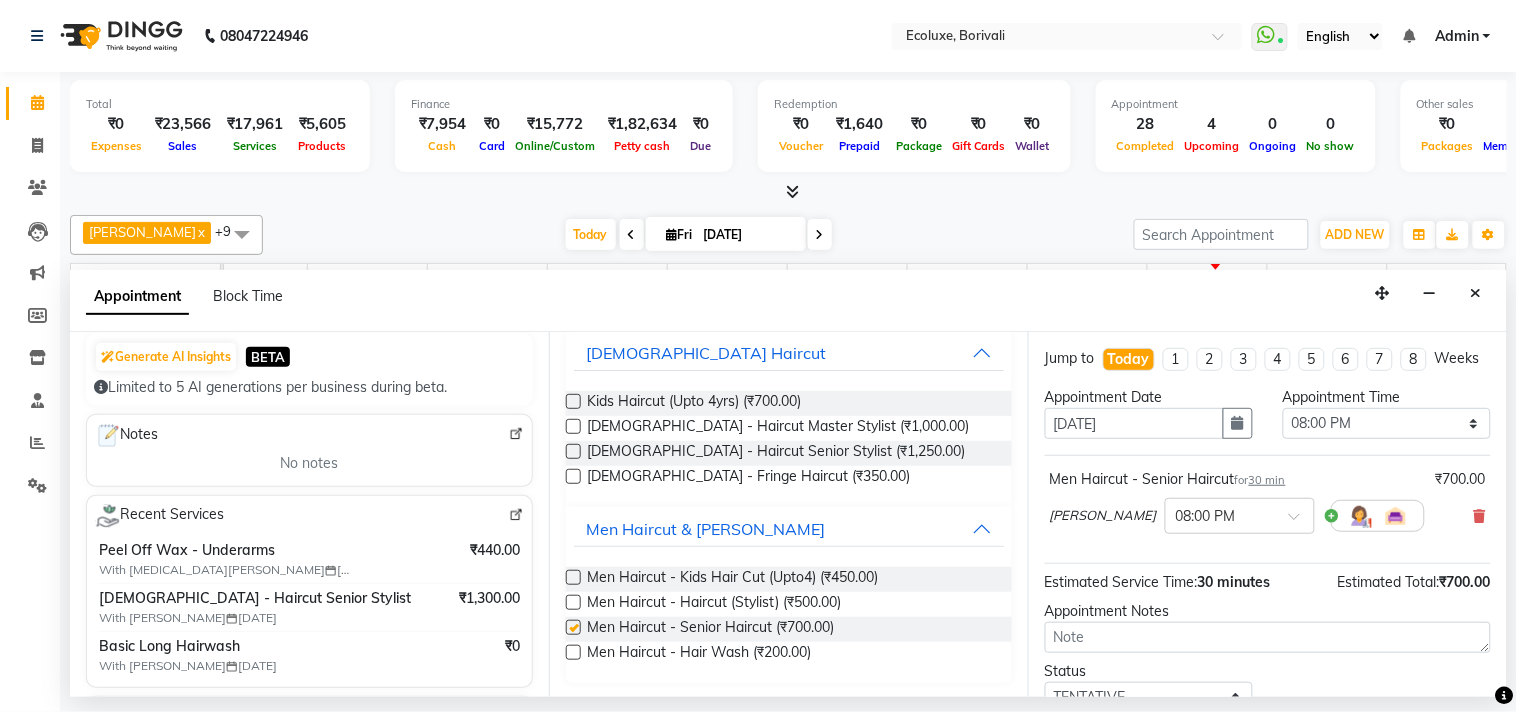 checkbox on "false" 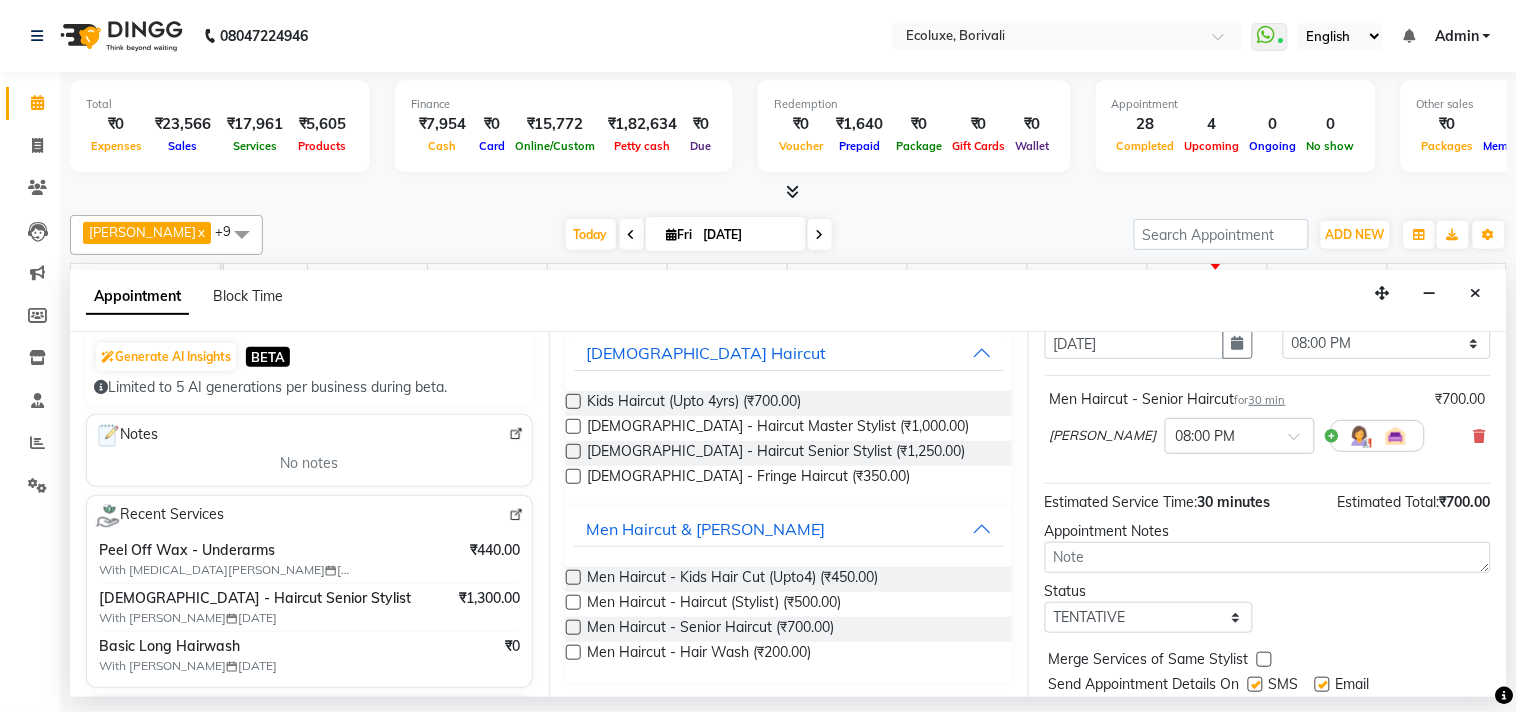 scroll, scrollTop: 161, scrollLeft: 0, axis: vertical 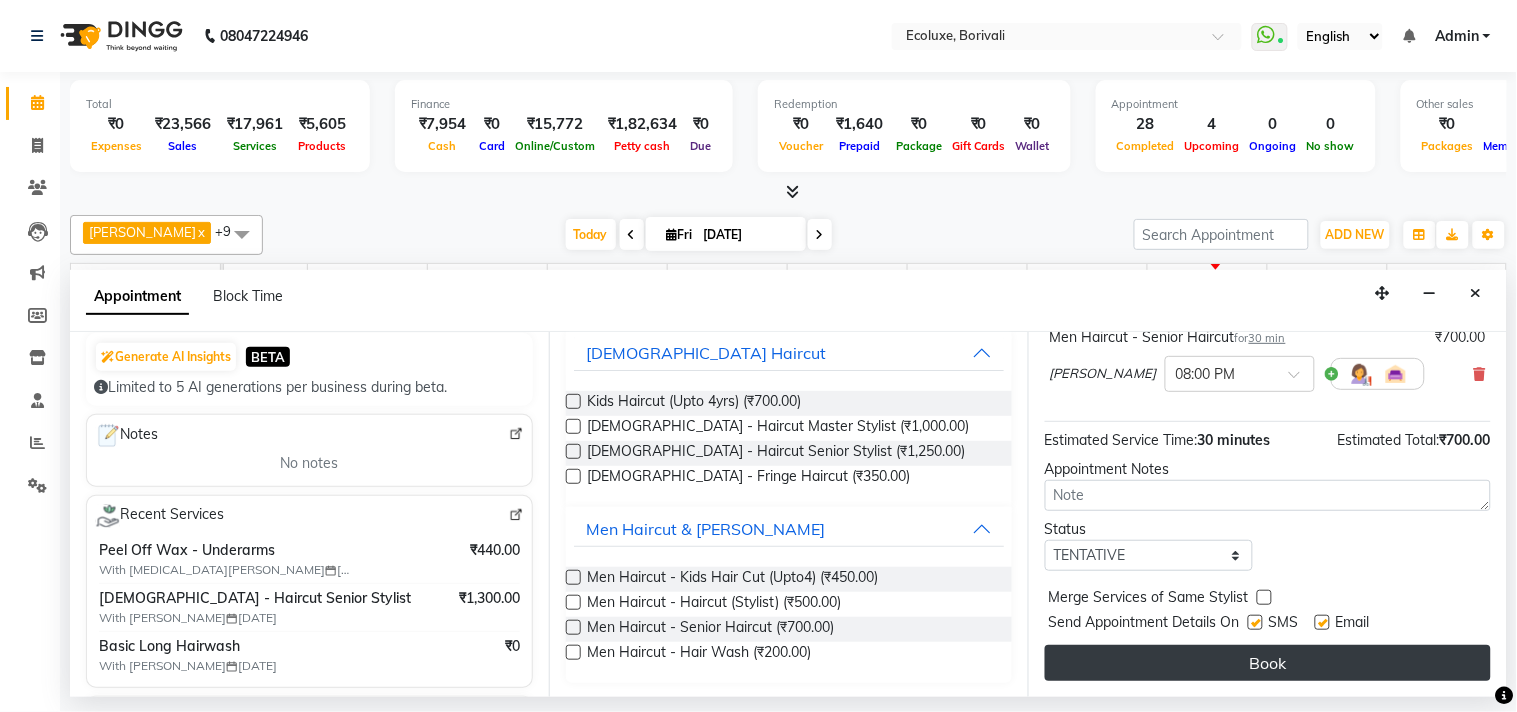 click on "Book" at bounding box center (1268, 663) 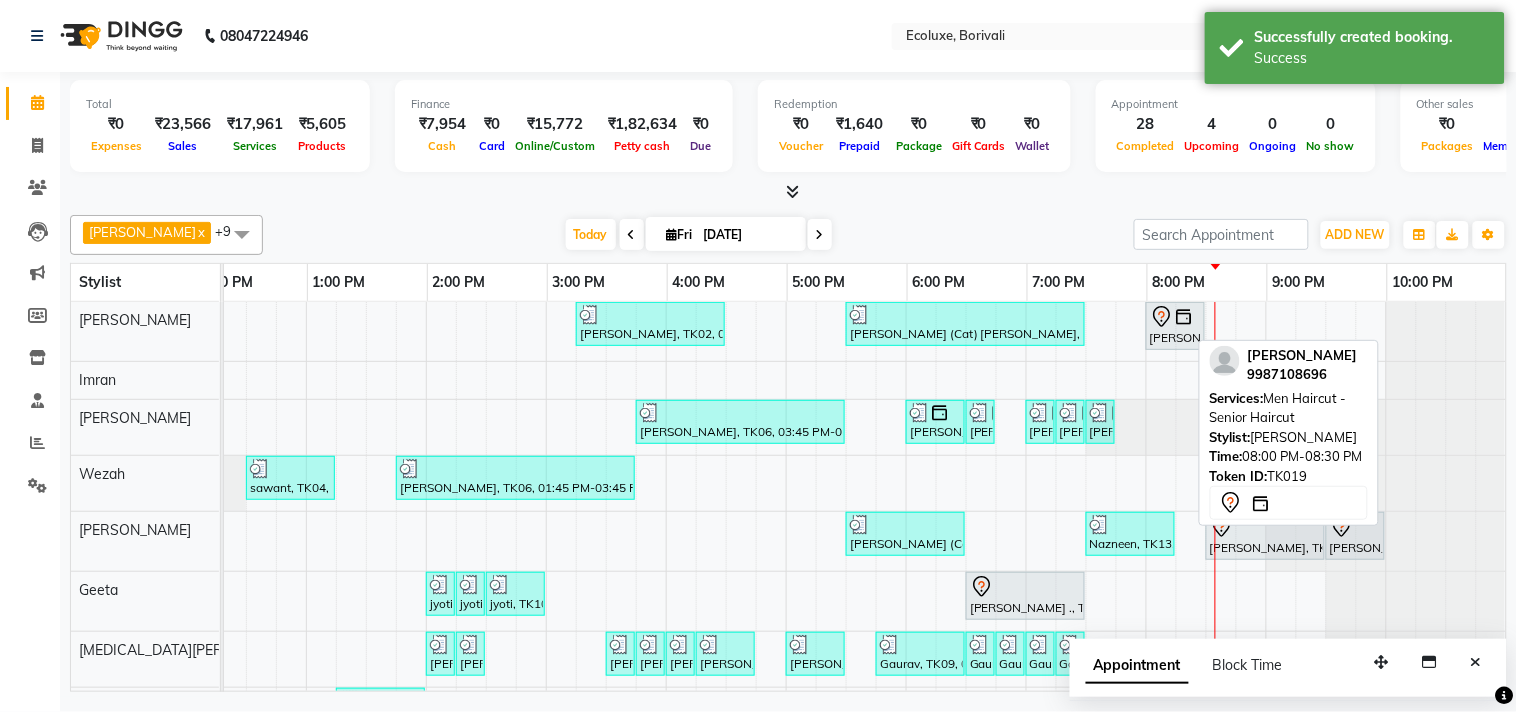 click 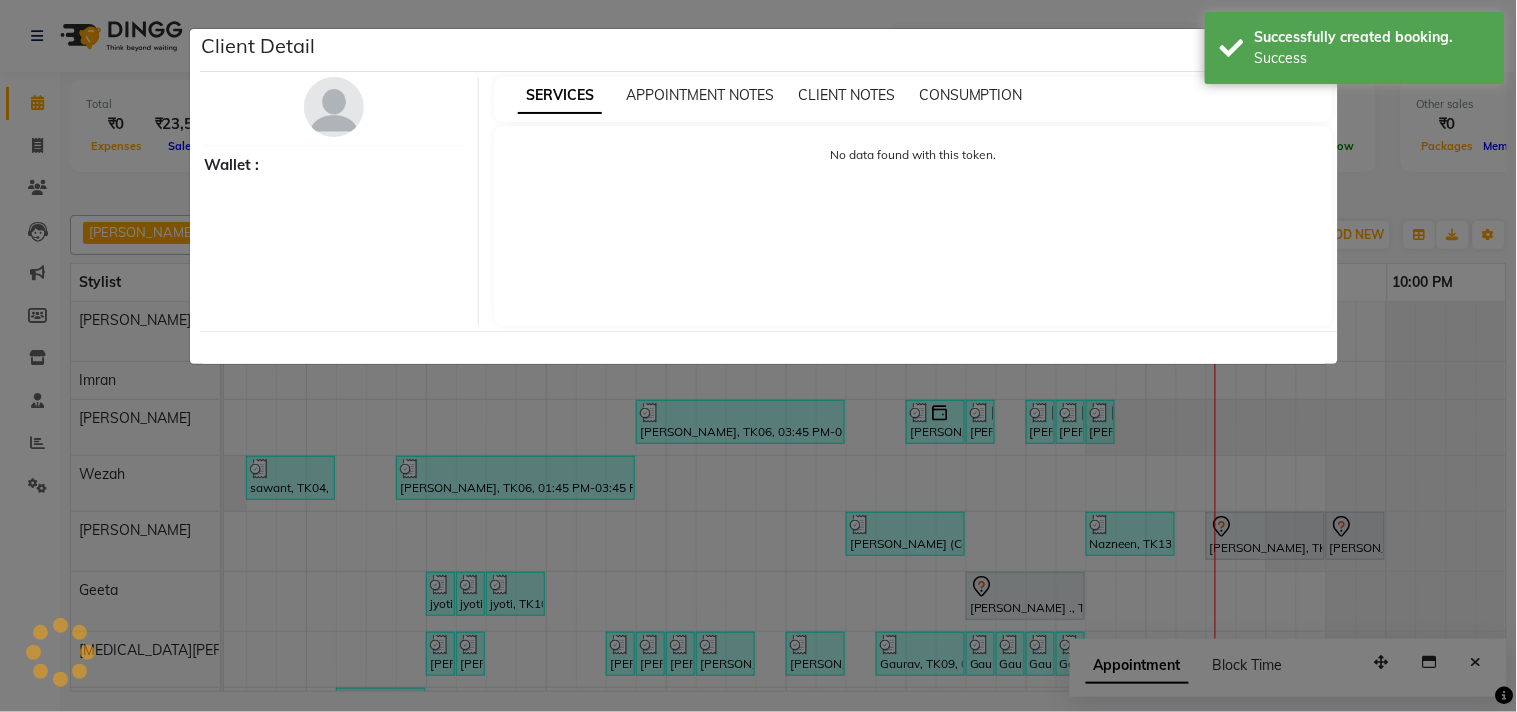 select on "7" 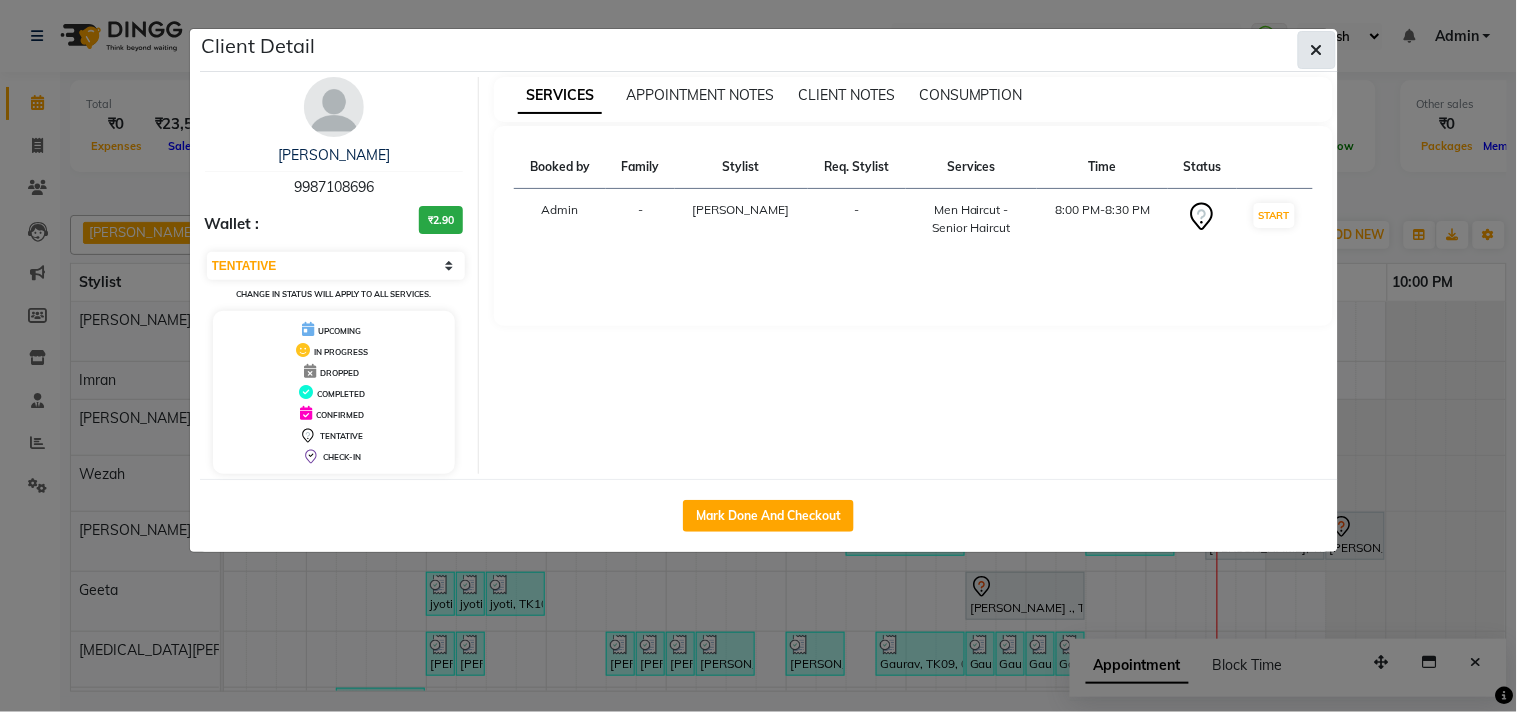 click 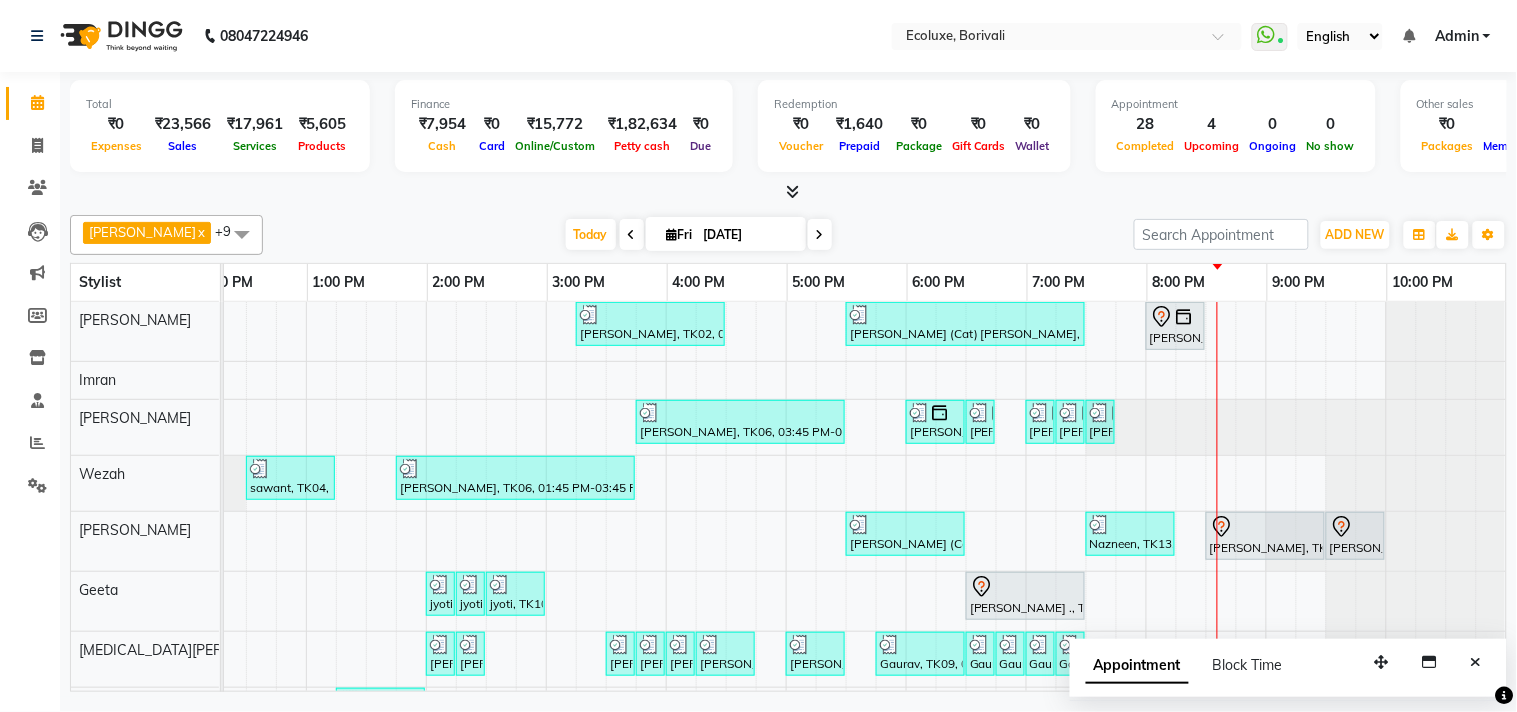 scroll, scrollTop: 146, scrollLeft: 414, axis: both 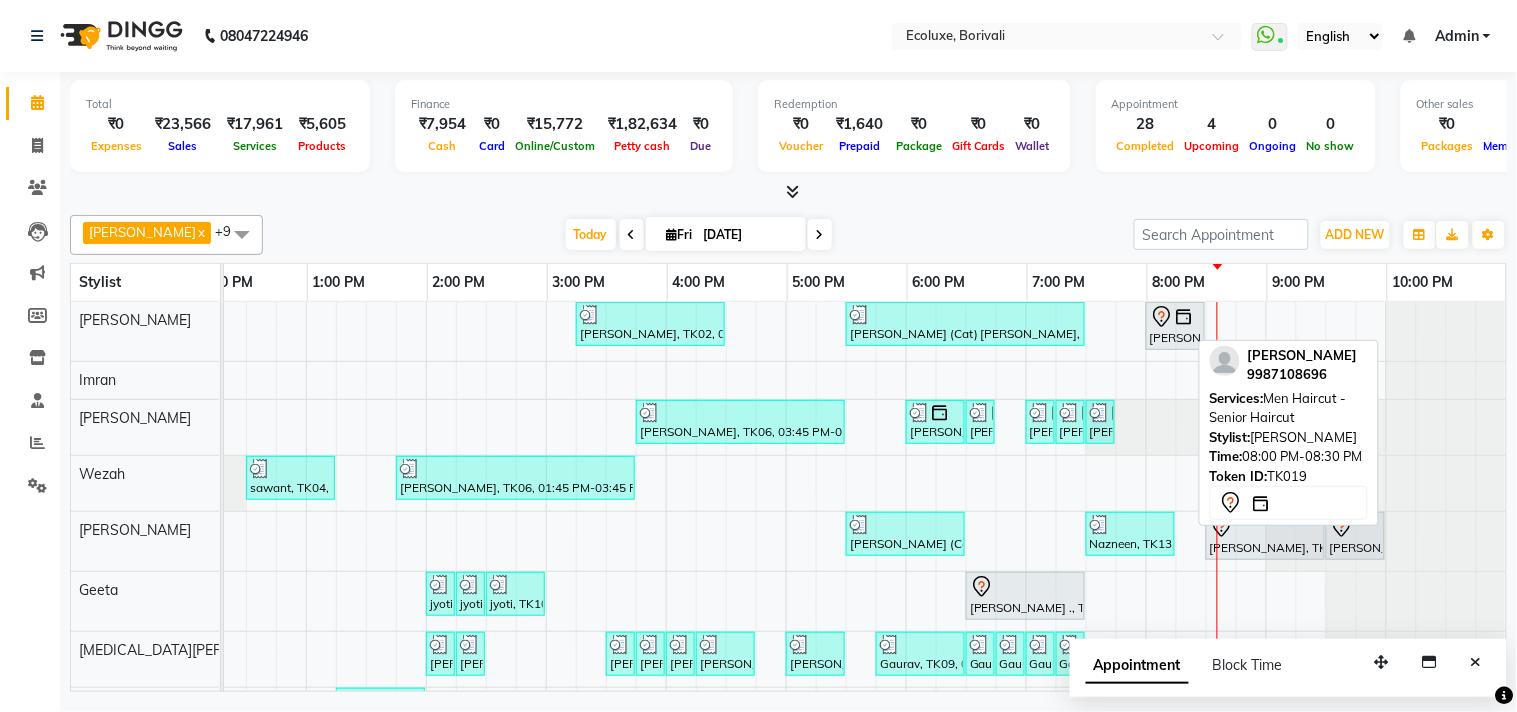 click on "[PERSON_NAME], TK19, 08:00 PM-08:30 PM, Men Haircut - Senior Haircut" at bounding box center (1175, 326) 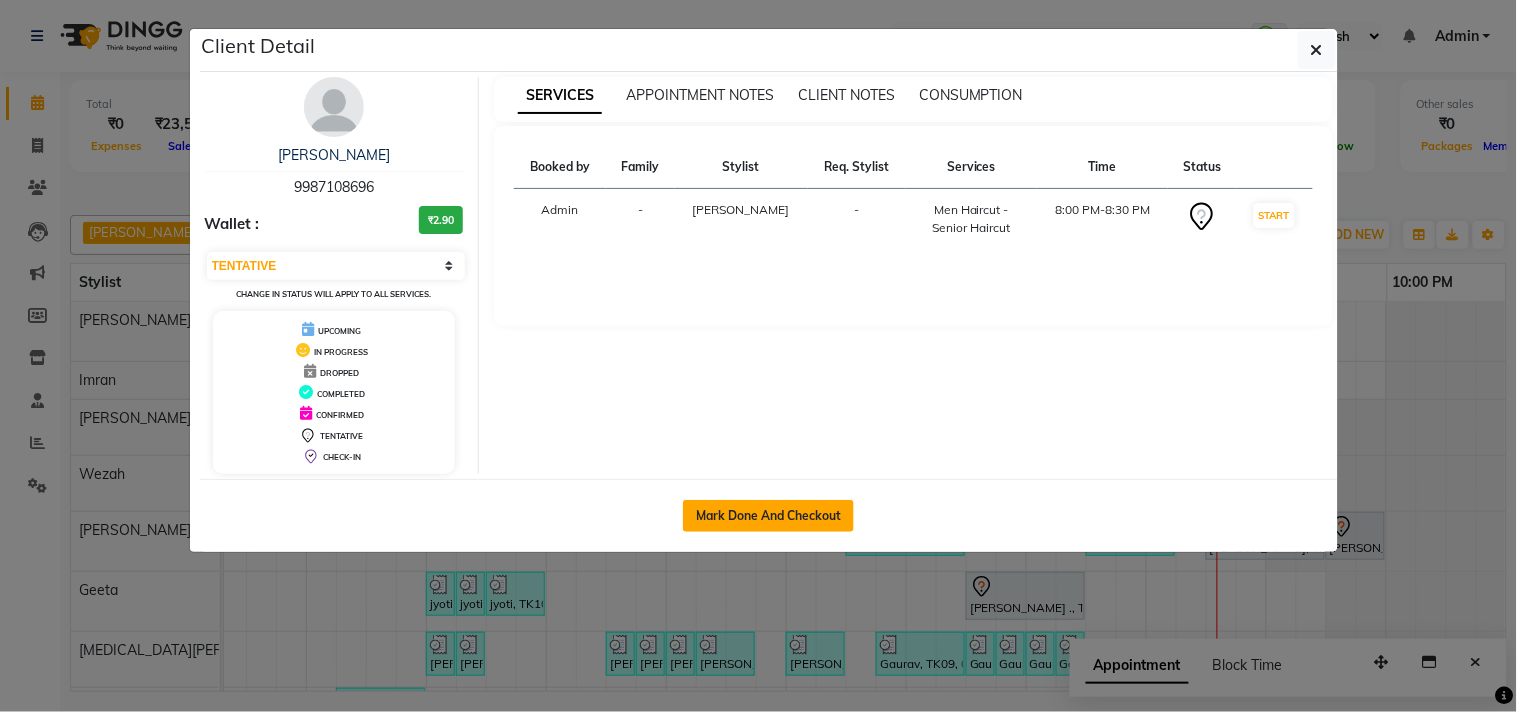 click on "Mark Done And Checkout" 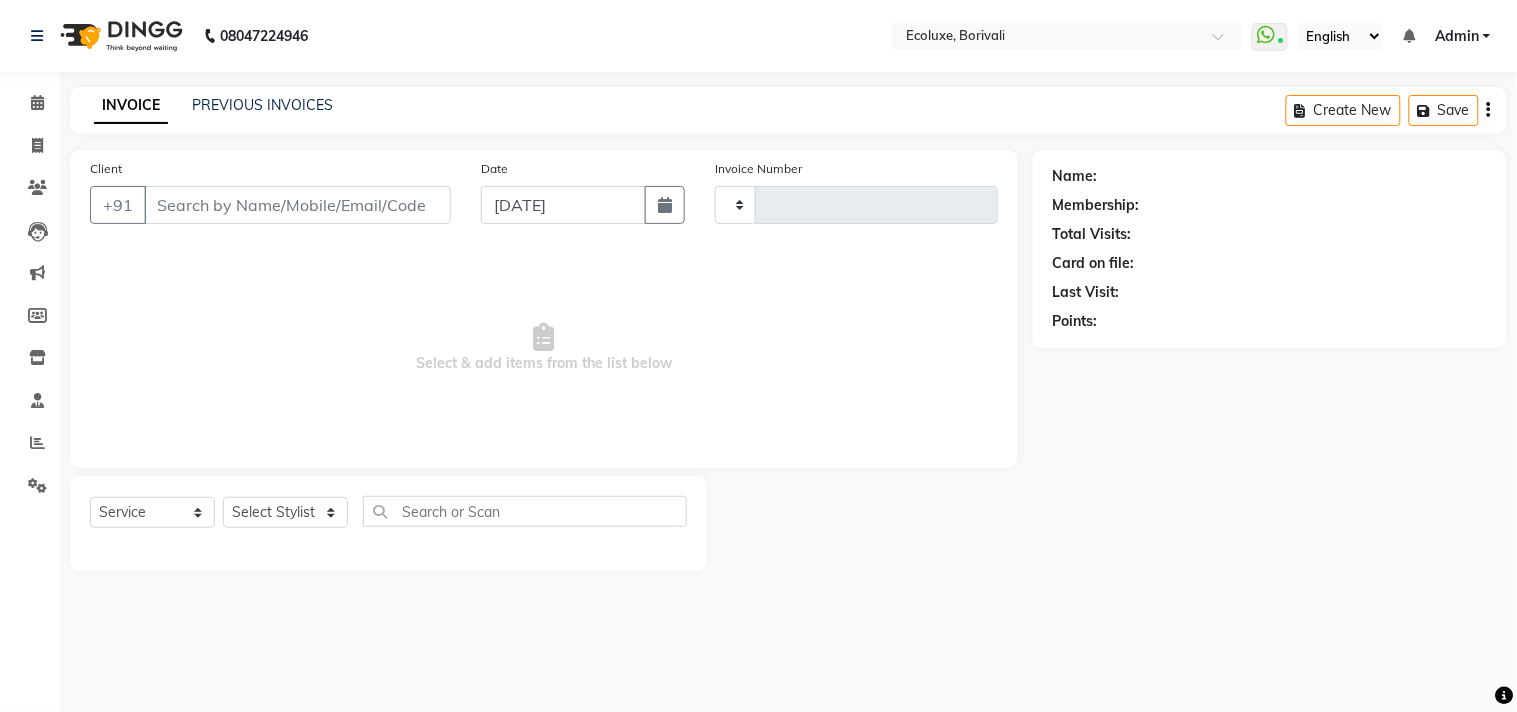 type on "1286" 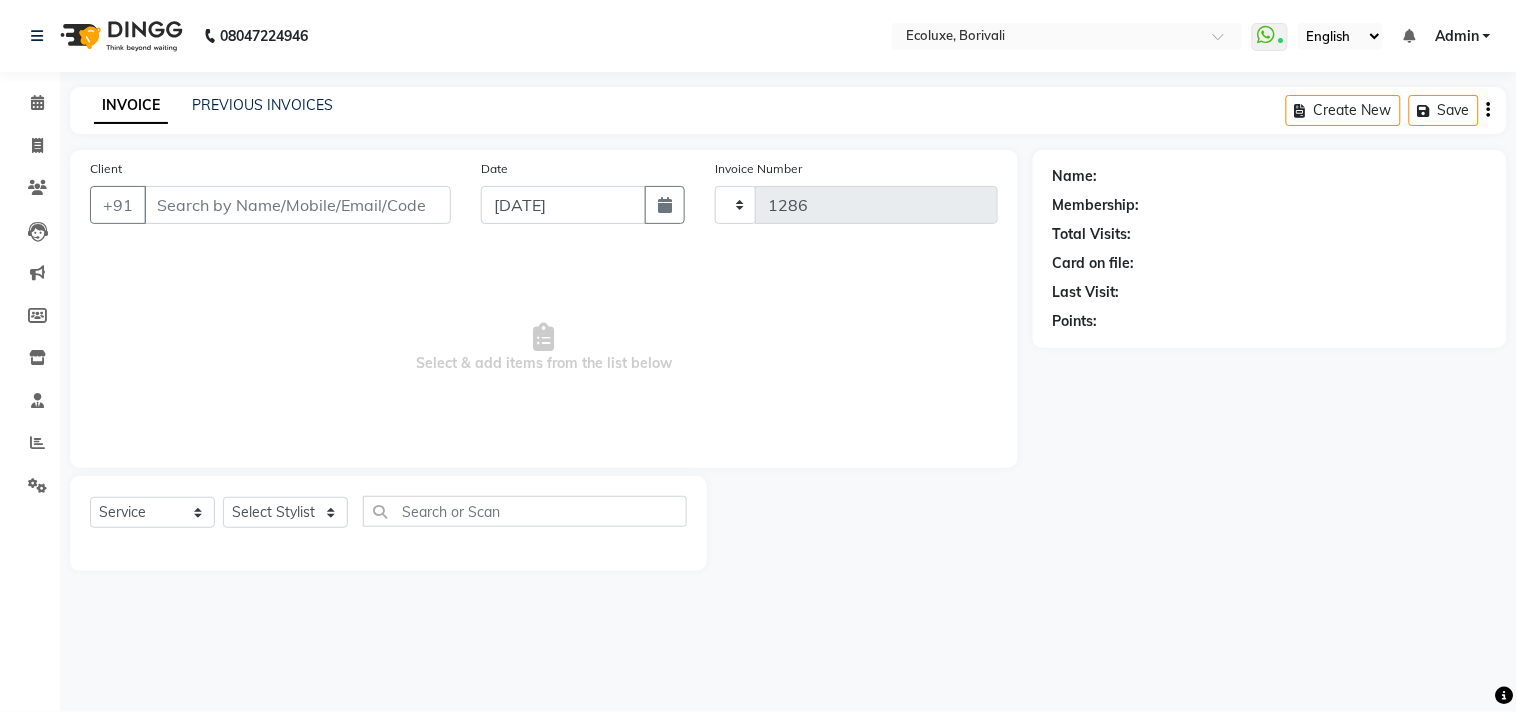 select on "5386" 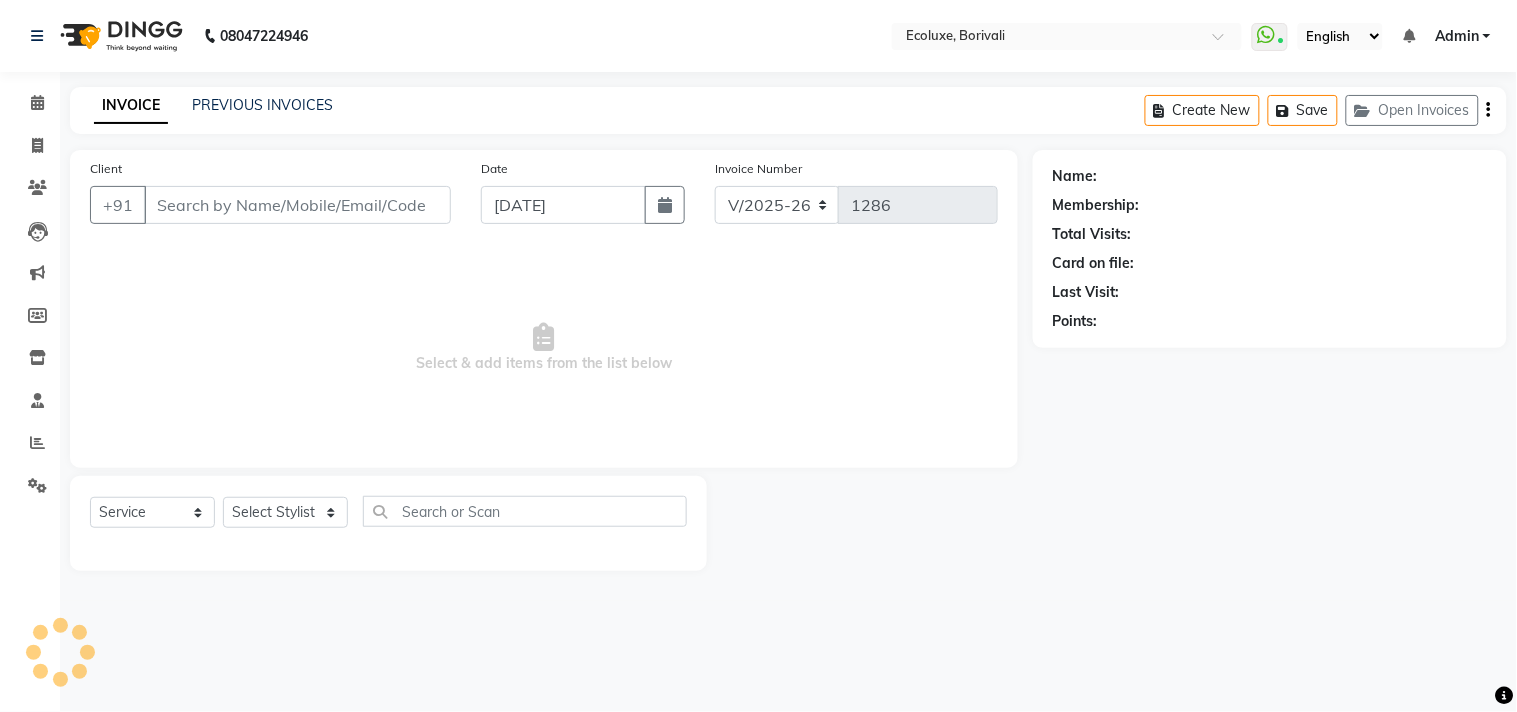 type on "9987108696" 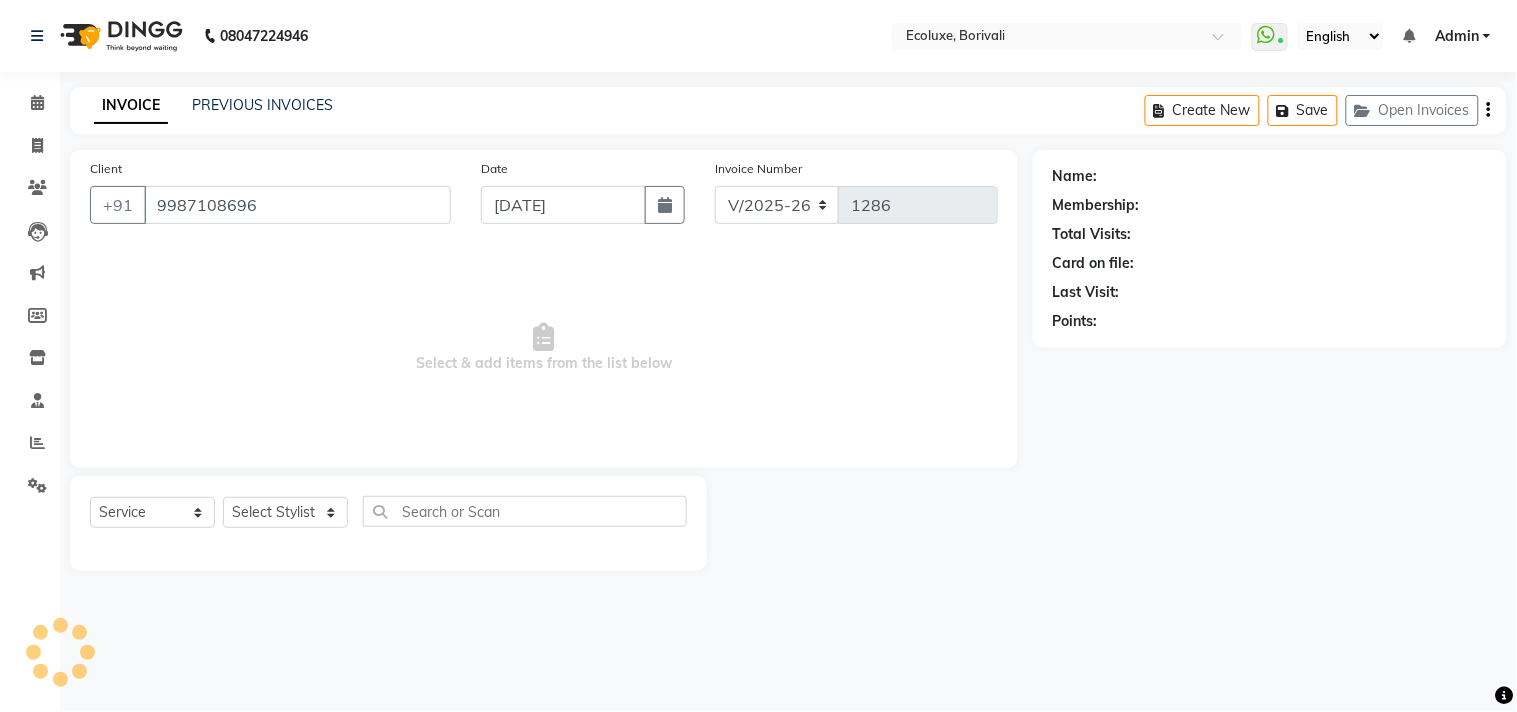 select on "35738" 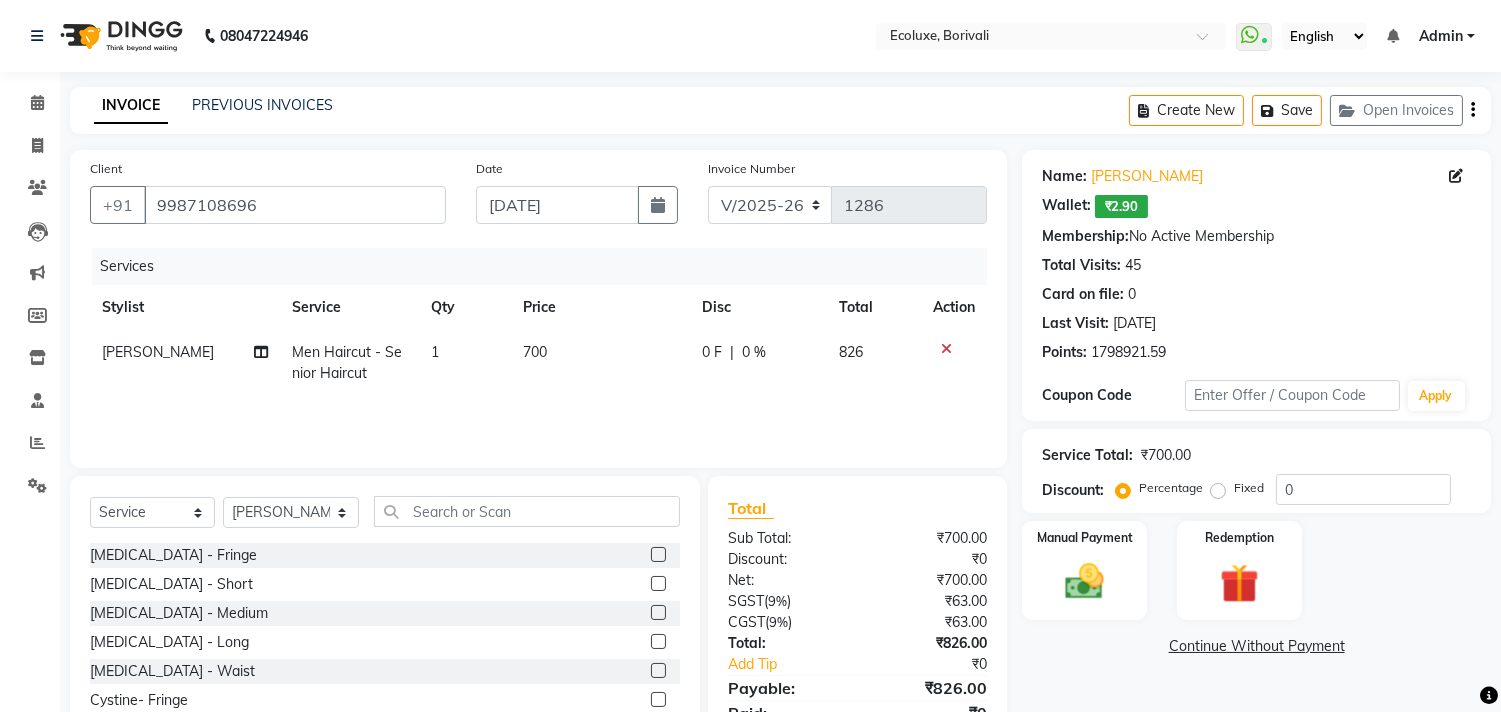 click on "700" 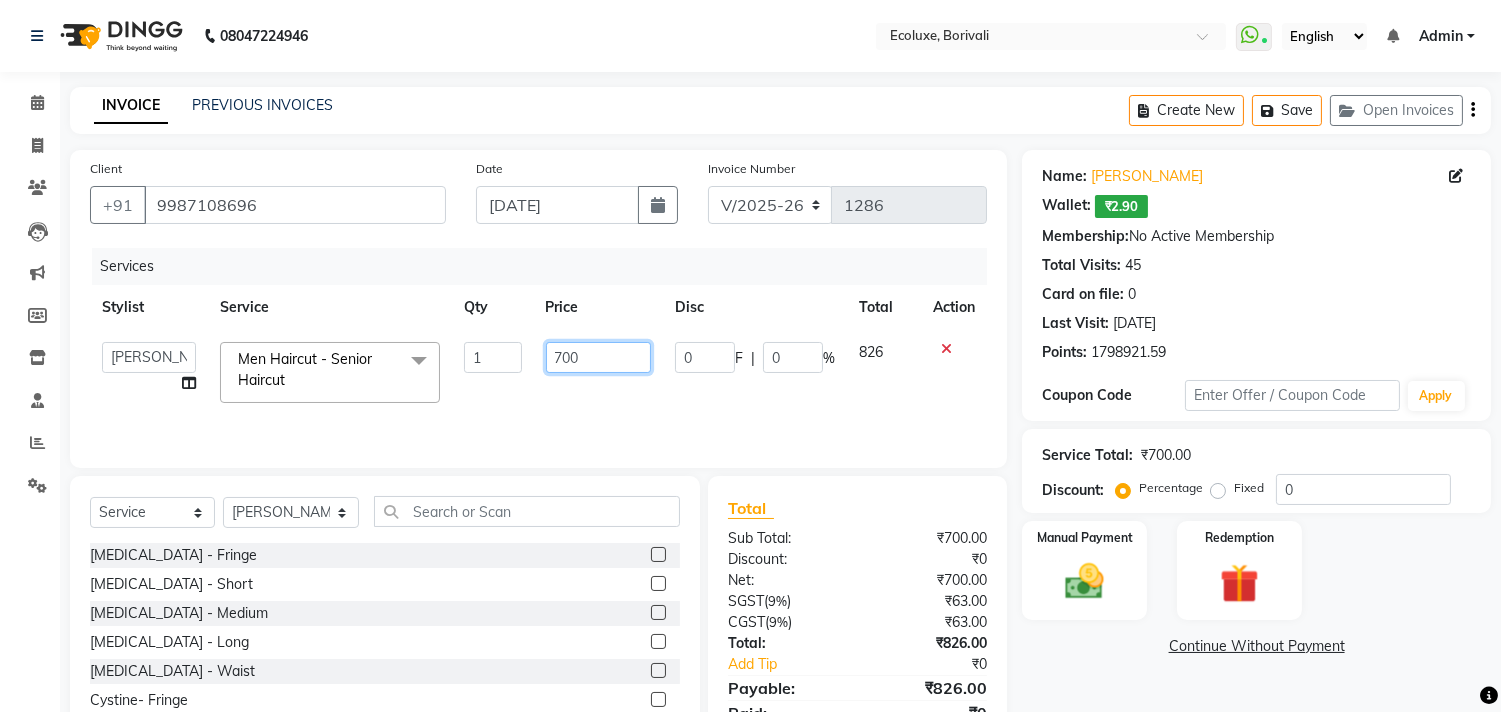 drag, startPoint x: 582, startPoint y: 350, endPoint x: 470, endPoint y: 350, distance: 112 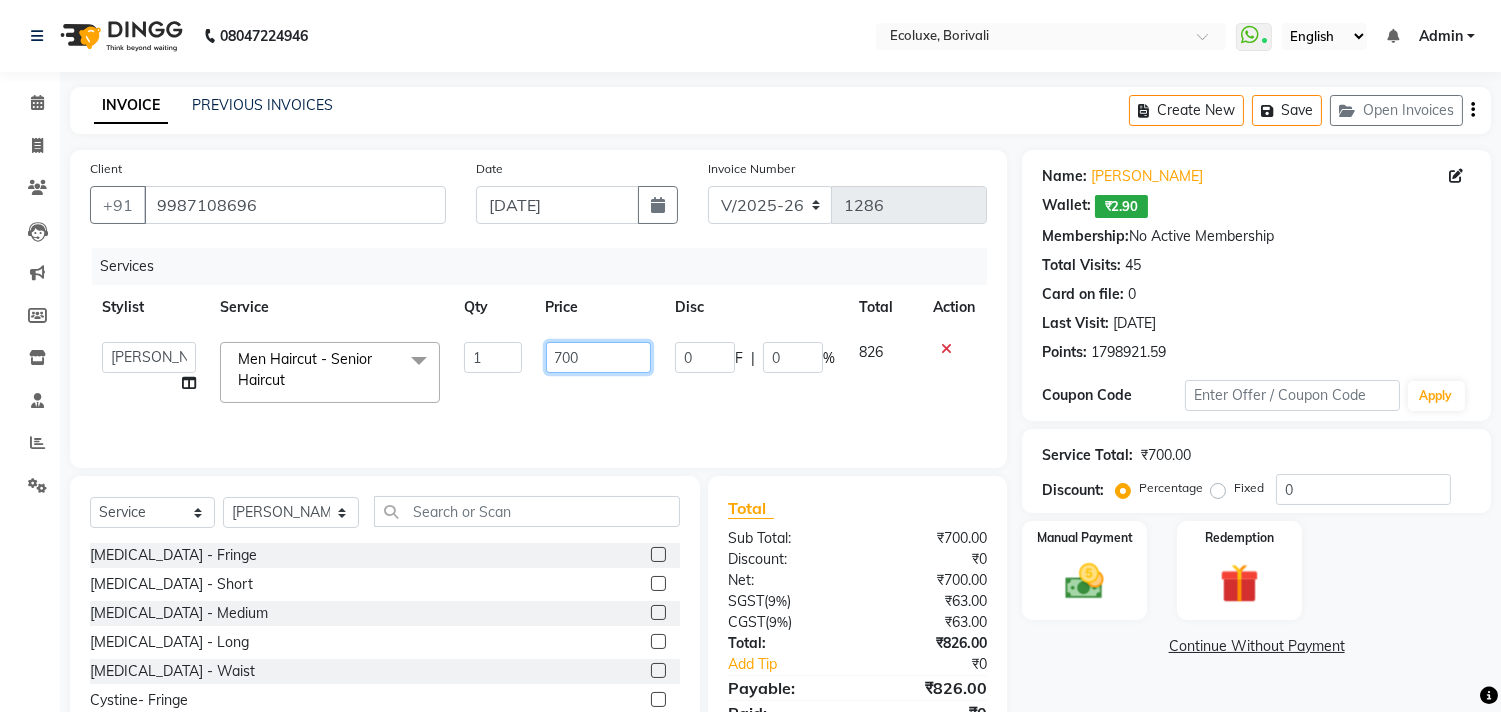 click on "Alisha Sasankar   Aparna Acharekar   Faiz   Geeta   Harshada Pawar     Imran    Kamal Khende   Mohammad Faisal    Neelu   Nikita Raut   Roshan   Sakina   Shafique   Sonal Sawant    Umar Shaikh   Wezah  Men Haircut - Senior Haircut  x Botox - Fringe Botox - Short Botox - Medium Botox - Long Botox - Waist Cystine- Fringe Cystine- Short Cystine- Medium Cystine- Long Cystine- Waist Smoothening / Straightening / Rebonding - Fringe Smoothening / Straightening / Rebonding - Short Smoothening / Straightening / Rebonding - Medium Smoothening / Straightening / Rebonding - Long Smoothening / Straightening / Rebonding - Waist Nano Plastia - Small   Nano Plastia - Small   Nano Plastia - Medium Nano Plastia - Long Nano Plastia - Waist Keratin - Small Keratin - Medium Keratin - Long Keratin - Waist Keratin - Fringe Touchup - Root Touch (Up To 2 Inch) Majirel Touchup - Root Touch (Up To 4 Inch) Majirel Touchup - Root Touch (Up To 2 Inch) Inoa Touchup - Root Touch (Up To 4 Inch) Inoa Global - Short (Majirel) Oil Hairwash 1" 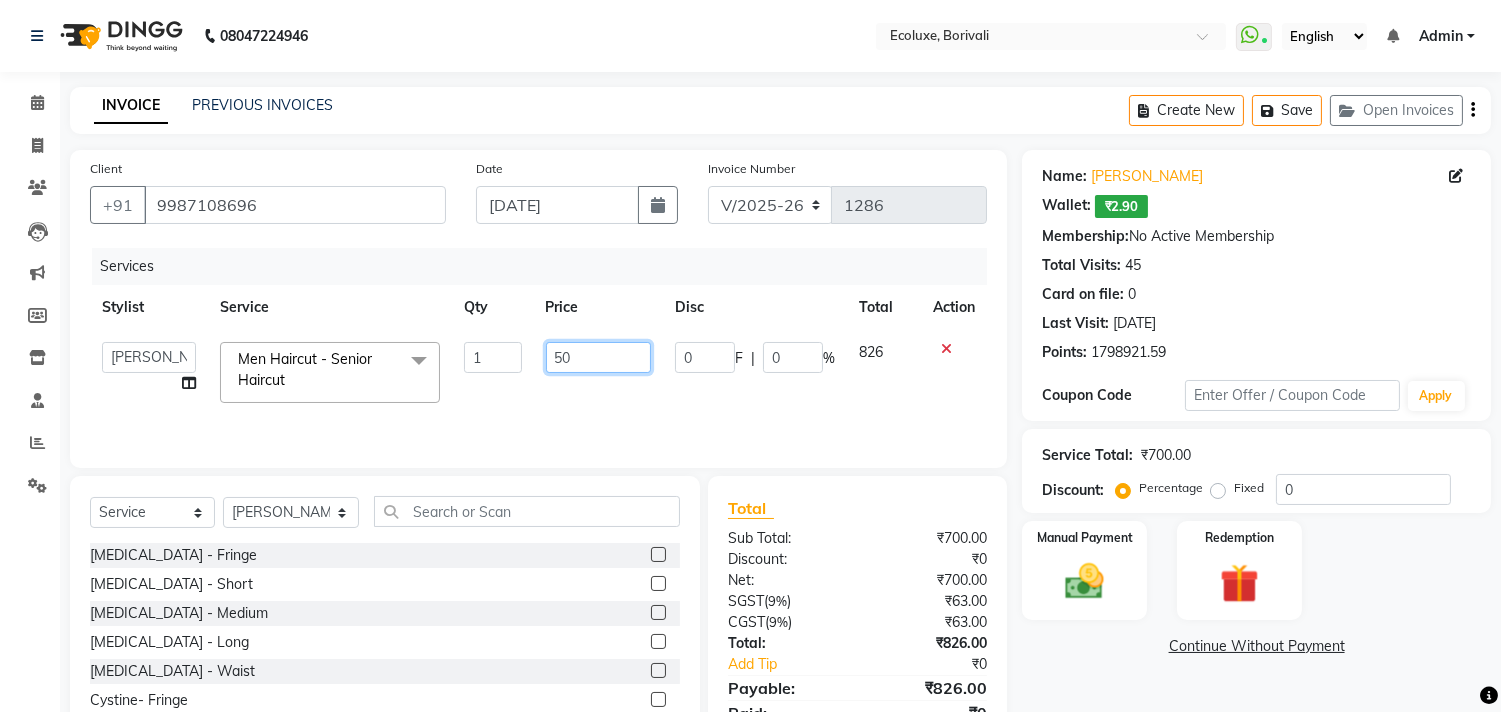 type on "500" 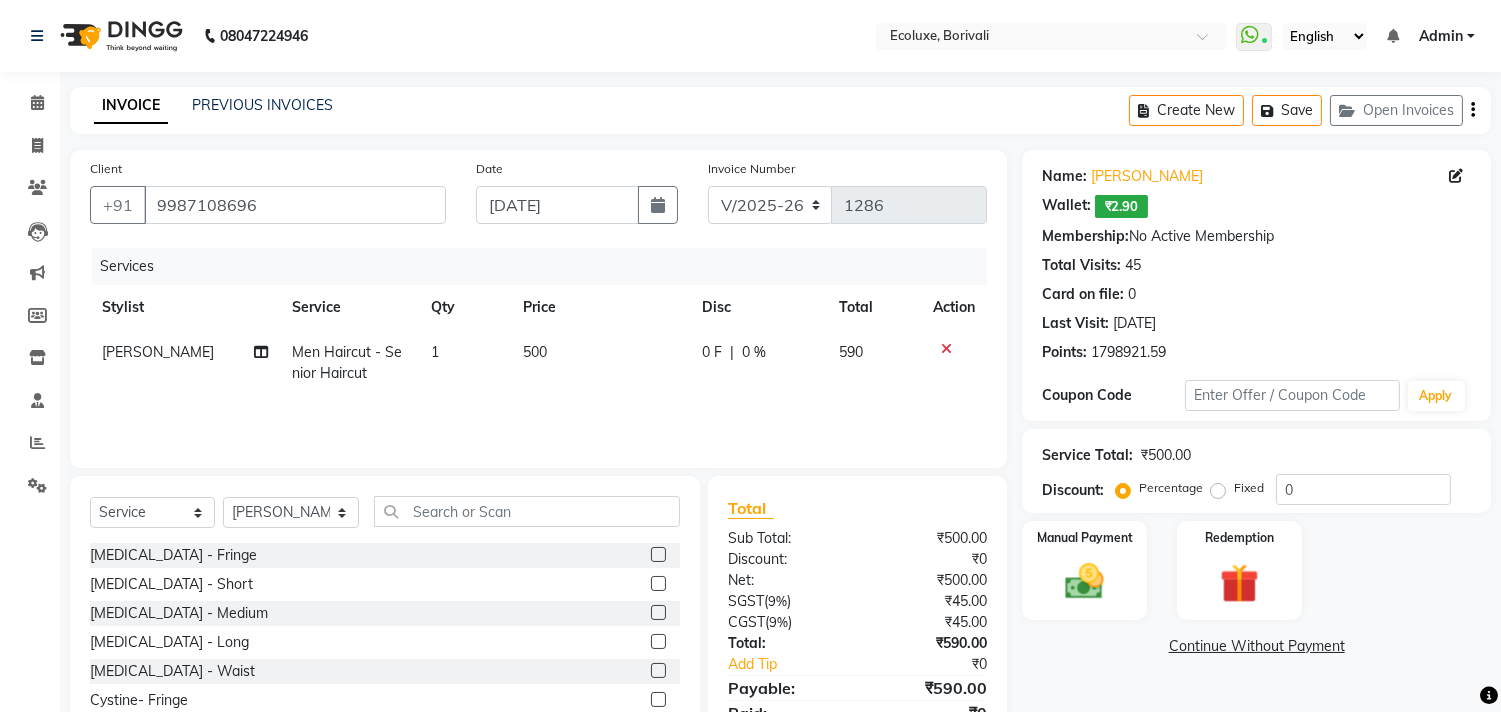 click 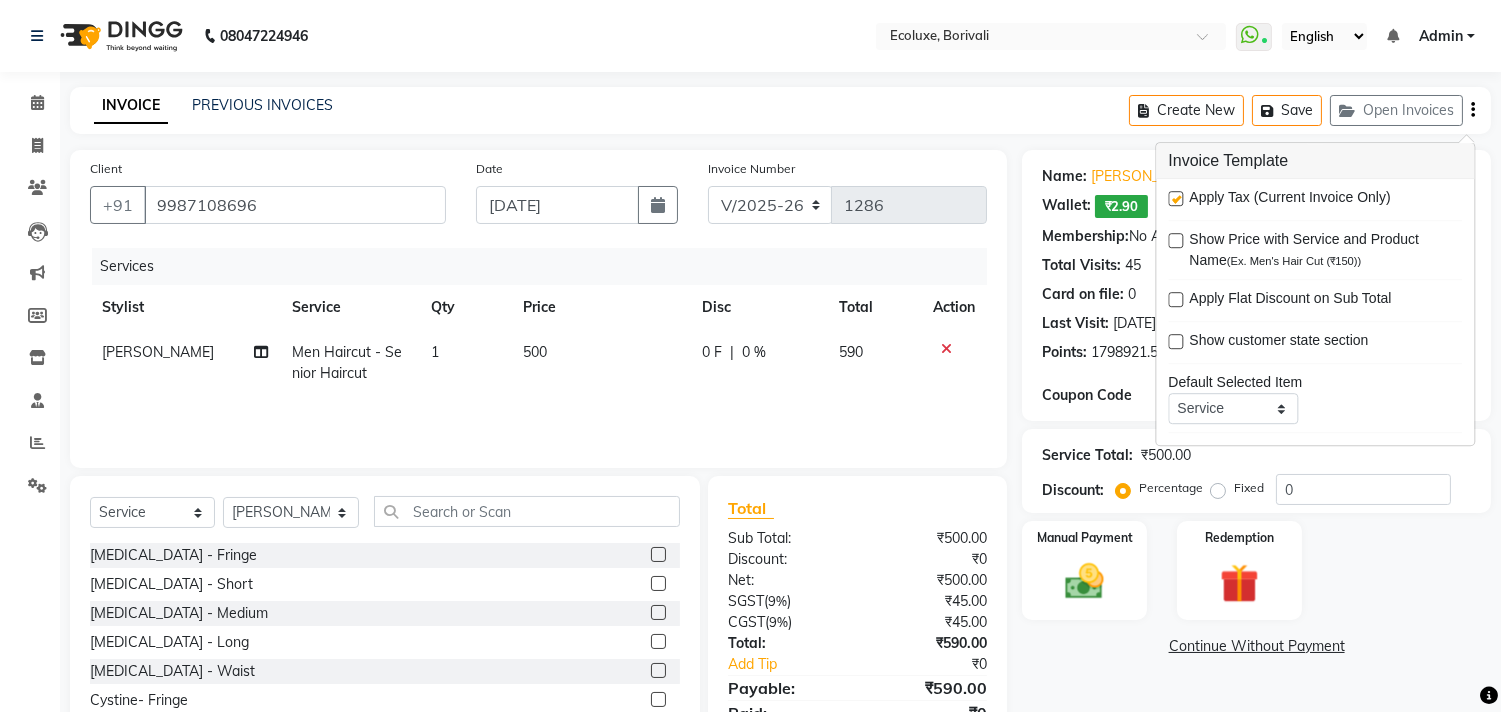 click at bounding box center [1175, 198] 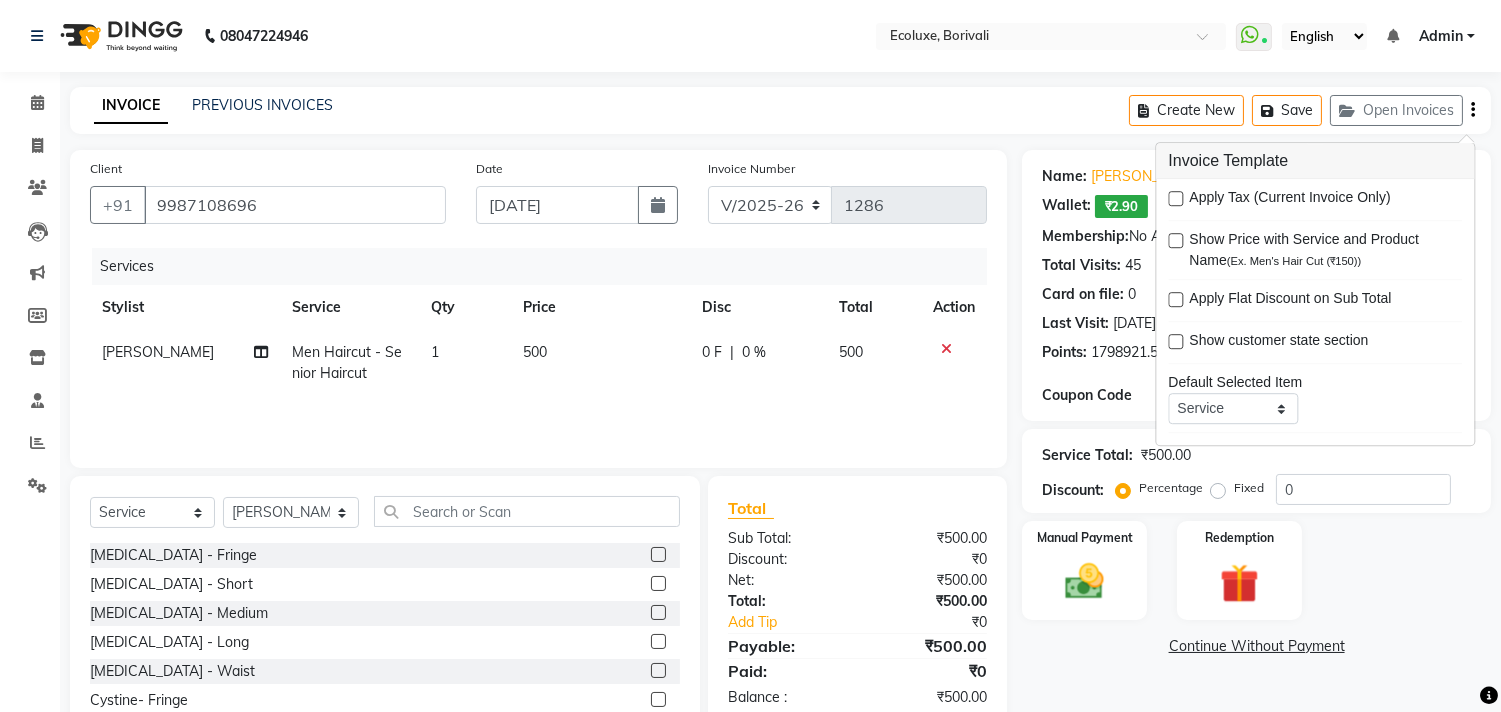 click on "INVOICE PREVIOUS INVOICES Create New   Save   Open Invoices" 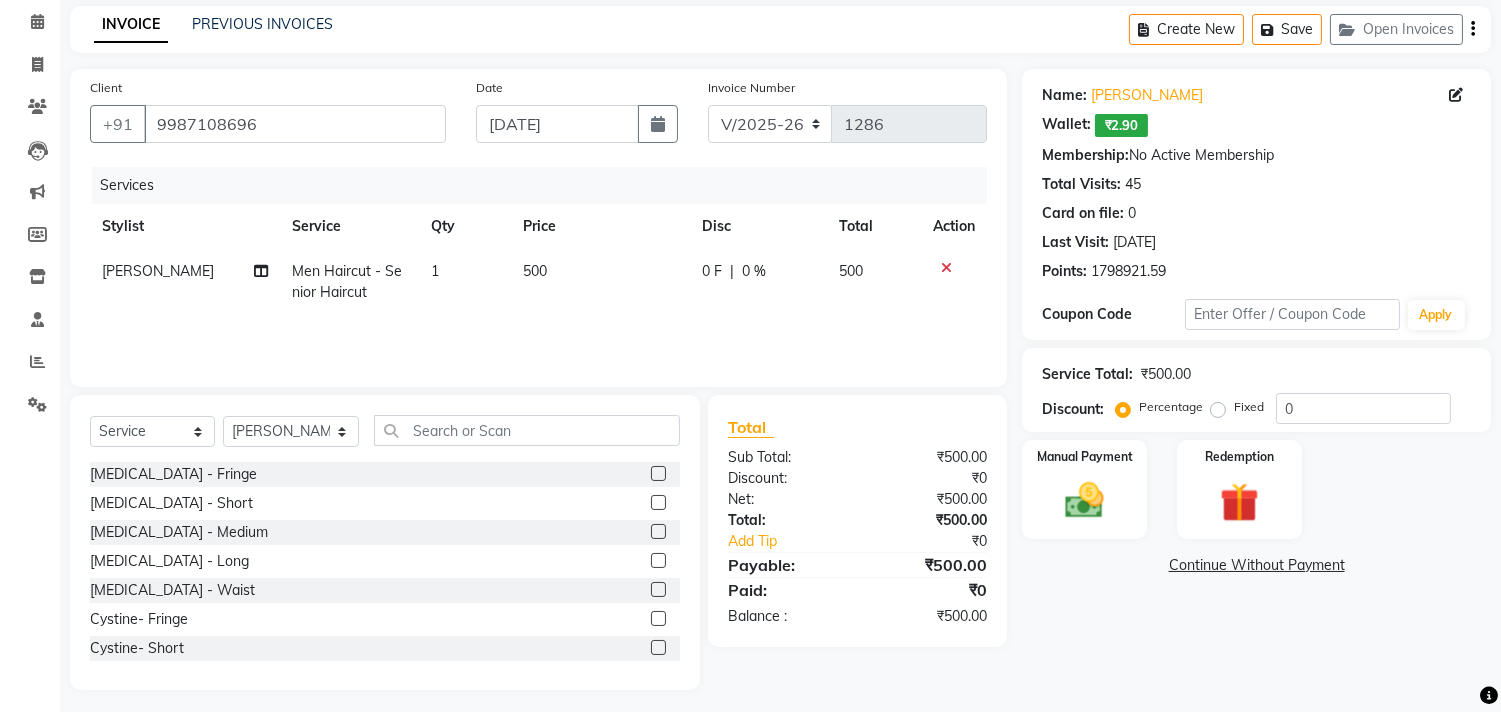 scroll, scrollTop: 88, scrollLeft: 0, axis: vertical 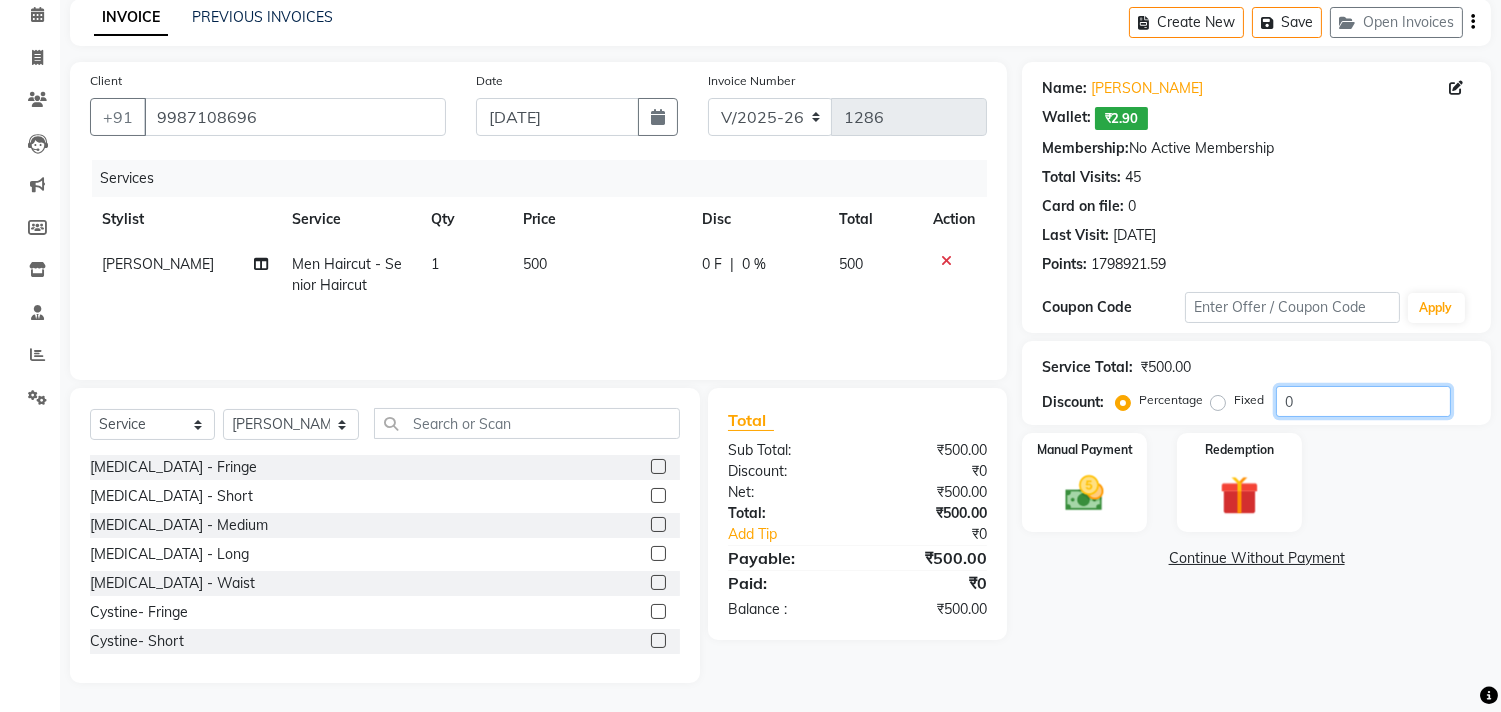 drag, startPoint x: 1373, startPoint y: 388, endPoint x: 1074, endPoint y: 391, distance: 299.01505 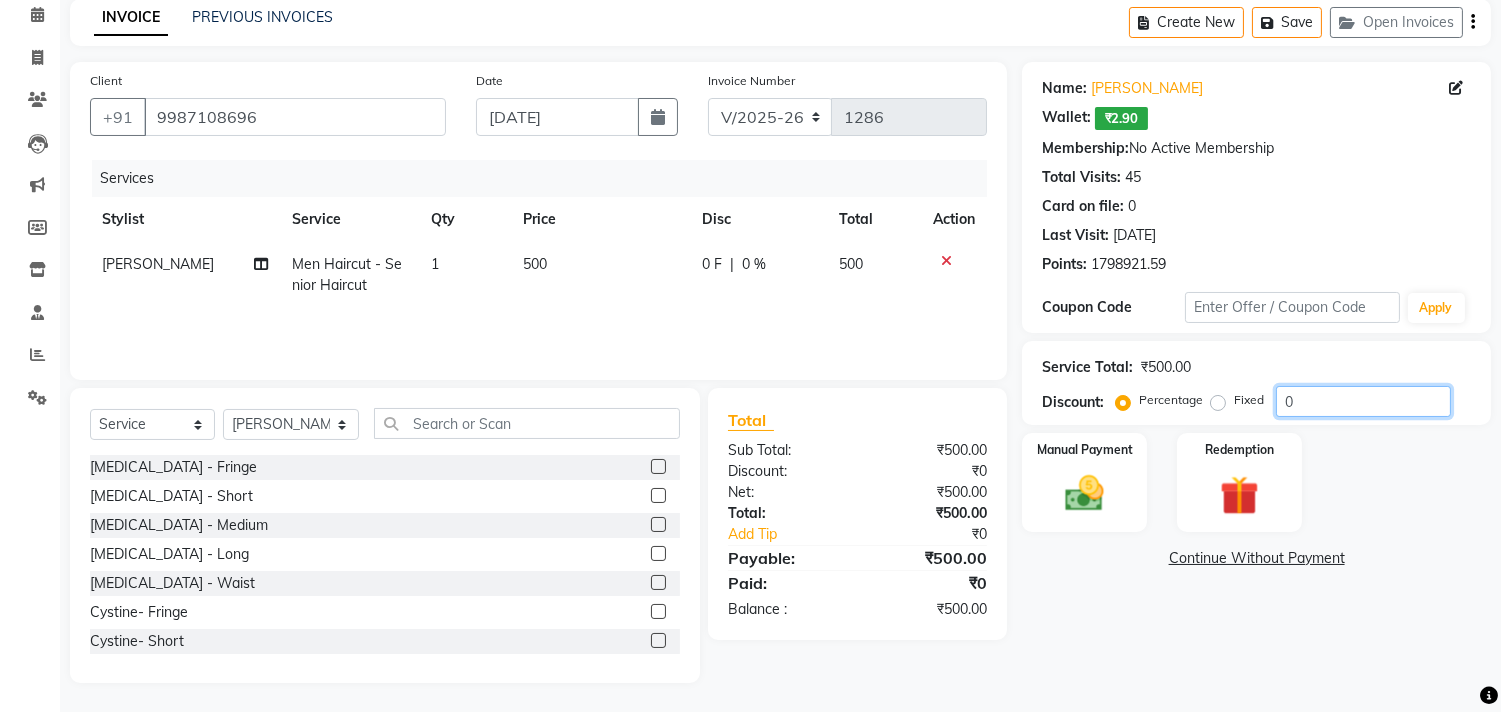 click on "Discount:  Percentage   Fixed  0" 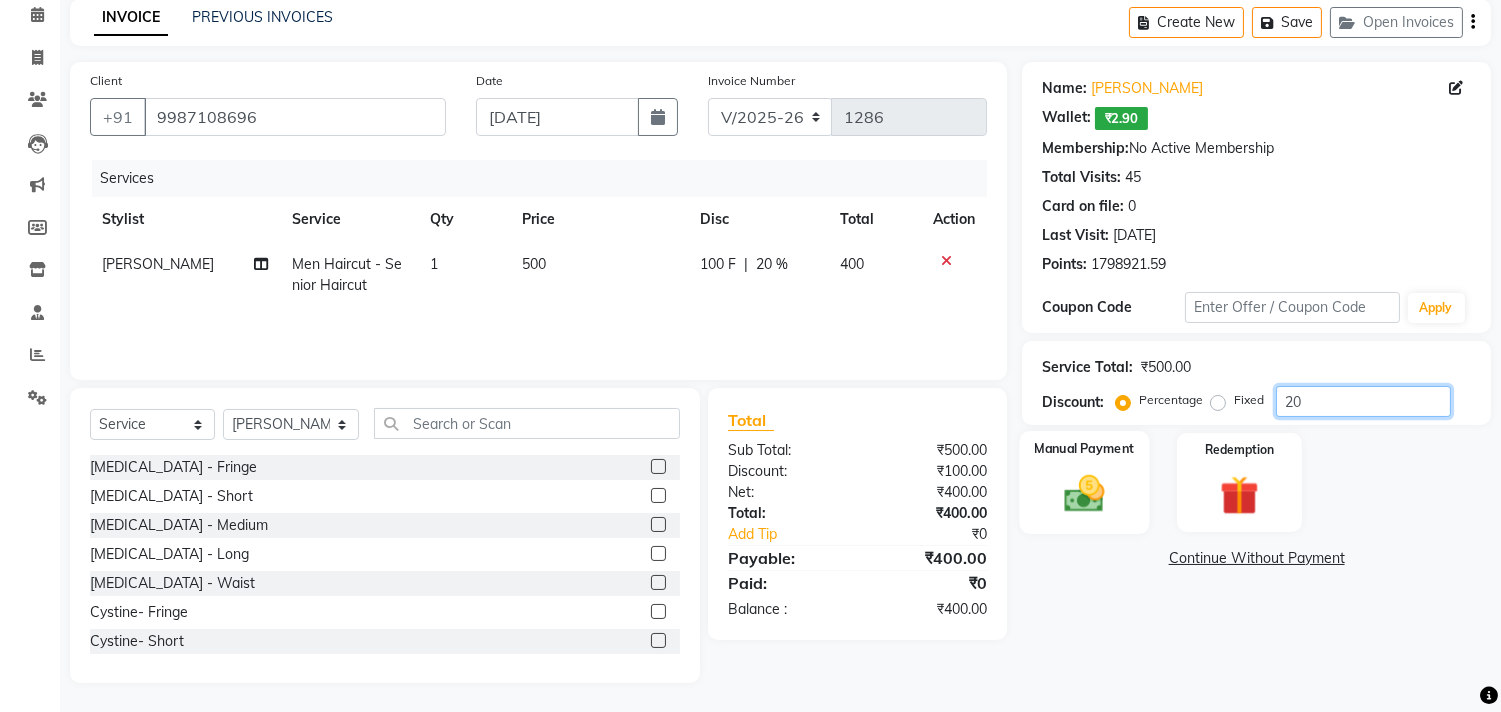 type on "20" 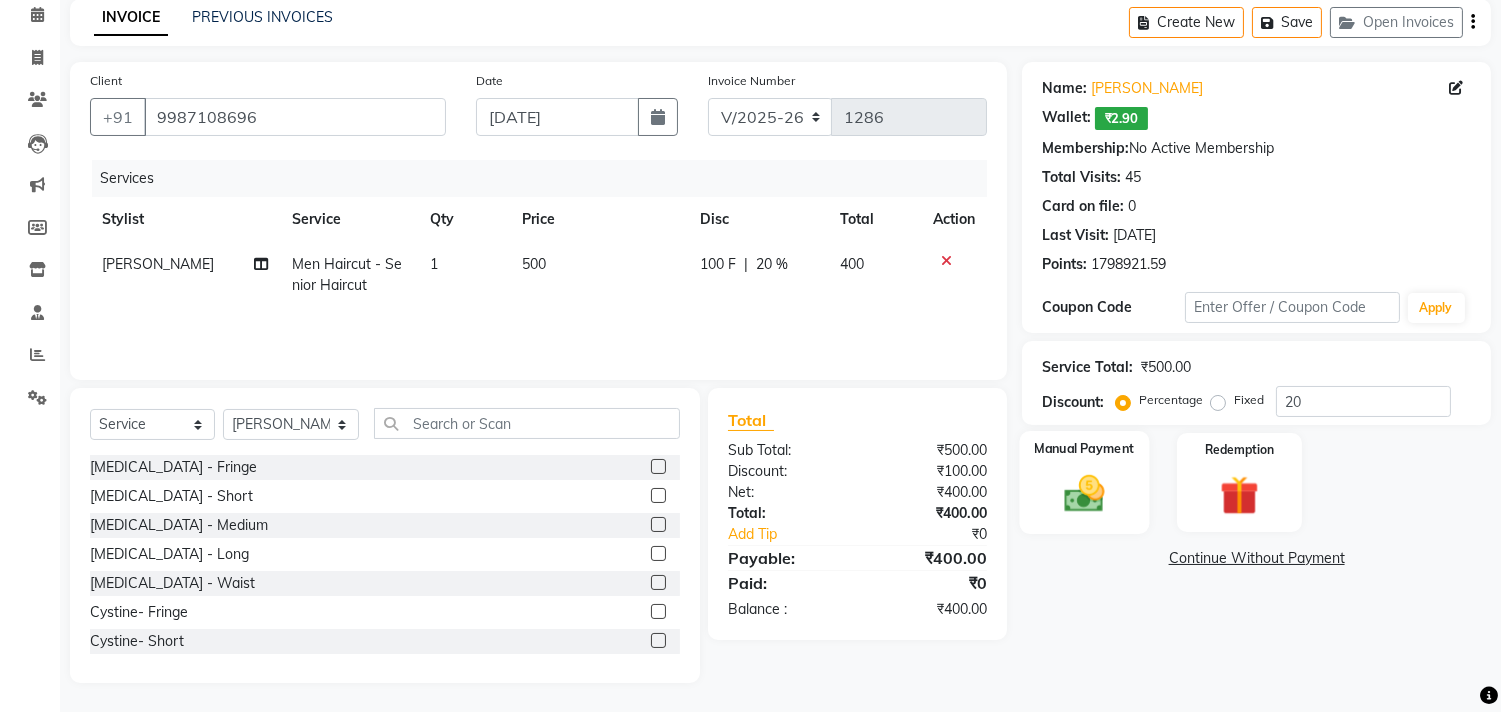 click on "Manual Payment" 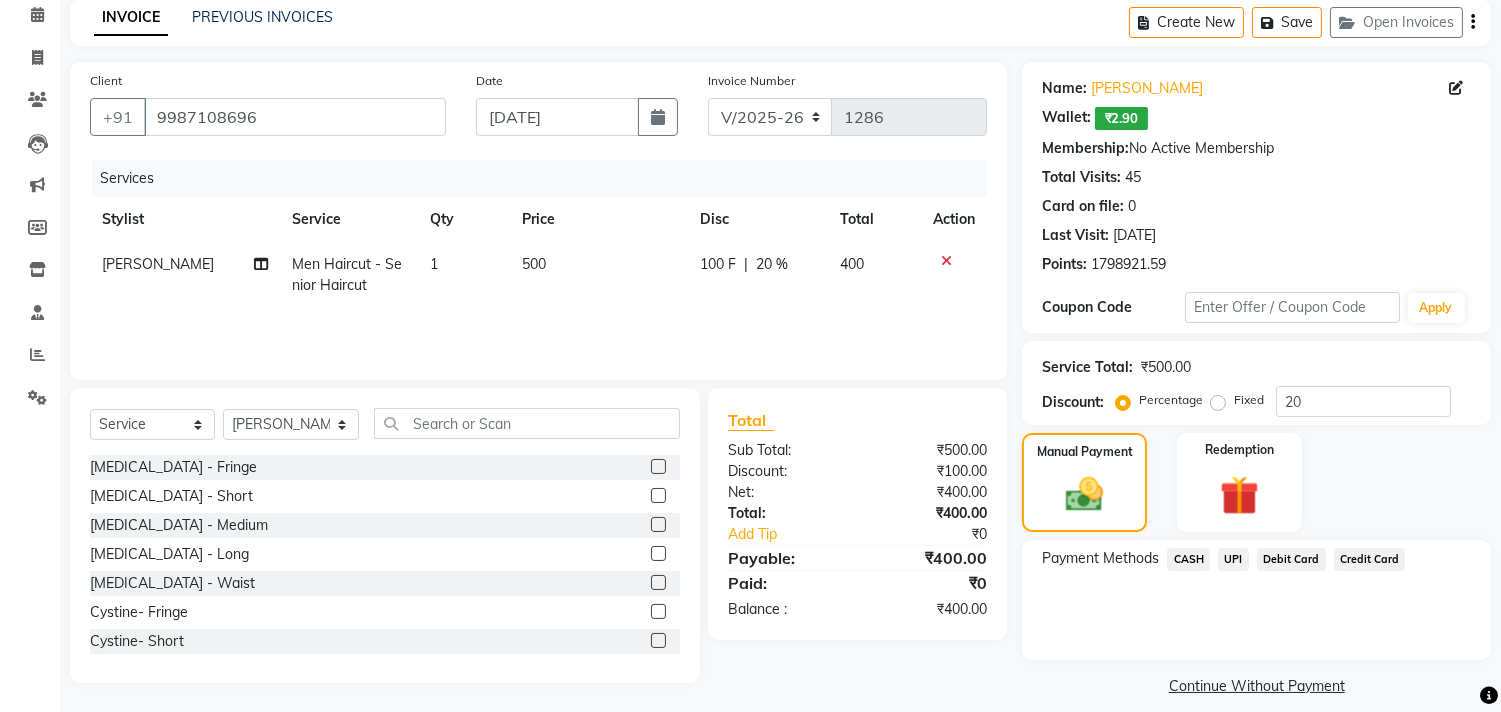 click on "UPI" 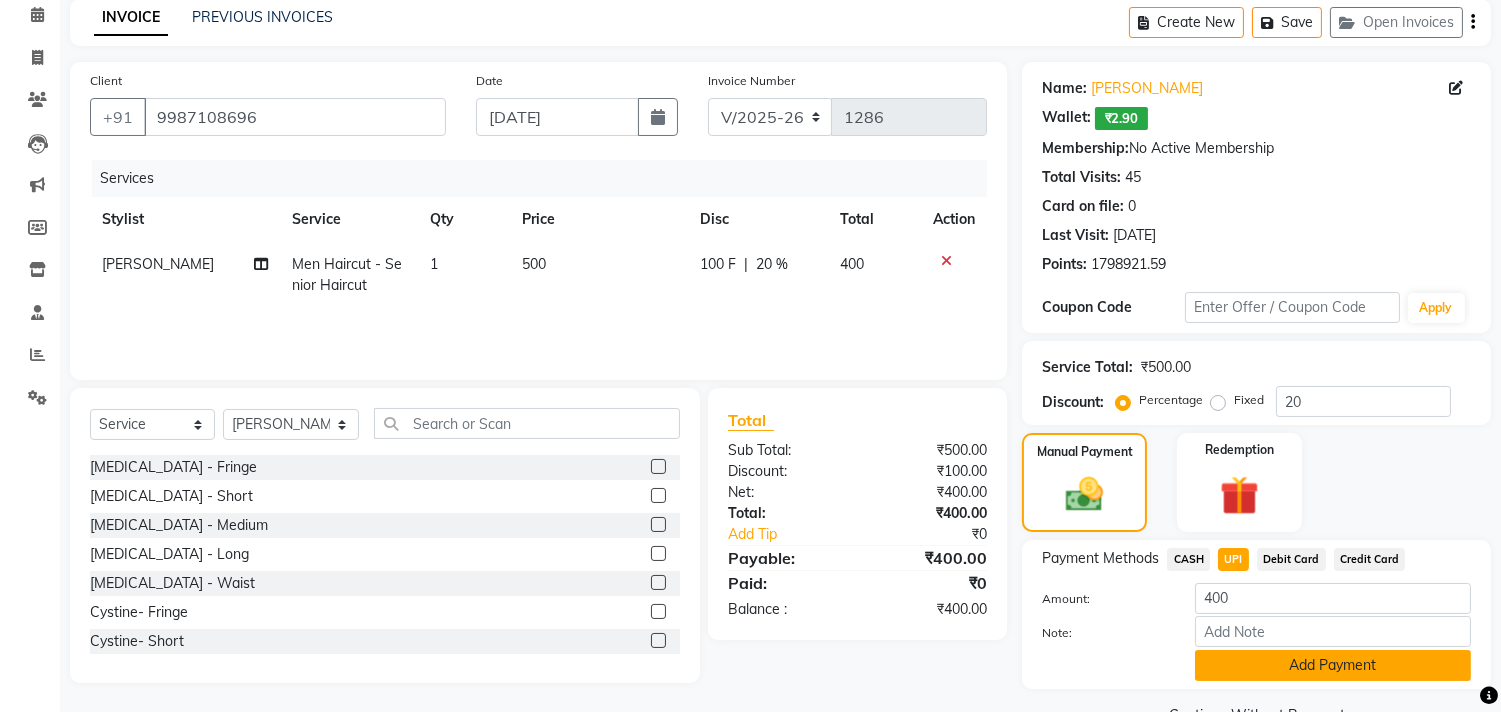 click on "Add Payment" 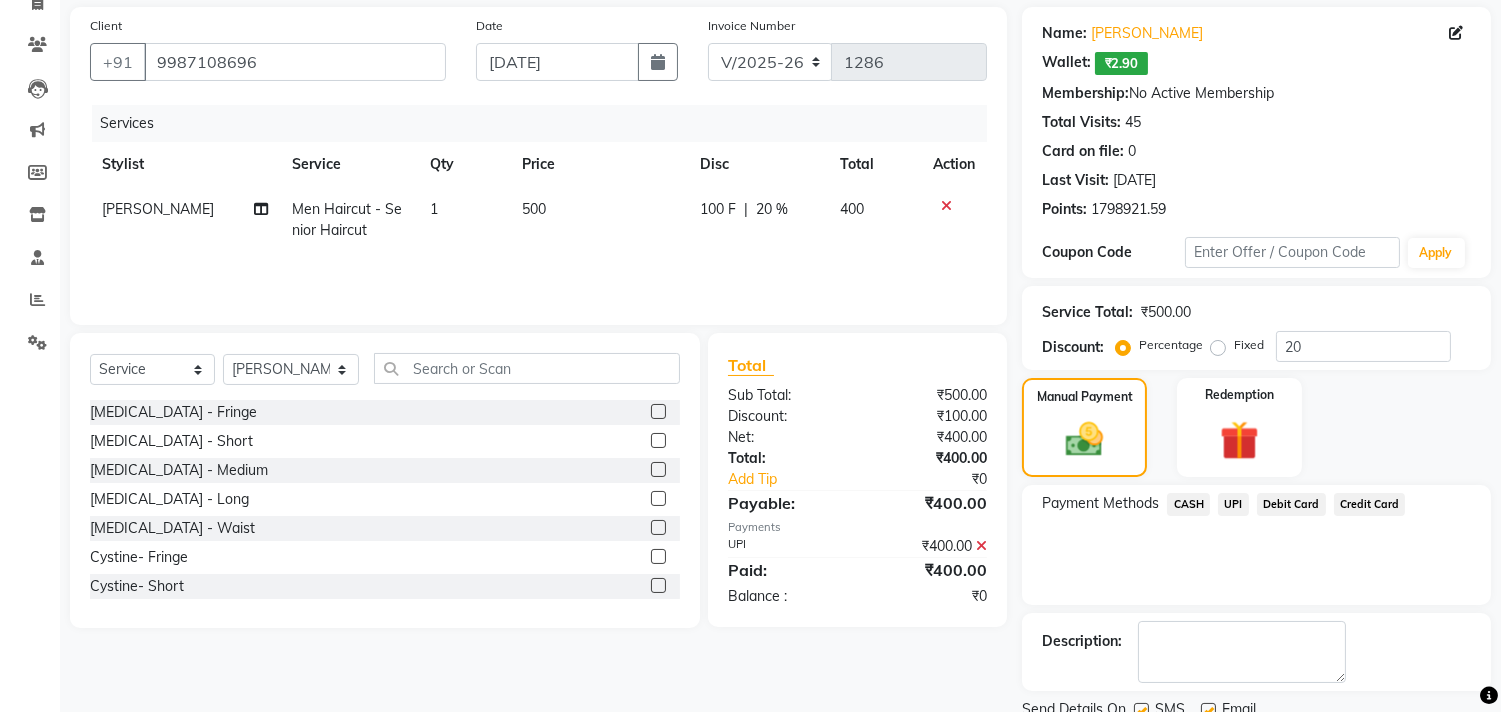 scroll, scrollTop: 218, scrollLeft: 0, axis: vertical 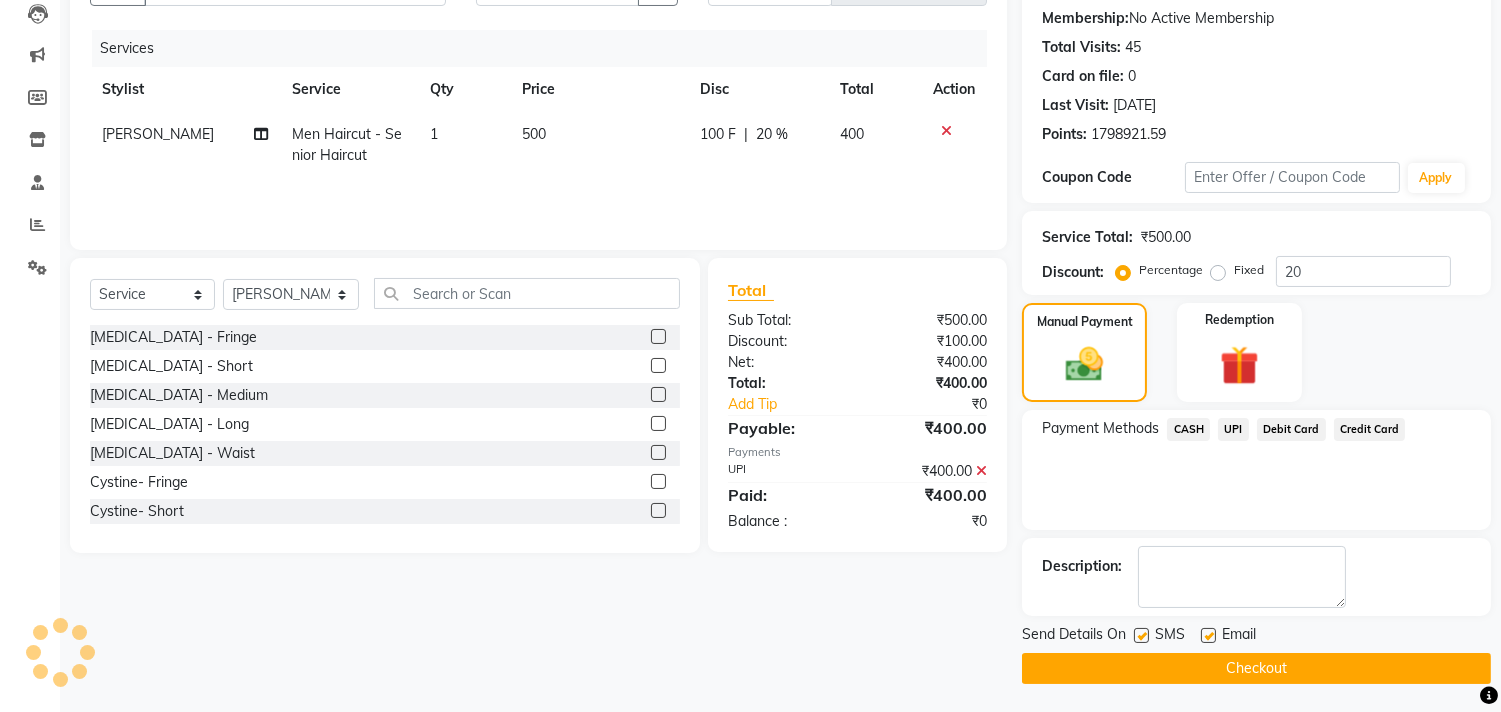 click on "Checkout" 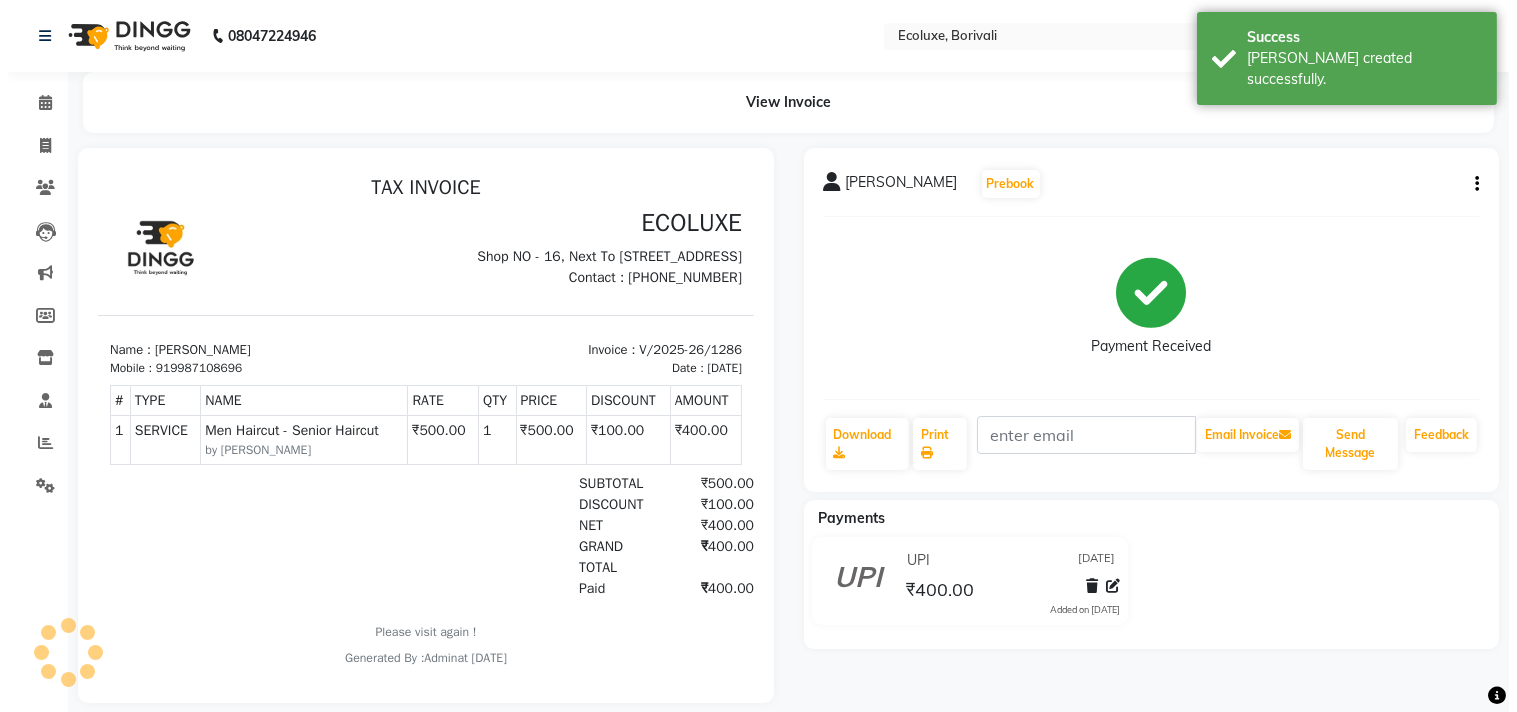 scroll, scrollTop: 0, scrollLeft: 0, axis: both 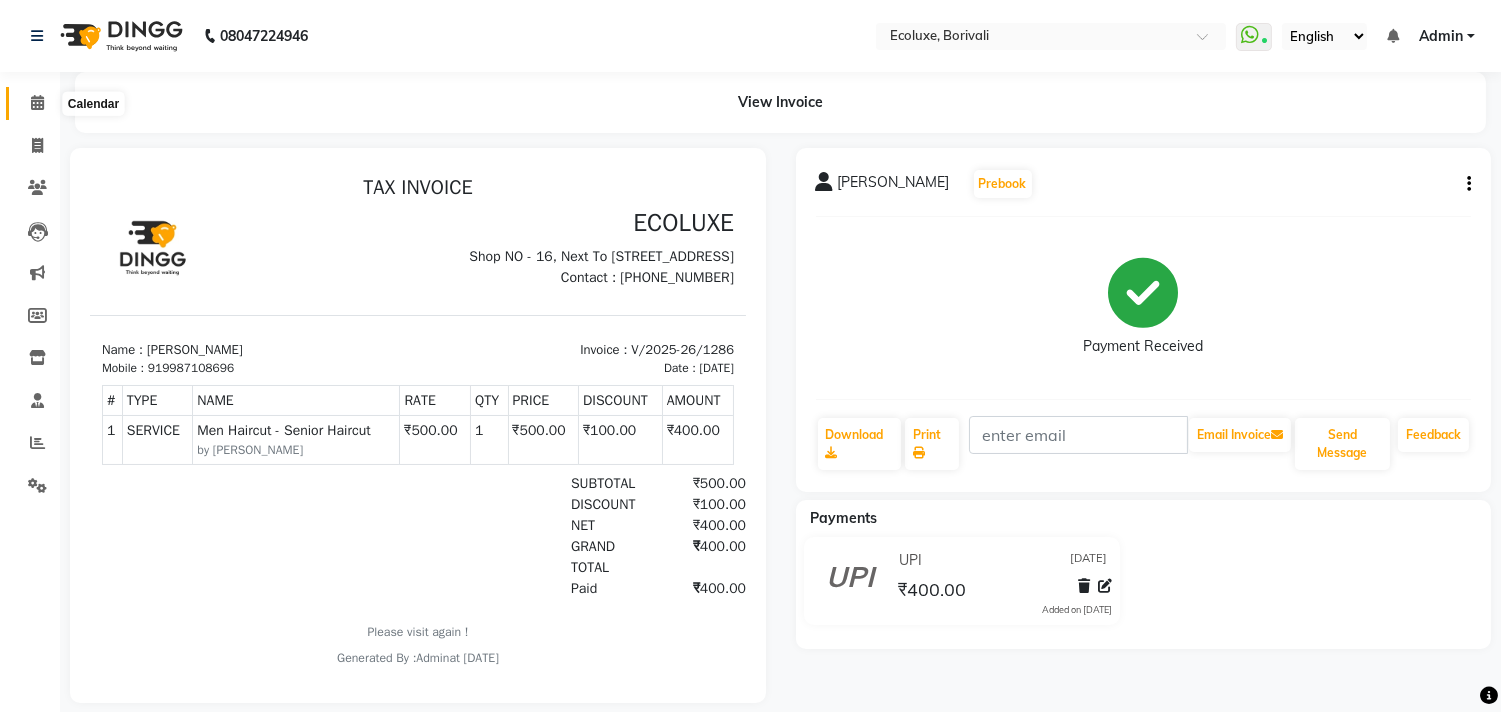 click 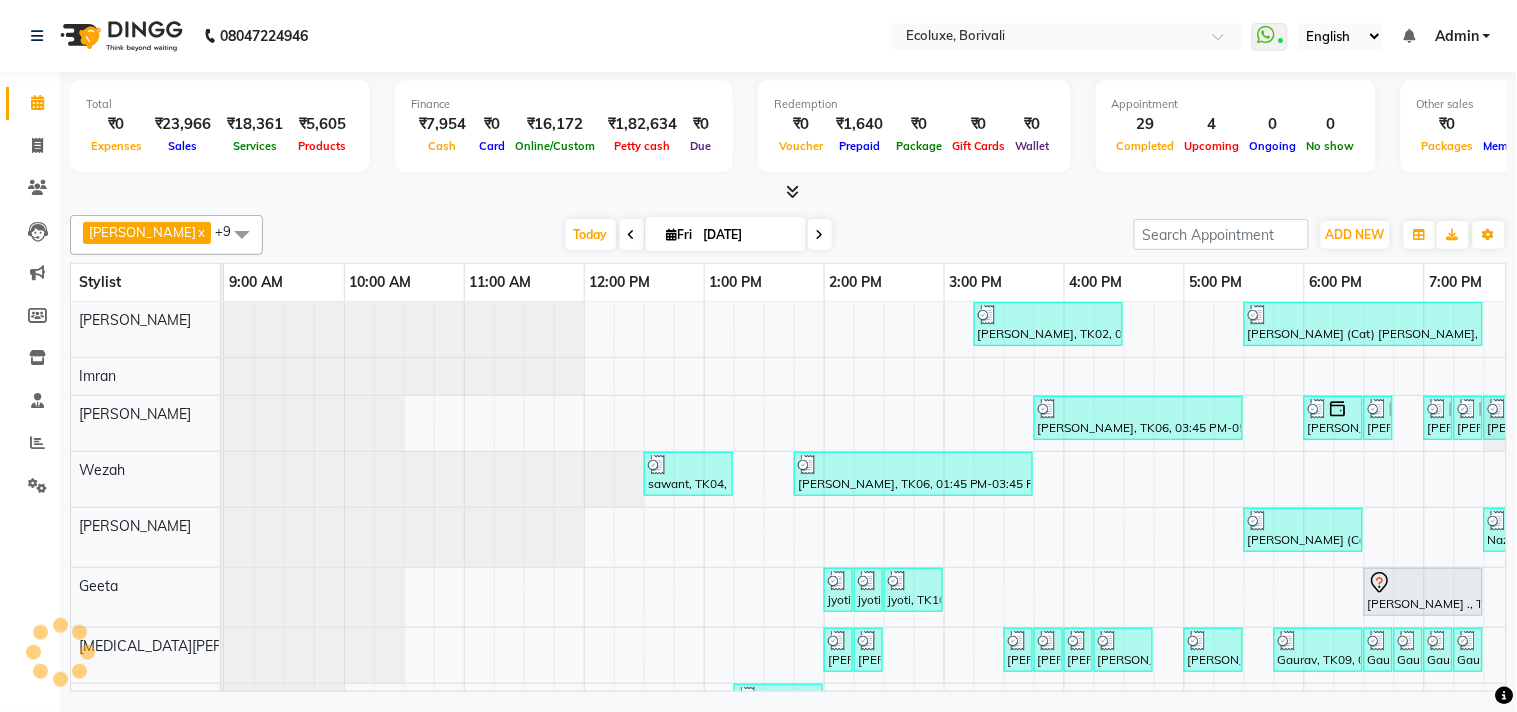 scroll, scrollTop: 7, scrollLeft: 0, axis: vertical 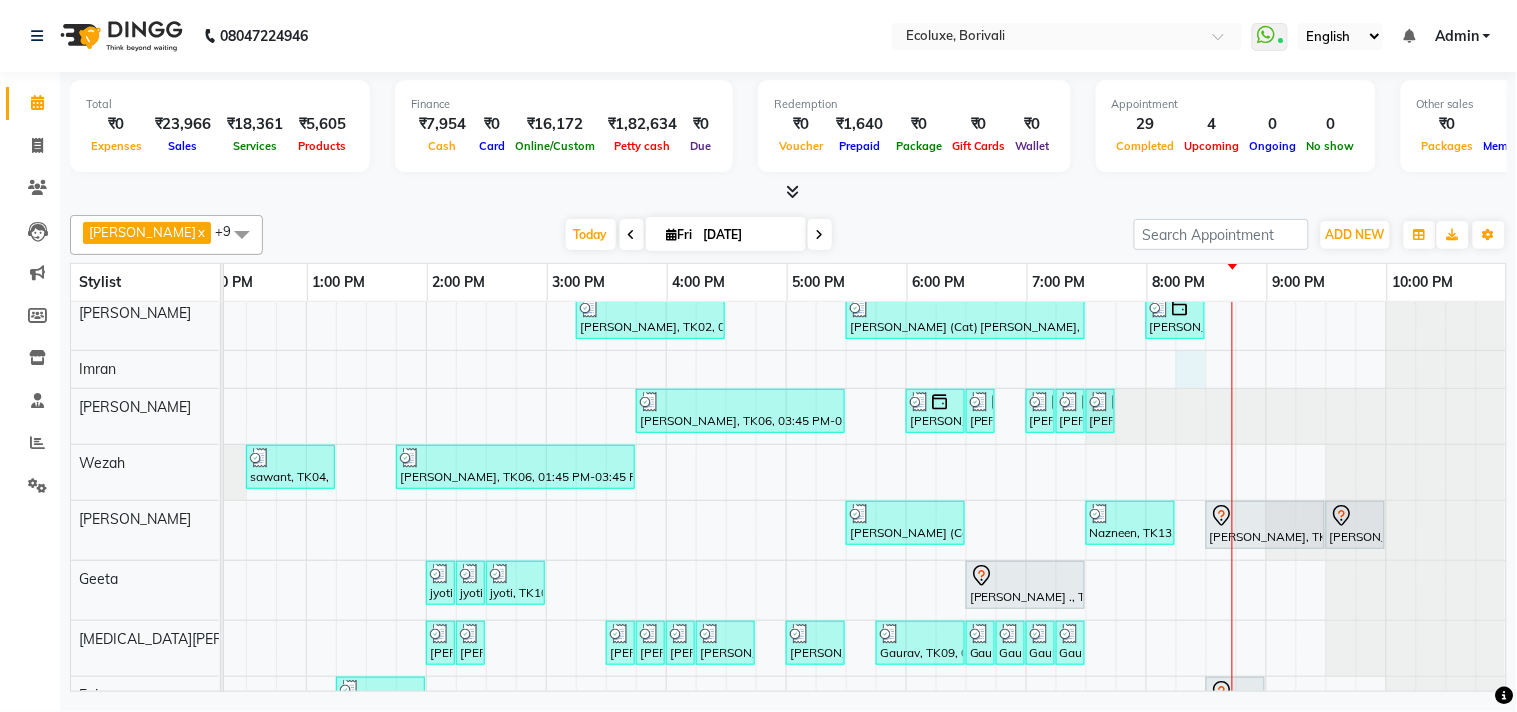 click on "Purvi Bhansali, TK02, 03:15 PM-04:30 PM, Touchup - Root Touch (Up To 2 Inch) Inoa     Khyati (Cat) Mistry, TK05, 05:30 PM-07:30 PM, Touchup - Root Touch (Up To 2 Inch) Inoa     Niyati Mehta, TK19, 08:00 PM-08:30 PM, Men Haircut - Senior Haircut     Nisha Patel, TK06, 03:45 PM-05:30 PM, Waxing (Rica Wax) - Full Arms ,Waxing (Rica Wax) - Full Legs,Waxing (Rica Wax) - Underarms,Waxing (Rica Wax) - Brazilian     Vaishali Makwana, TK17, 06:00 PM-06:30 PM, Waxing (Rica Wax) - Full Arms      Vaishali Makwana, TK17, 06:30 PM-06:45 PM, Waxing (Rica Wax) - Half Legs      Purvi Gandhi, TK18, 07:00 PM-07:15 PM, Woman Eyebrow     Purvi Gandhi, TK18, 07:15 PM-07:30 PM, Woman Upperlip      Purvi Gandhi, TK18, 07:30 PM-07:45 PM, Peel Off Wax - Chin     sawant, TK04, 12:30 PM-01:15 PM, Kids Haircut (Upto 4yrs)     Nisha Patel, TK06, 01:45 PM-03:45 PM, Touchup - Root Touch (Up To 2 Inch) Majirel     Khyati (Cat) Mistry, TK05, 05:30 PM-06:30 PM, Nails - Stick on + Gel Polish Combo" at bounding box center (666, 553) 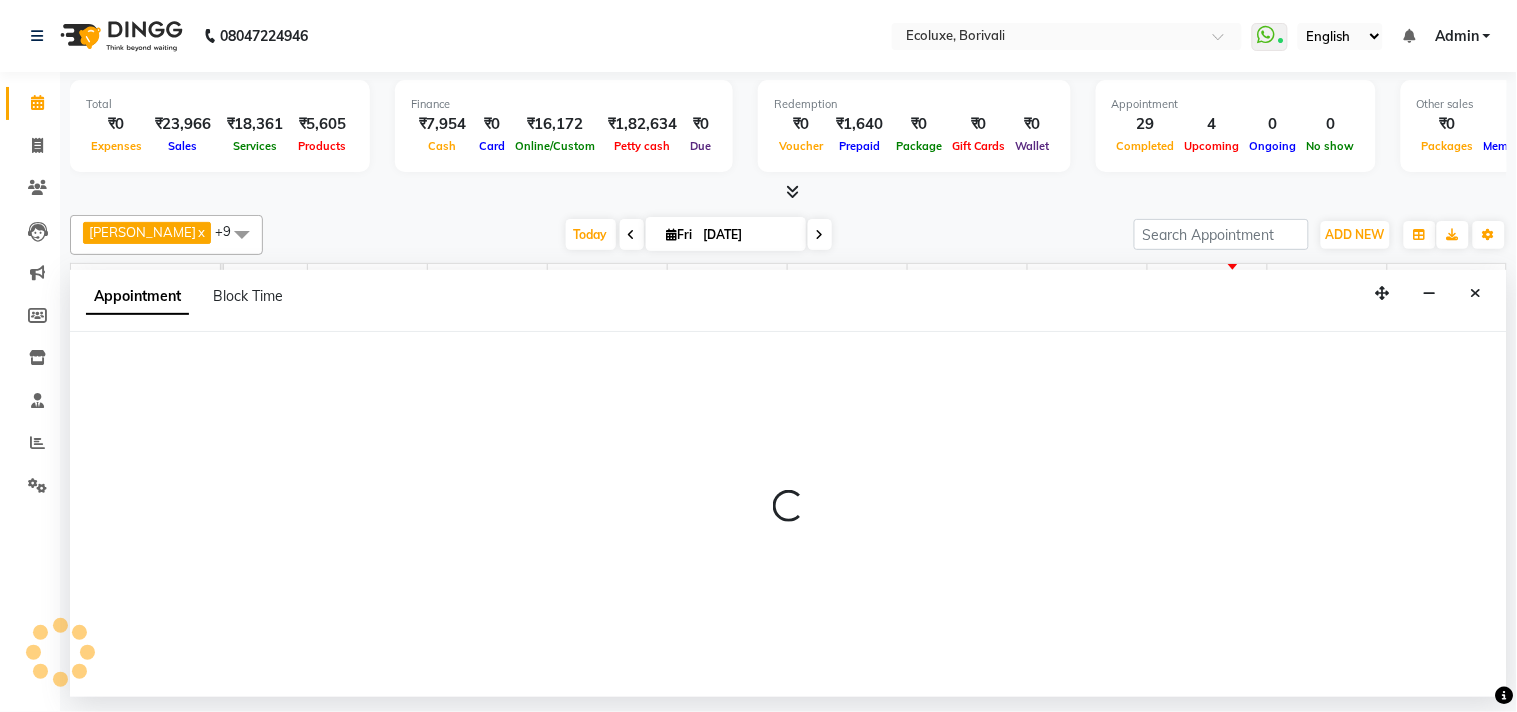 select on "35739" 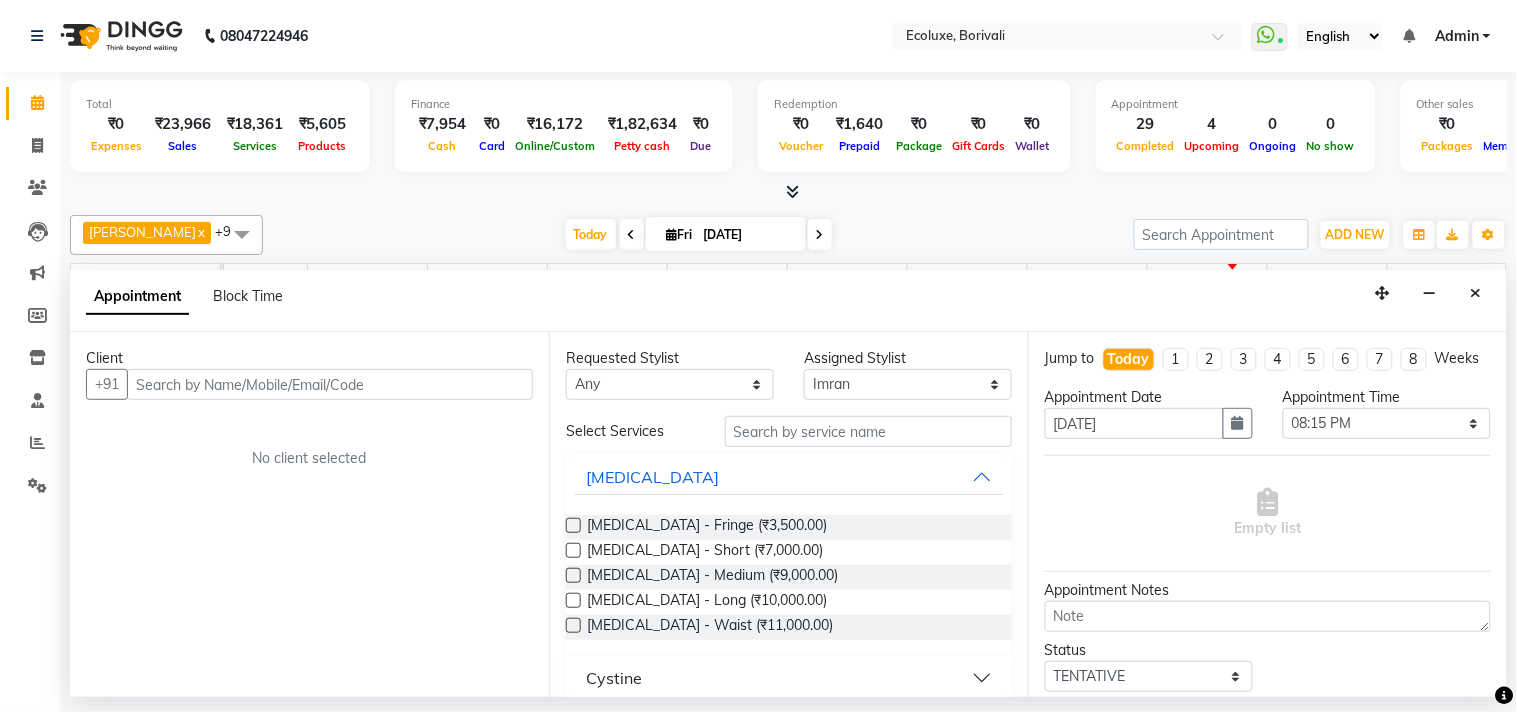 click at bounding box center (330, 384) 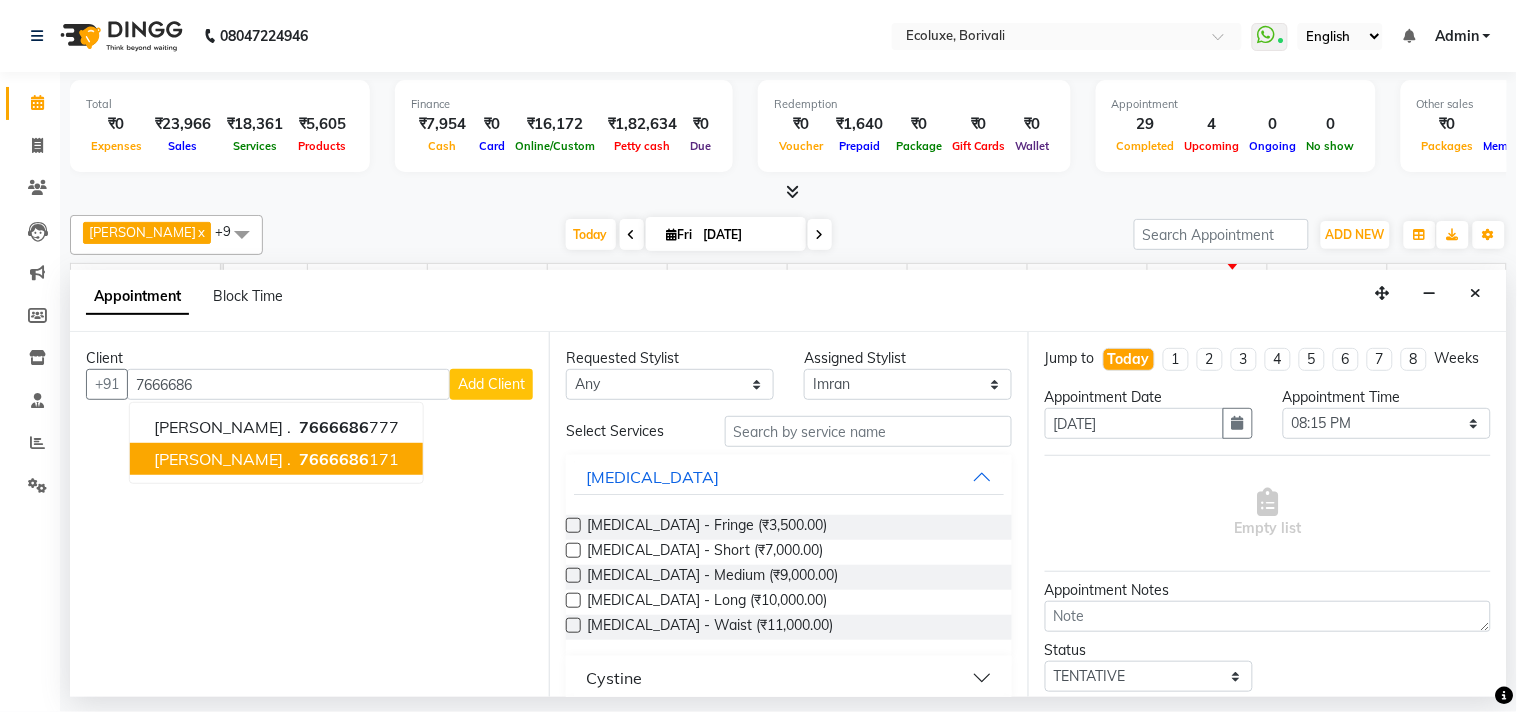 click on "Mahak .   7666686 171" at bounding box center [276, 459] 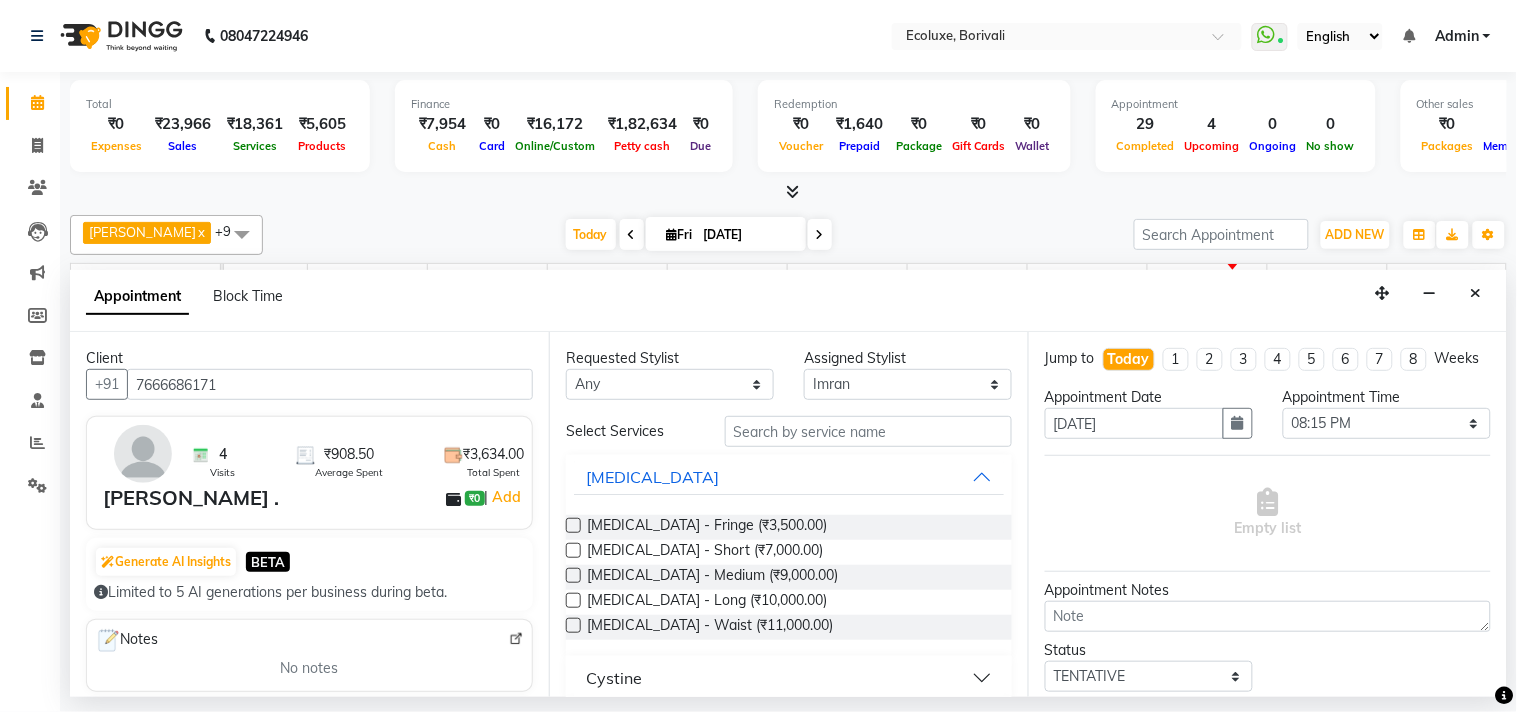 type on "7666686171" 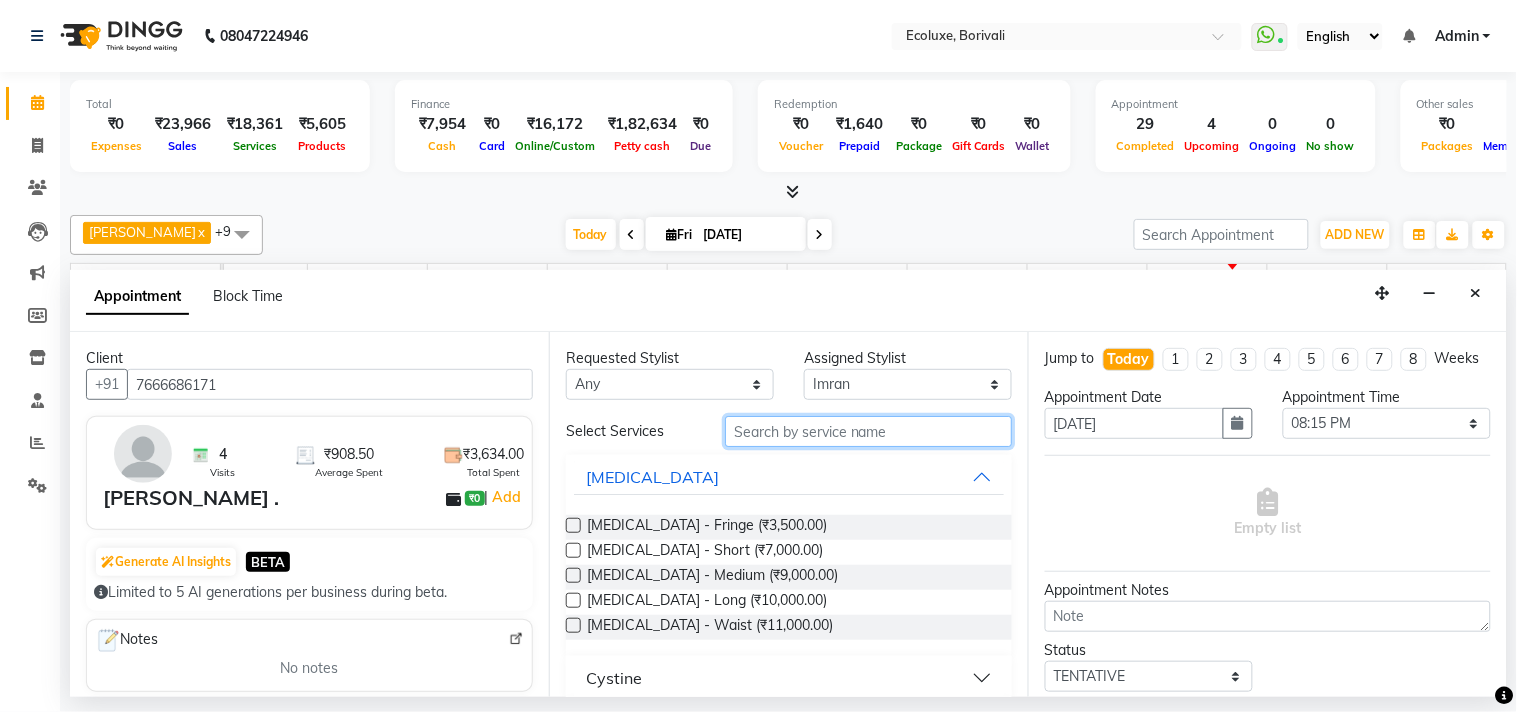 click at bounding box center [868, 431] 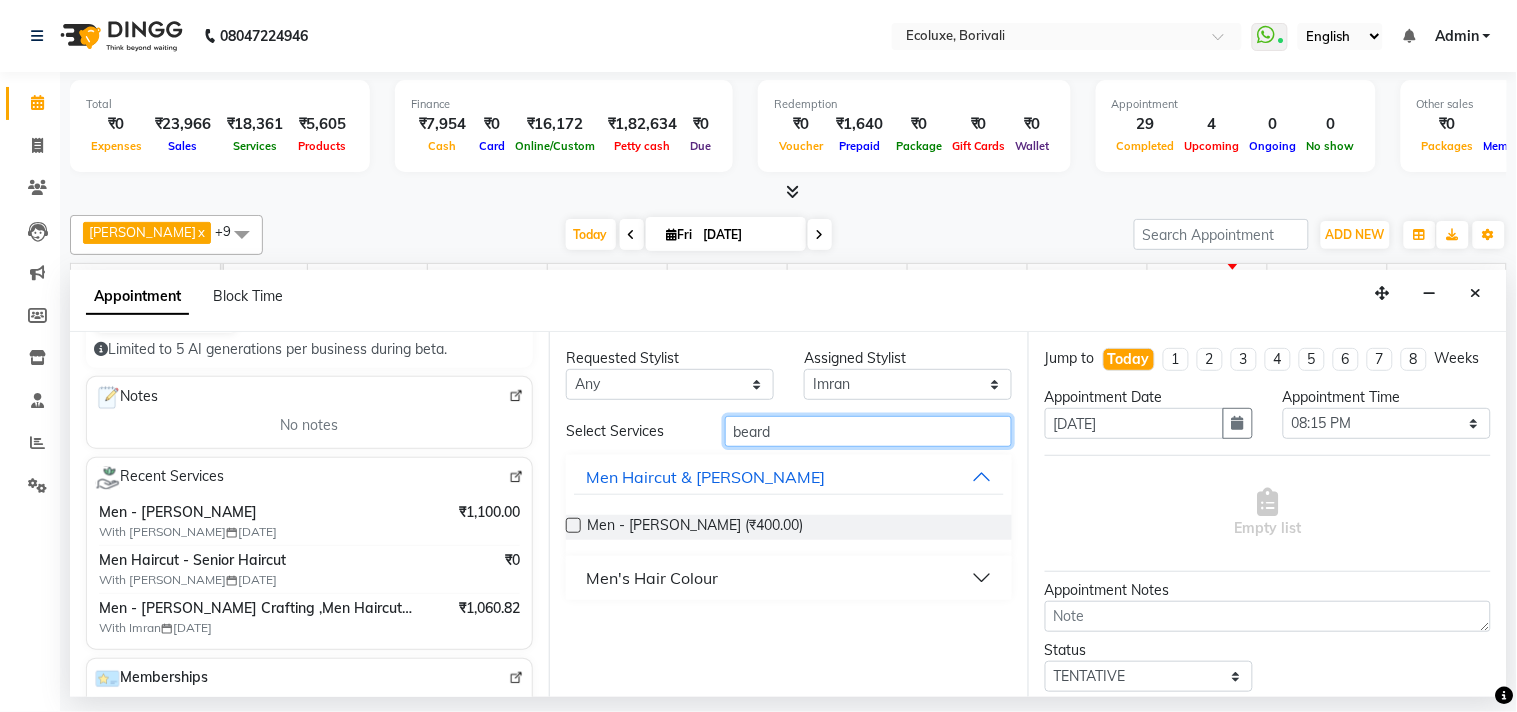 scroll, scrollTop: 333, scrollLeft: 0, axis: vertical 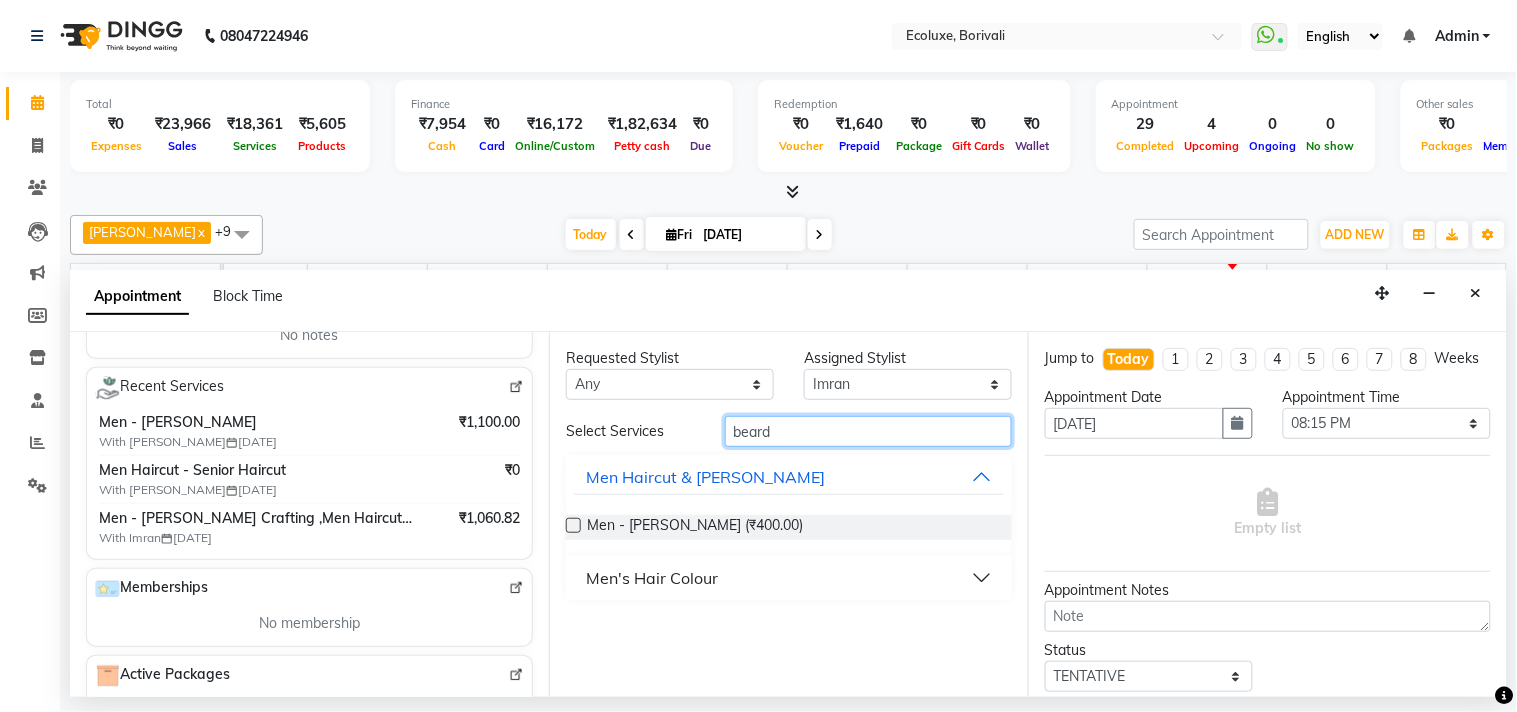type on "beard" 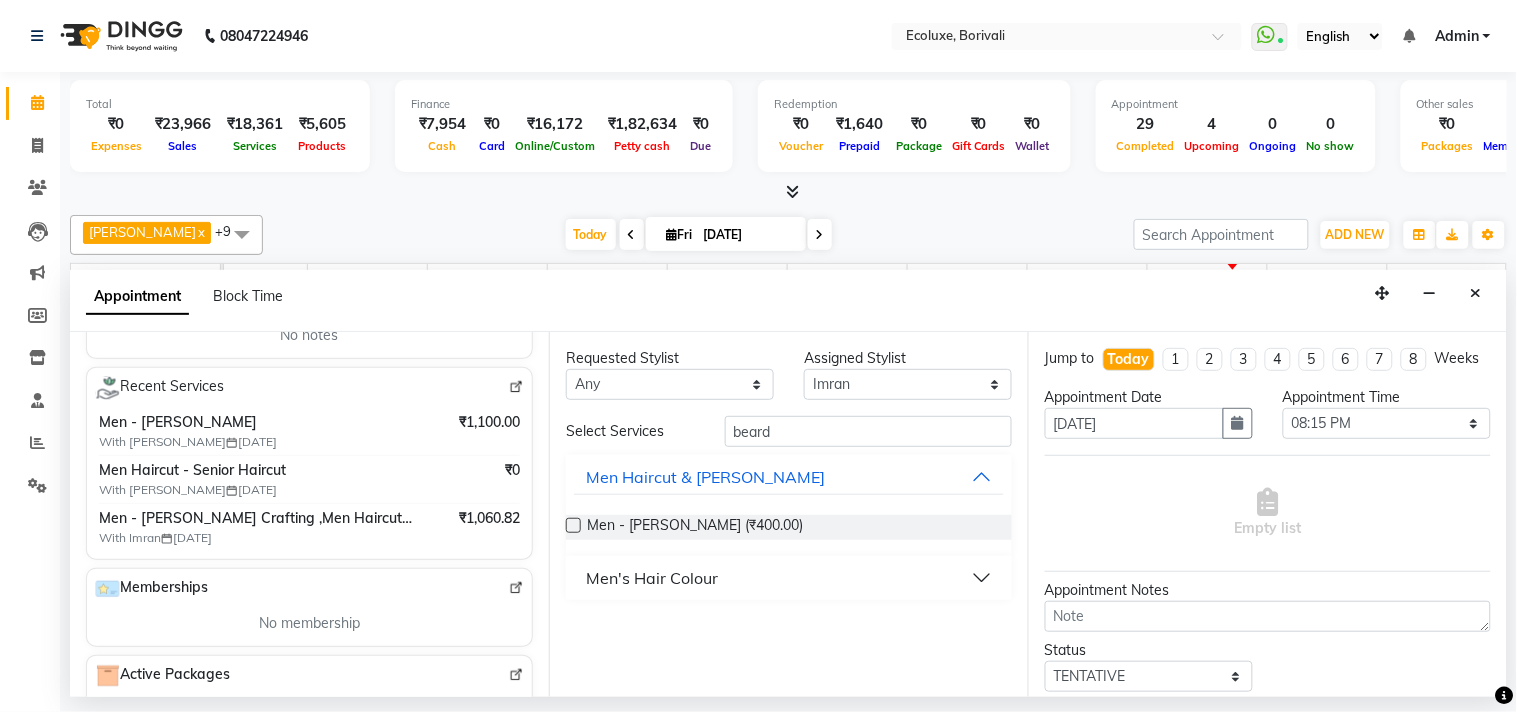 click at bounding box center [573, 525] 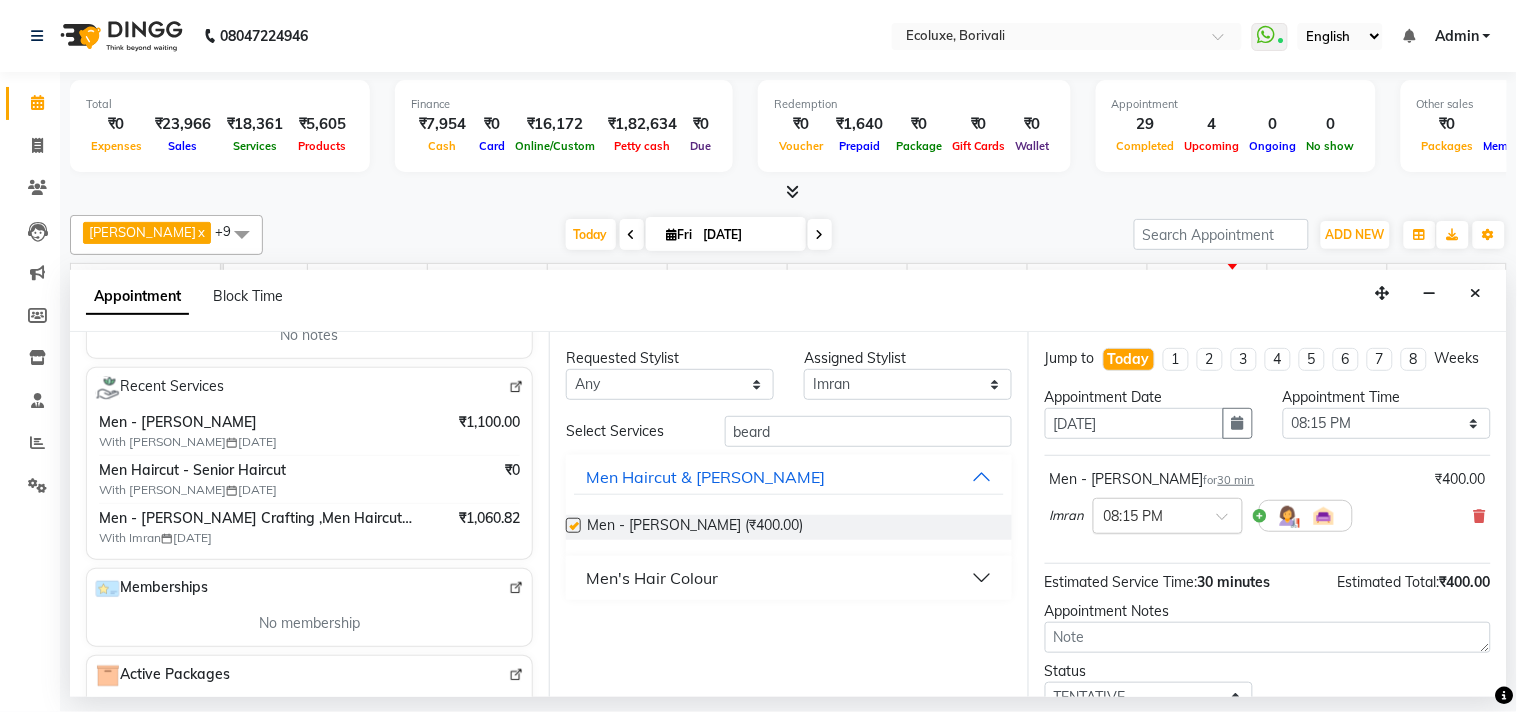 checkbox on "false" 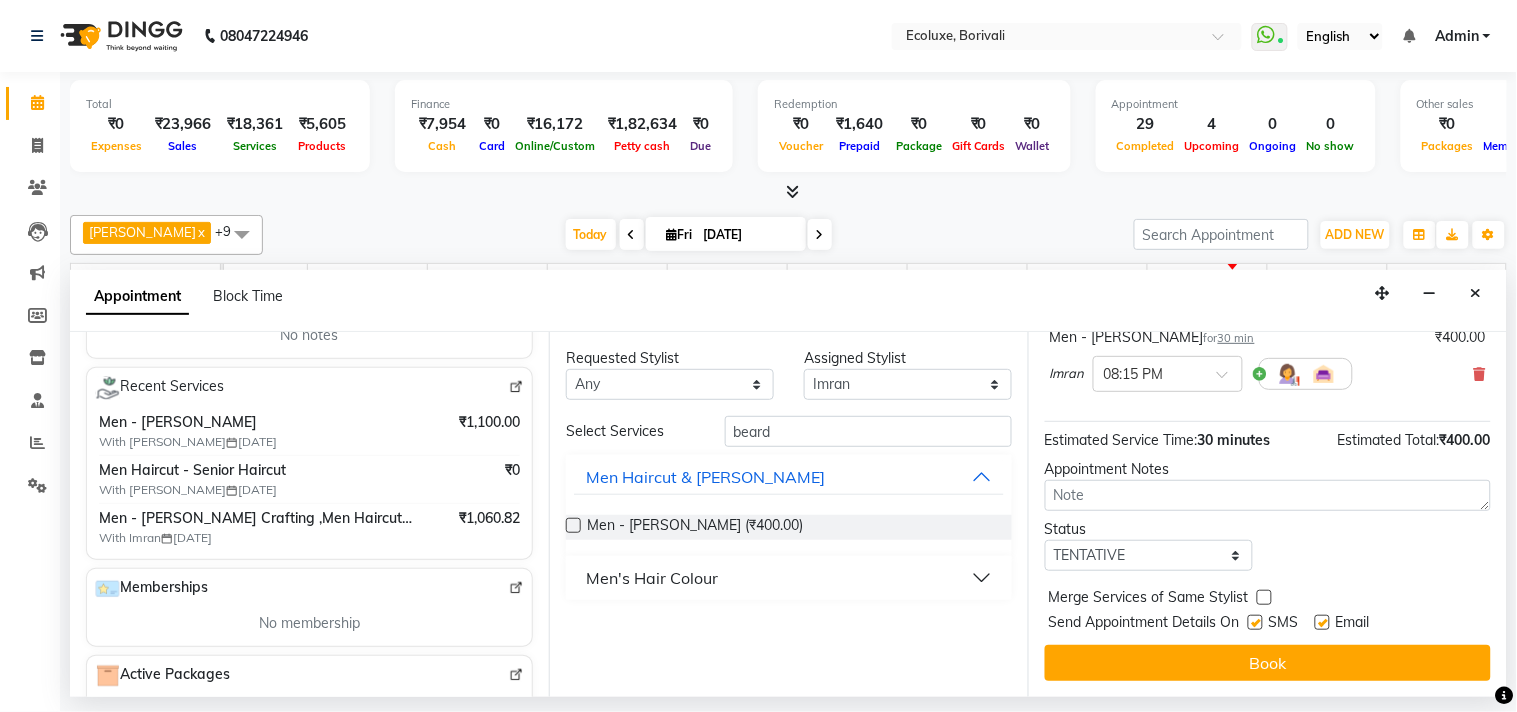 scroll, scrollTop: 161, scrollLeft: 0, axis: vertical 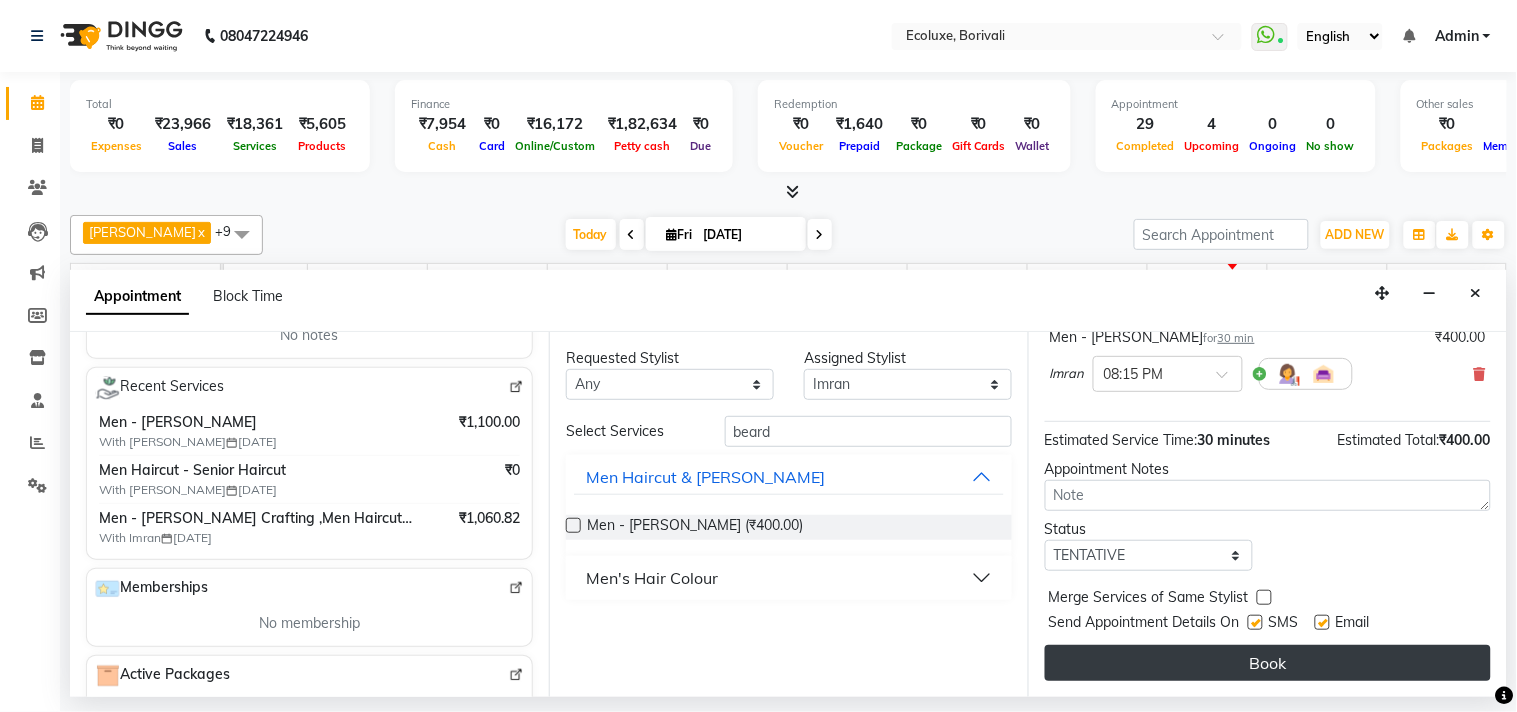 click on "Book" at bounding box center (1268, 663) 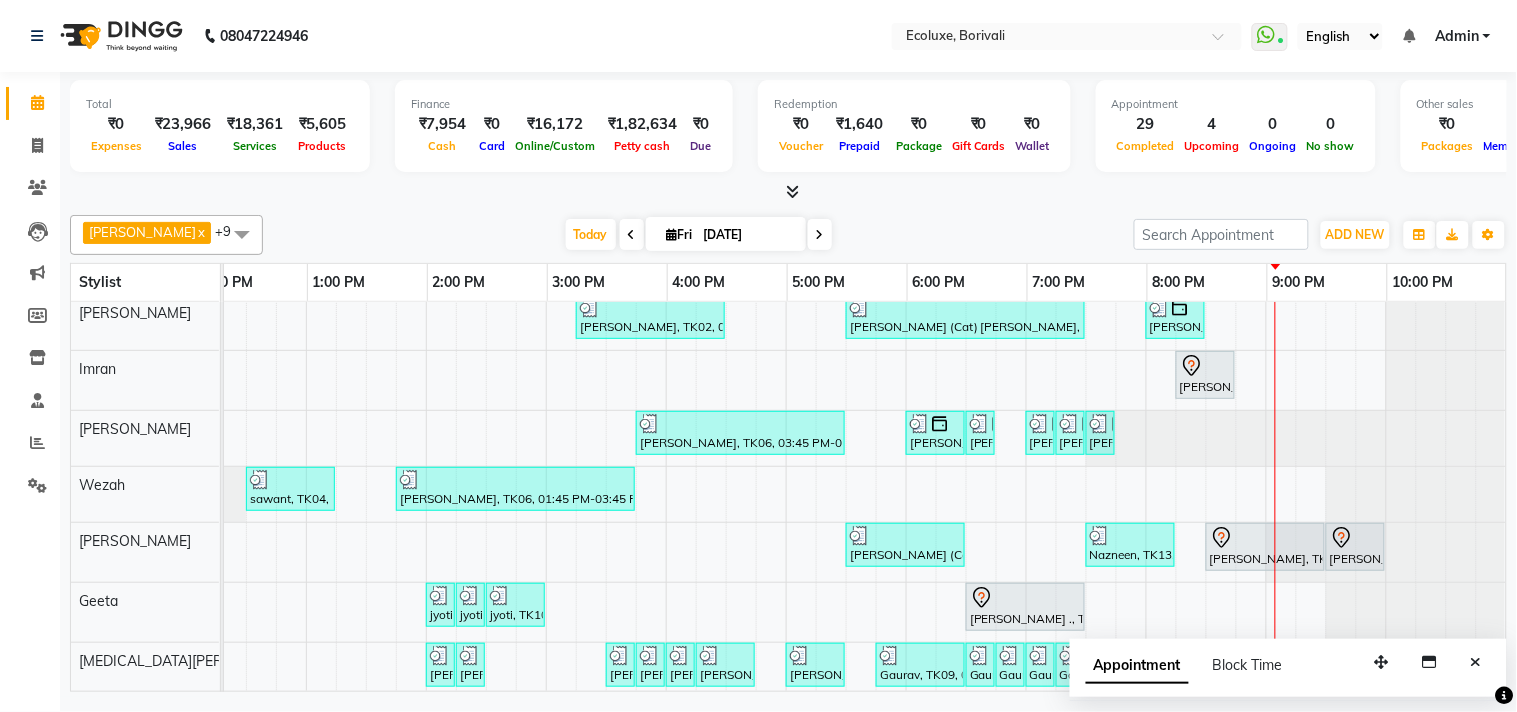 drag, startPoint x: 1331, startPoint y: 354, endPoint x: 423, endPoint y: 172, distance: 926.0605 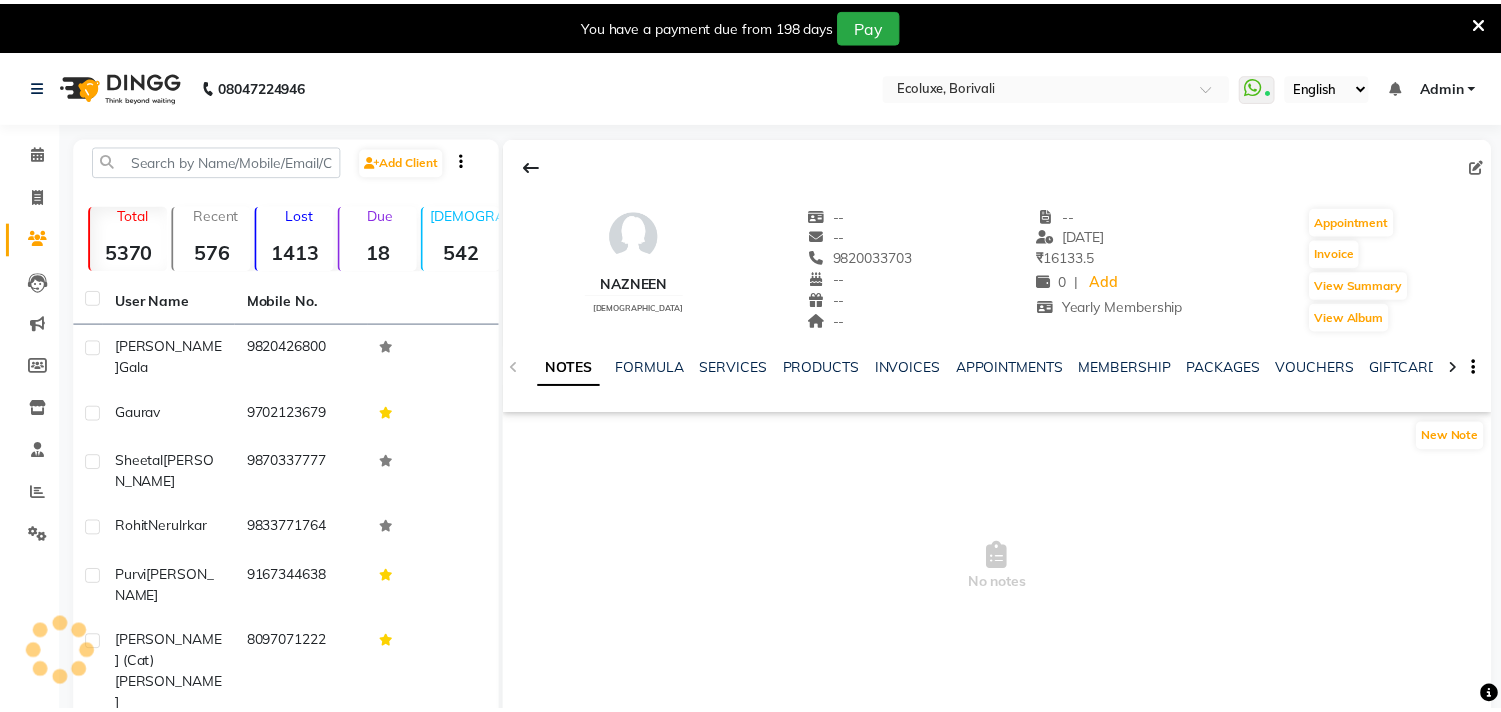 scroll, scrollTop: 0, scrollLeft: 0, axis: both 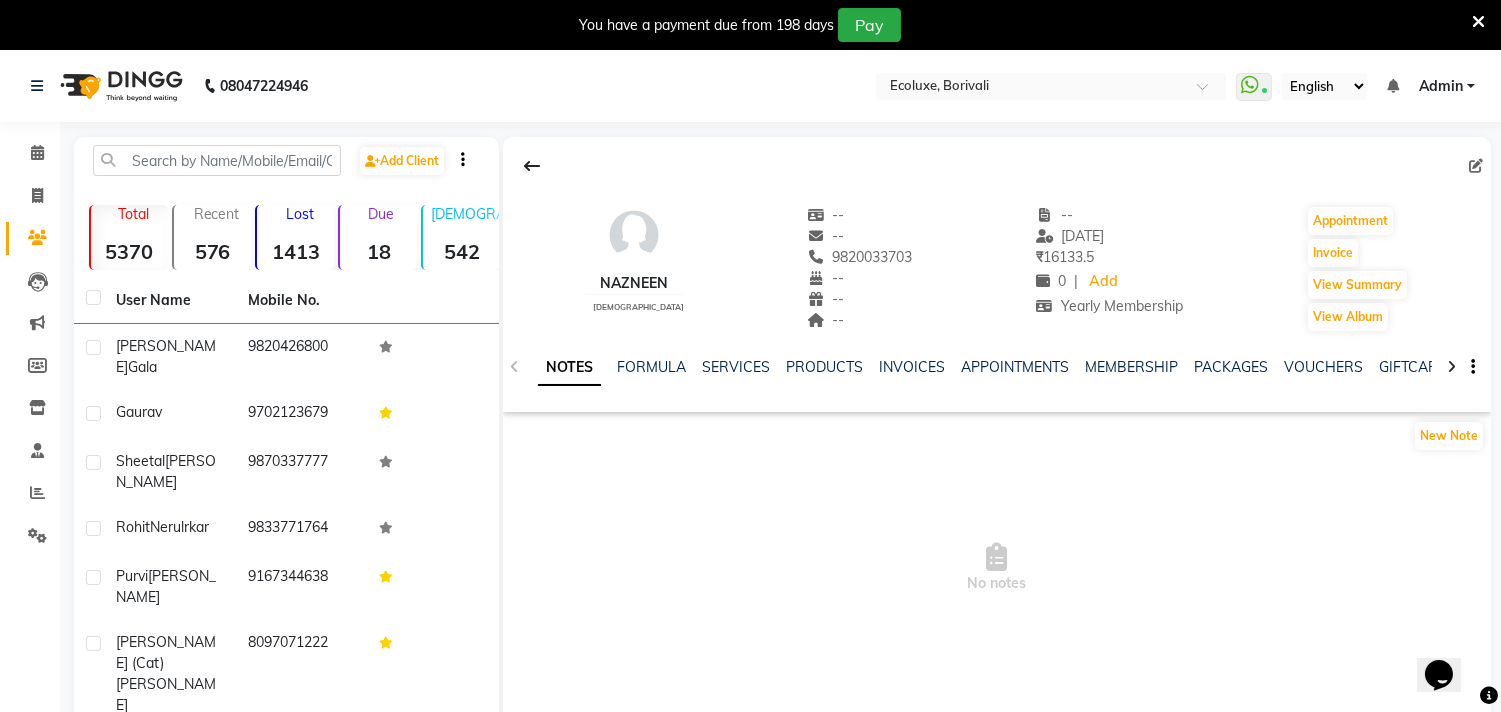 click at bounding box center (1478, 22) 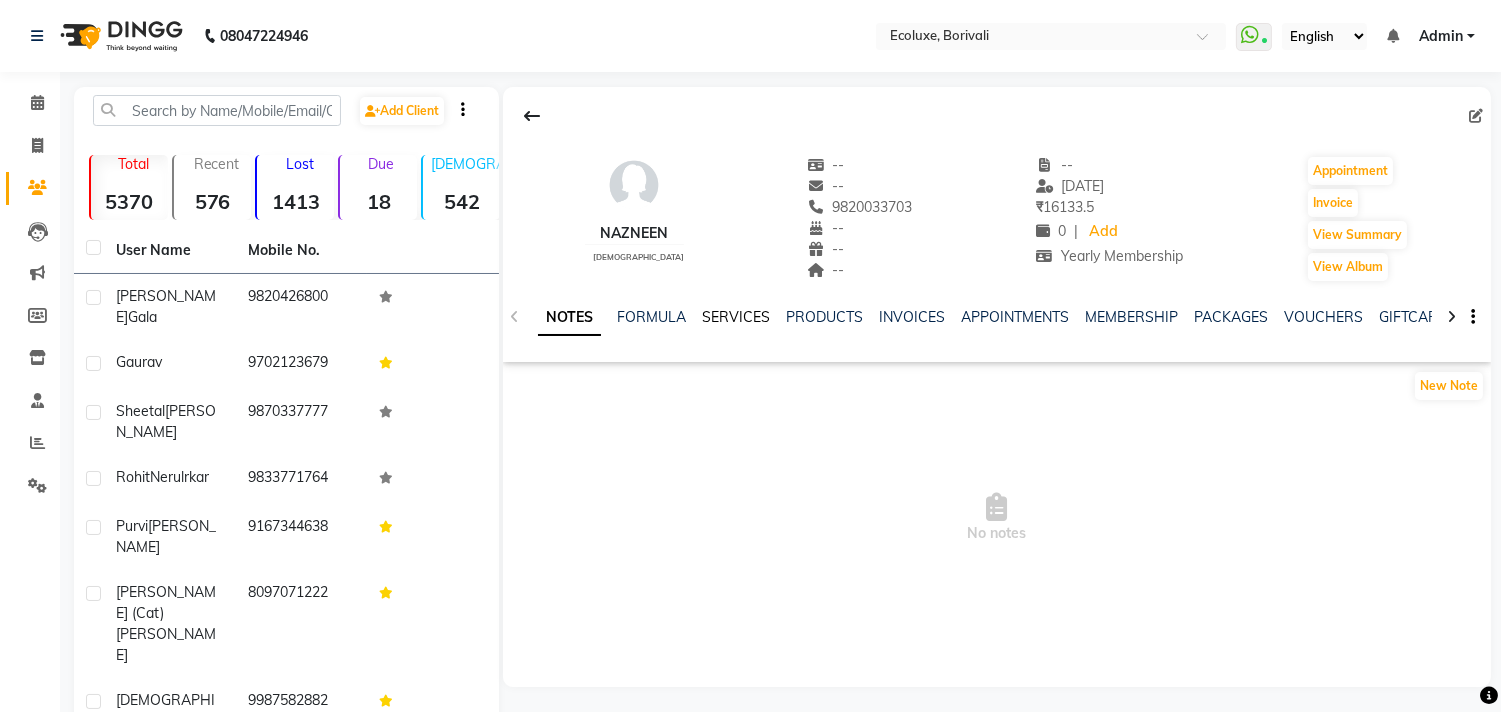 click on "SERVICES" 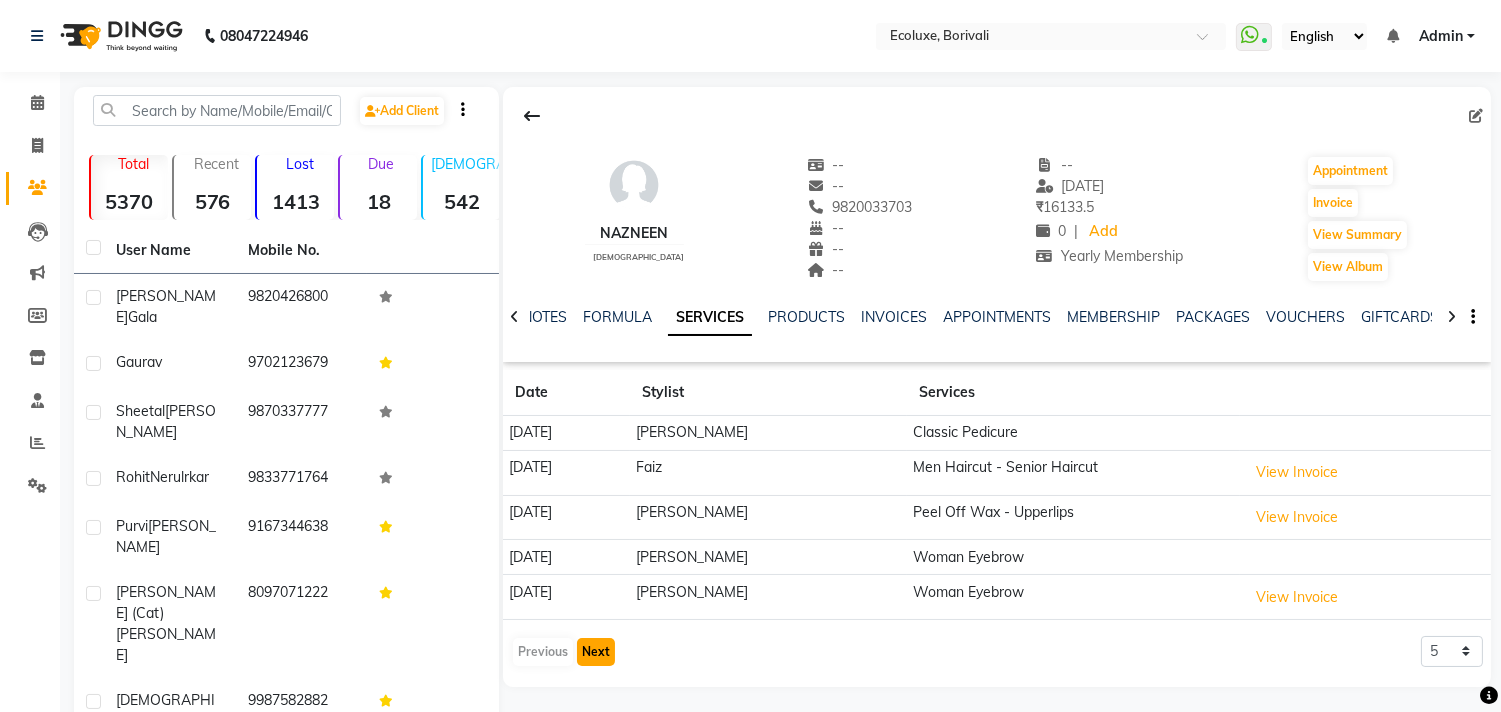 click on "Next" 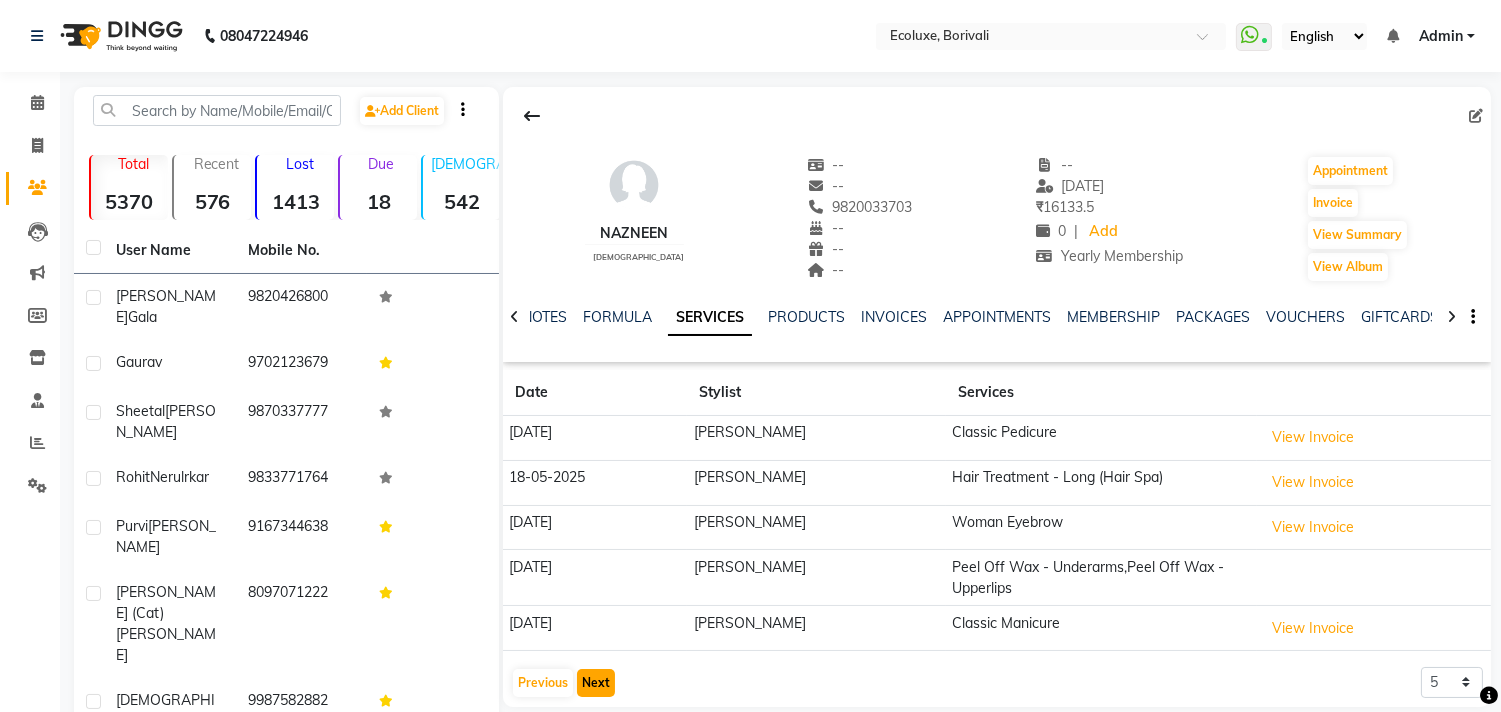 click on "Next" 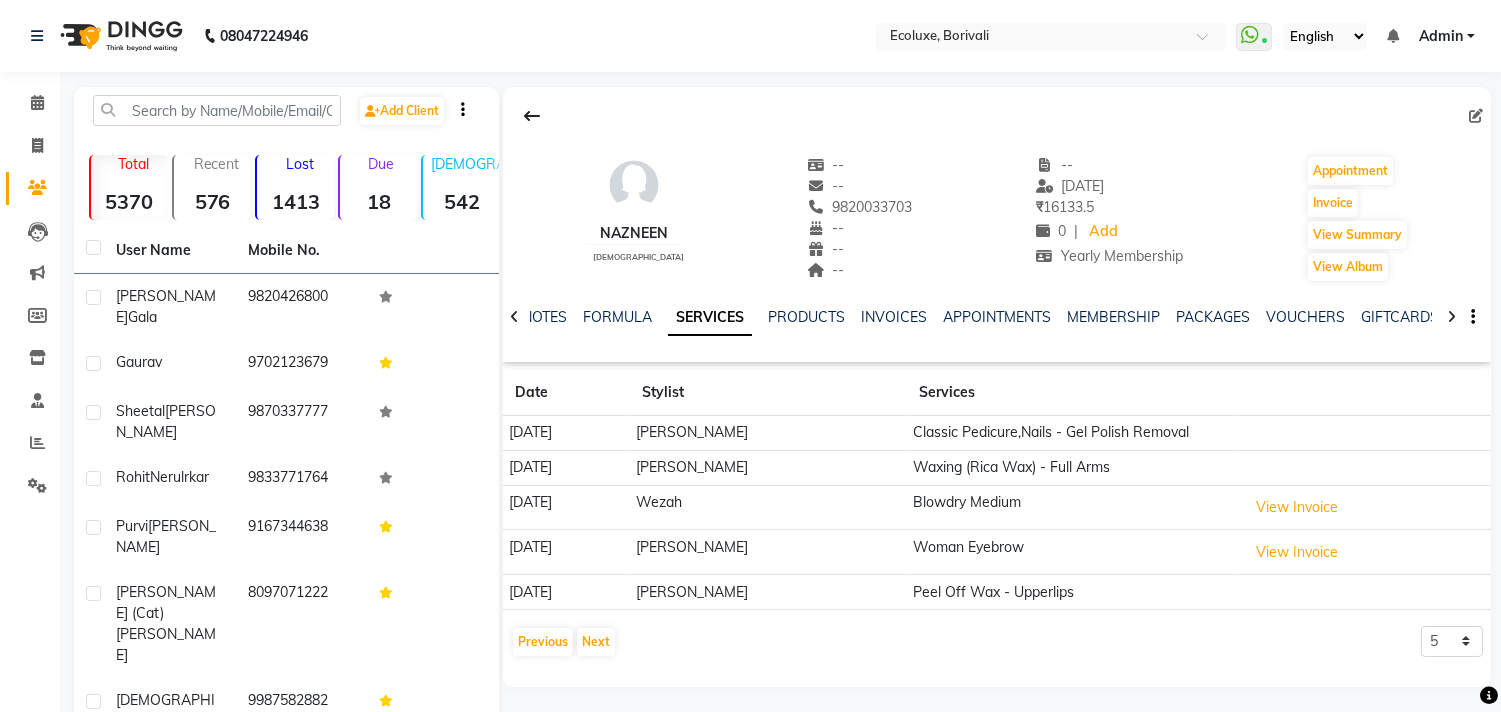 click on "Nazneen    [DEMOGRAPHIC_DATA]  --   --   9820033703  --  --  --  -- [DATE] ₹    16133.5 0 |  Add  Yearly Membership  Appointment   Invoice  View Summary  View Album  NOTES FORMULA SERVICES PRODUCTS INVOICES APPOINTMENTS MEMBERSHIP PACKAGES VOUCHERS GIFTCARDS POINTS FORMS FAMILY CARDS WALLET Date Stylist Services [DATE] [PERSON_NAME] Classic Pedicure,Nails - Gel Polish Removal [DATE] [PERSON_NAME]  Waxing (Rica Wax) - Full Arms  [DATE] Wezah Blowdry Medium  View Invoice  [DATE] [PERSON_NAME]  Woman Eyebrow  View Invoice  [DATE] [PERSON_NAME]  Peel Off Wax - Upperlips  Previous   Next  5 10 50 100 500" 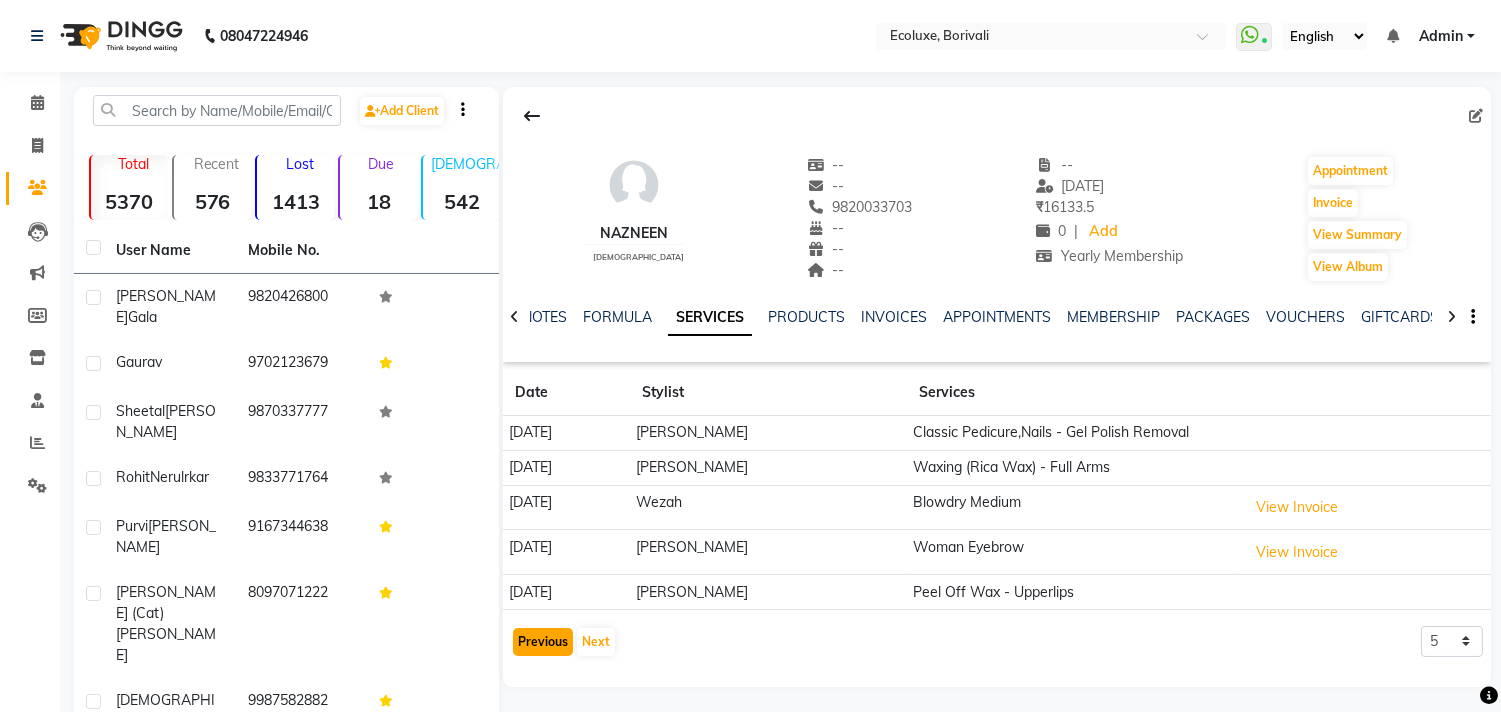 click on "Previous" 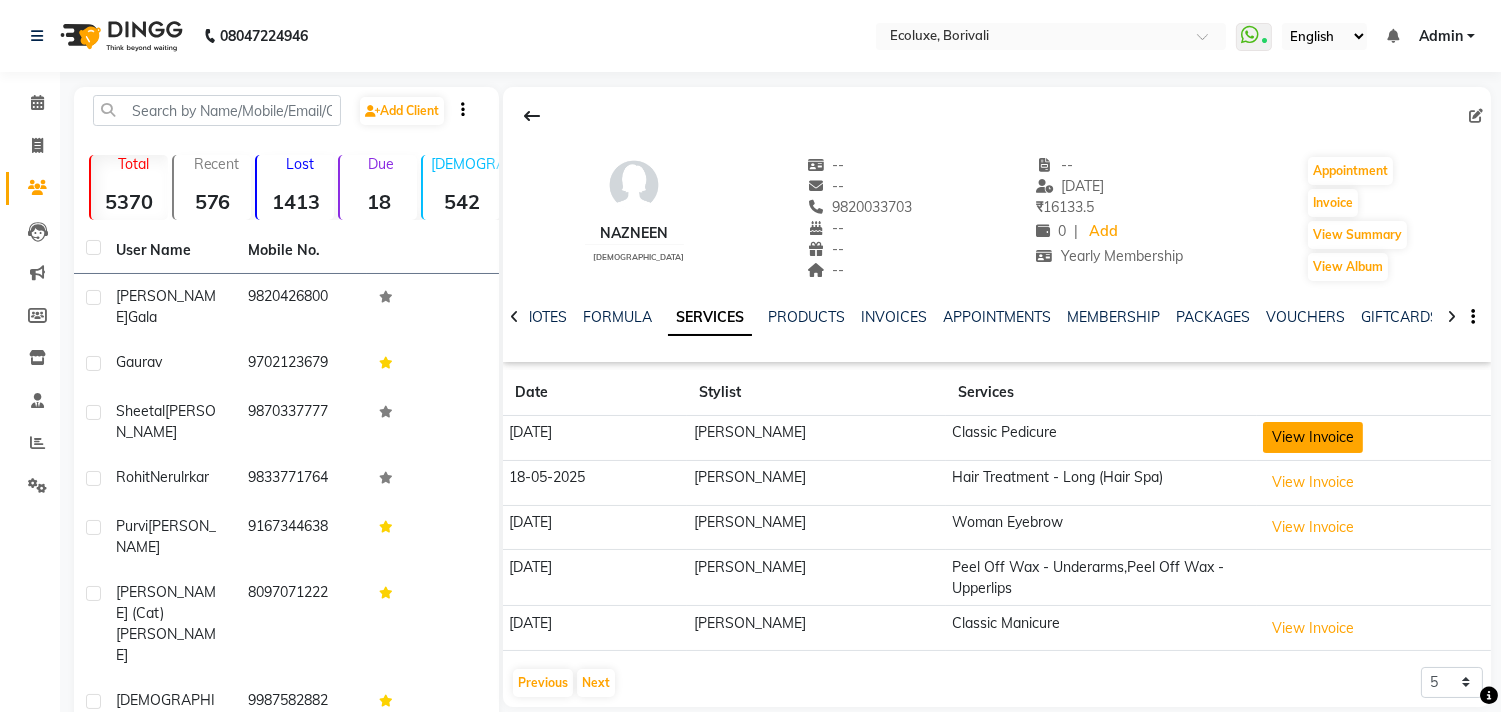click on "View Invoice" 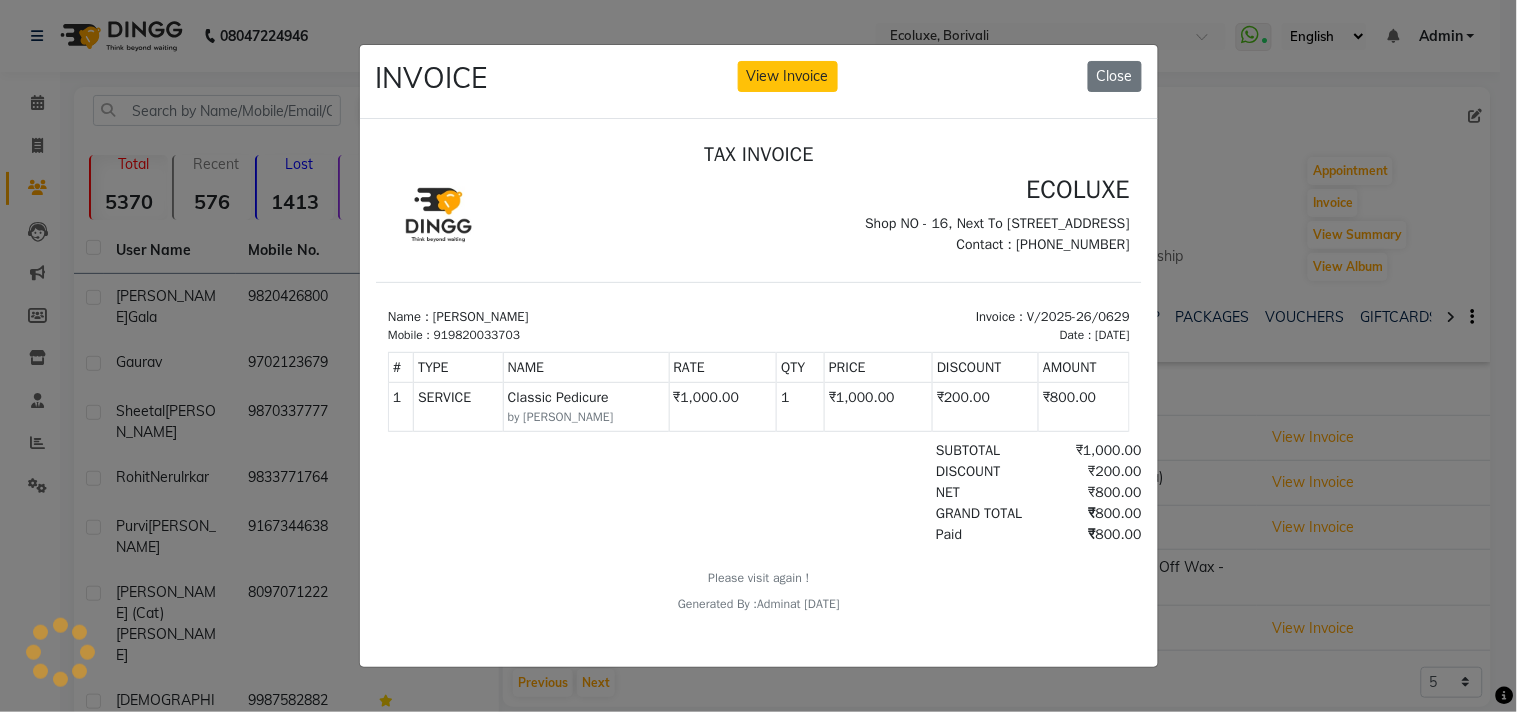 scroll, scrollTop: 0, scrollLeft: 0, axis: both 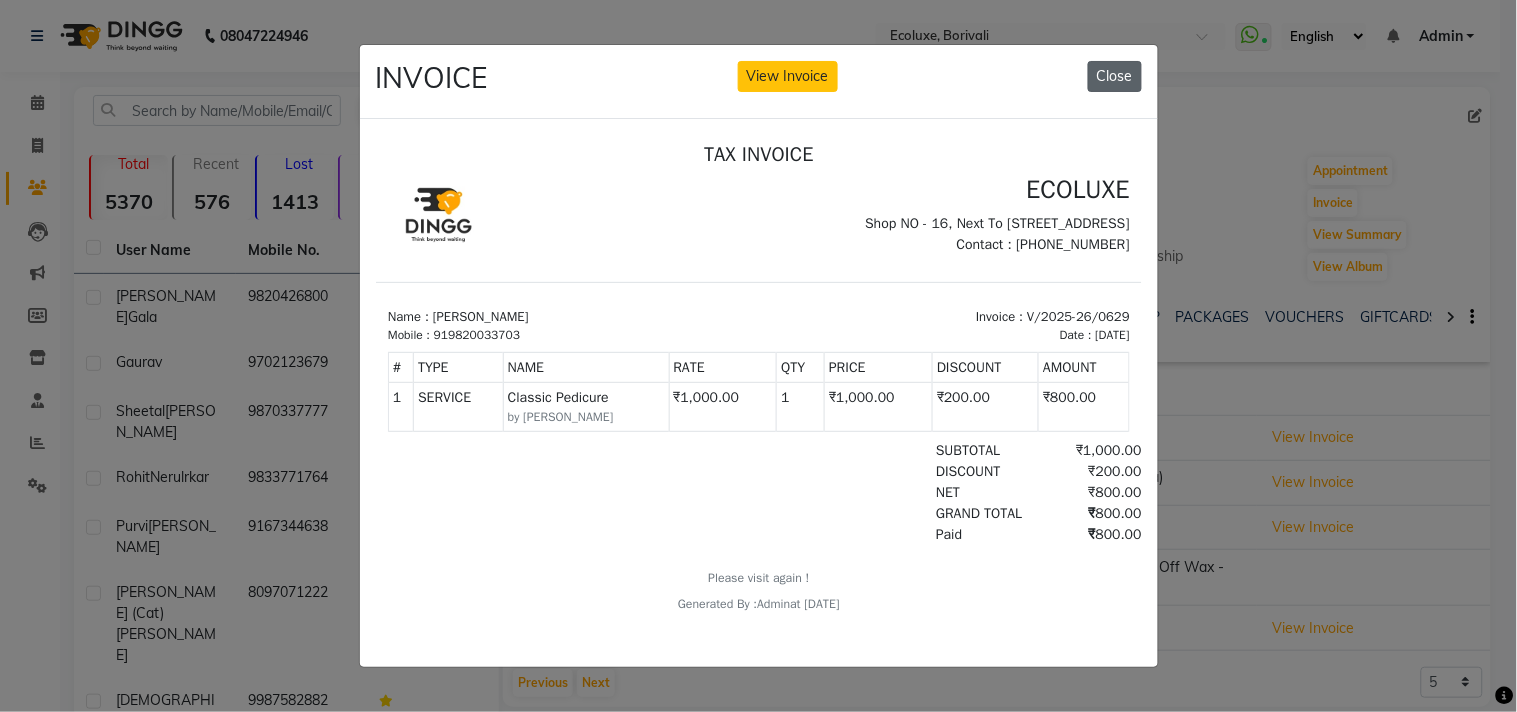 click on "Close" 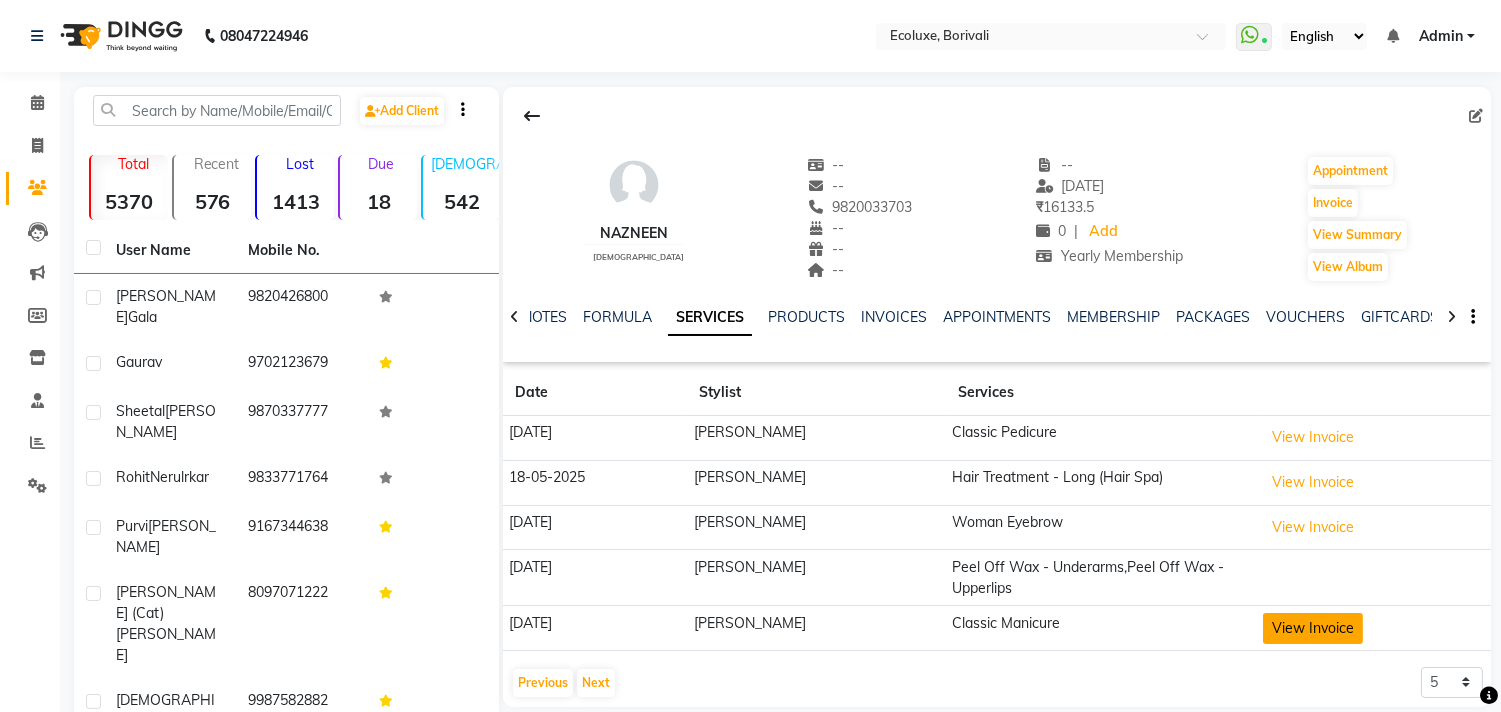 click on "View Invoice" 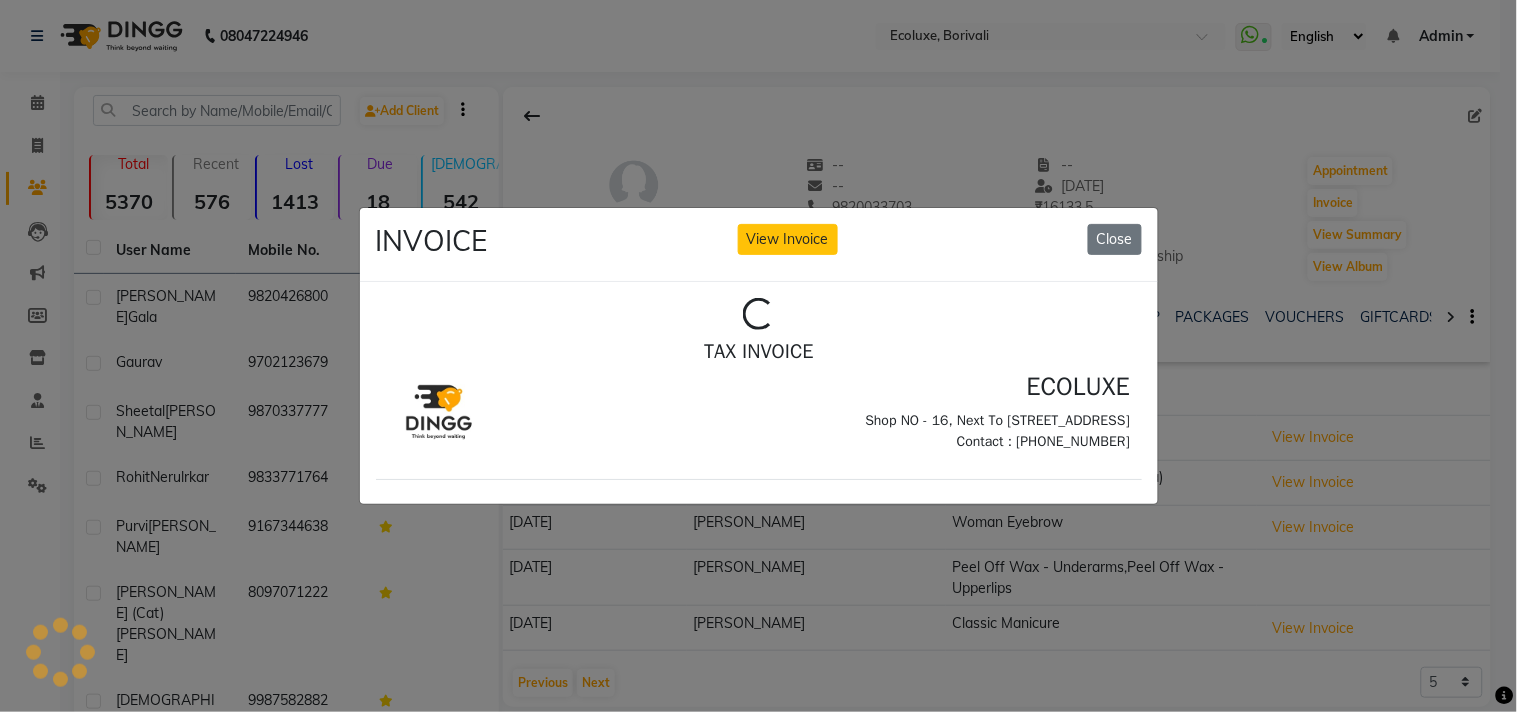 scroll, scrollTop: 0, scrollLeft: 0, axis: both 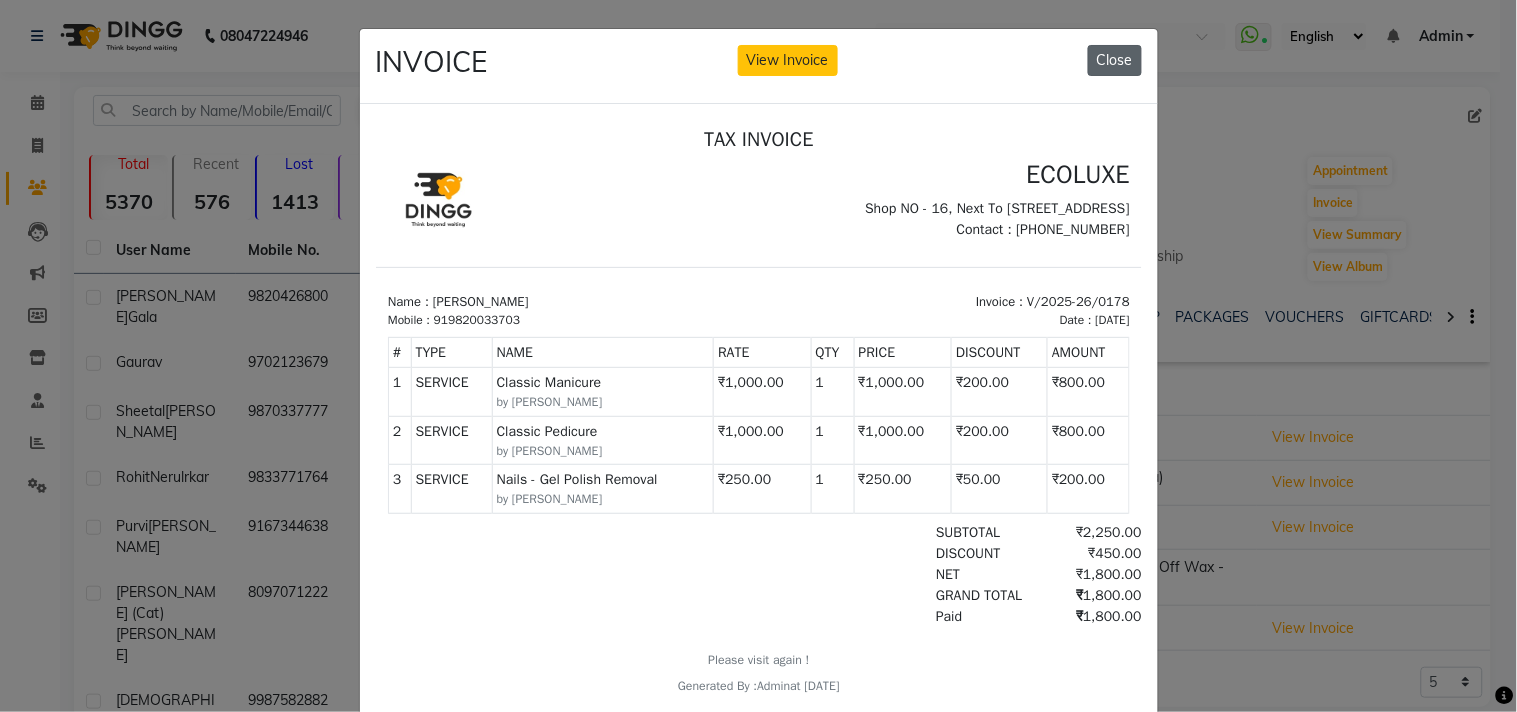 click on "Close" 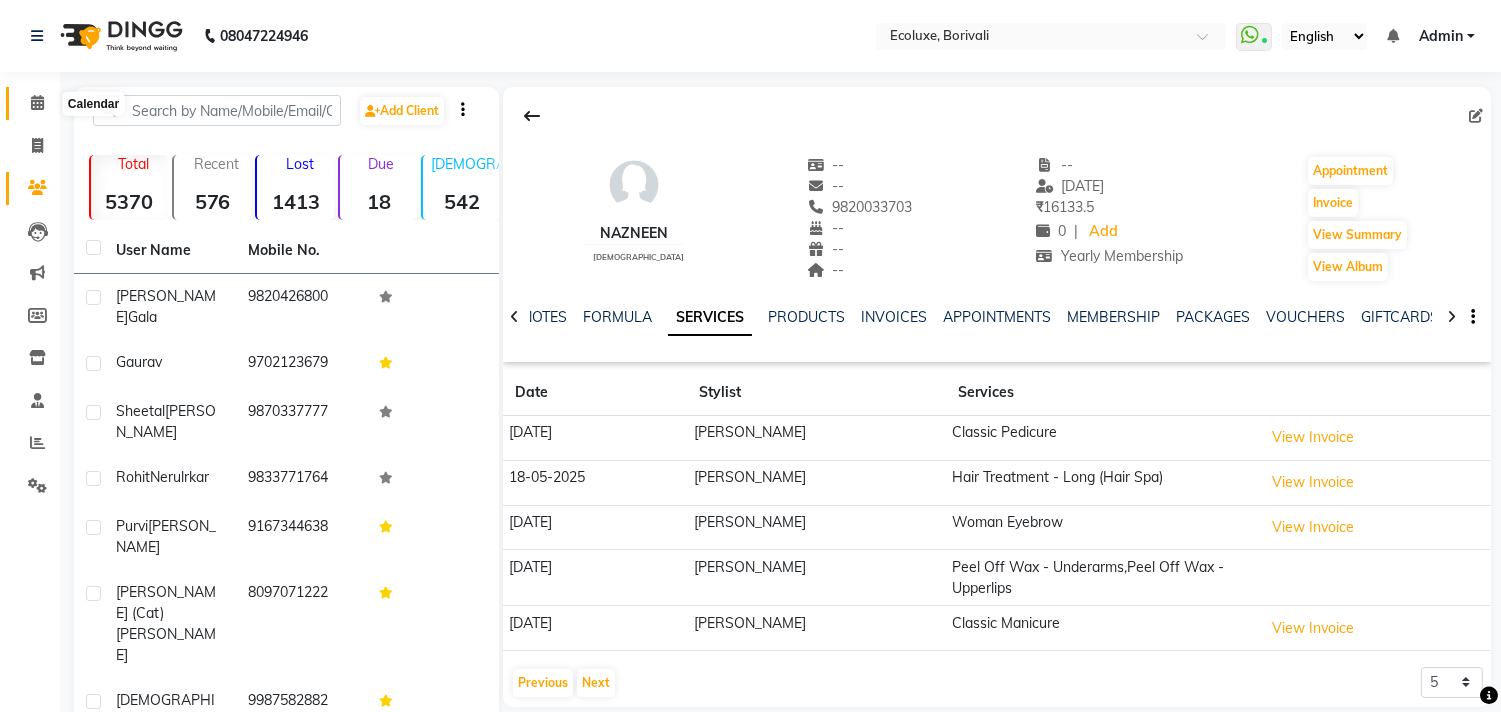 click 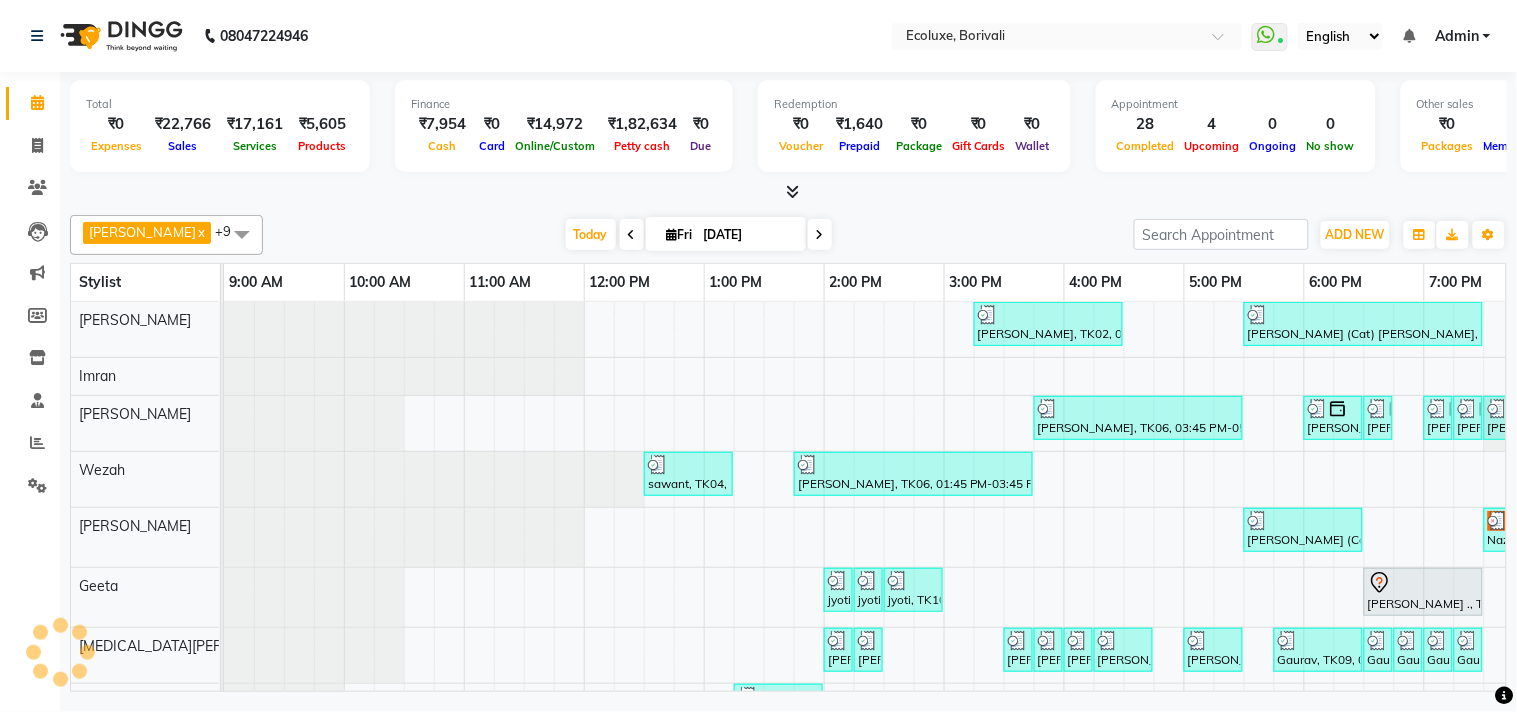 scroll, scrollTop: 0, scrollLeft: 0, axis: both 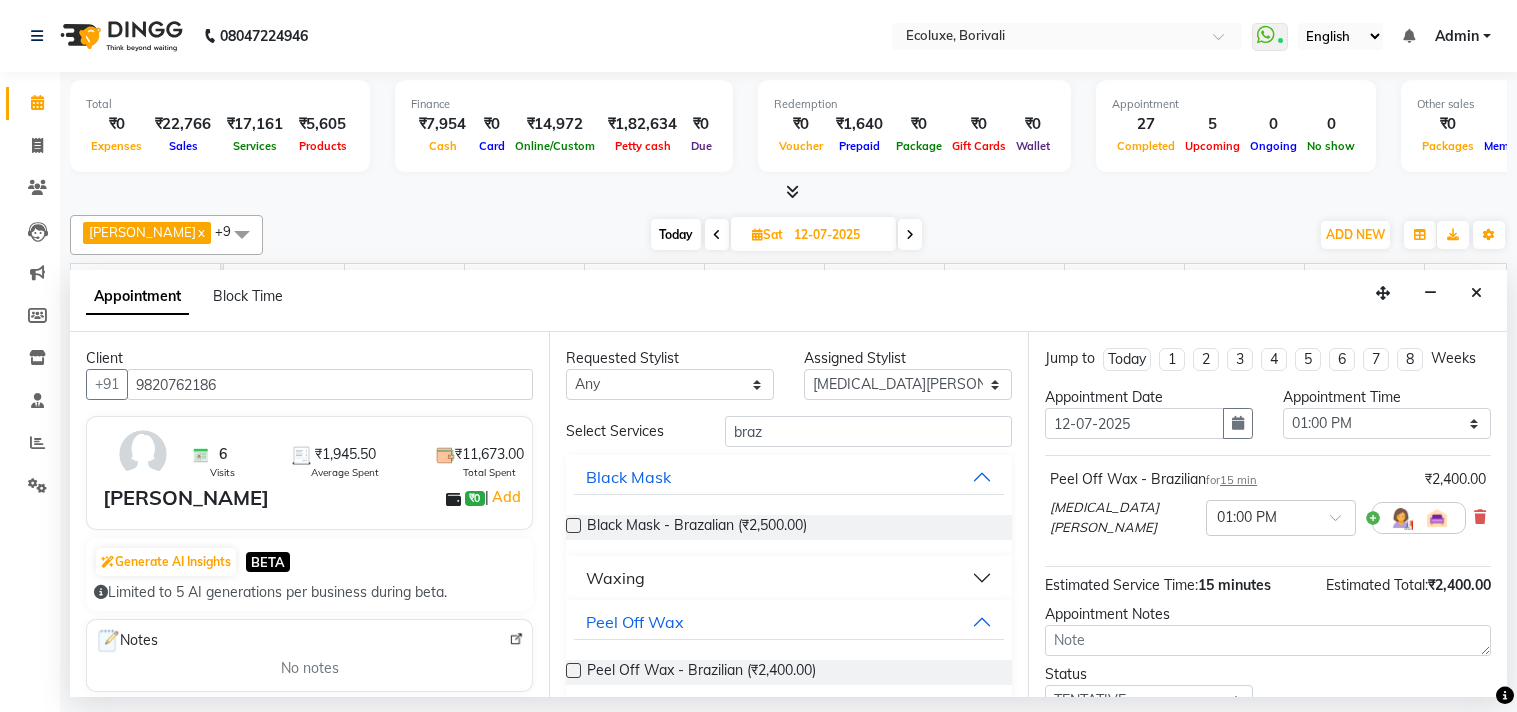 select on "61798" 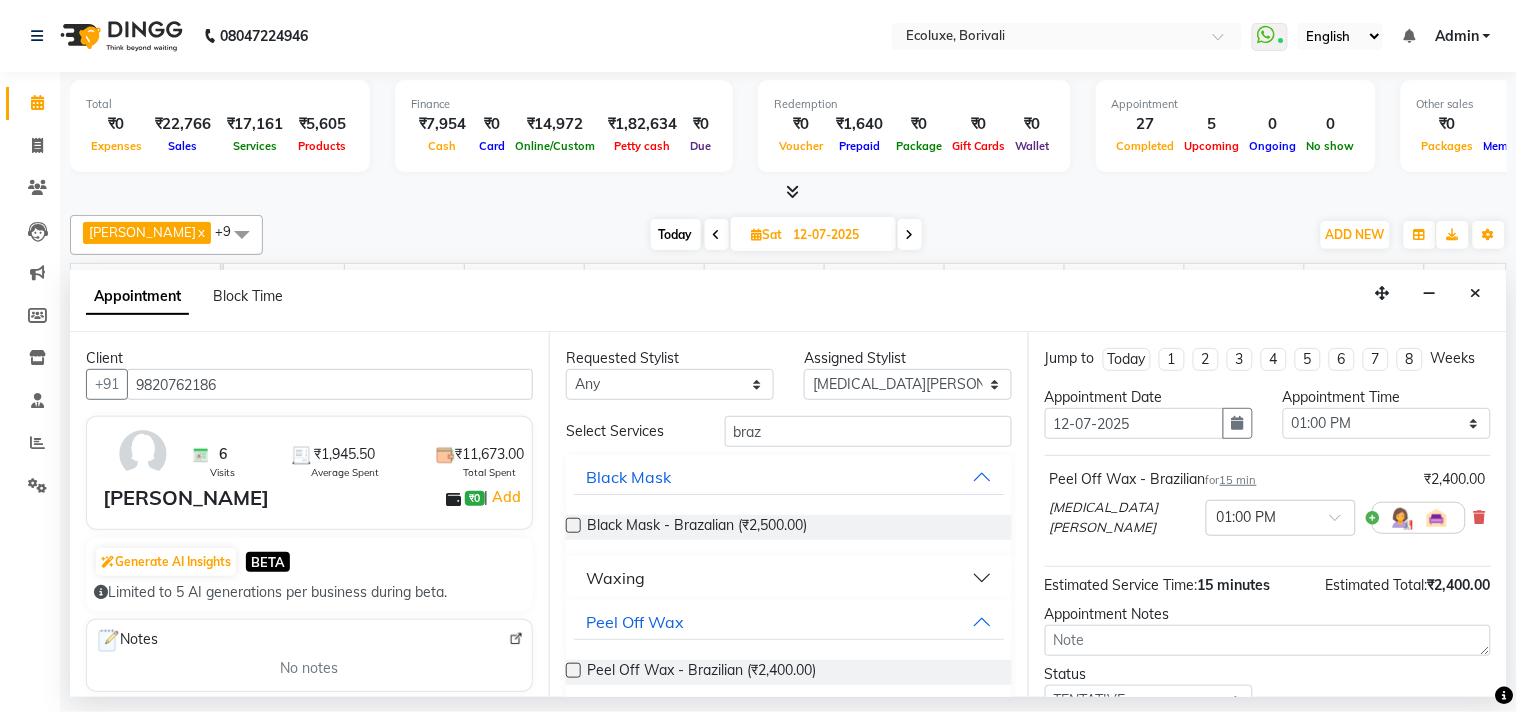 scroll, scrollTop: 0, scrollLeft: 0, axis: both 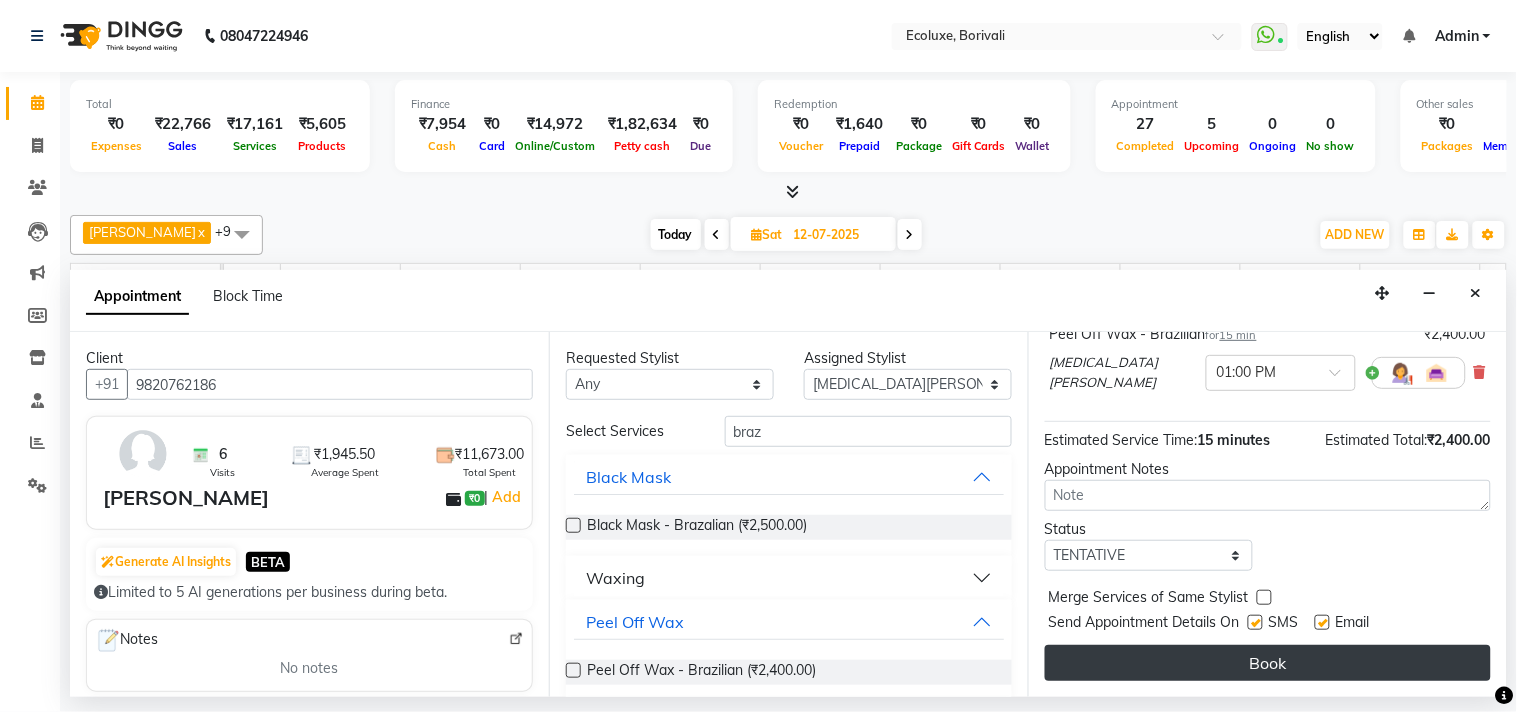 click on "Book" at bounding box center (1268, 663) 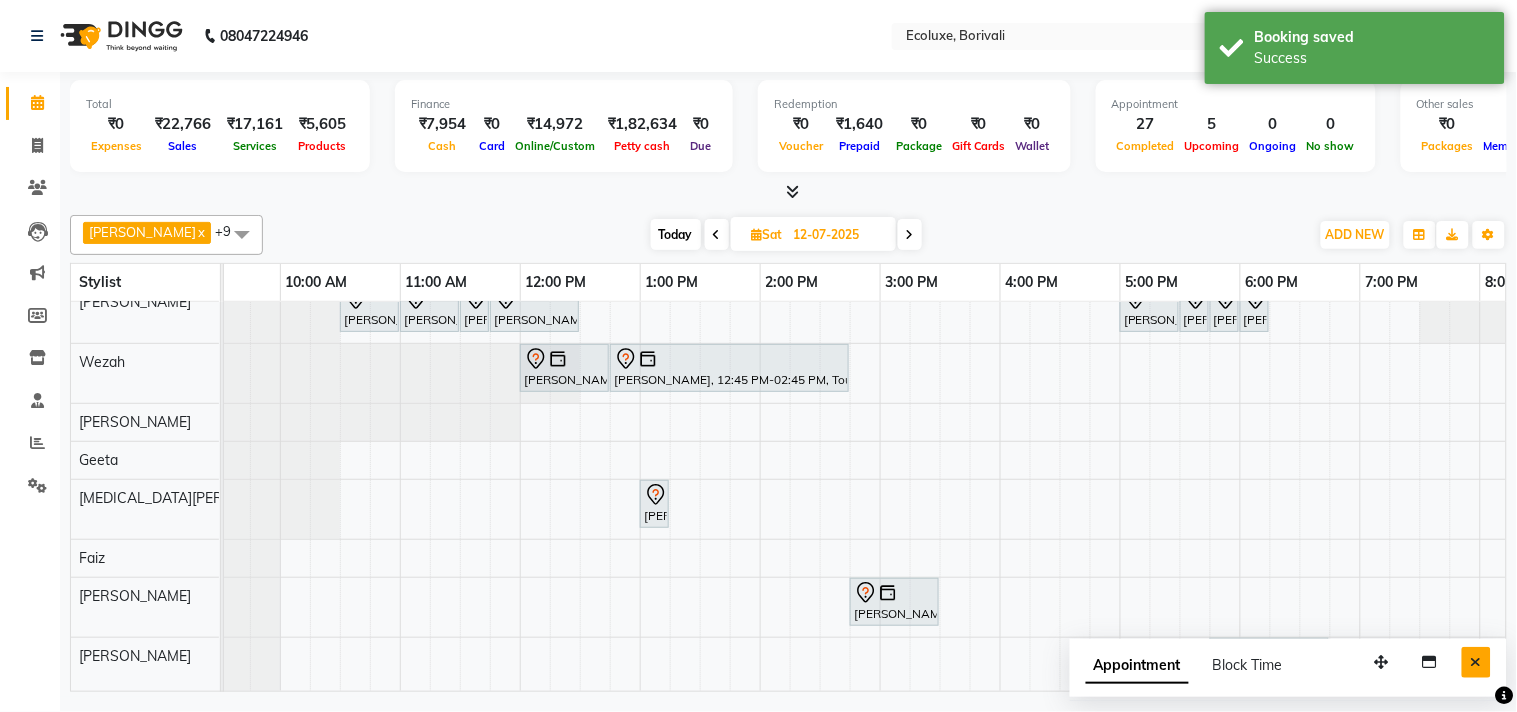 click at bounding box center [1476, 662] 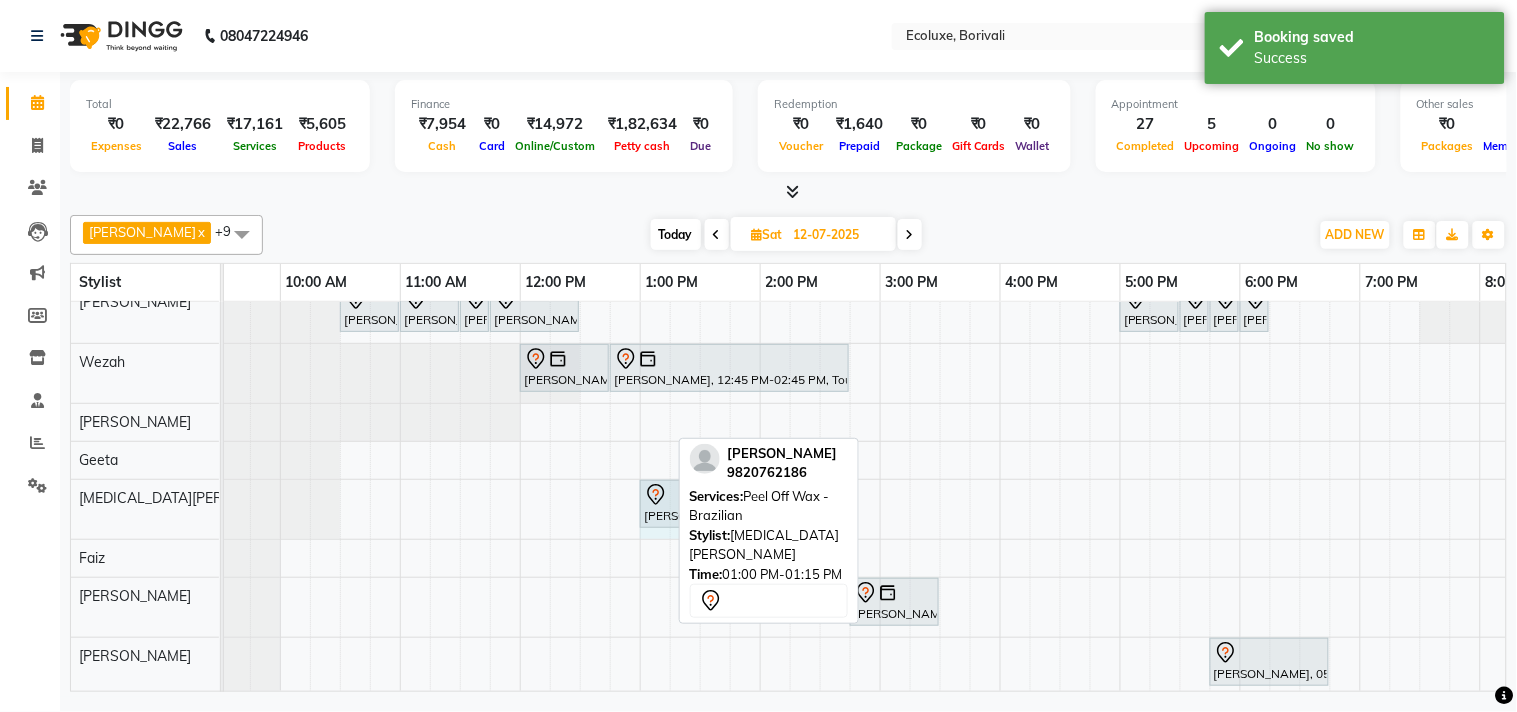 drag, startPoint x: 665, startPoint y: 500, endPoint x: 705, endPoint y: 498, distance: 40.04997 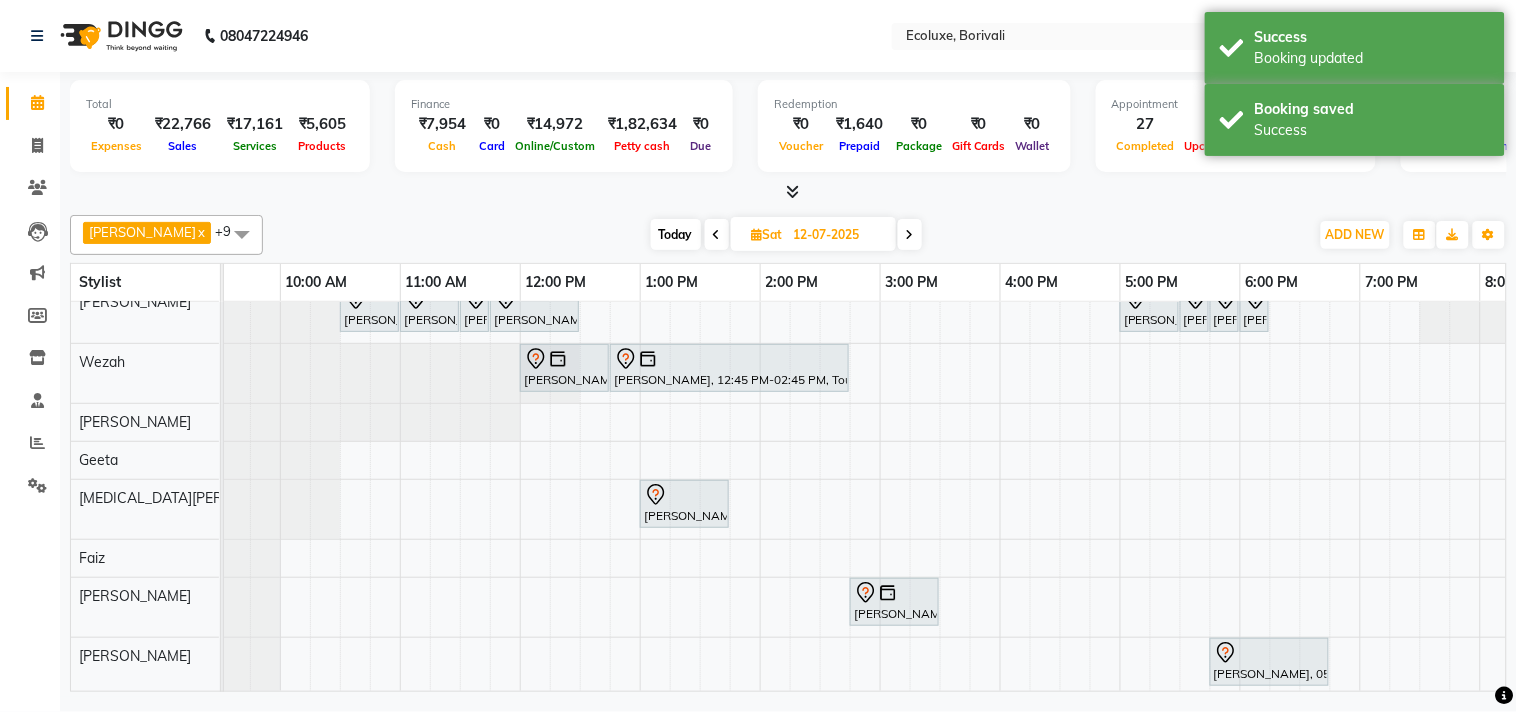 click on "Today  Sat 12-07-2025" at bounding box center (786, 235) 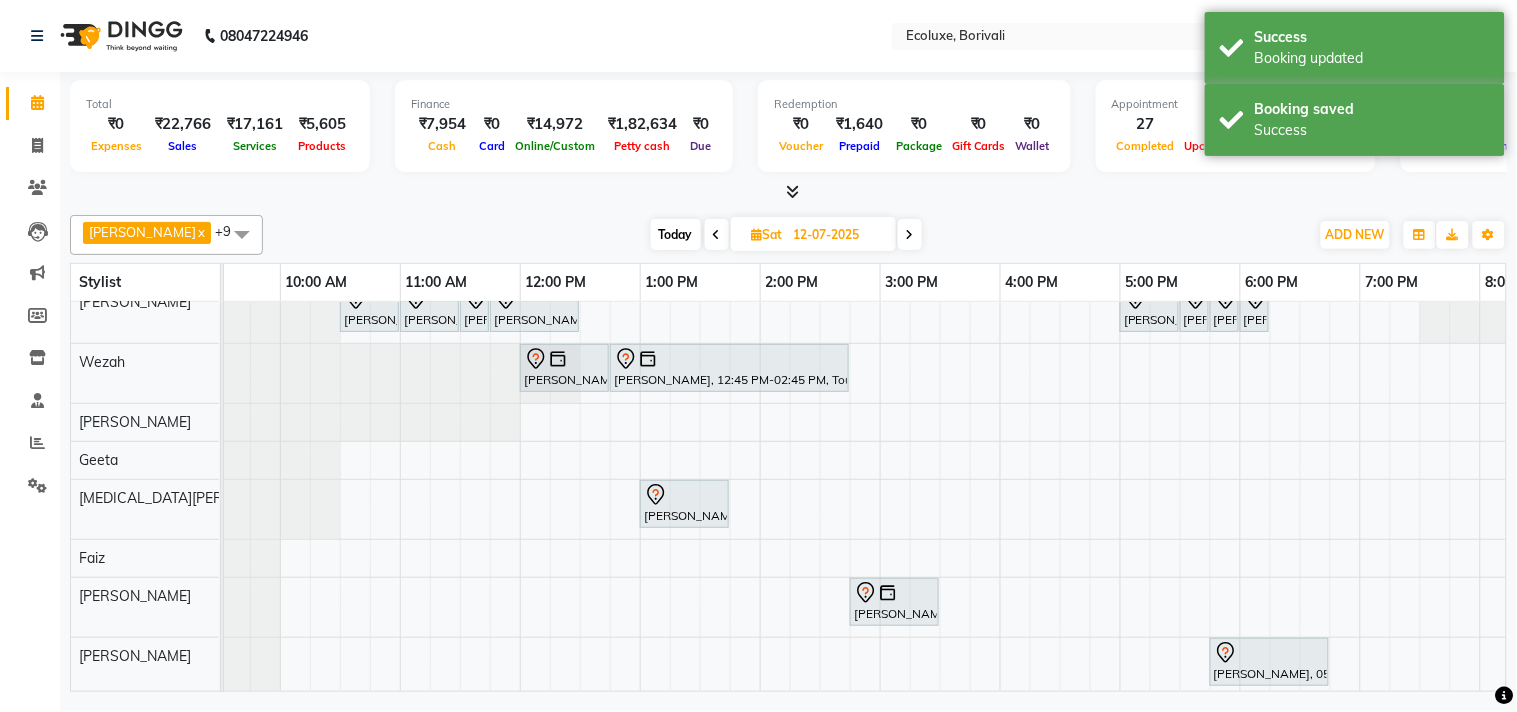 scroll, scrollTop: 96, scrollLeft: 64, axis: both 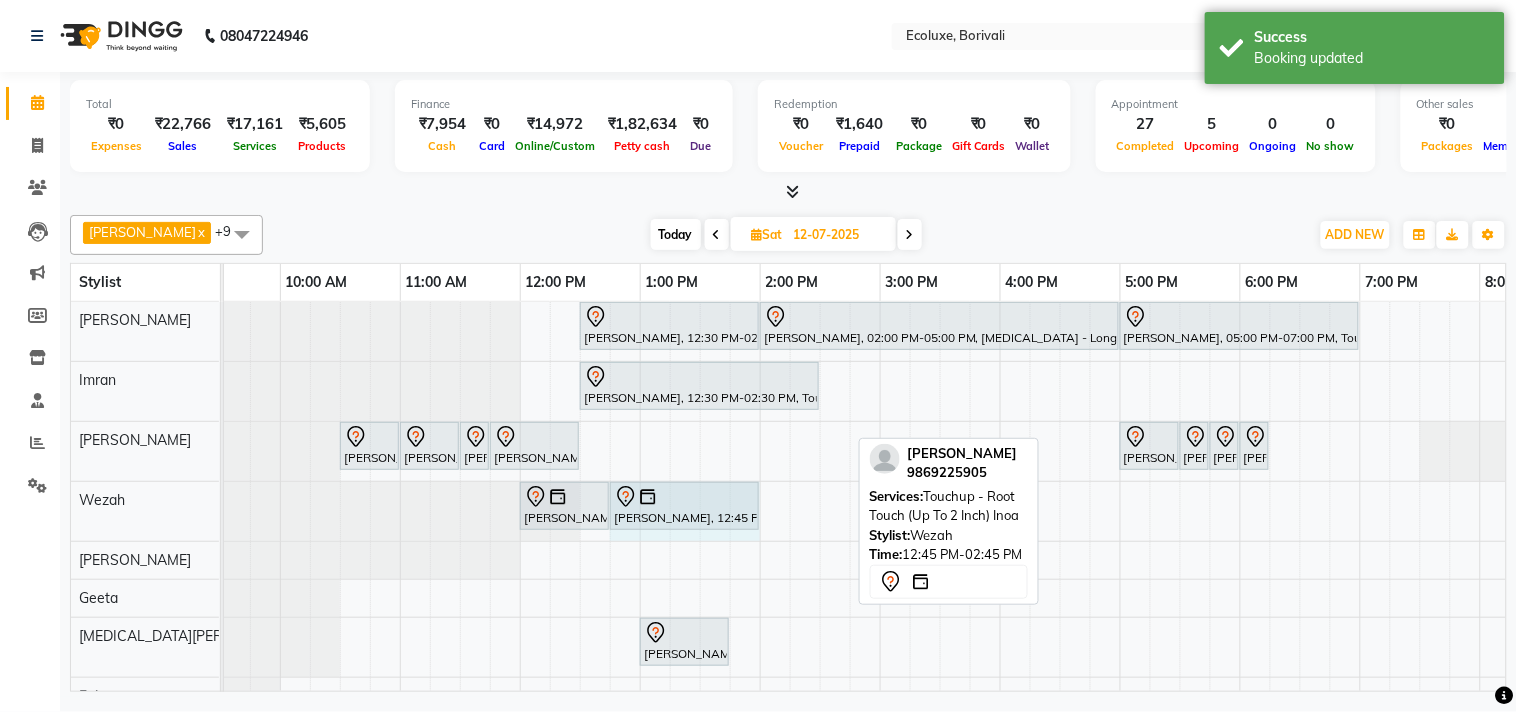 drag, startPoint x: 845, startPoint y: 502, endPoint x: 753, endPoint y: 505, distance: 92.0489 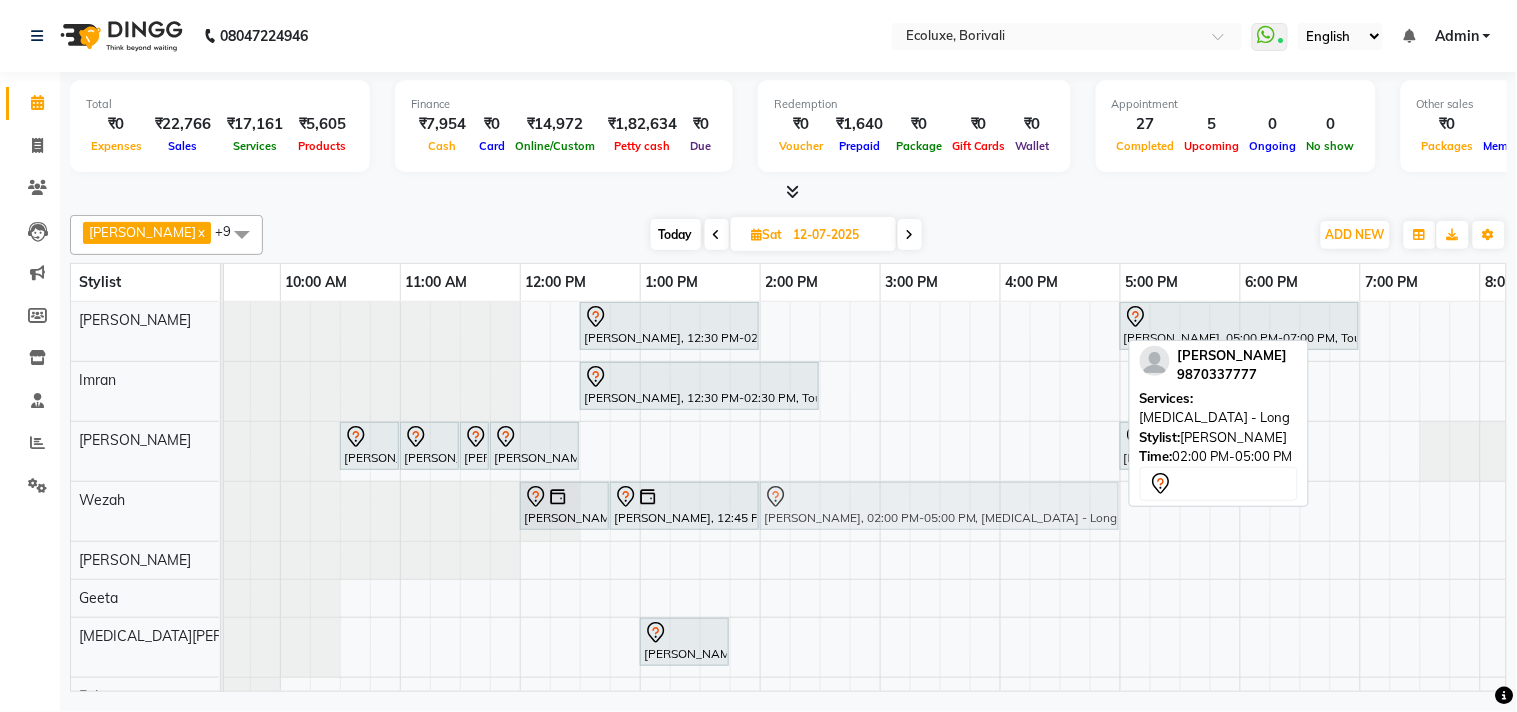 drag, startPoint x: 887, startPoint y: 325, endPoint x: 881, endPoint y: 481, distance: 156.11534 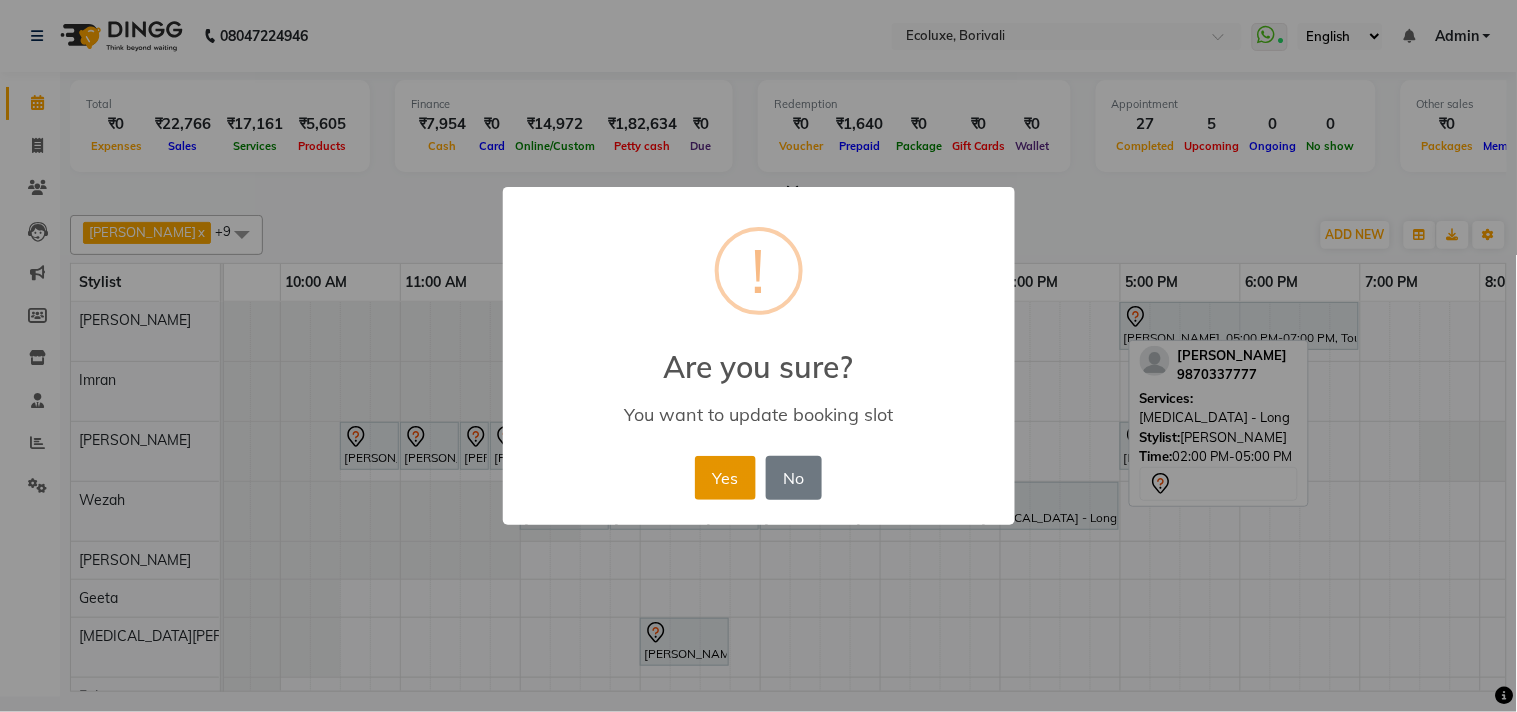 click on "Yes" at bounding box center [725, 478] 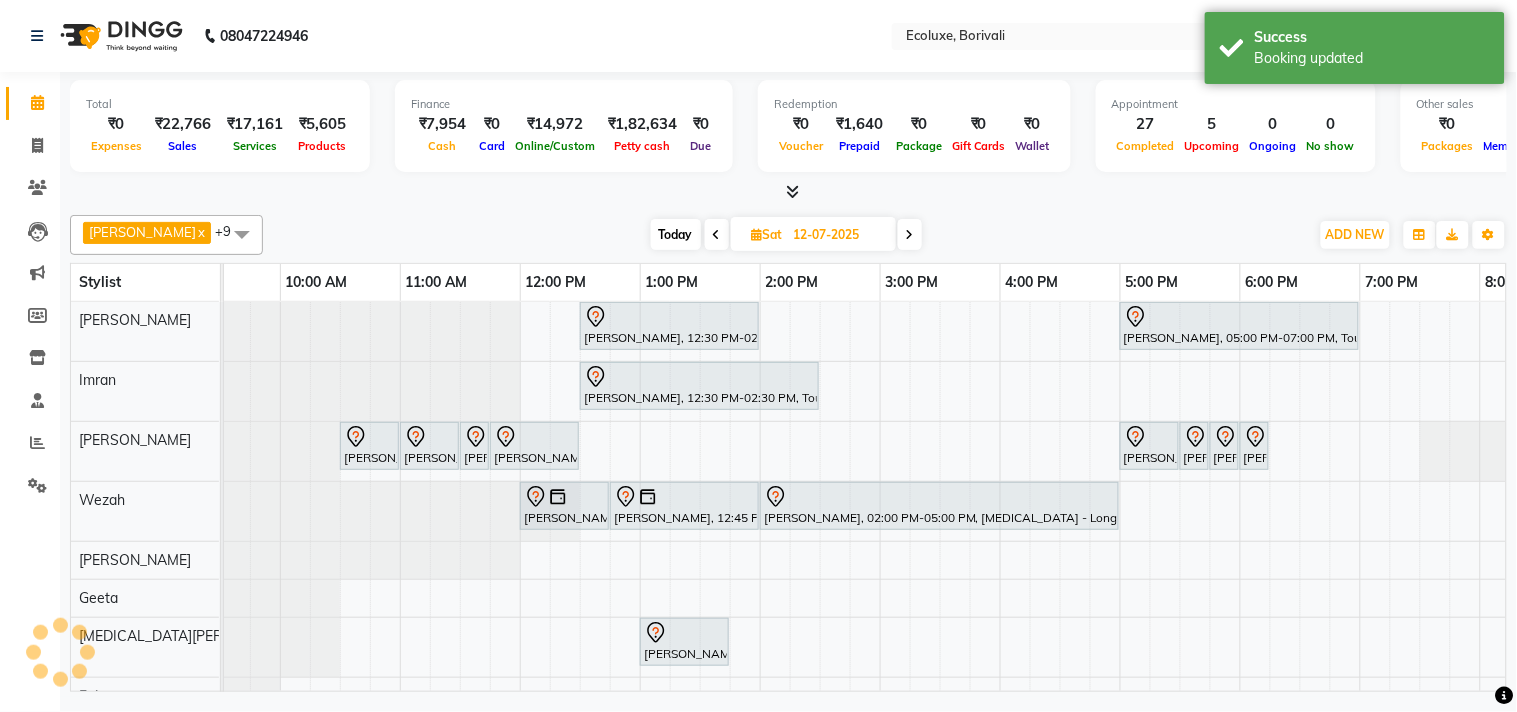 scroll, scrollTop: 112, scrollLeft: 64, axis: both 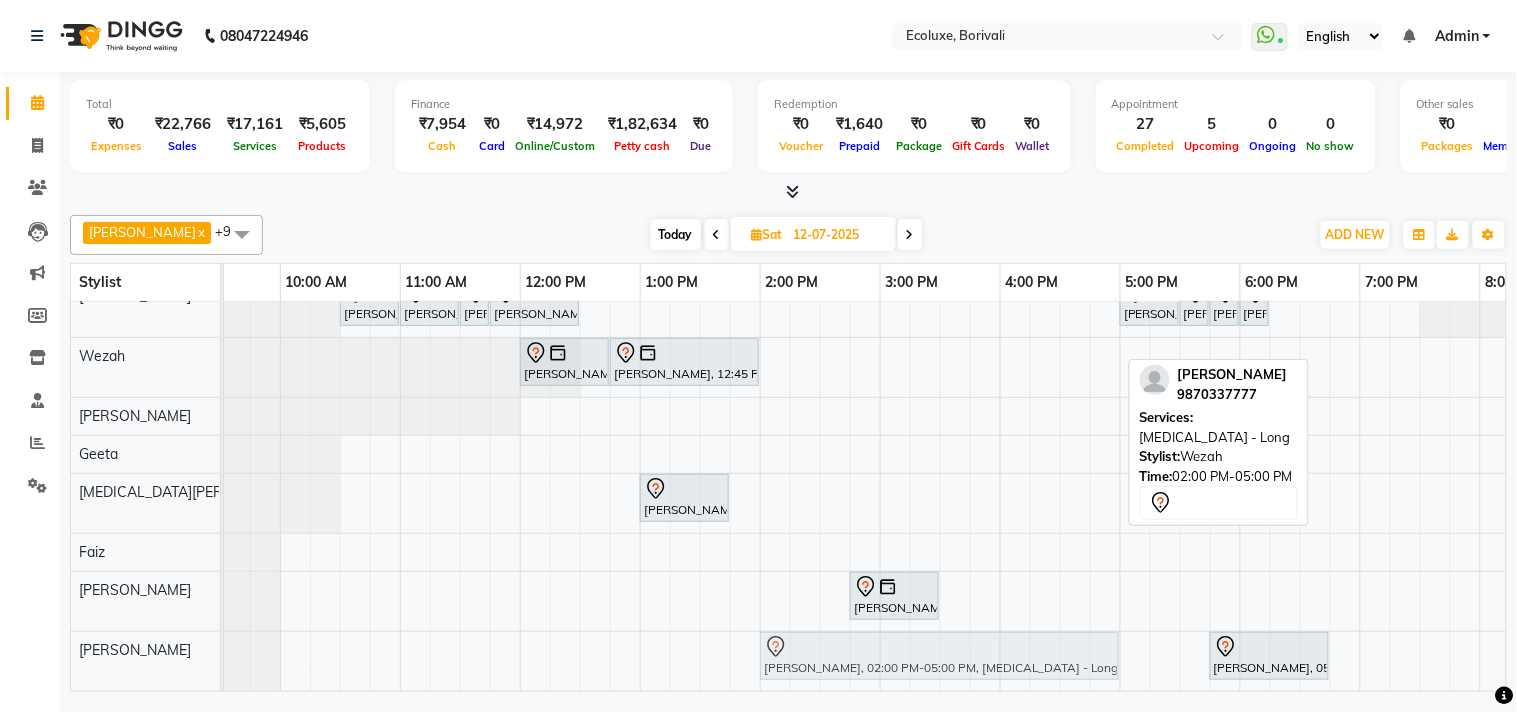 drag, startPoint x: 878, startPoint y: 343, endPoint x: 878, endPoint y: 614, distance: 271 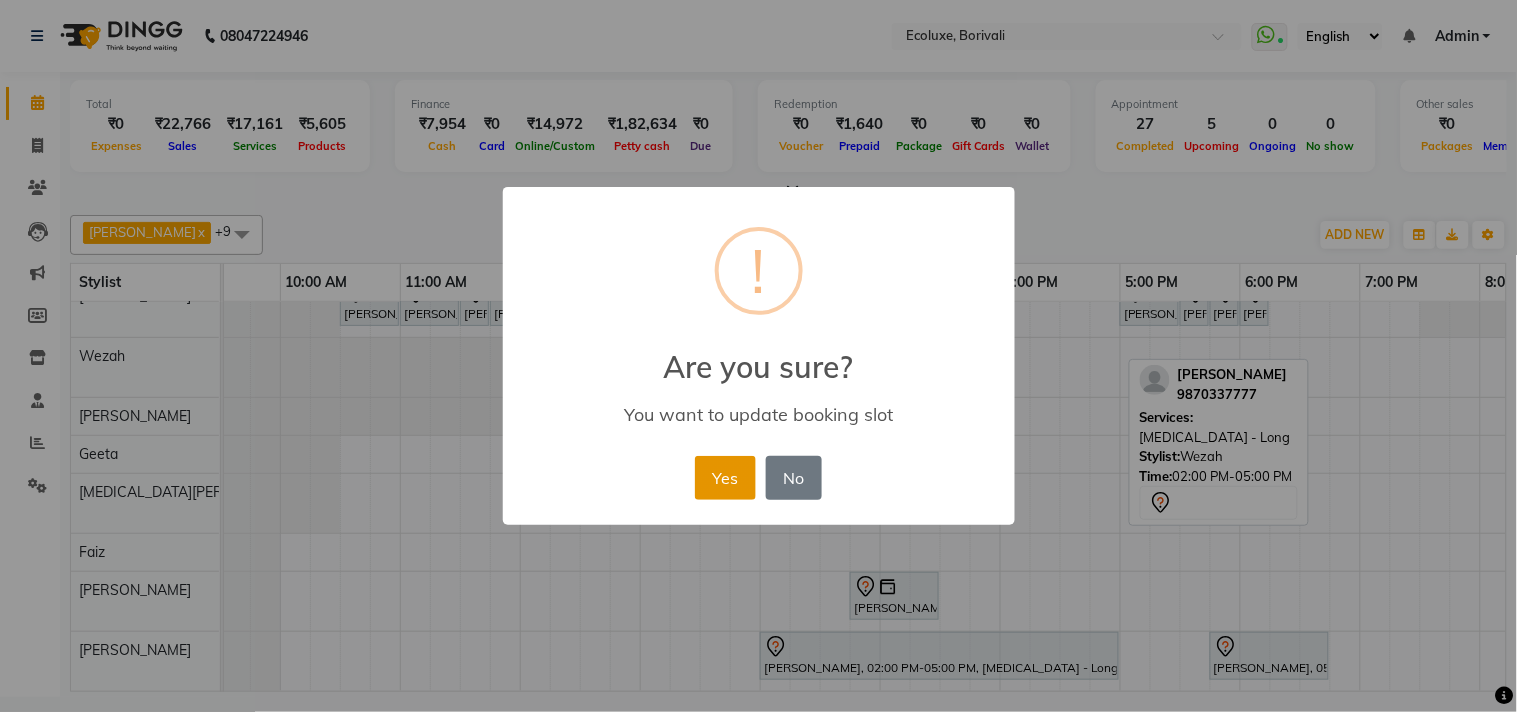 click on "Yes" at bounding box center [725, 478] 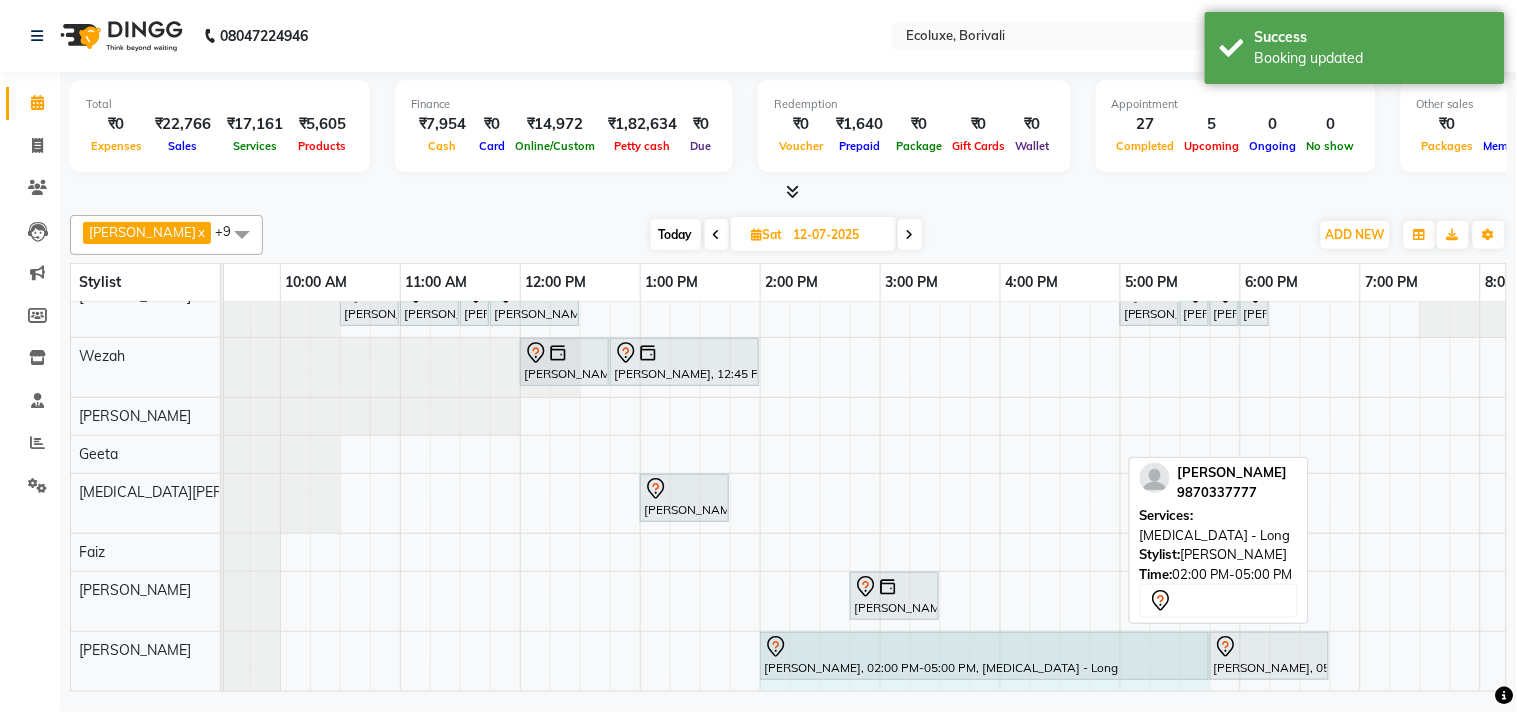 drag, startPoint x: 1115, startPoint y: 631, endPoint x: 1191, endPoint y: 630, distance: 76.00658 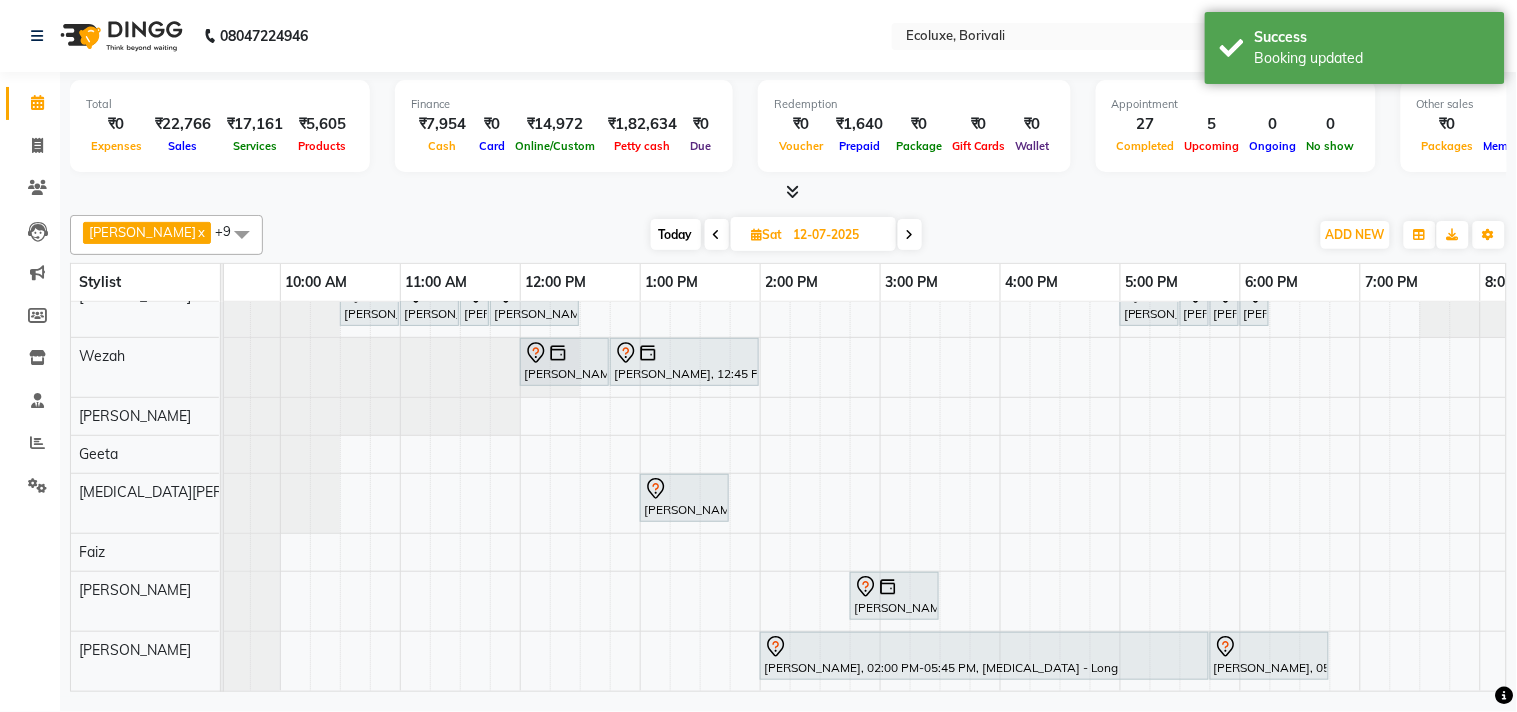 click on "Today  Sat 12-07-2025" at bounding box center (786, 235) 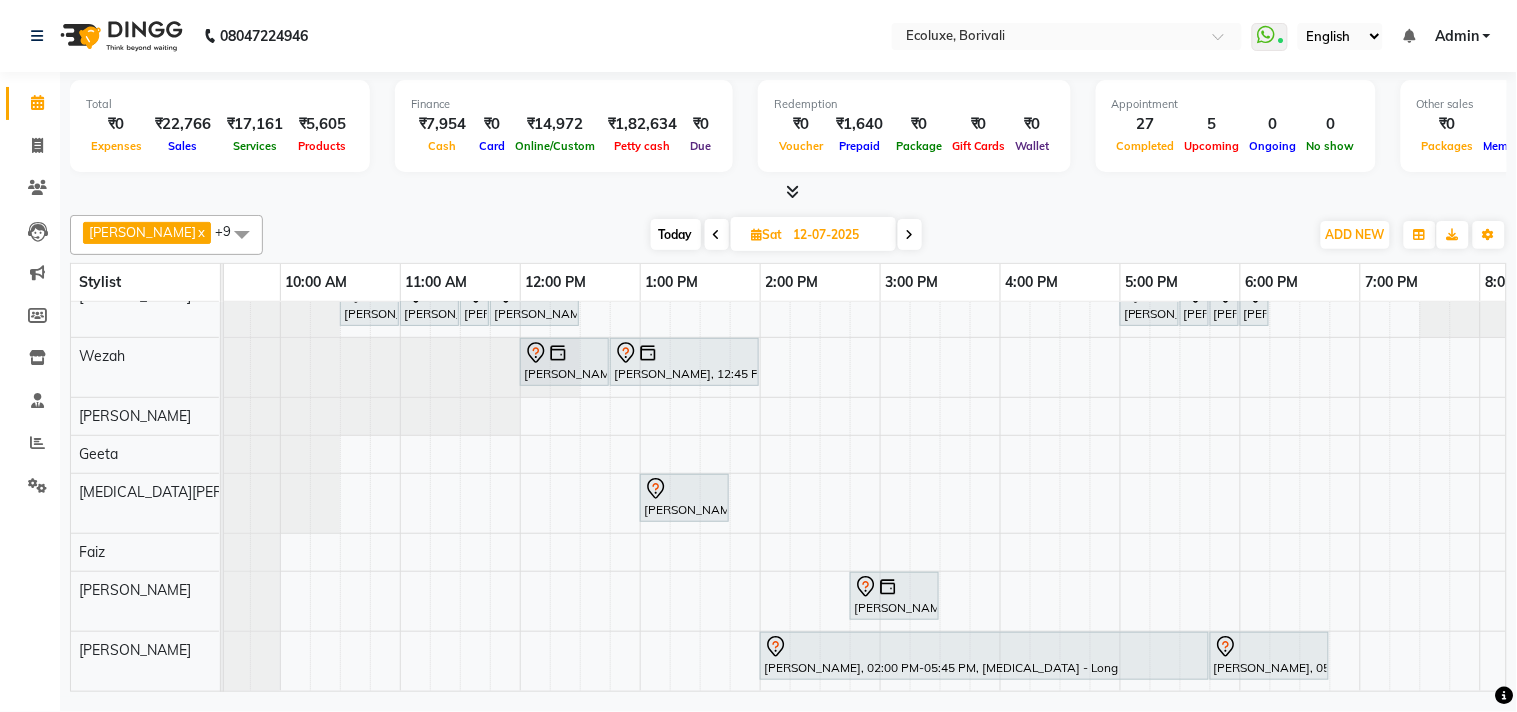 drag, startPoint x: 808, startPoint y: 381, endPoint x: 447, endPoint y: 202, distance: 402.94168 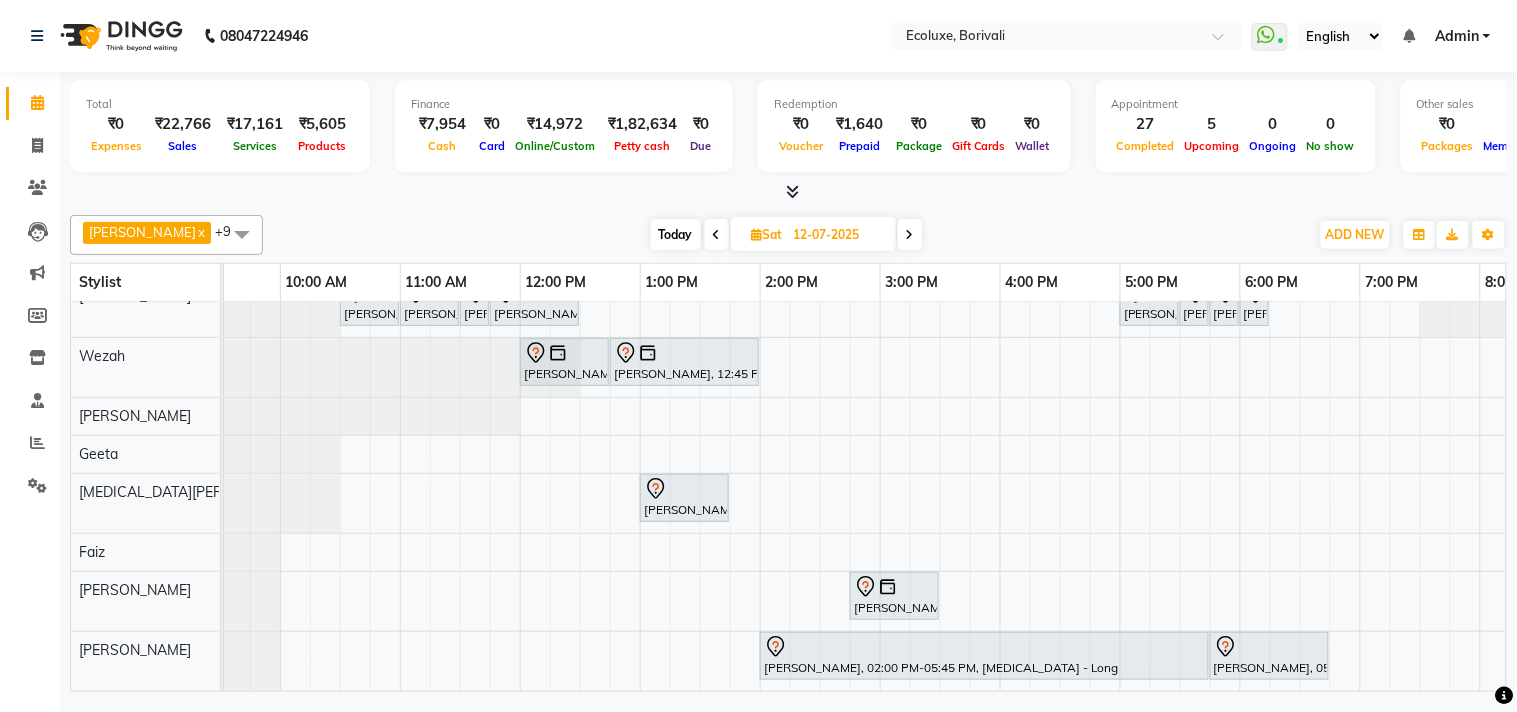 scroll, scrollTop: 70, scrollLeft: 64, axis: both 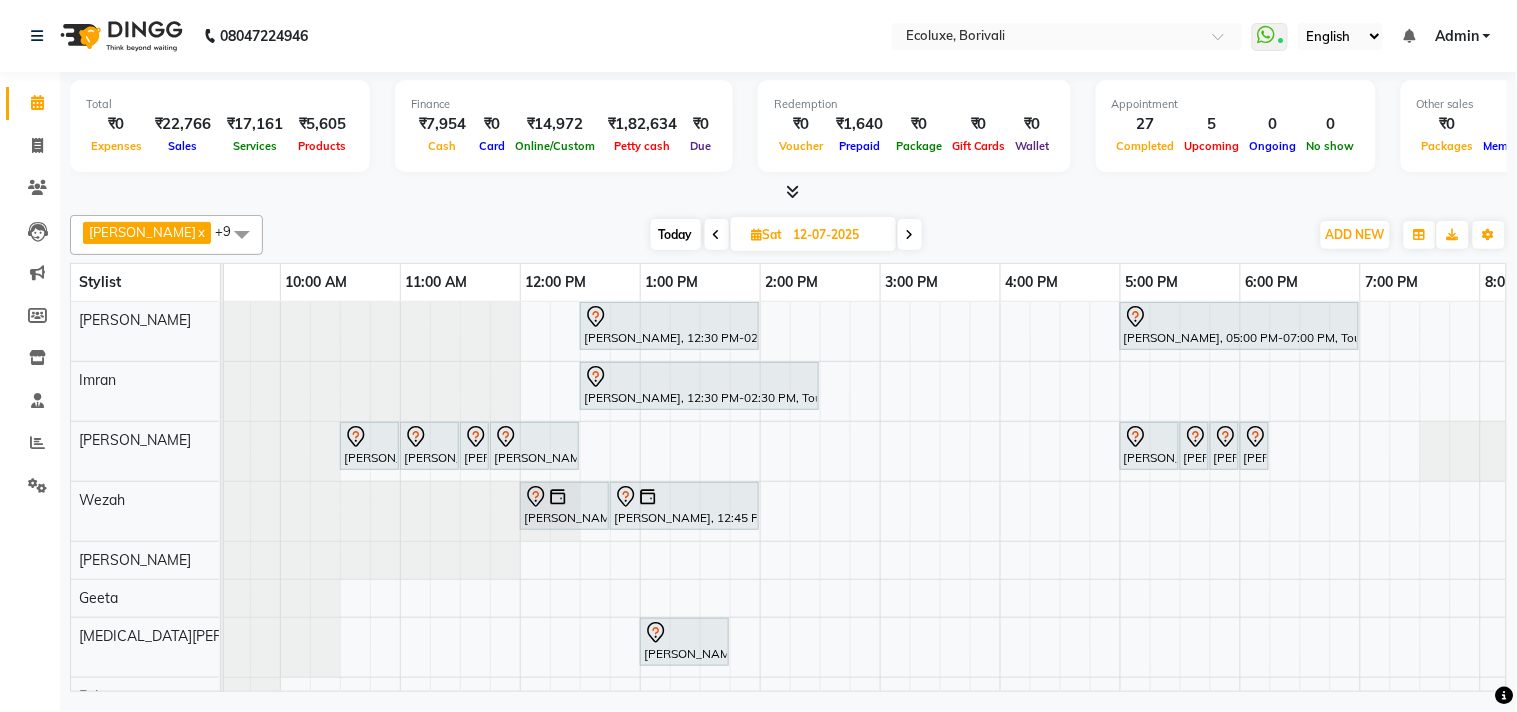 click on "Today" at bounding box center (676, 234) 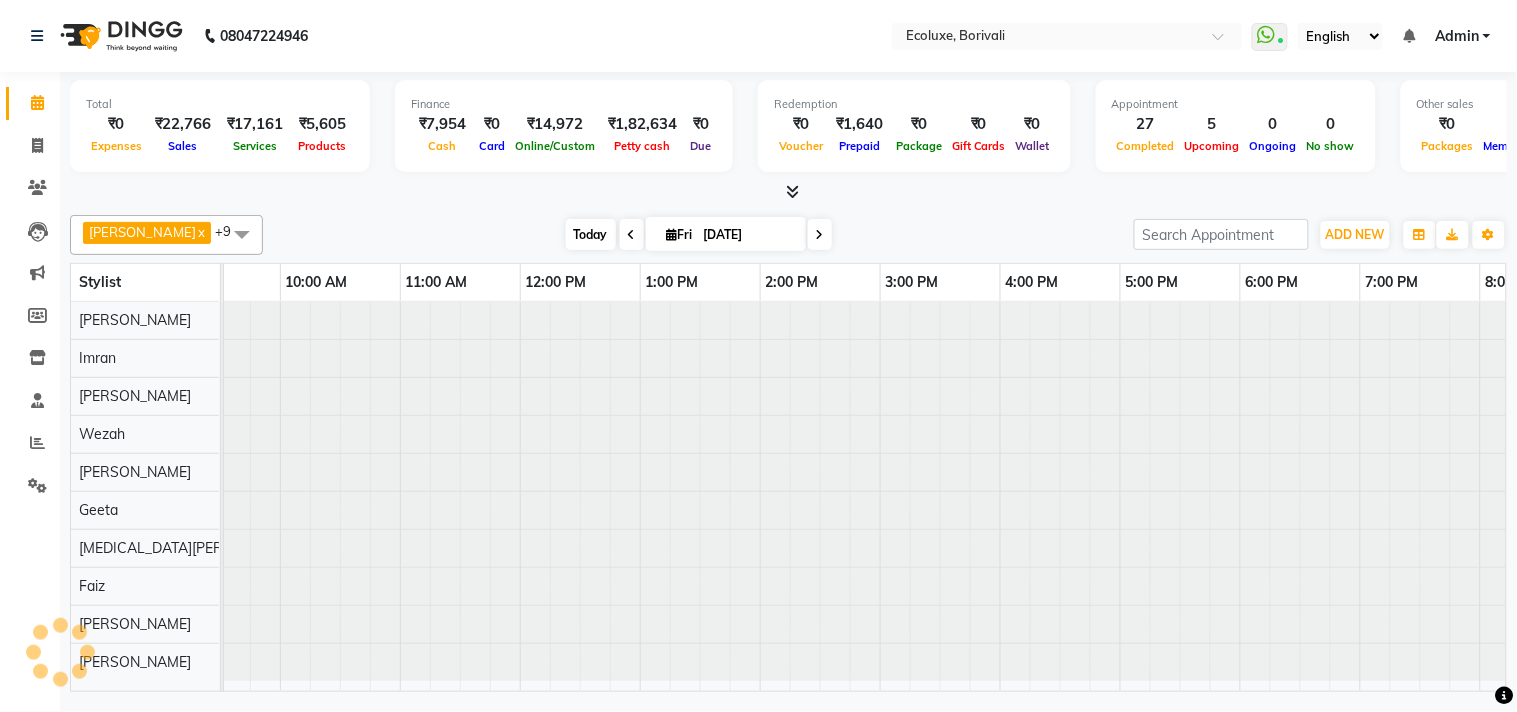 scroll, scrollTop: 0, scrollLeft: 397, axis: horizontal 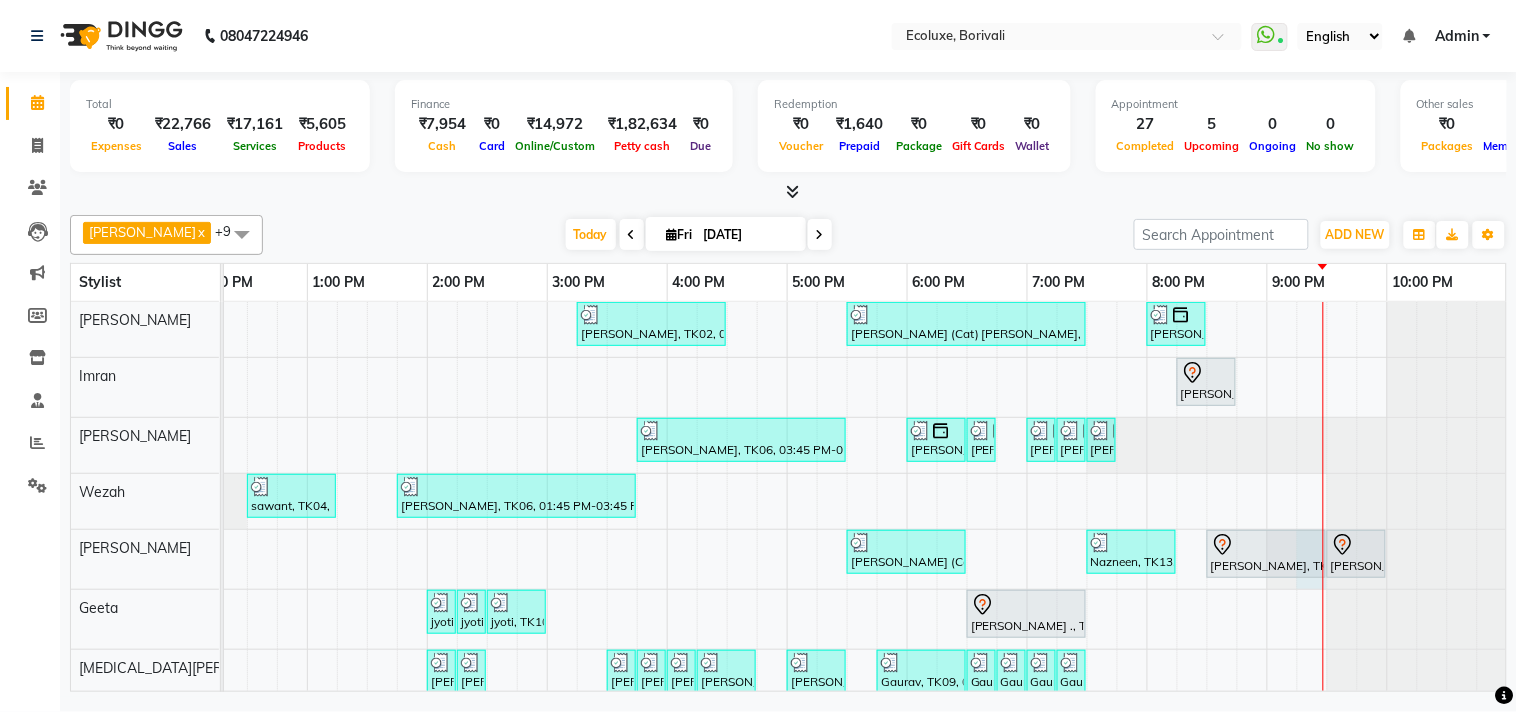 click at bounding box center [1323, 571] 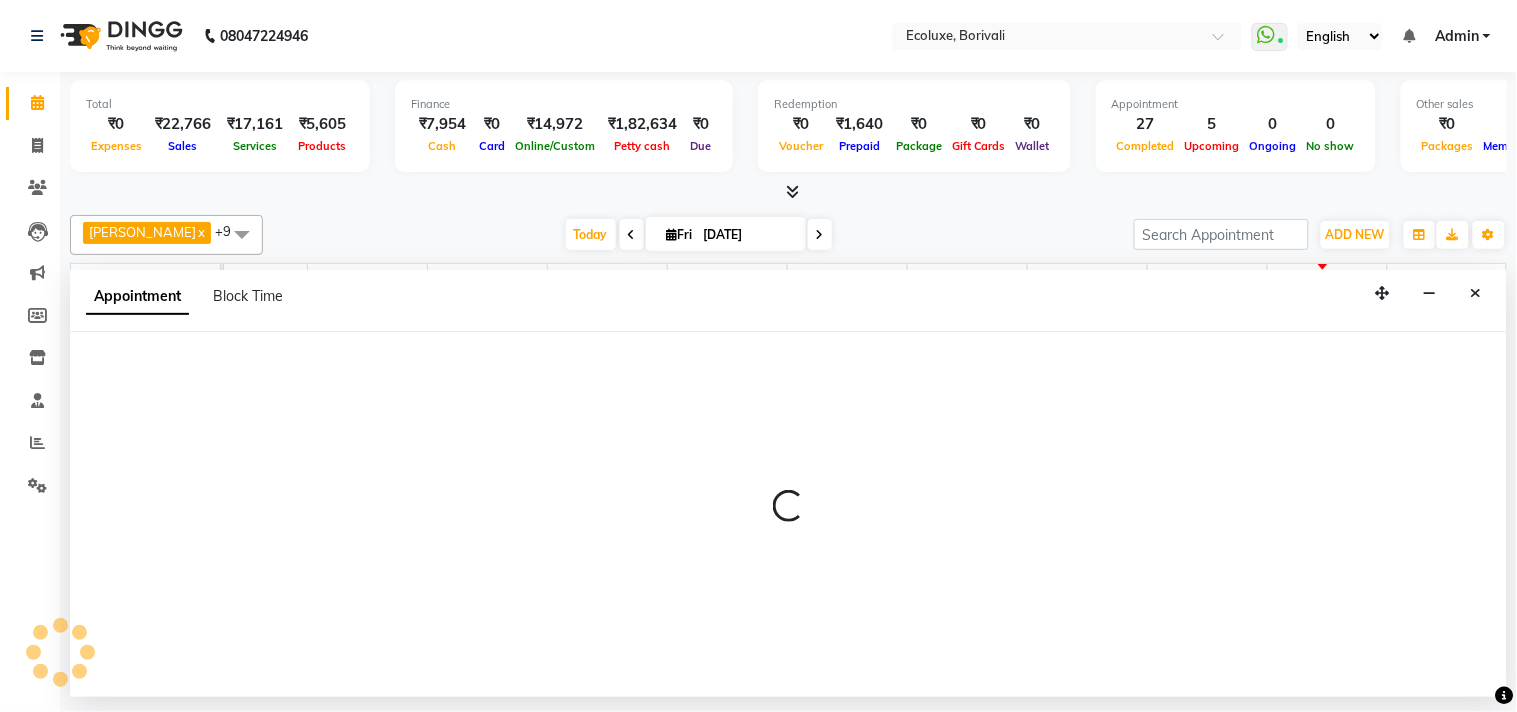 select on "50362" 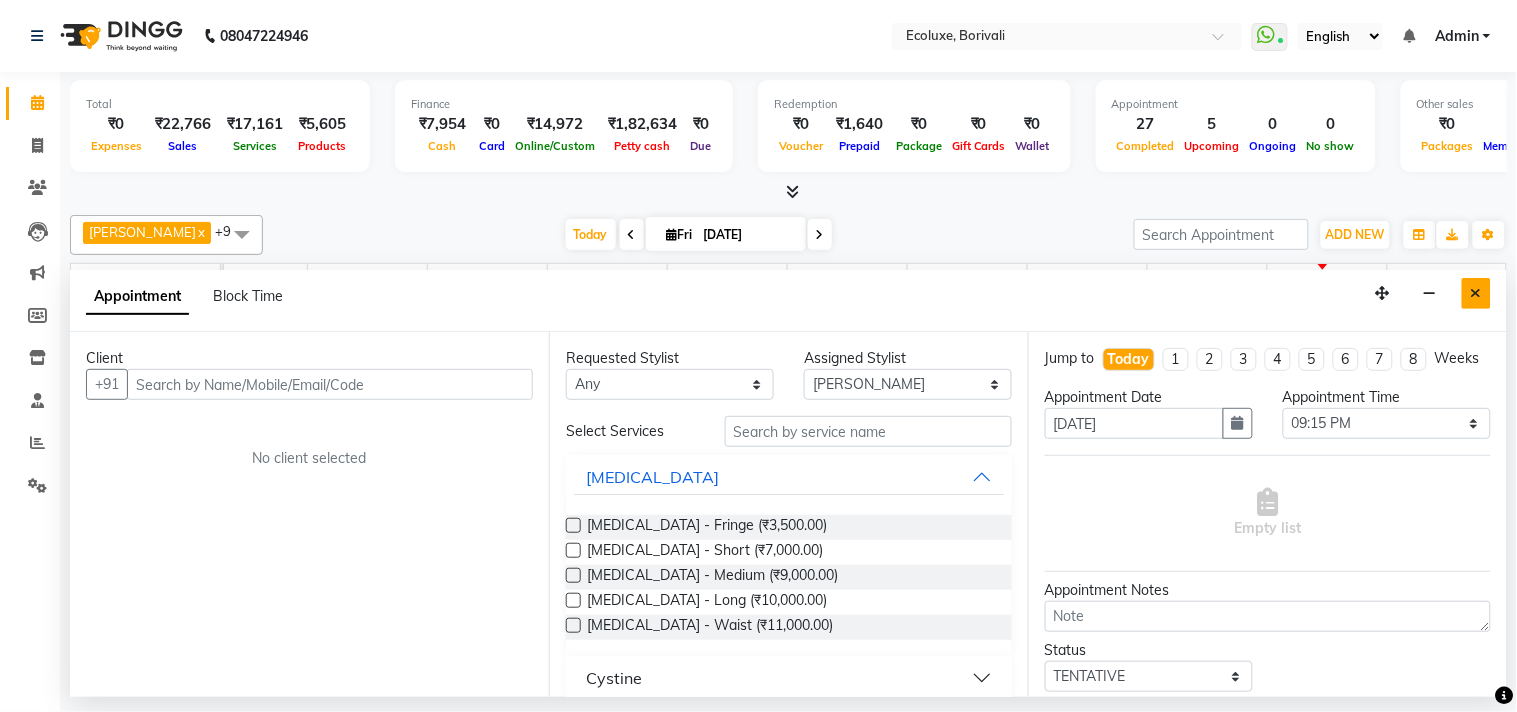 click at bounding box center (1476, 293) 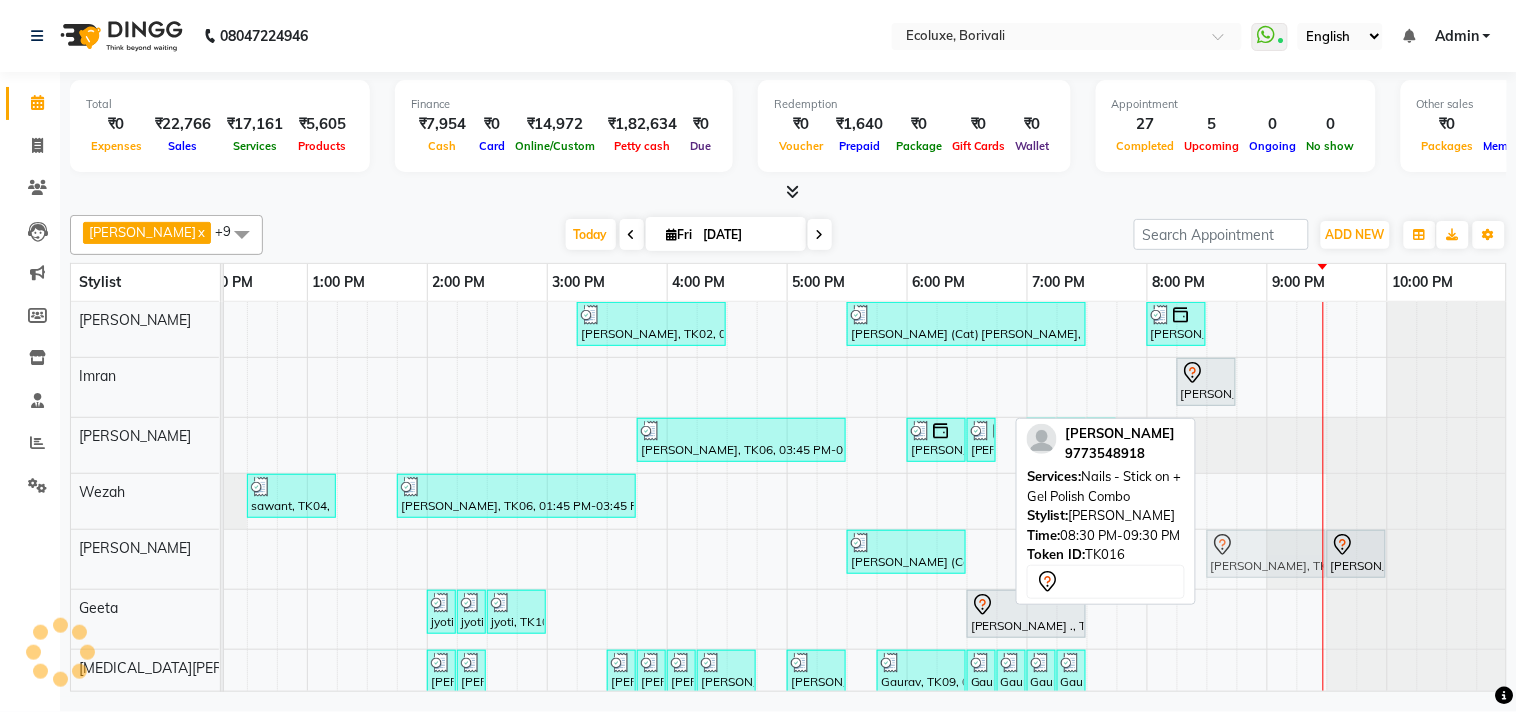 click on "Khyati (Cat) Mistry, TK05, 05:30 PM-06:30 PM, Nails - Stick on + Gel Polish Combo     Nazneen, TK13, 07:30 PM-08:15 PM, Classic Pedicure             dipta, TK16, 08:30 PM-09:30 PM, Nails - Stick on + Gel Polish Combo             dipta, TK16, 09:30 PM-10:00 PM, Nails - Plain Gel Polish             dipta, TK16, 08:30 PM-09:30 PM, Nails - Stick on + Gel Polish Combo" at bounding box center (-173, 559) 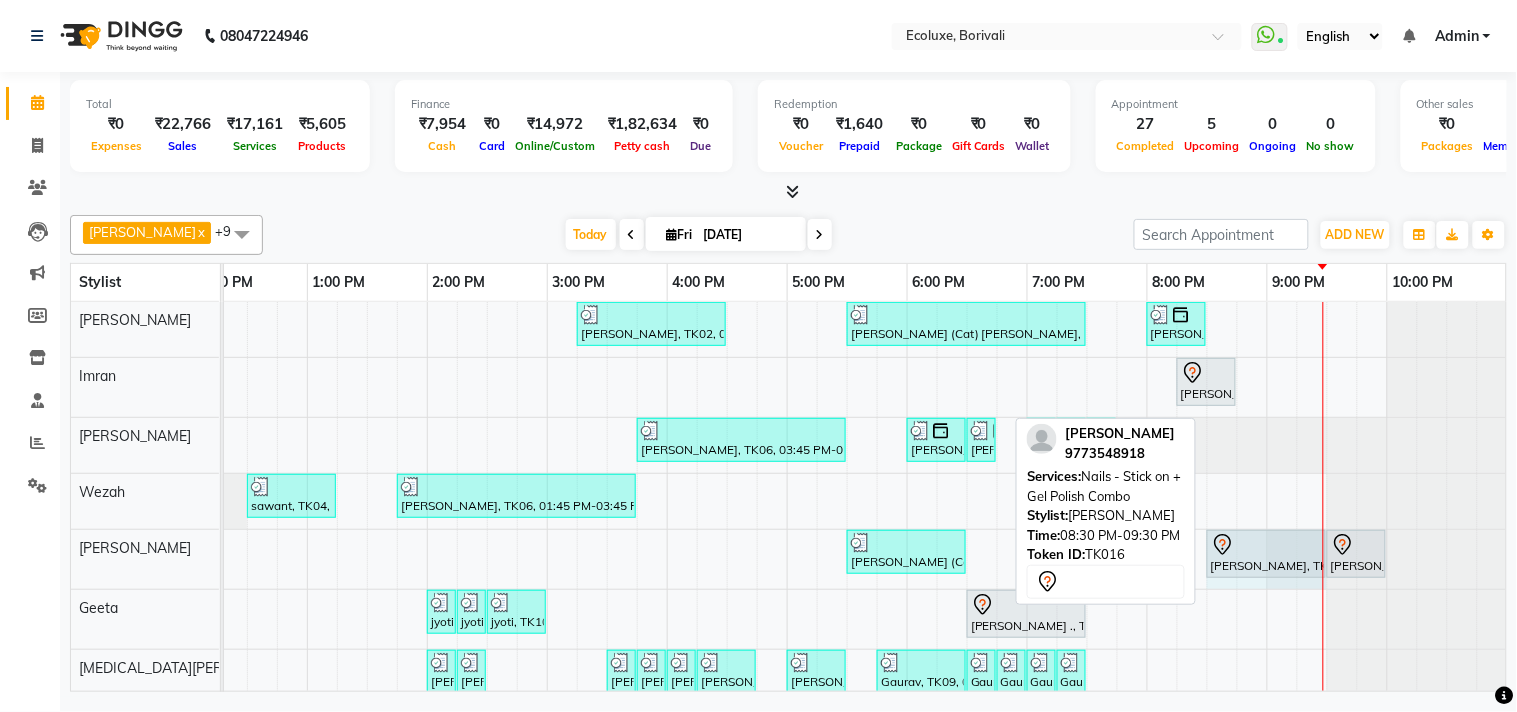 drag, startPoint x: 1321, startPoint y: 553, endPoint x: 1305, endPoint y: 554, distance: 16.03122 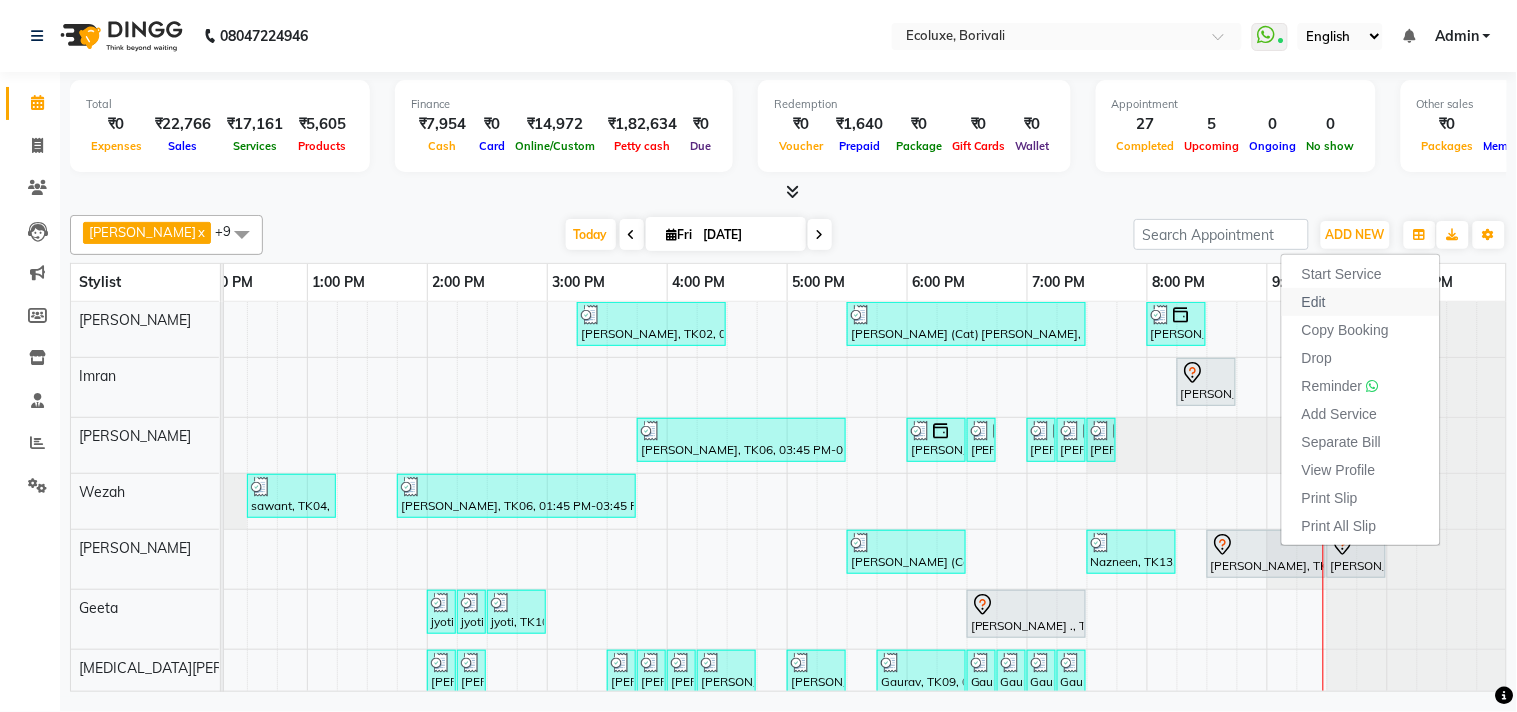 click on "Edit" at bounding box center [1314, 302] 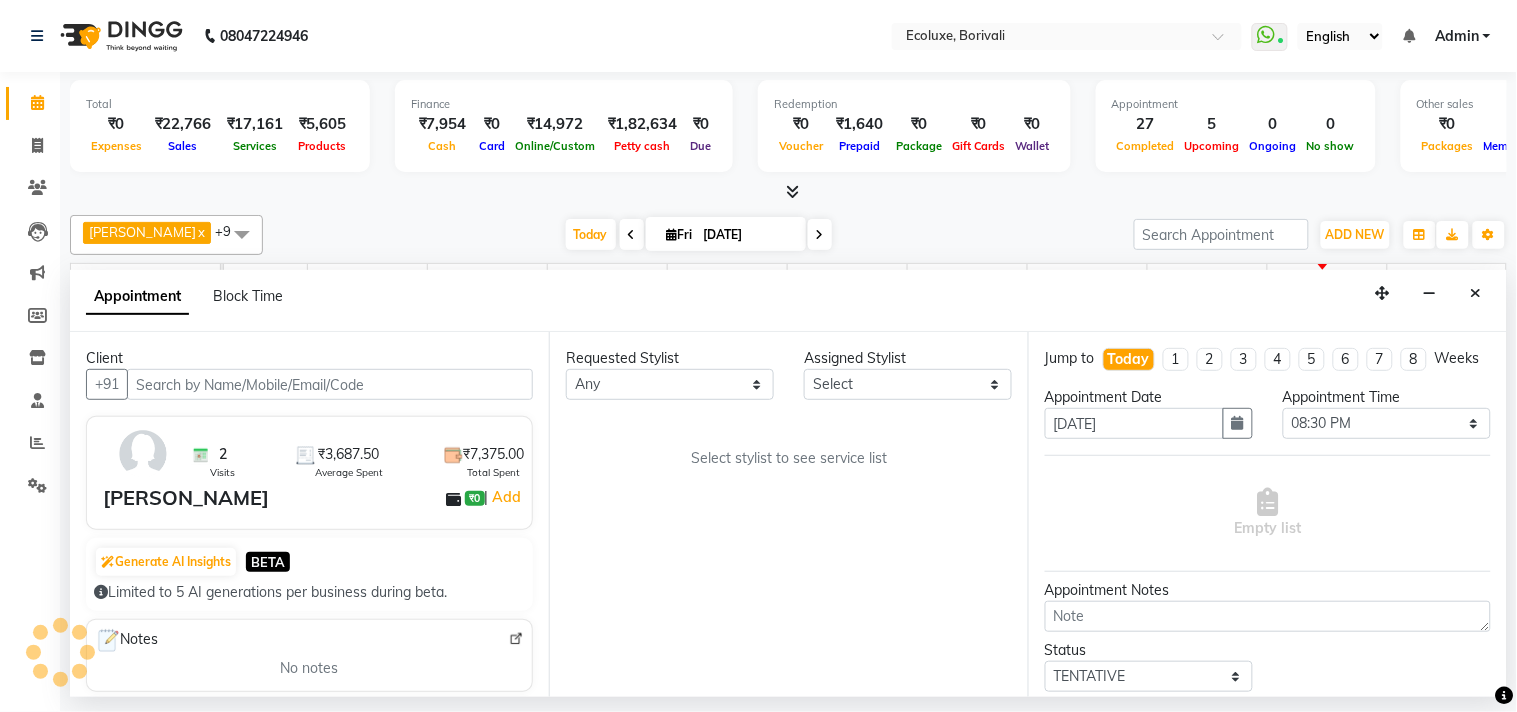 scroll, scrollTop: 0, scrollLeft: 397, axis: horizontal 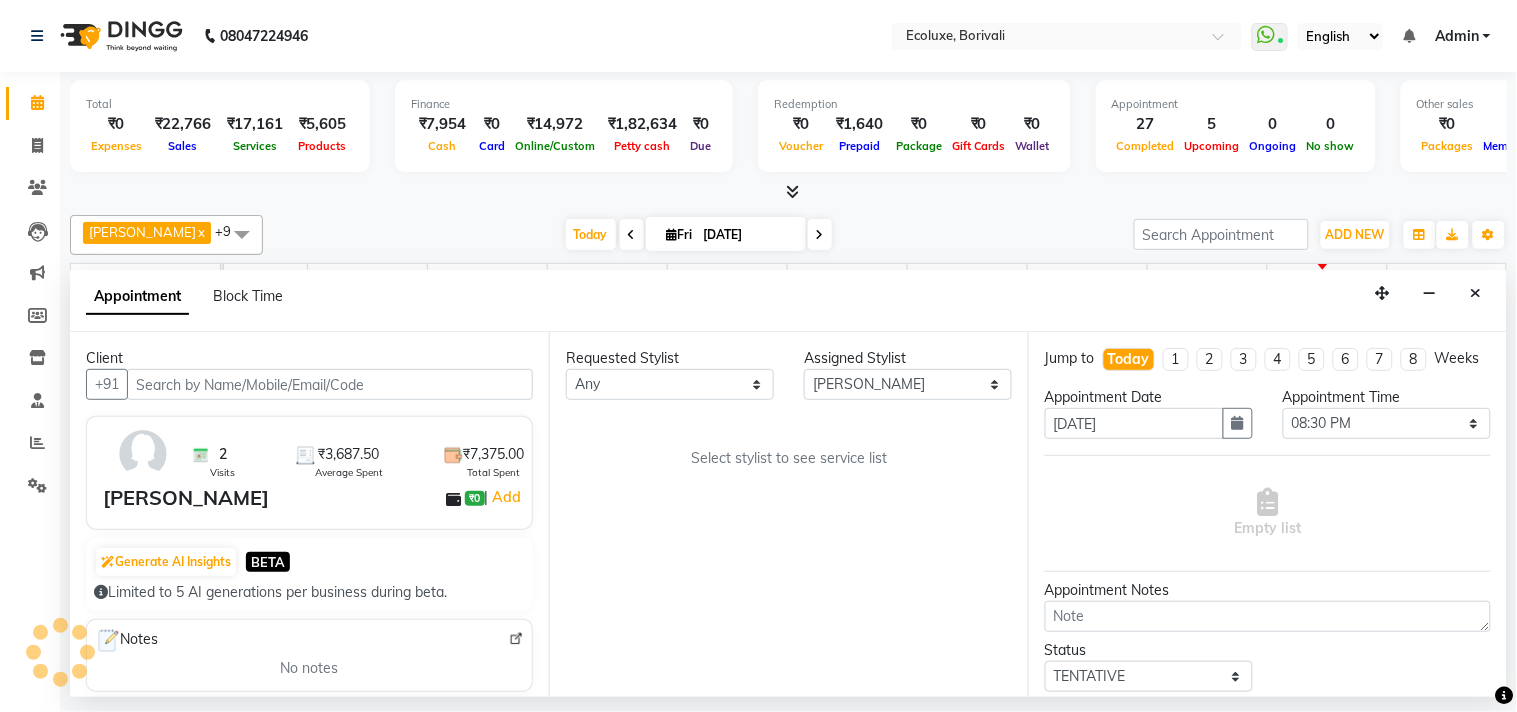 select on "2487" 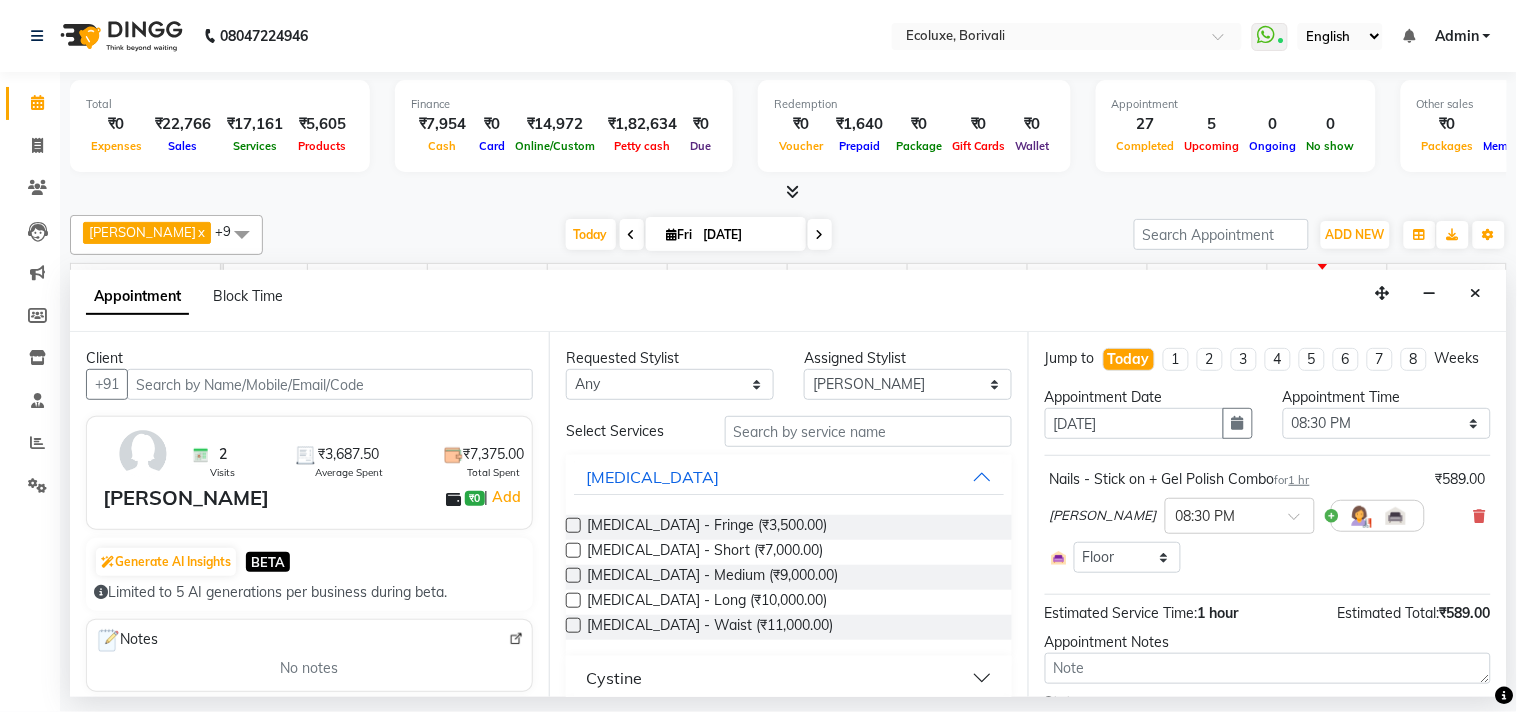 select on "2487" 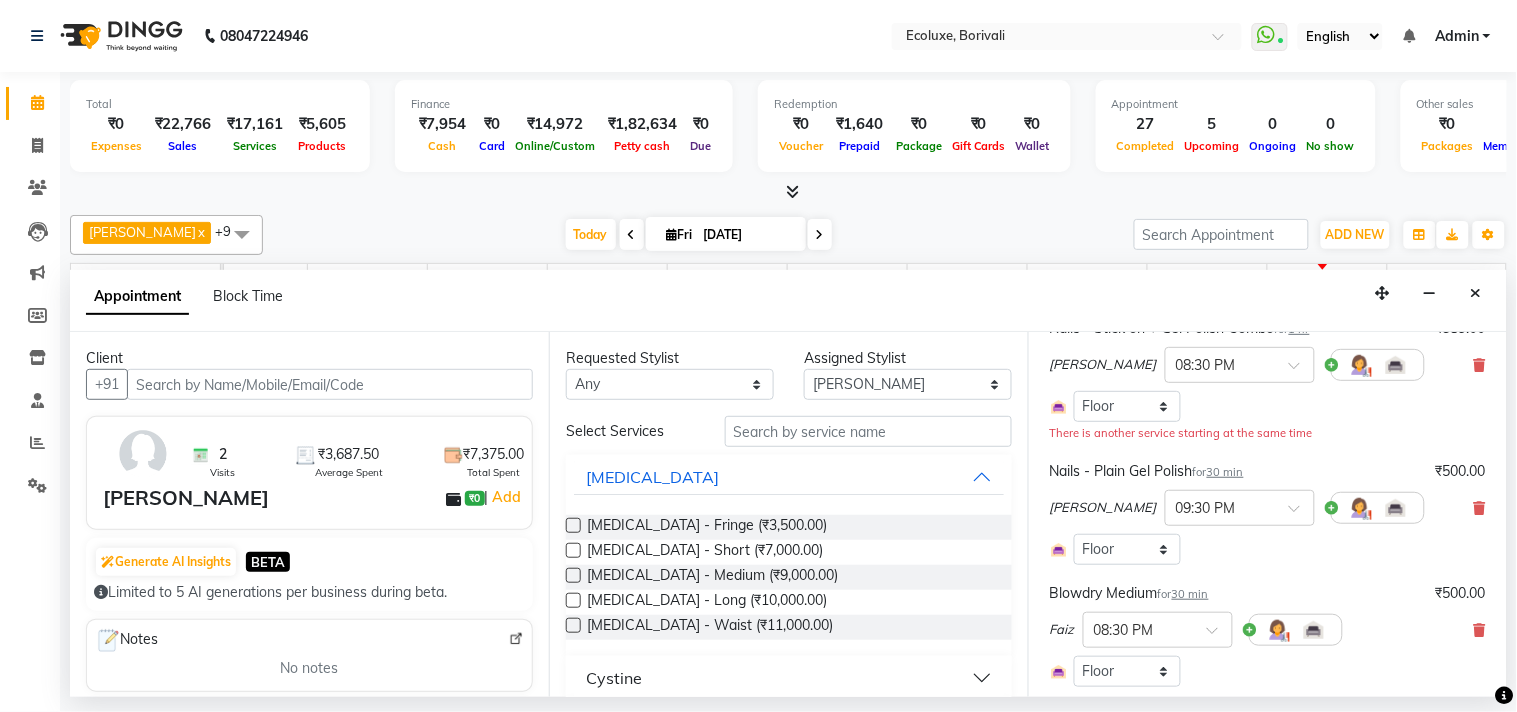 scroll, scrollTop: 222, scrollLeft: 0, axis: vertical 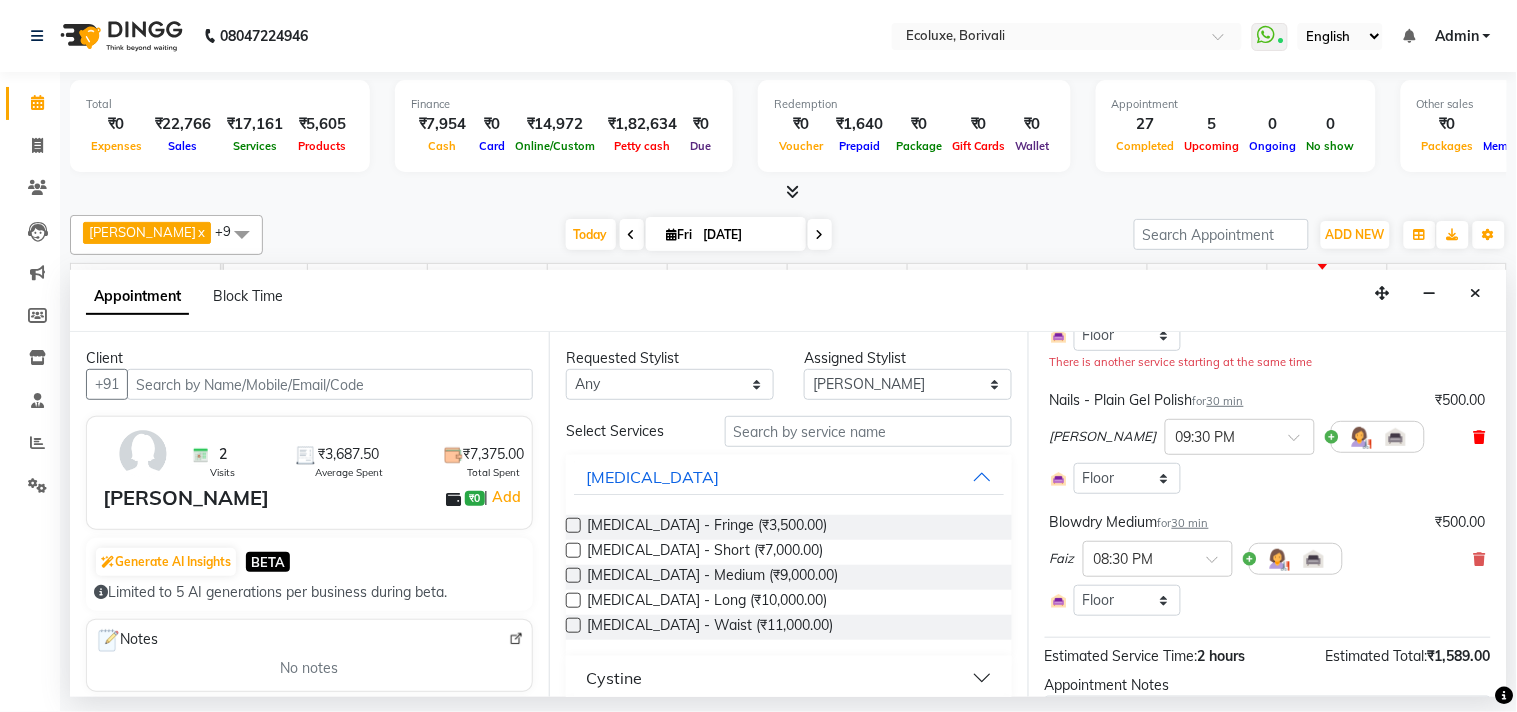 click at bounding box center (1480, 437) 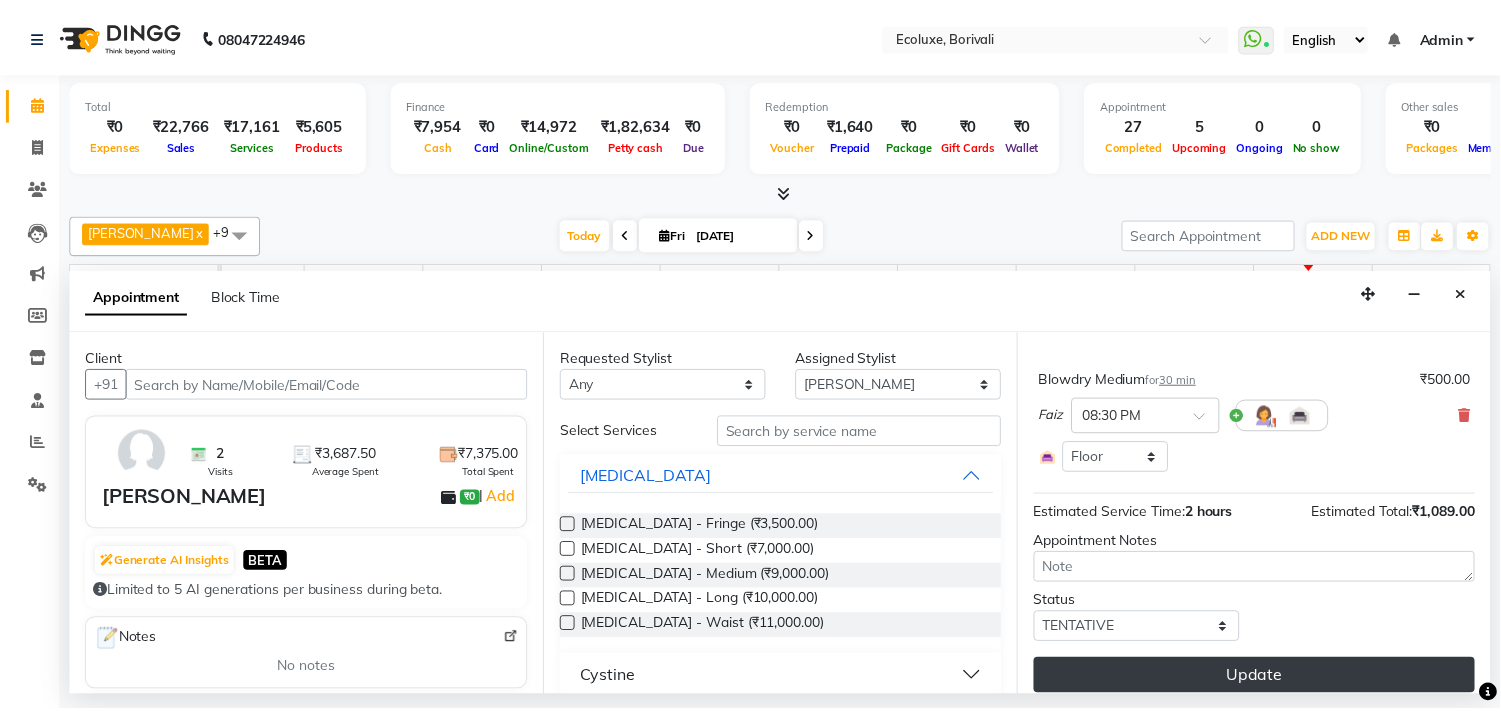 scroll, scrollTop: 294, scrollLeft: 0, axis: vertical 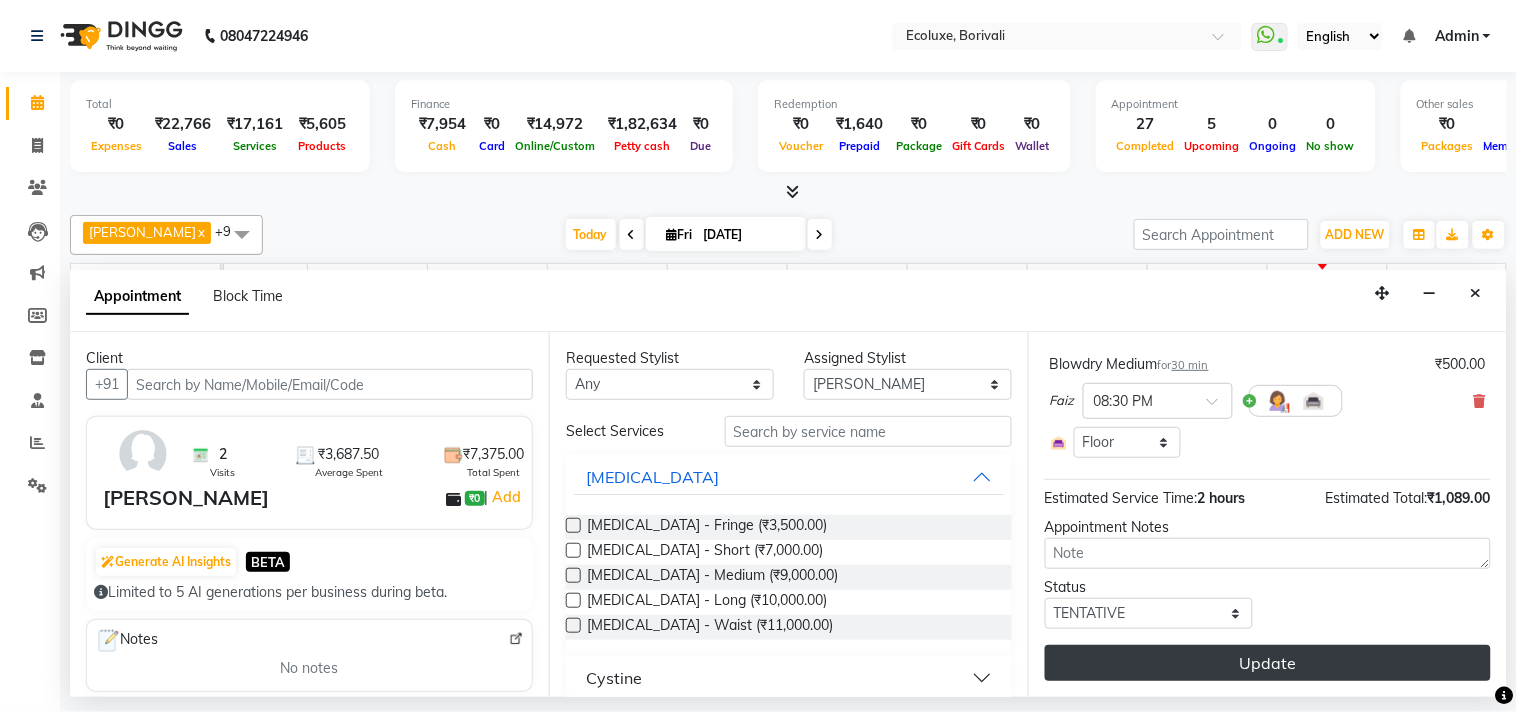 click on "Update" at bounding box center (1268, 663) 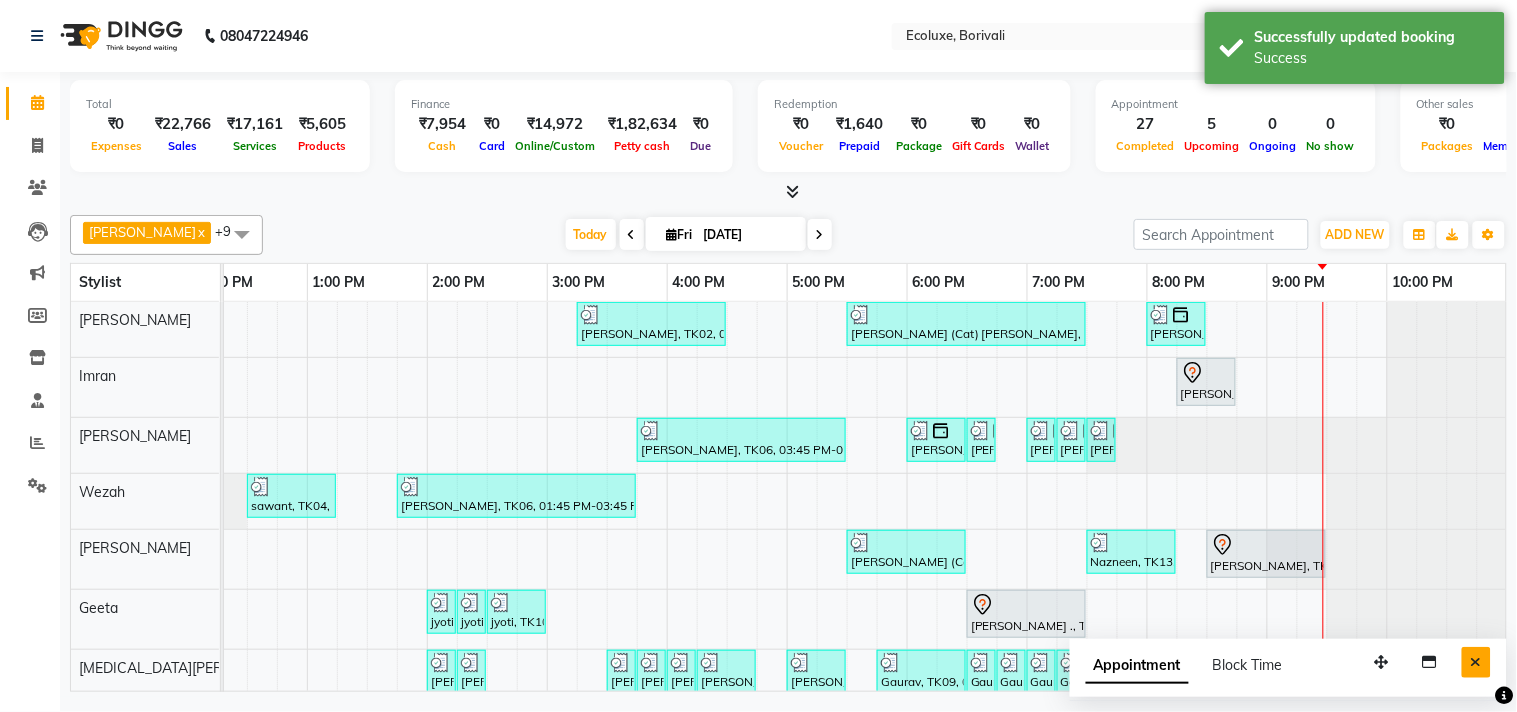 click at bounding box center (1476, 662) 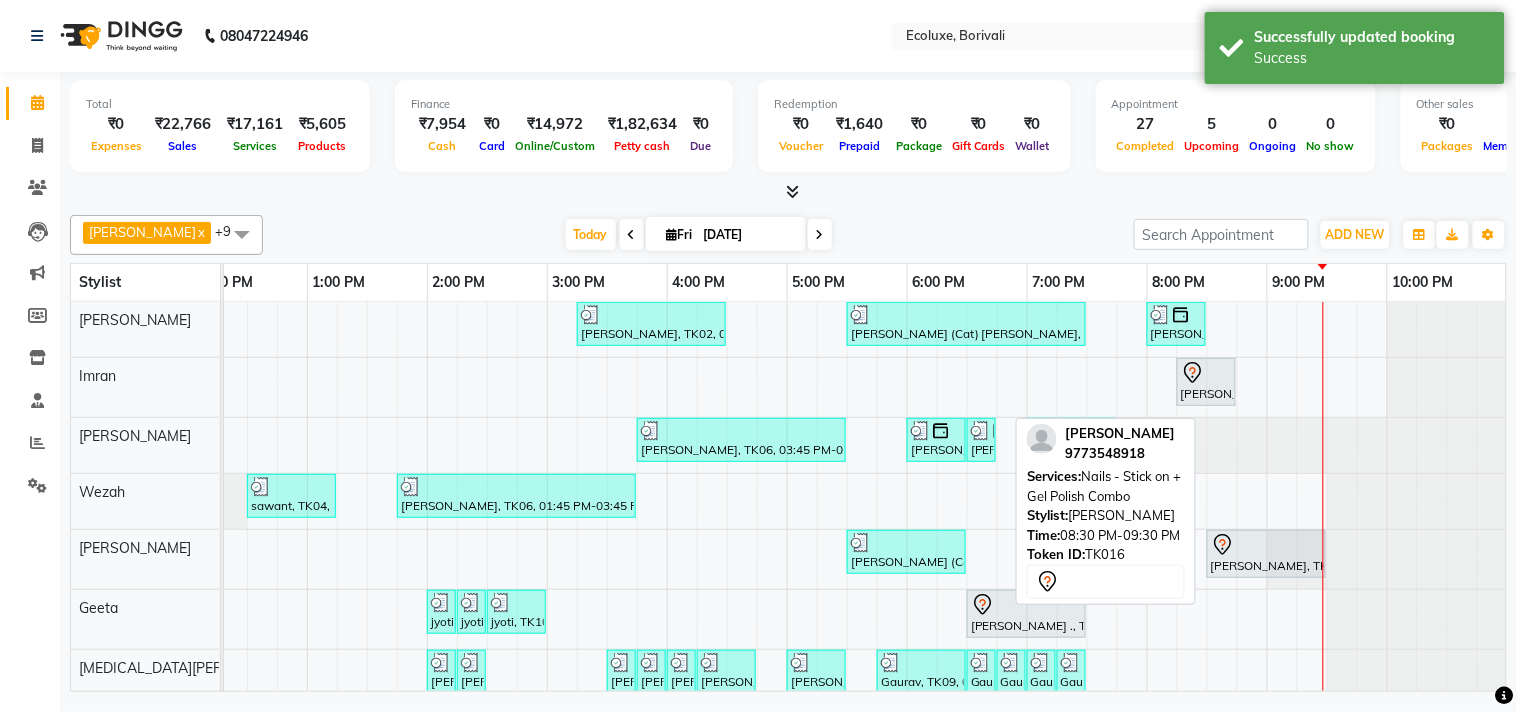 click on "[PERSON_NAME], TK16, 08:30 PM-09:30 PM, Nails - Stick on + Gel Polish Combo" at bounding box center (1266, 554) 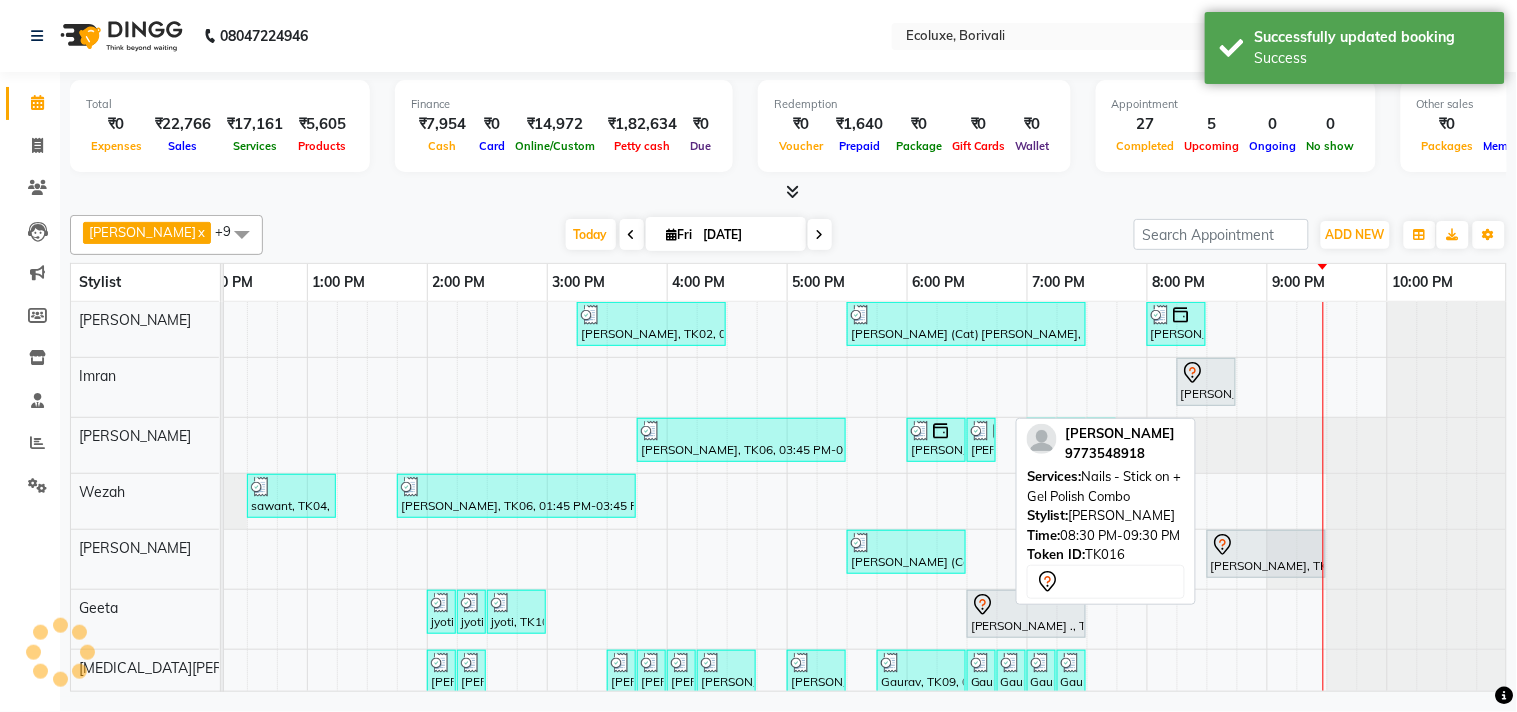 click on "[PERSON_NAME], TK16, 08:30 PM-09:30 PM, Nails - Stick on + Gel Polish Combo" at bounding box center (1266, 554) 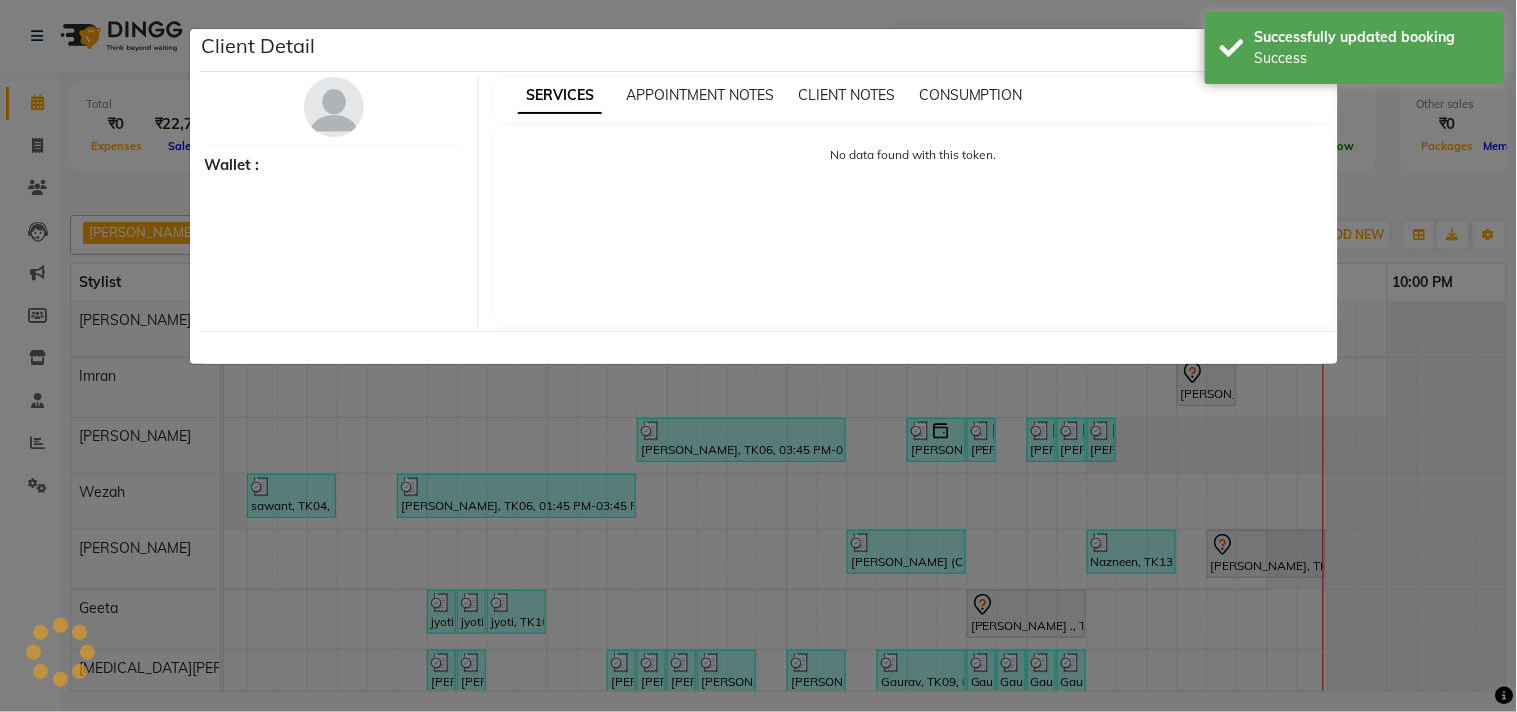 select on "7" 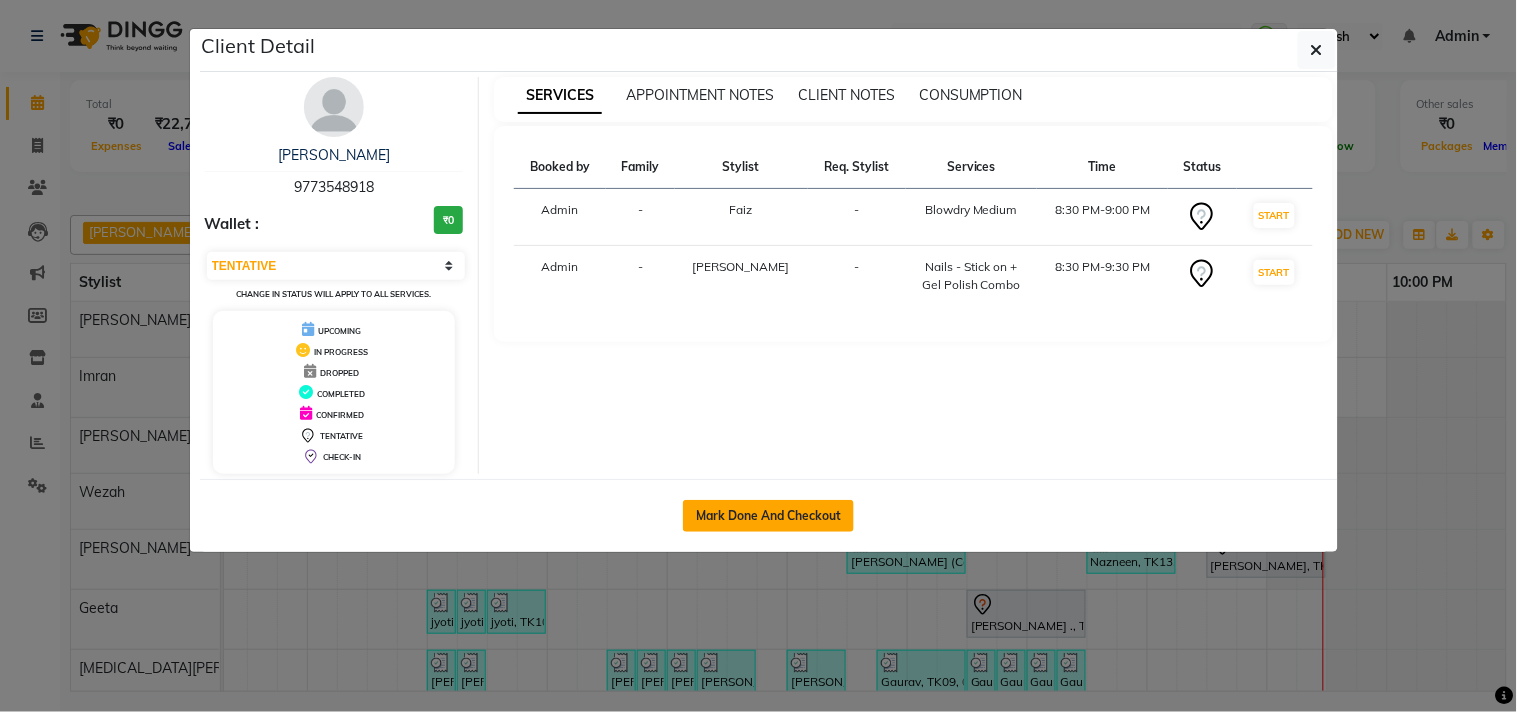 click on "Mark Done And Checkout" 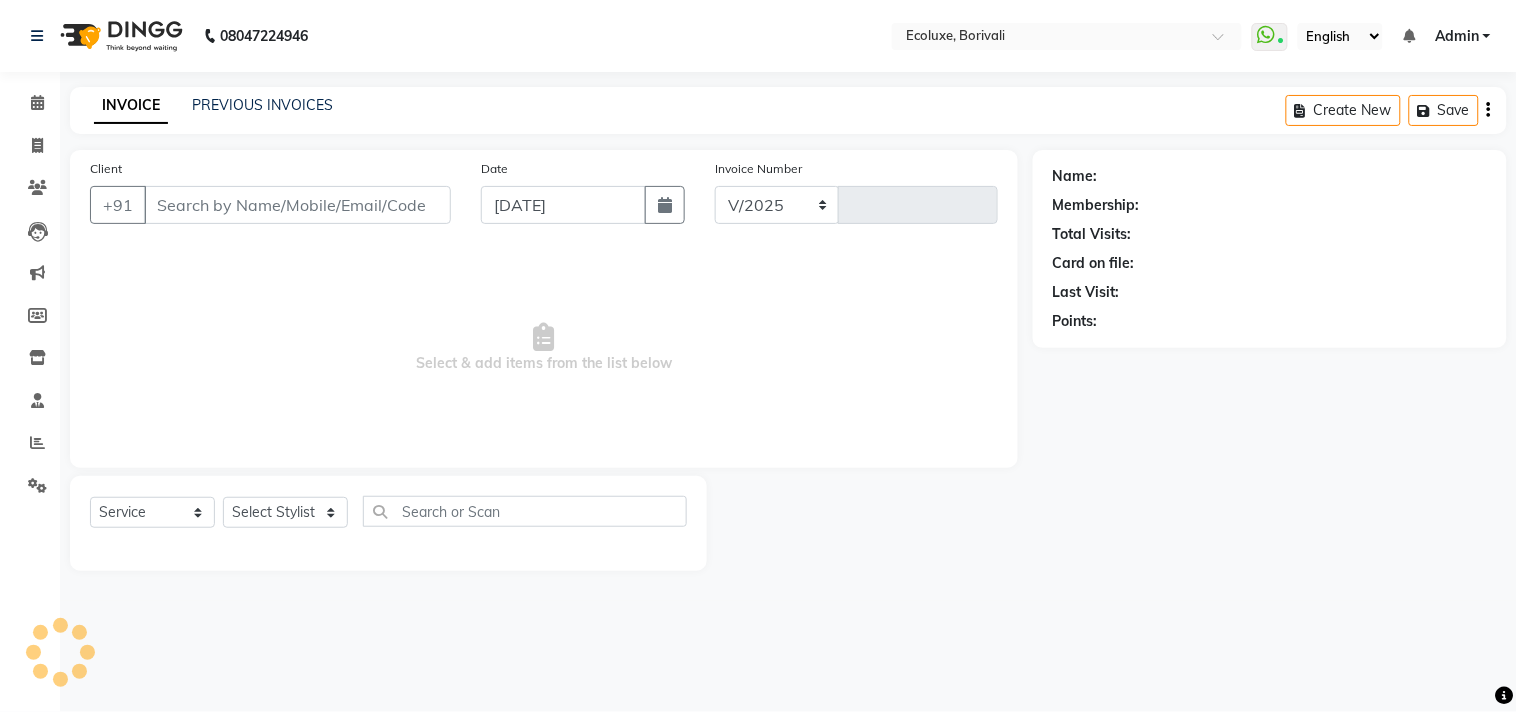 select on "5386" 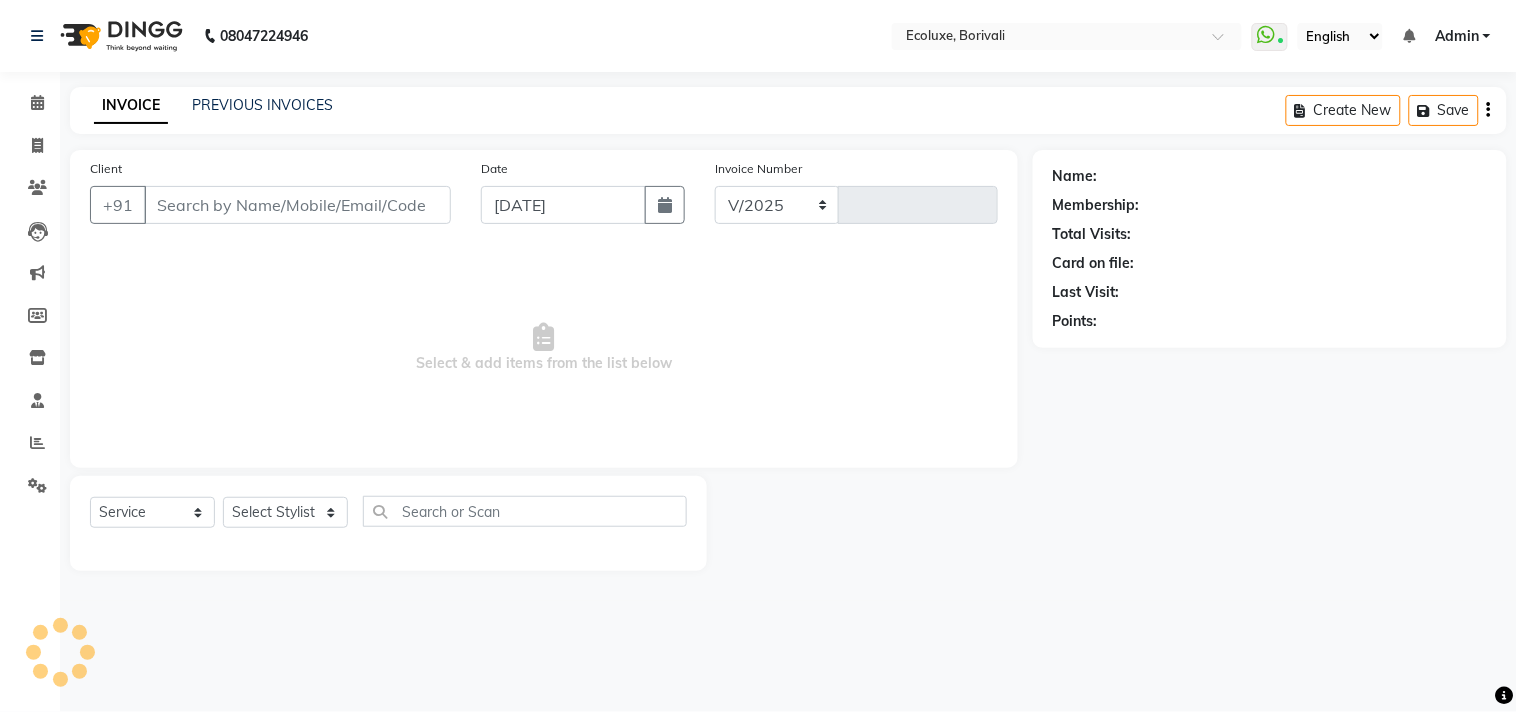 type on "1287" 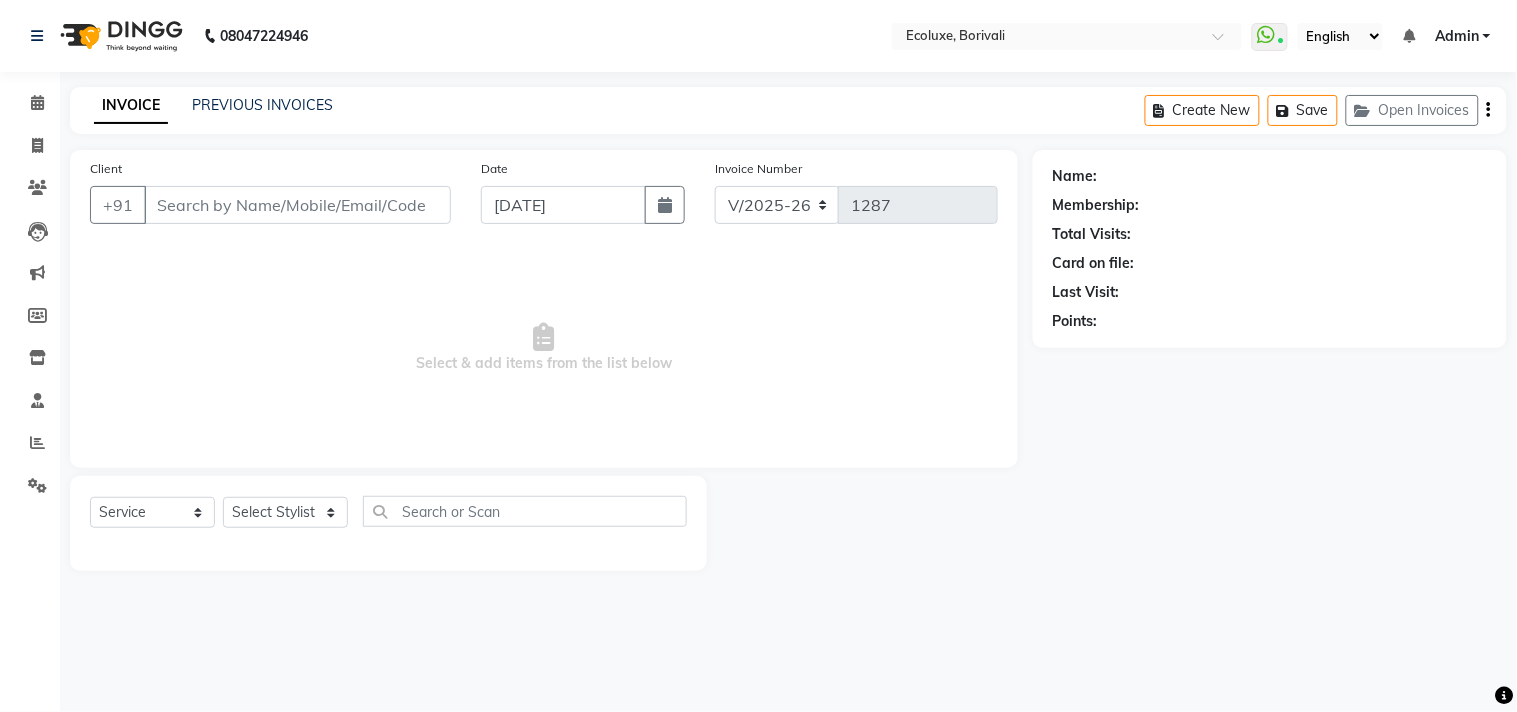 type on "9773548918" 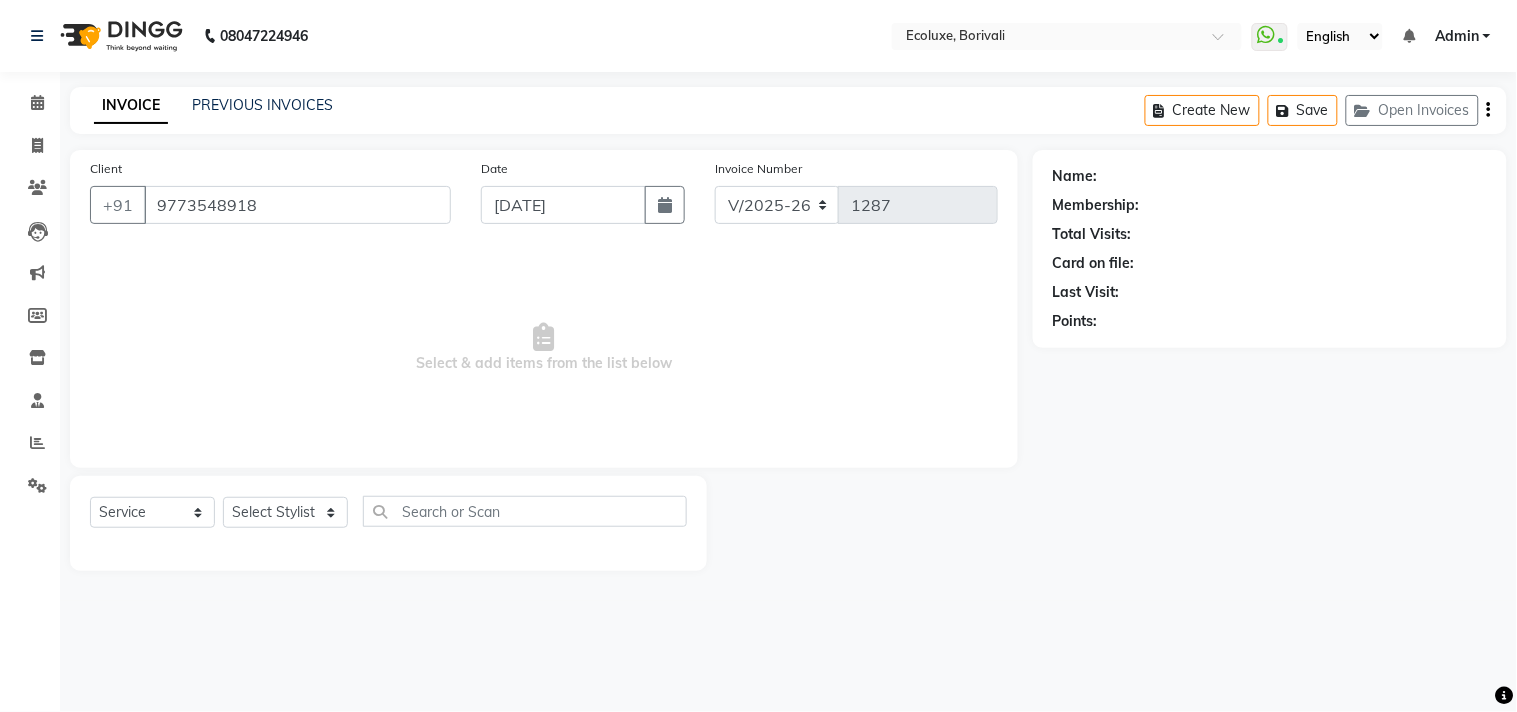 select on "67913" 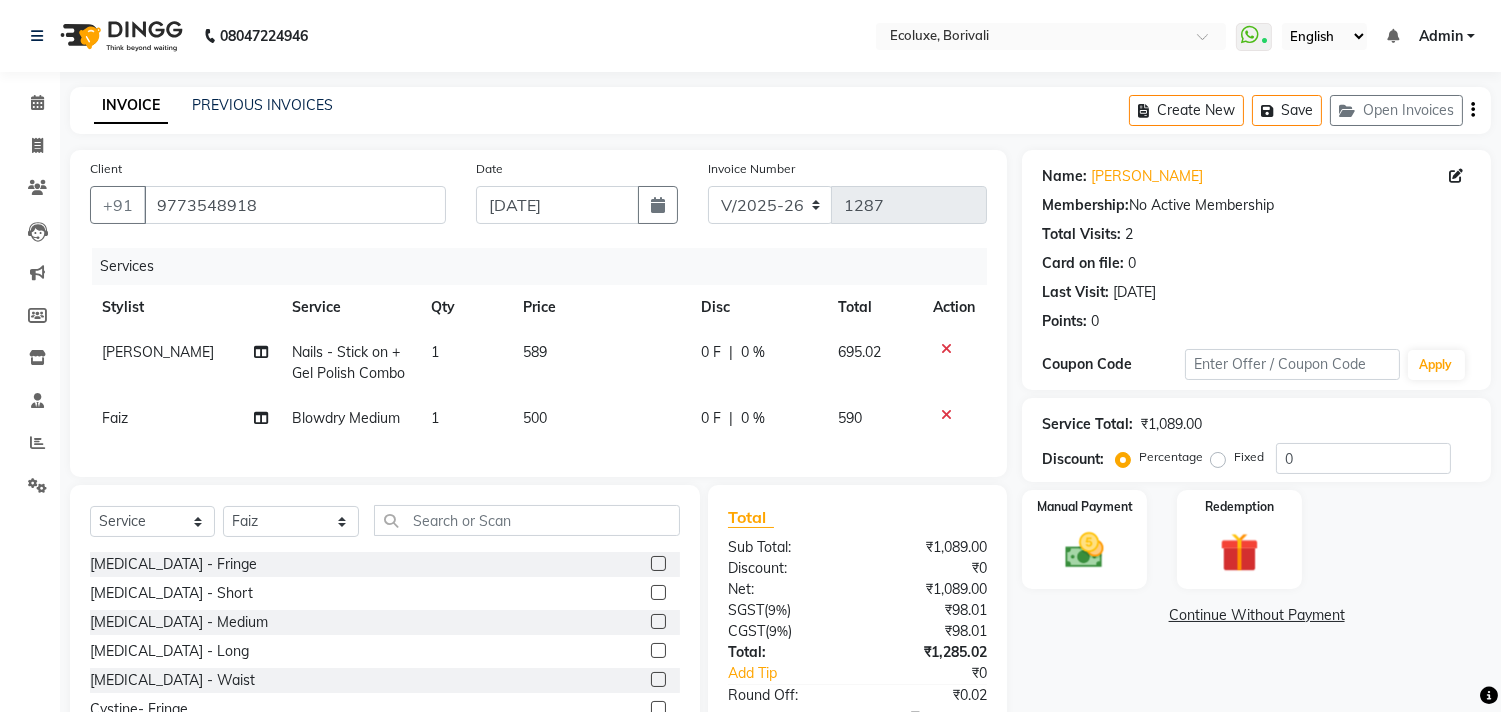 click 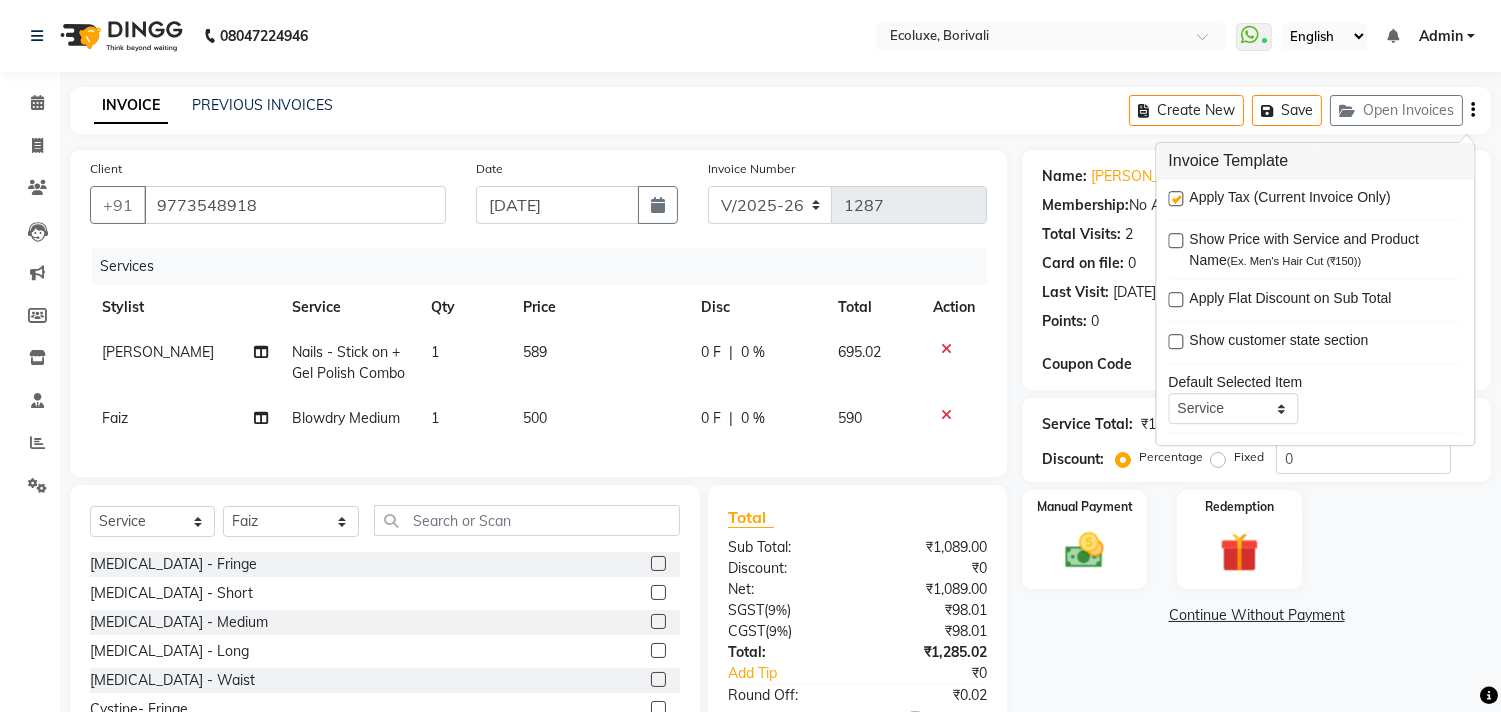 click at bounding box center [1175, 198] 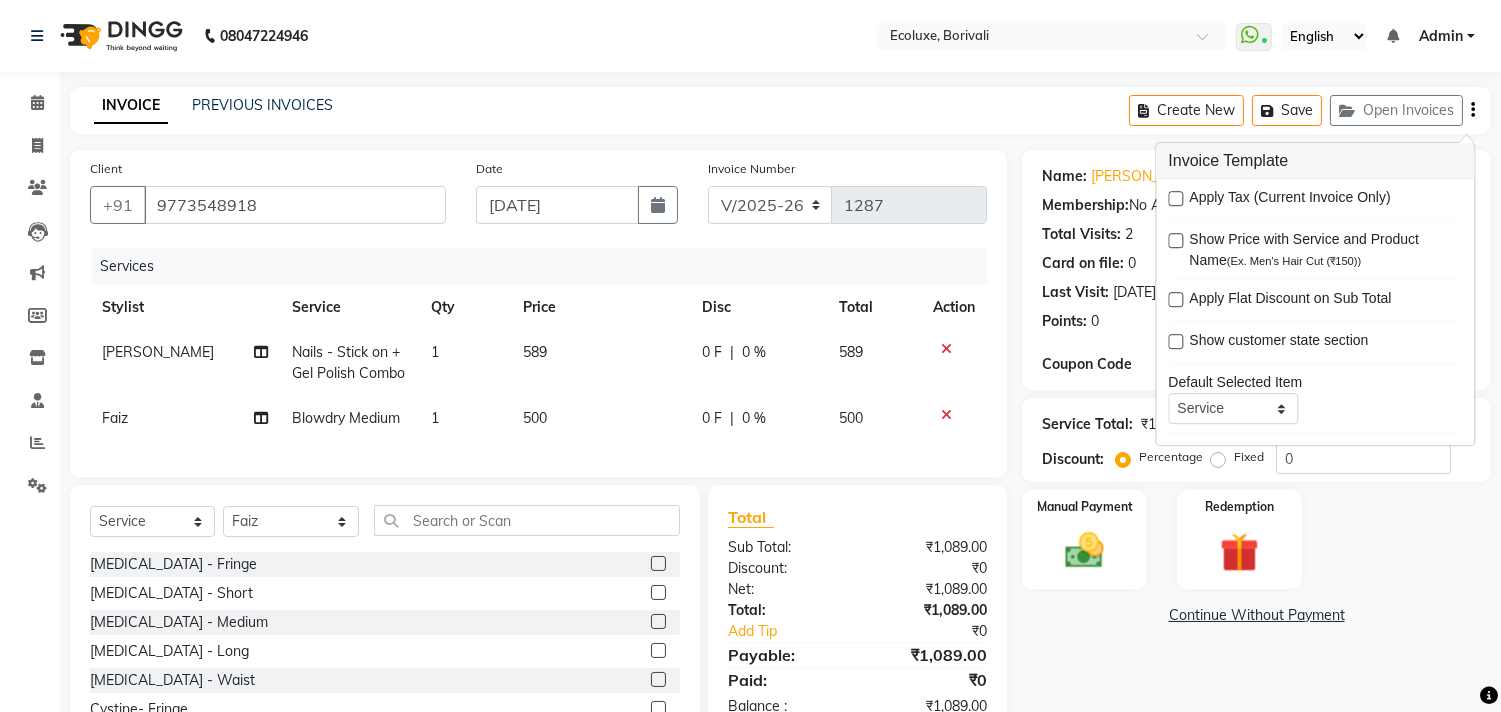 click on "INVOICE PREVIOUS INVOICES Create New   Save   Open Invoices" 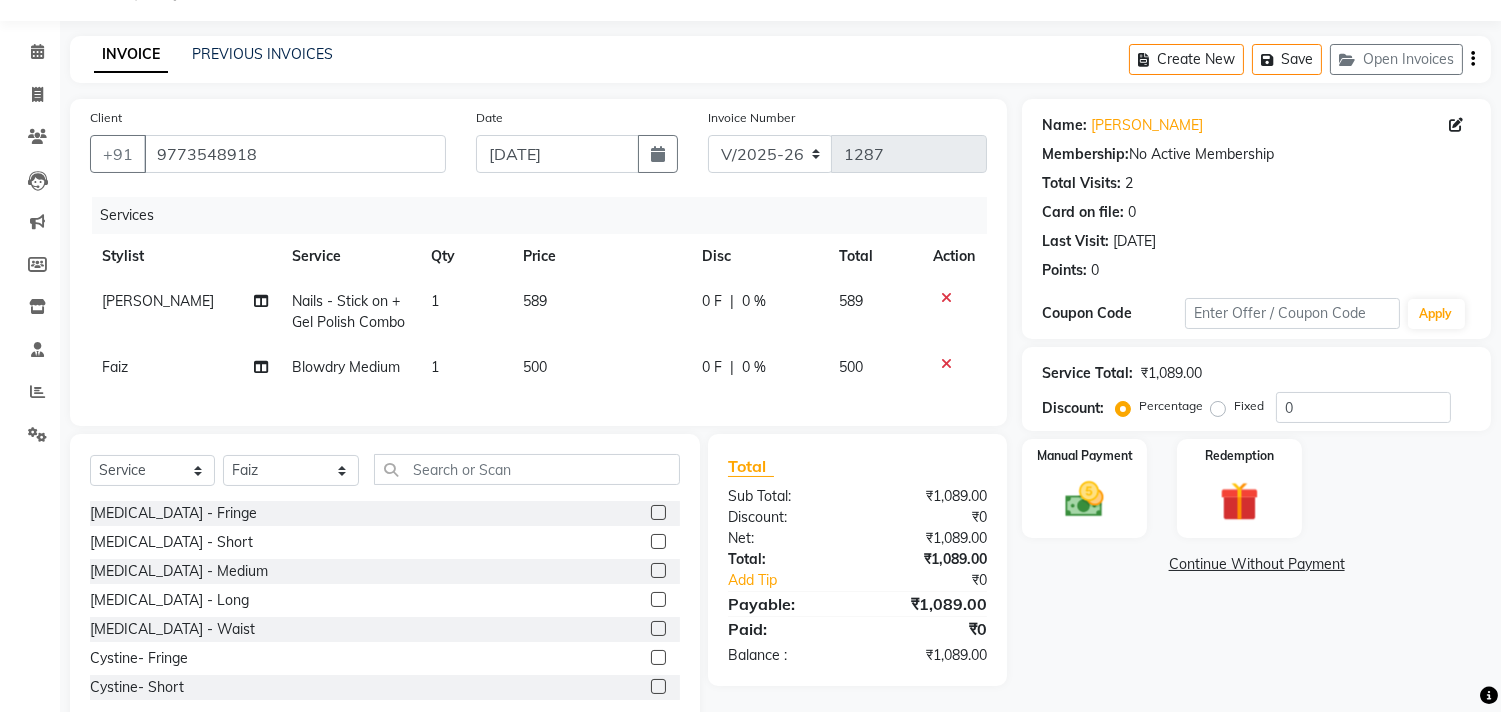 scroll, scrollTop: 114, scrollLeft: 0, axis: vertical 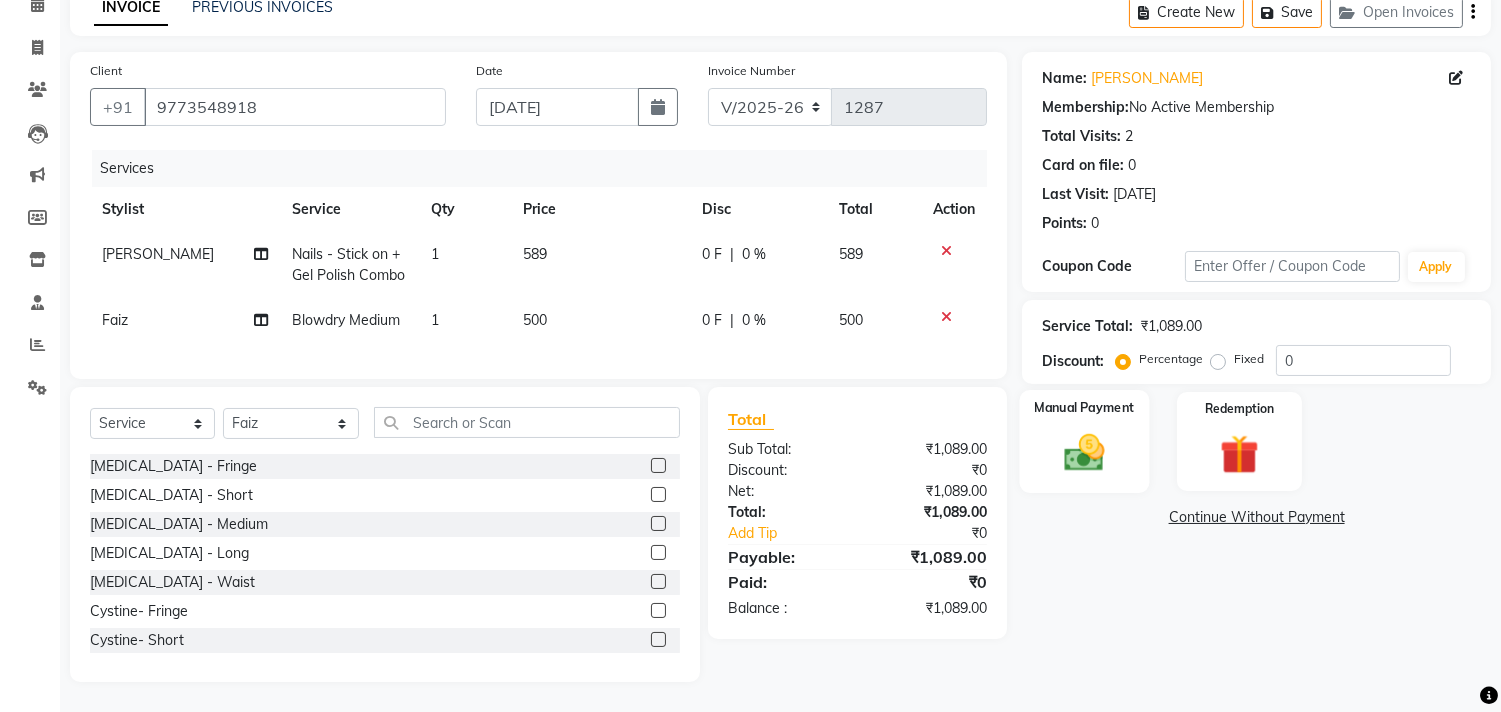 click 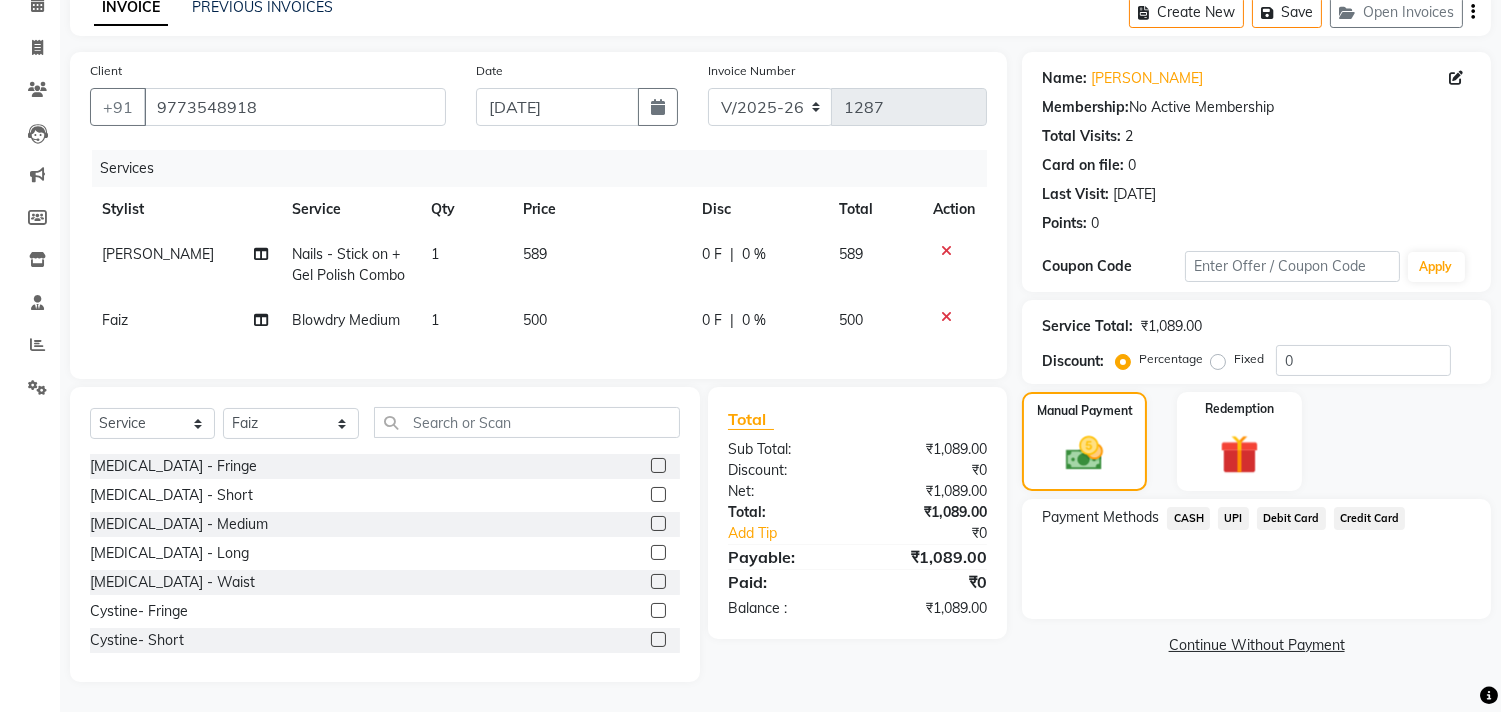 click on "Total Visits:  2" 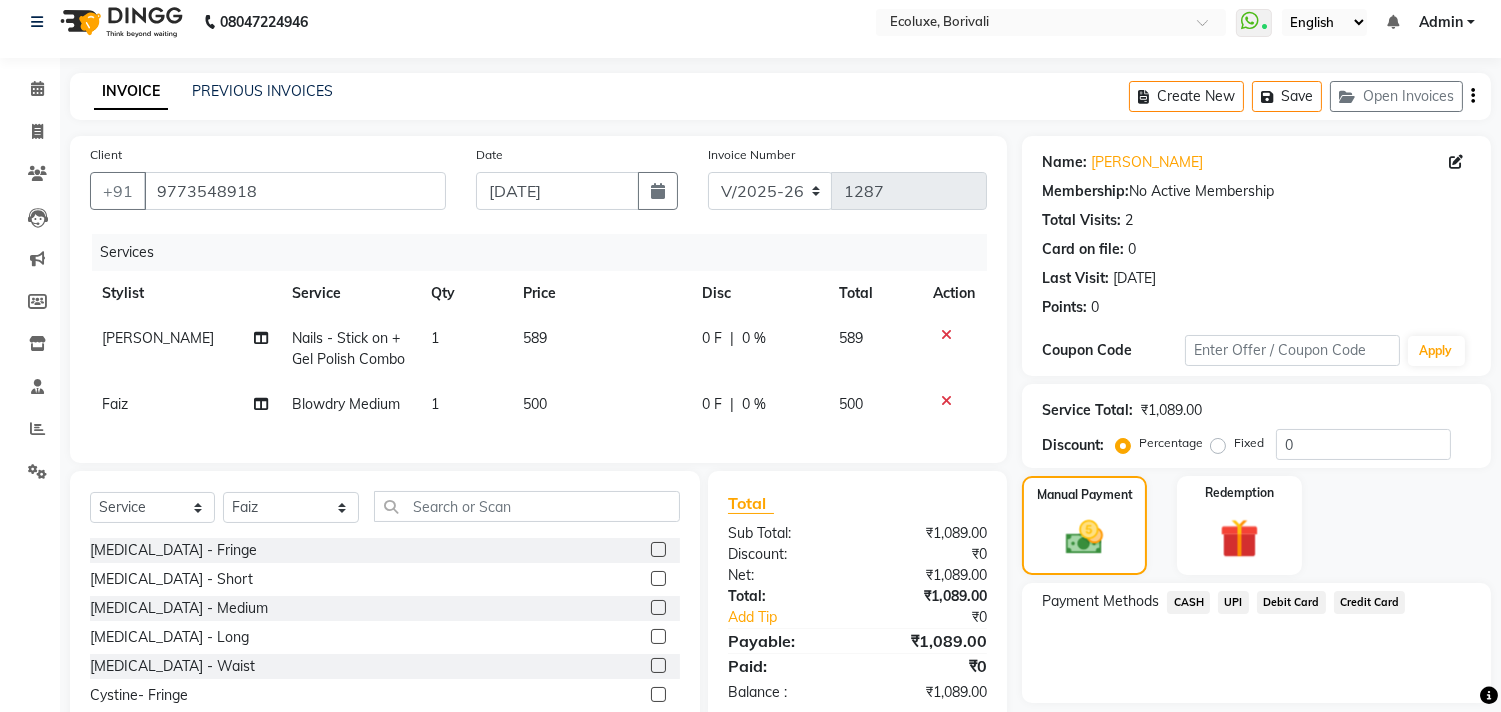 scroll, scrollTop: 3, scrollLeft: 0, axis: vertical 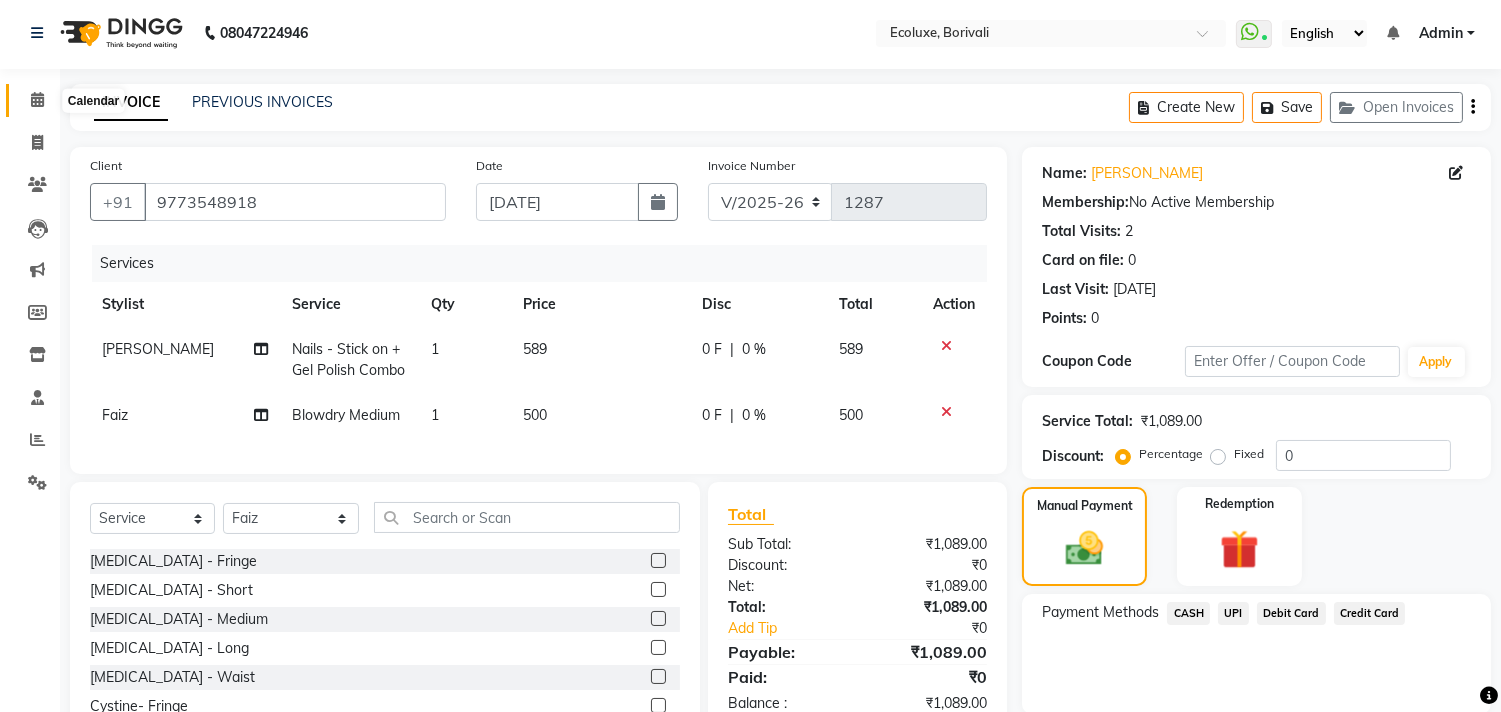 click 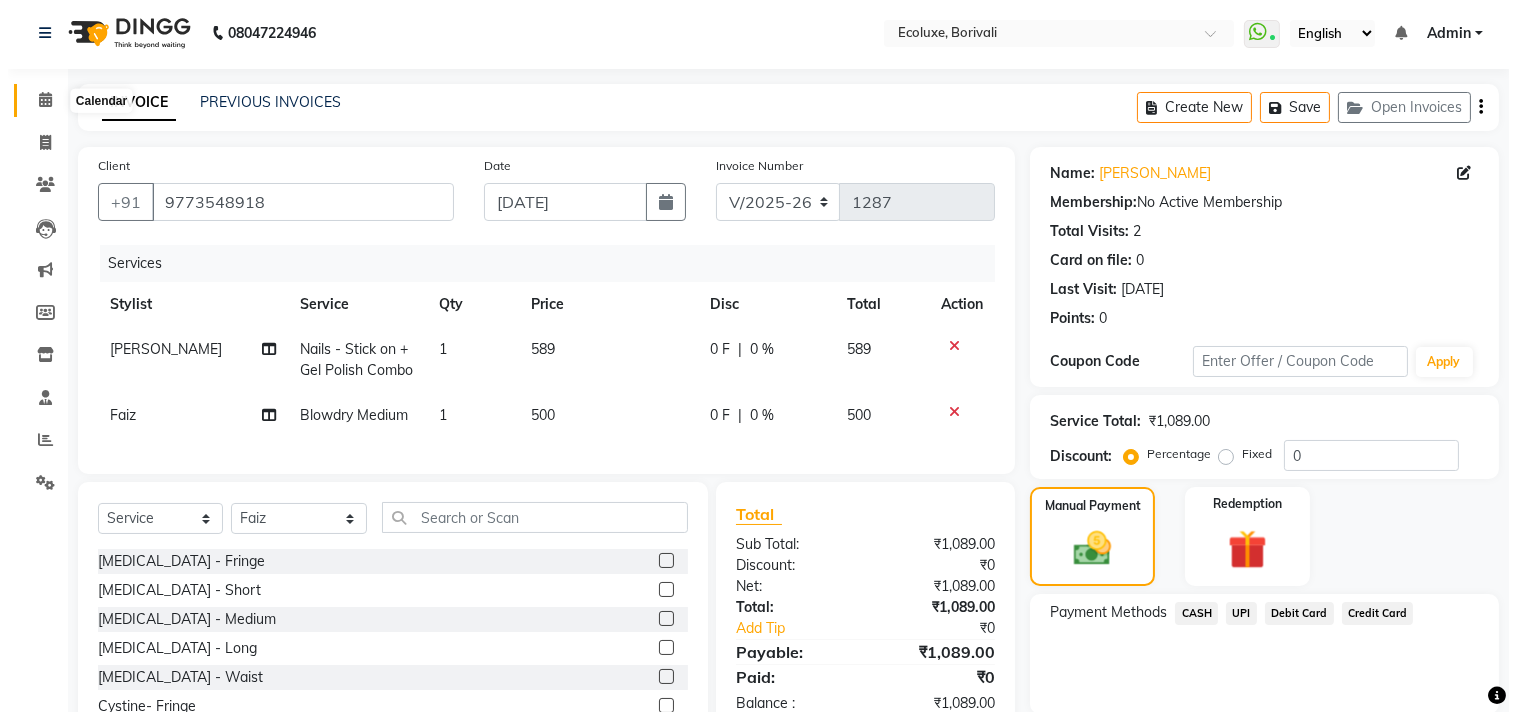 scroll, scrollTop: 0, scrollLeft: 0, axis: both 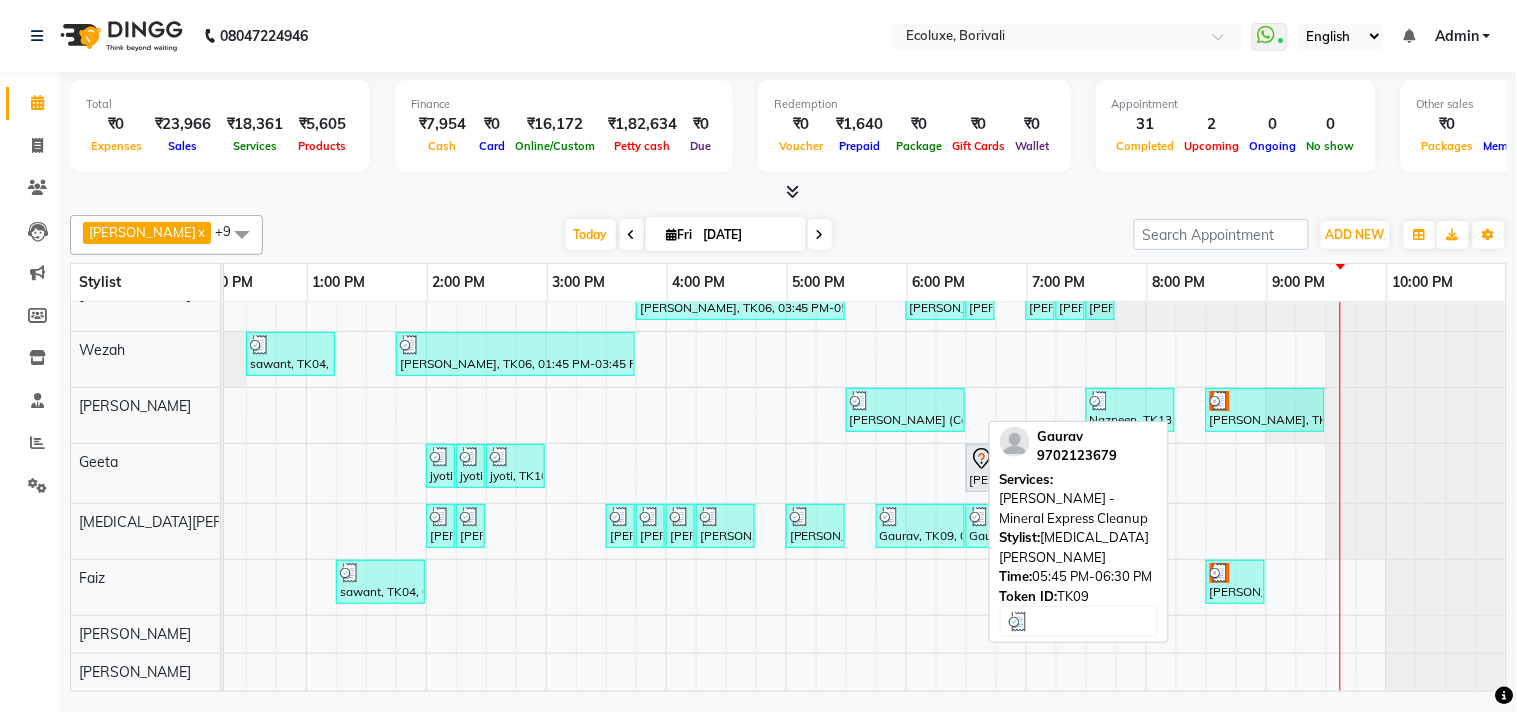 click on "Gaurav, TK09, 05:45 PM-06:30 PM, [PERSON_NAME] - Mineral Express Cleanup" at bounding box center (920, 526) 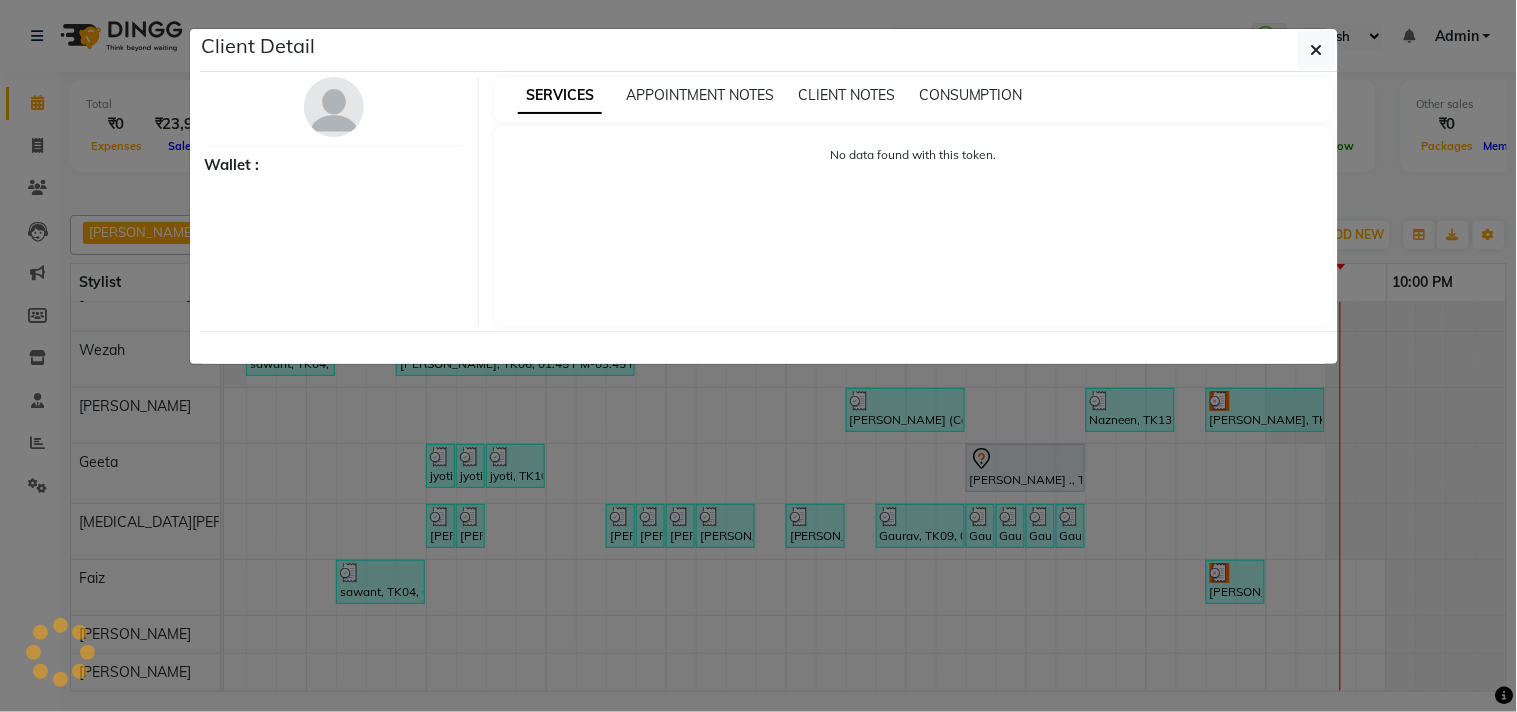 select on "3" 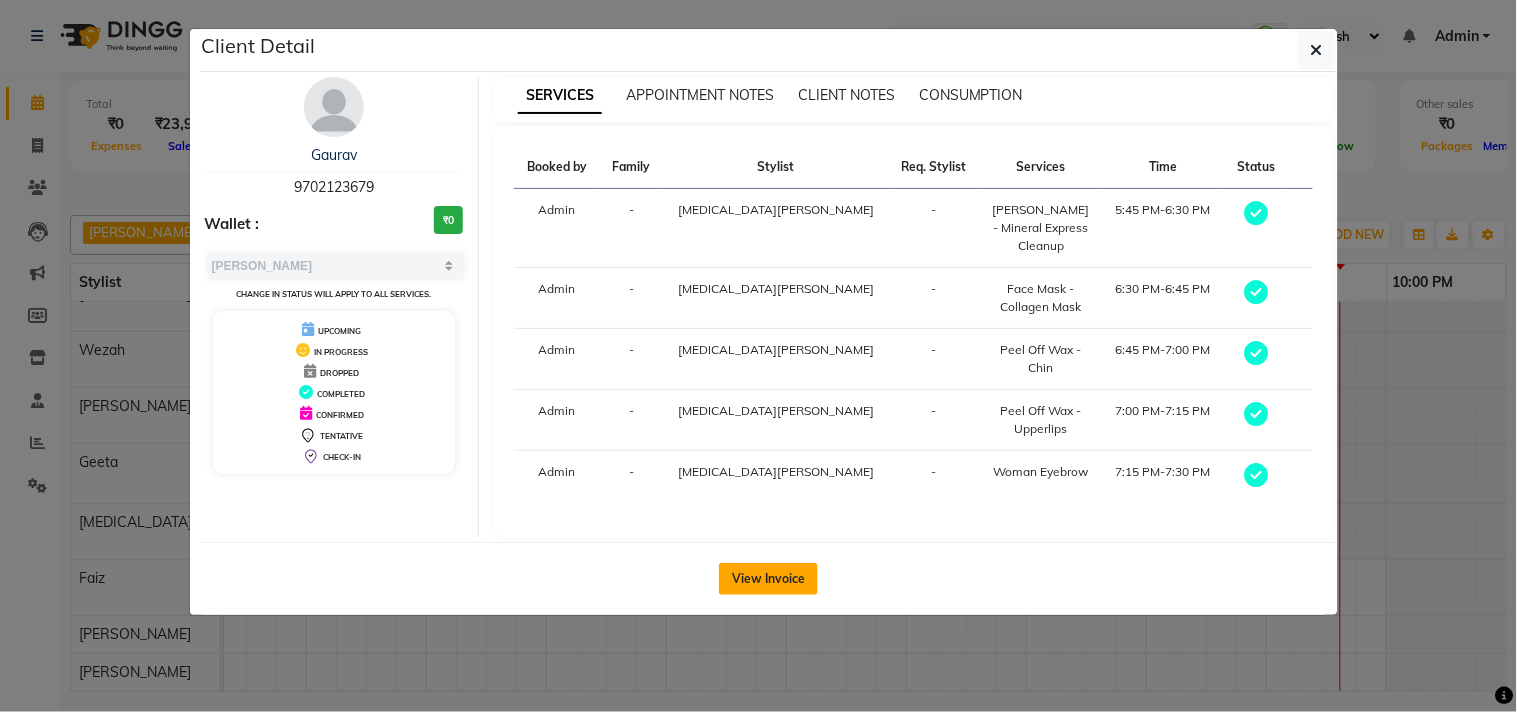 click on "View Invoice" 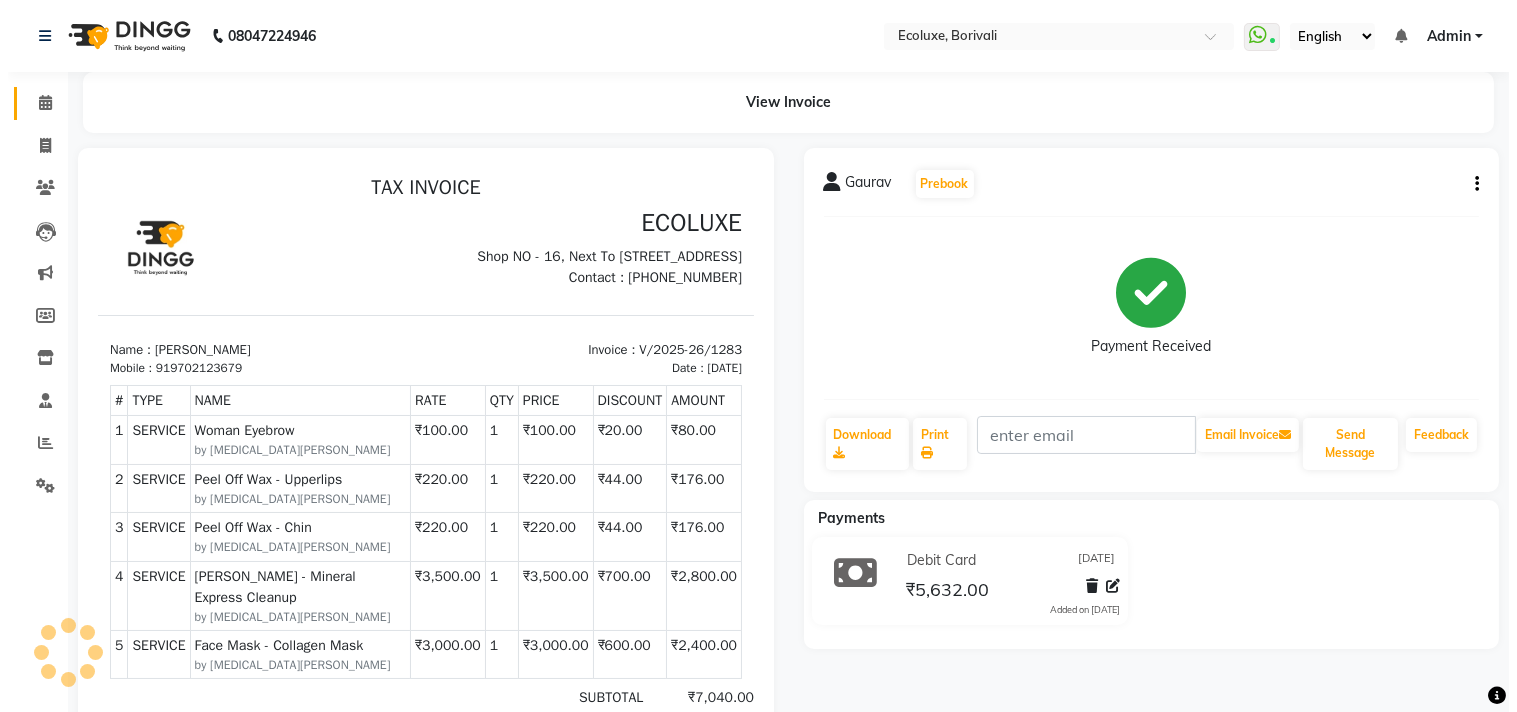 scroll, scrollTop: 0, scrollLeft: 0, axis: both 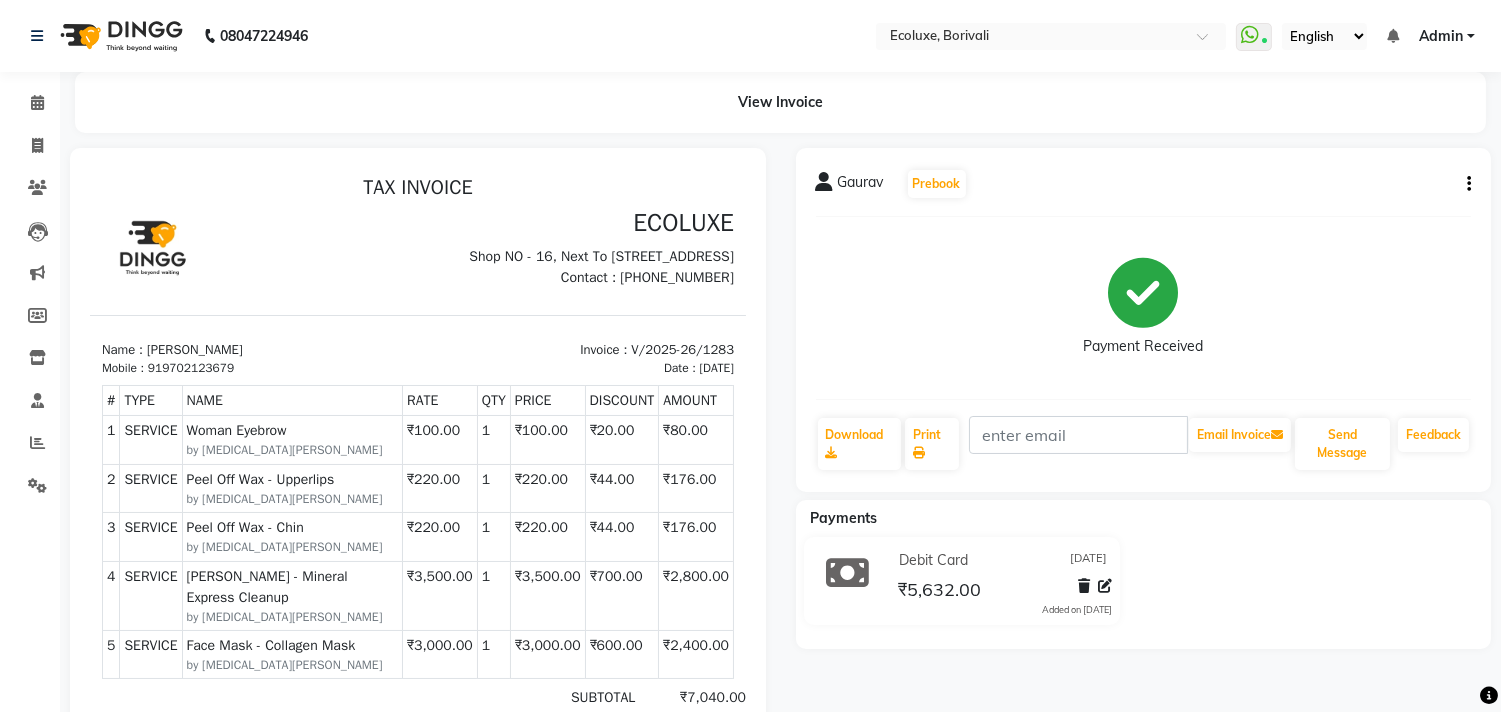 click 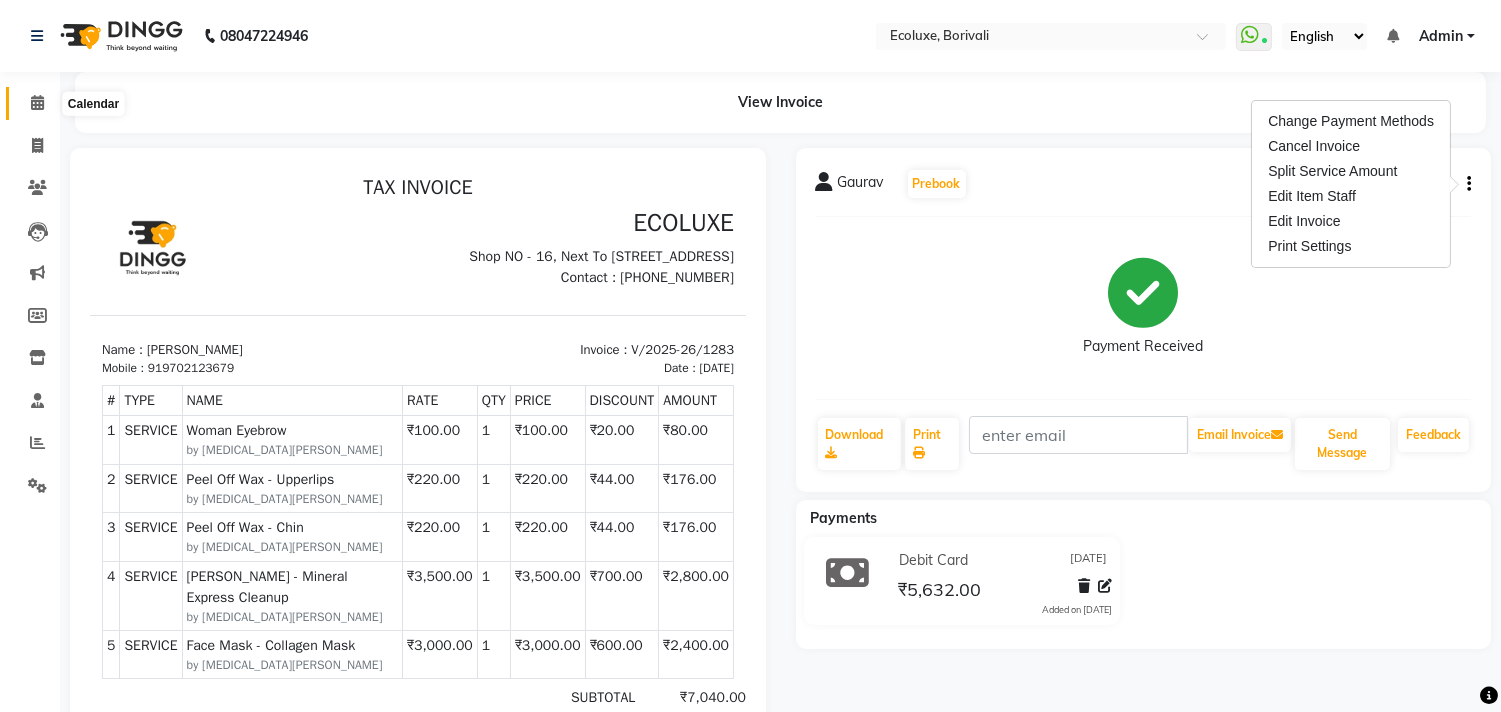 click 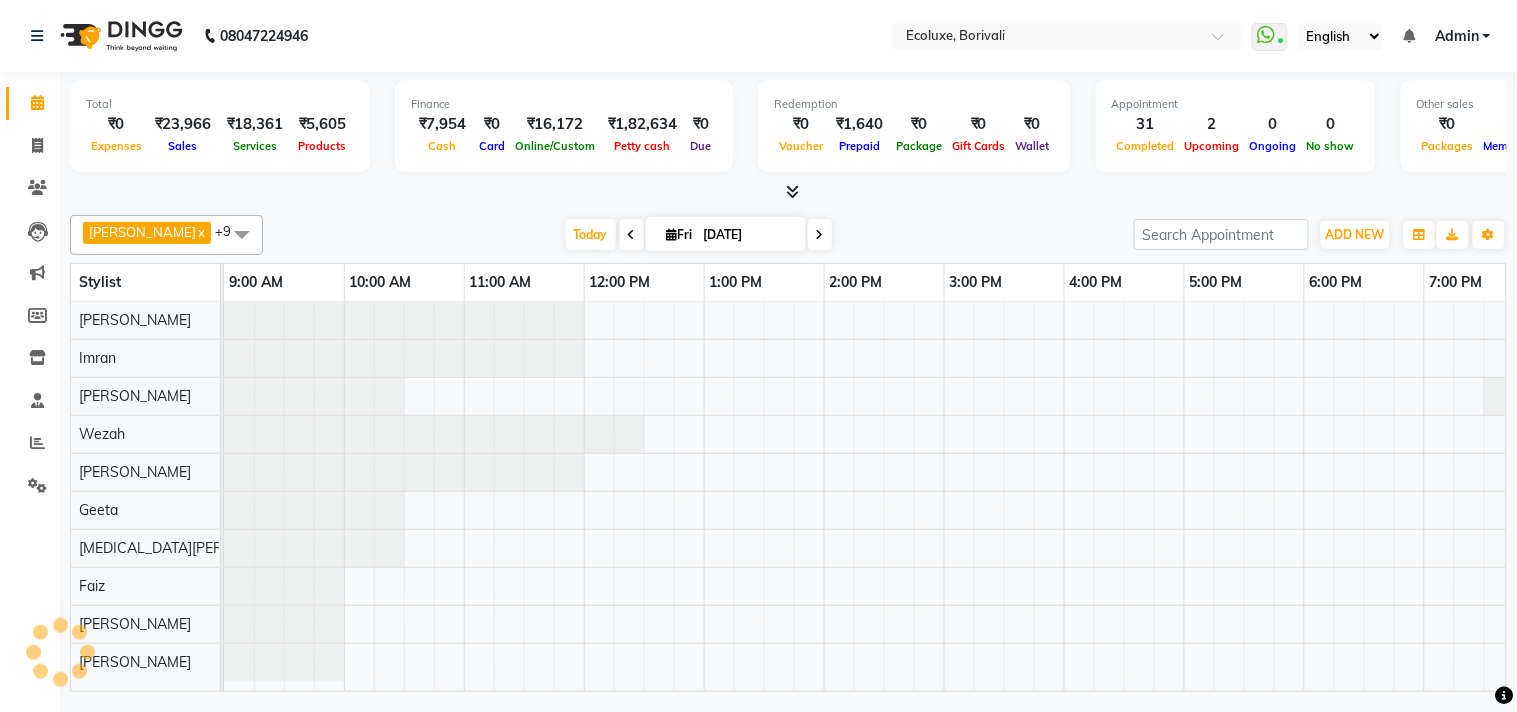 scroll, scrollTop: 7, scrollLeft: 0, axis: vertical 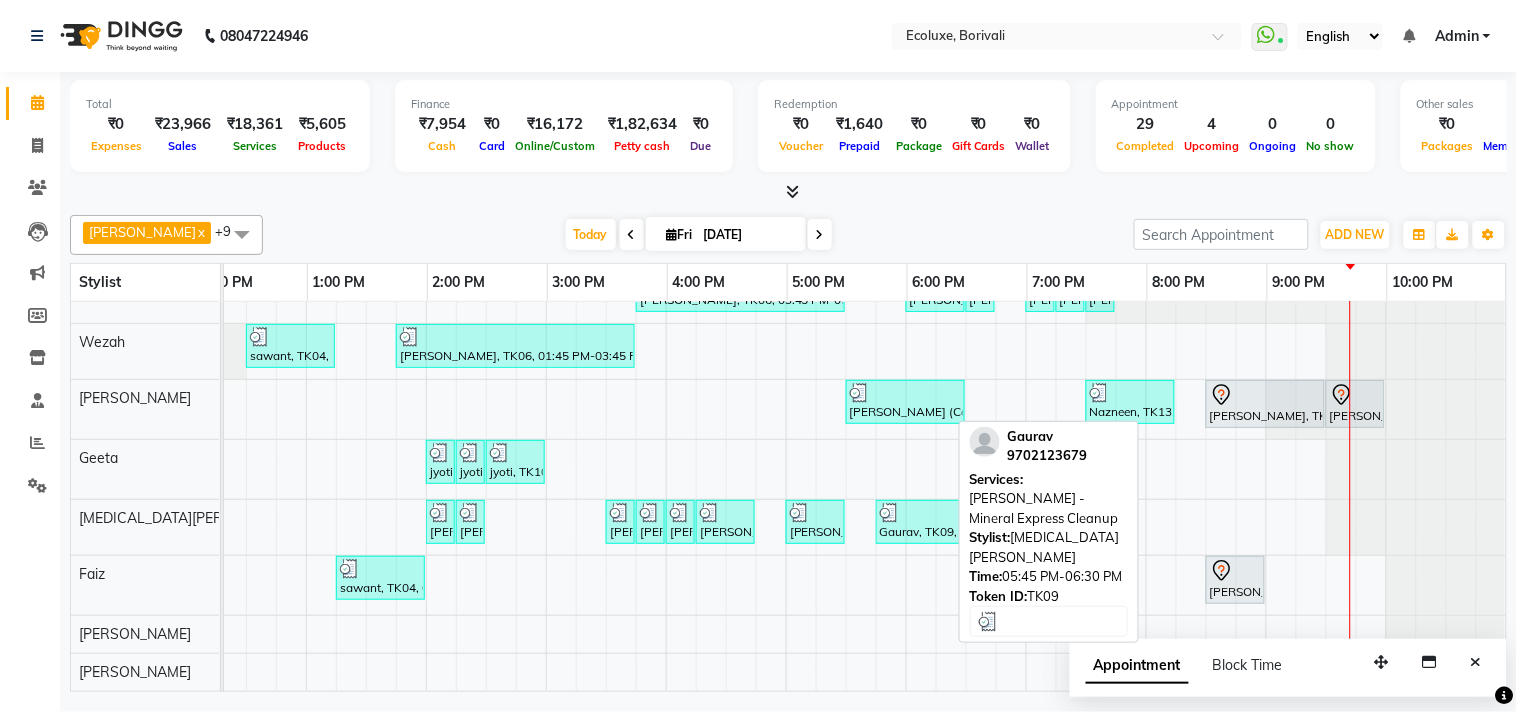 click on "Gaurav, TK09, 05:45 PM-06:30 PM, [PERSON_NAME] - Mineral Express Cleanup" at bounding box center [920, 522] 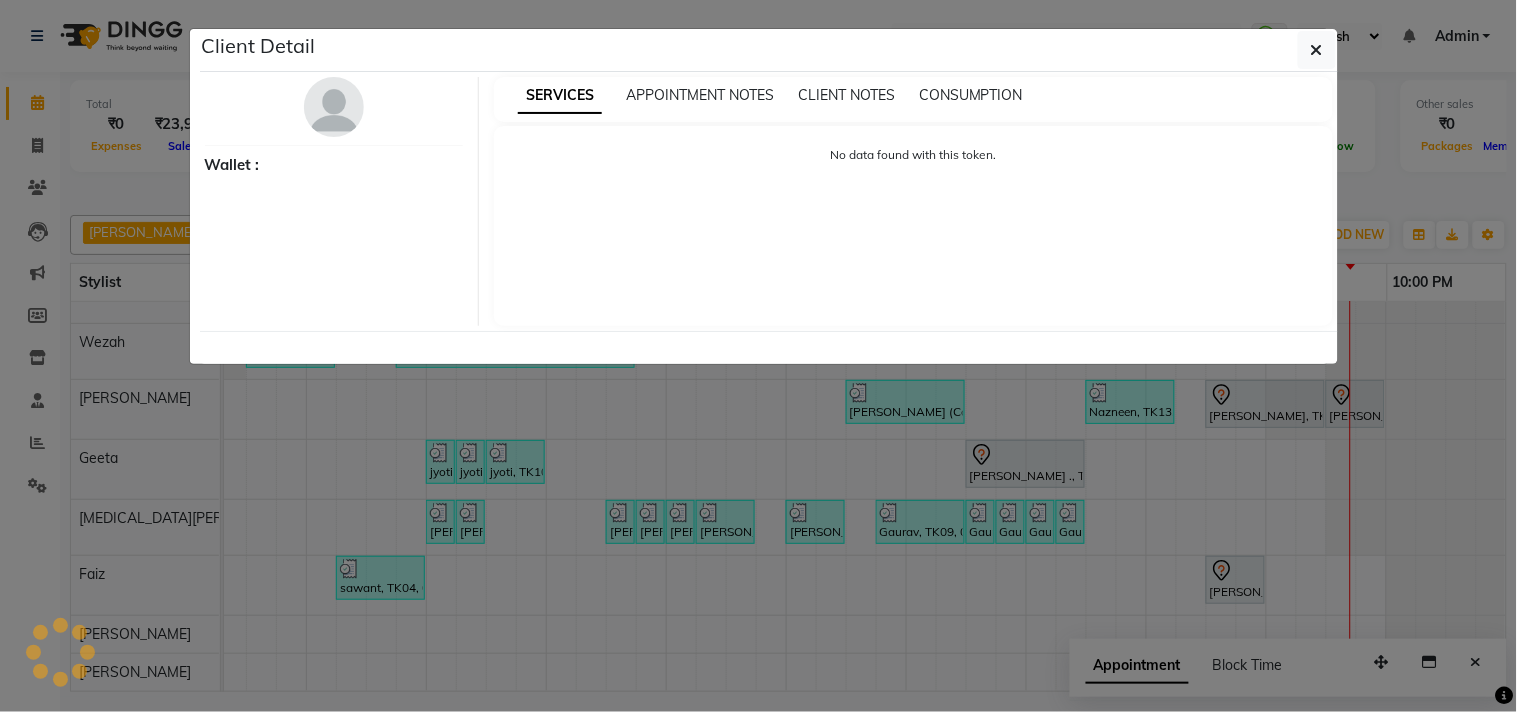 select on "3" 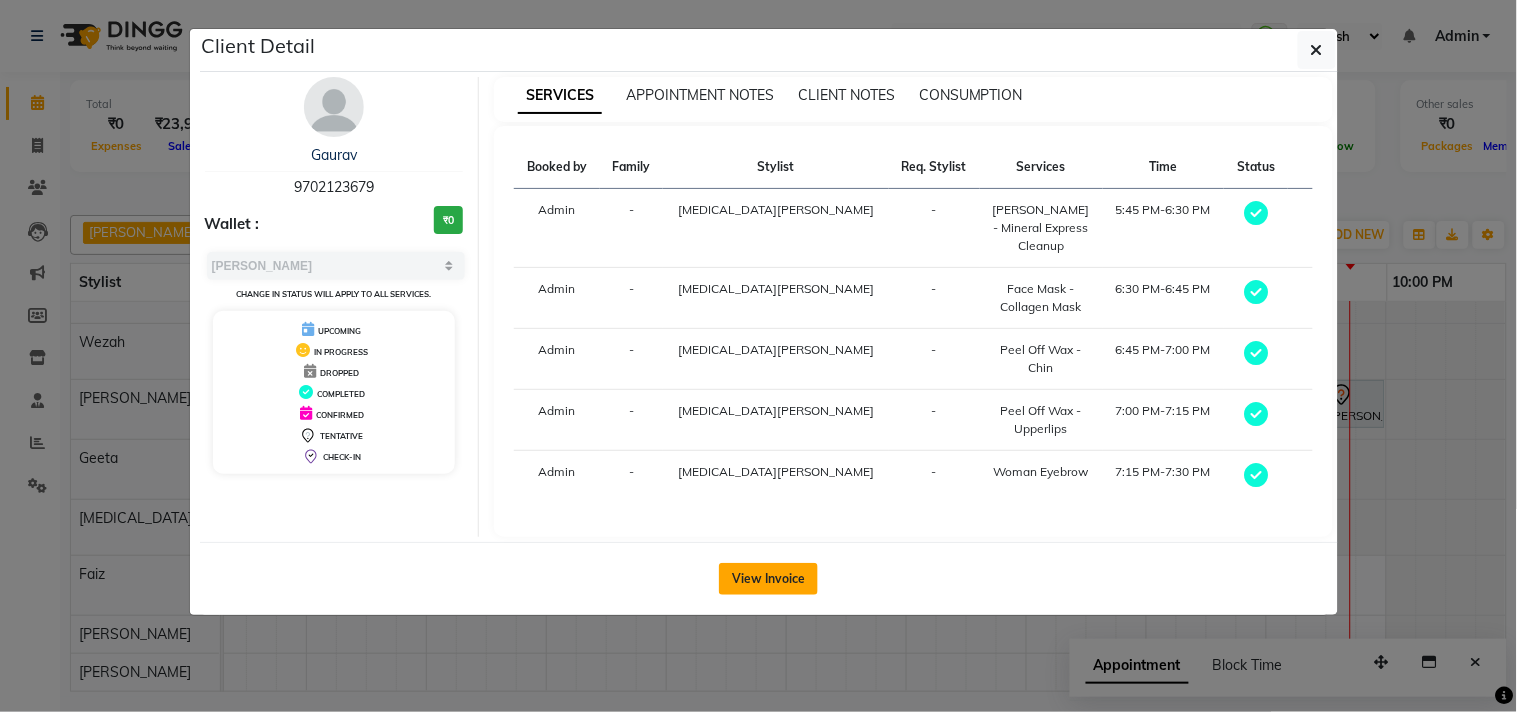 click on "View Invoice" 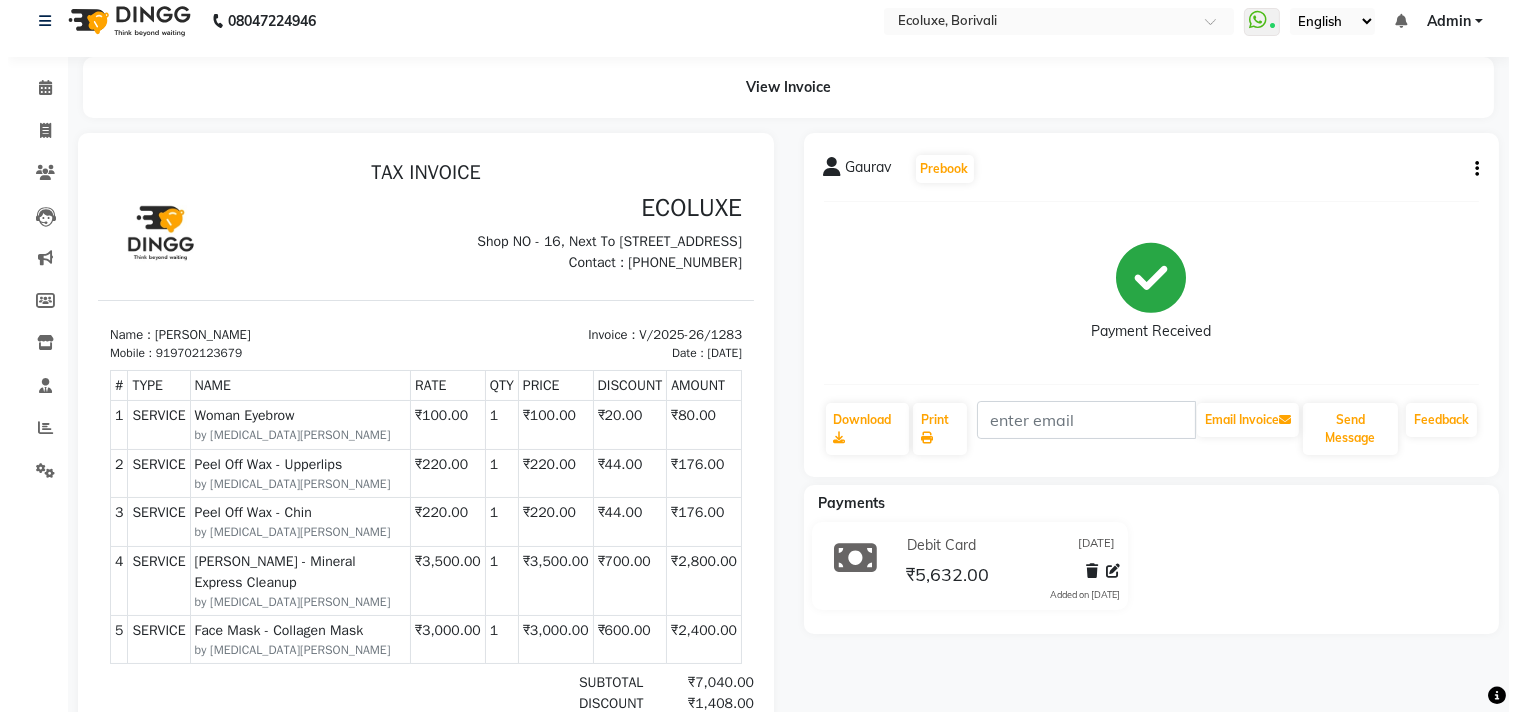 scroll, scrollTop: 0, scrollLeft: 0, axis: both 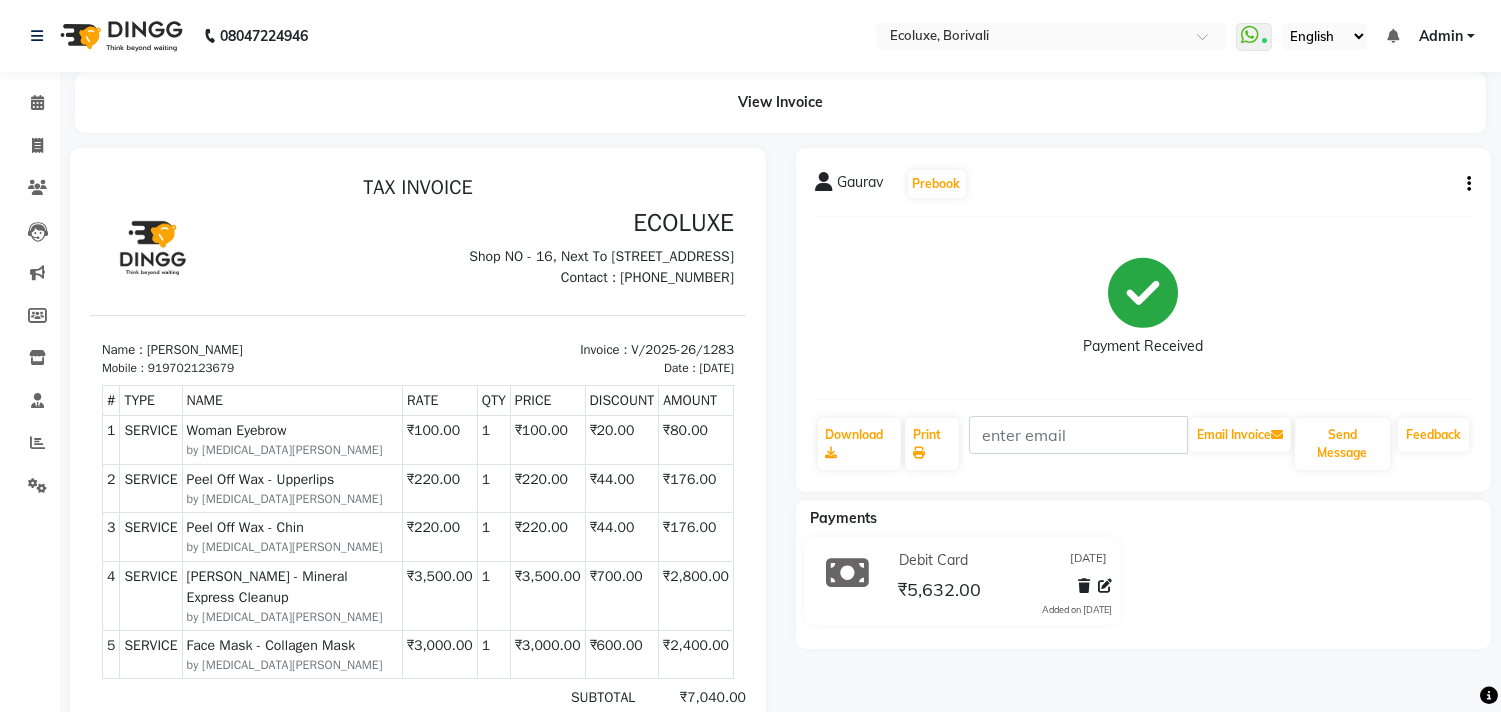 click 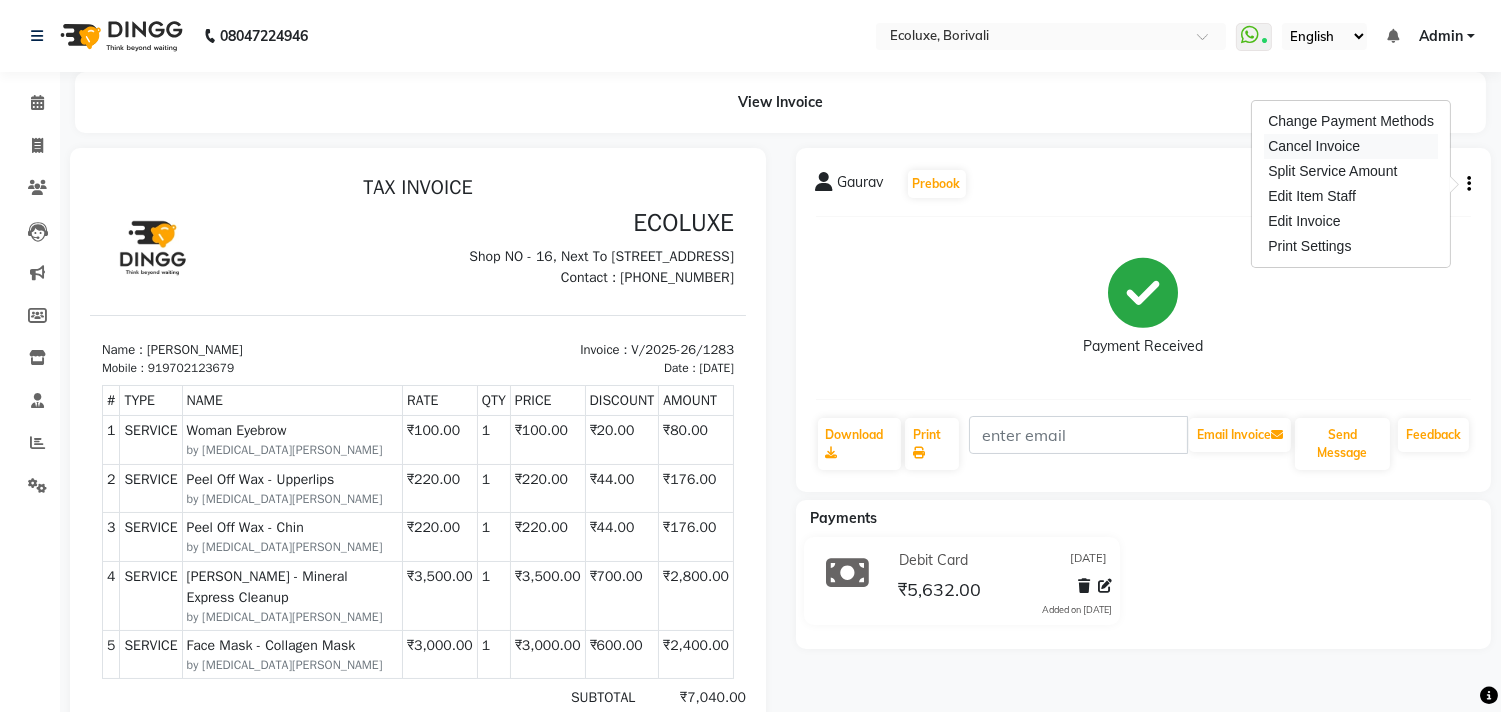 click on "Cancel Invoice" at bounding box center (1351, 146) 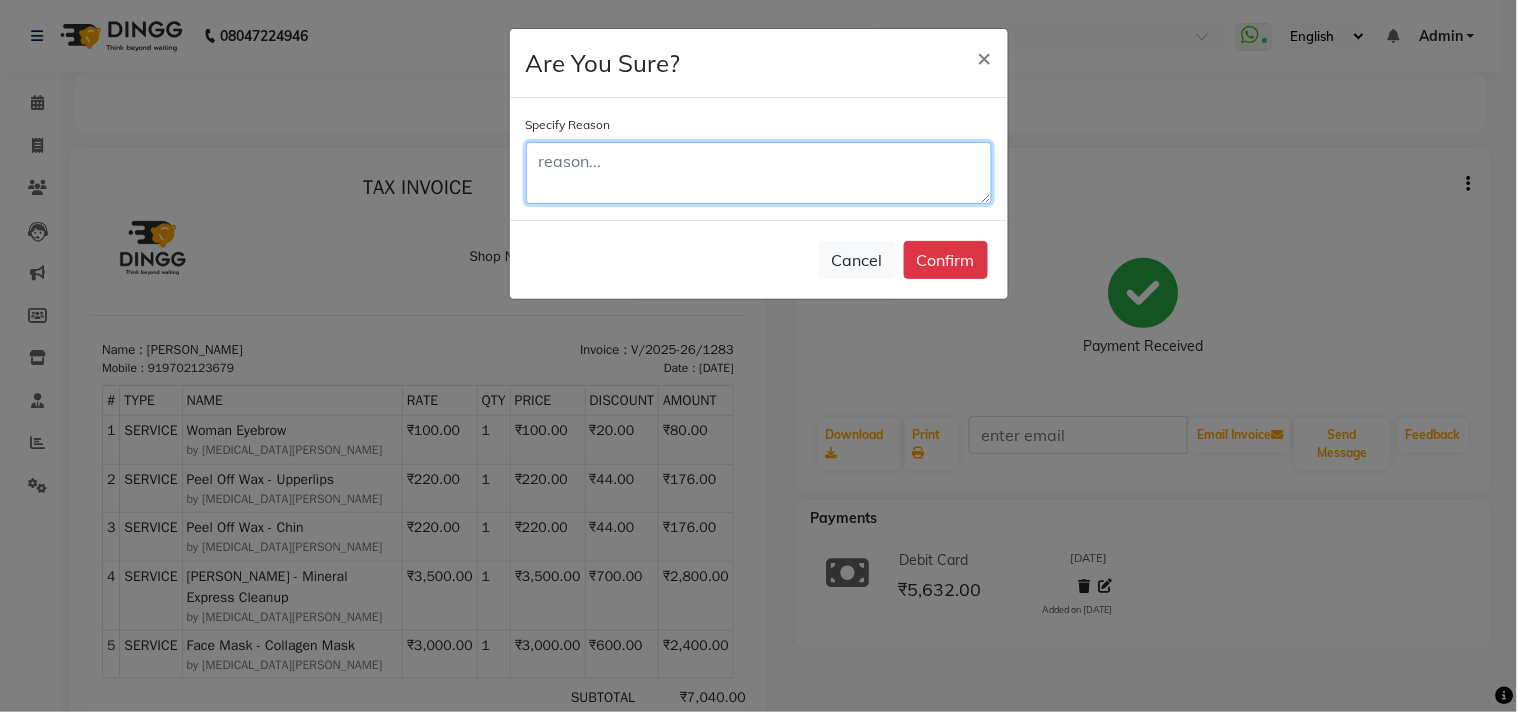 click 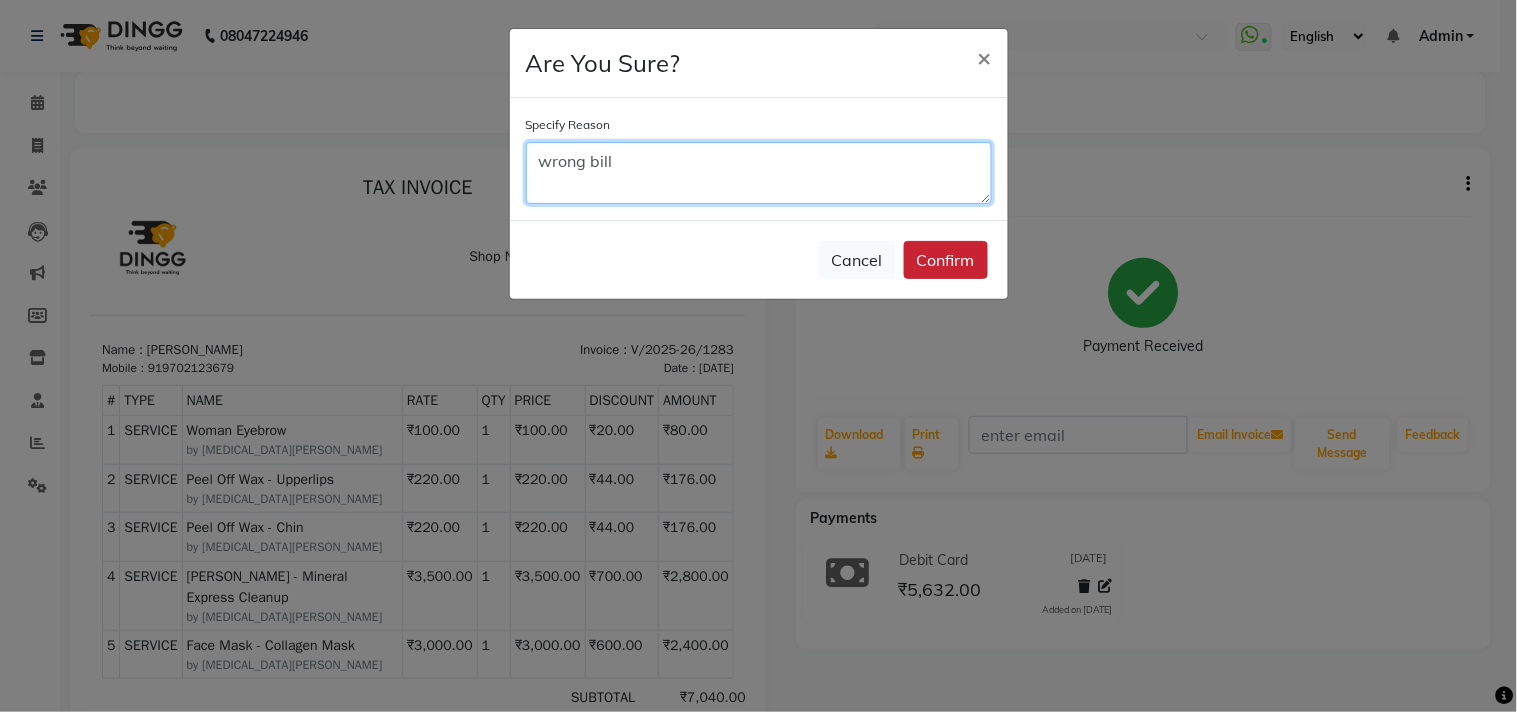 type on "wrong bill" 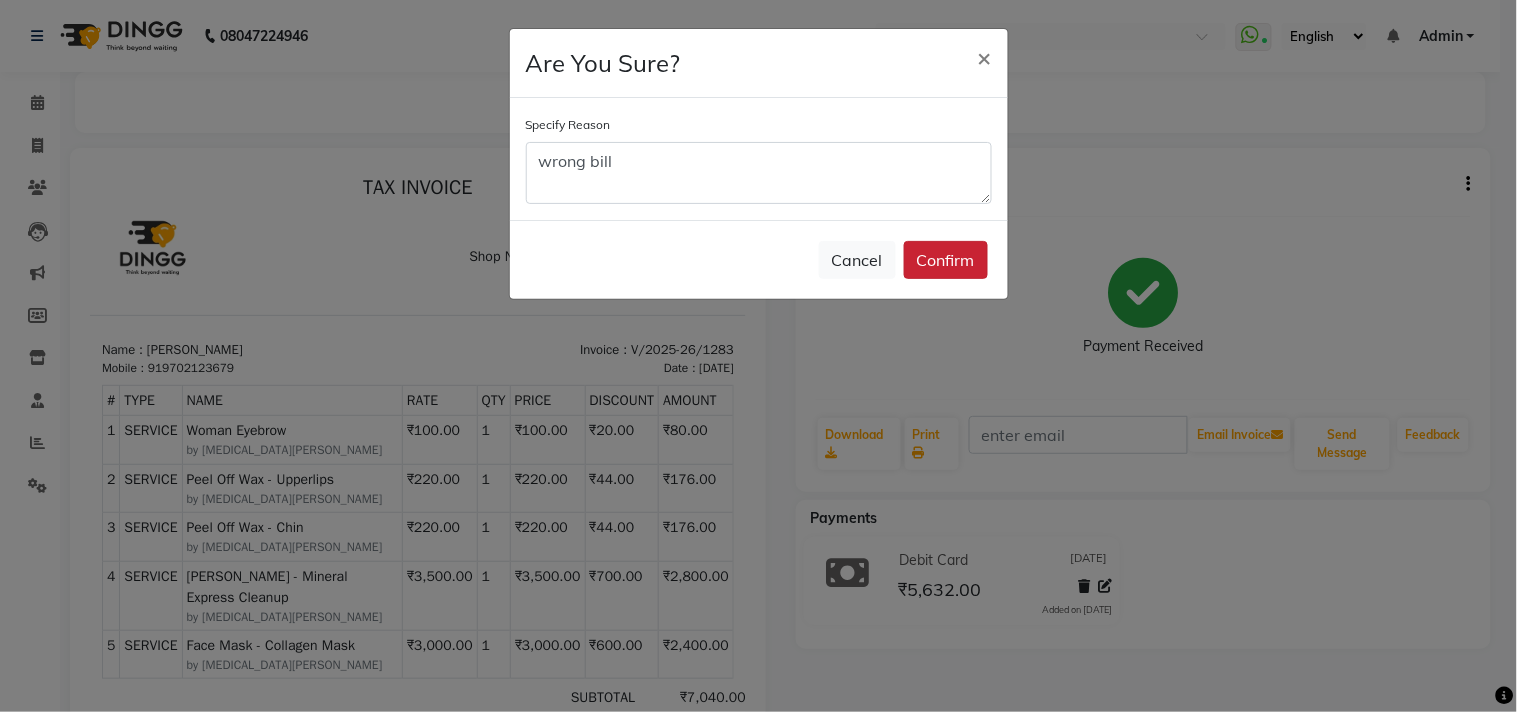 click on "Confirm" 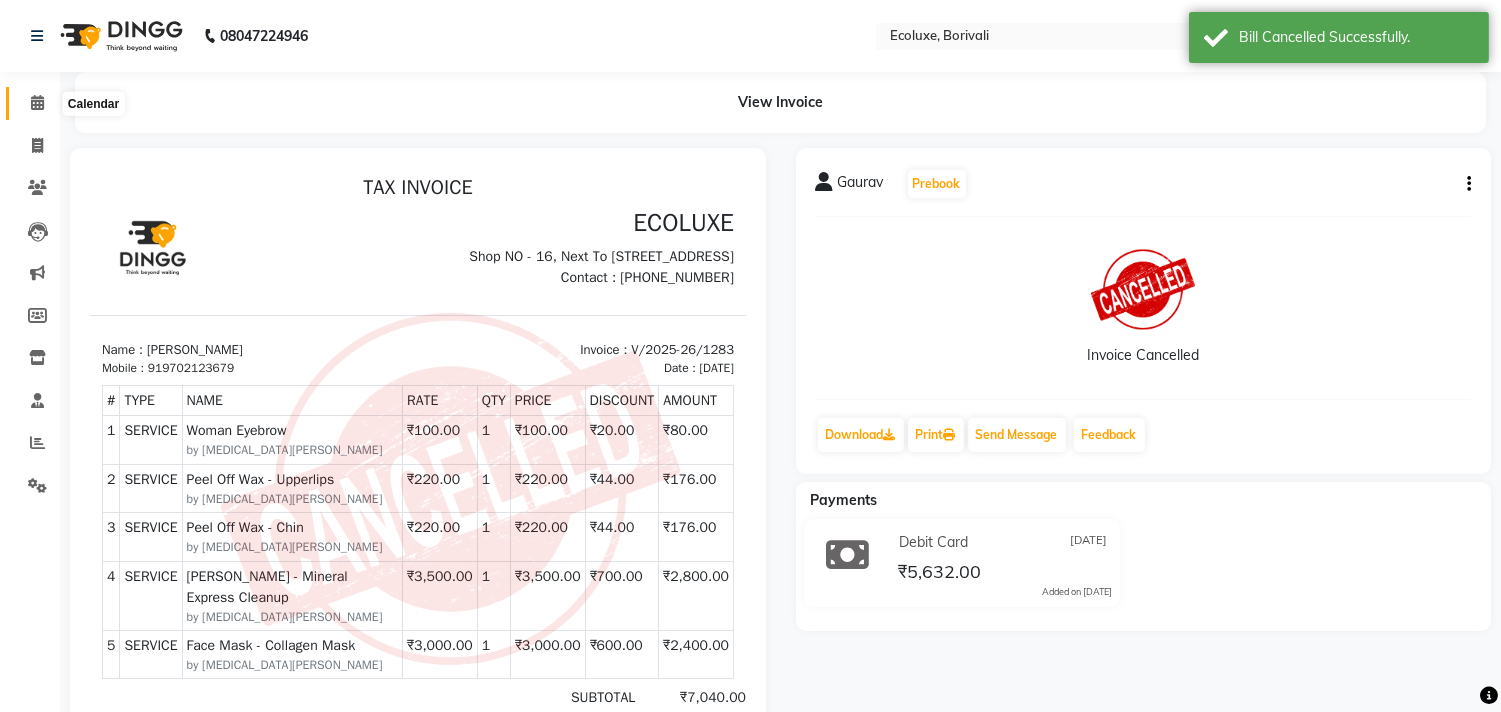 click 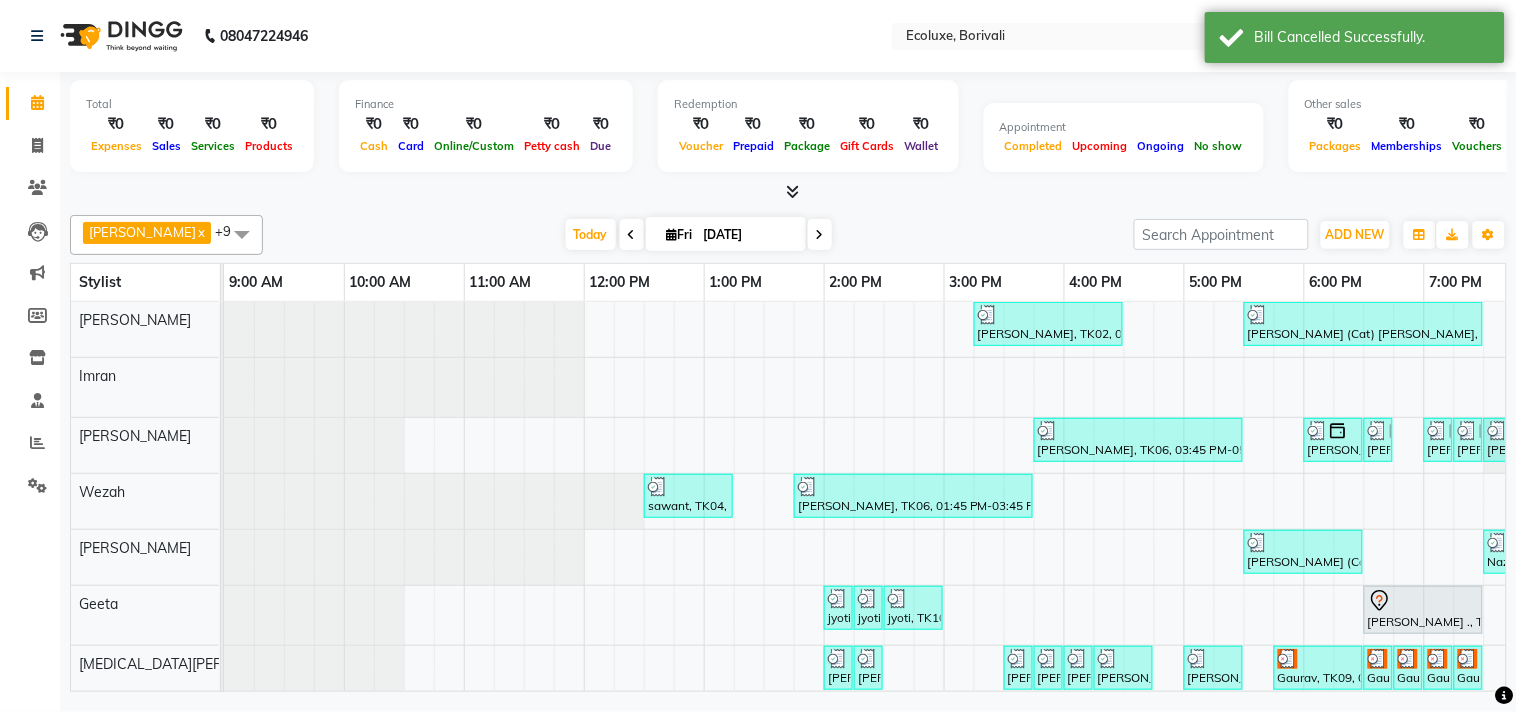 scroll, scrollTop: 7, scrollLeft: 0, axis: vertical 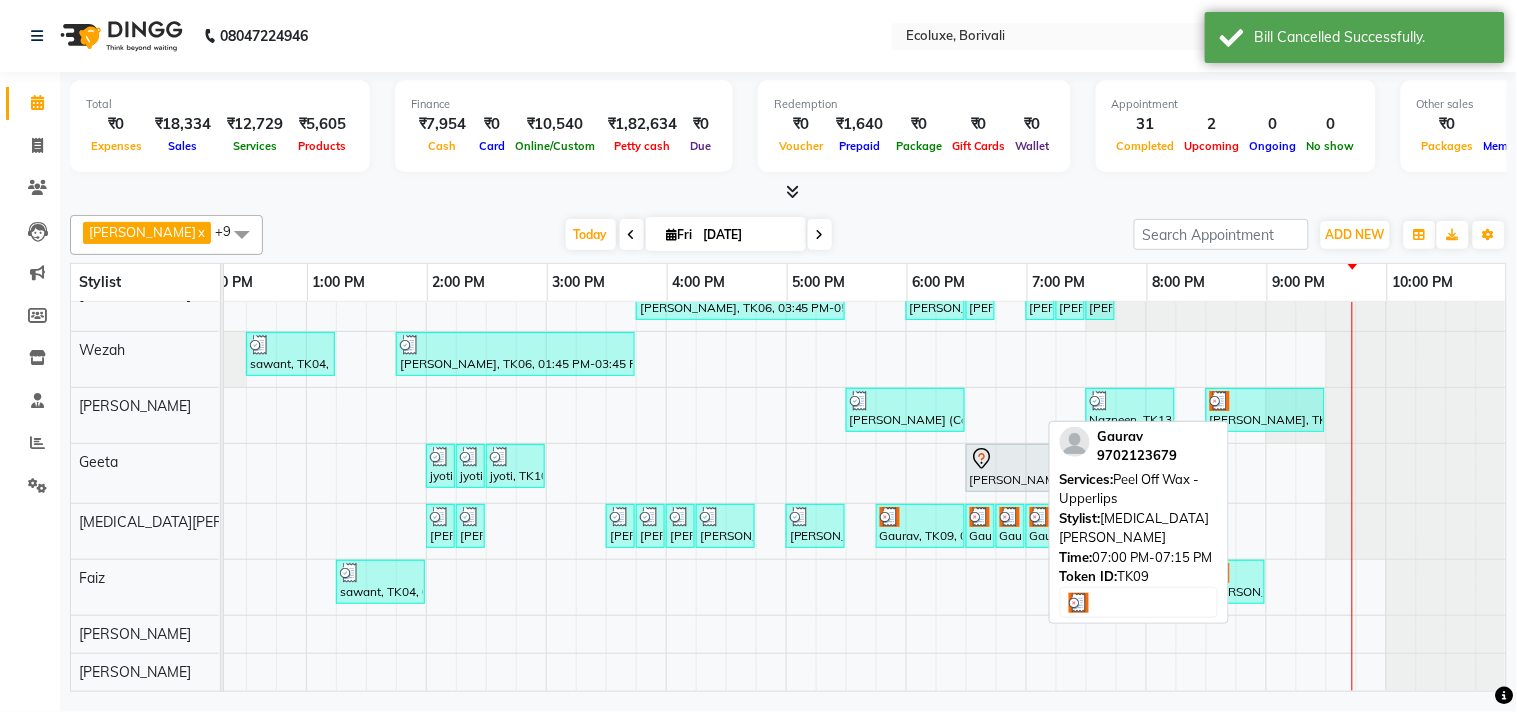 click on "Gaurav, TK09, 07:00 PM-07:15 PM, Peel Off Wax - Upperlips" at bounding box center [1040, 526] 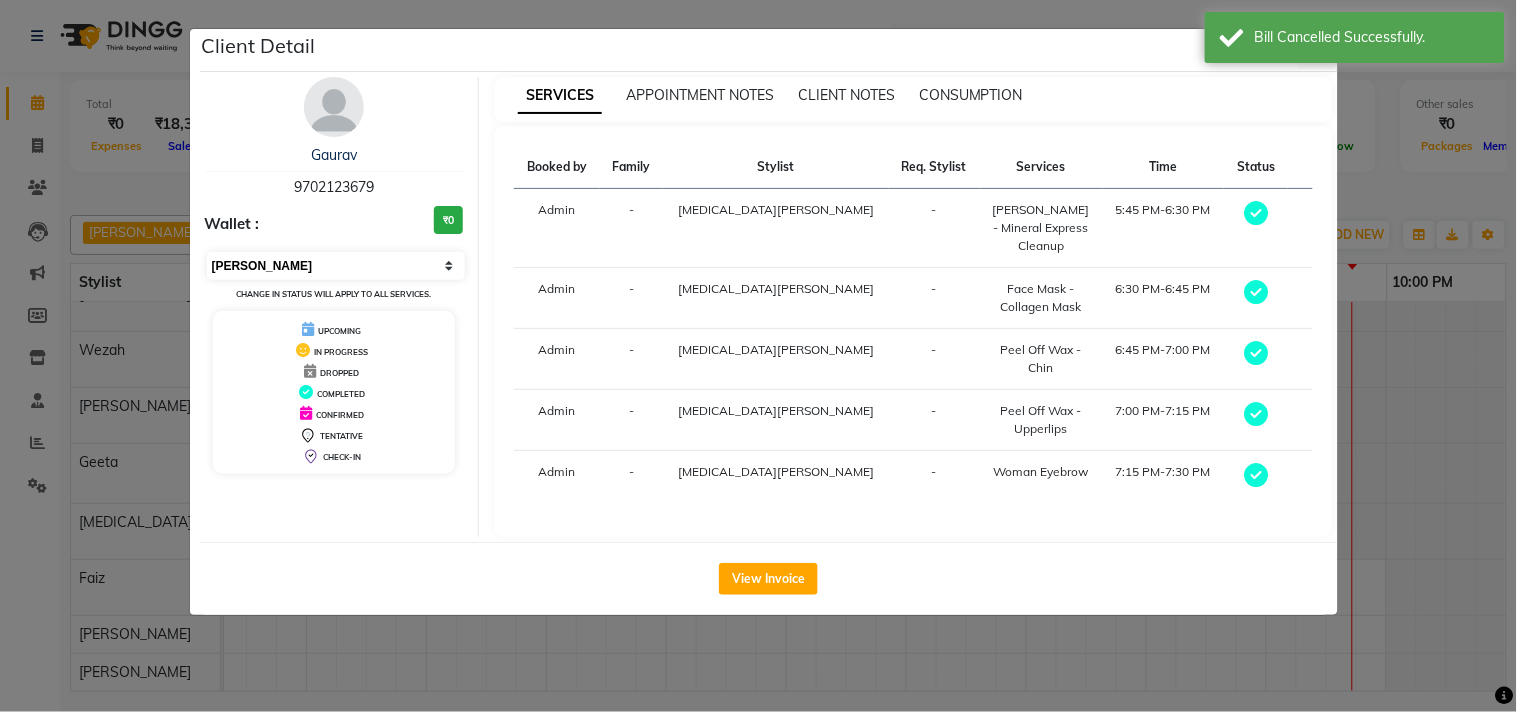 click on "Select MARK DONE UPCOMING" at bounding box center [336, 266] 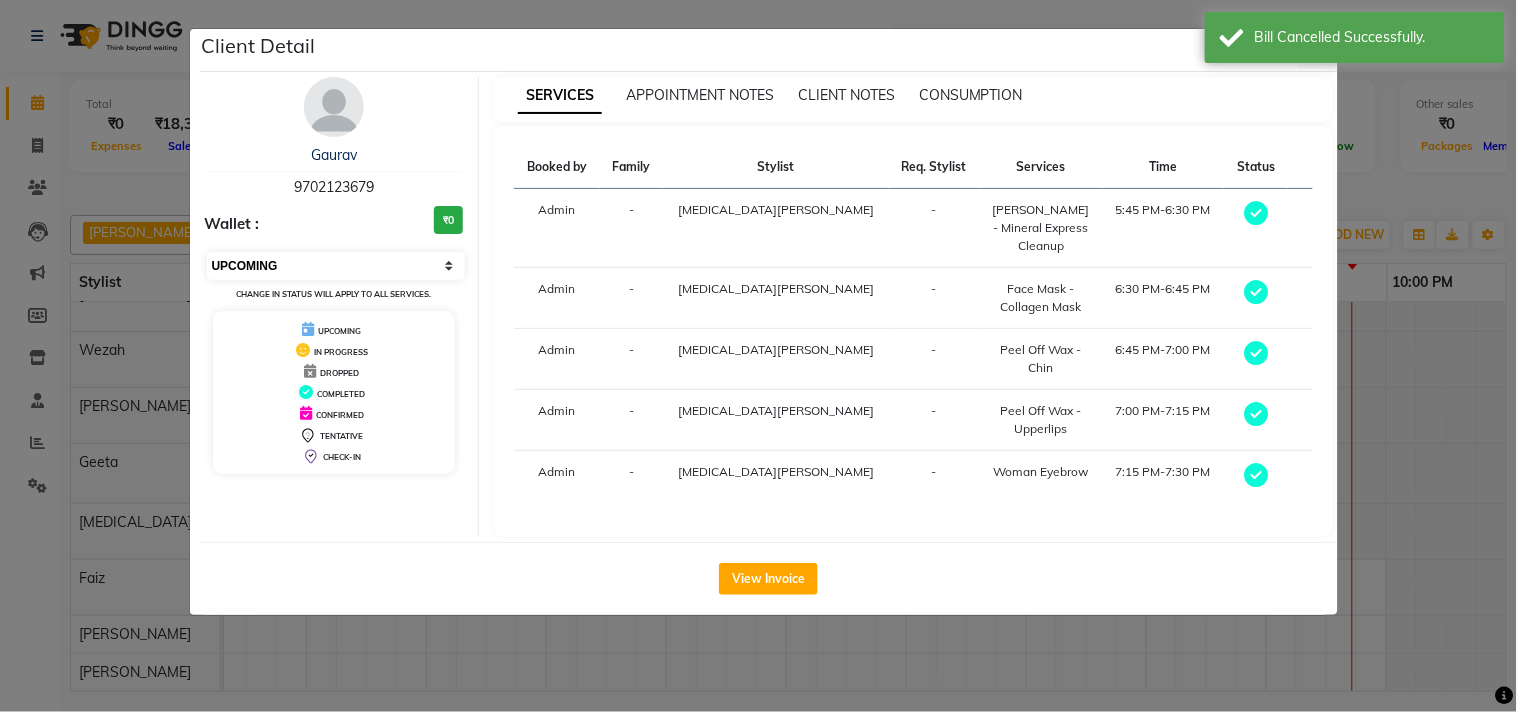 click on "Select MARK DONE UPCOMING" at bounding box center [336, 266] 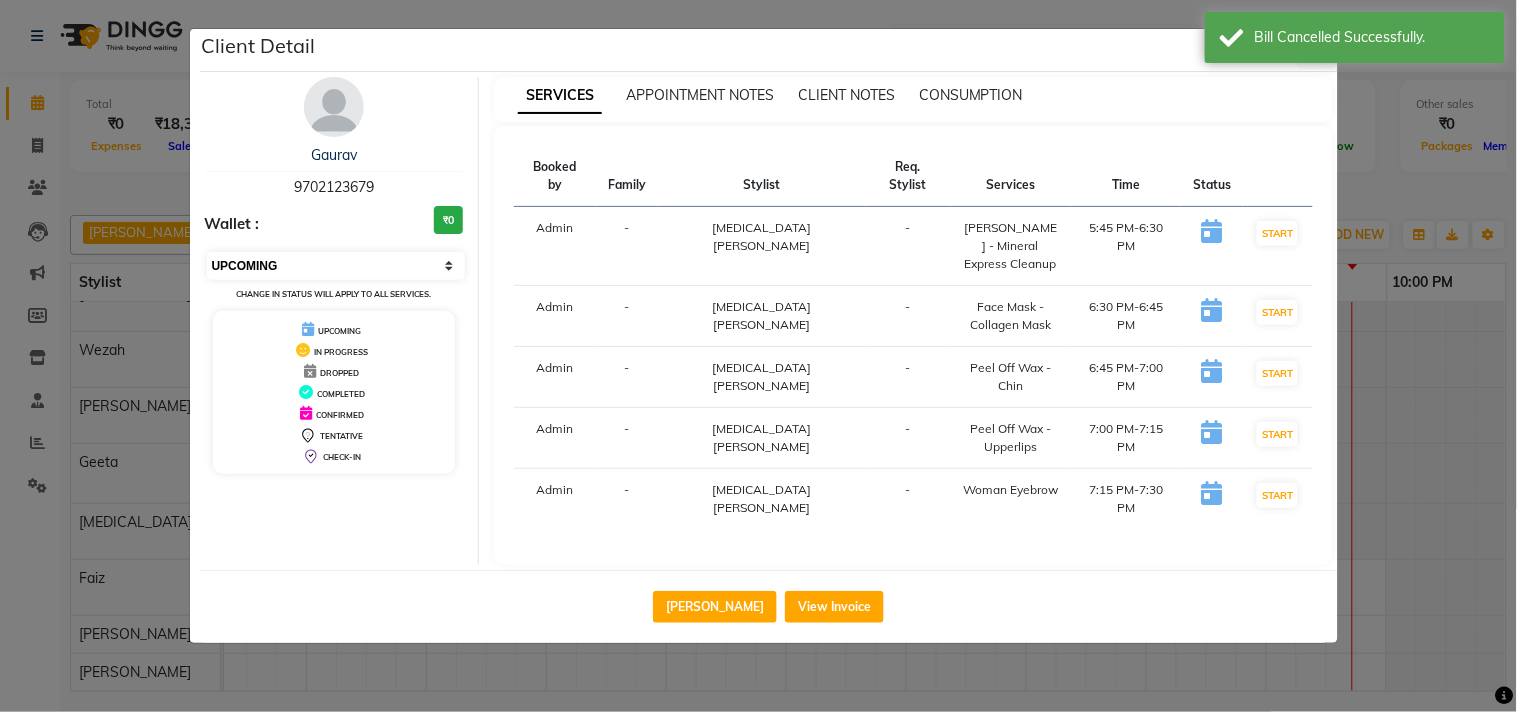 click on "Select IN SERVICE CONFIRMED TENTATIVE CHECK IN MARK DONE DROPPED UPCOMING" at bounding box center (336, 266) 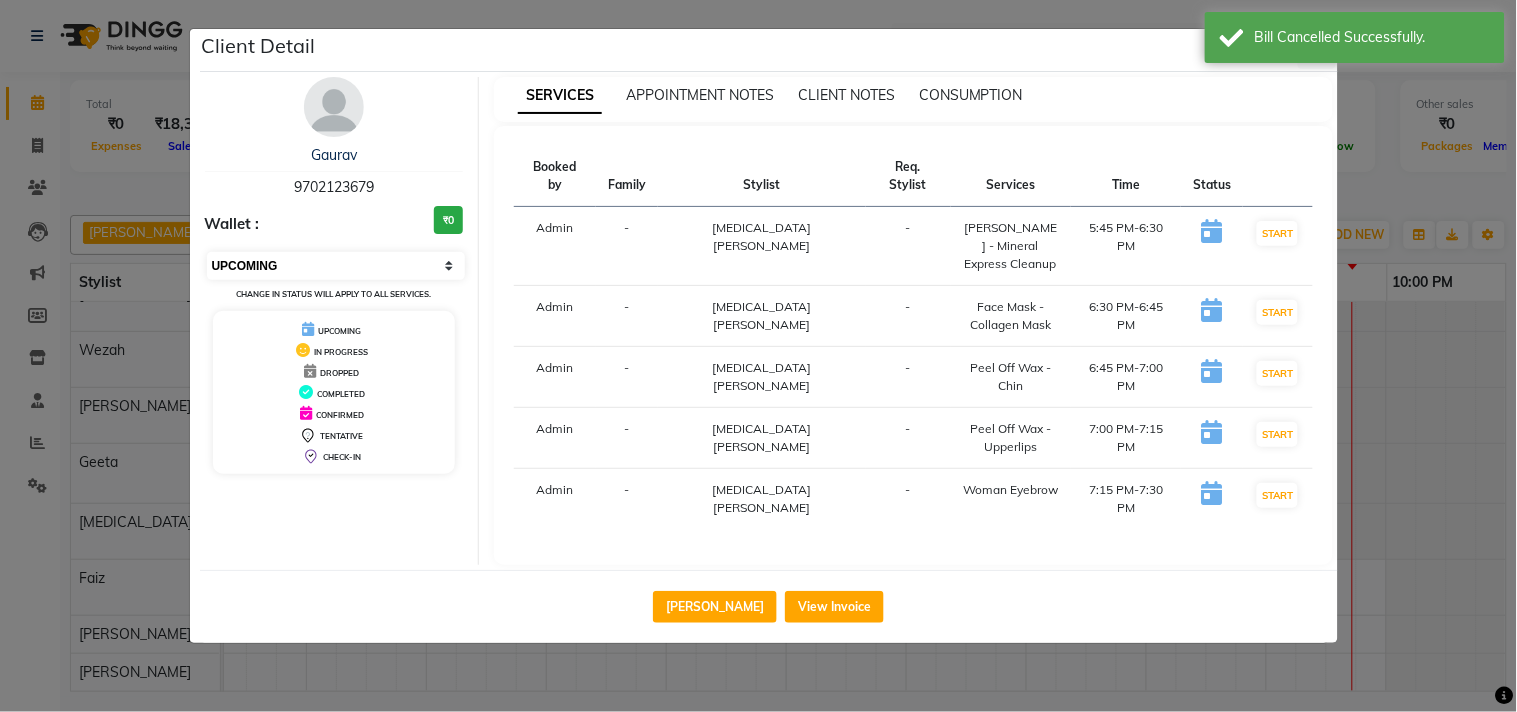 select on "2" 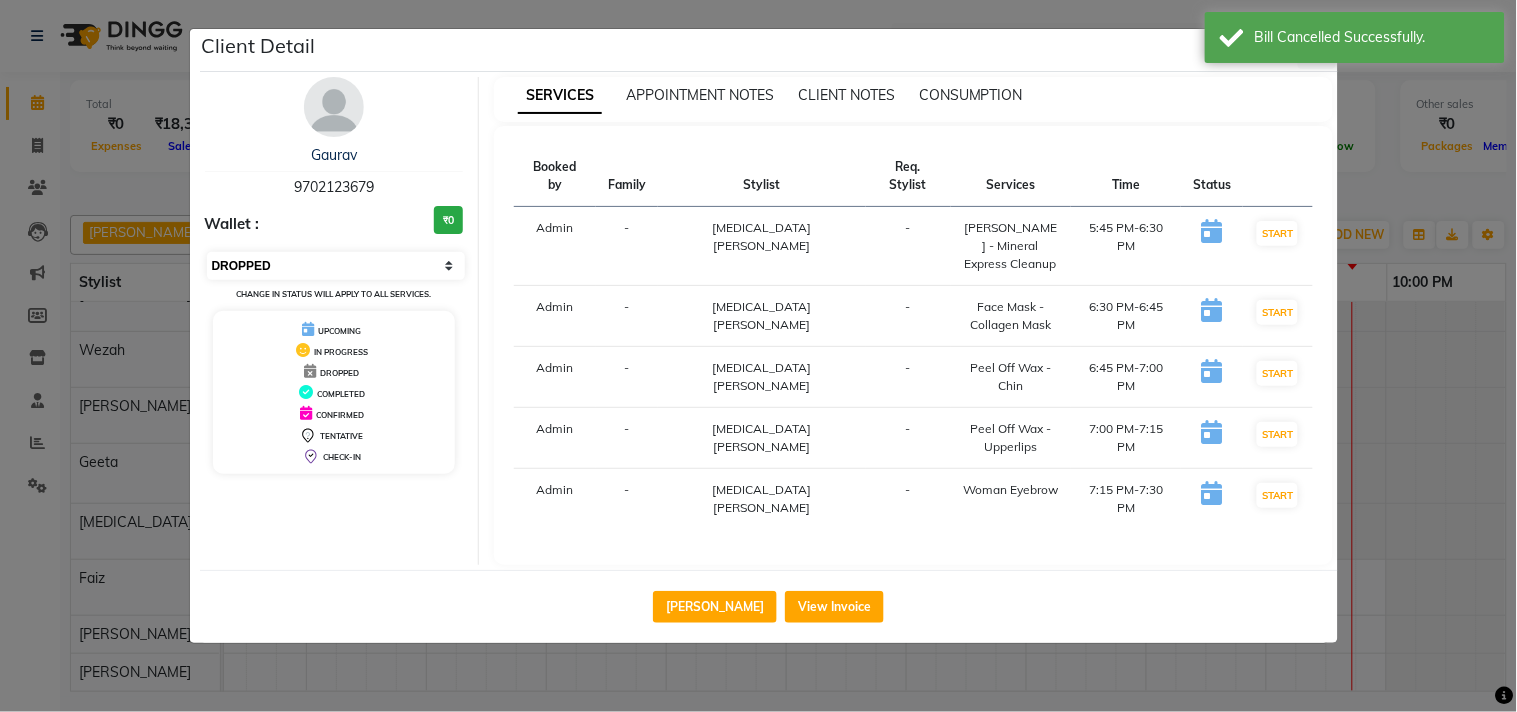 click on "Select IN SERVICE CONFIRMED TENTATIVE CHECK IN MARK DONE DROPPED UPCOMING" at bounding box center (336, 266) 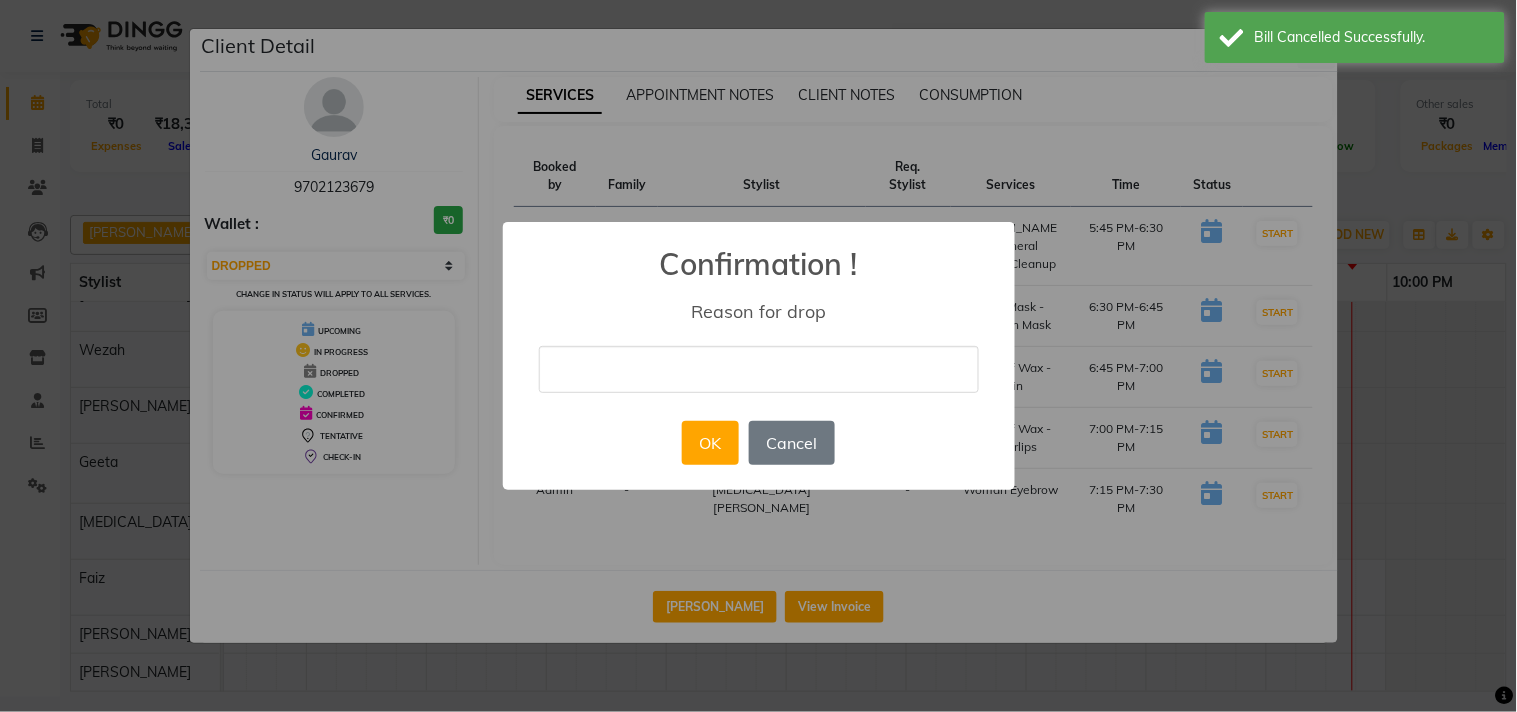 click at bounding box center [759, 369] 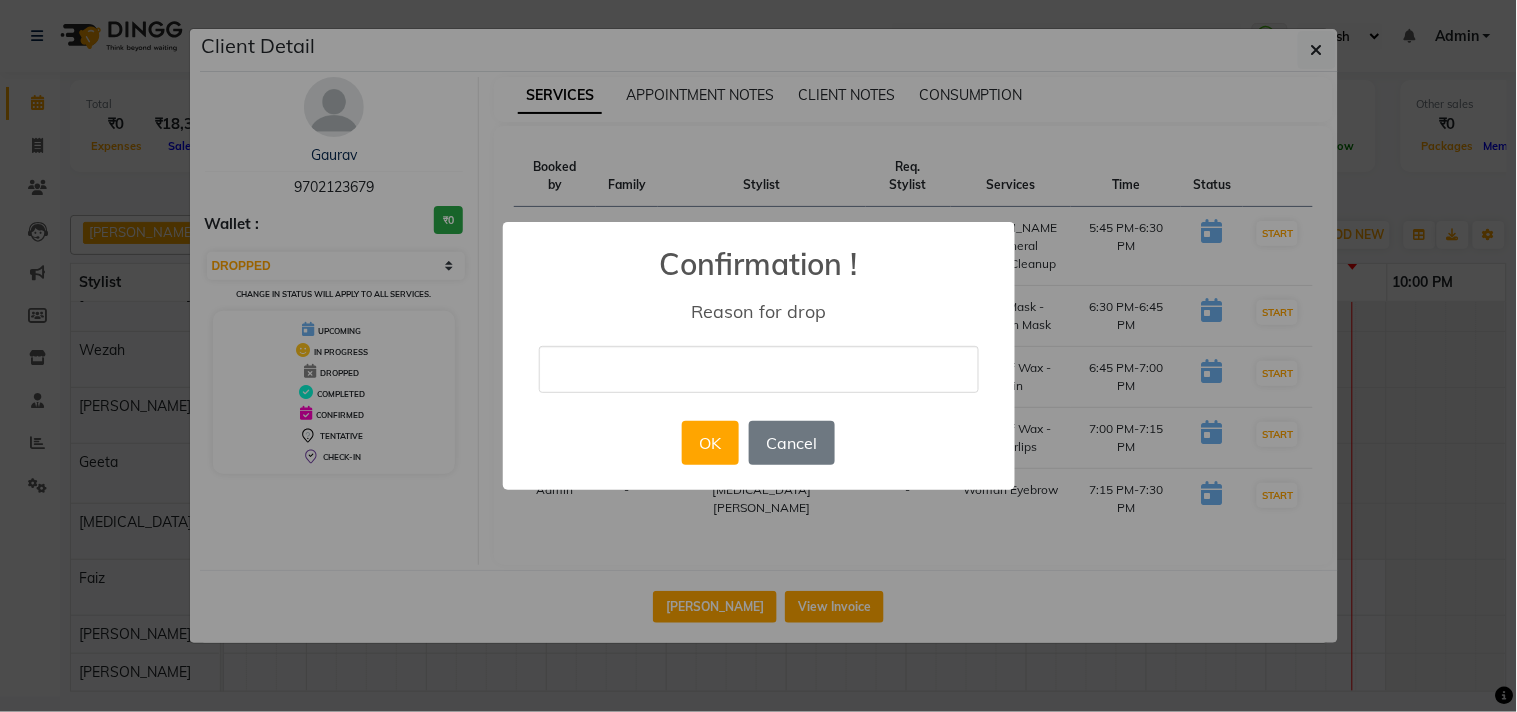 type on "wrong bill" 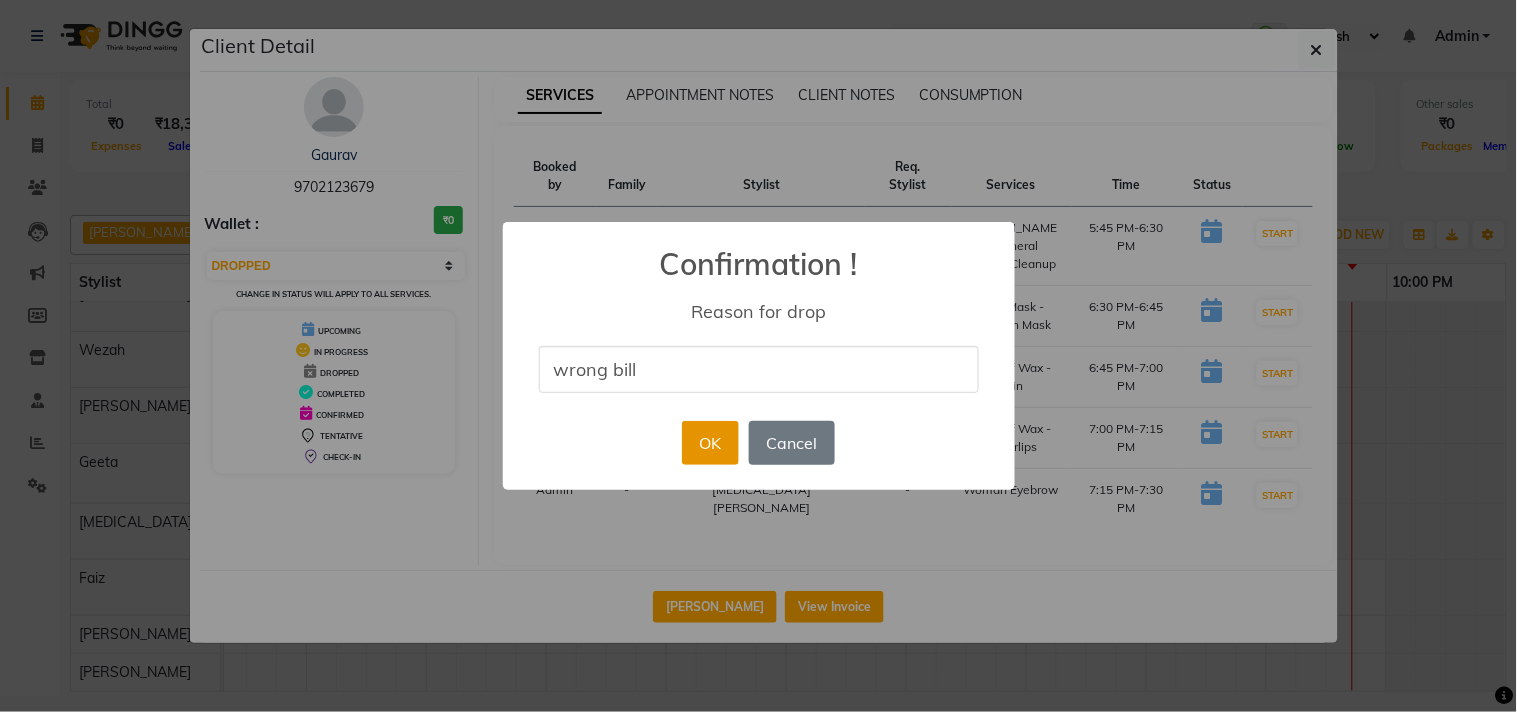 click on "OK" at bounding box center (710, 443) 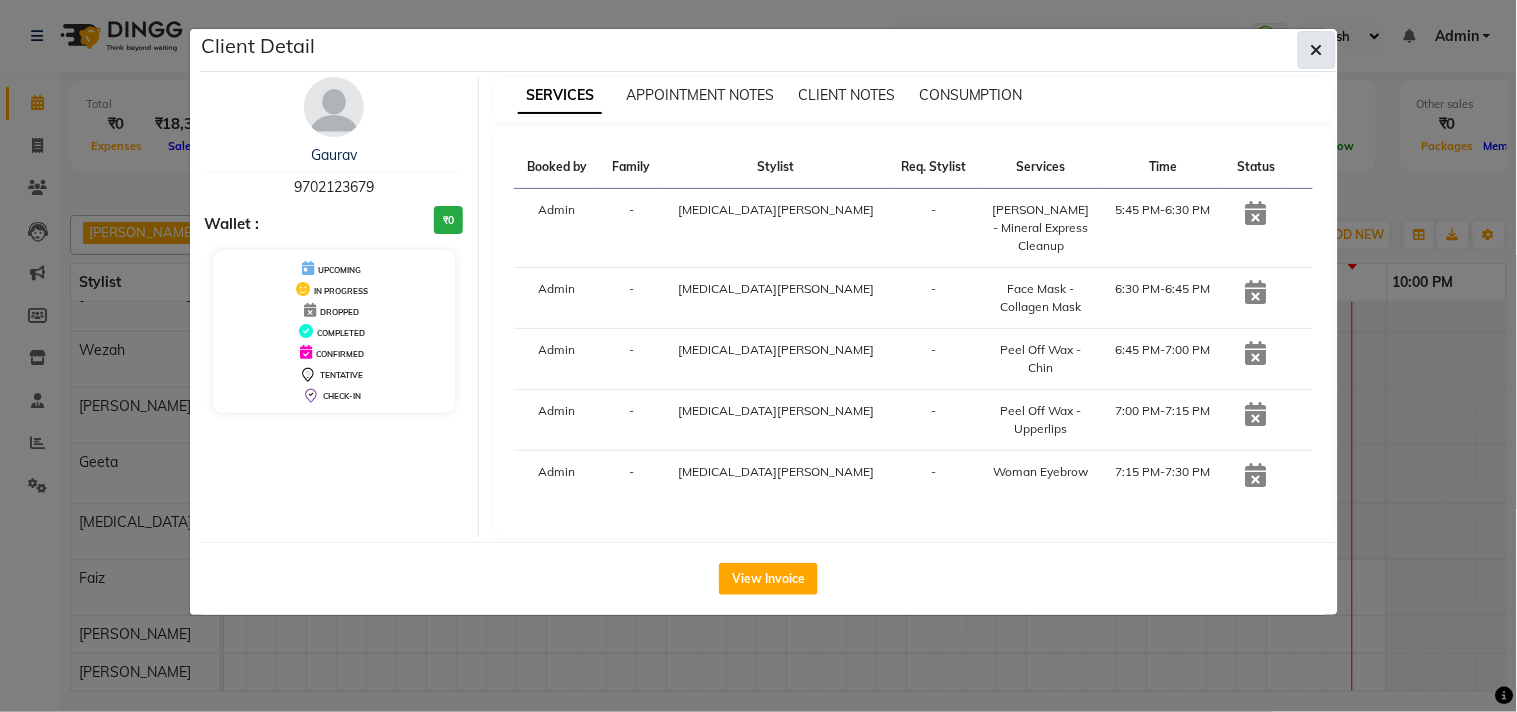 click 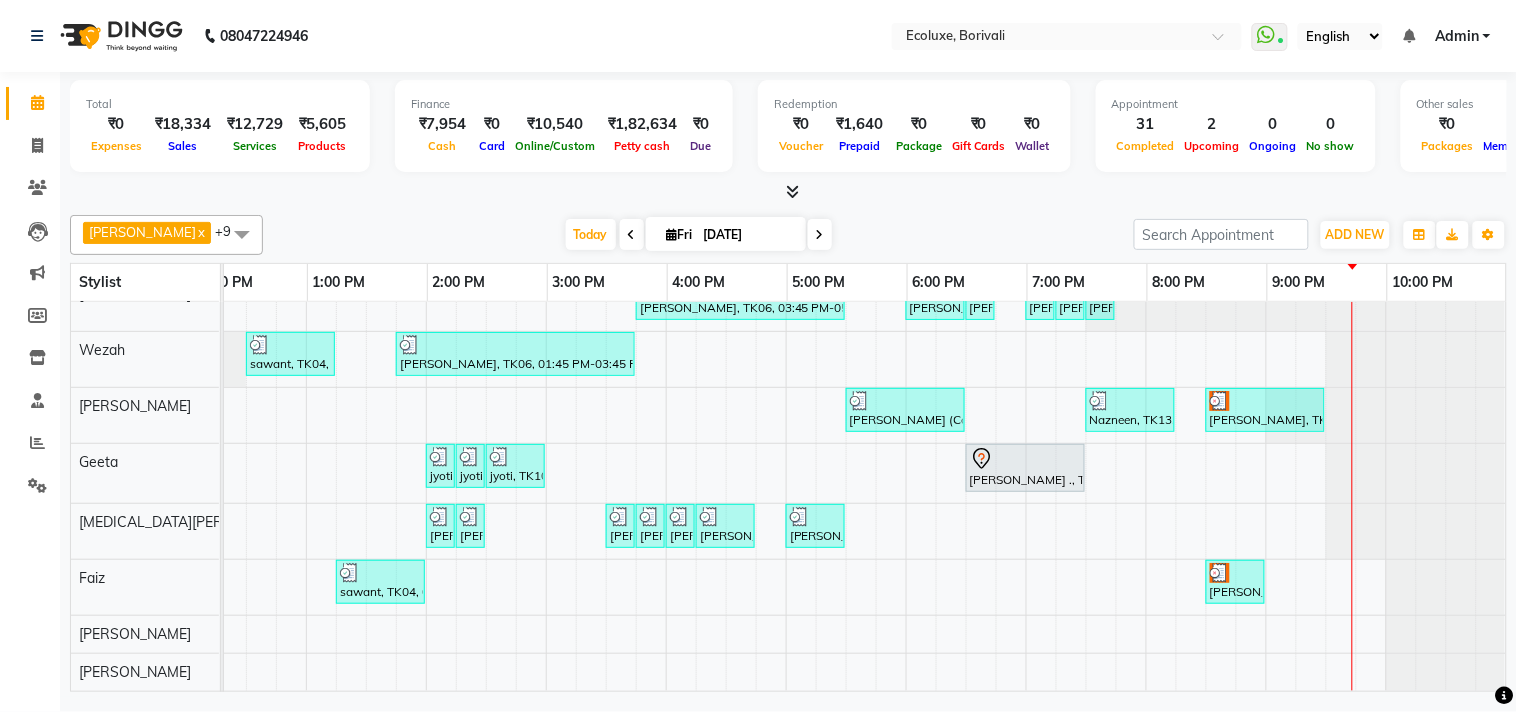 click at bounding box center [1025, 459] 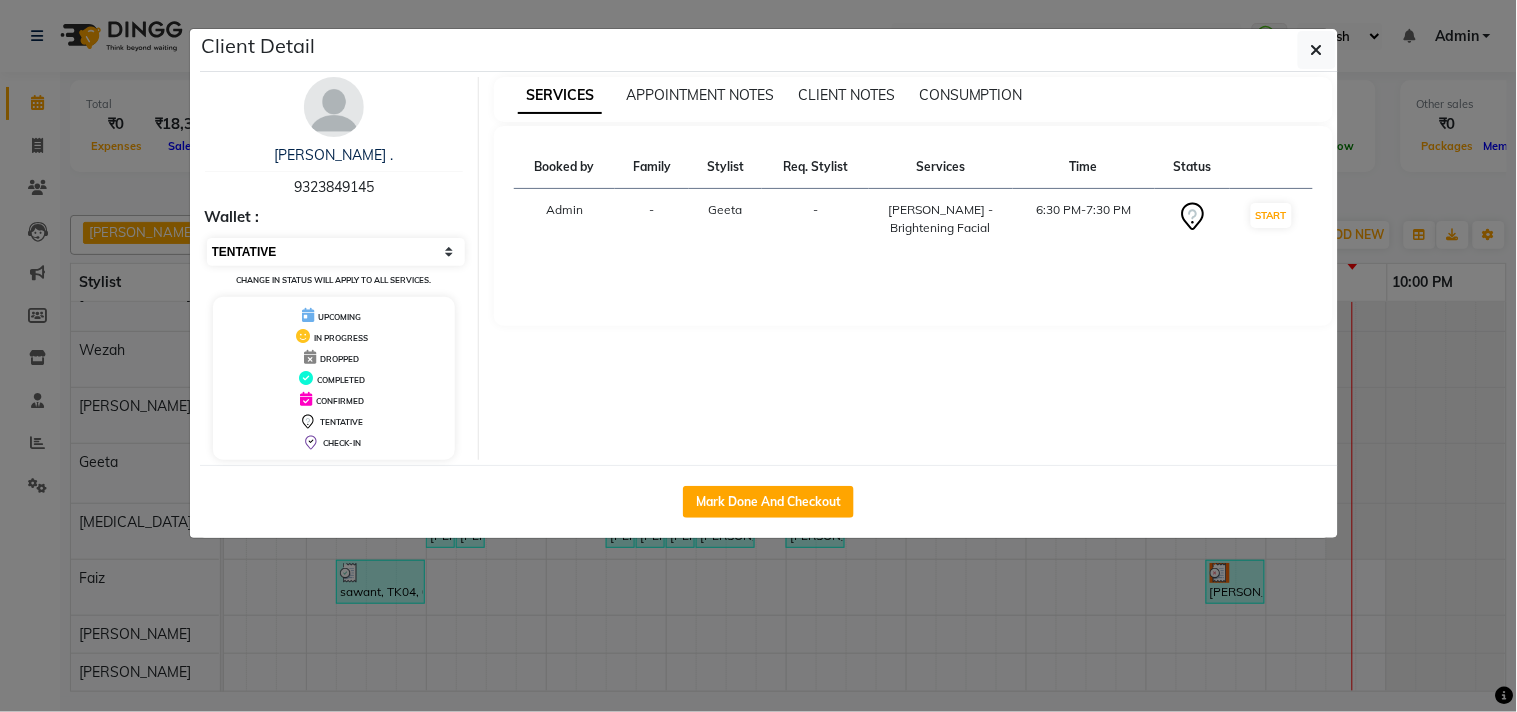 drag, startPoint x: 371, startPoint y: 251, endPoint x: 358, endPoint y: 262, distance: 17.029387 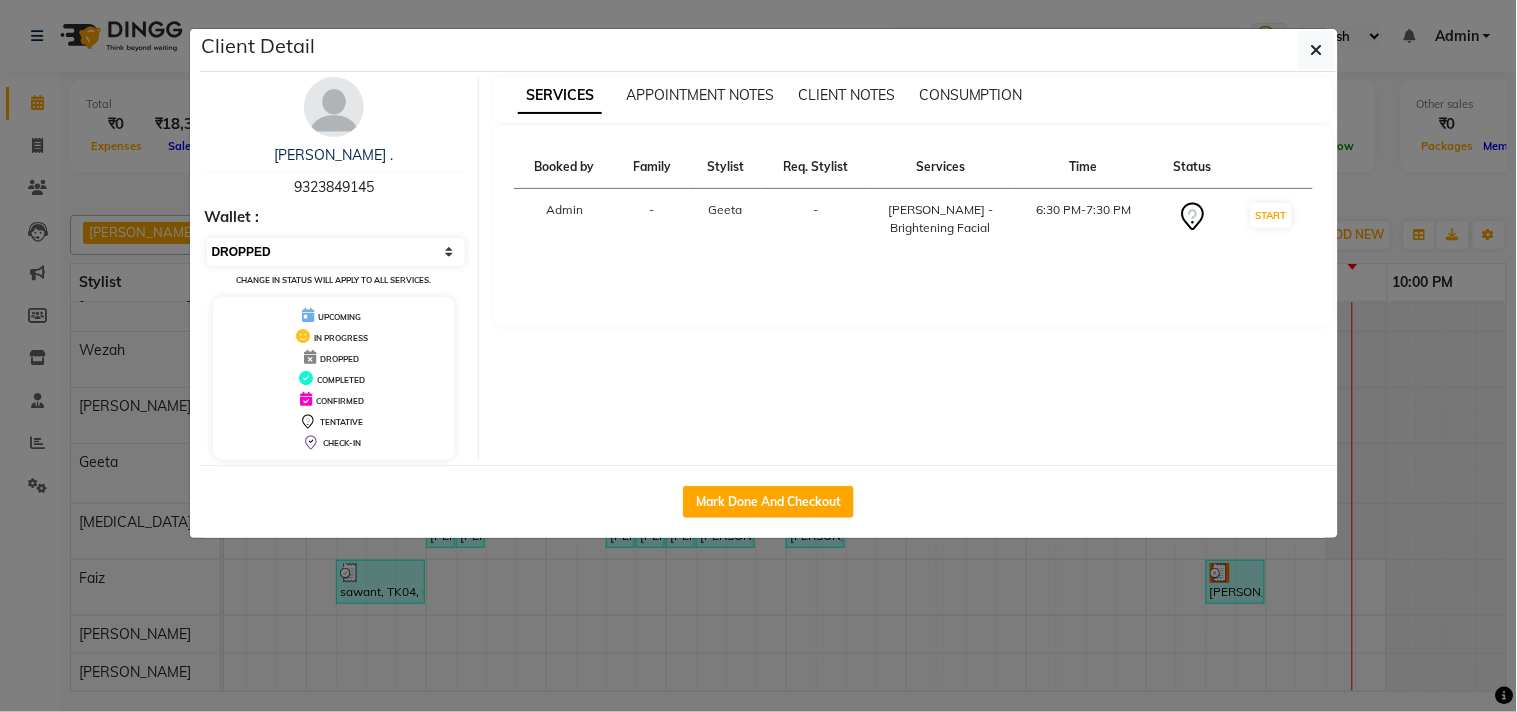 click on "Select IN SERVICE CONFIRMED TENTATIVE CHECK IN MARK DONE DROPPED UPCOMING" at bounding box center [336, 252] 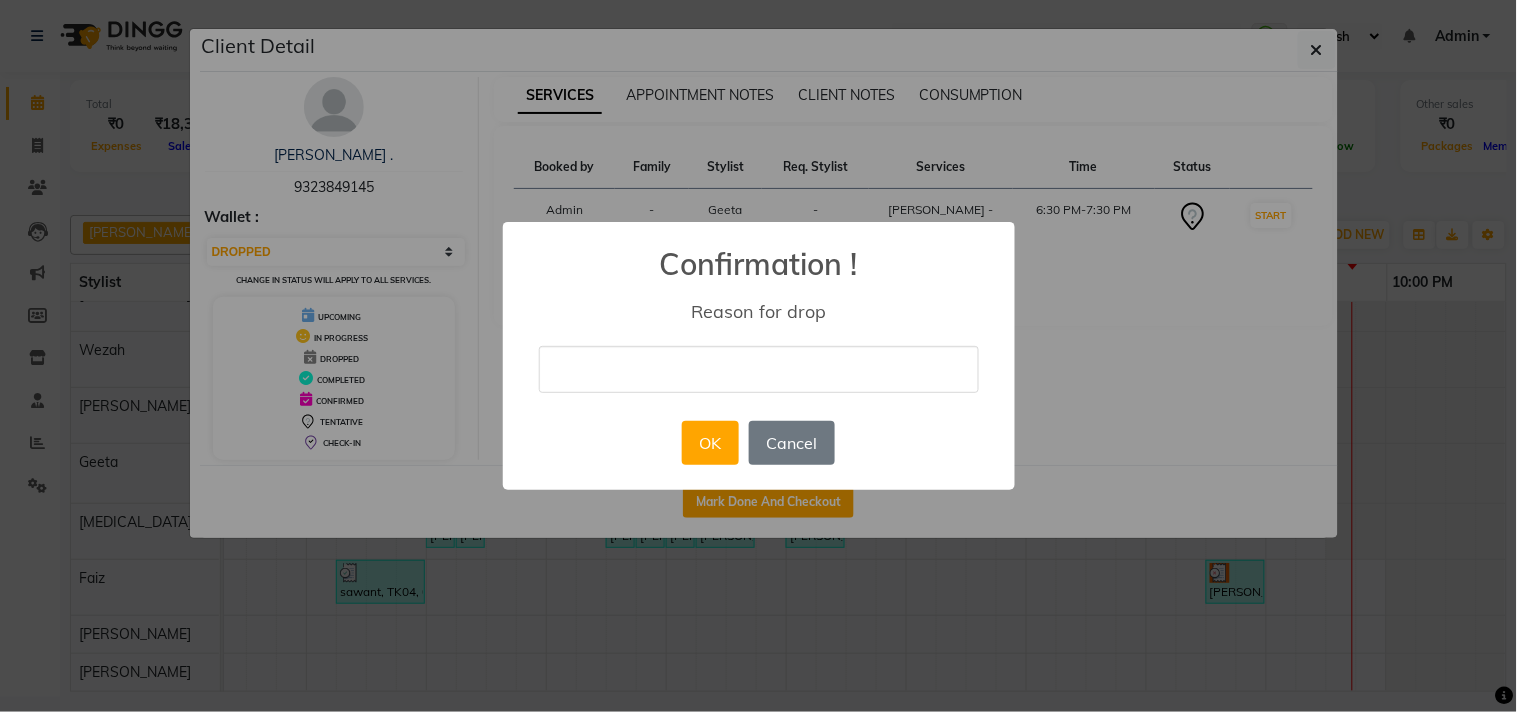 click on "× Confirmation ! Reason for drop OK No Cancel" at bounding box center [759, 356] 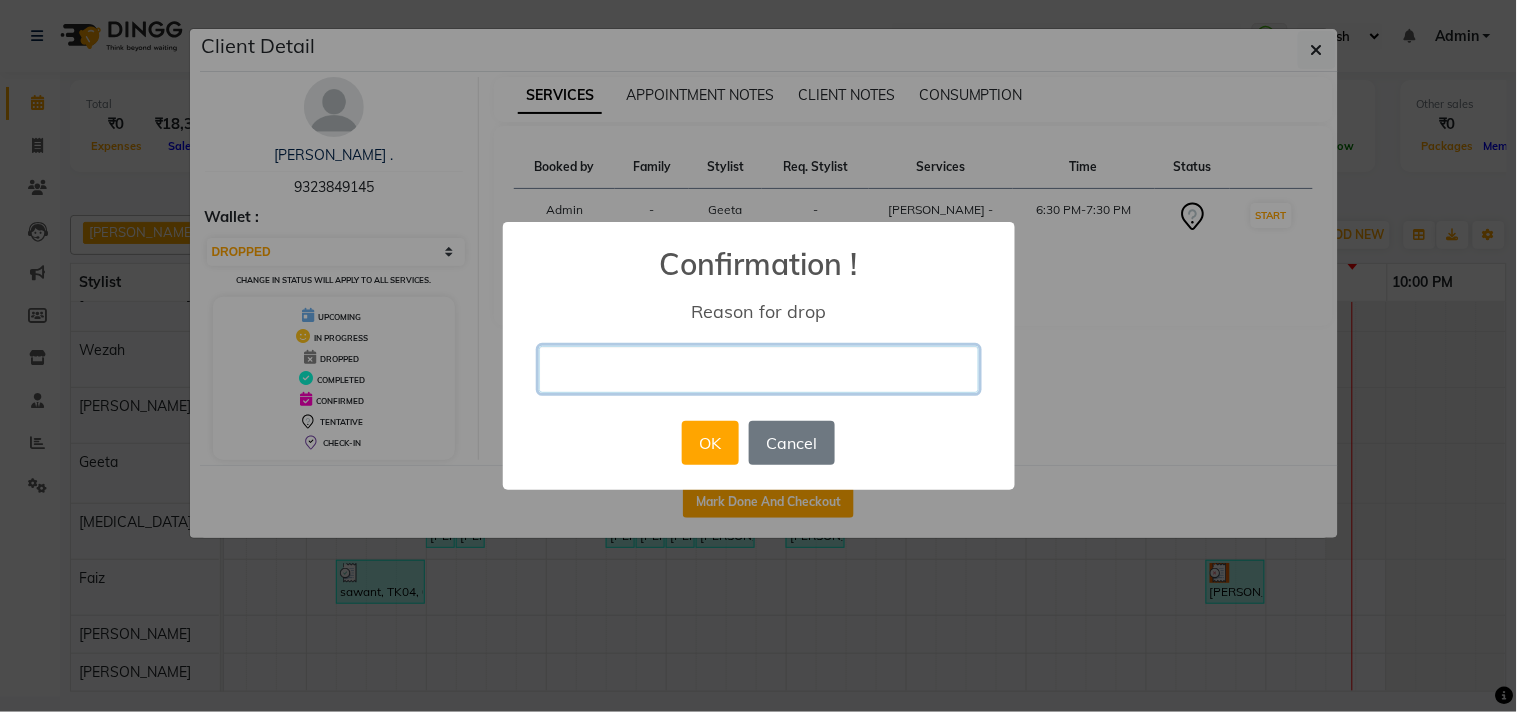 click at bounding box center [759, 369] 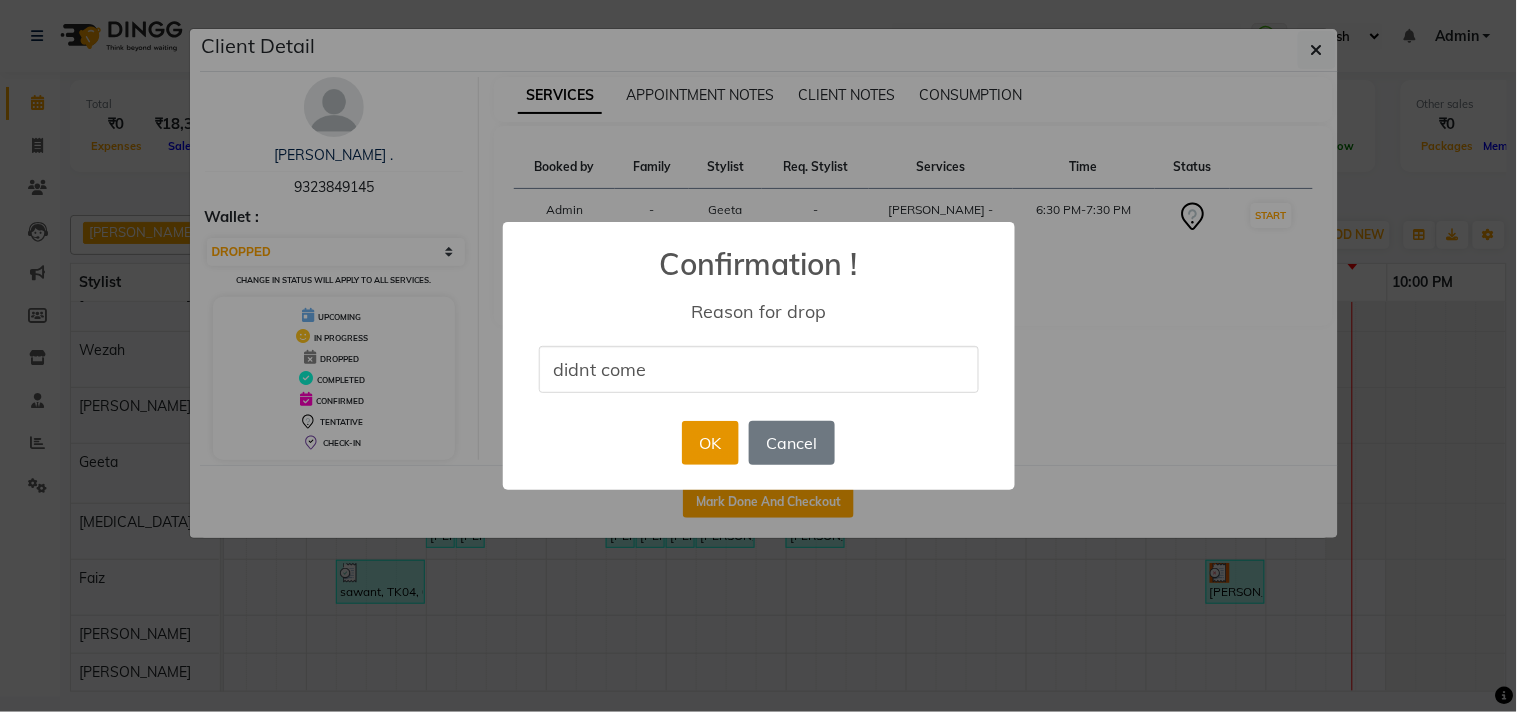 click on "OK" at bounding box center (710, 443) 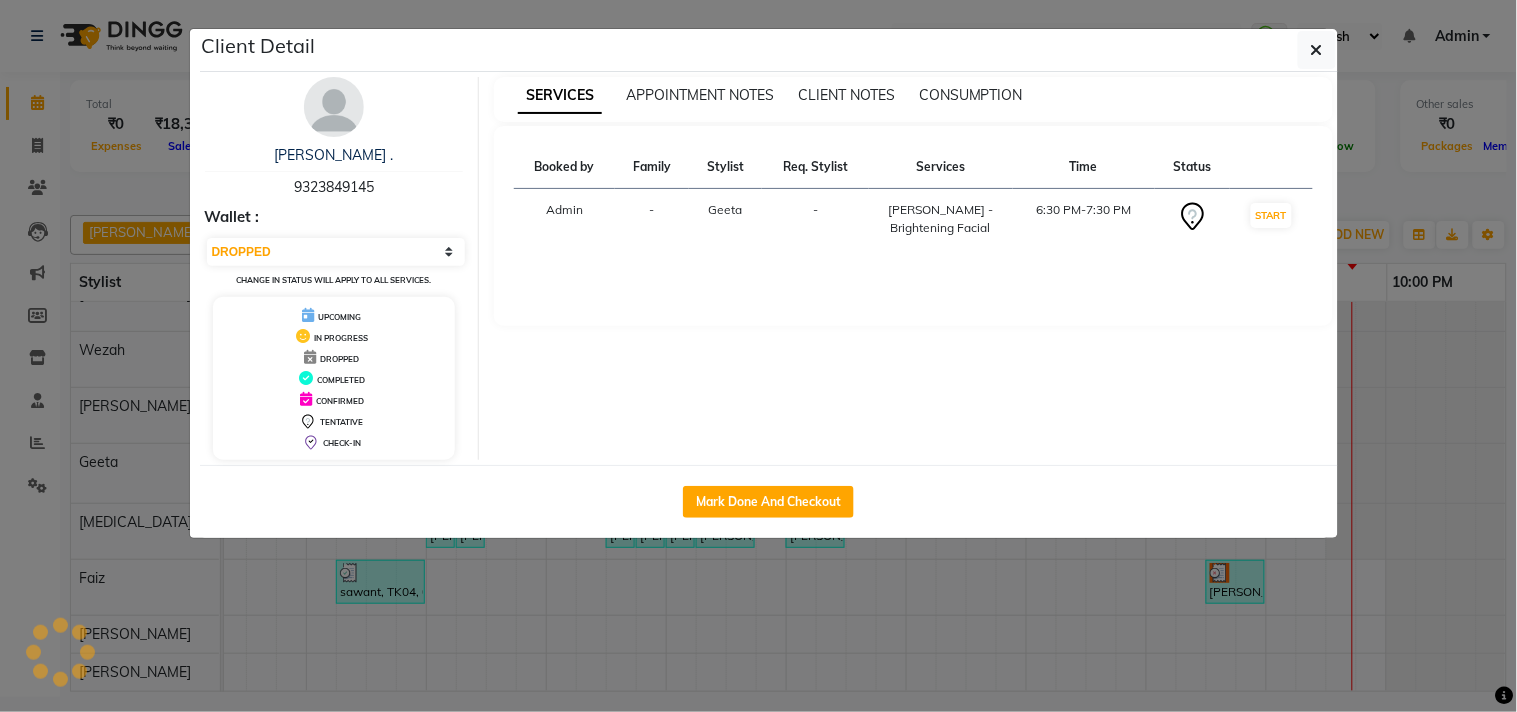 scroll, scrollTop: 155, scrollLeft: 0, axis: vertical 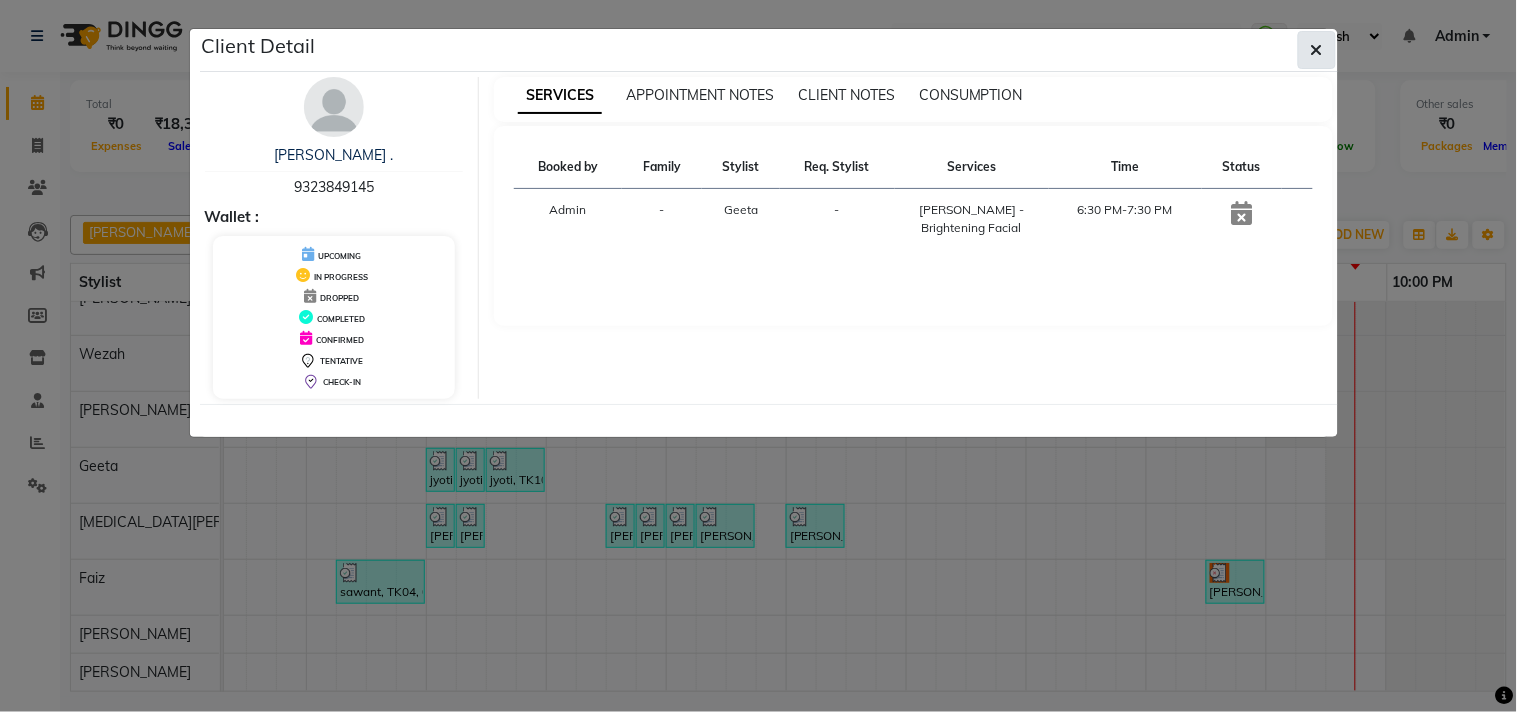 click 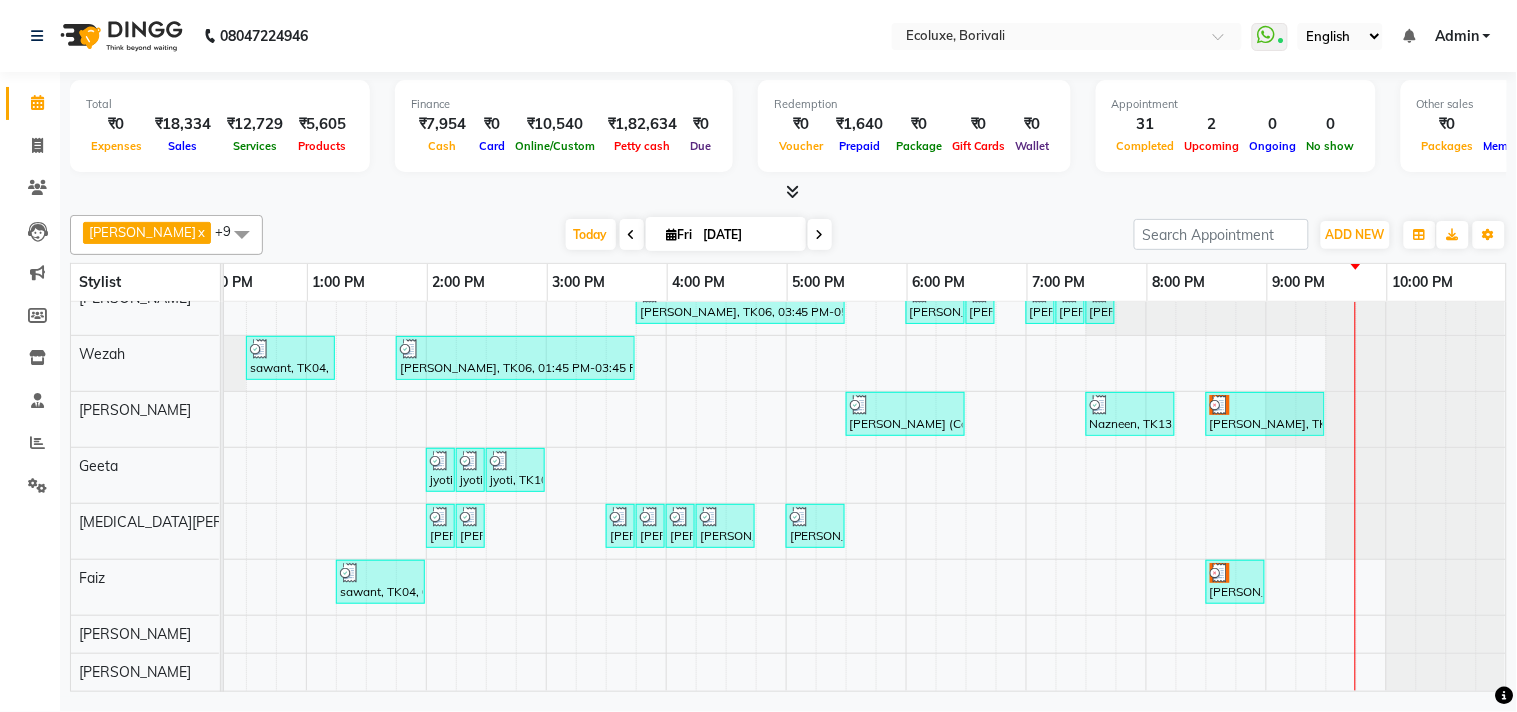 scroll, scrollTop: 0, scrollLeft: 414, axis: horizontal 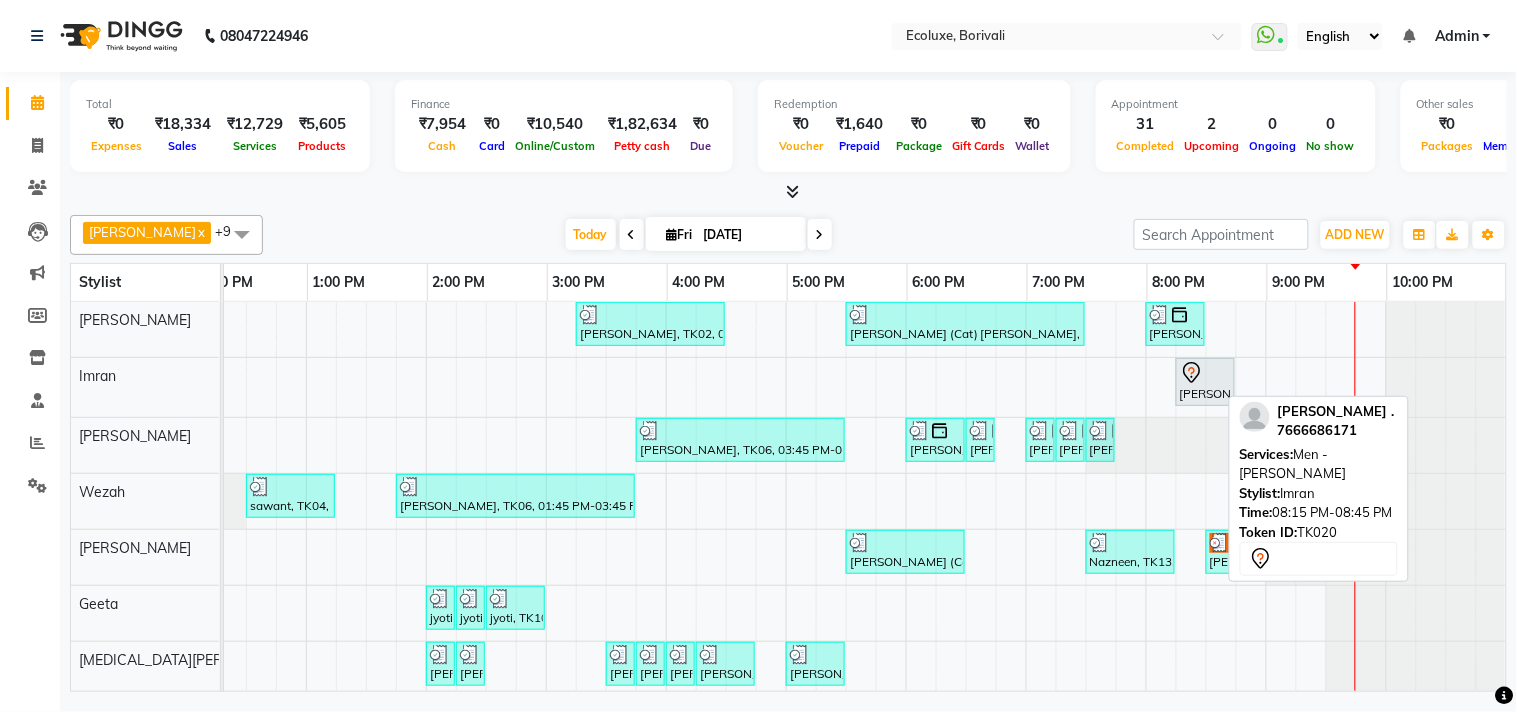 click at bounding box center (1234, 382) 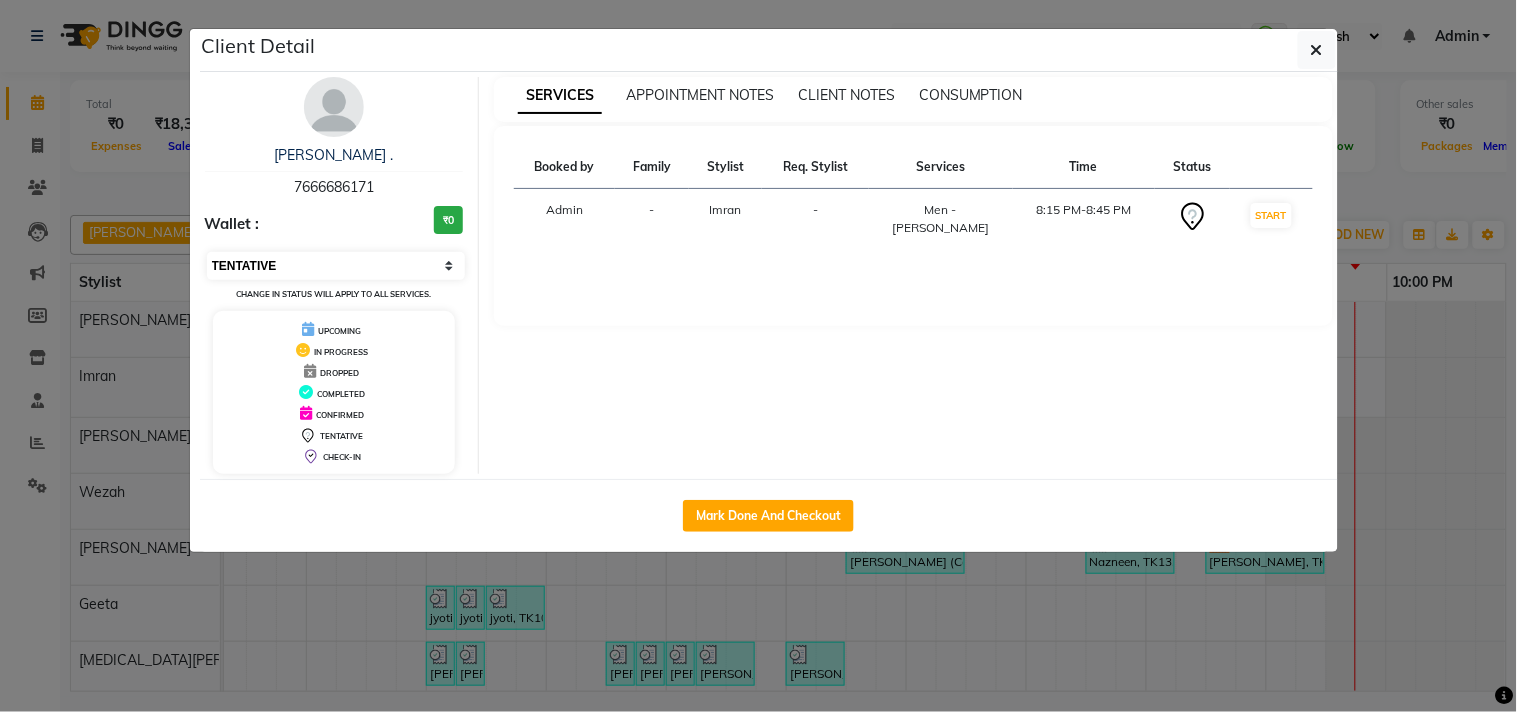 click on "Select IN SERVICE CONFIRMED TENTATIVE CHECK IN MARK DONE DROPPED UPCOMING" at bounding box center [336, 266] 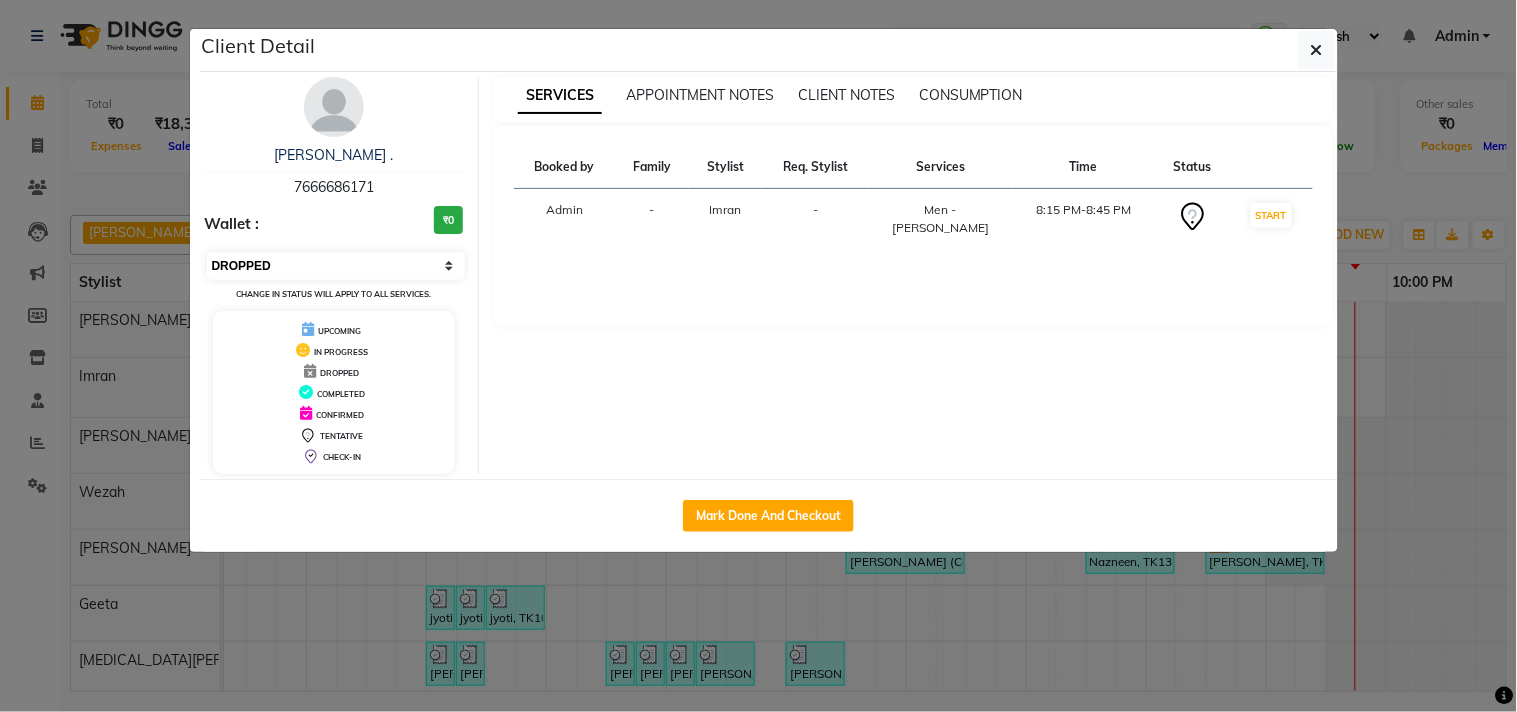 click on "Select IN SERVICE CONFIRMED TENTATIVE CHECK IN MARK DONE DROPPED UPCOMING" at bounding box center (336, 266) 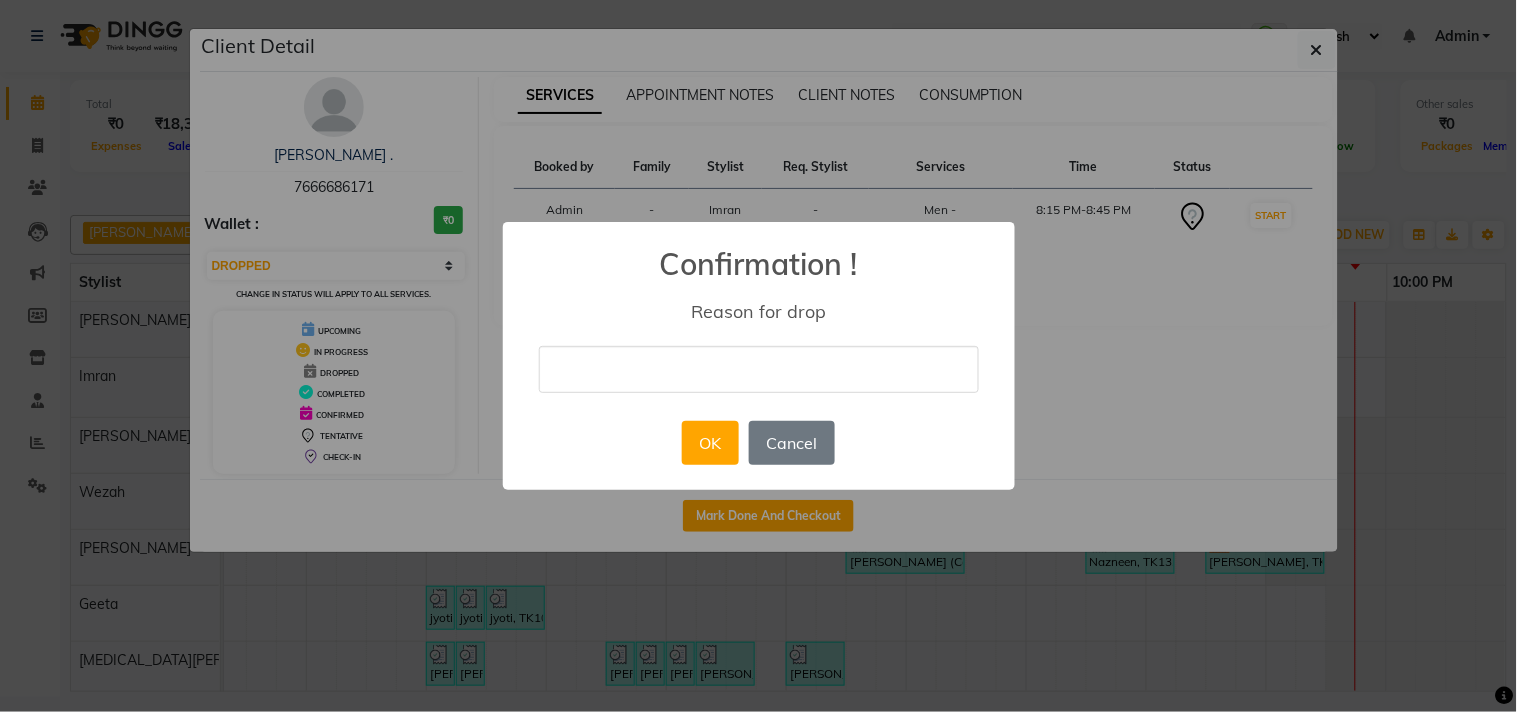 drag, startPoint x: 574, startPoint y: 368, endPoint x: 617, endPoint y: 396, distance: 51.312767 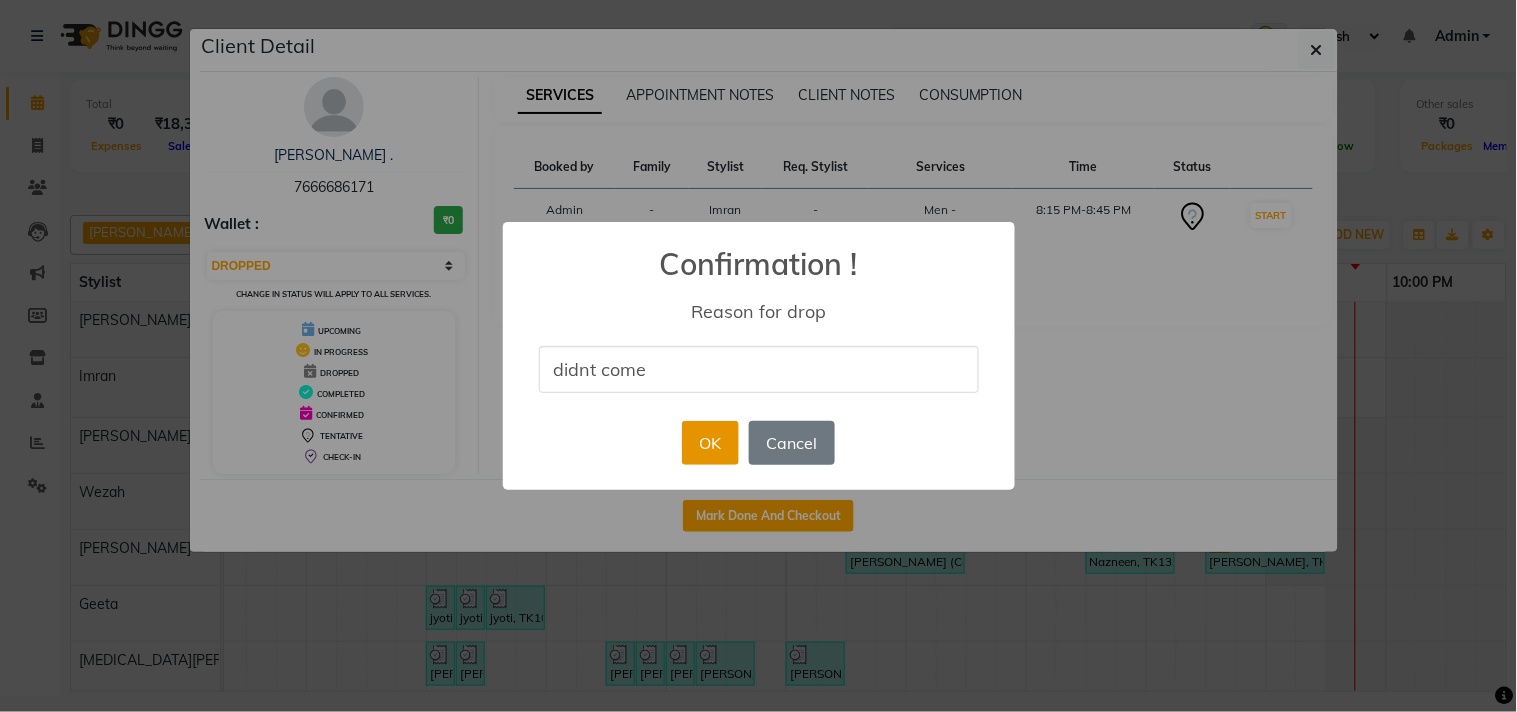 click on "OK" at bounding box center [710, 443] 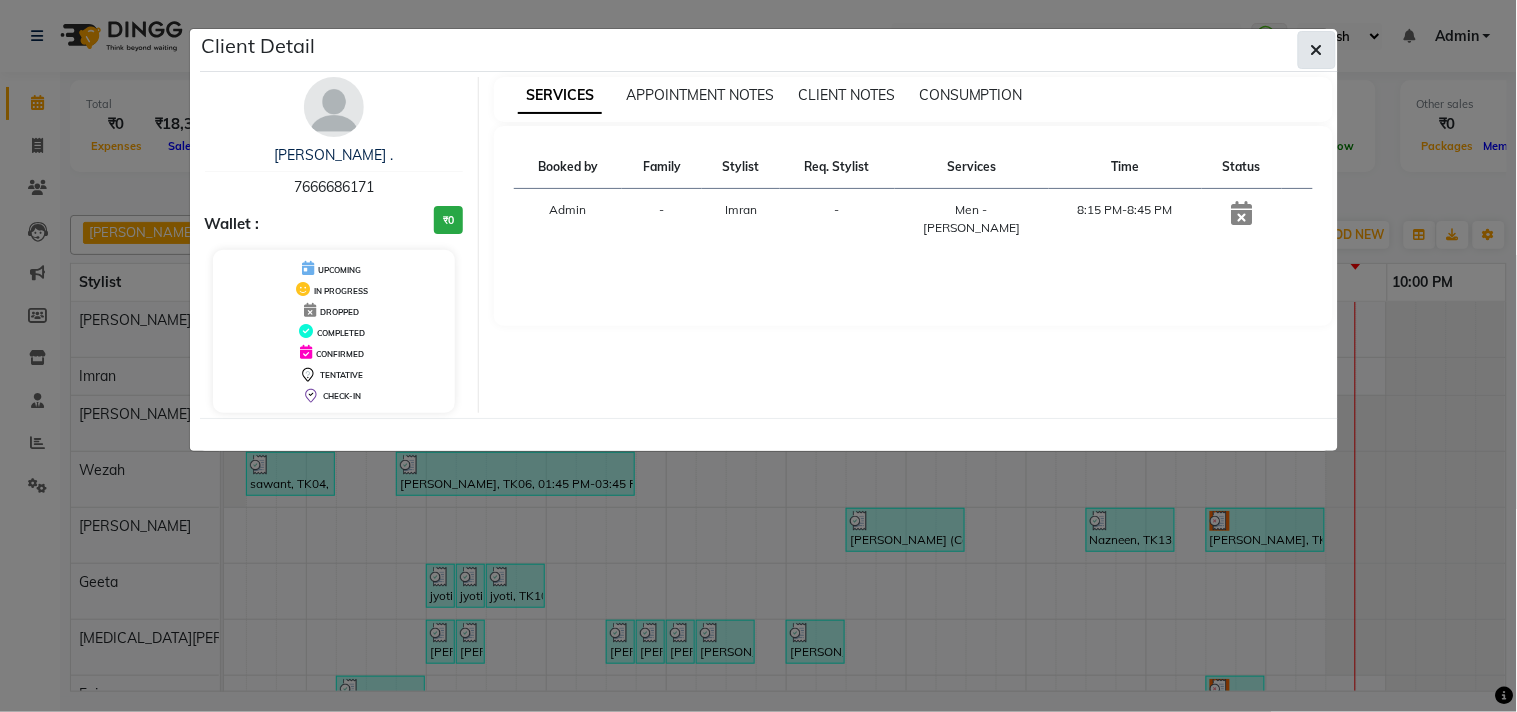 click 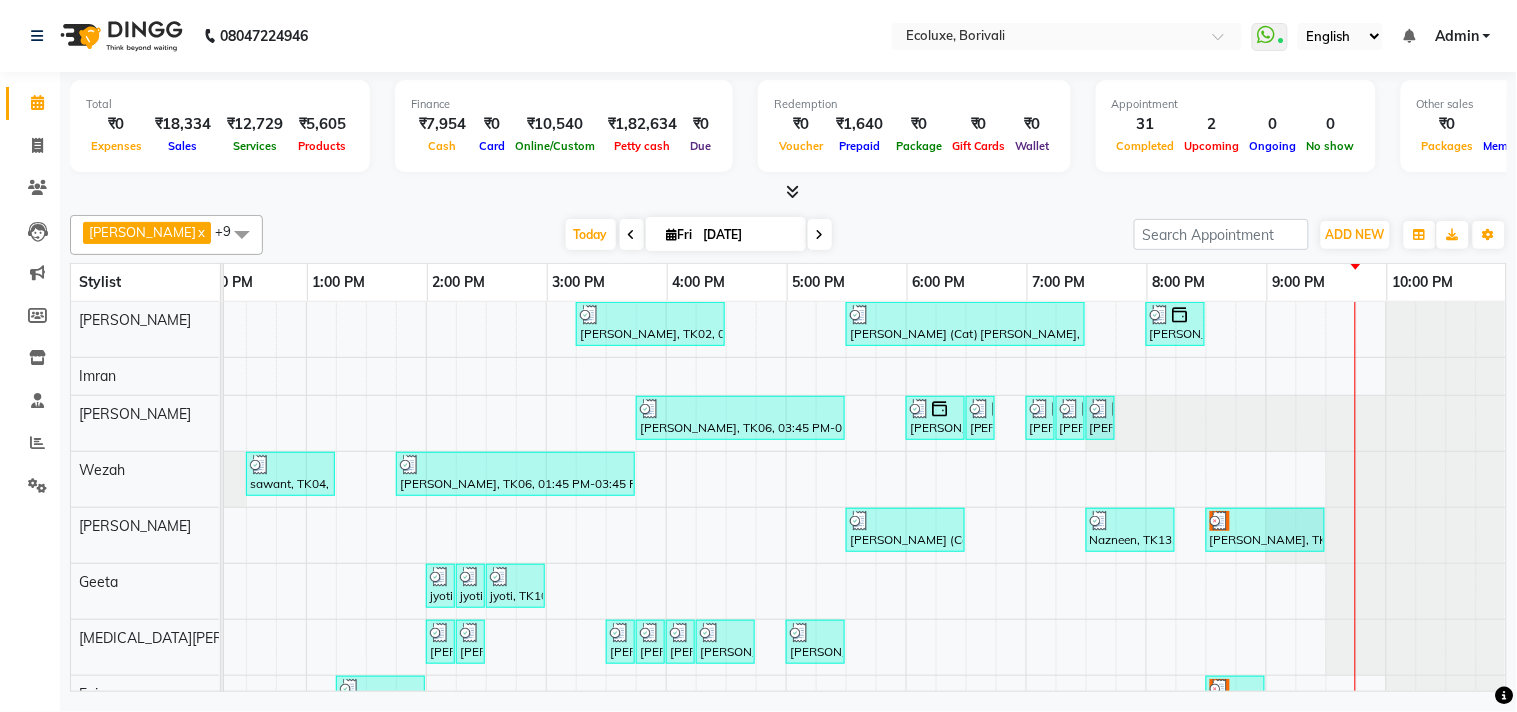 scroll, scrollTop: 94, scrollLeft: 414, axis: both 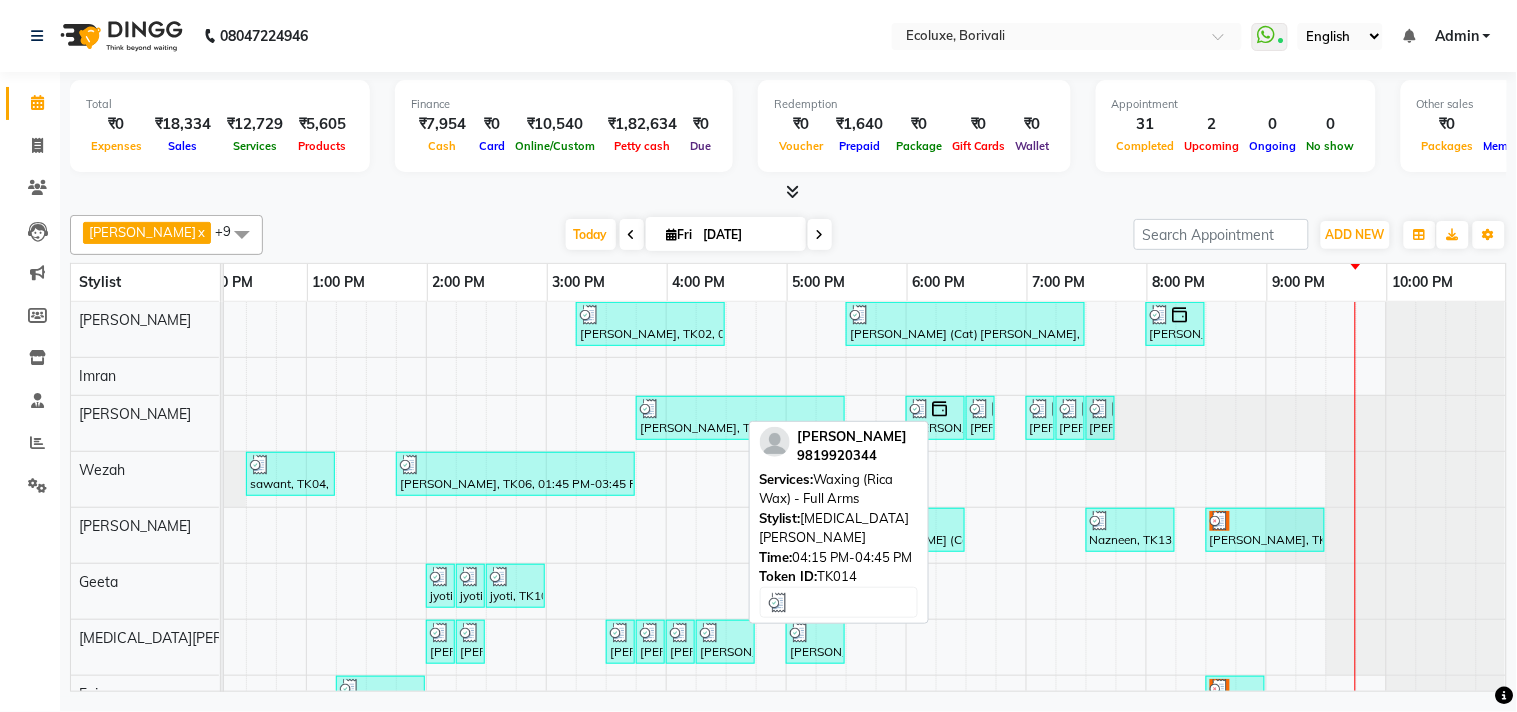click at bounding box center [710, 633] 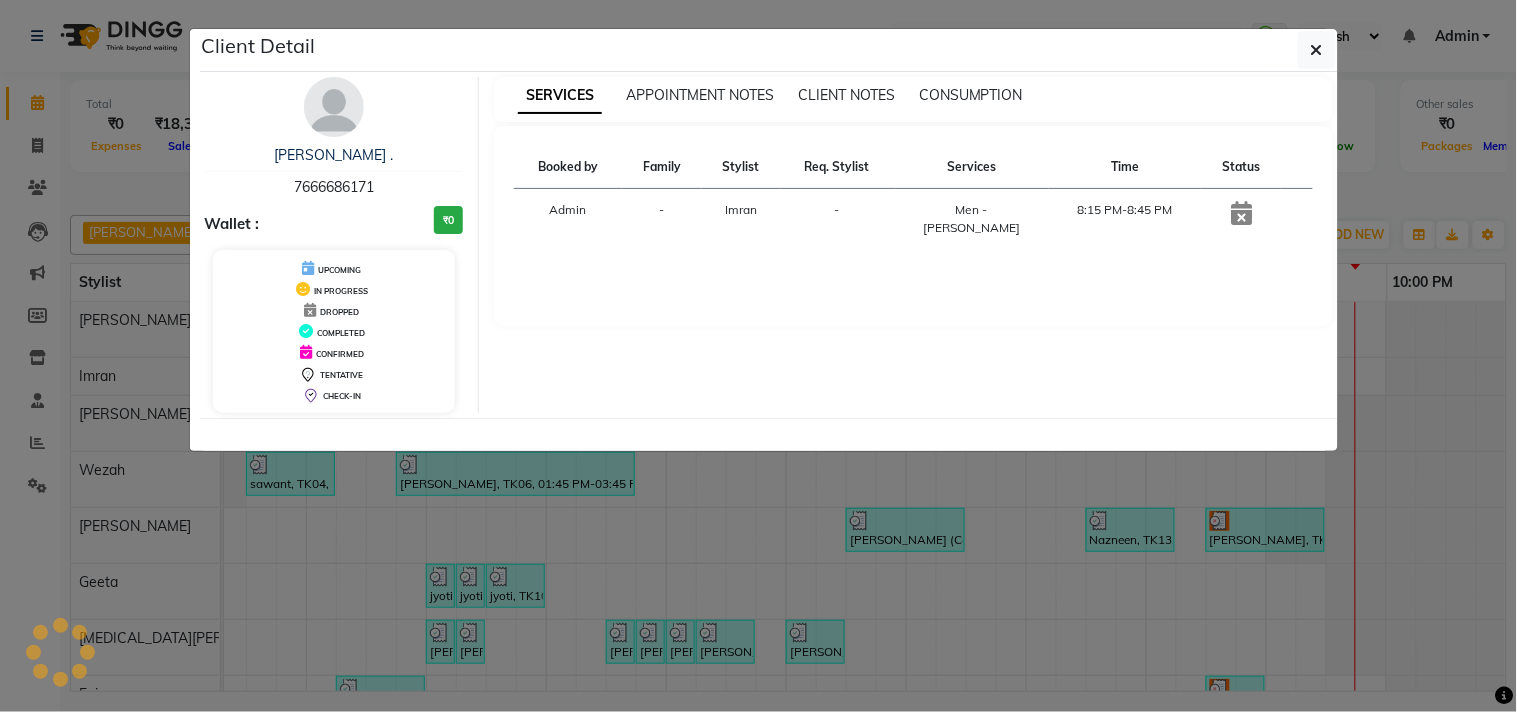select on "3" 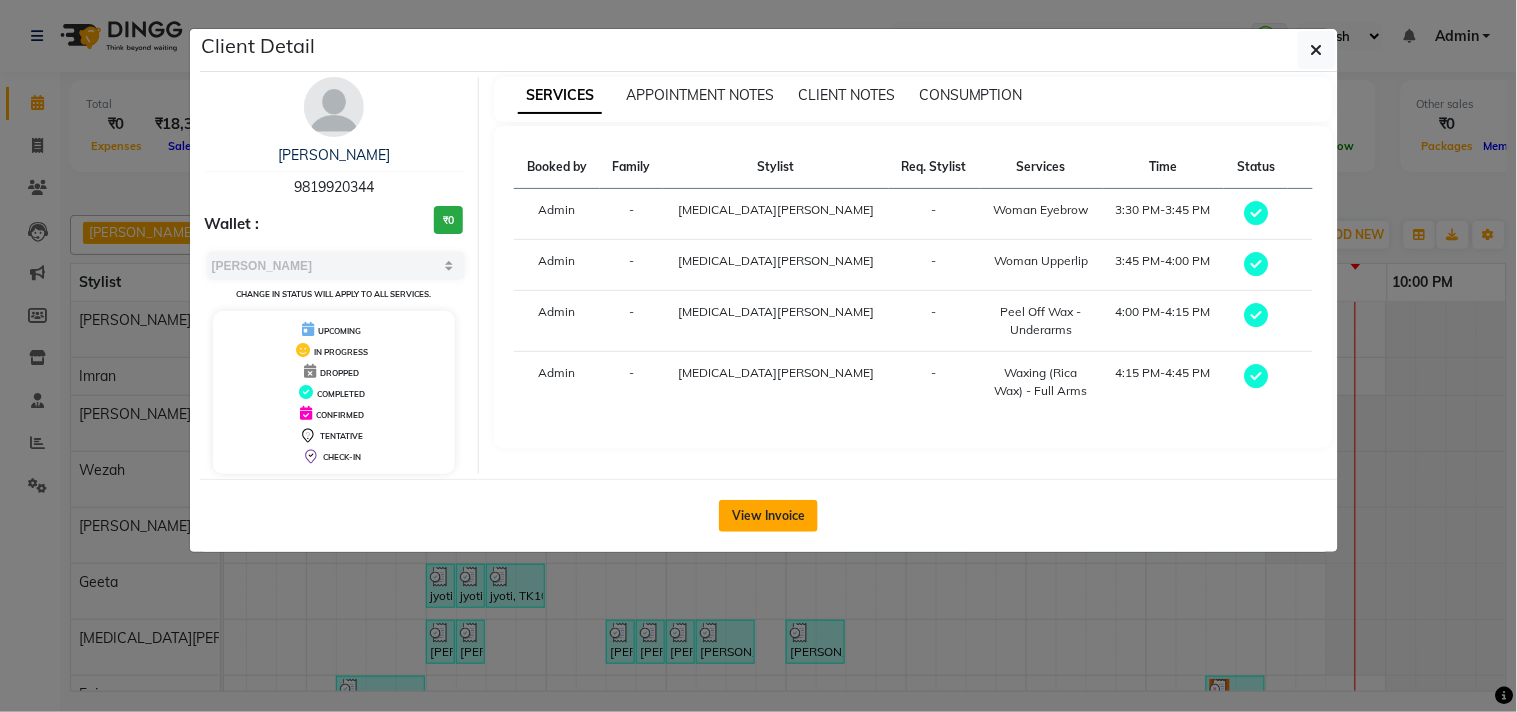 click on "View Invoice" 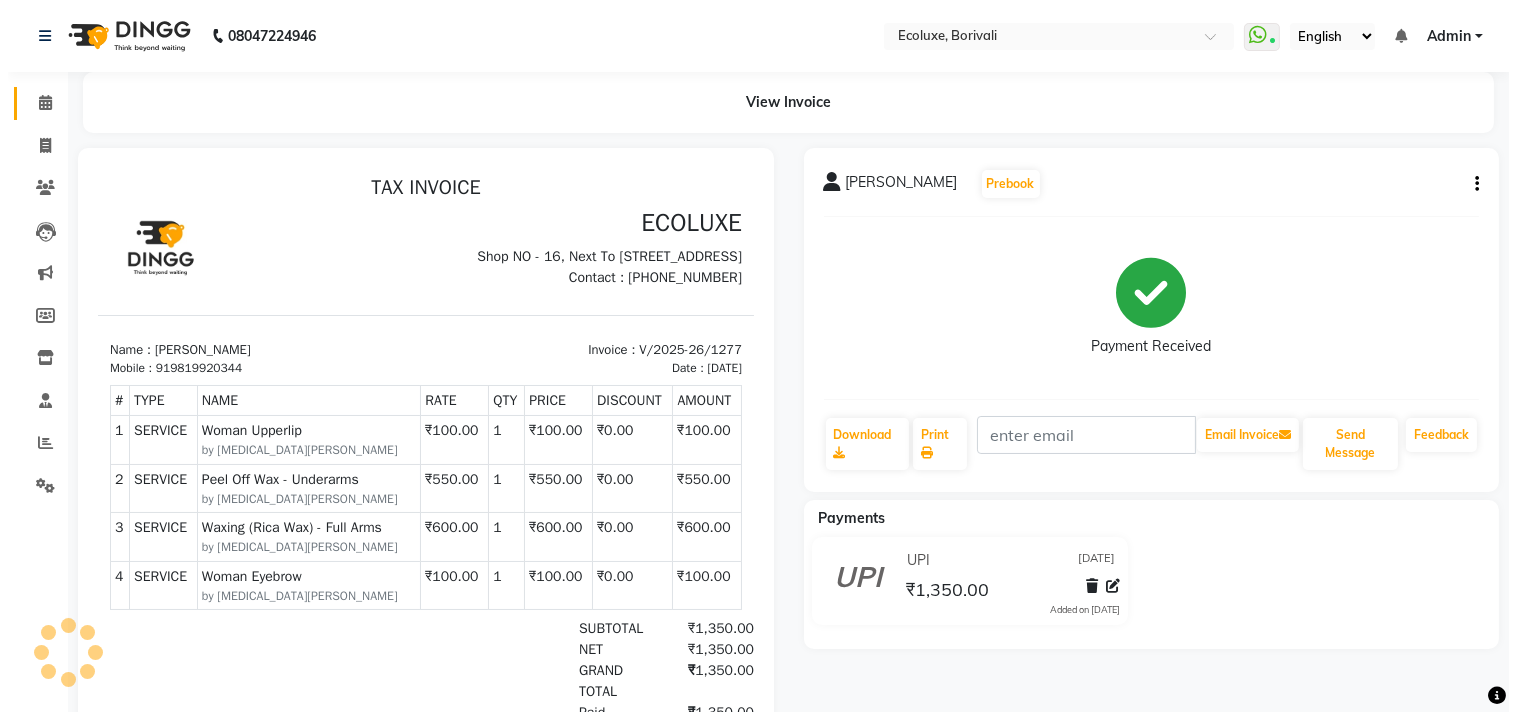 scroll, scrollTop: 0, scrollLeft: 0, axis: both 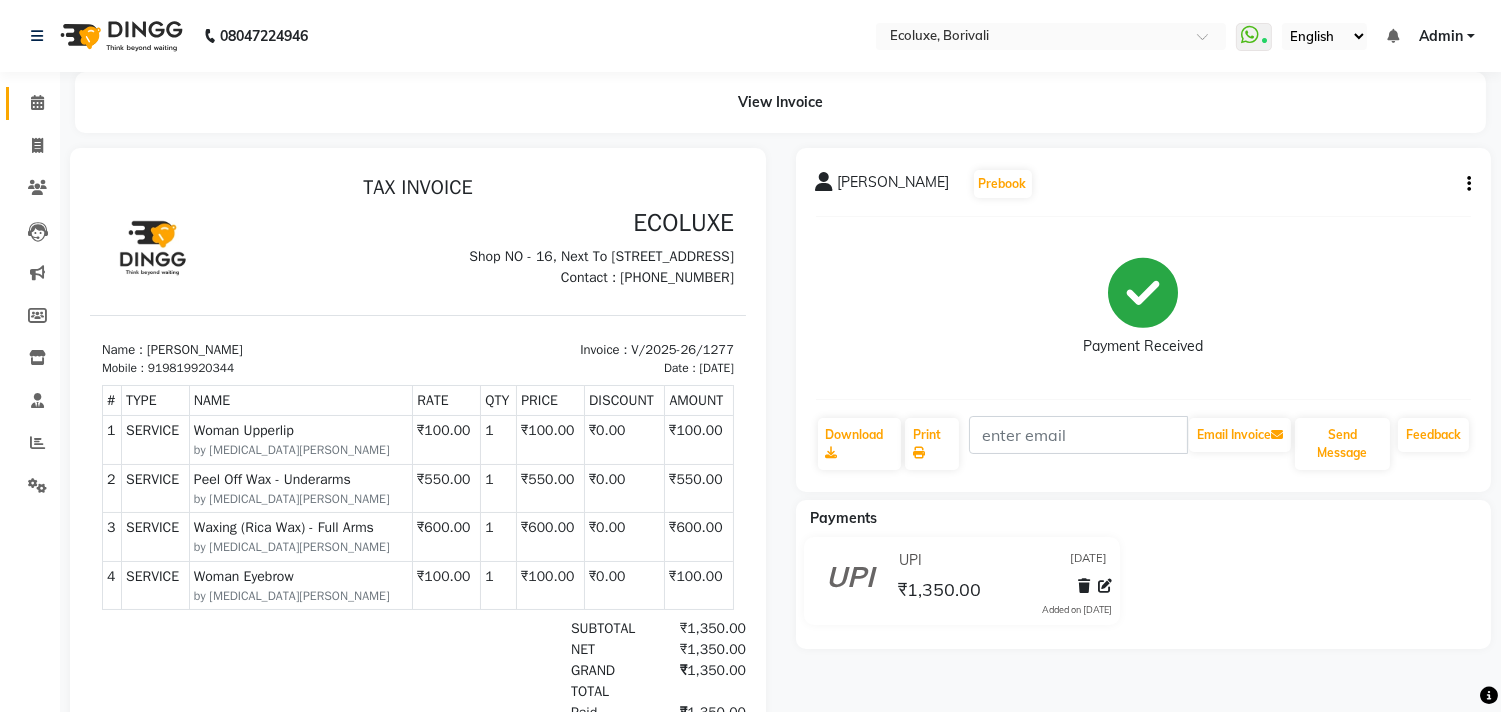 click on "Calendar" 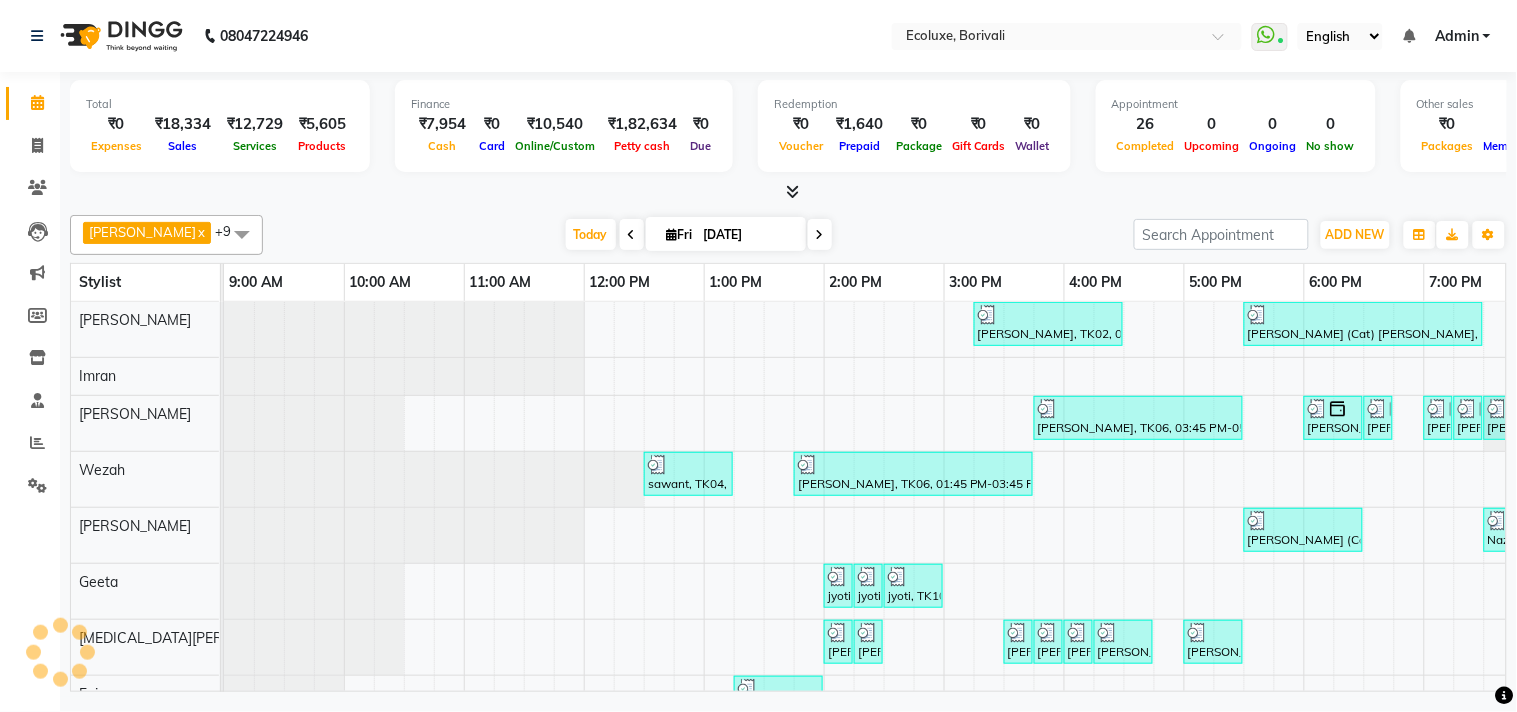 scroll, scrollTop: 7, scrollLeft: 0, axis: vertical 